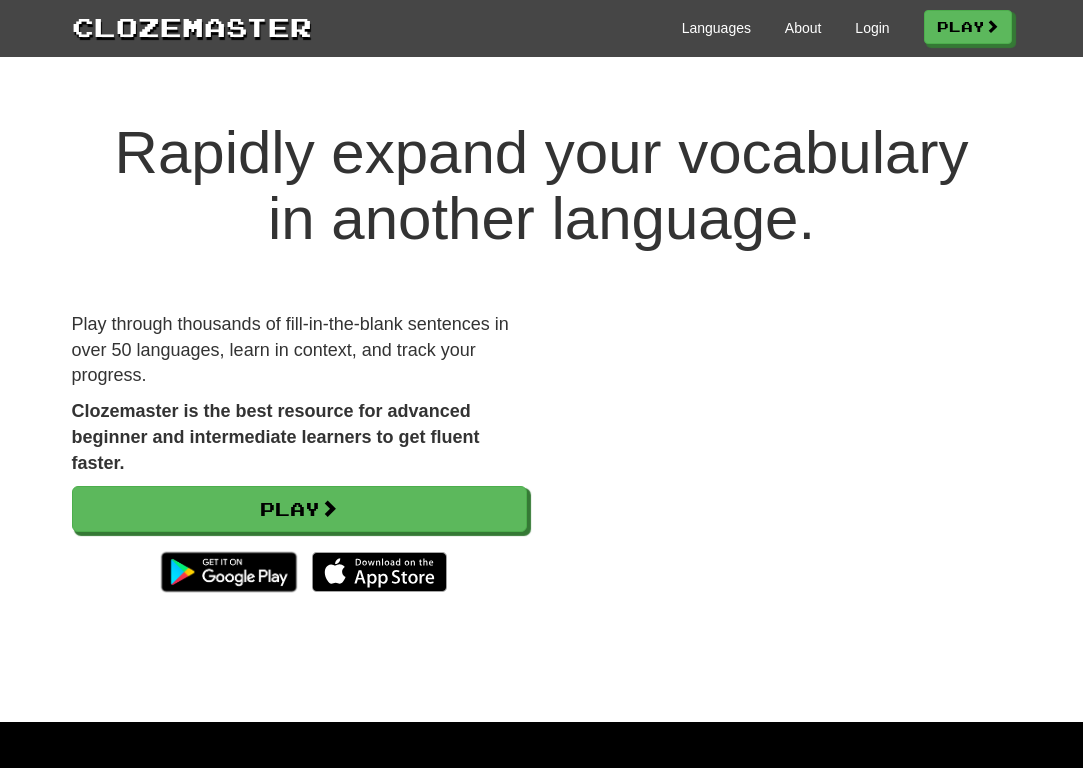 scroll, scrollTop: 0, scrollLeft: 0, axis: both 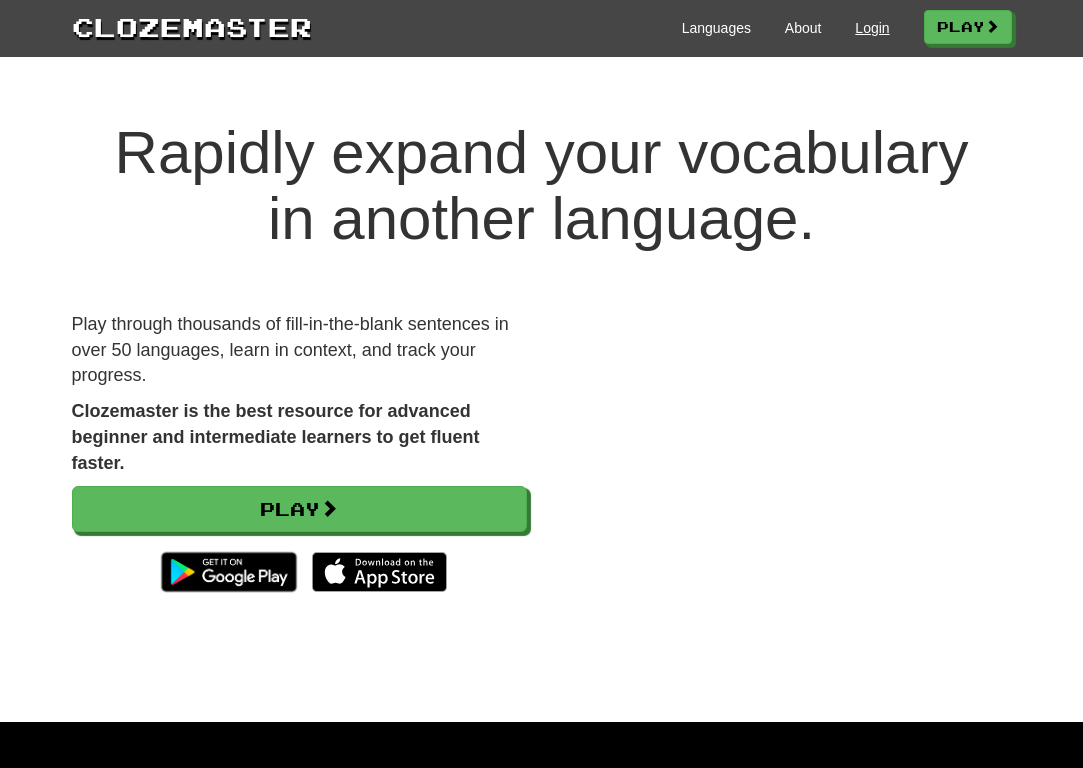 click on "Login" at bounding box center [872, 28] 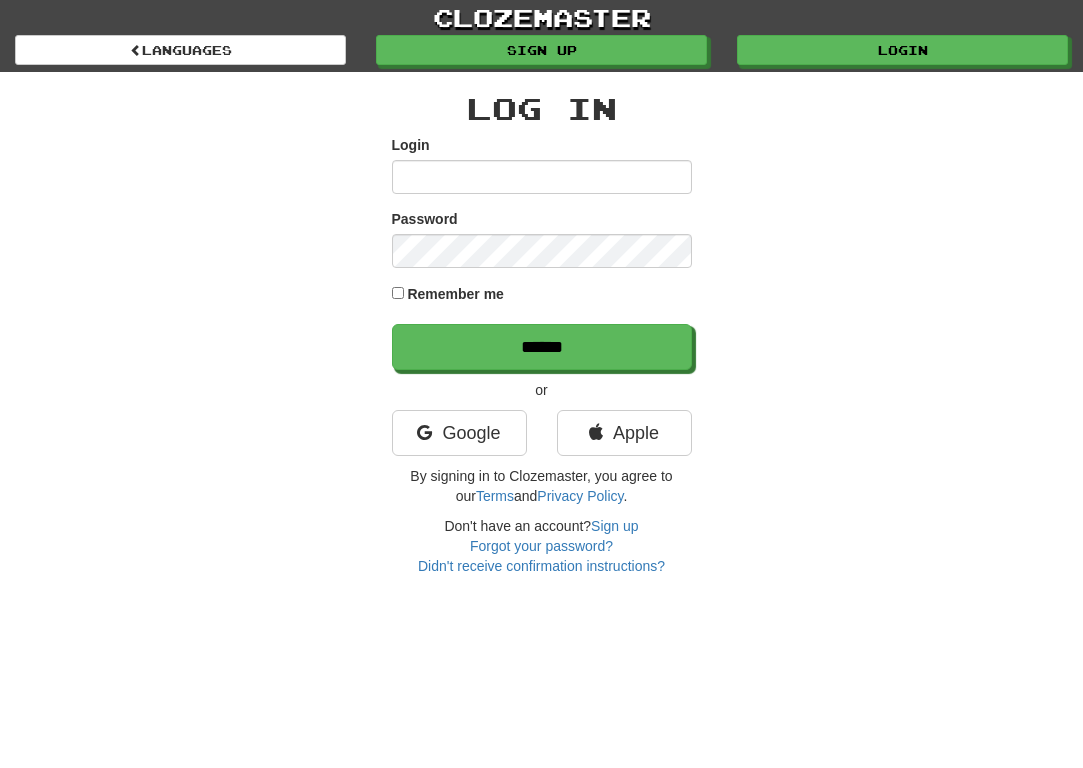 scroll, scrollTop: 0, scrollLeft: 0, axis: both 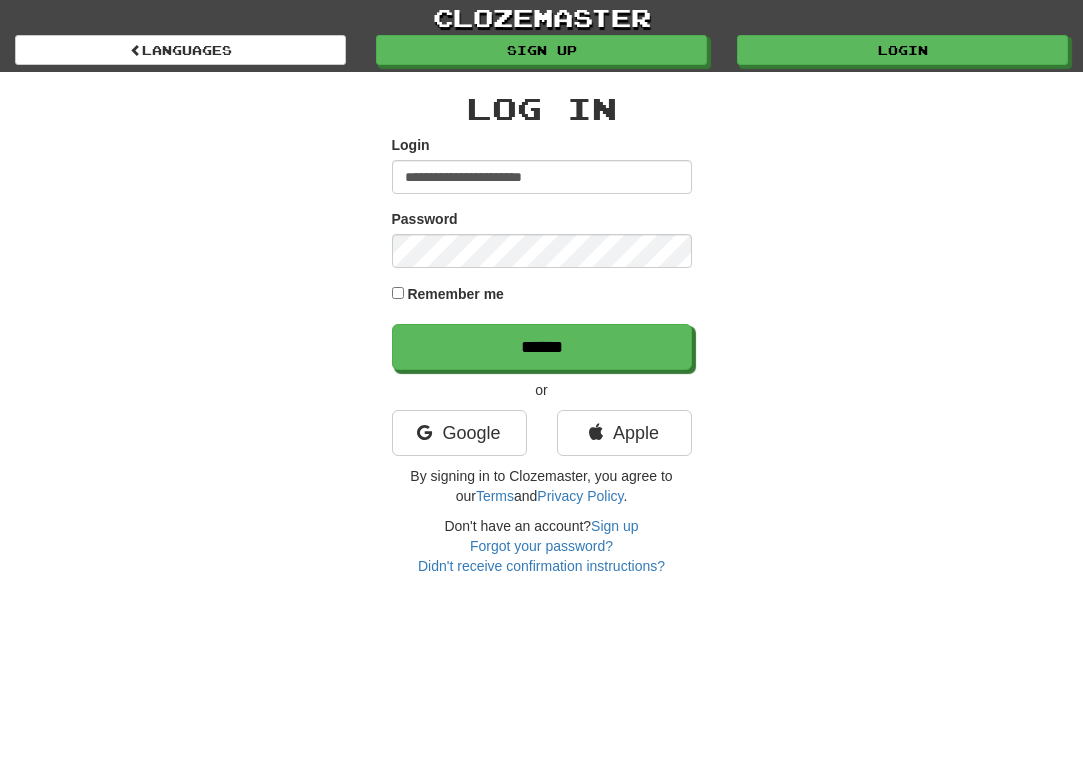 type on "**********" 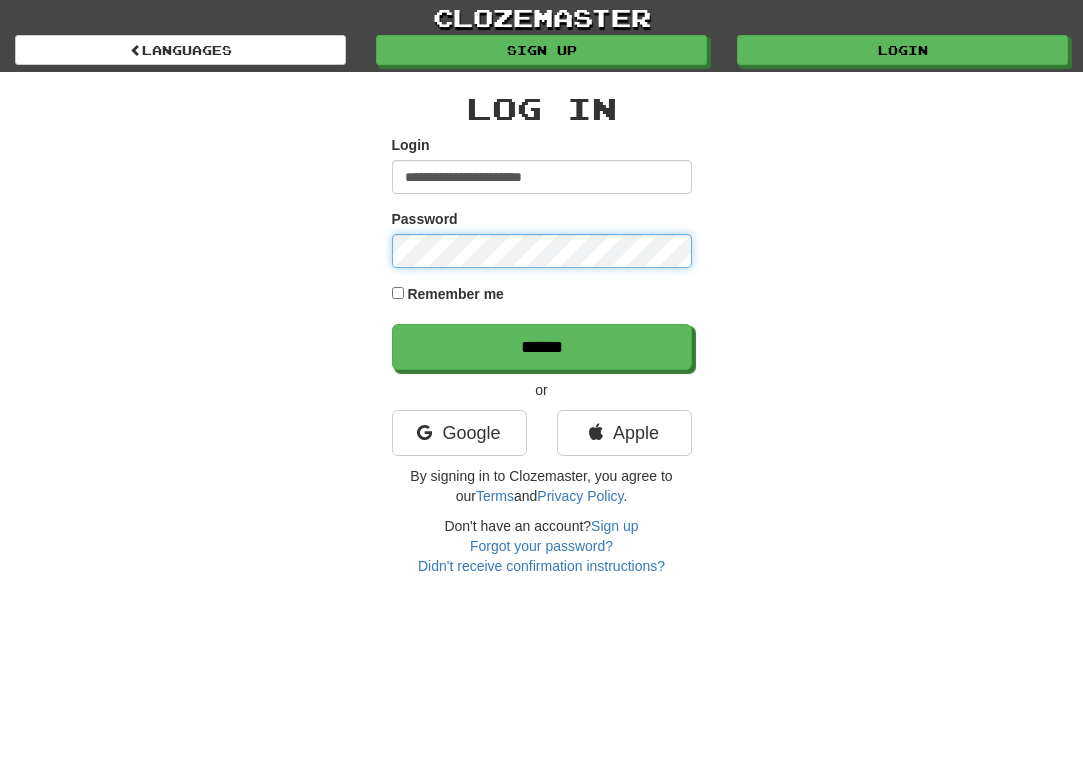 click on "******" at bounding box center (542, 347) 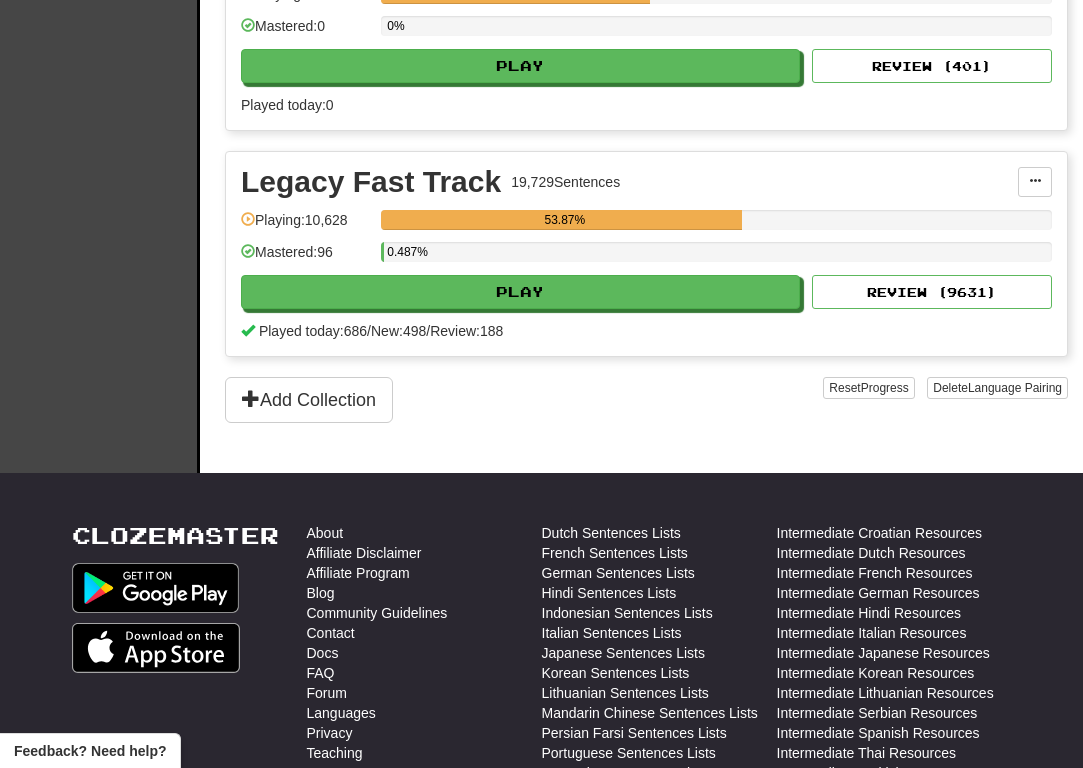scroll, scrollTop: 2361, scrollLeft: 0, axis: vertical 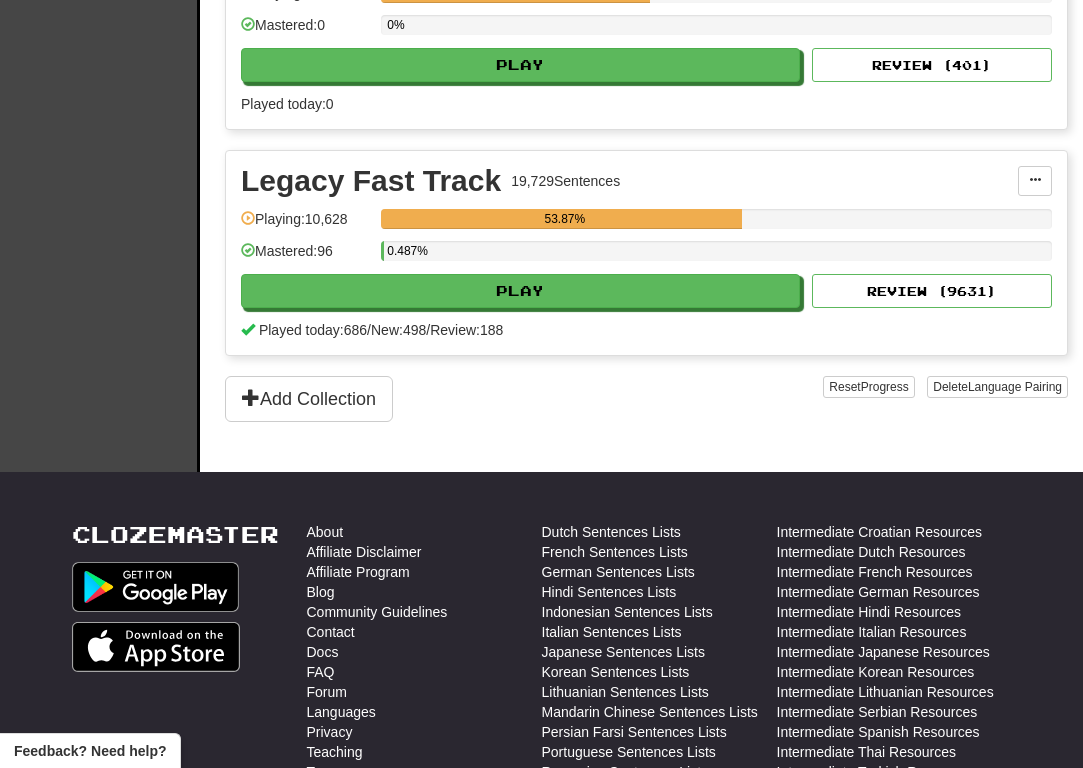 click on "0.487%" at bounding box center [716, 251] 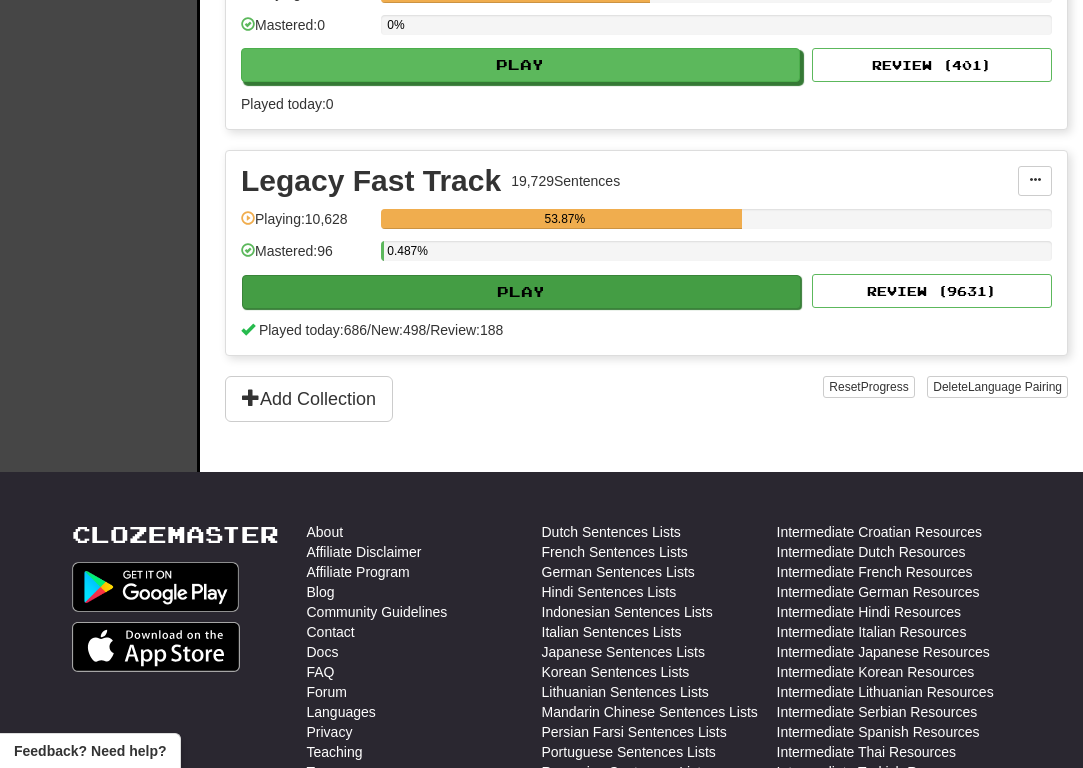 click on "Play" at bounding box center [521, 292] 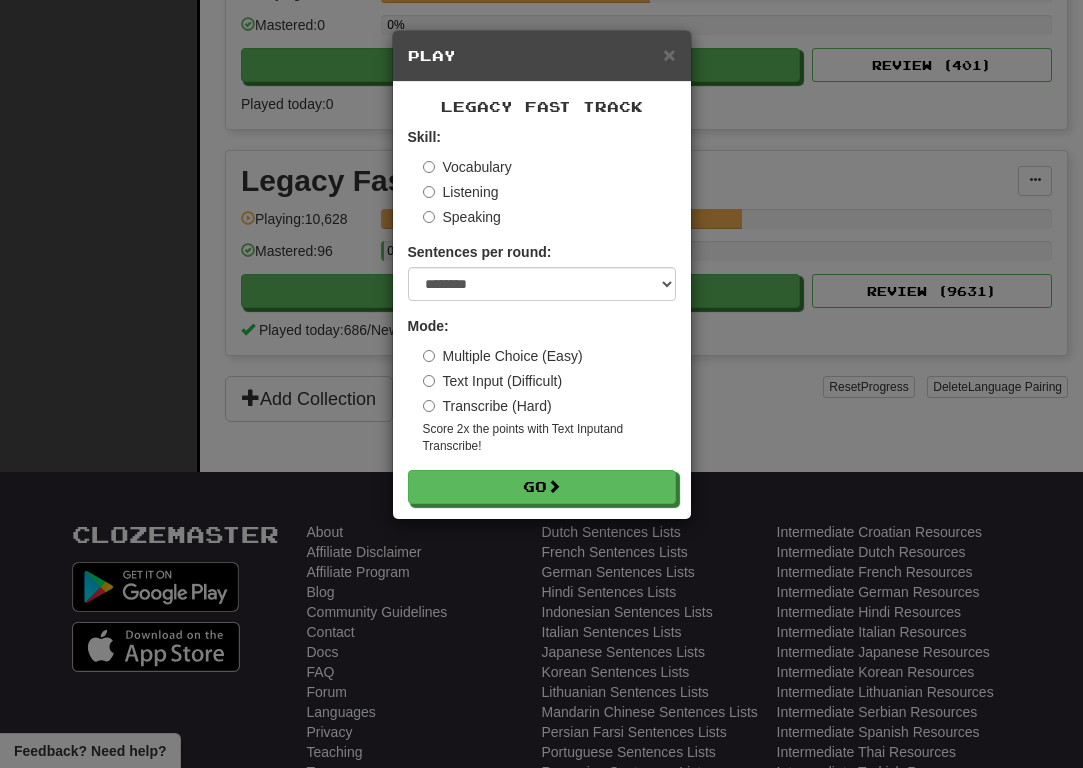 click on "Transcribe (Hard)" at bounding box center (487, 406) 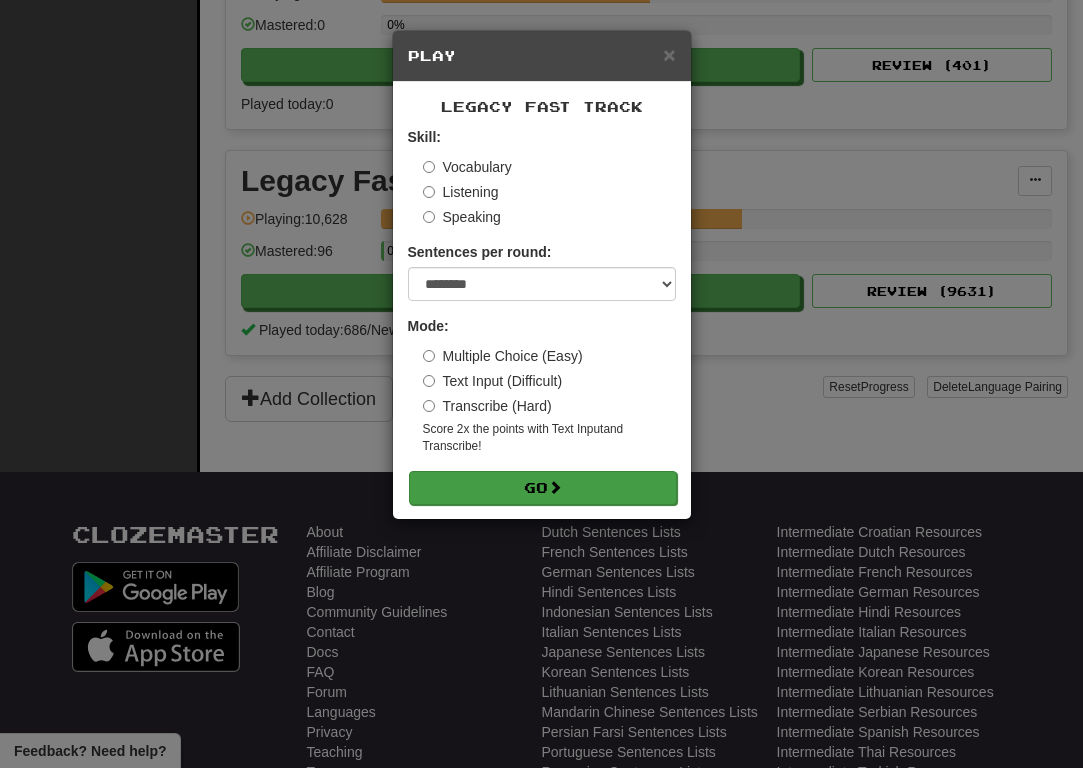 click on "Go" at bounding box center (543, 488) 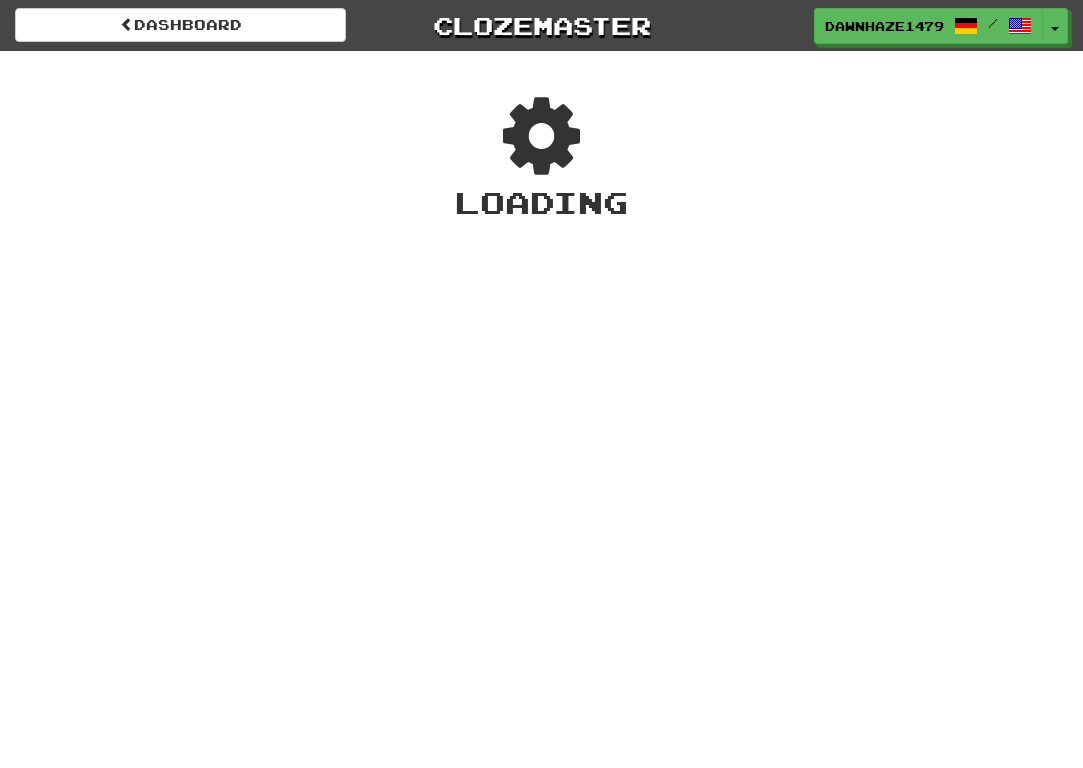 scroll, scrollTop: 0, scrollLeft: 0, axis: both 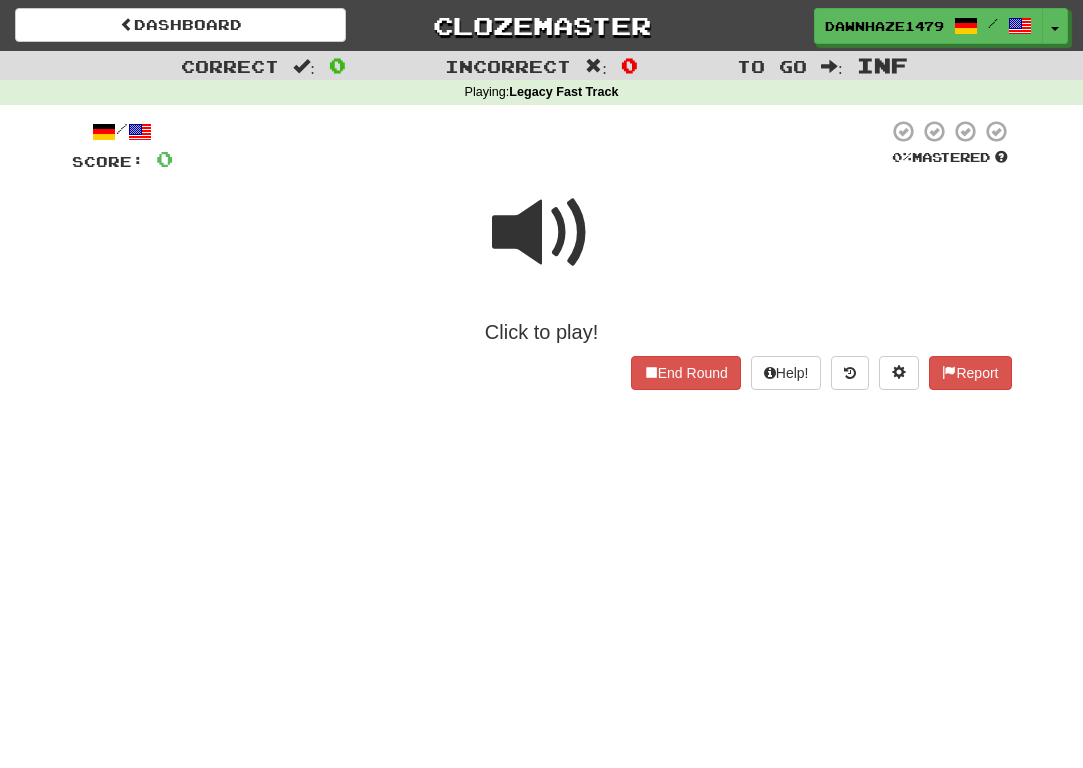 click on "Click to play!" at bounding box center (542, 332) 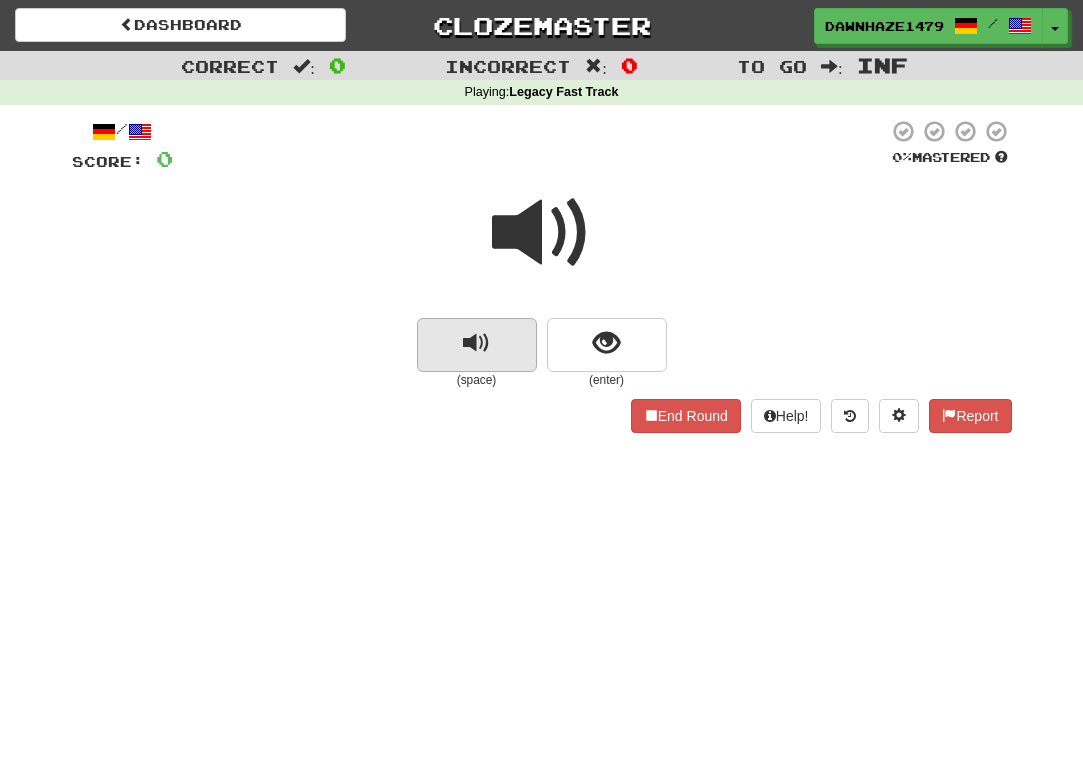 click at bounding box center [477, 345] 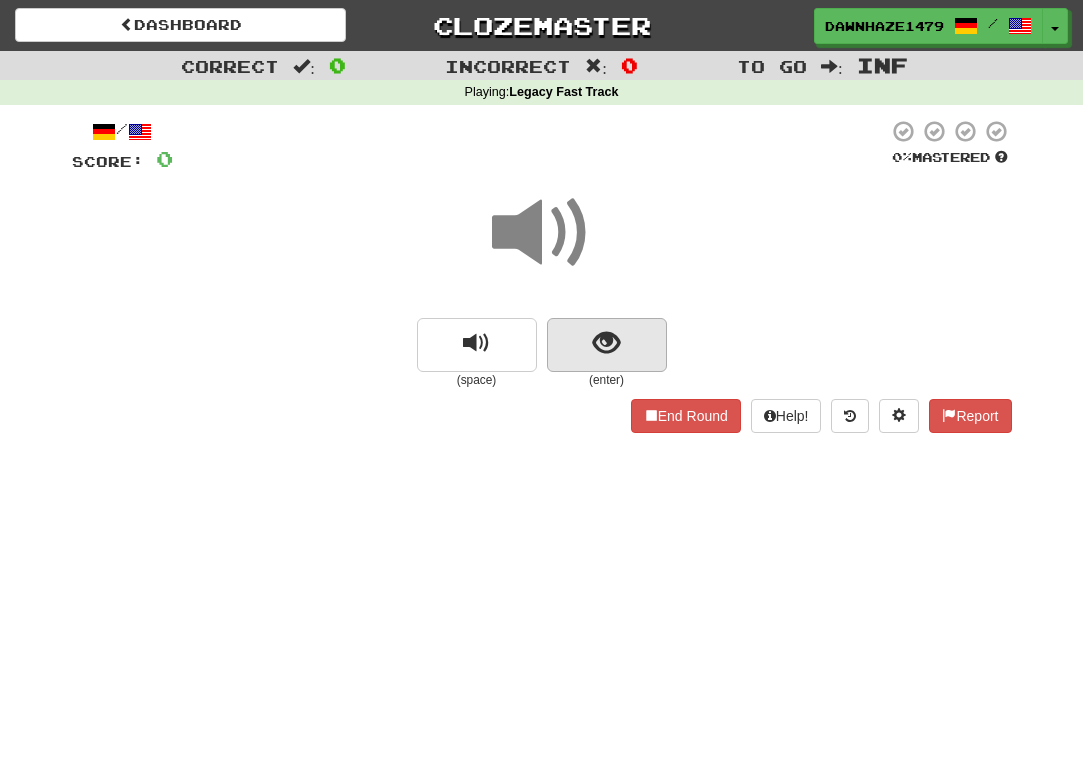 click at bounding box center (607, 345) 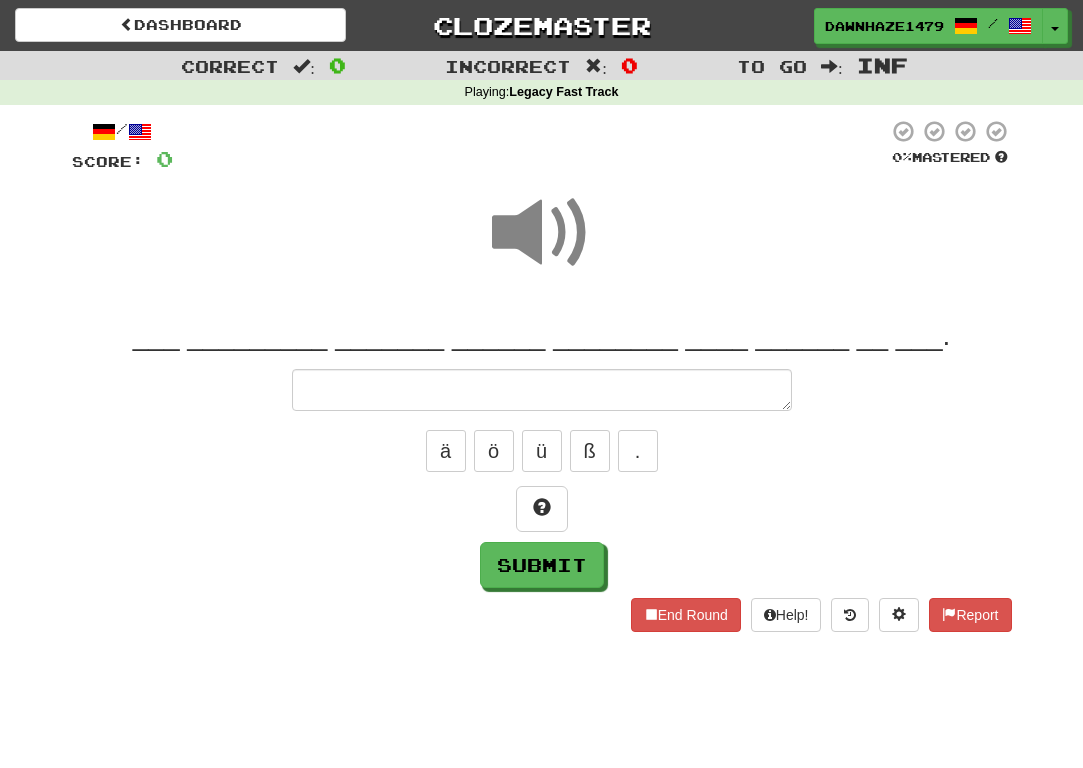 type on "*" 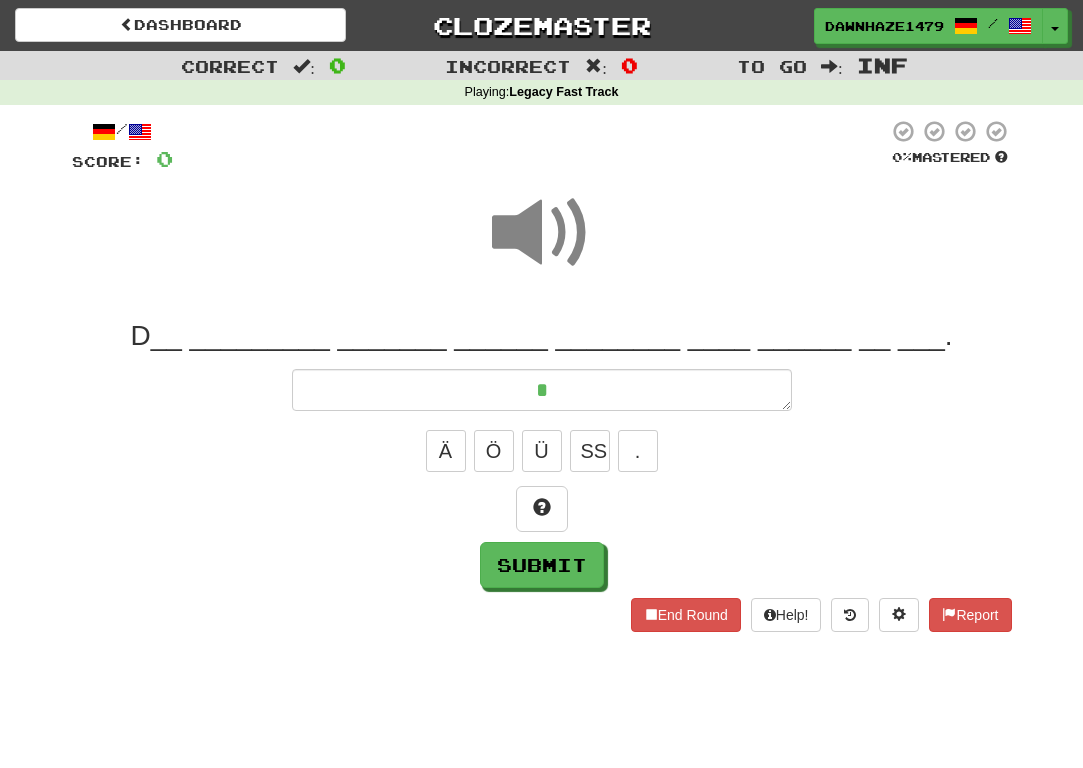 type on "*" 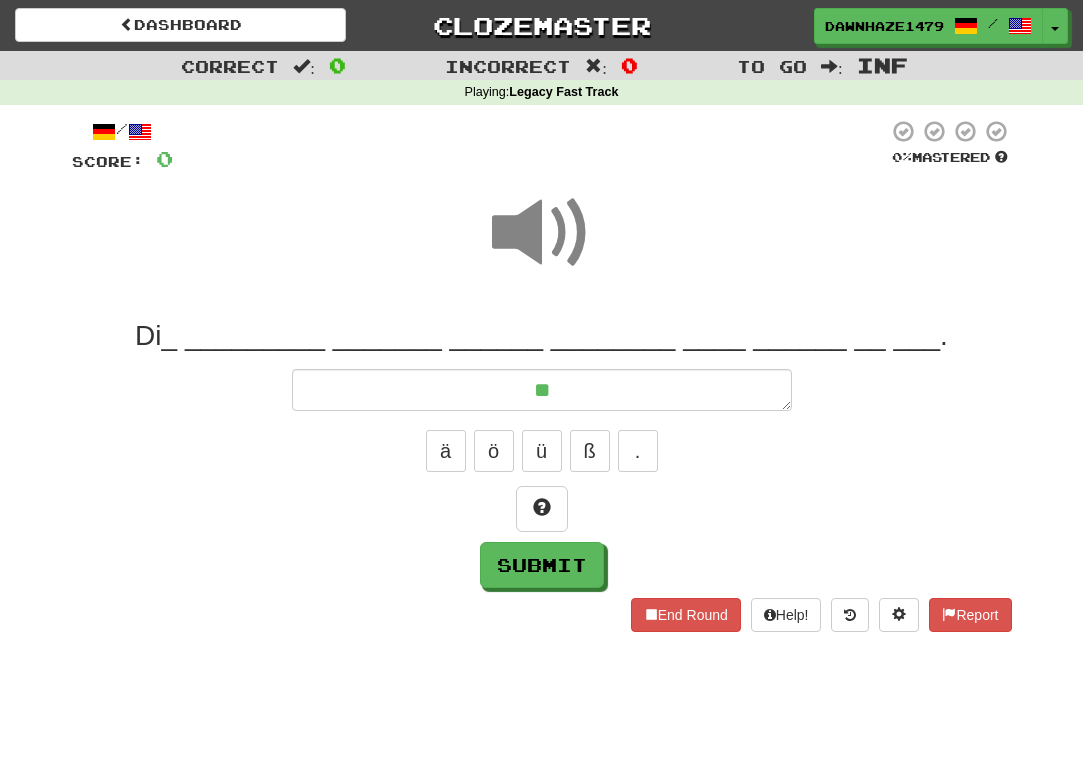 type on "*" 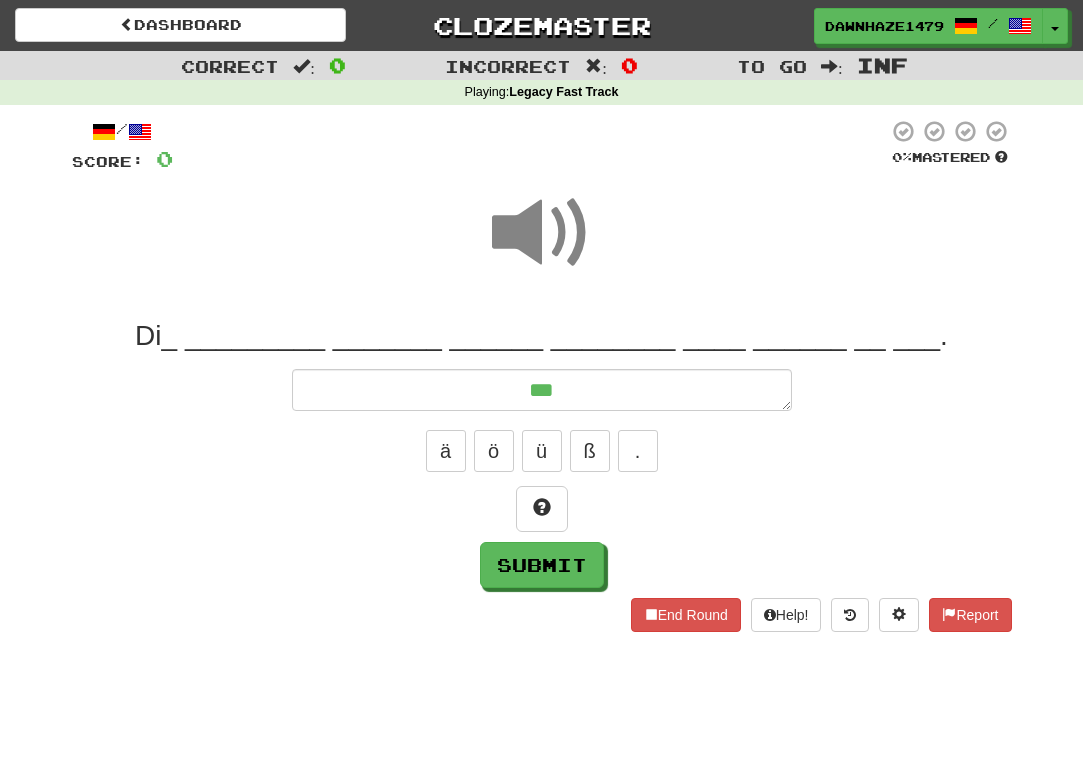 type on "*" 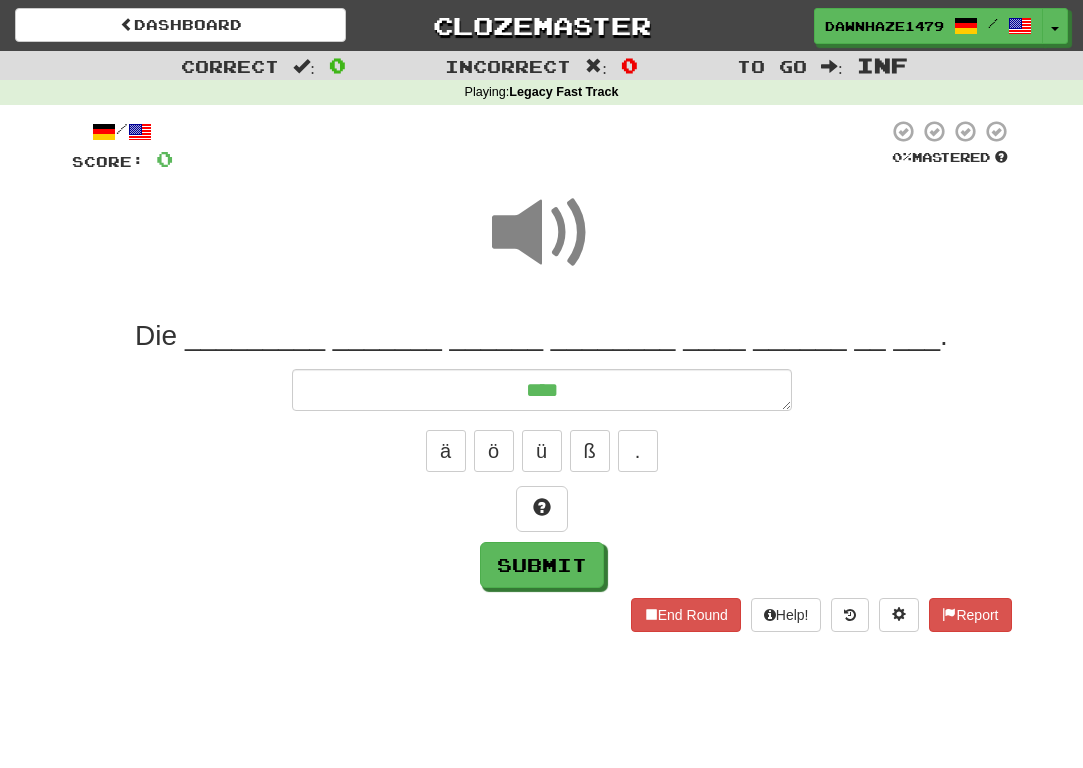 type on "*" 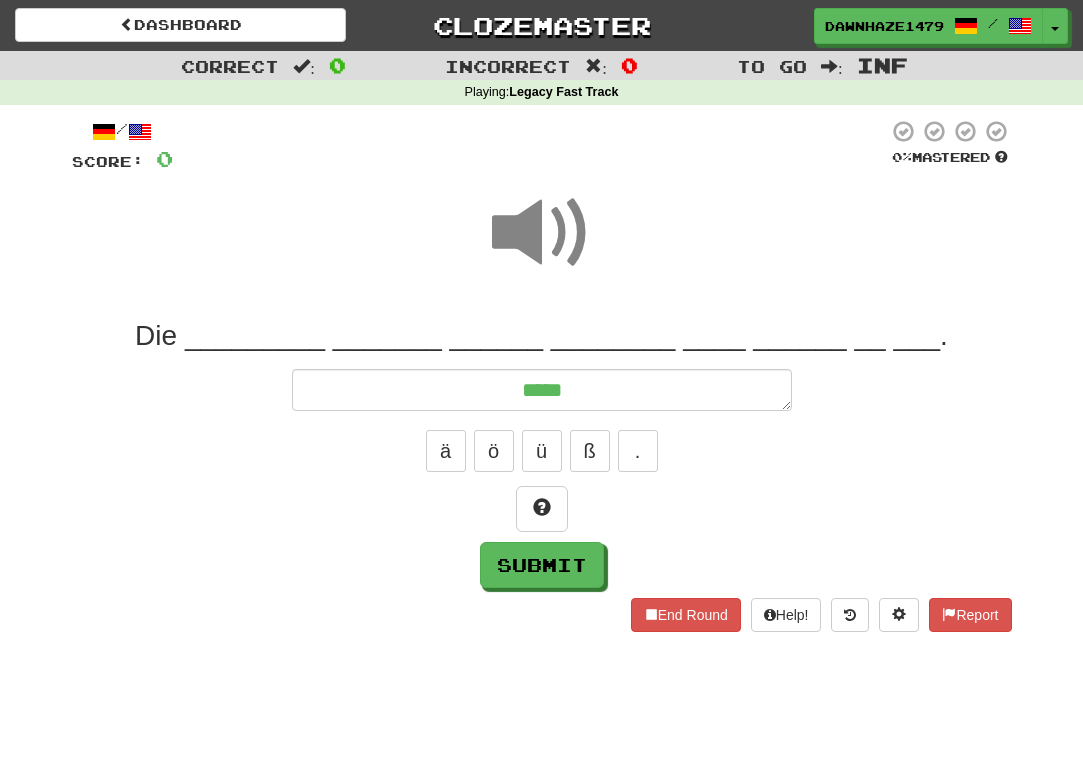 type on "*" 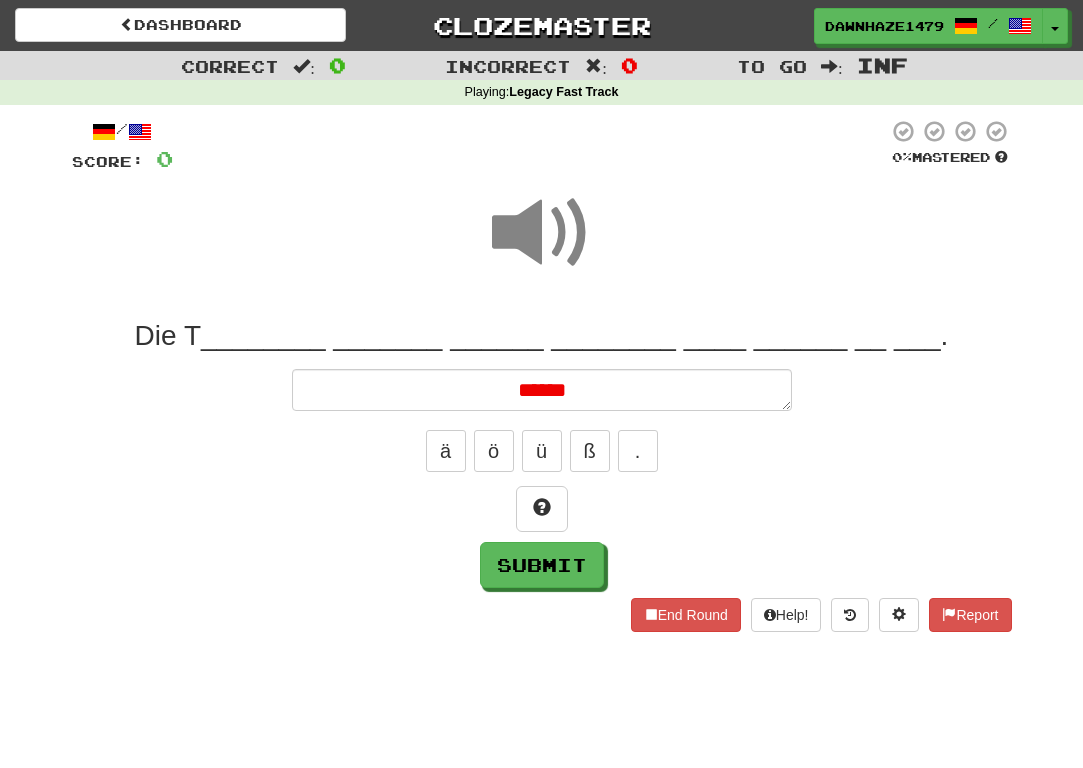 type on "*" 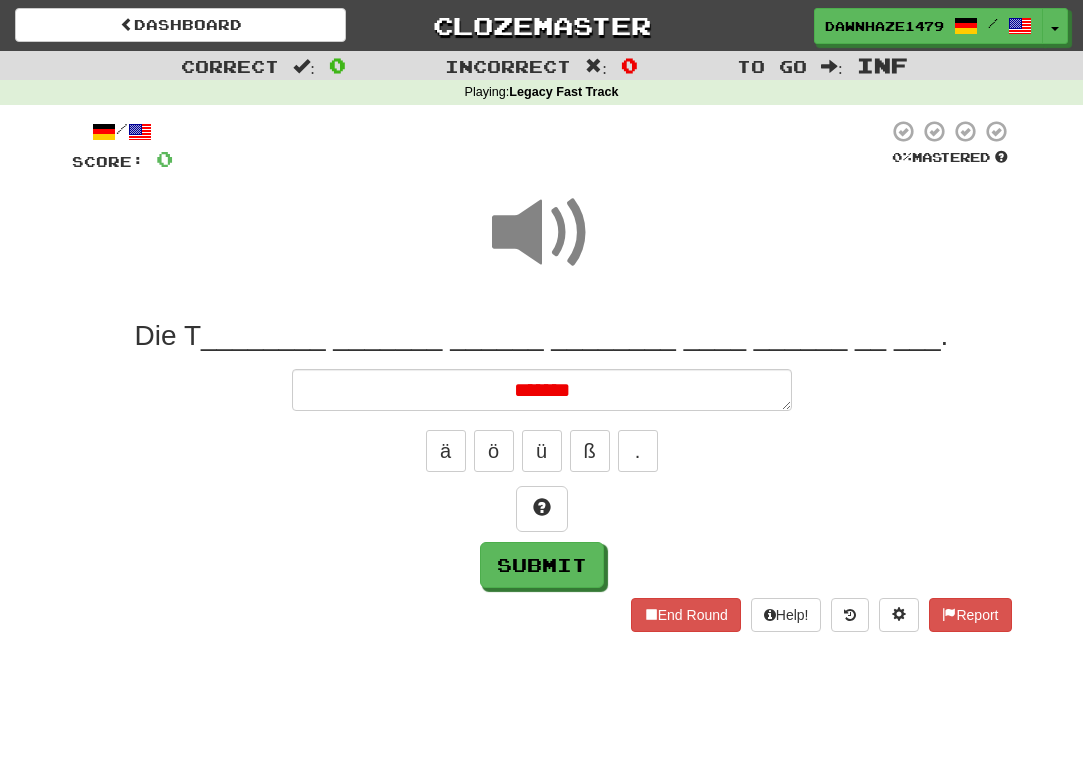 type on "*" 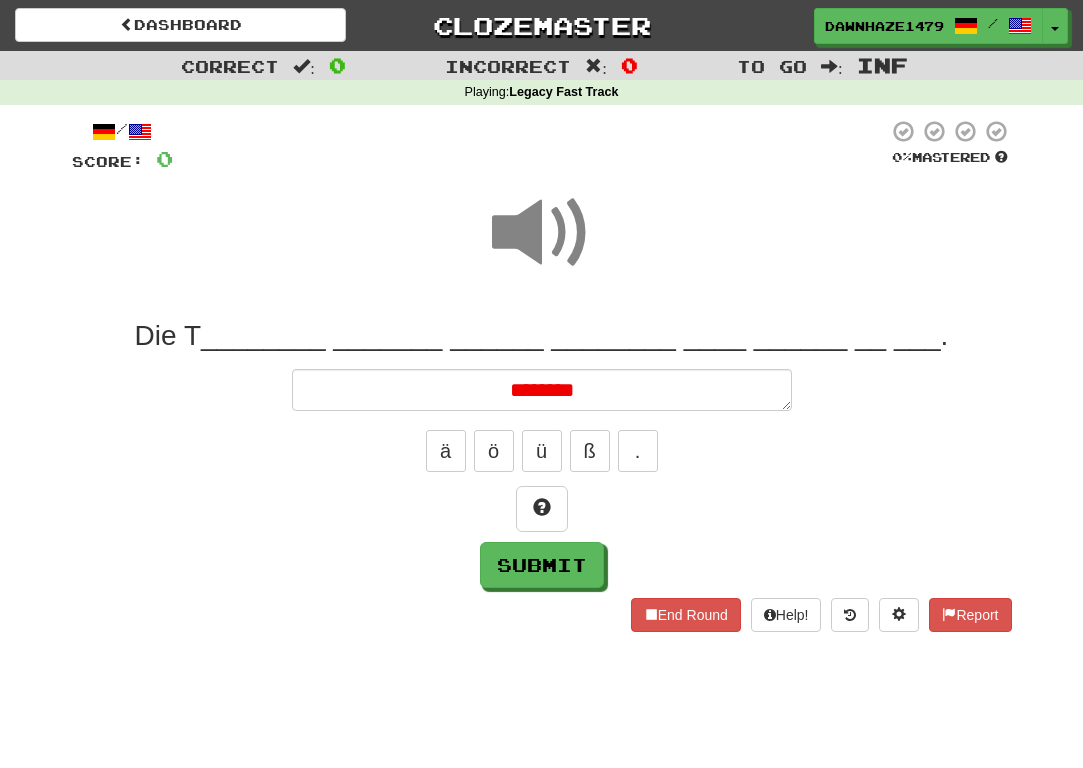 type on "*" 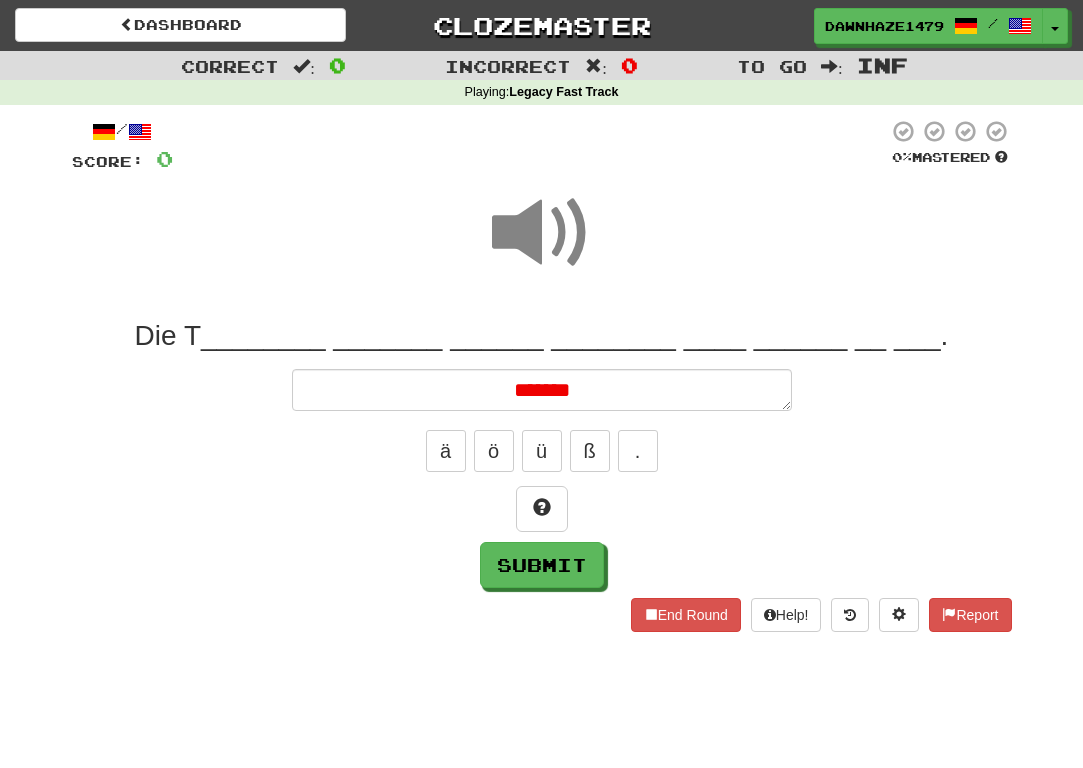 type on "*" 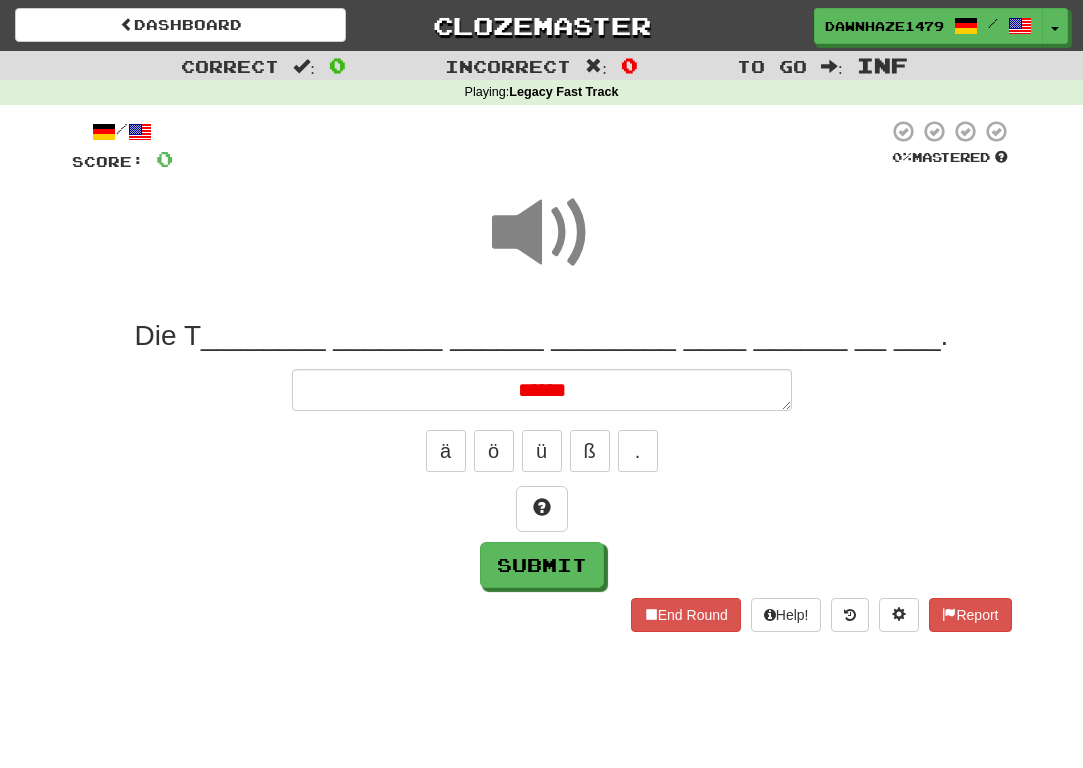 type on "*" 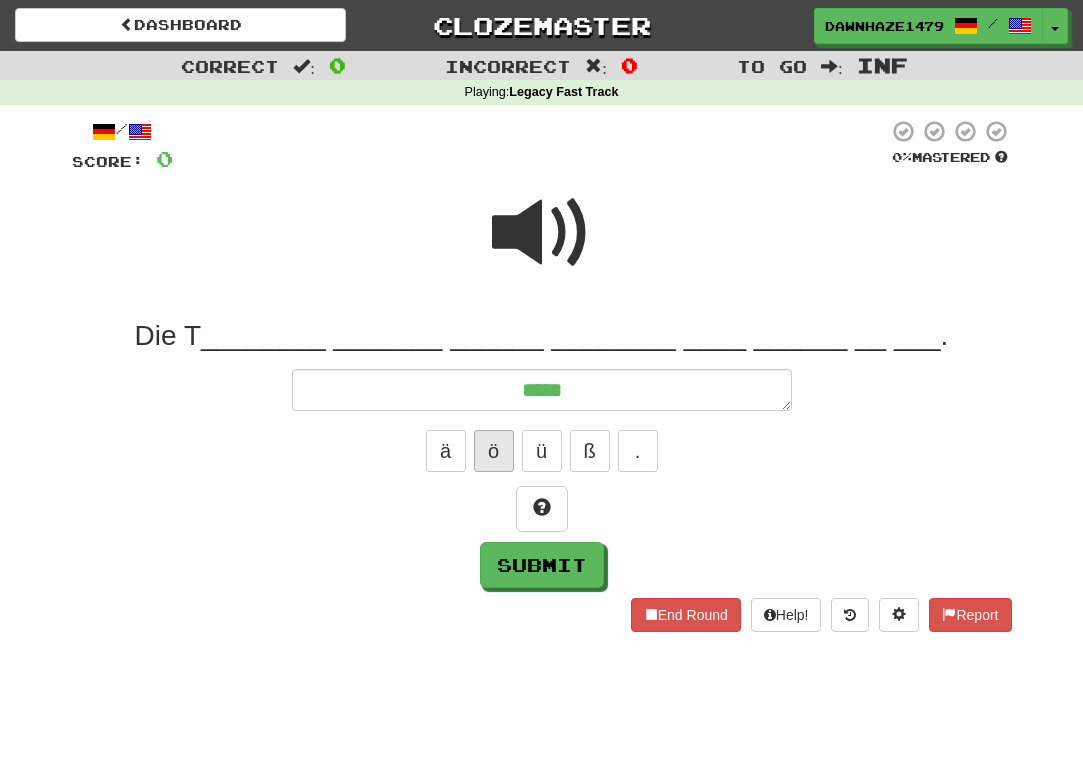 type on "*****" 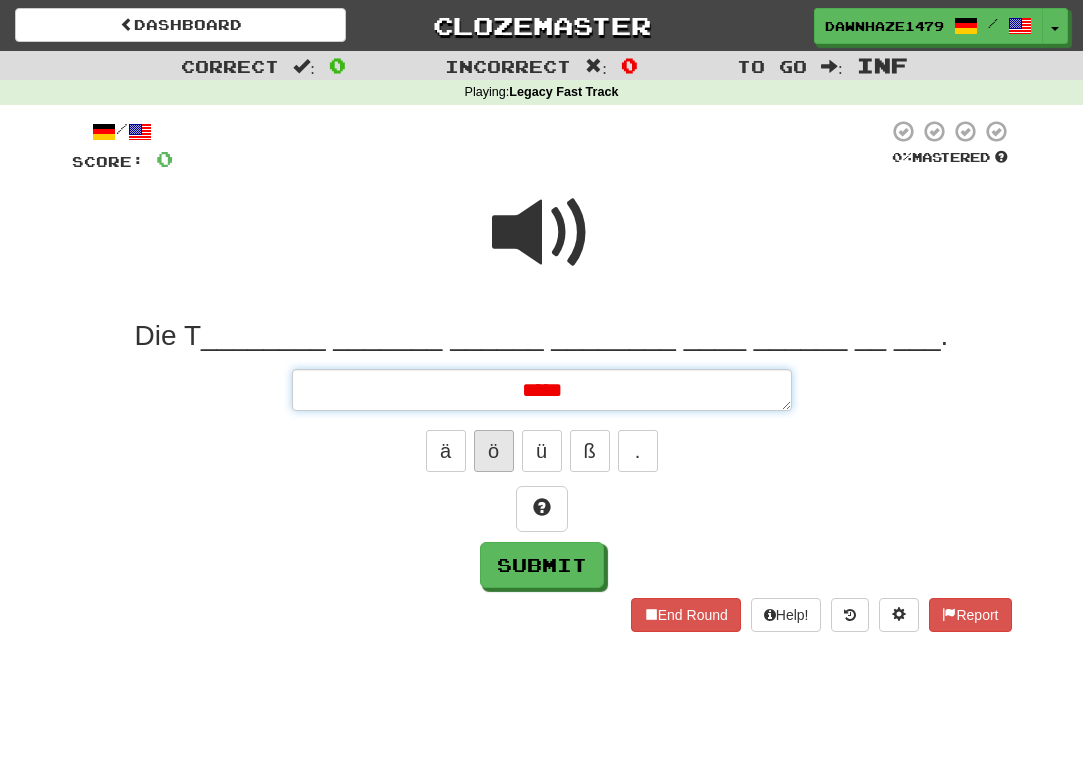 type on "*" 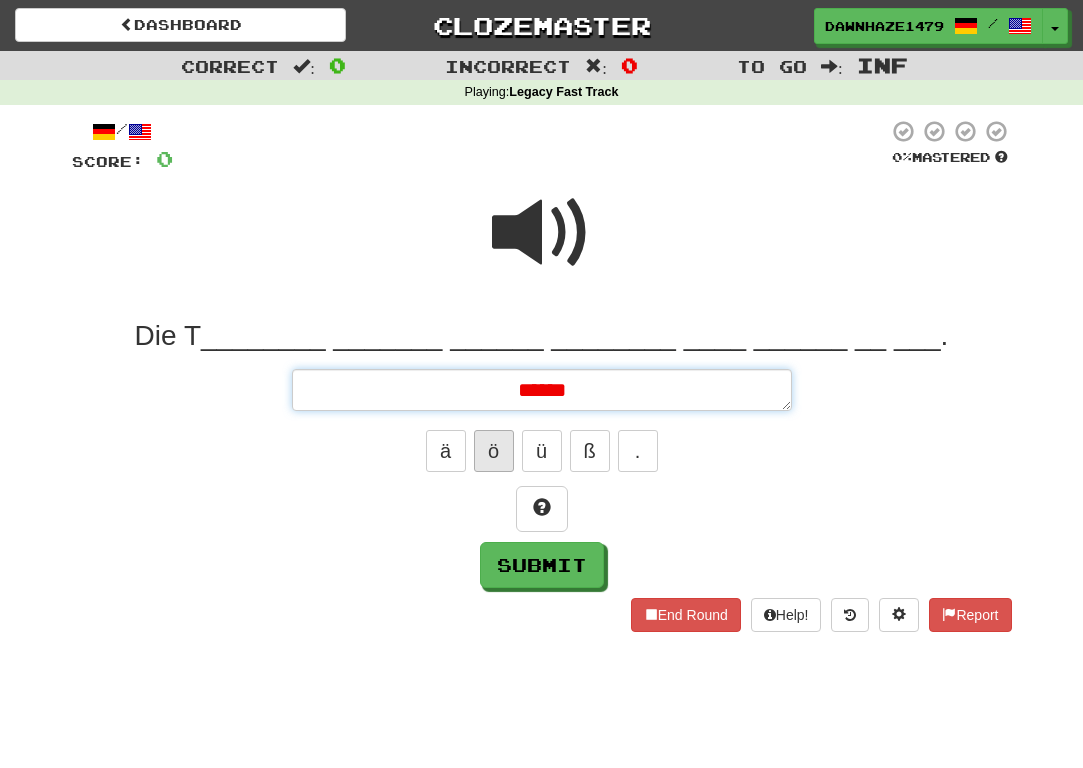 type on "*" 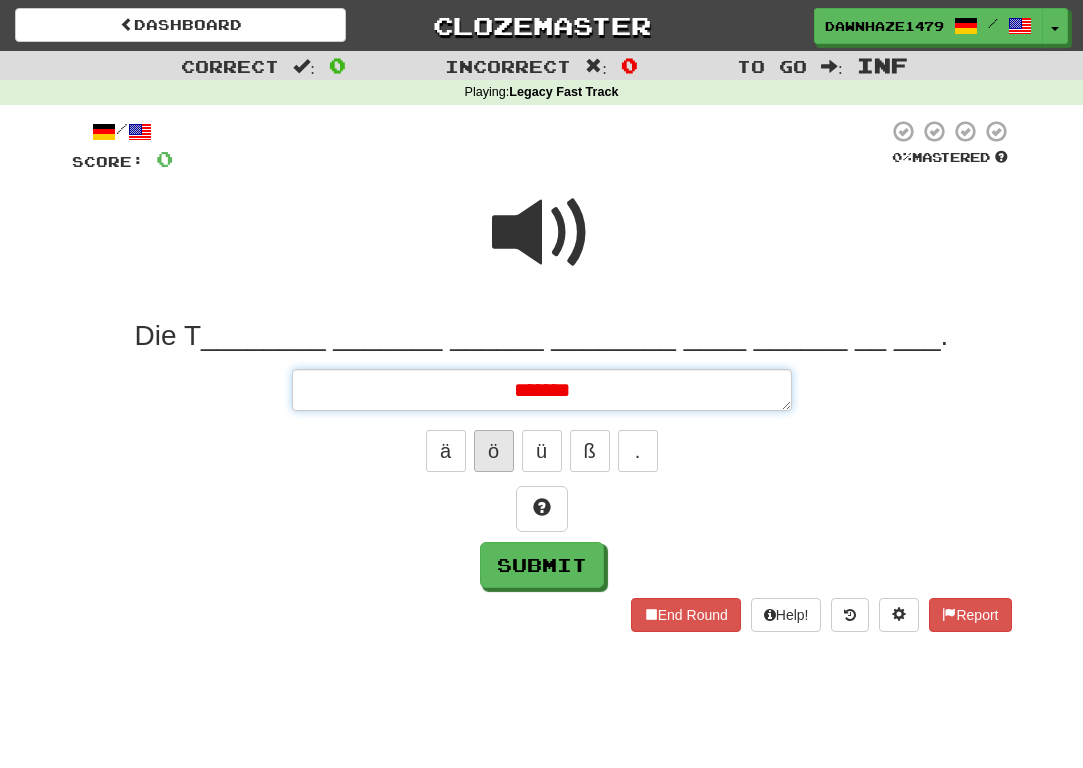 type on "*" 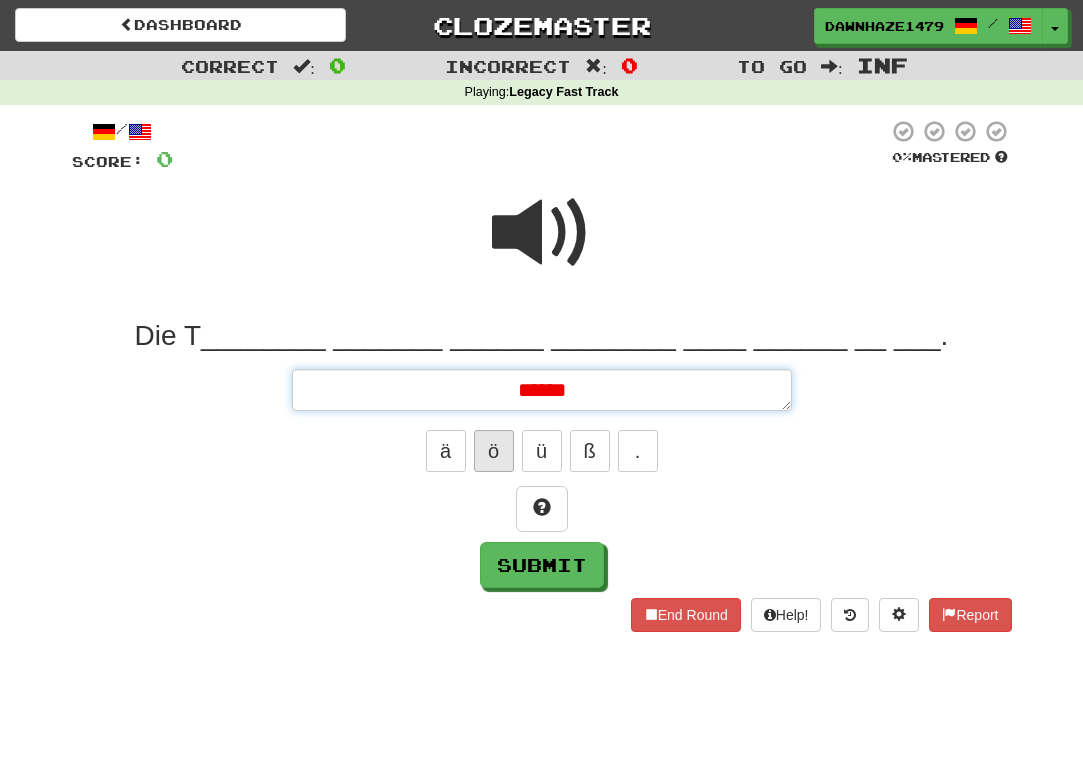 type on "*" 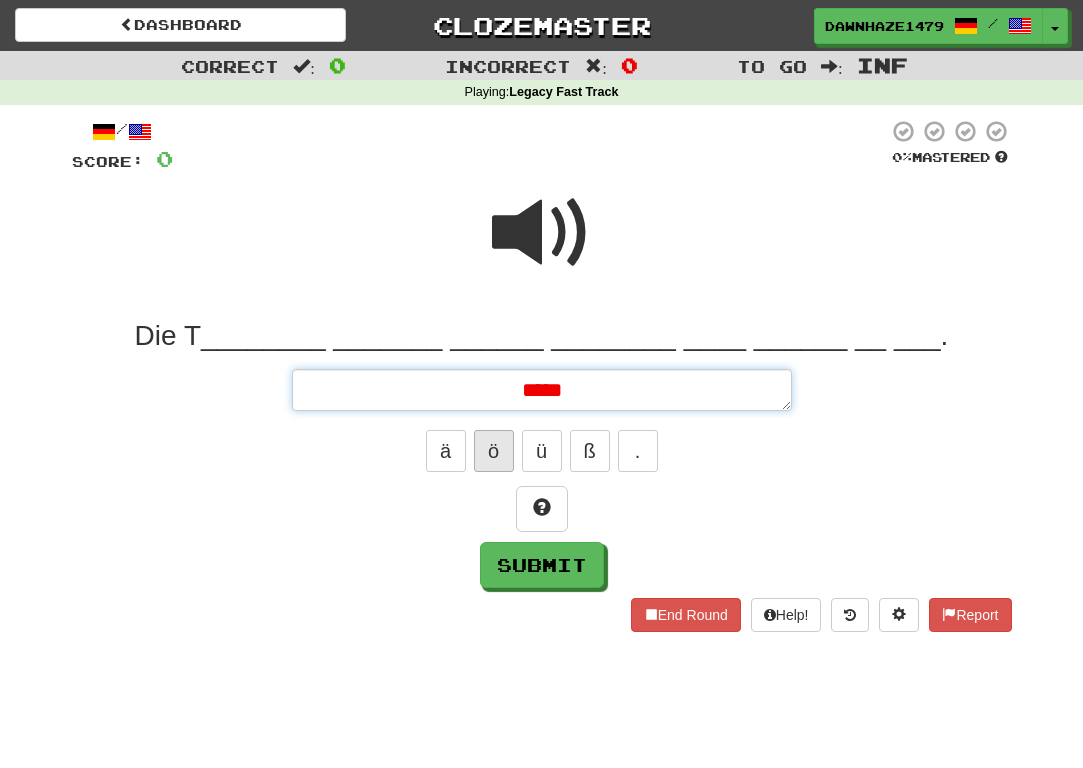 type on "*" 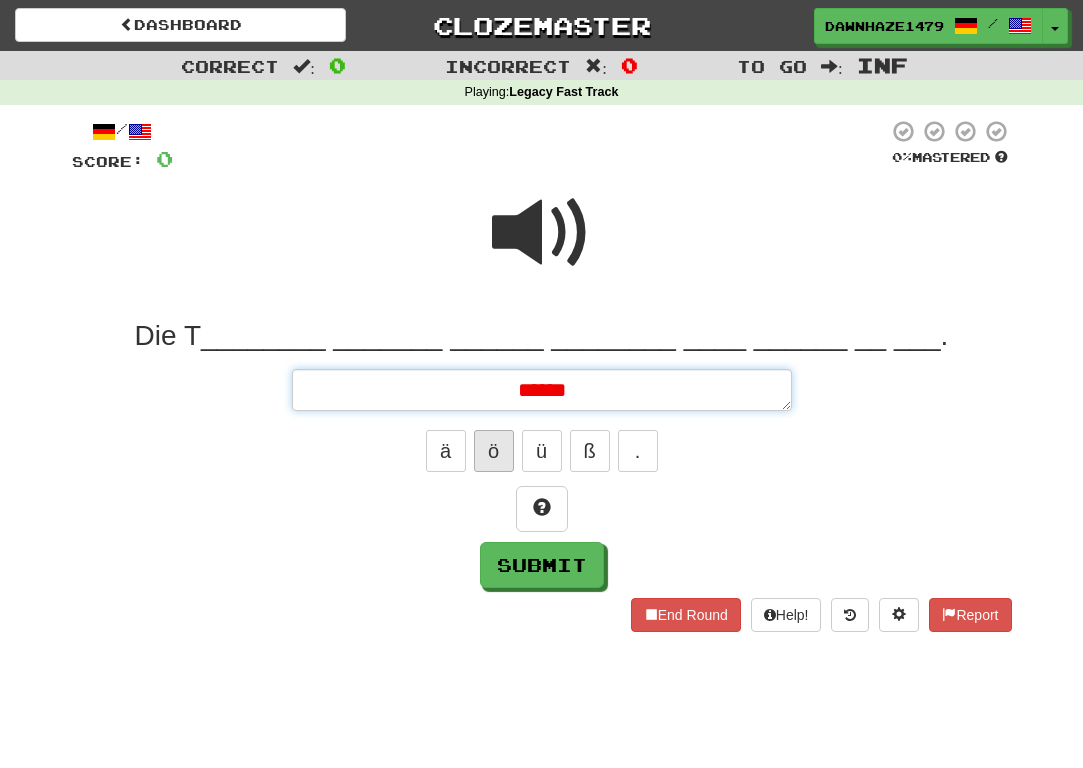 type on "*" 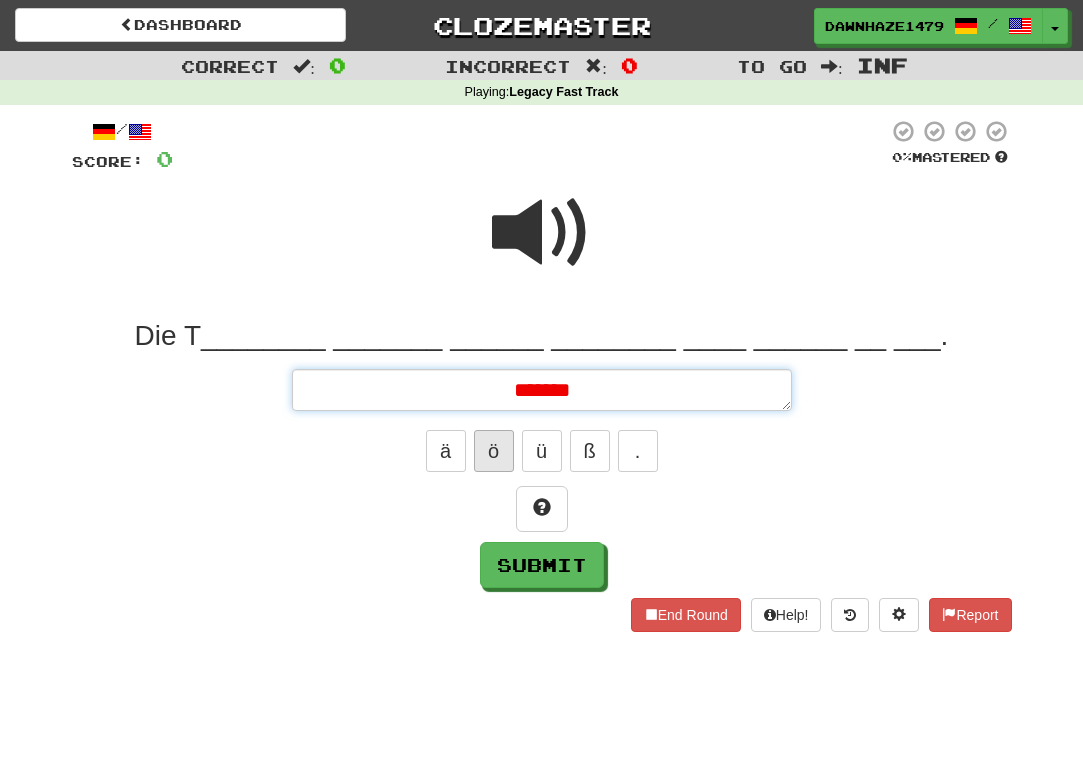 type on "*" 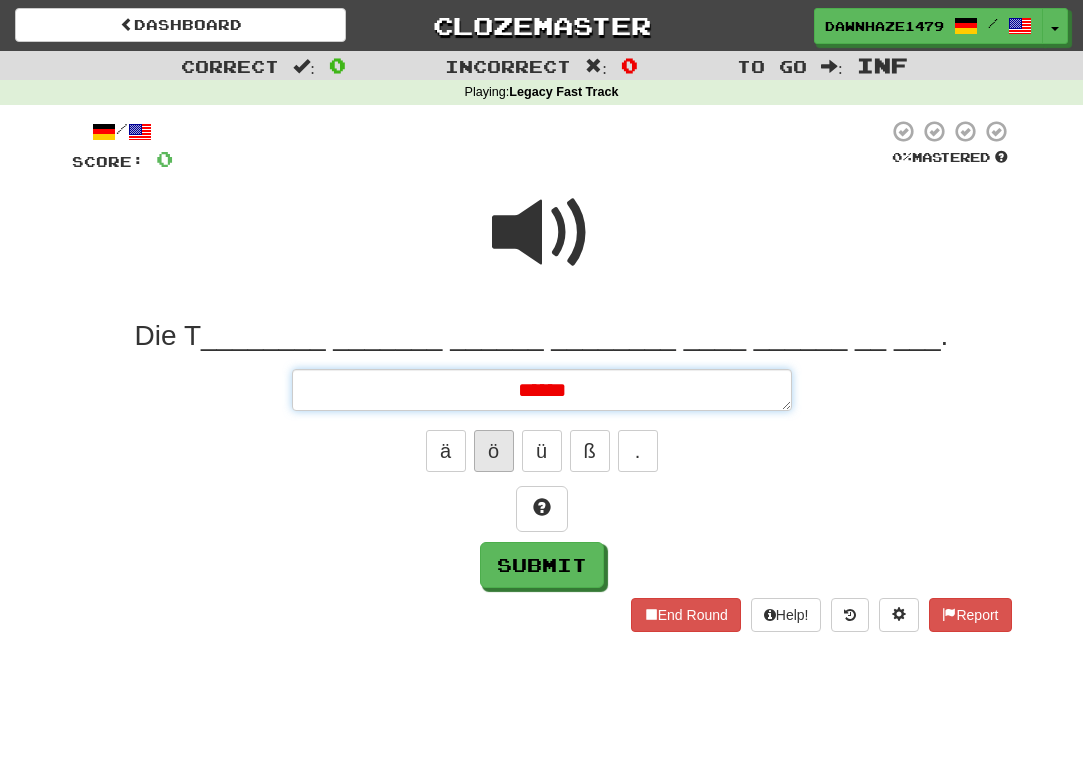 type on "*" 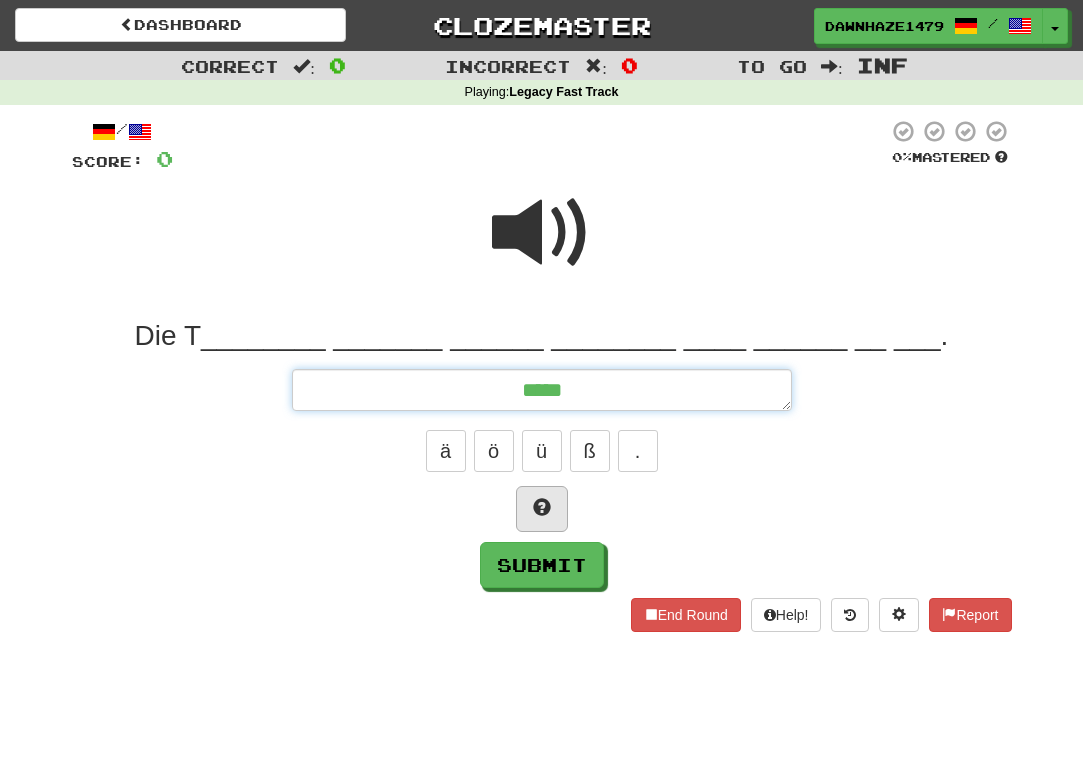 type on "*****" 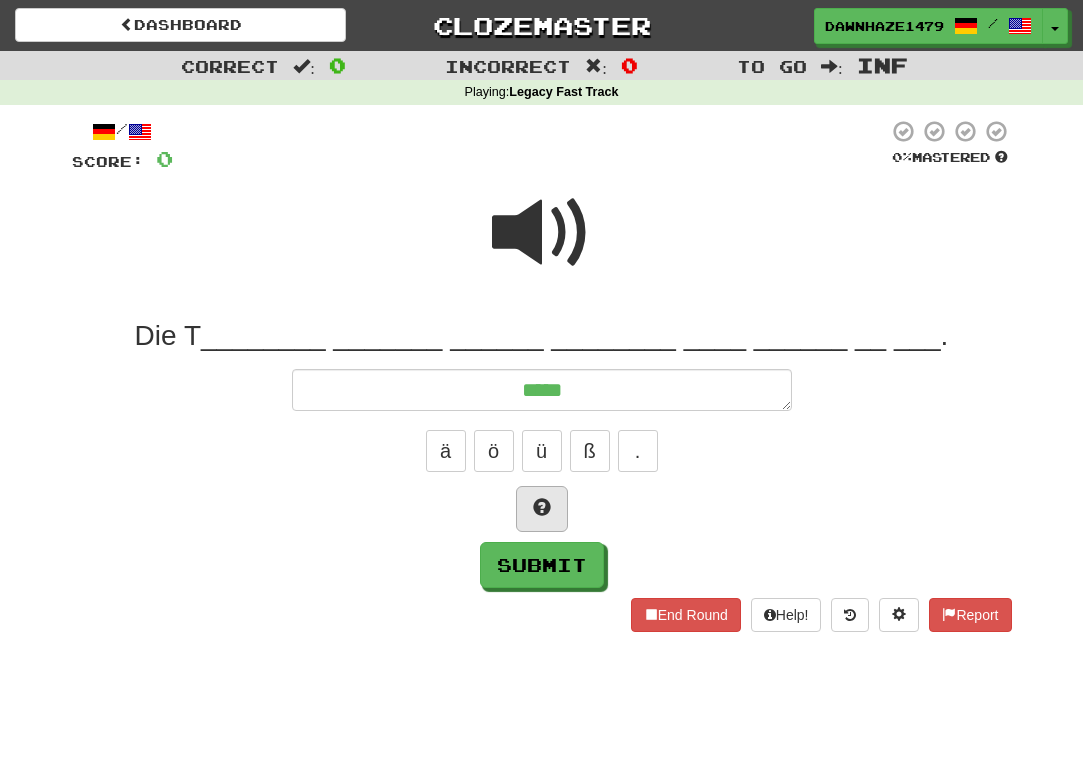 click at bounding box center [542, 509] 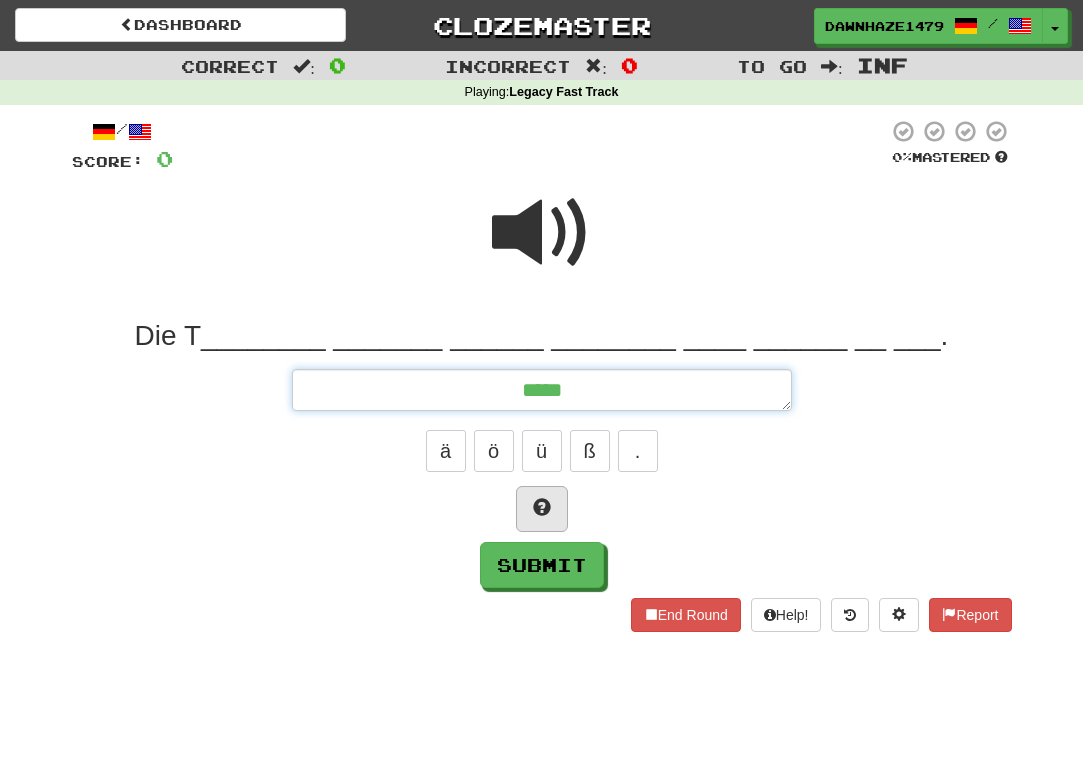 type on "*" 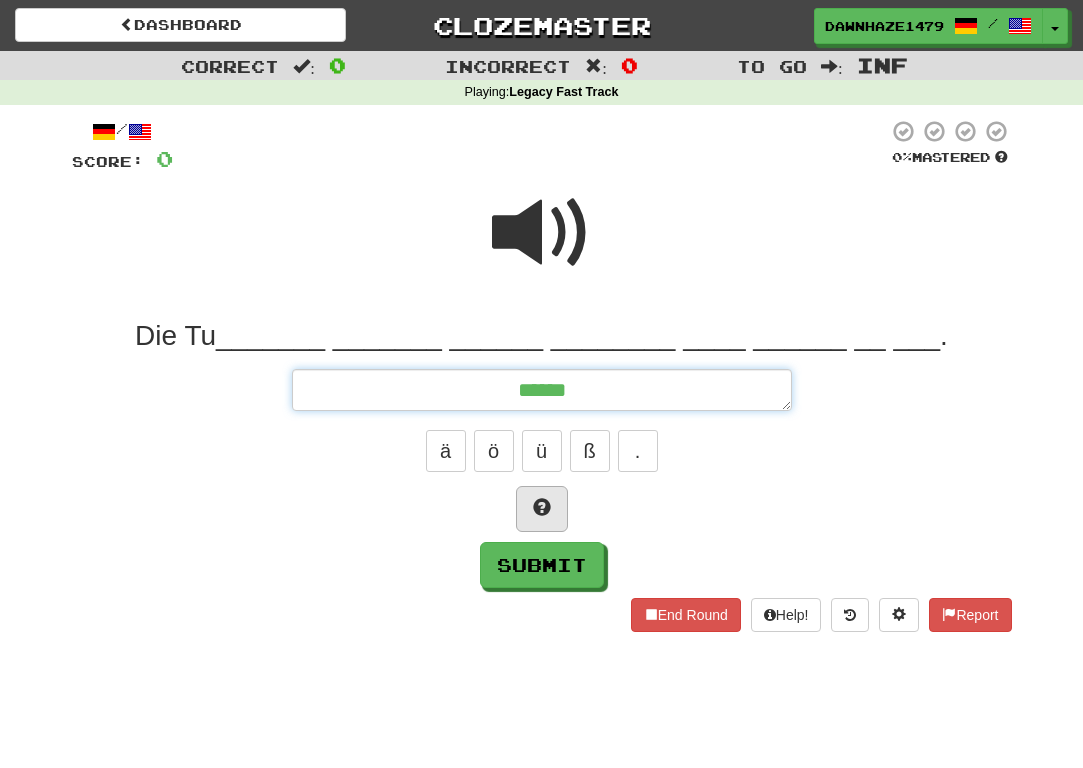type on "*" 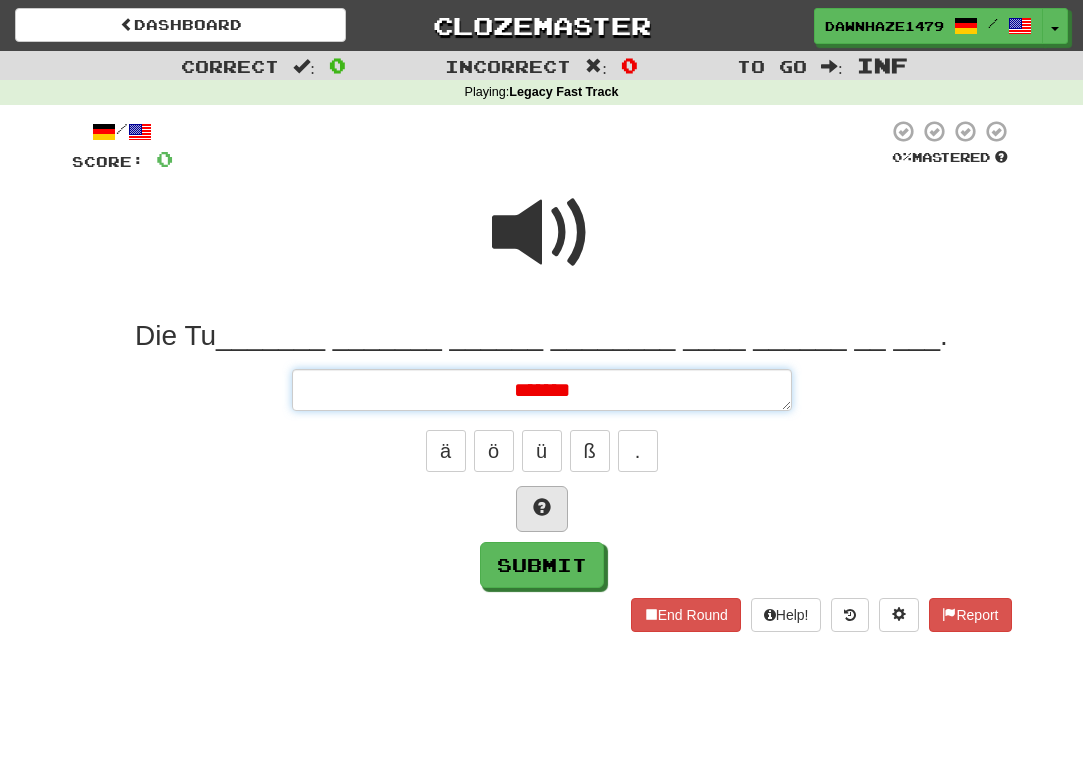 type on "*" 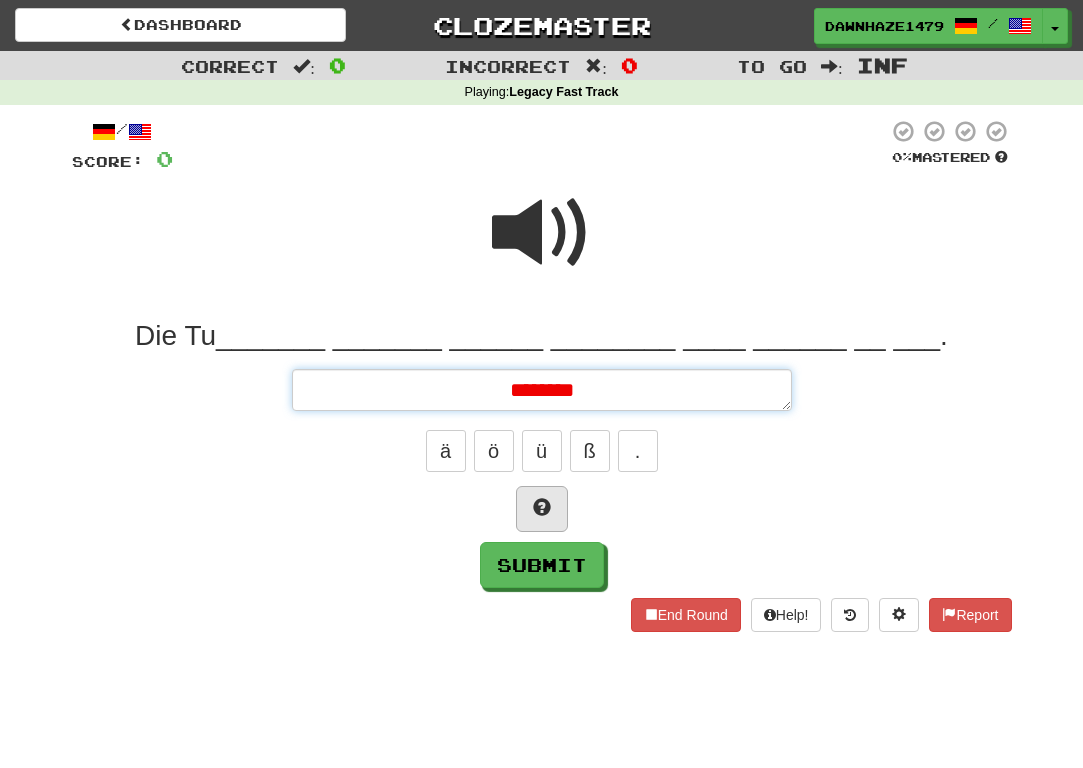type on "*" 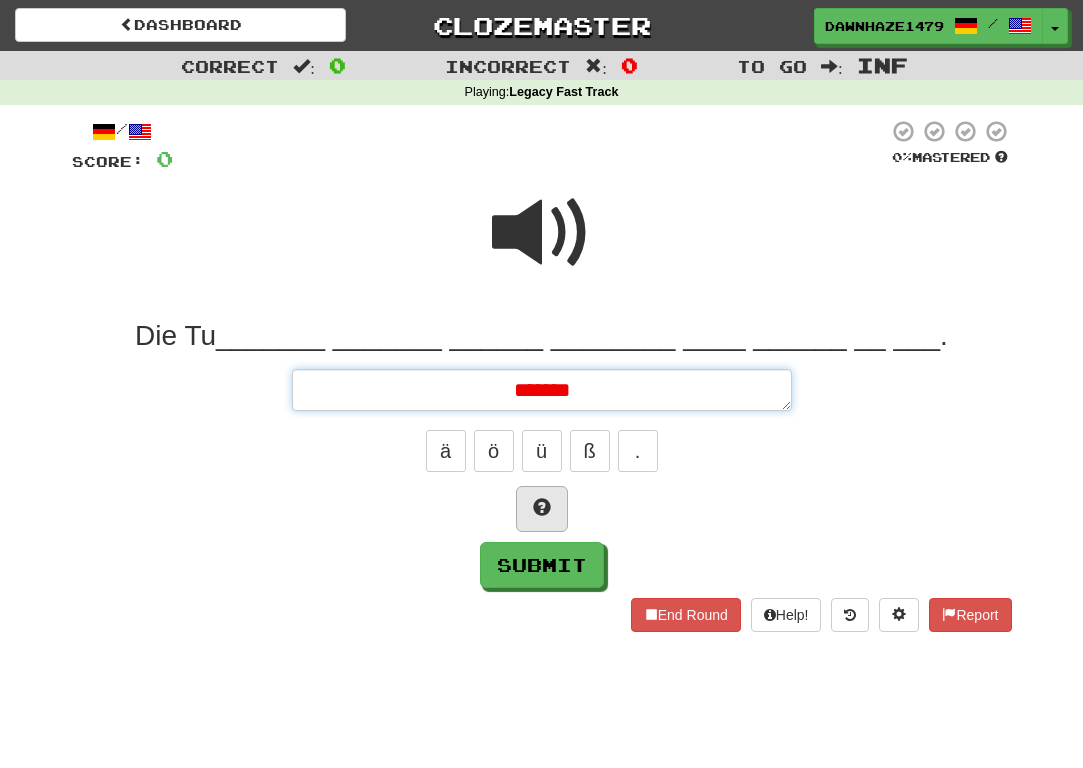 type on "*" 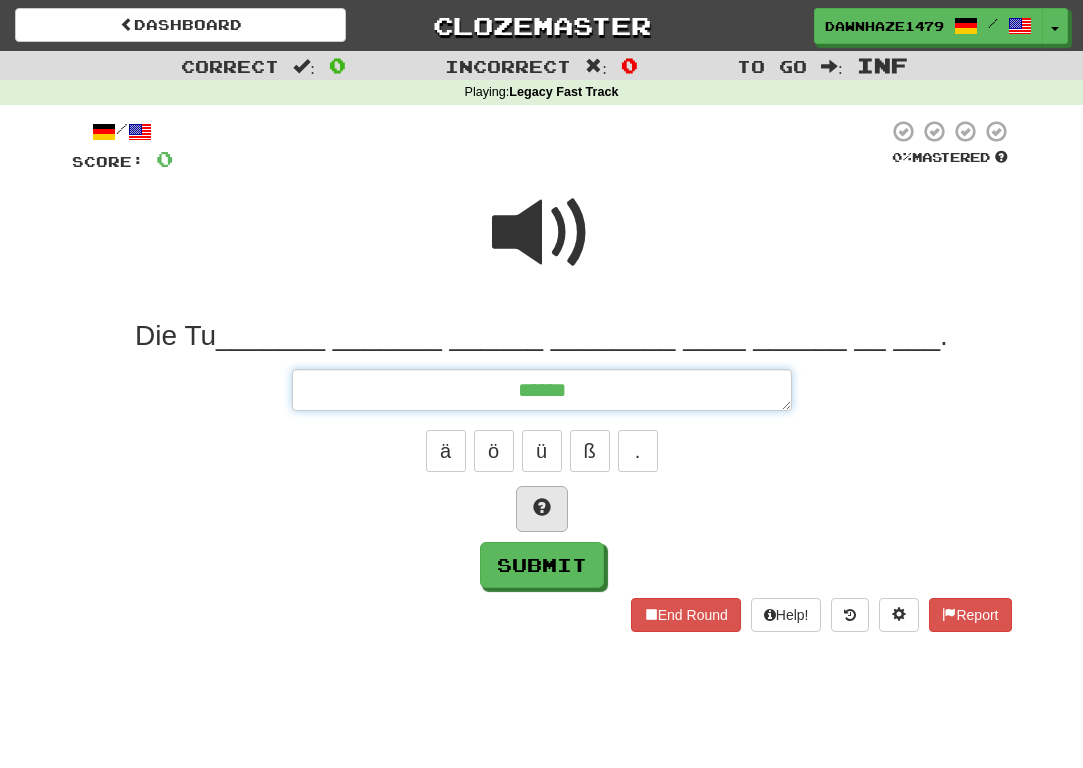 type on "*" 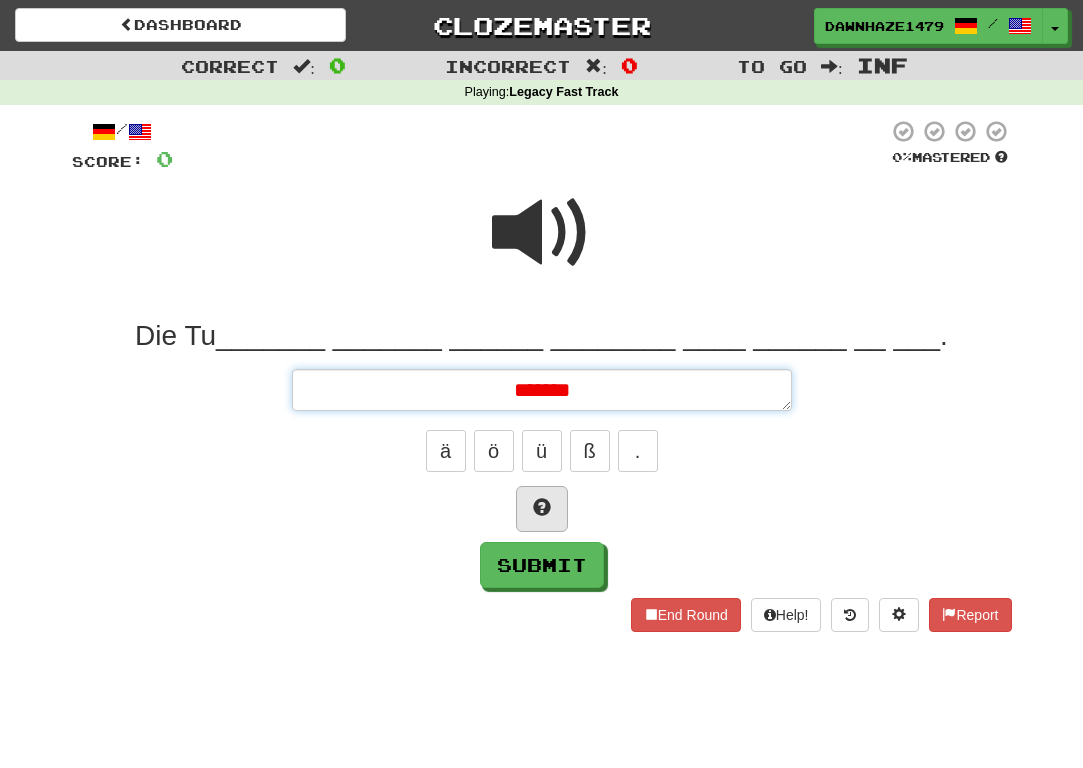 type on "*" 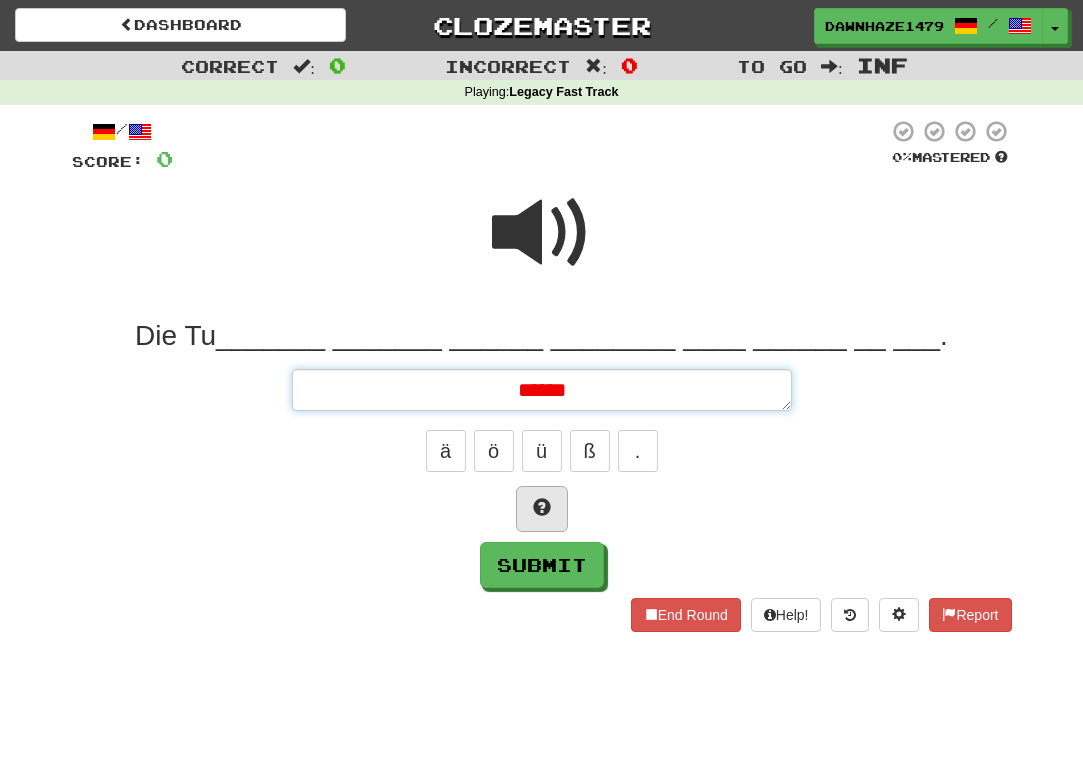 type on "*" 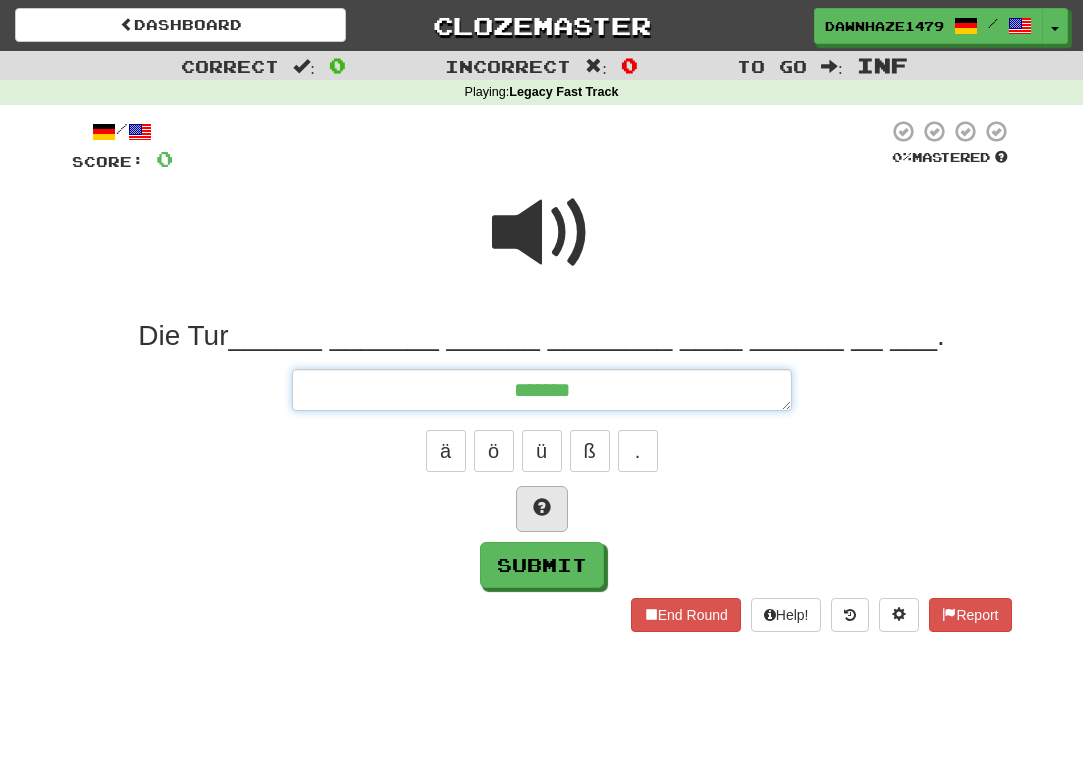 type on "*" 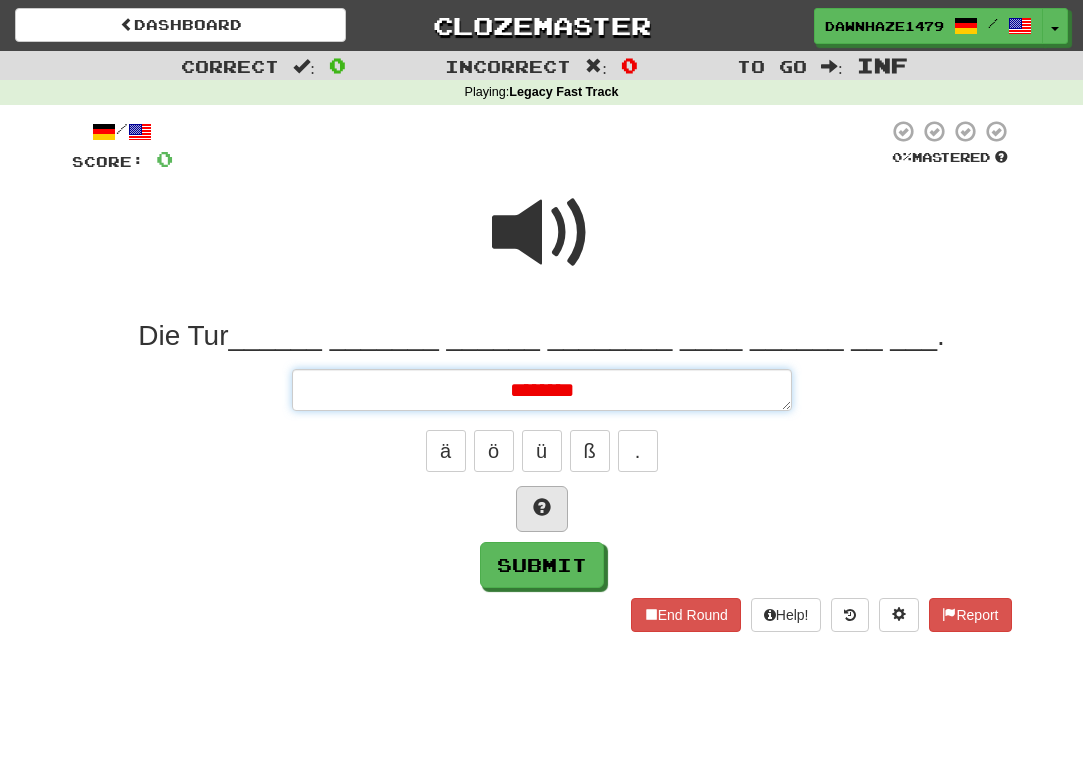 type on "*" 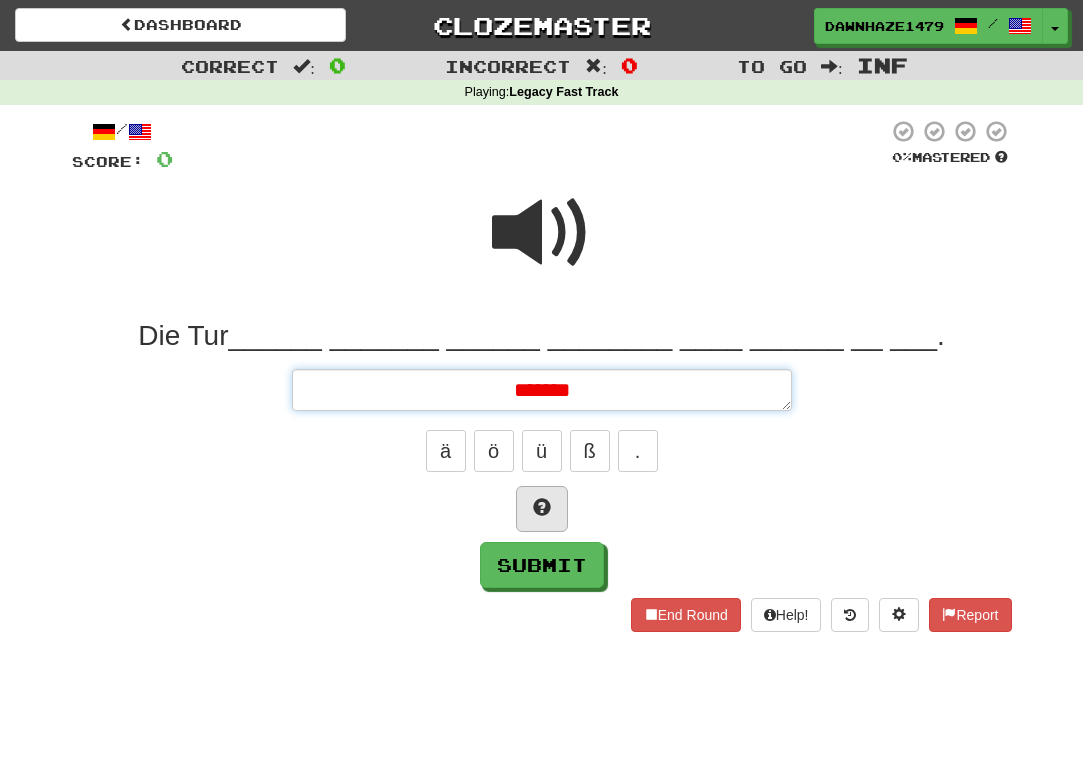 type on "*" 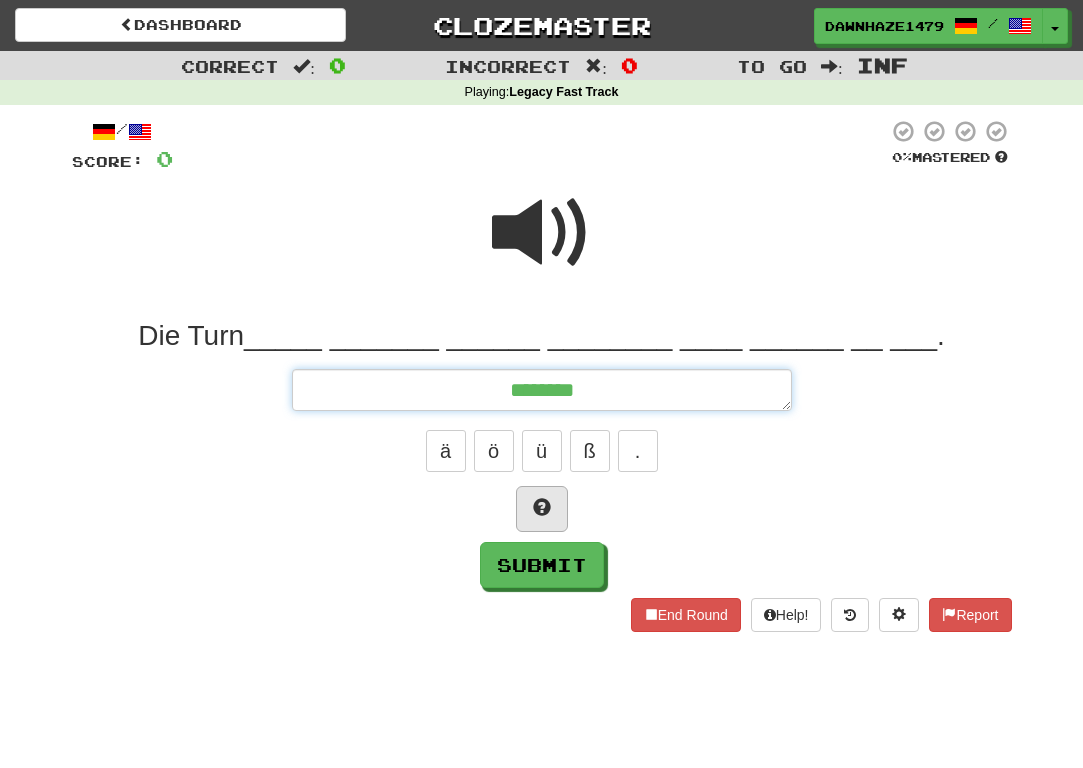 type on "*" 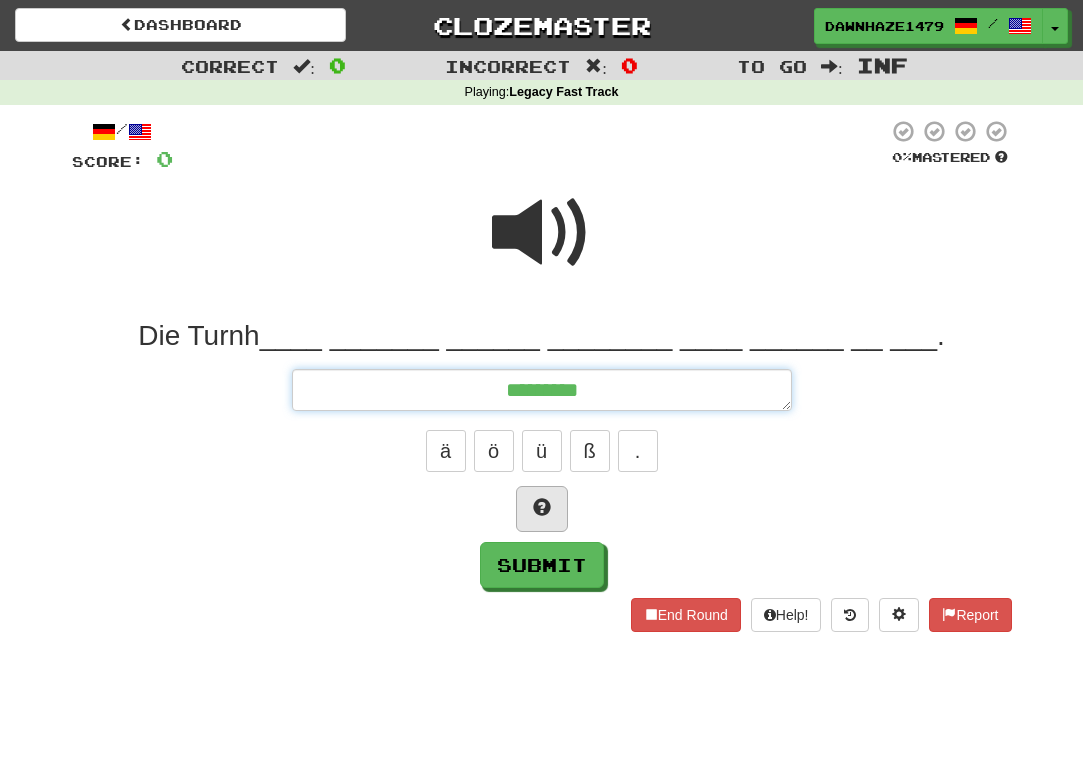 type on "*" 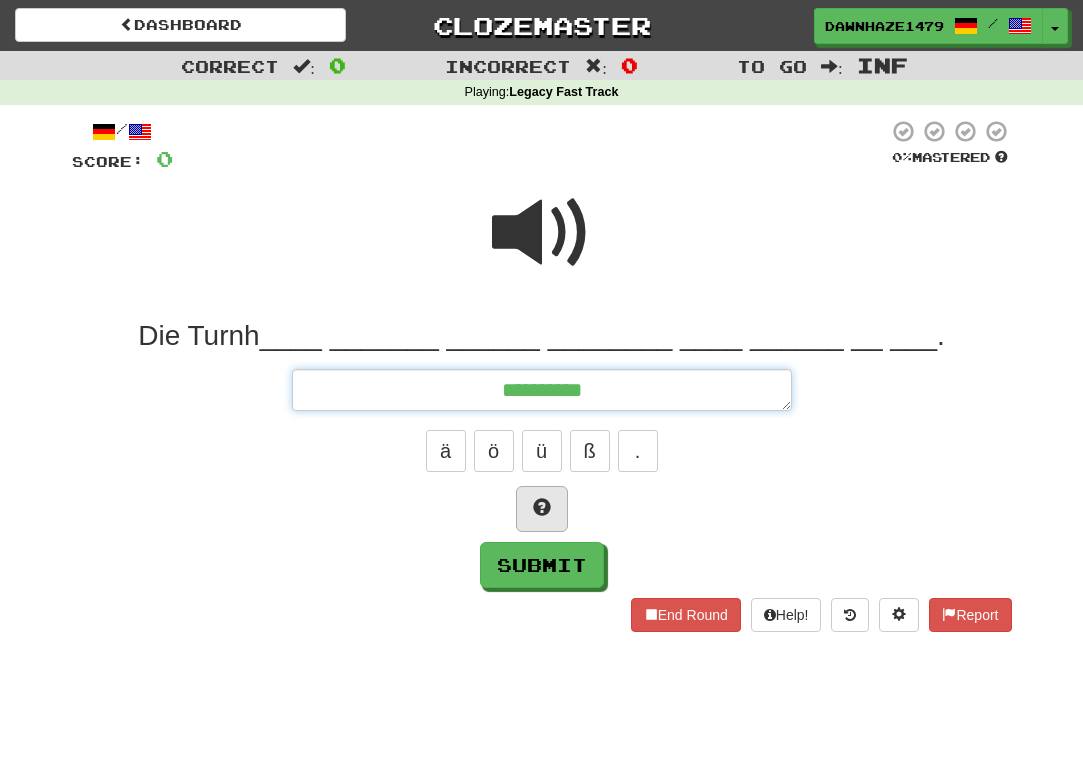 type on "*" 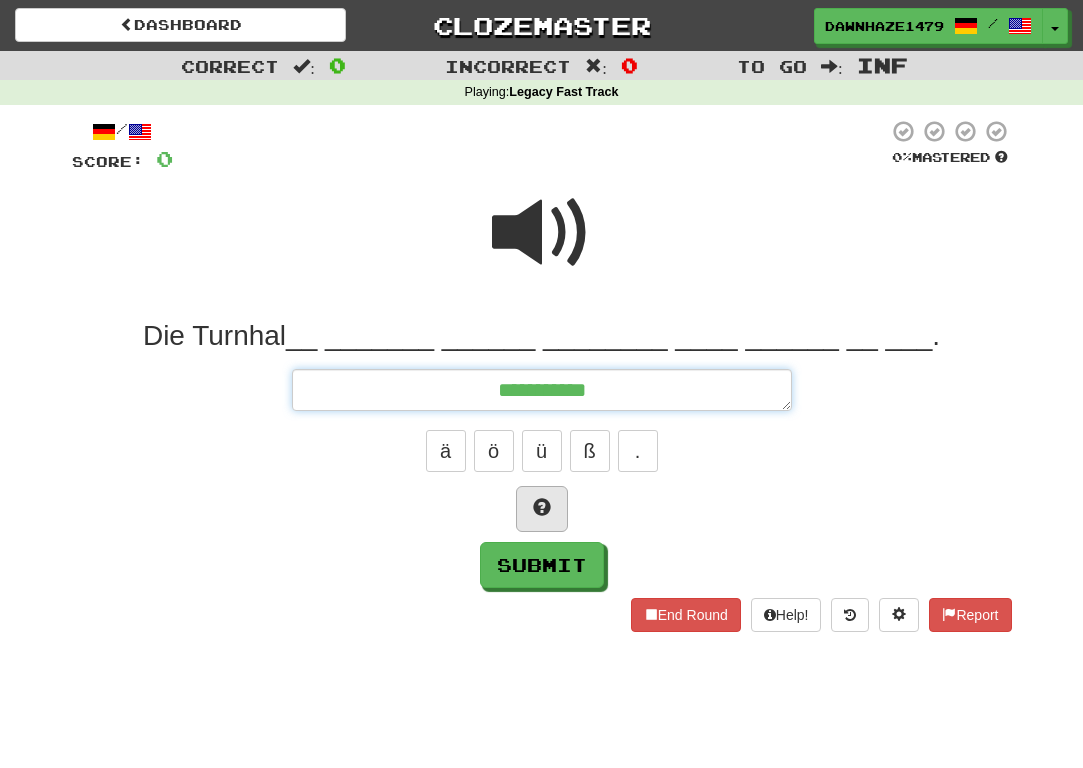 type on "*" 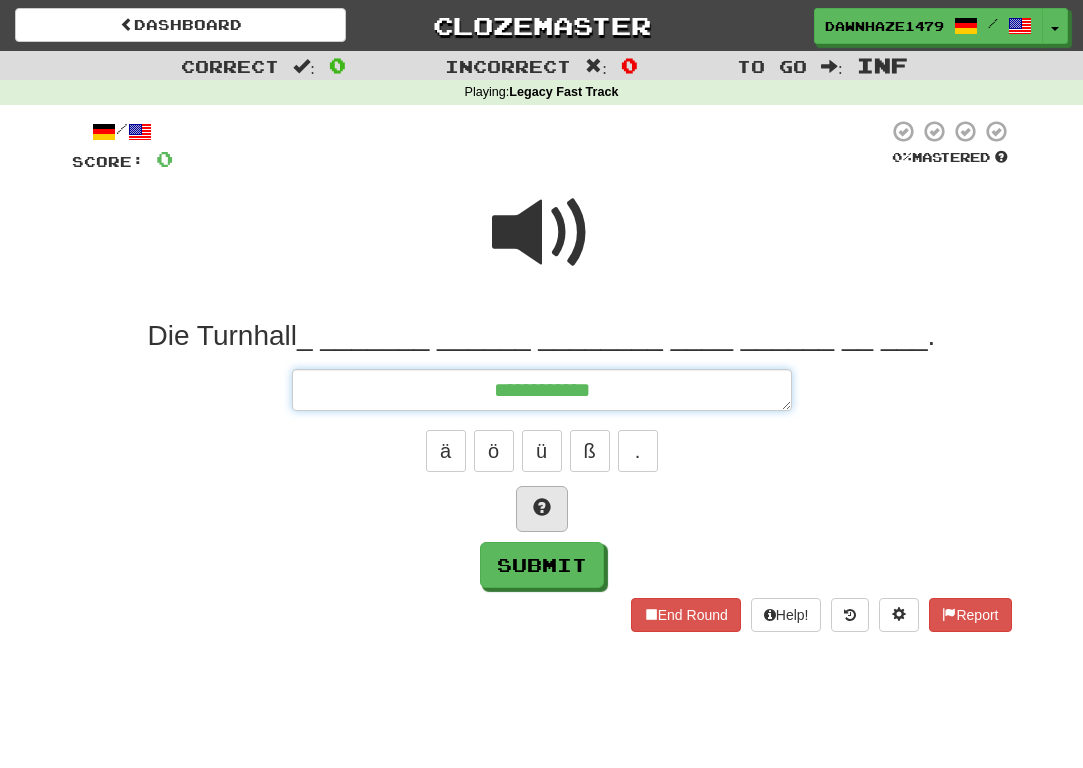 type on "*" 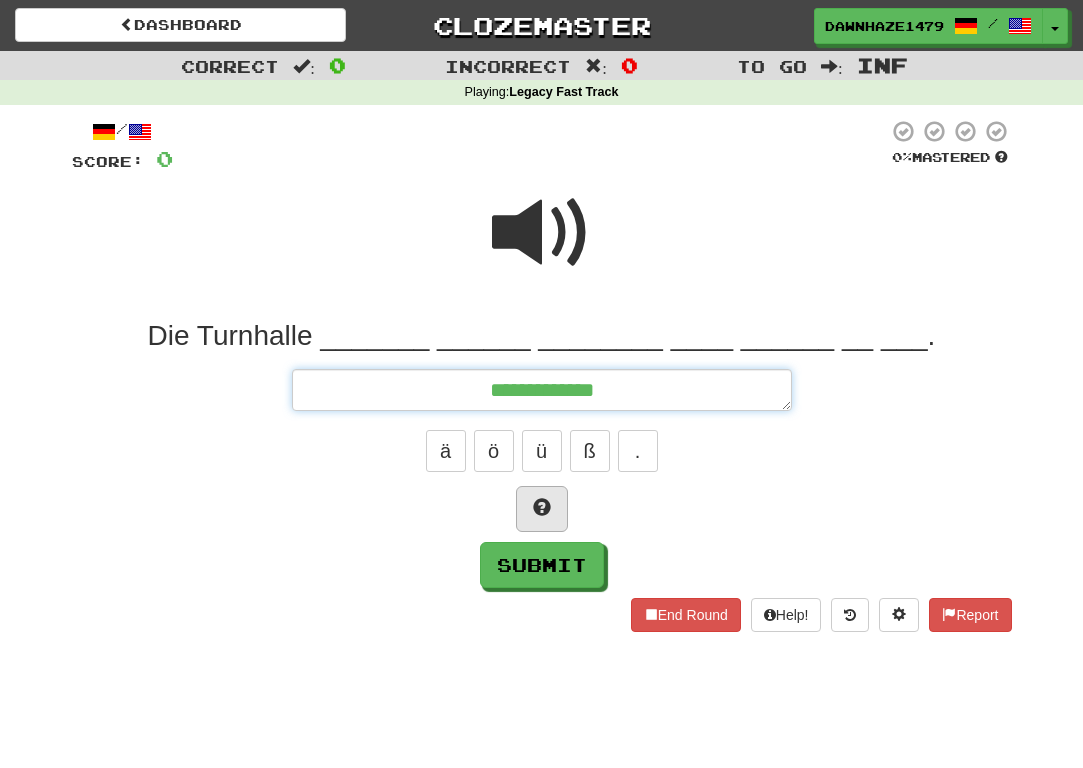 type on "*" 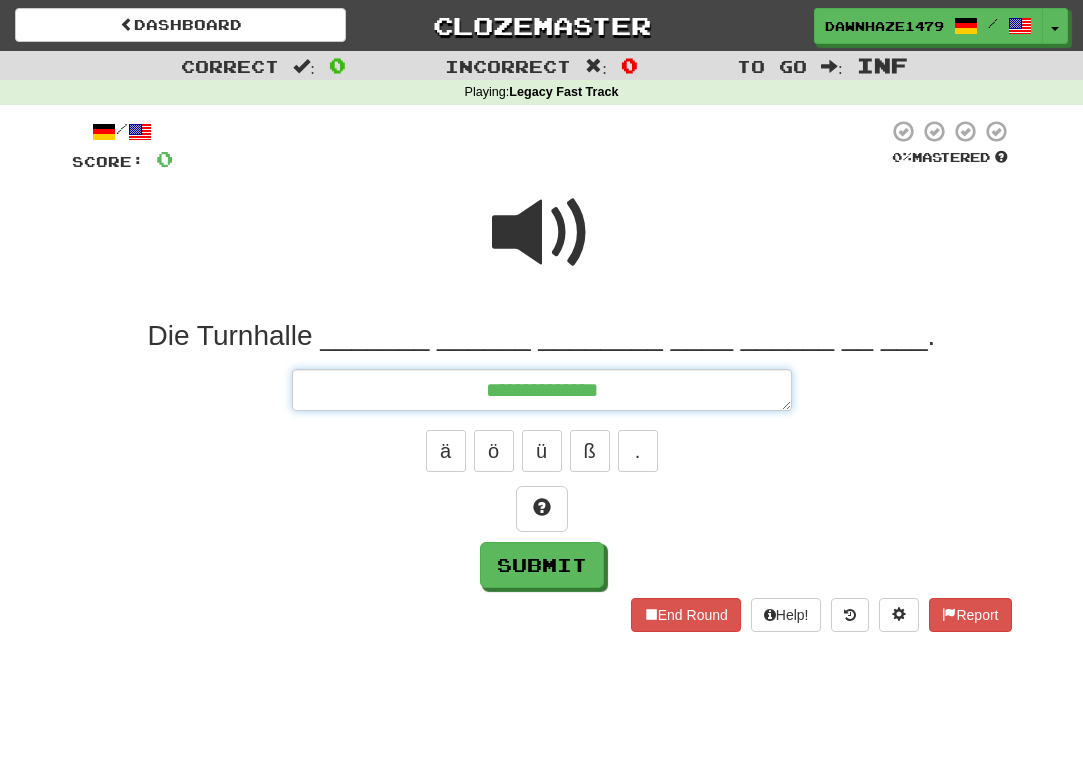 type on "**********" 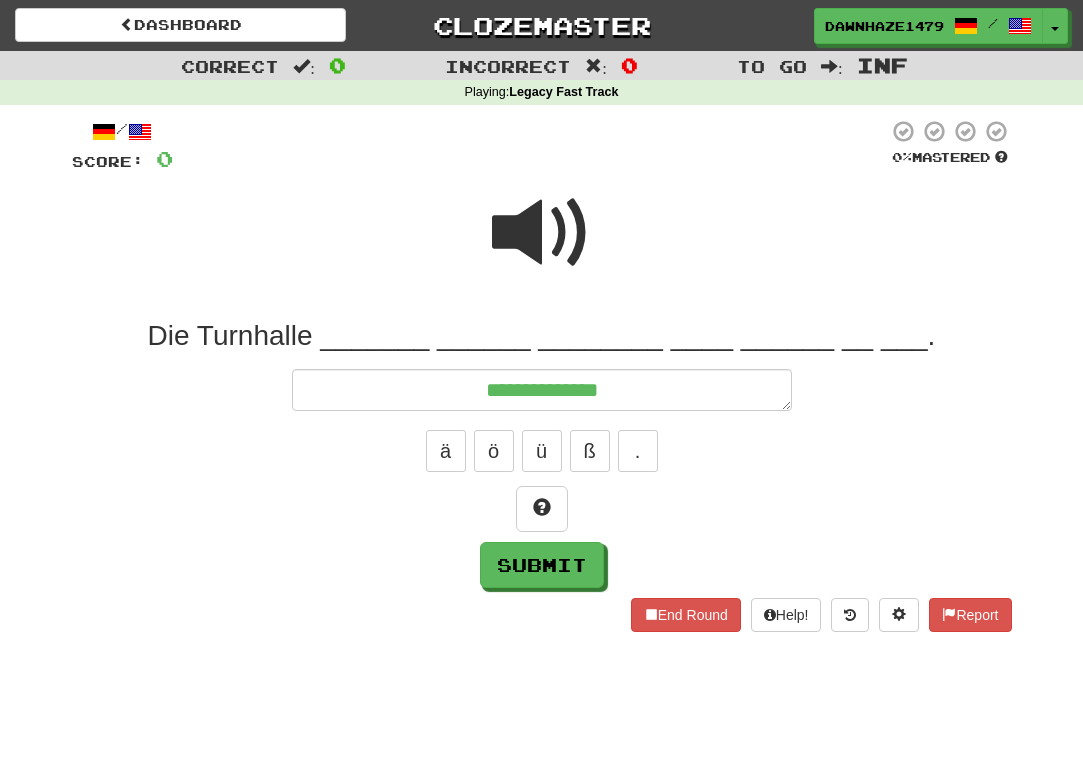 click at bounding box center [542, 233] 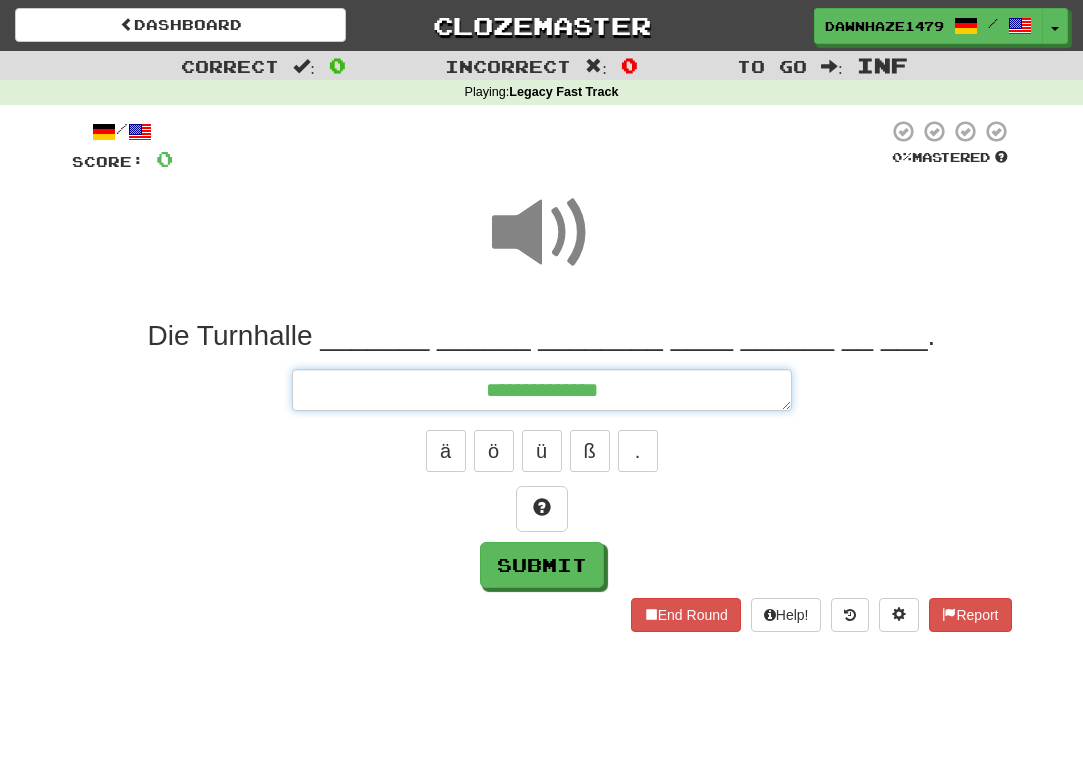 click on "**********" at bounding box center (542, 390) 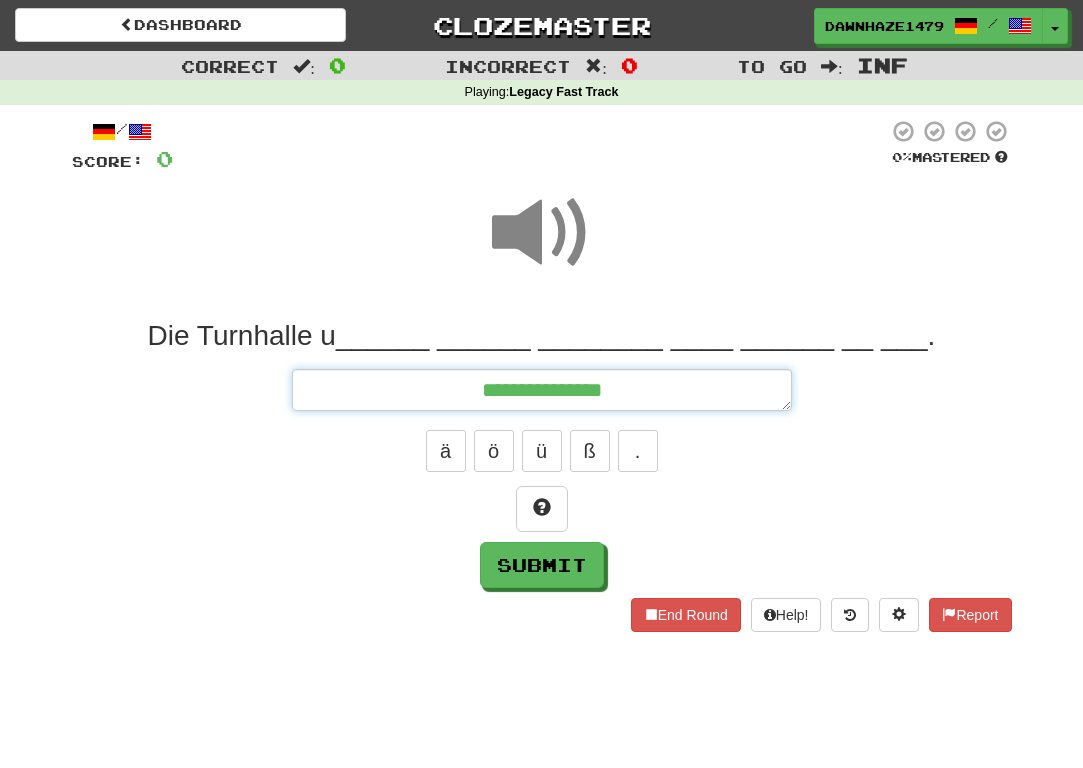 type on "*" 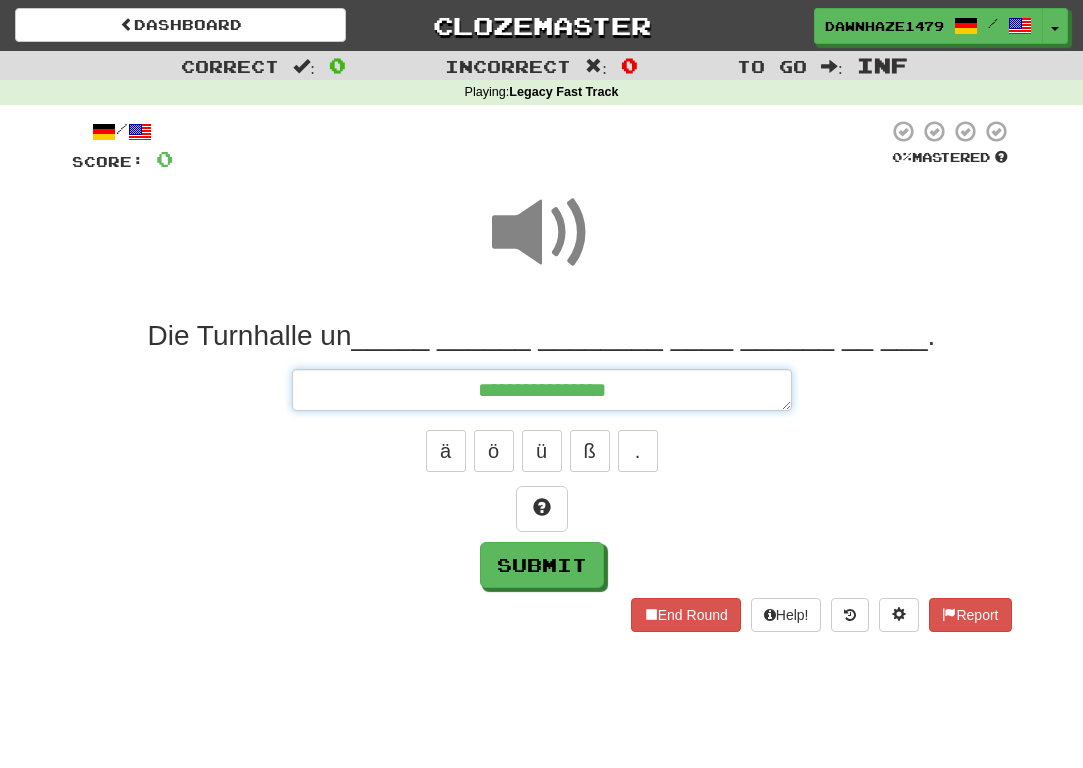 type on "*" 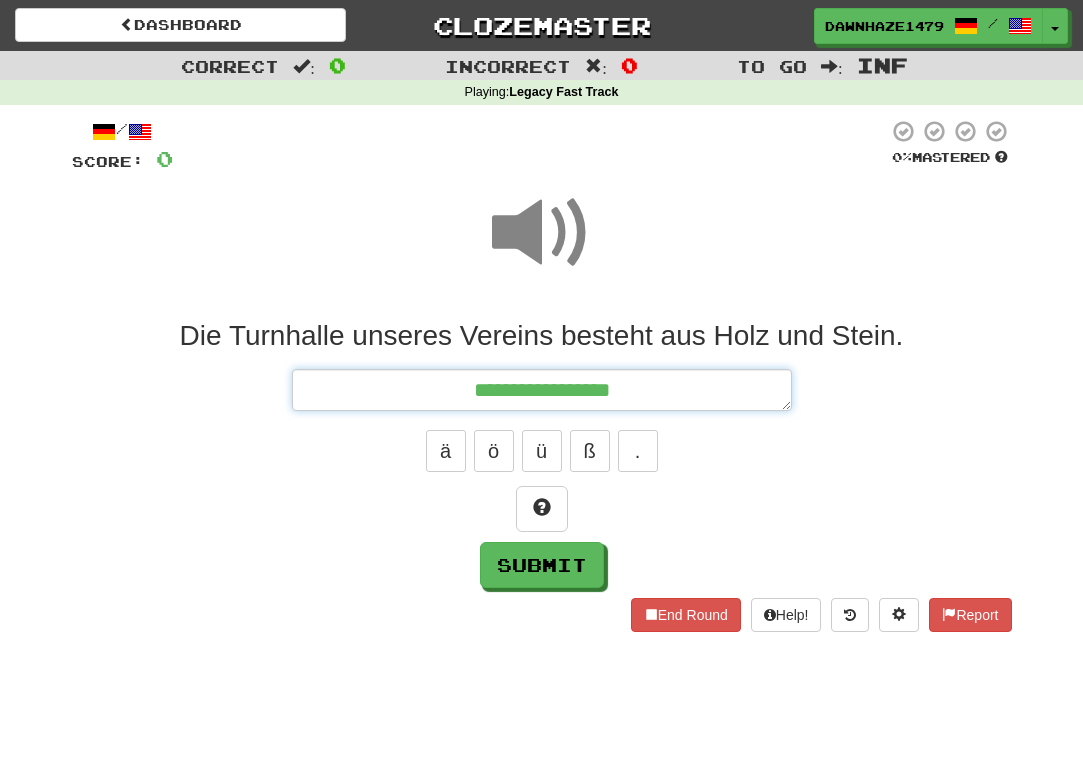 type on "*" 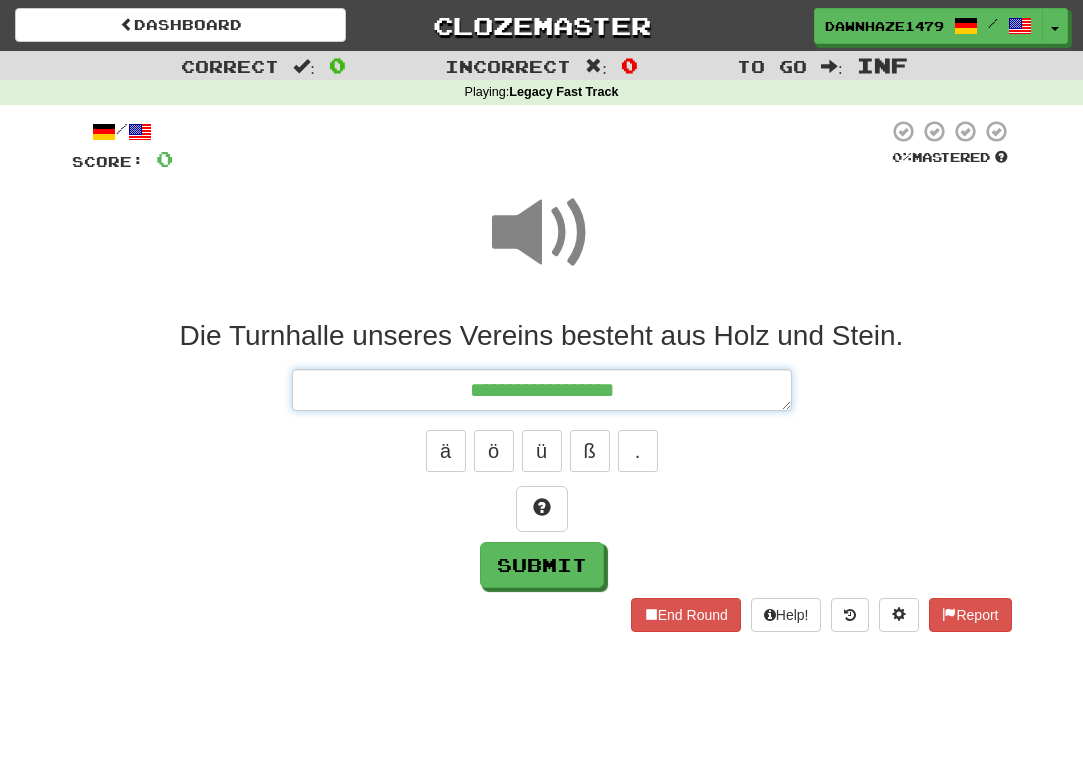 type on "*" 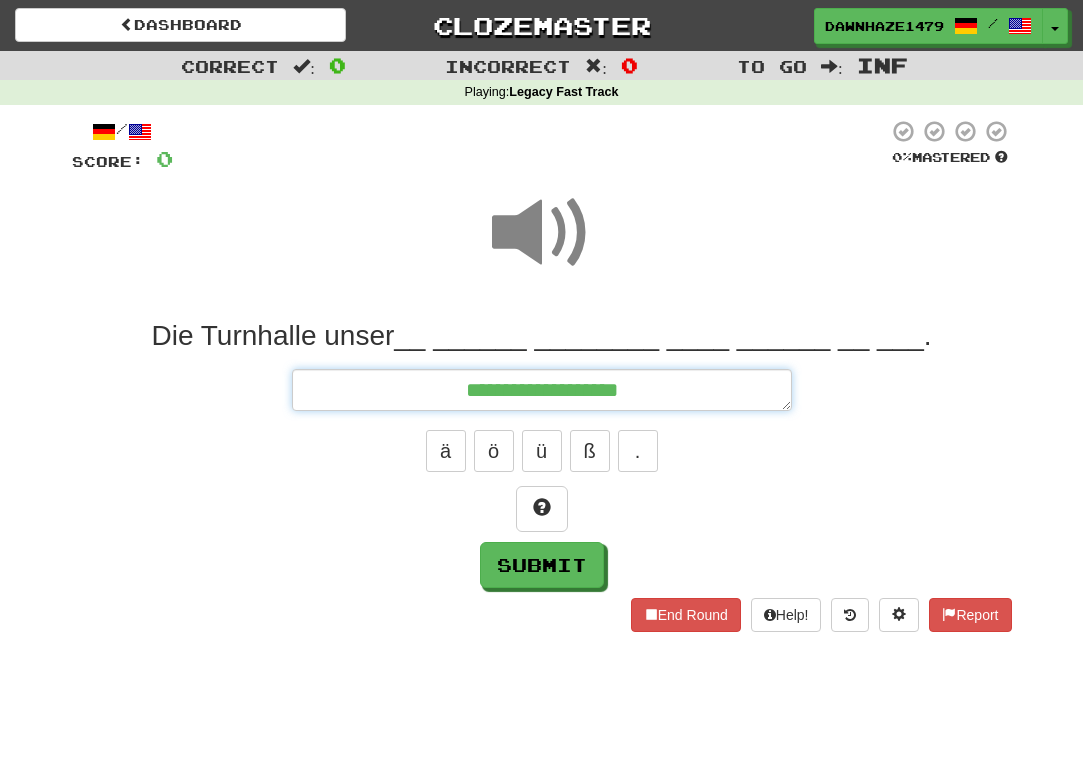 type on "*" 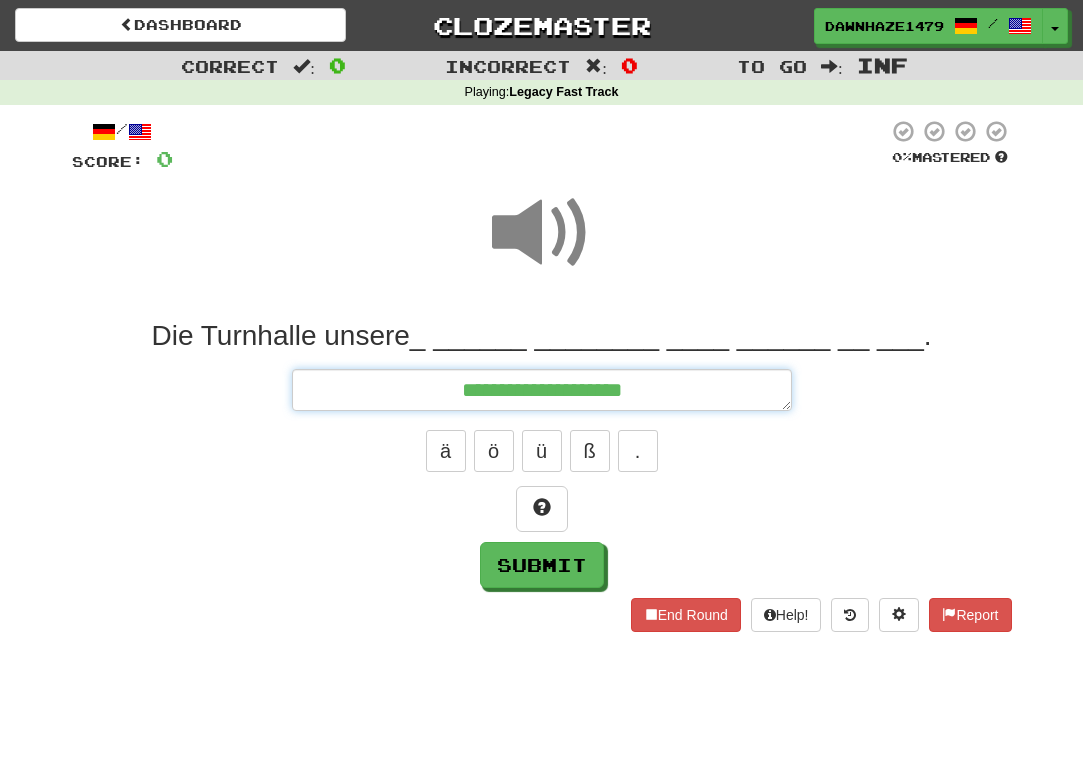 type on "*" 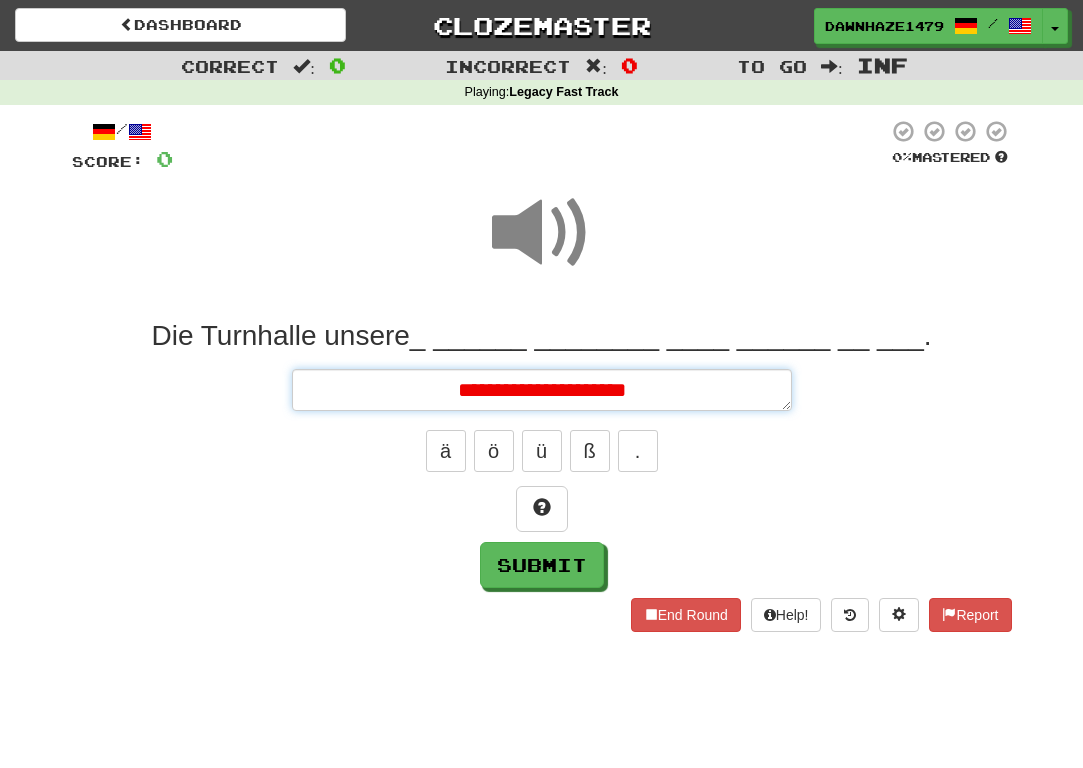type on "*" 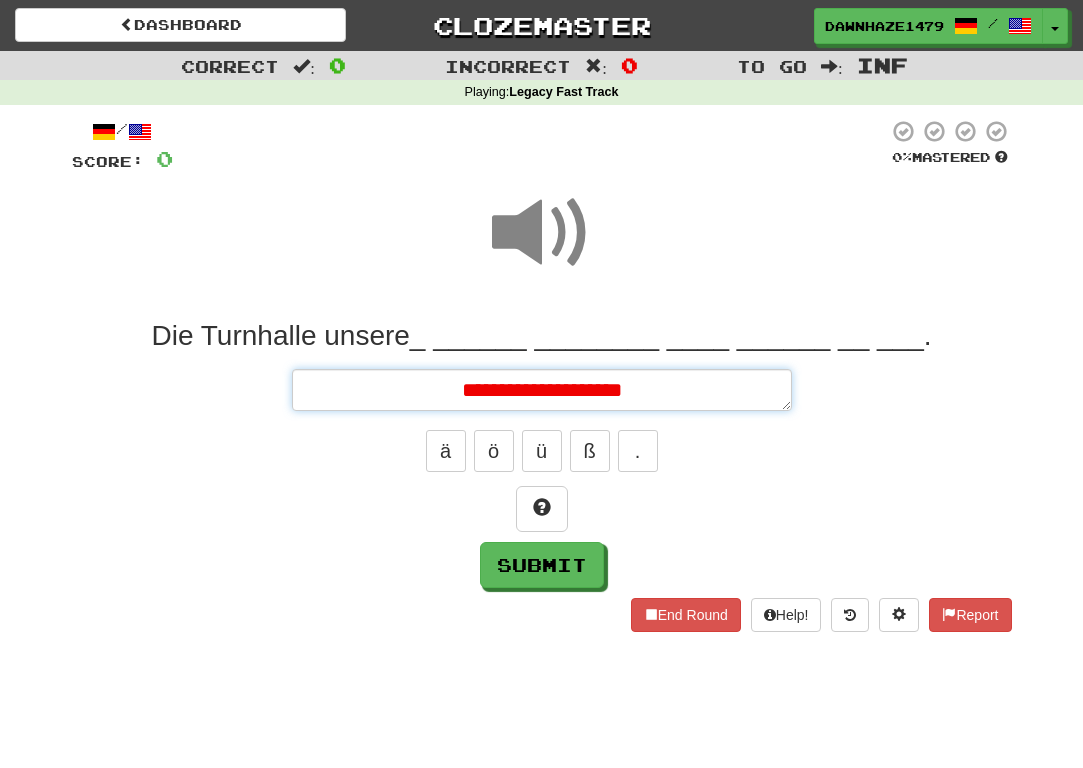 type on "*" 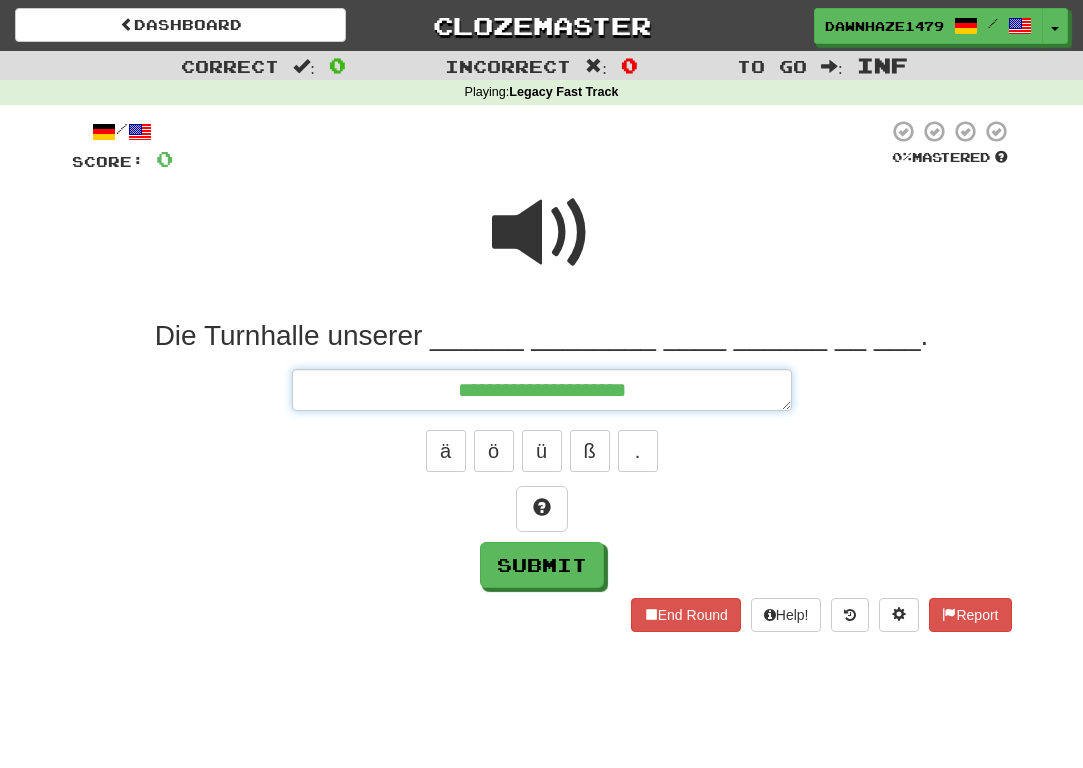 type on "*" 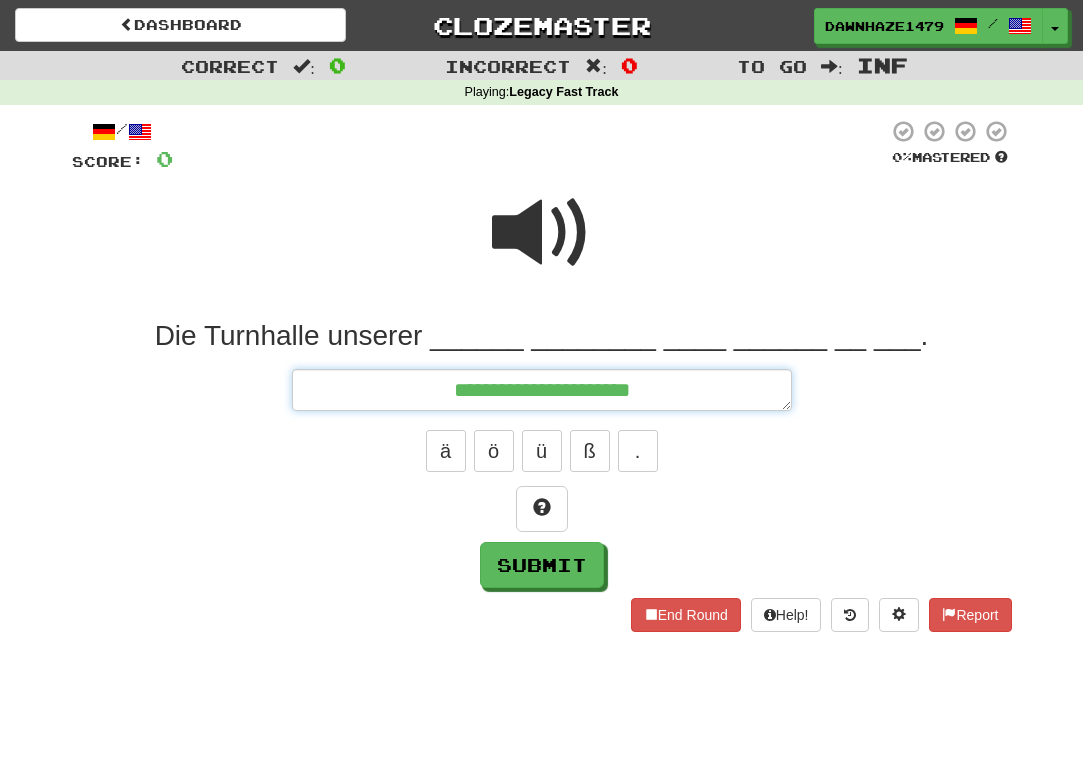 type on "*" 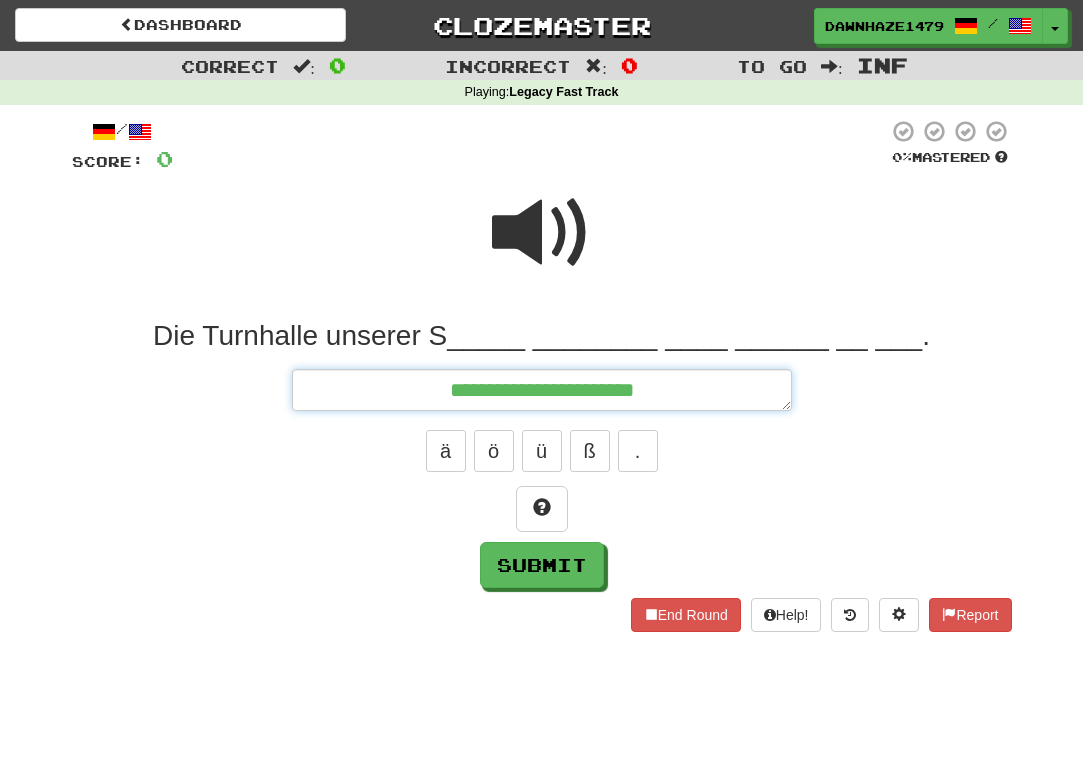 type on "*" 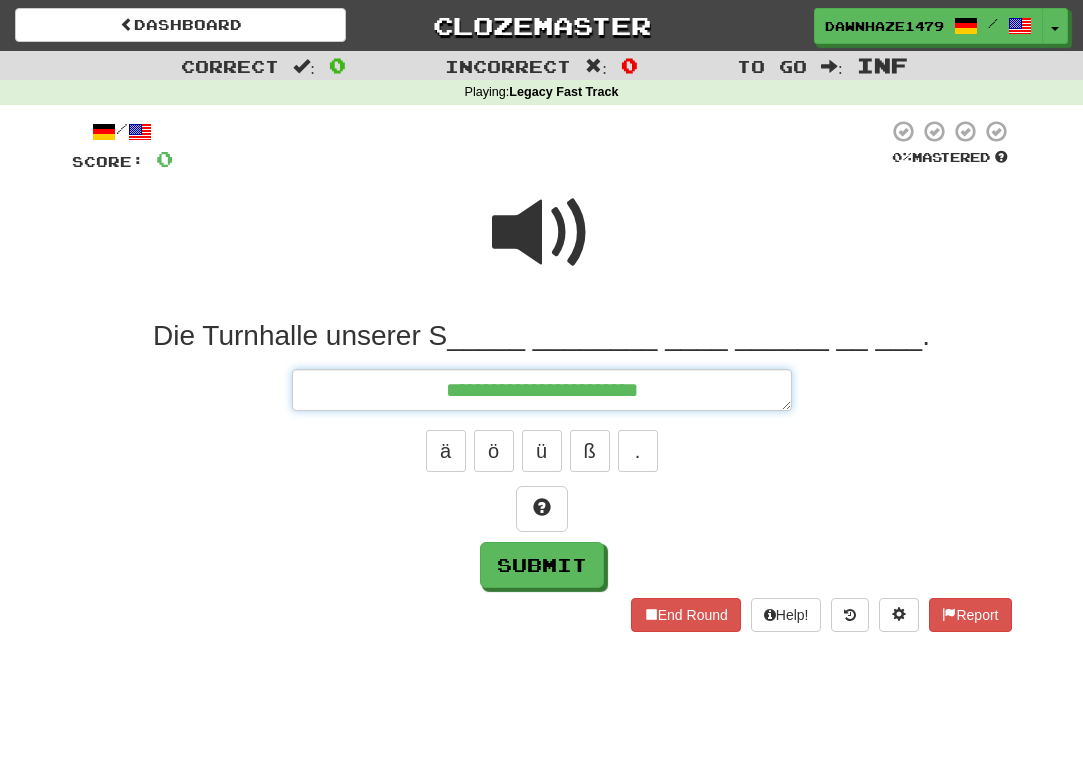 type on "*" 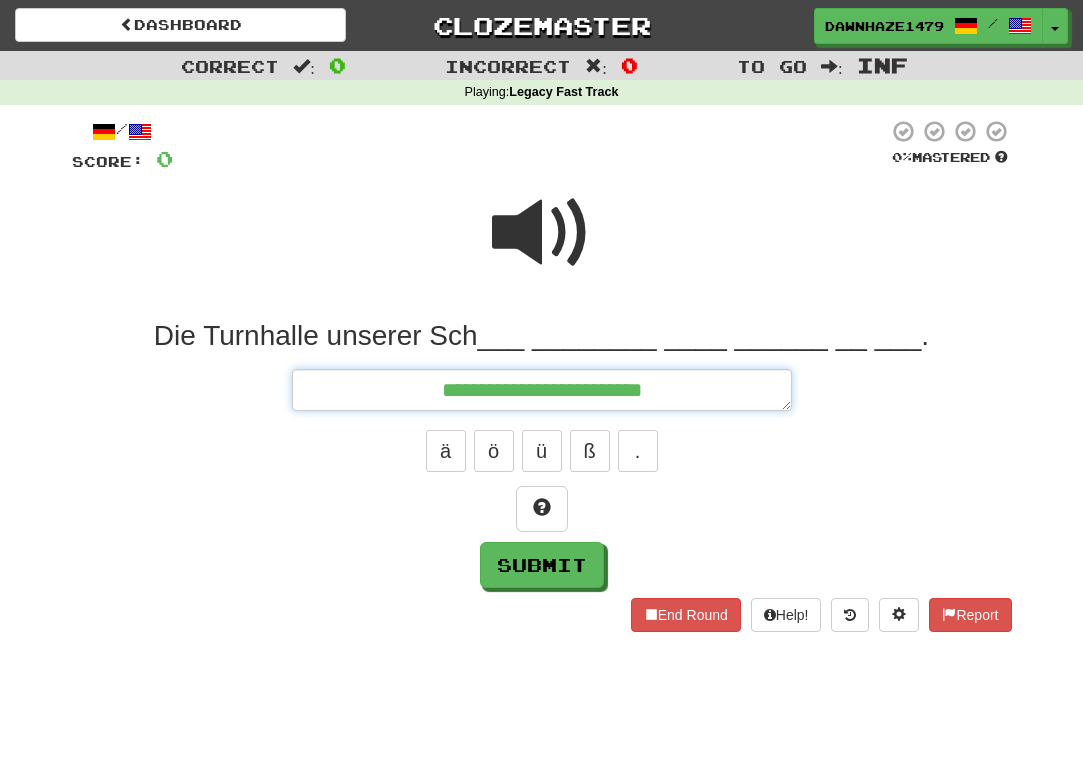 type on "*" 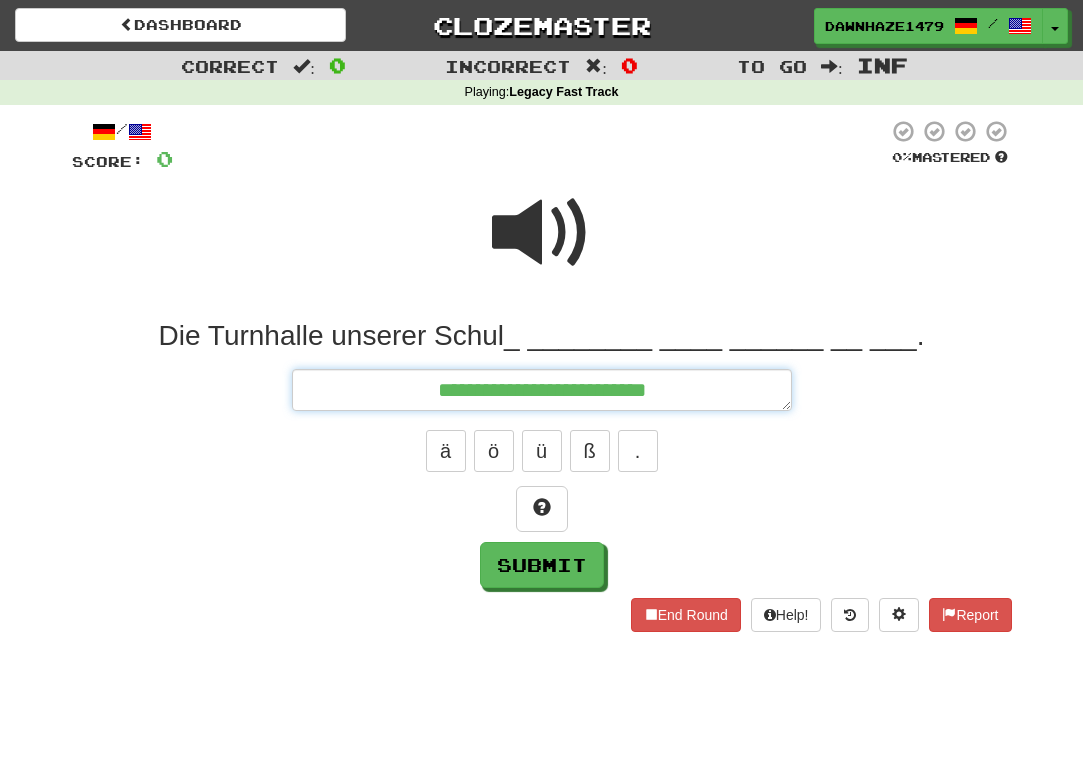 type on "*" 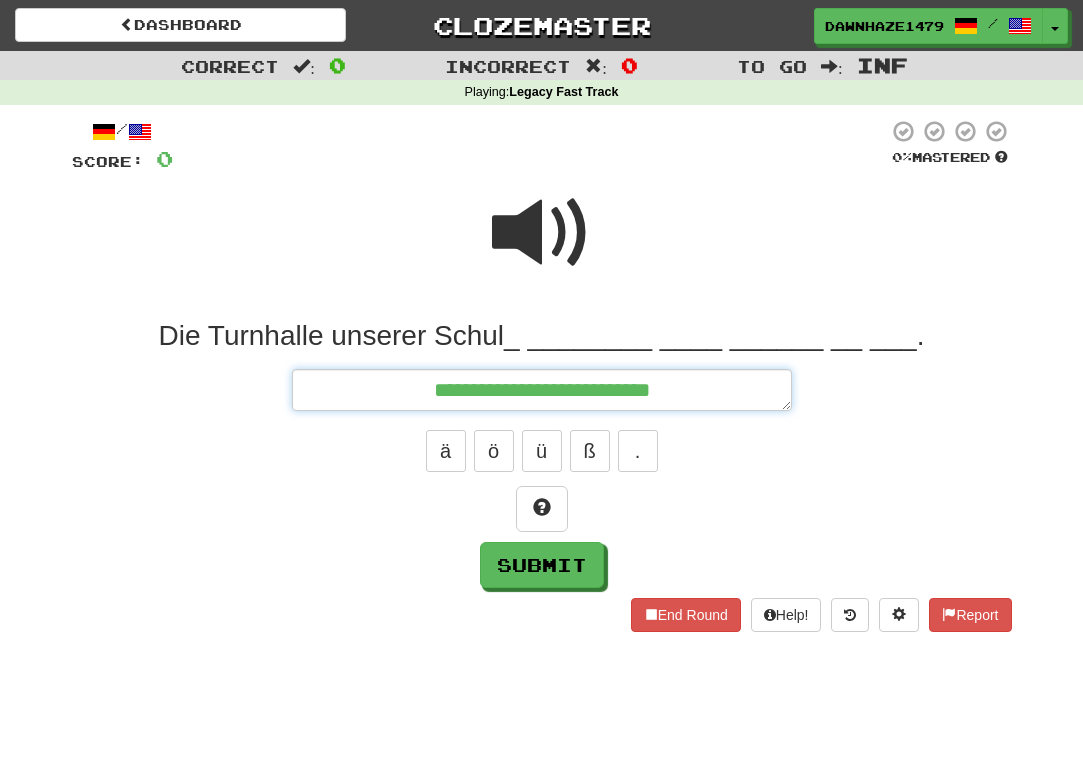 type on "*" 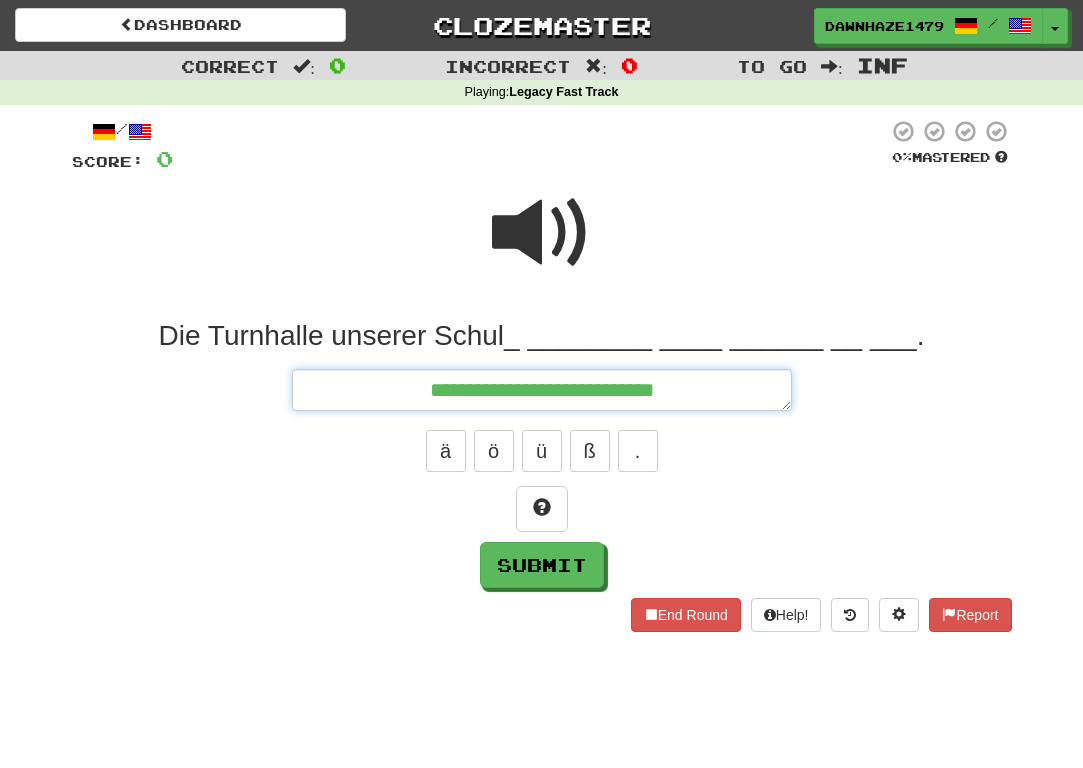 type on "*" 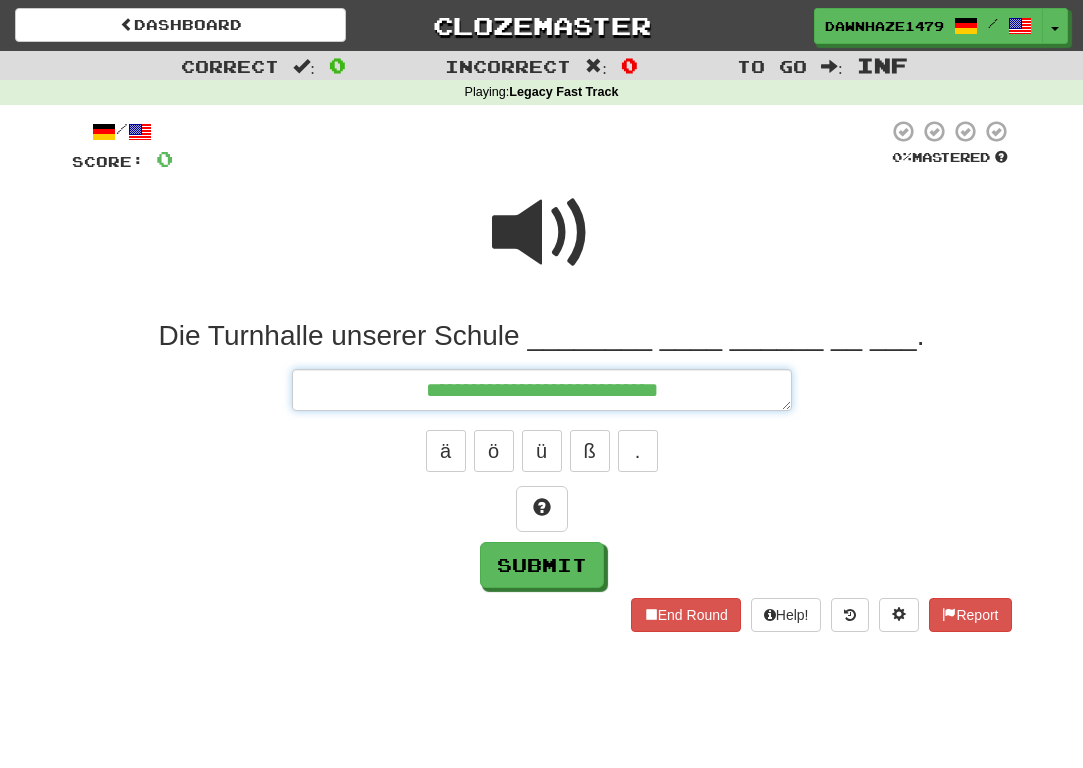 type on "*" 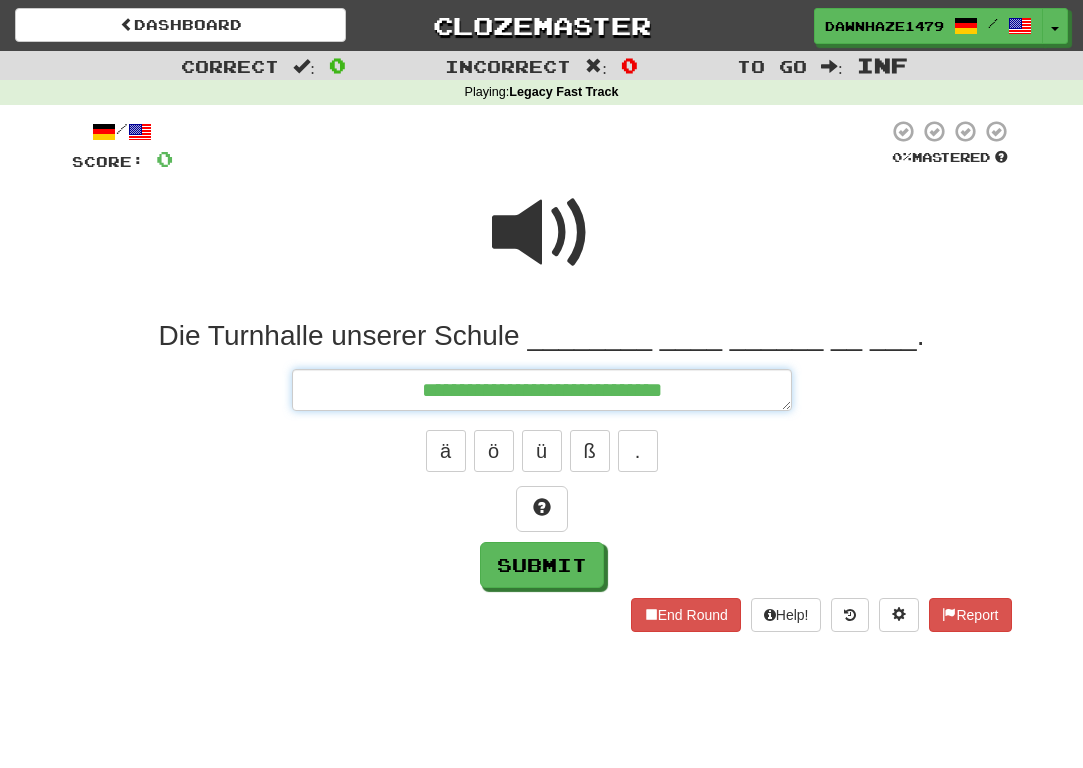 type on "*" 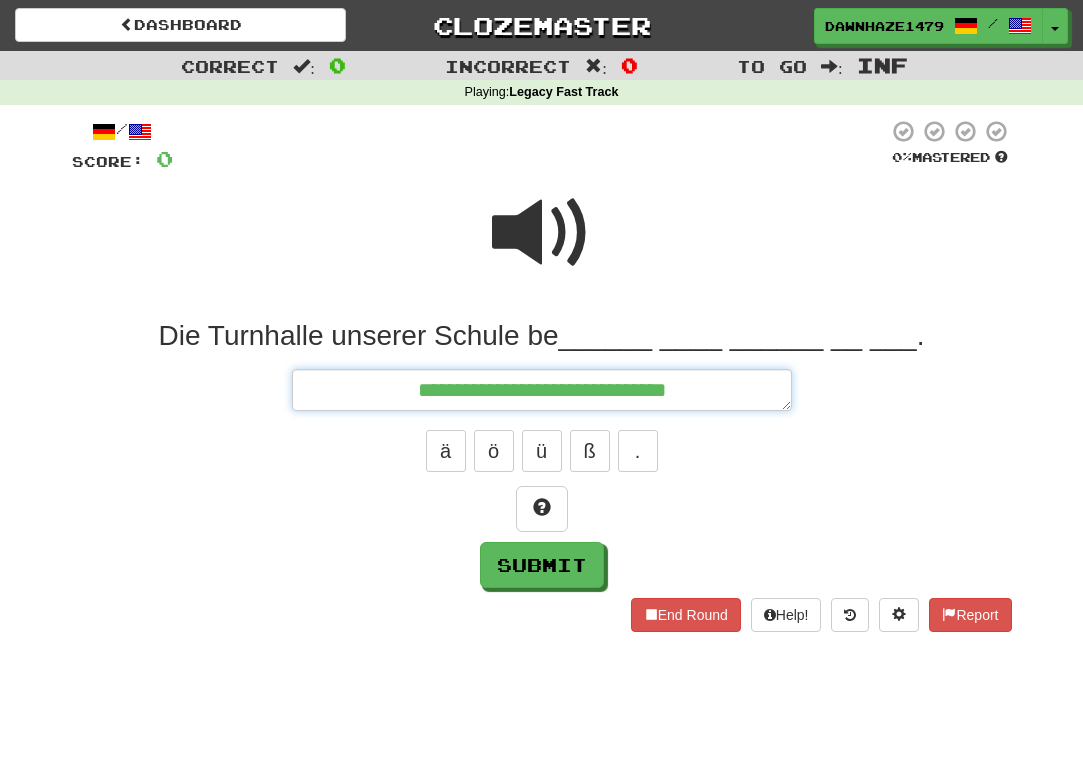 type on "*" 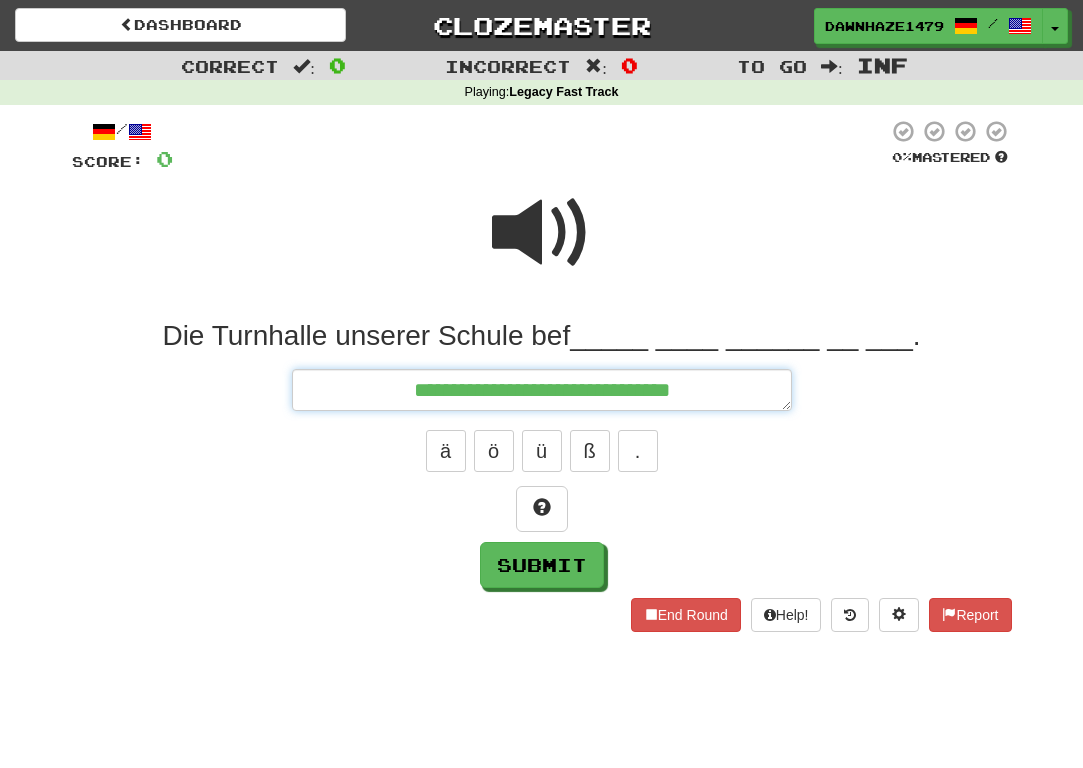 type on "*" 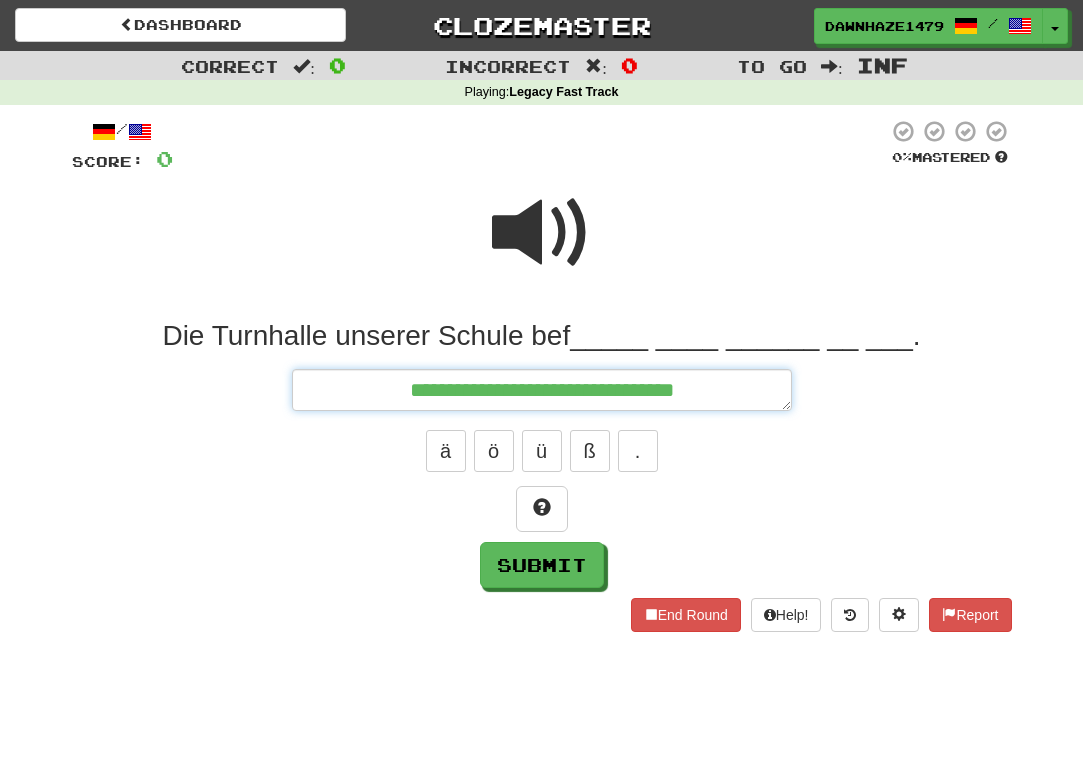 type on "*" 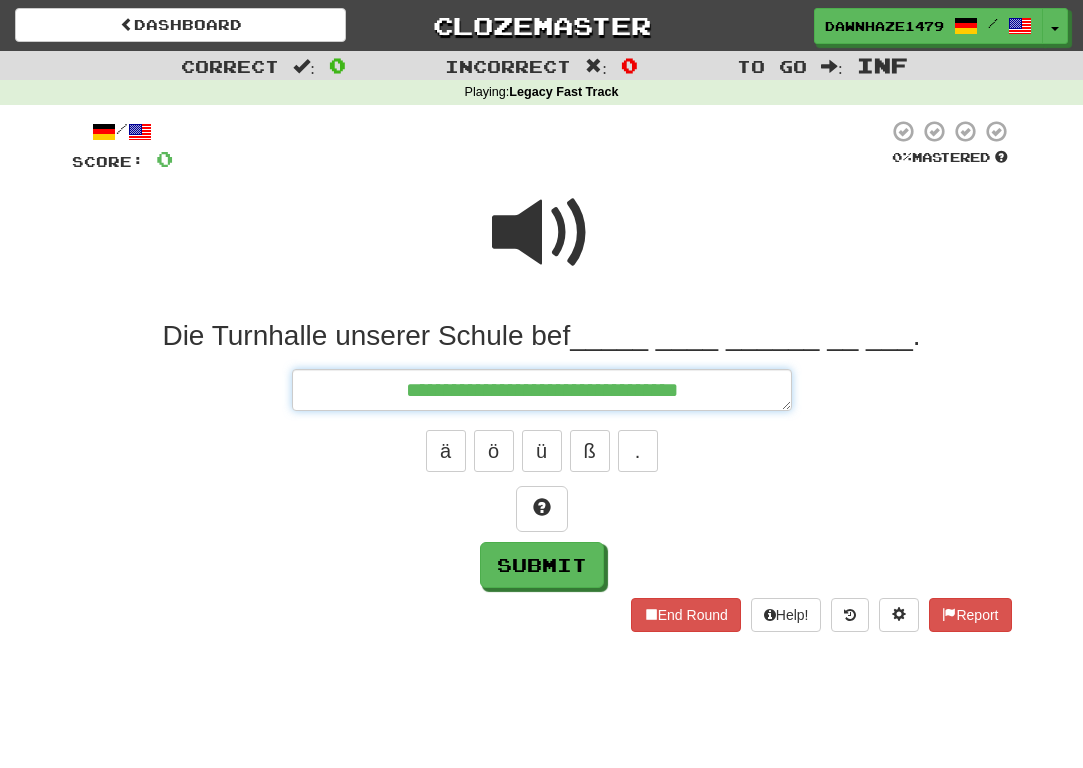 type on "*" 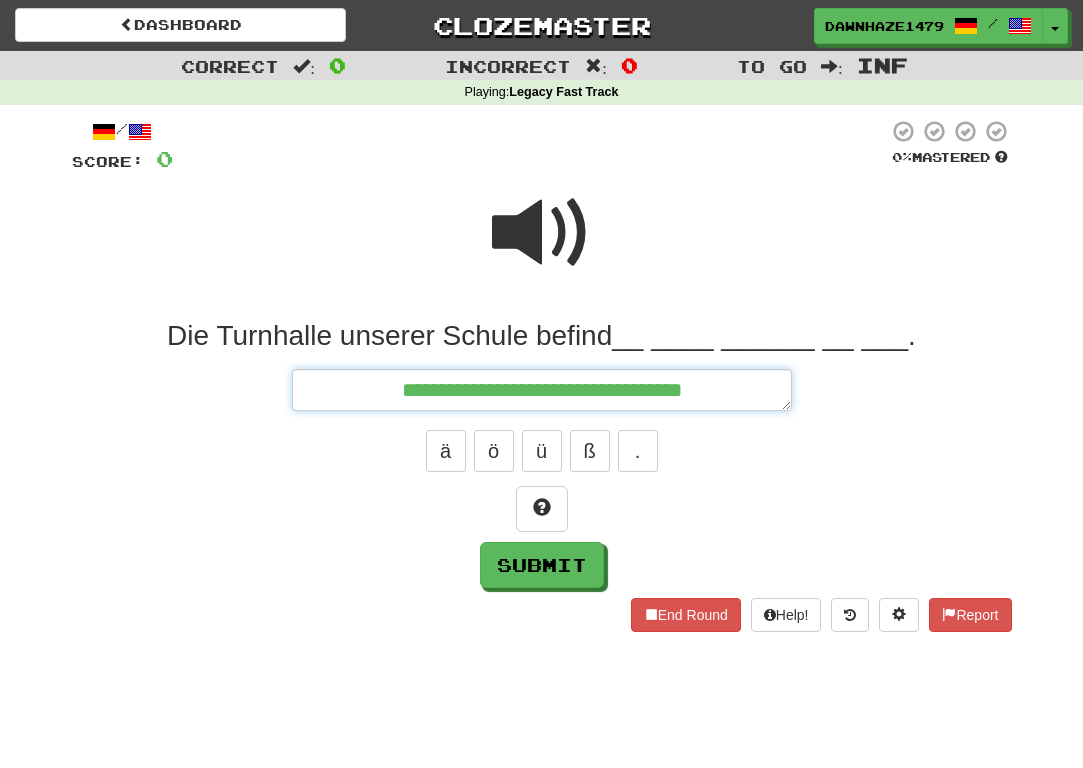 type on "*" 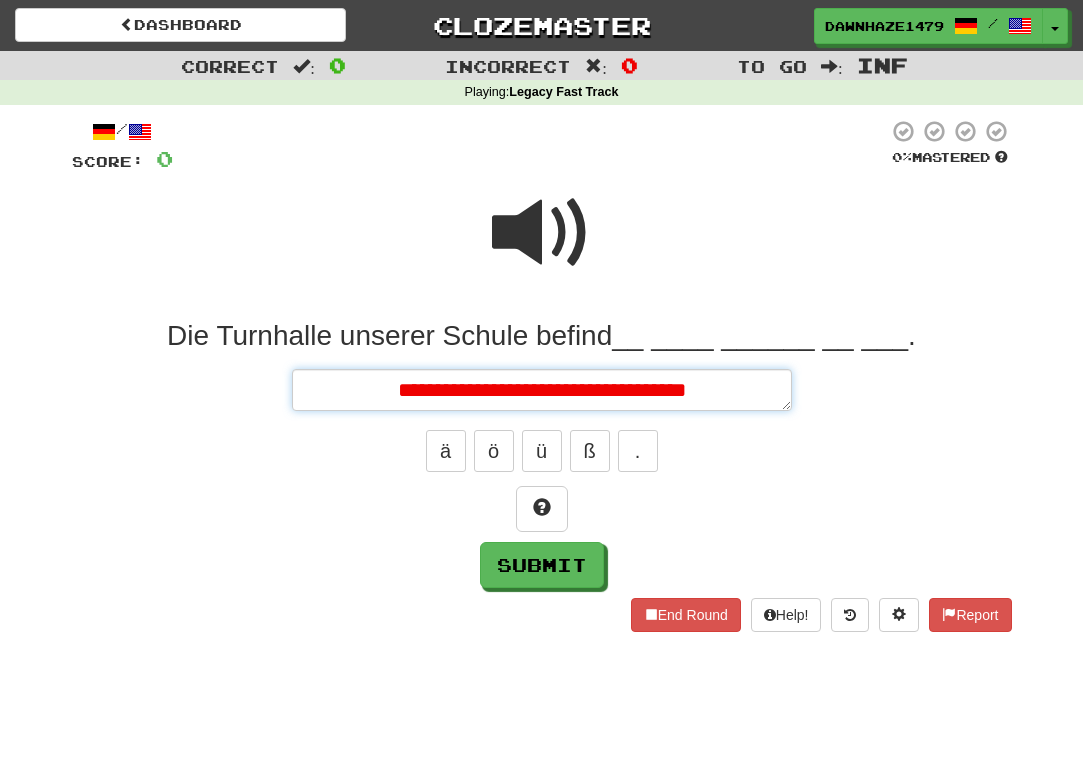 type on "*" 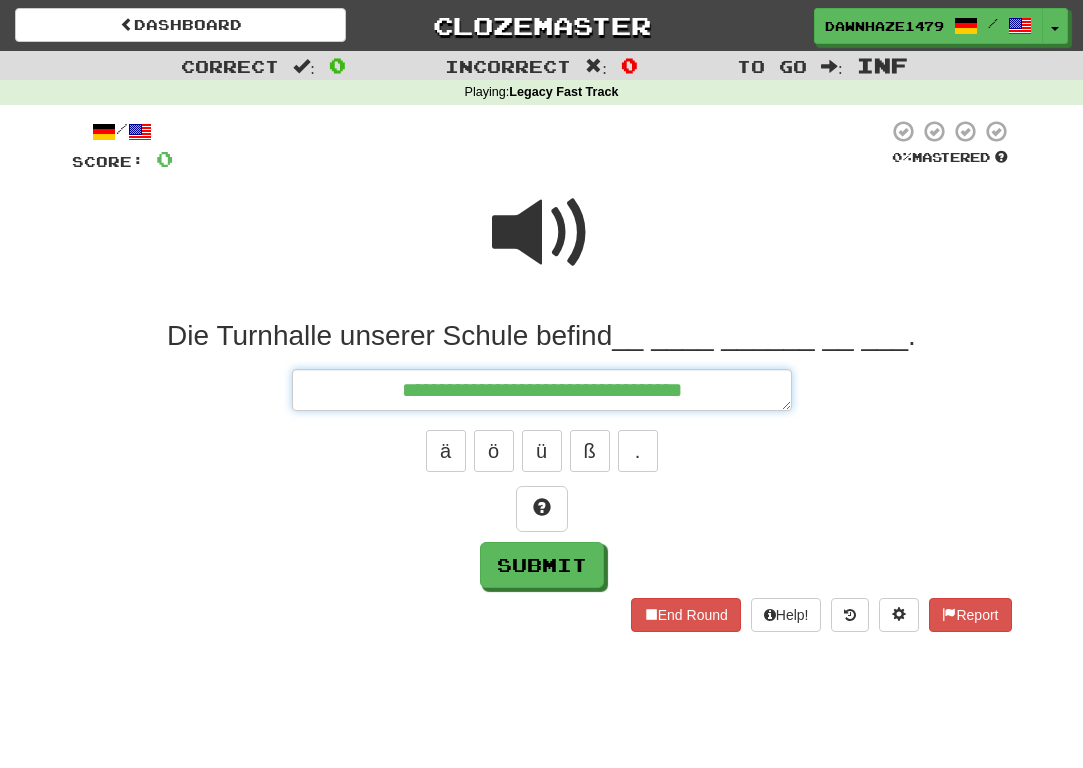 type on "*" 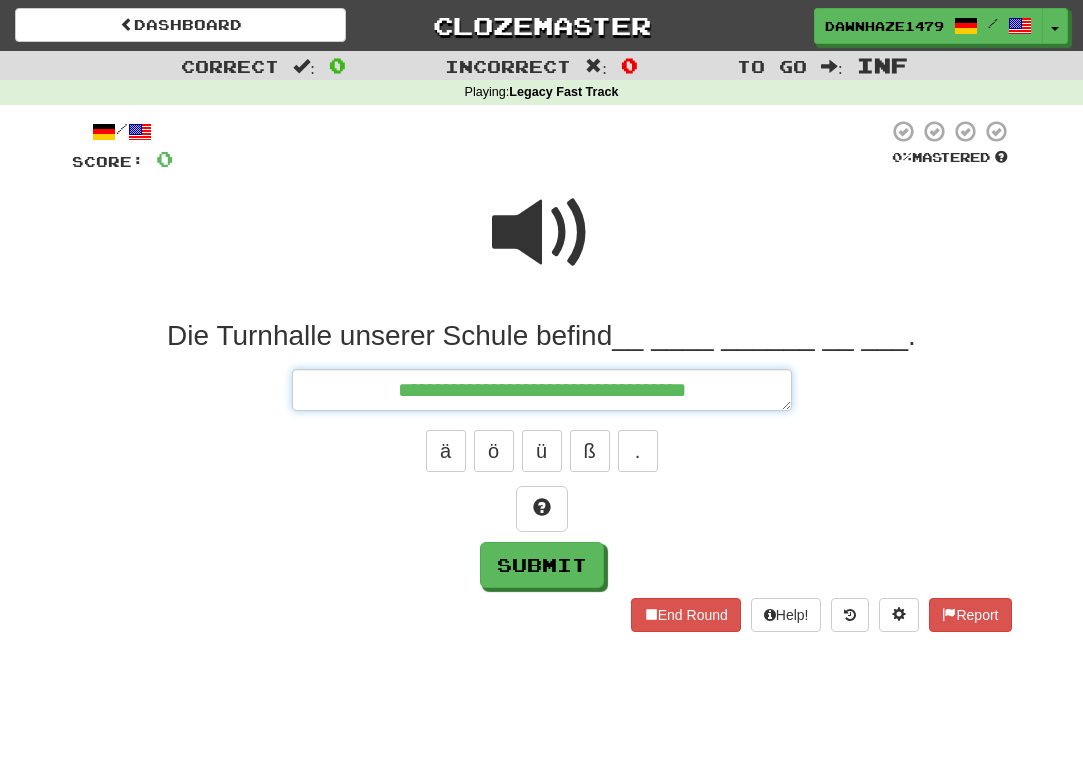 type on "*" 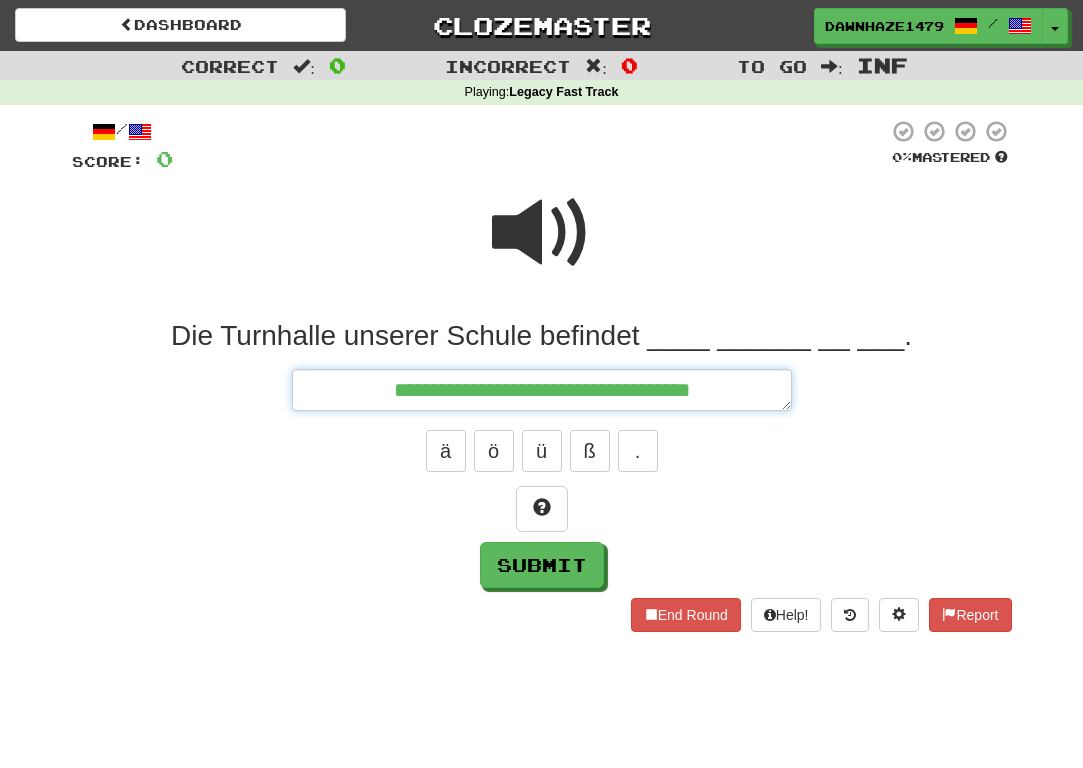 type on "*" 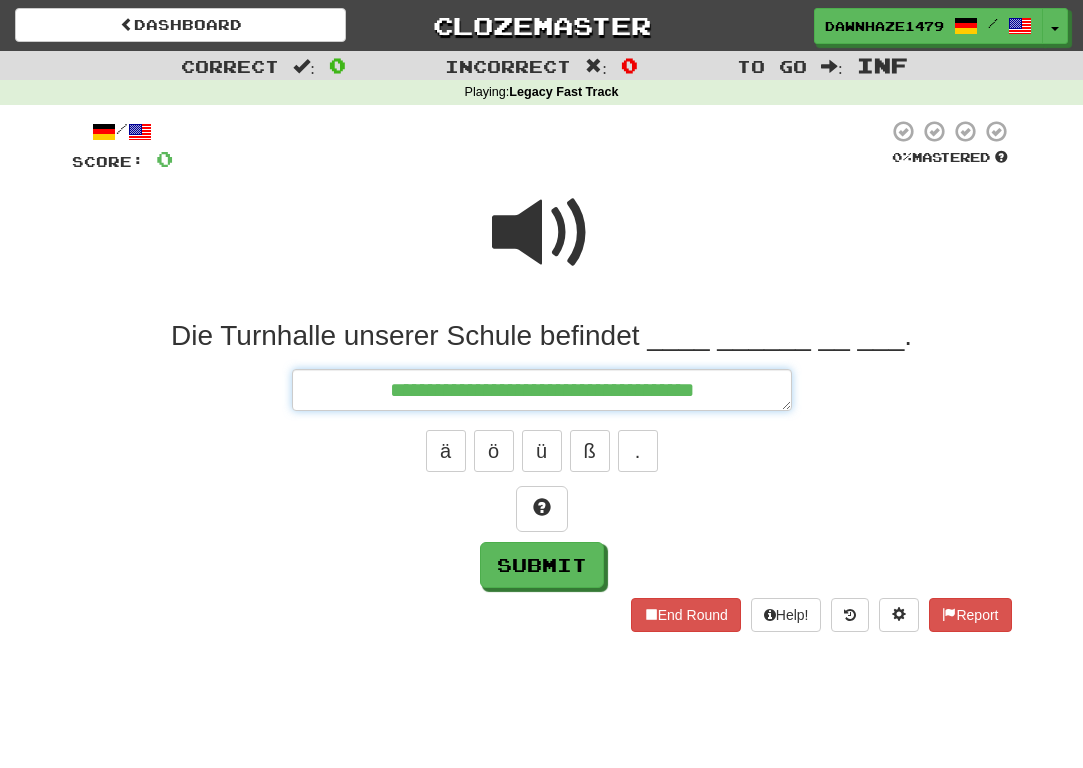 type on "*" 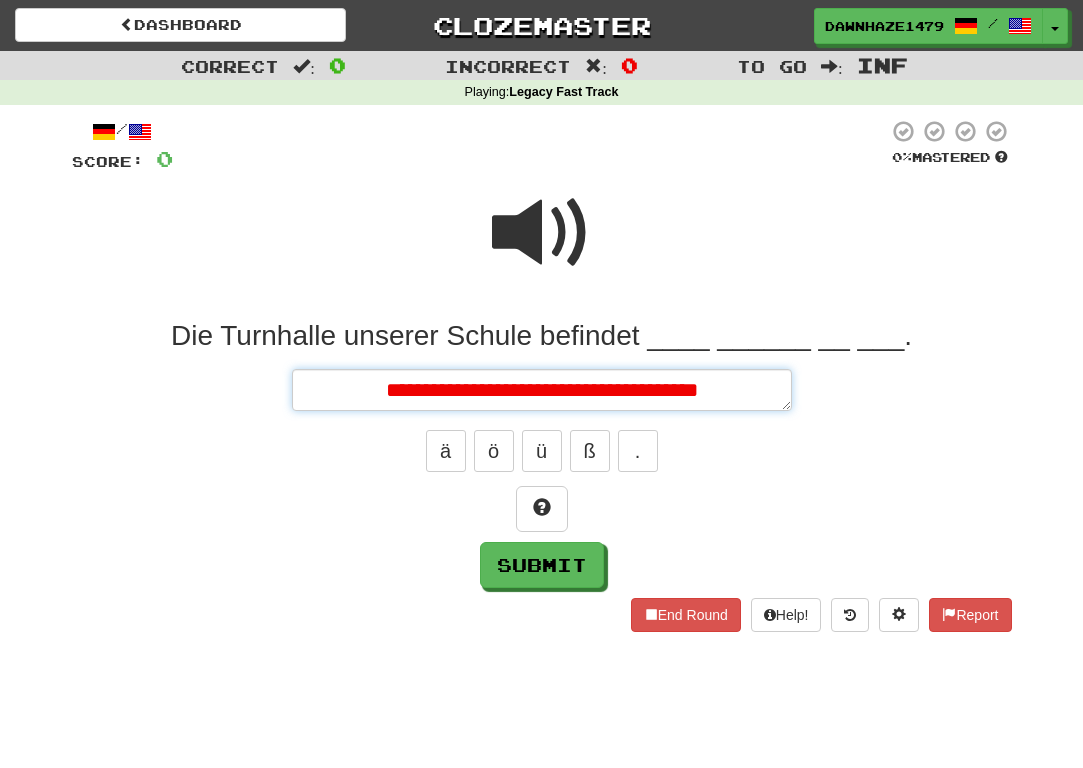 type on "*" 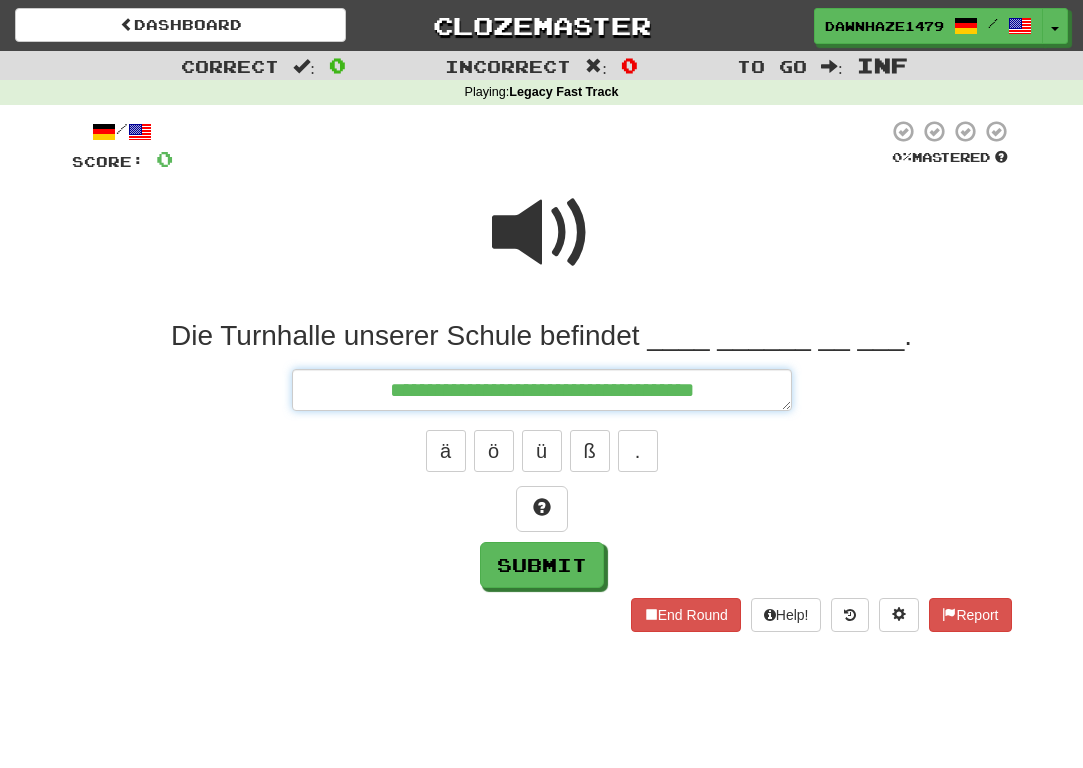 type on "*" 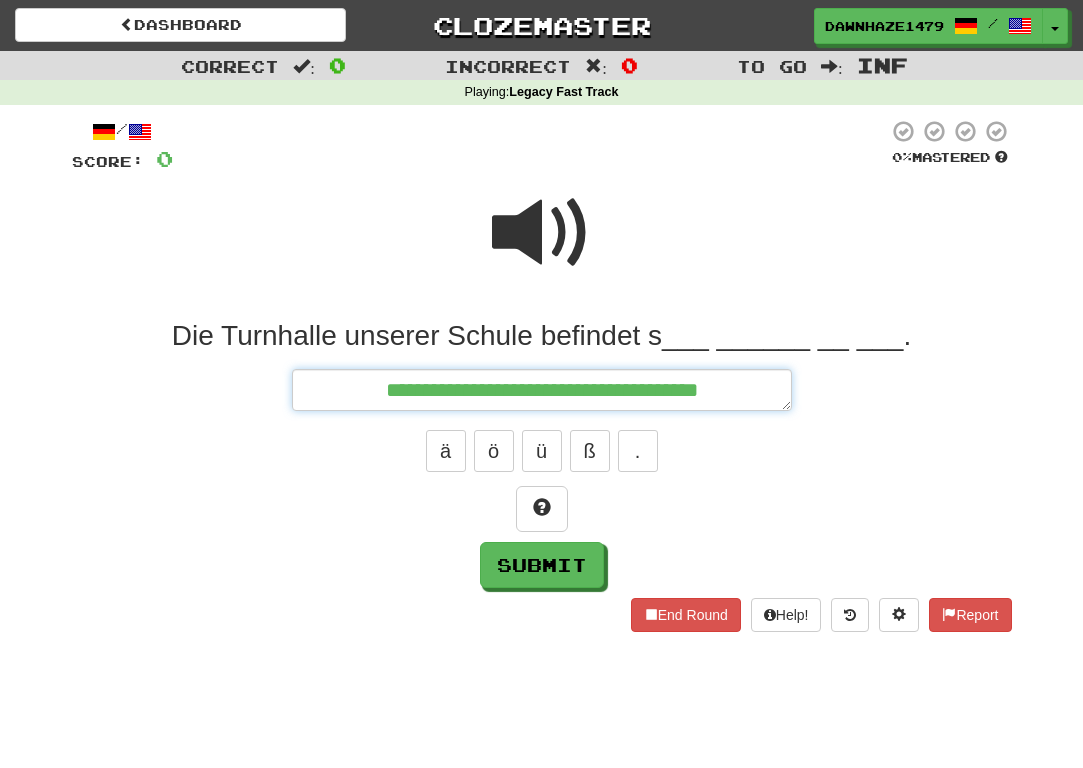 type on "*" 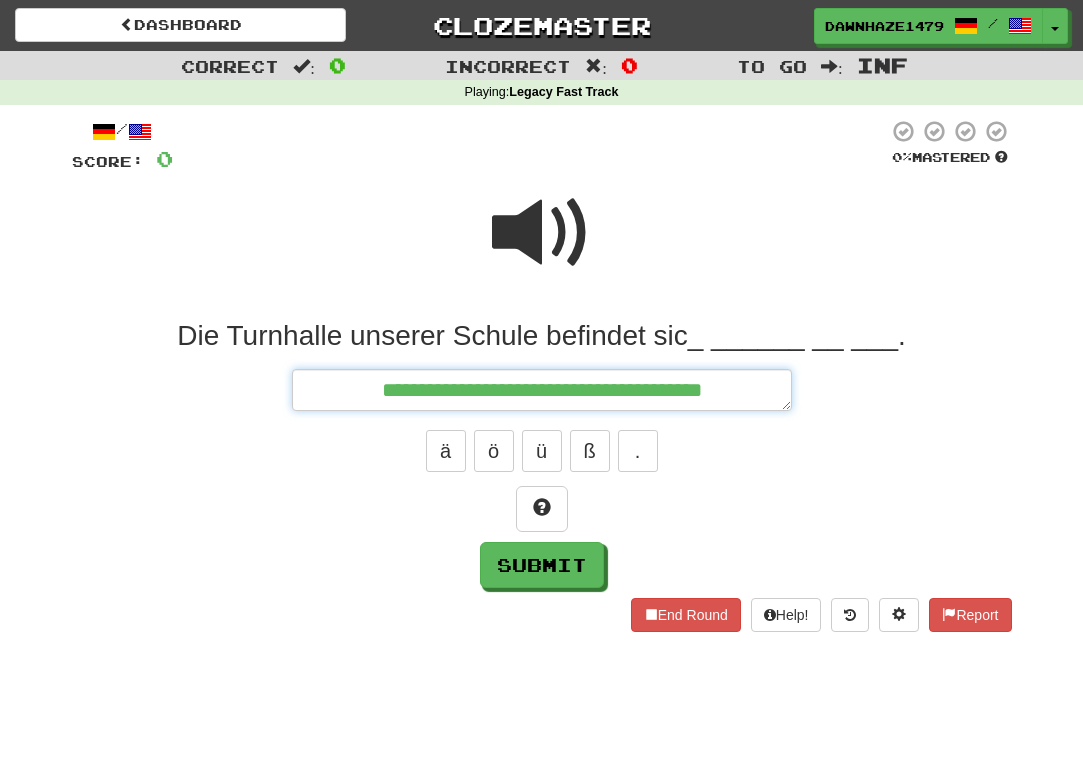 type on "*" 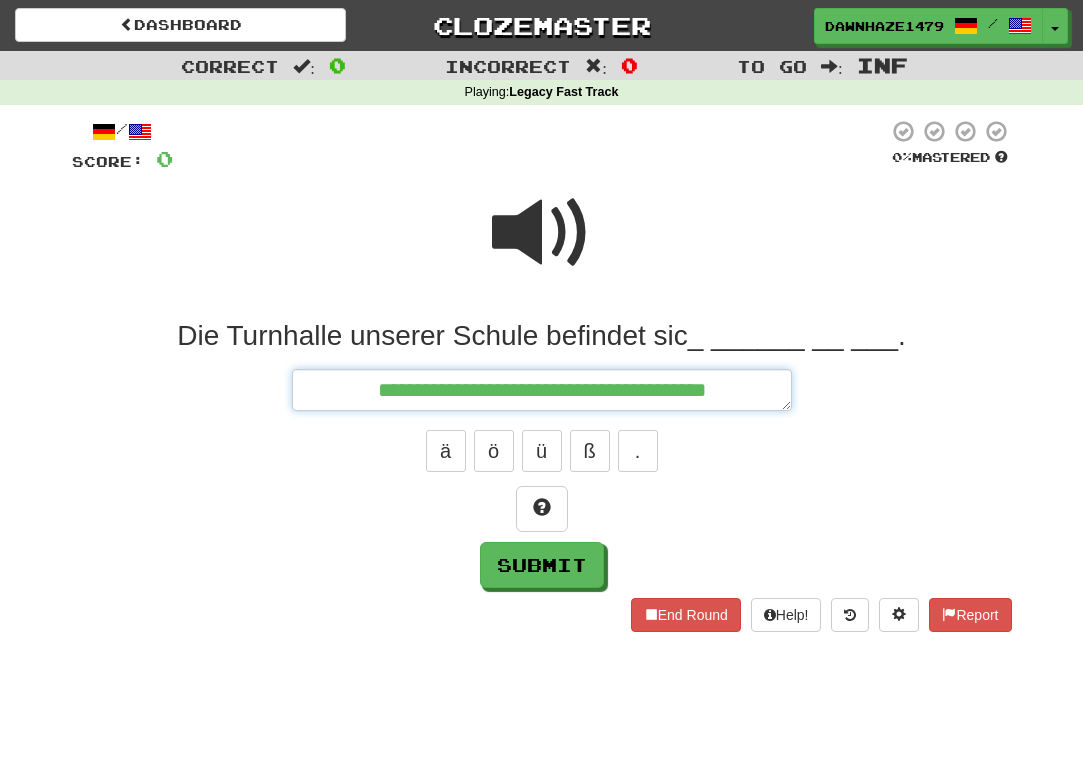 type on "*" 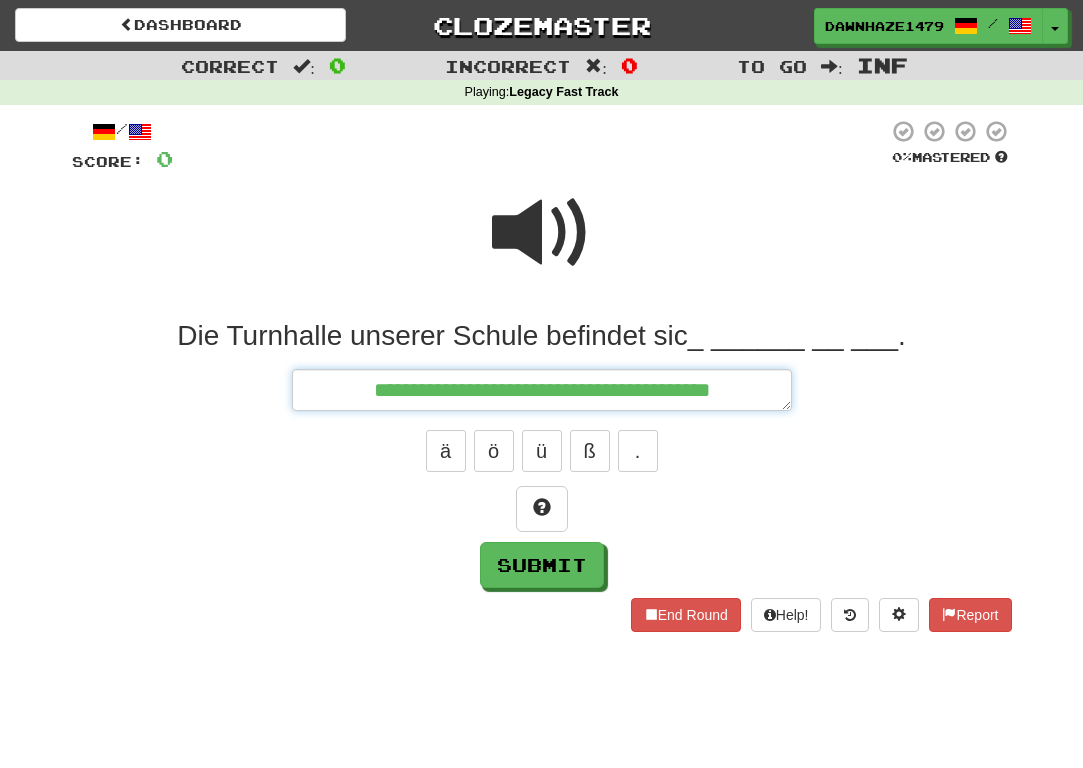 type on "*" 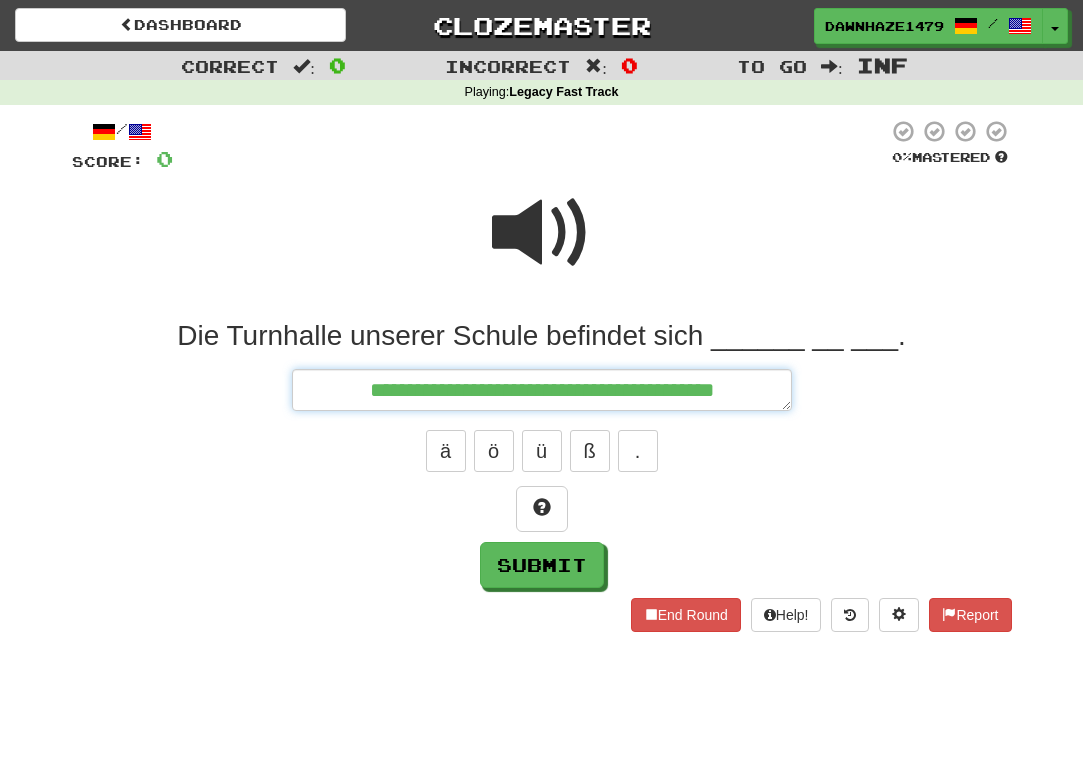 type on "**********" 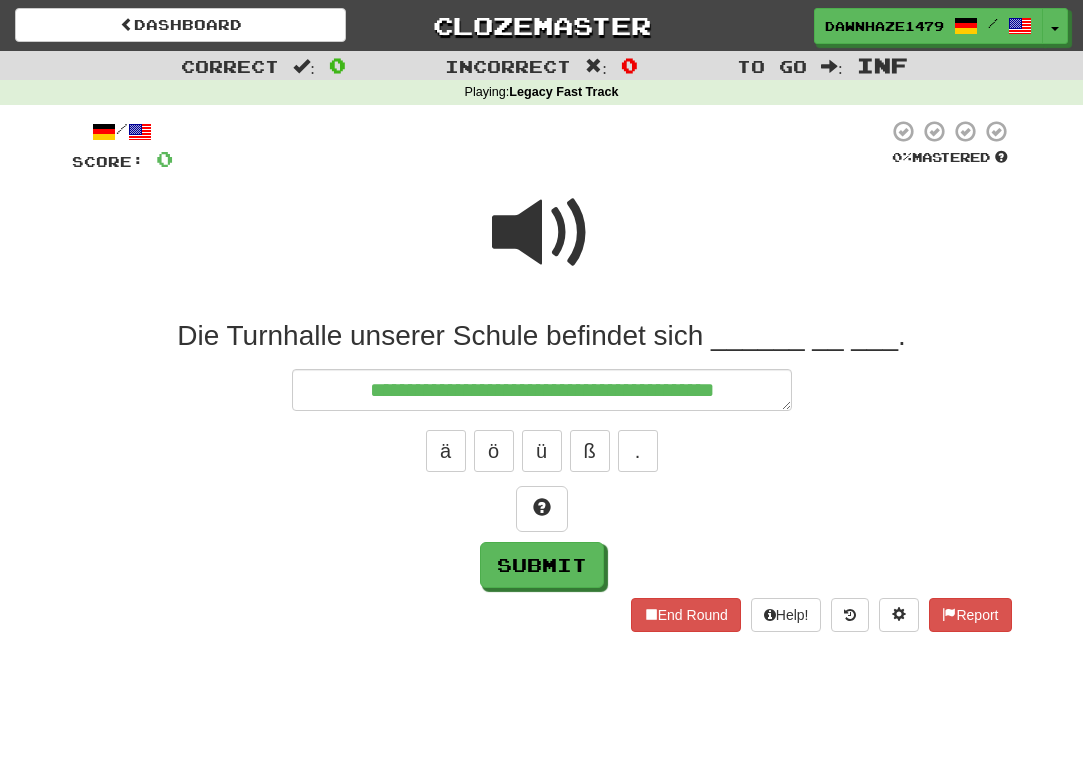 click at bounding box center (542, 233) 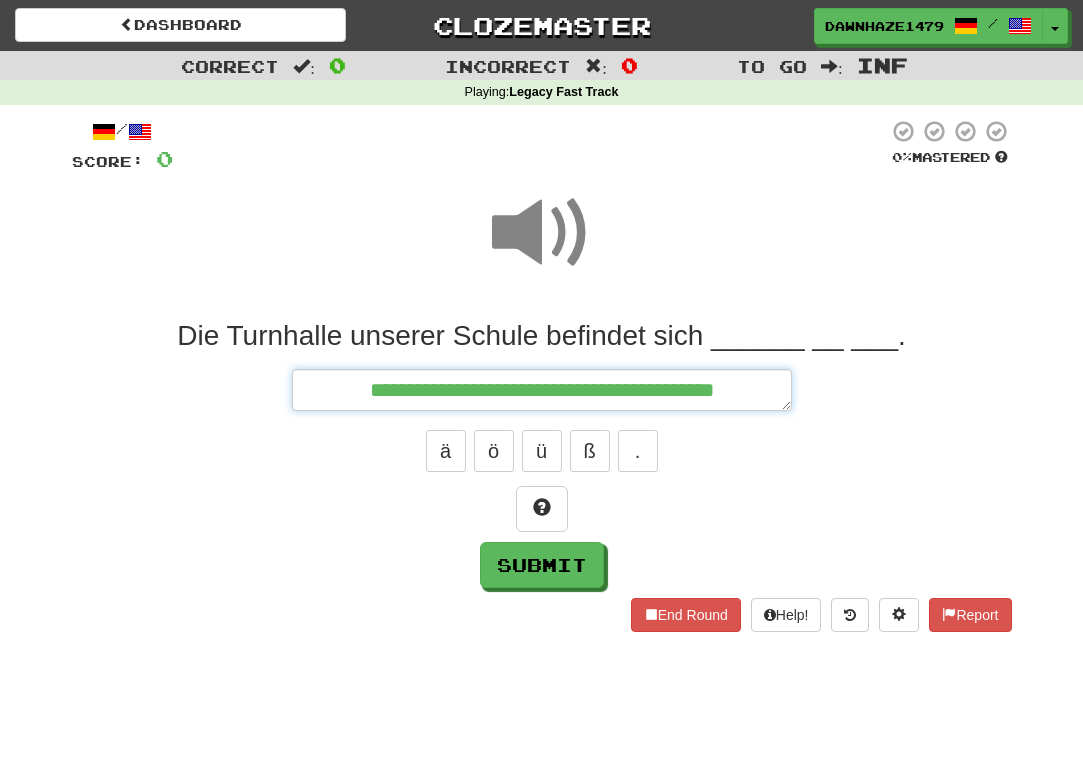 click on "**********" at bounding box center (542, 390) 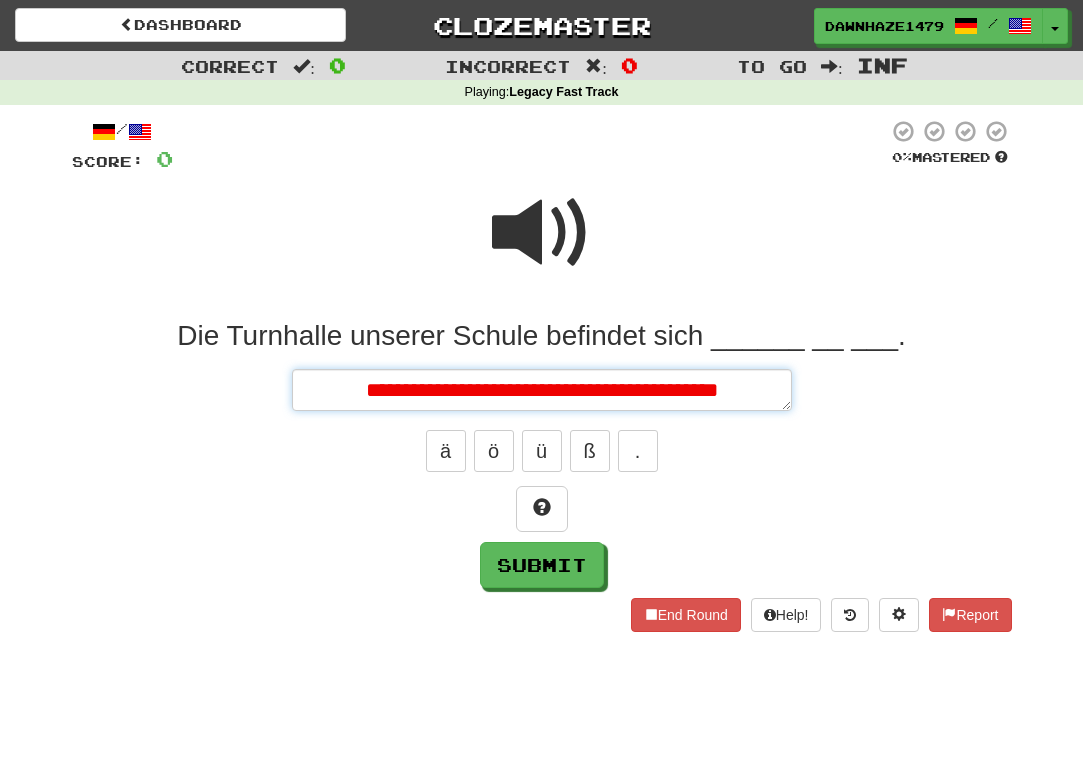 type on "*" 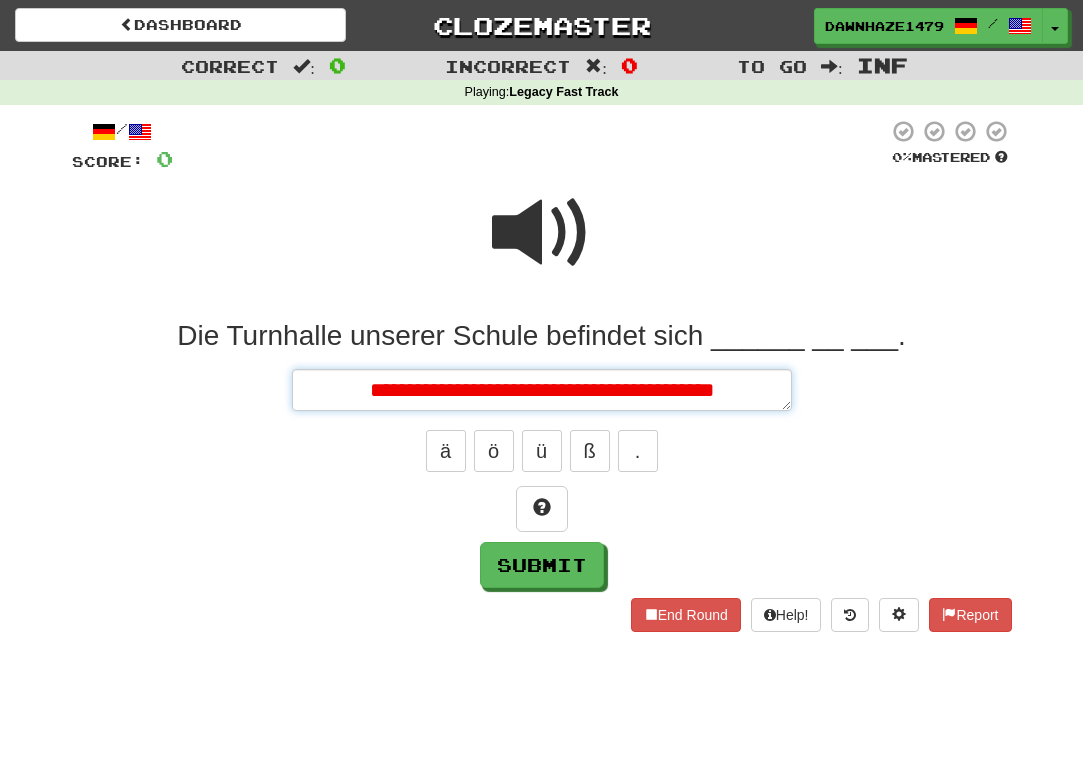 type on "*" 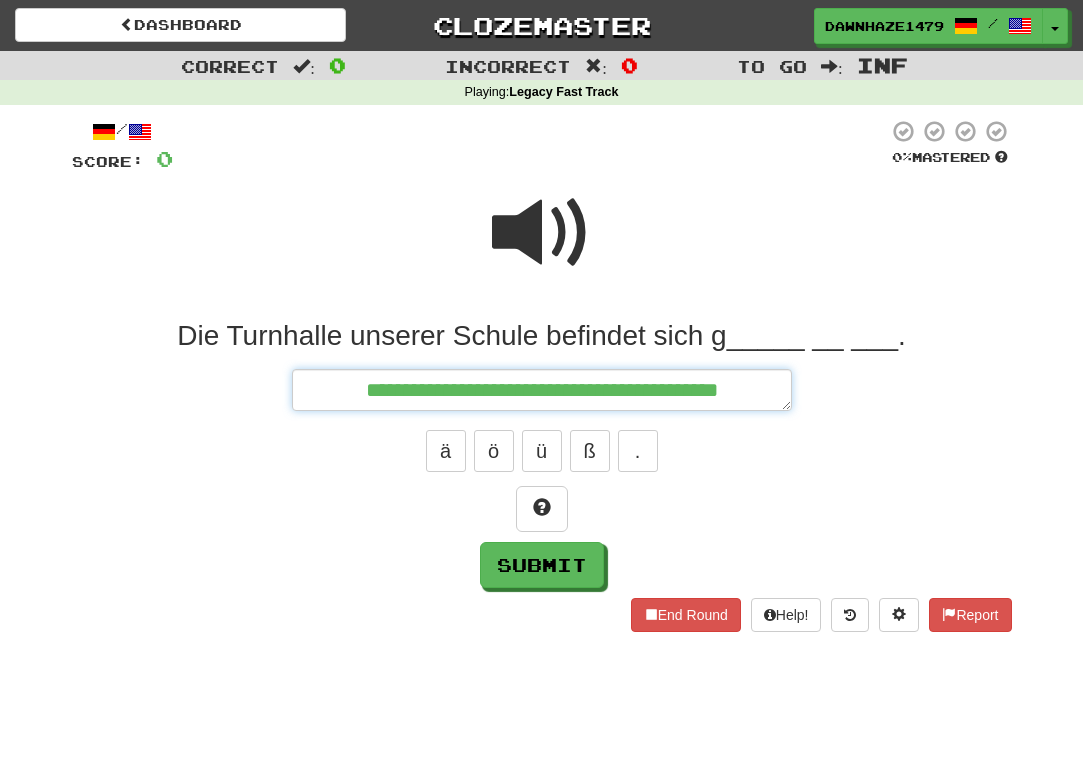 type on "*" 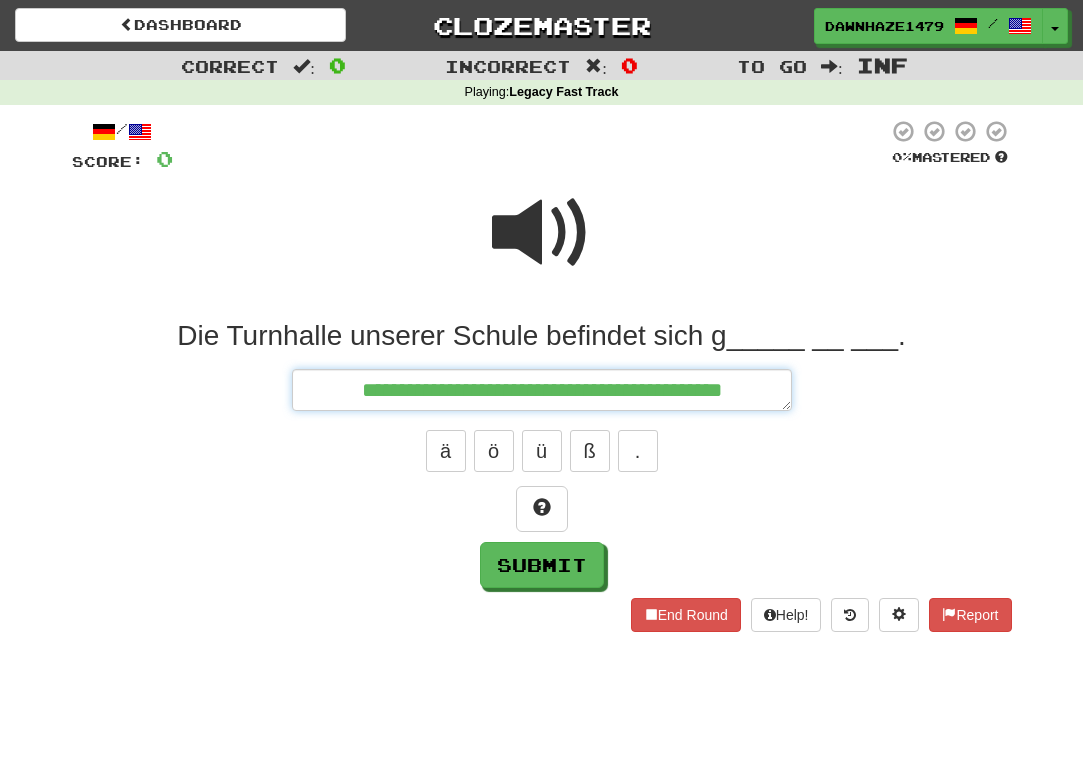 type on "*" 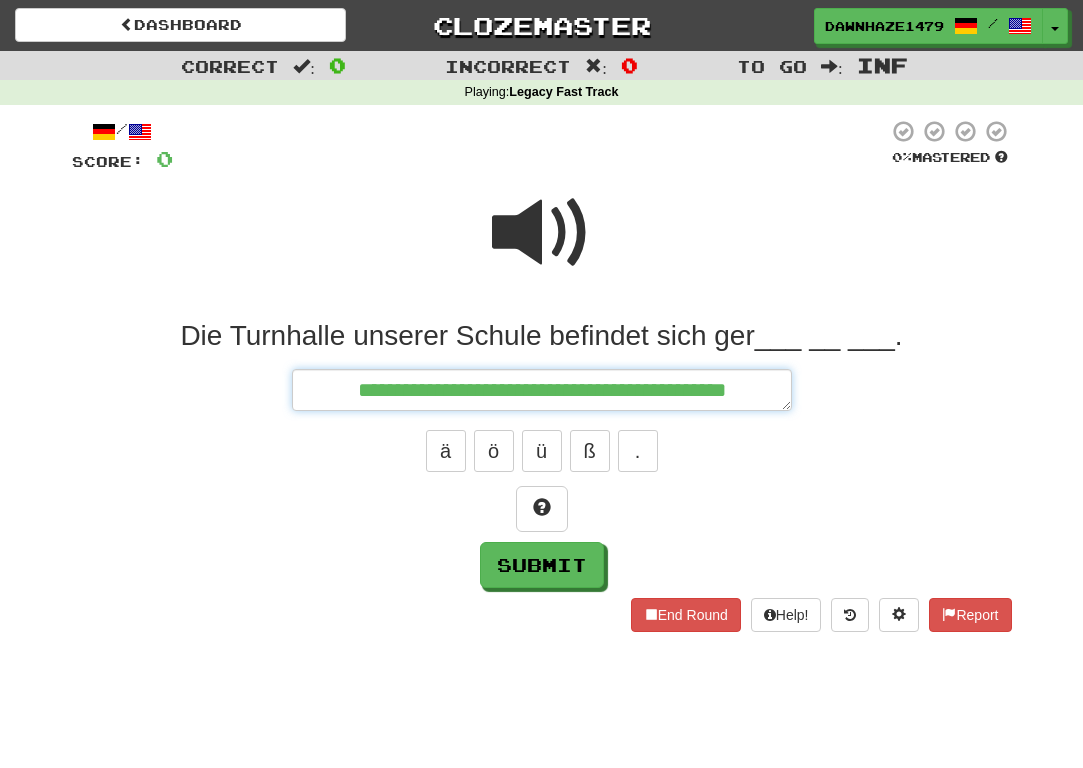 type on "*" 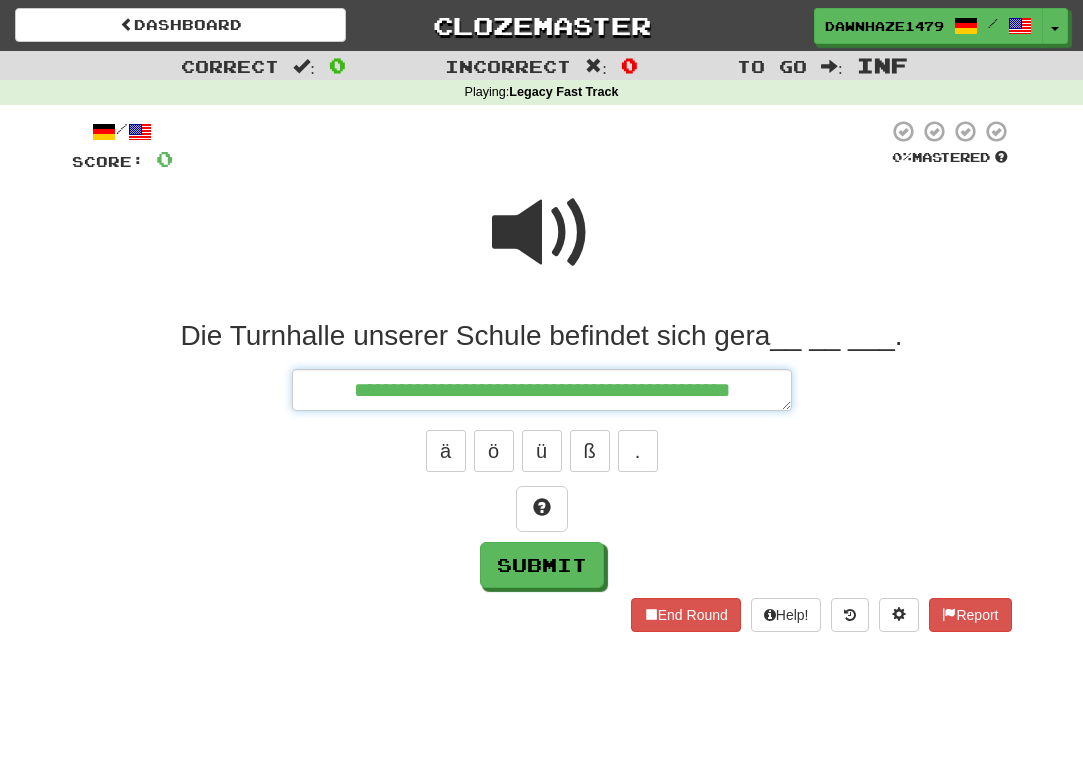 type on "*" 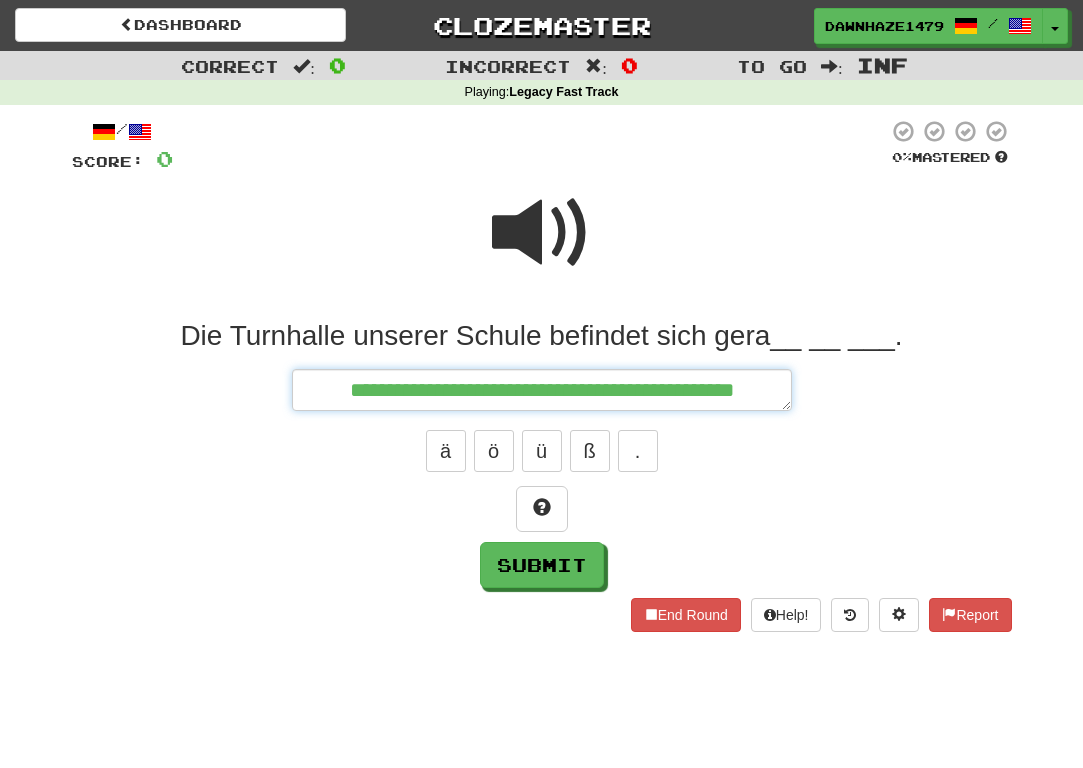 type on "*" 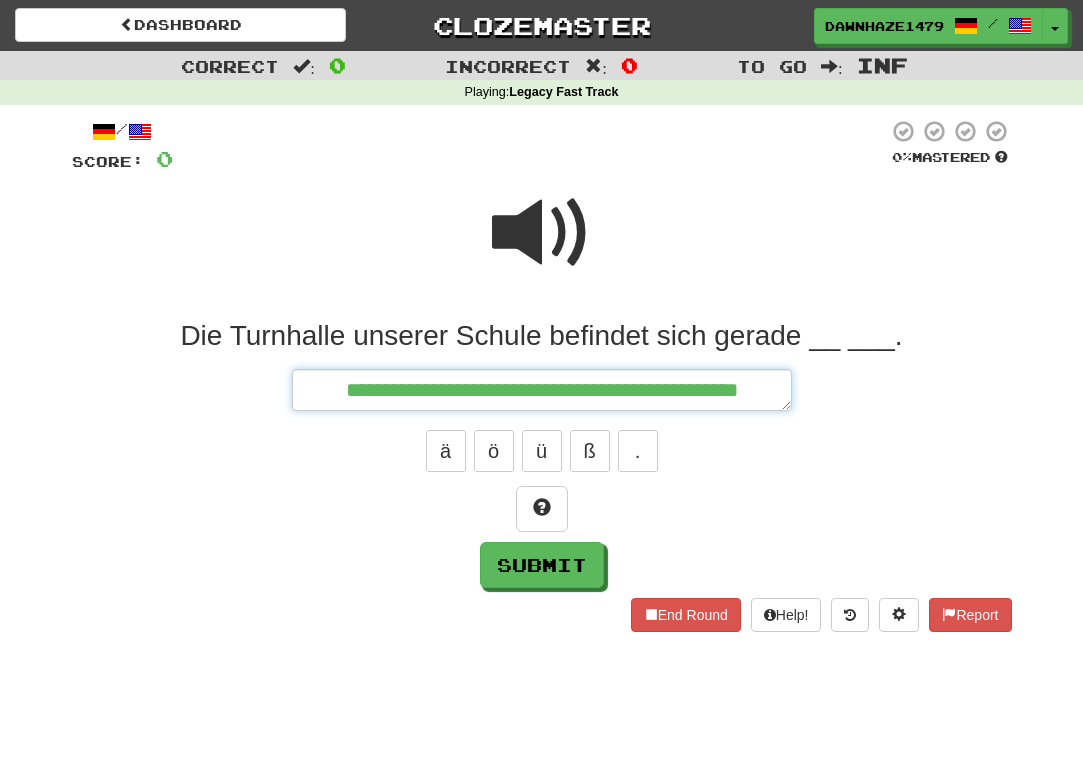 type on "*" 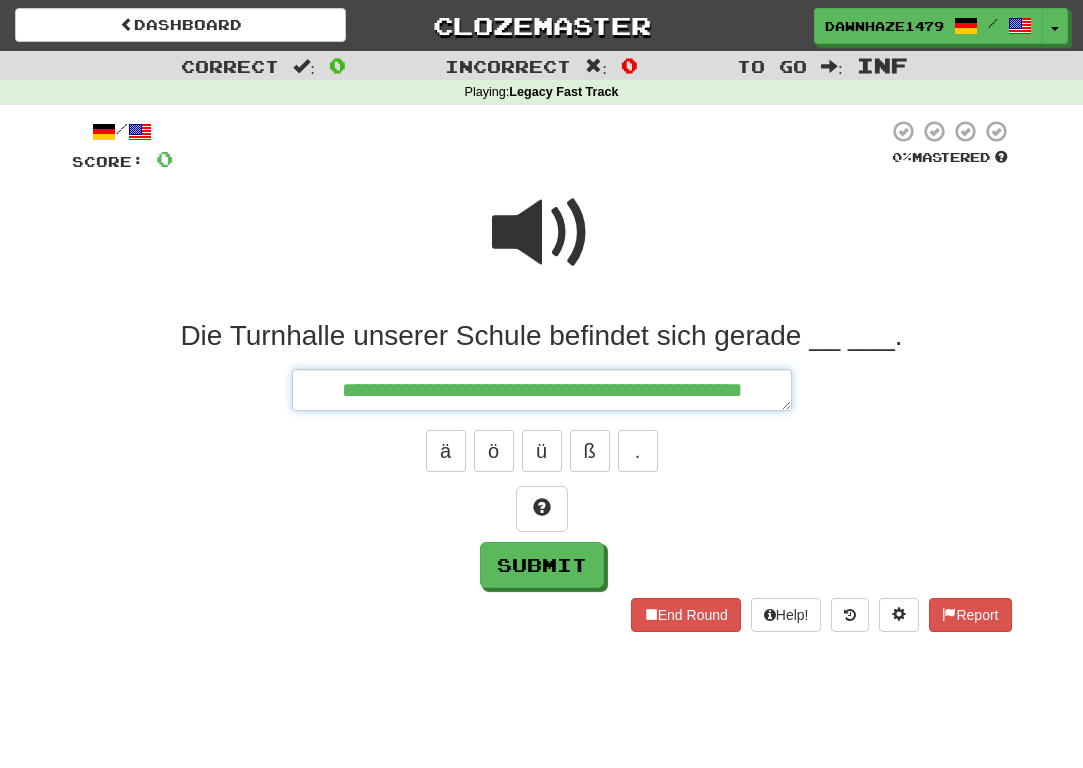 type on "*" 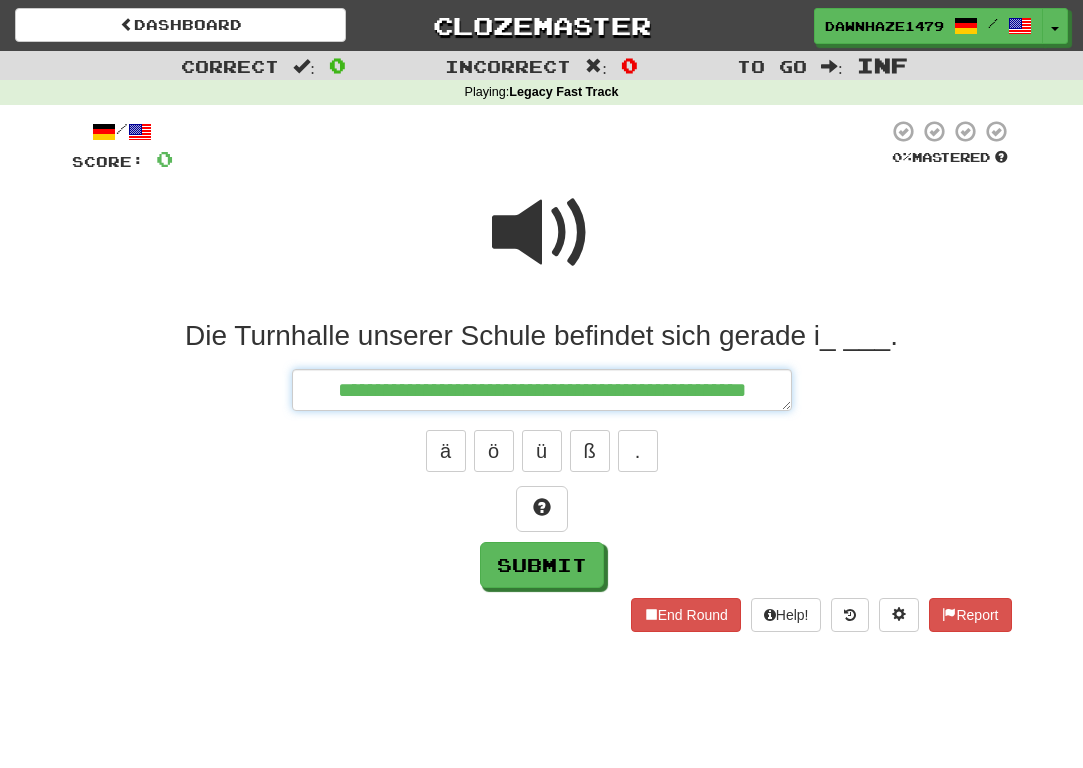 type on "*" 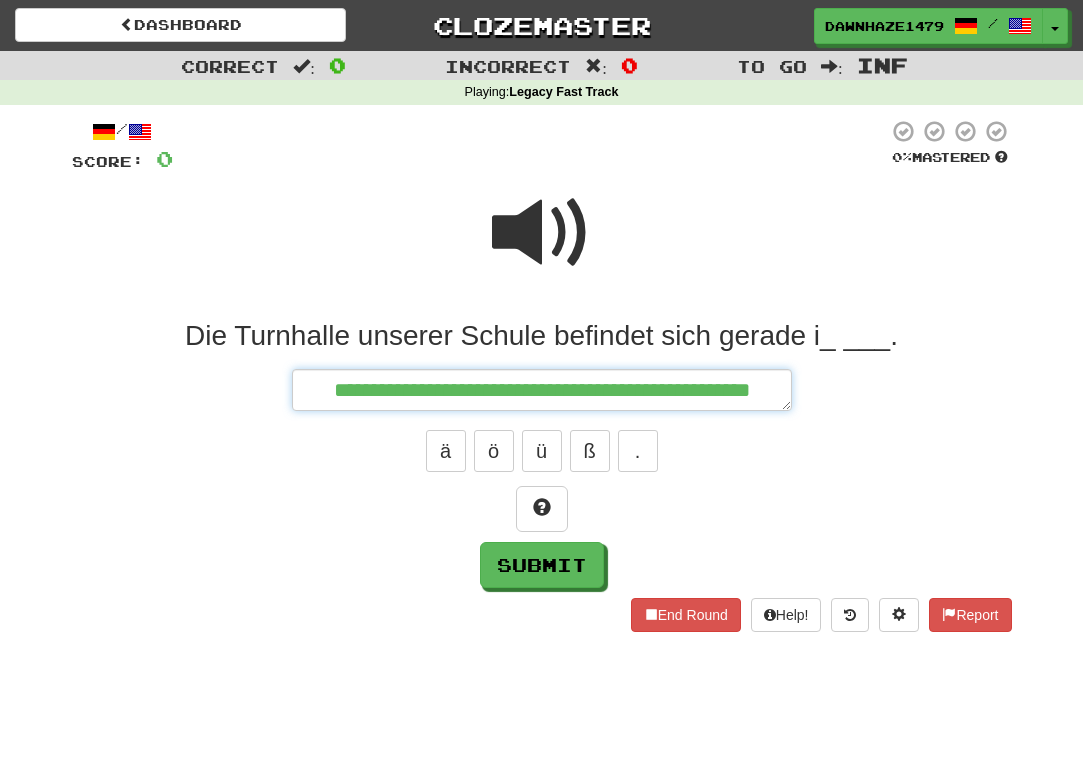 type on "*" 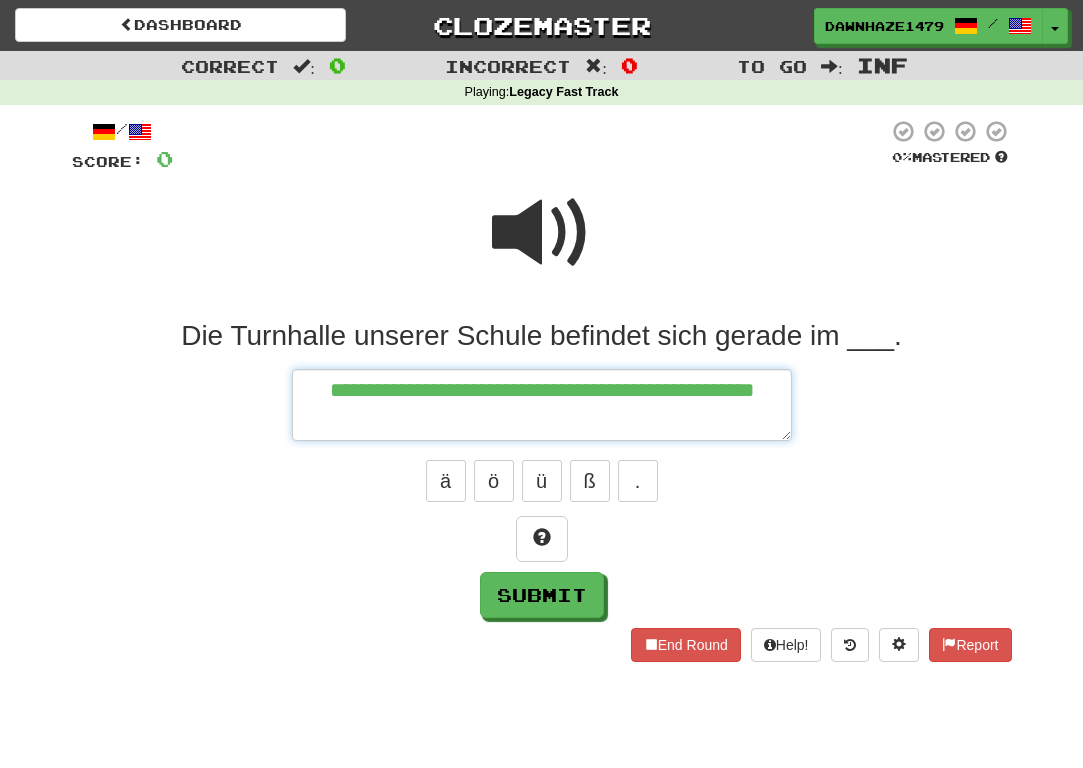 type on "*" 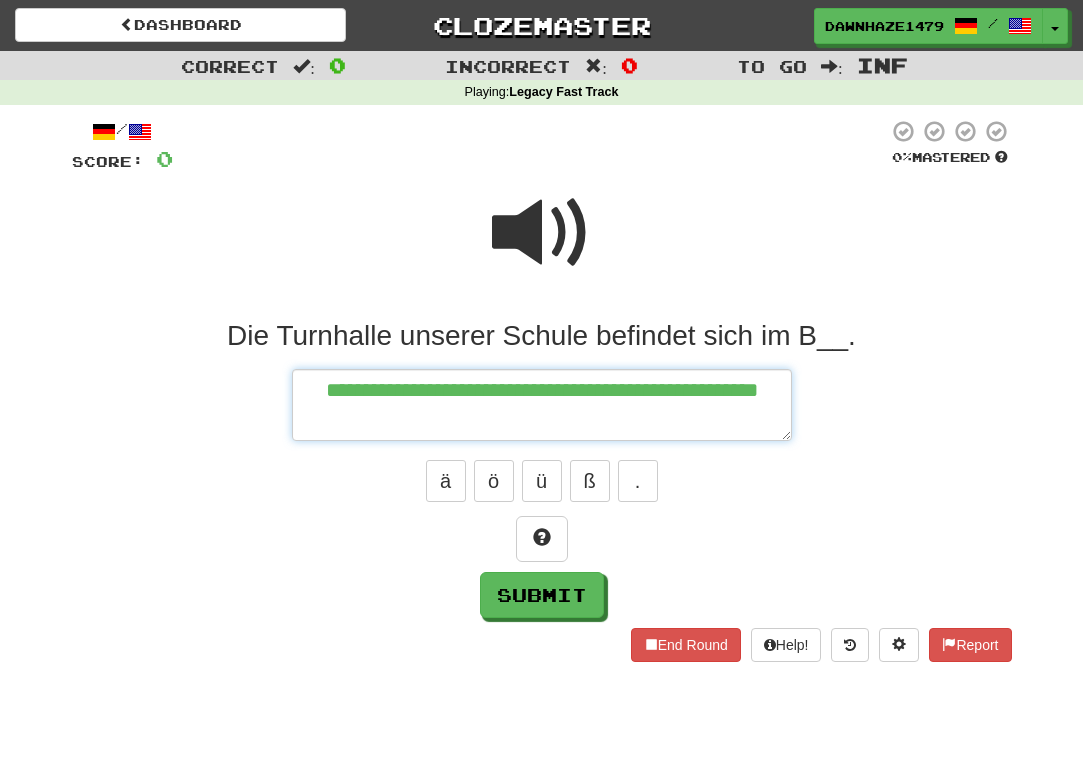 type on "*" 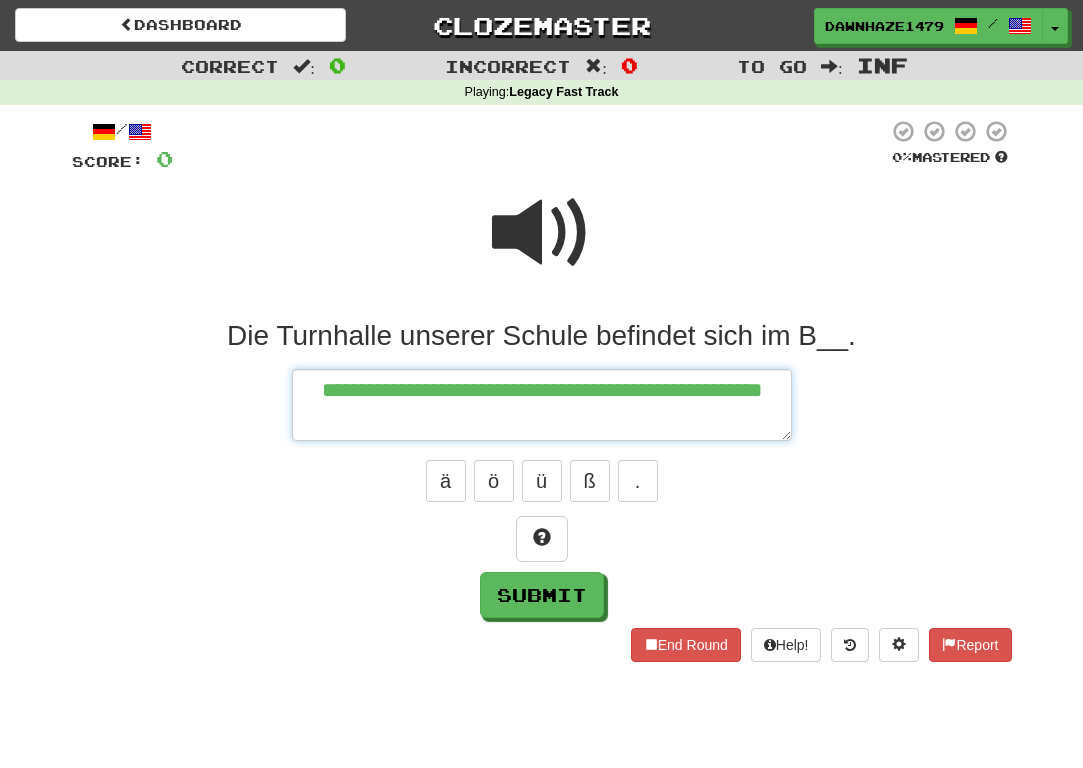 type on "*" 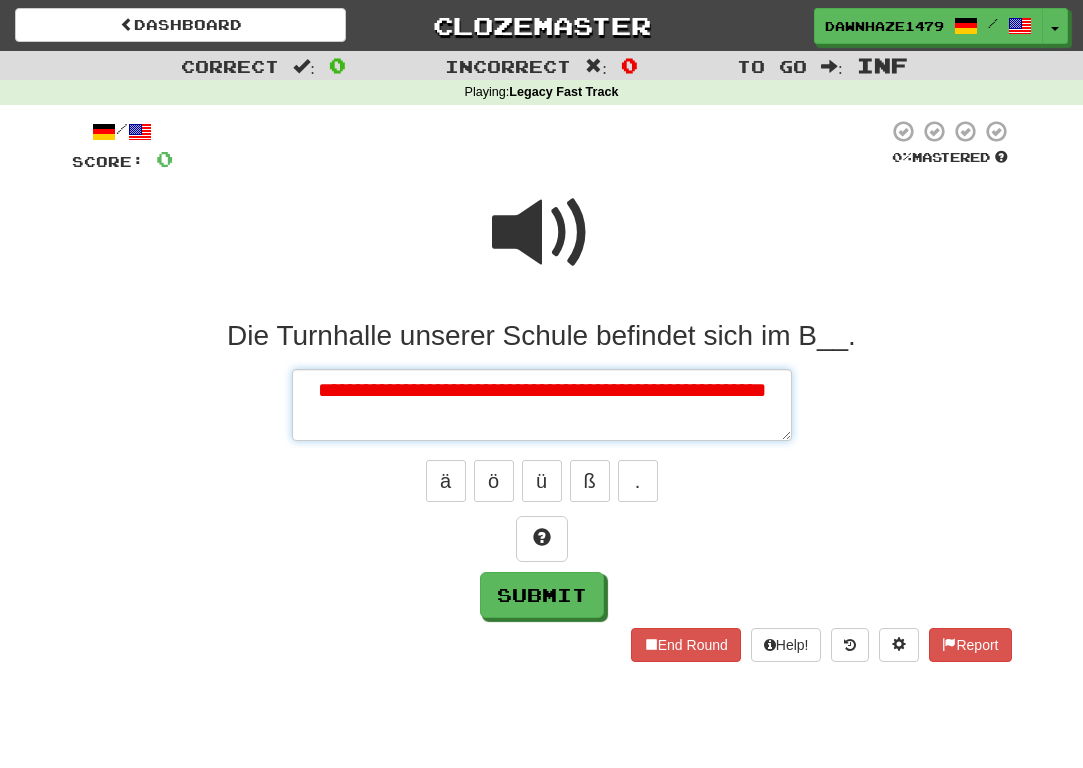 type on "*" 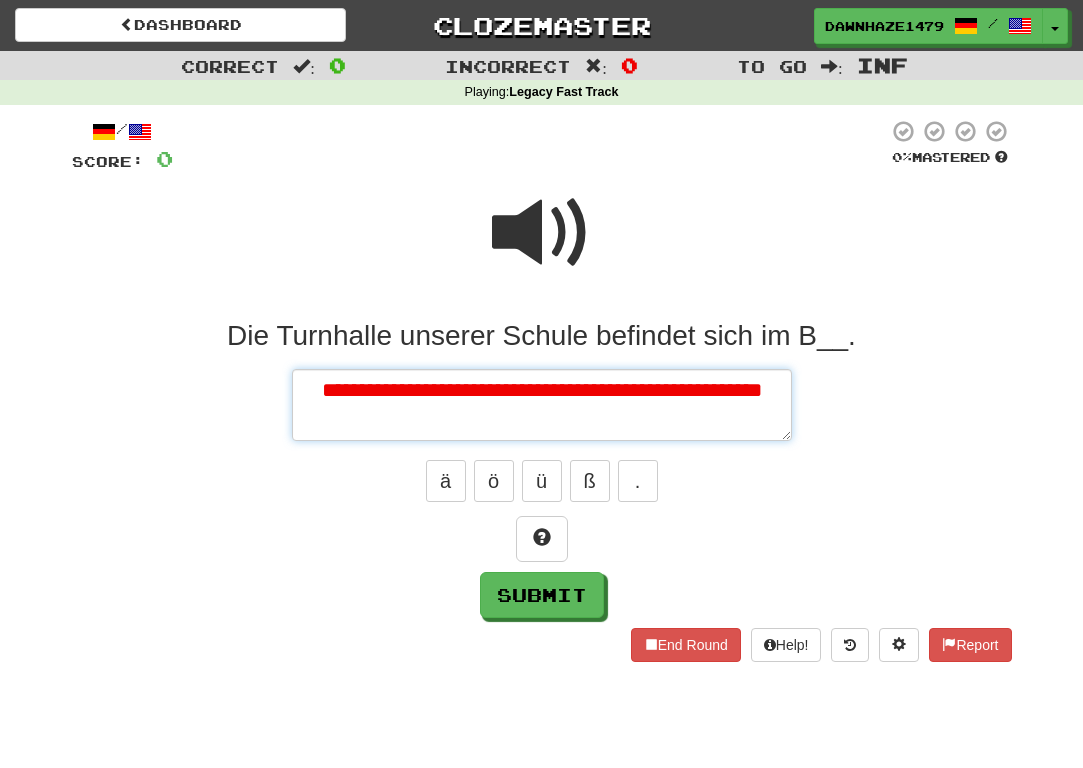 type on "*" 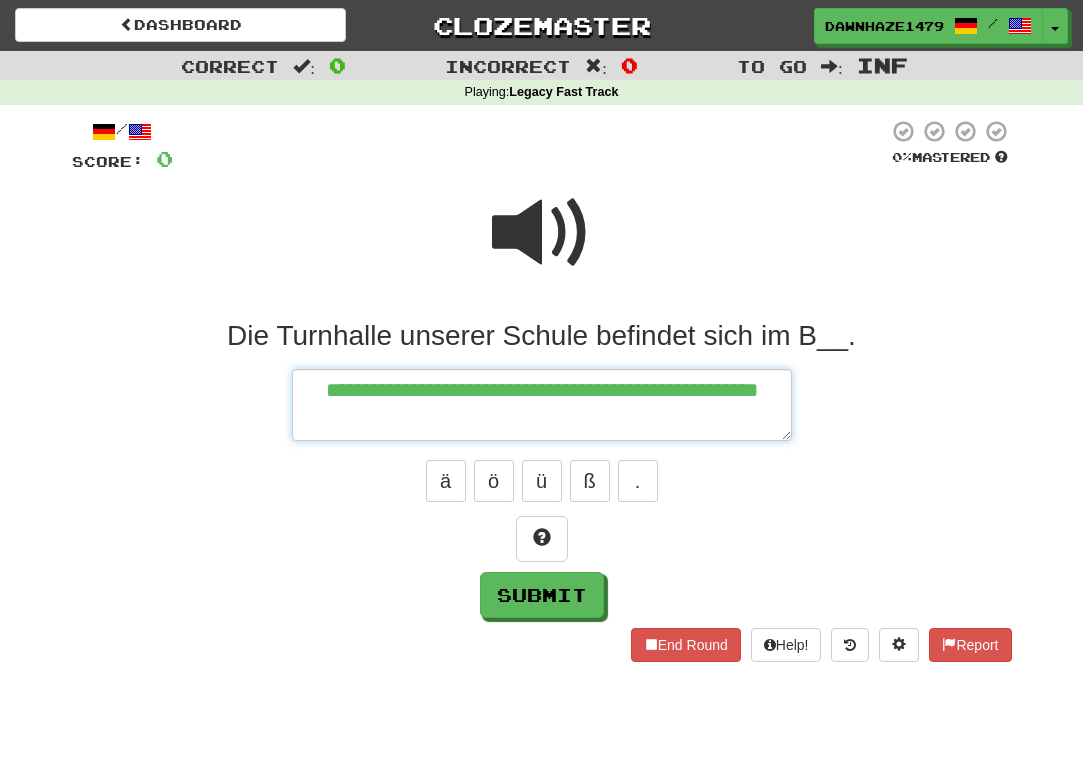 type on "*" 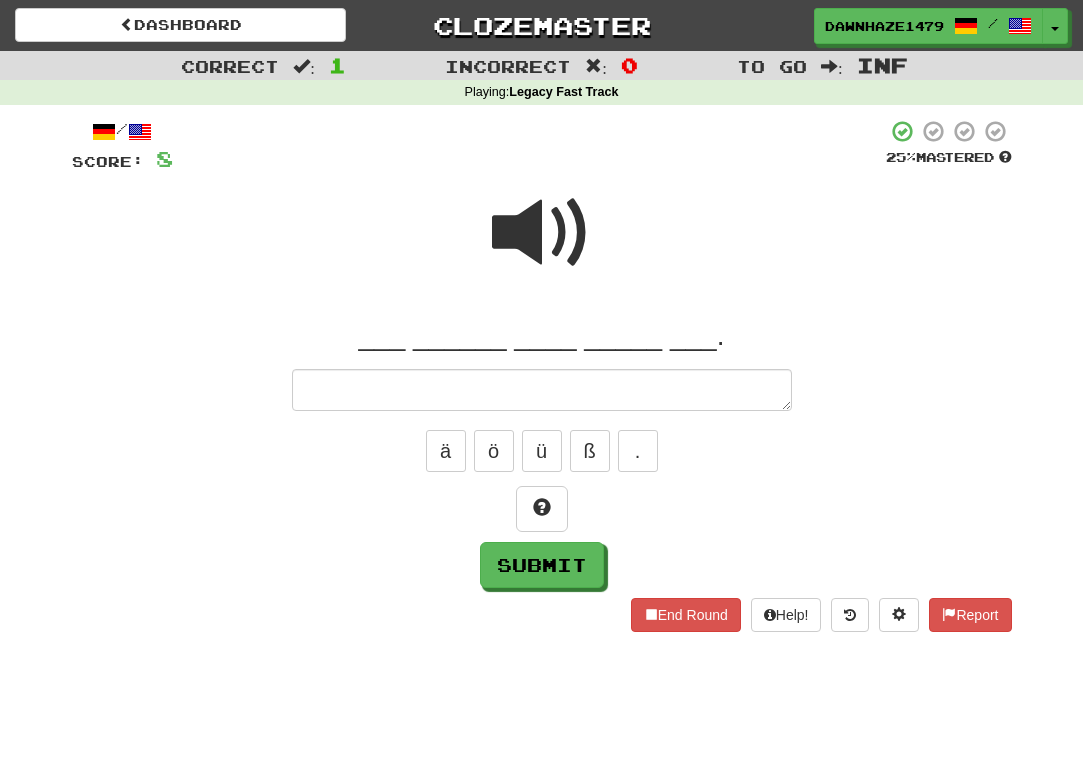type on "*" 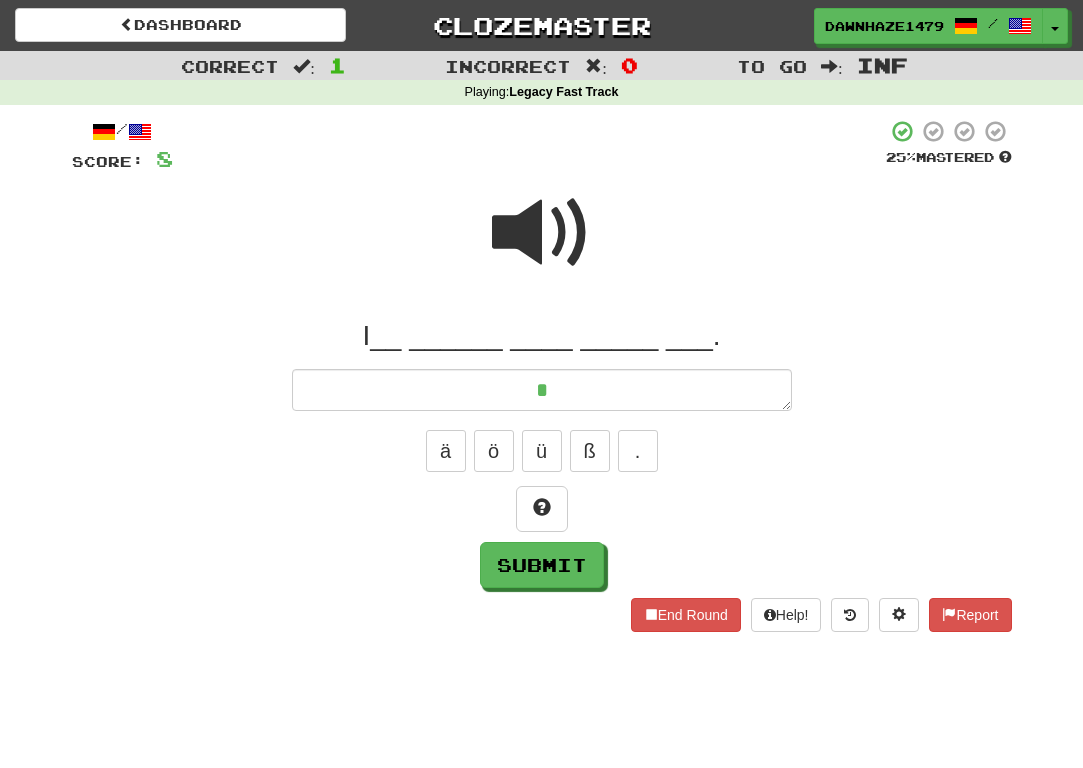 type on "*" 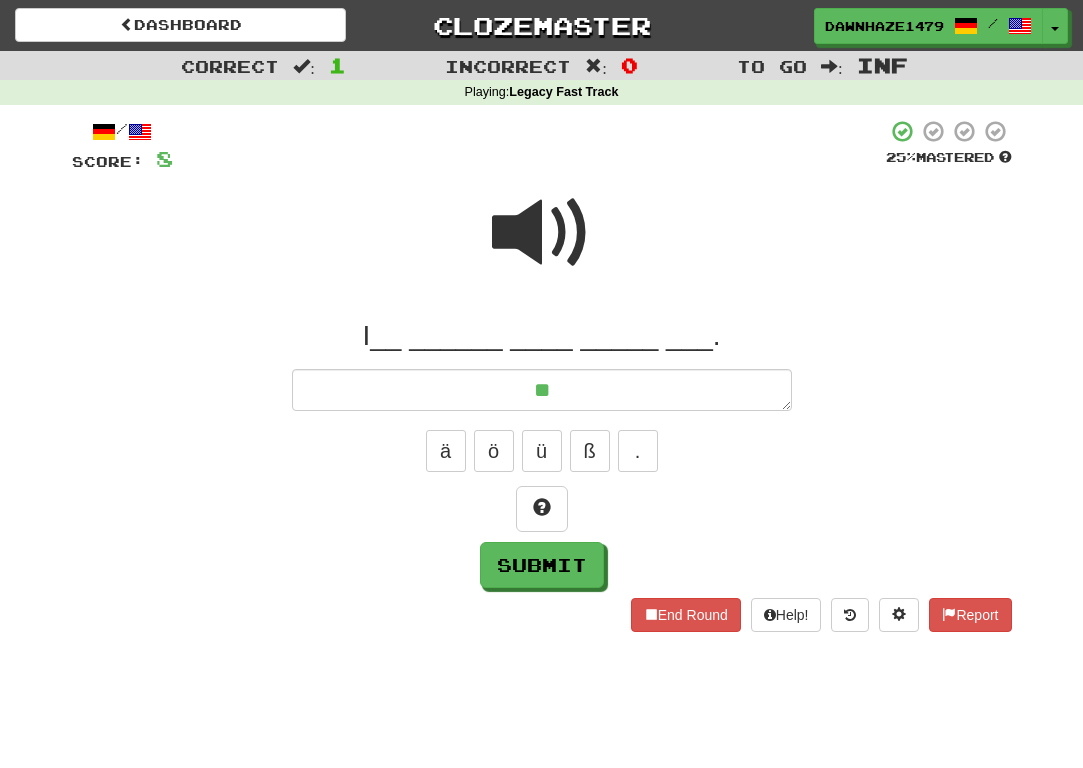type on "*" 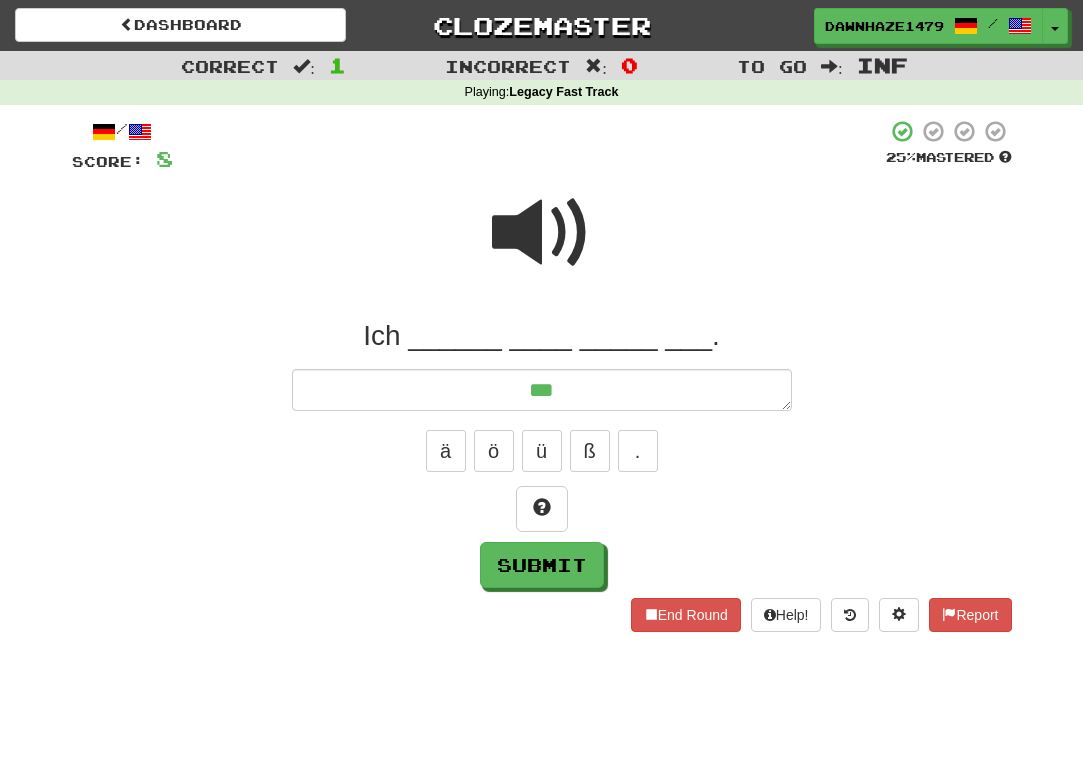 type on "*" 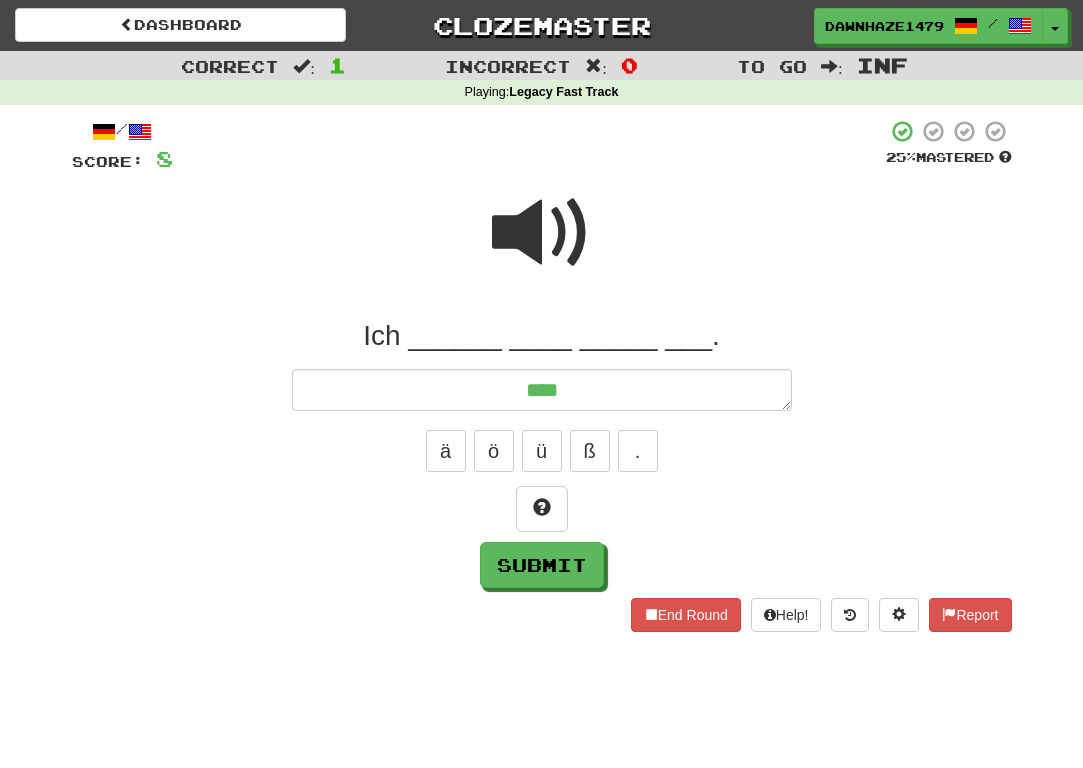 type on "*" 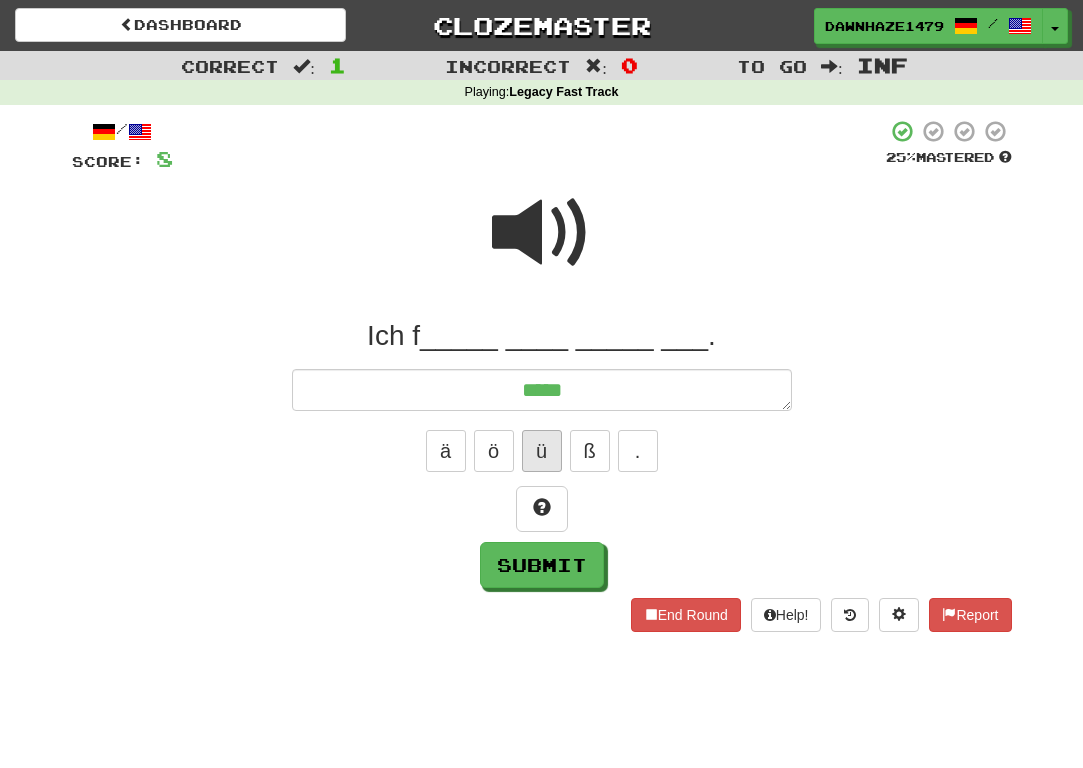 type on "*****" 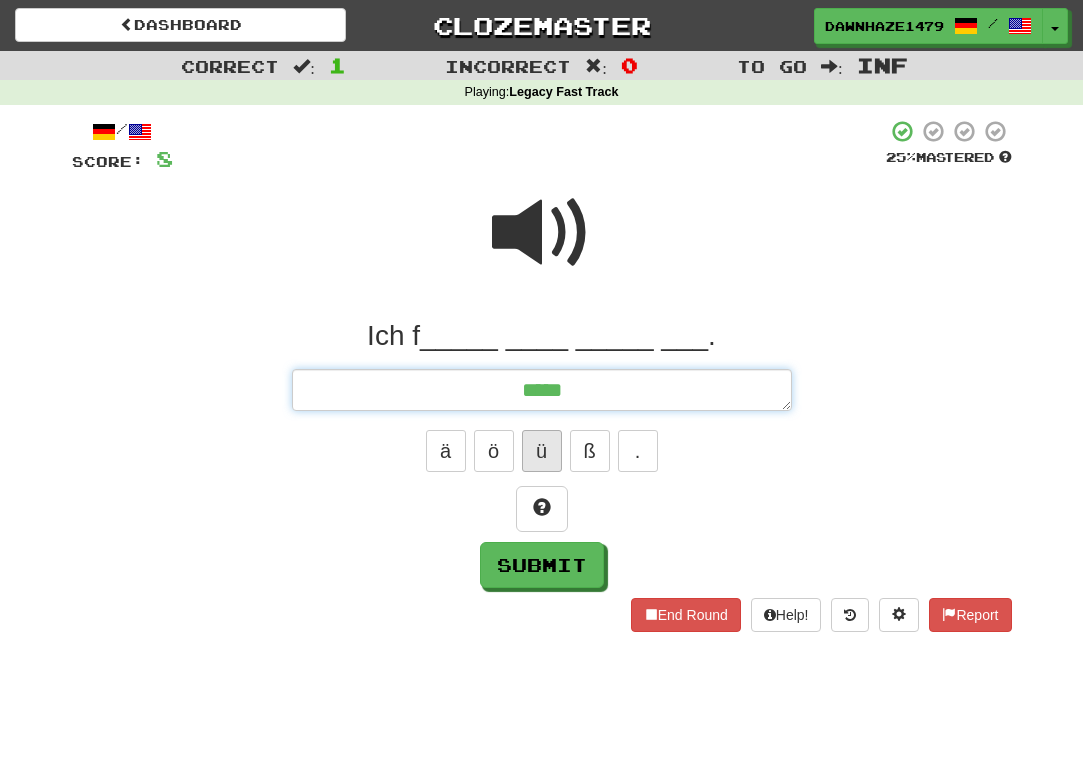 type on "*" 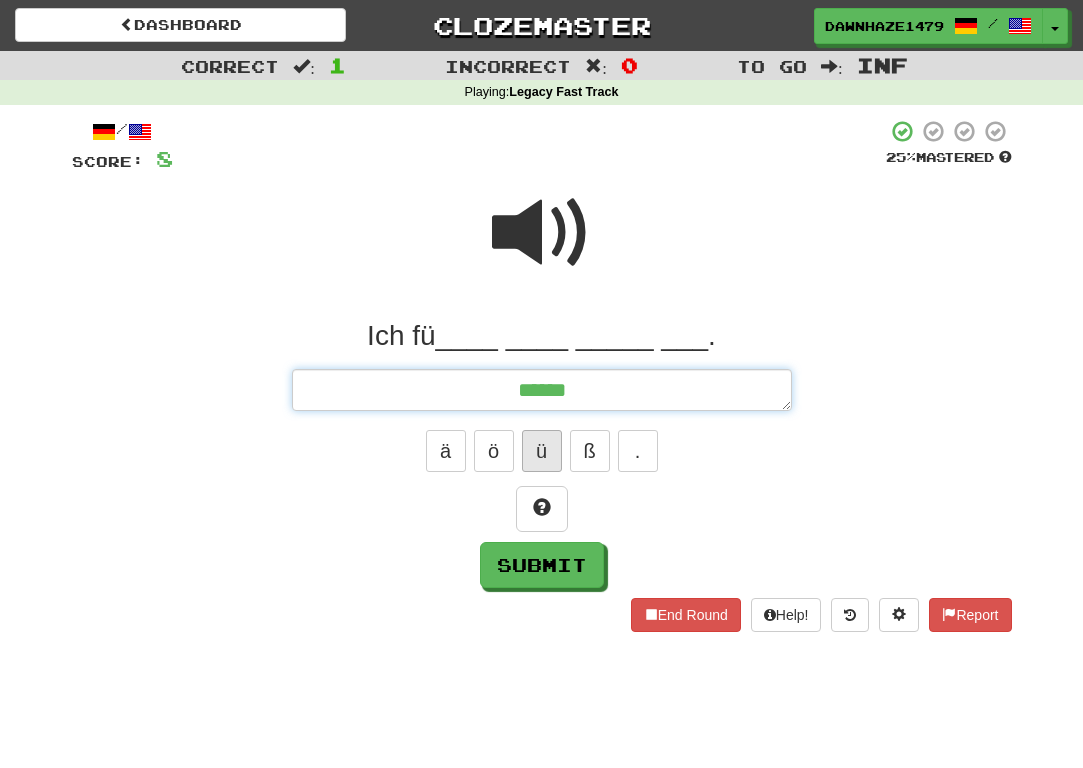 type on "*" 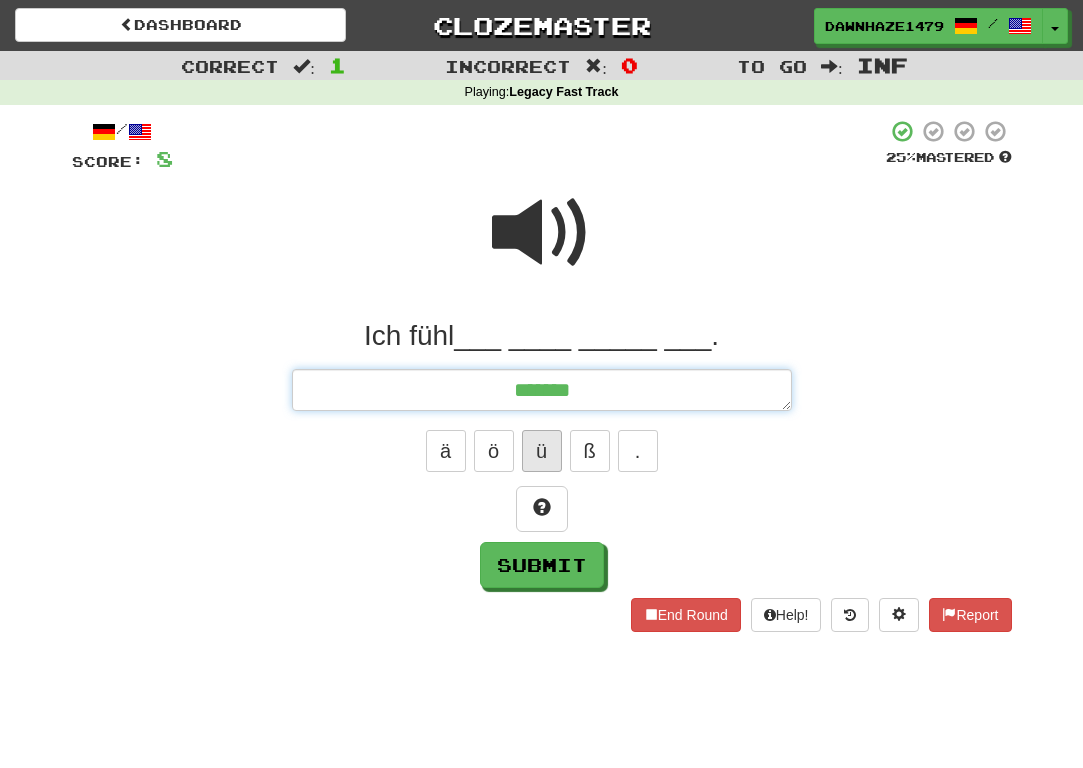 type on "*" 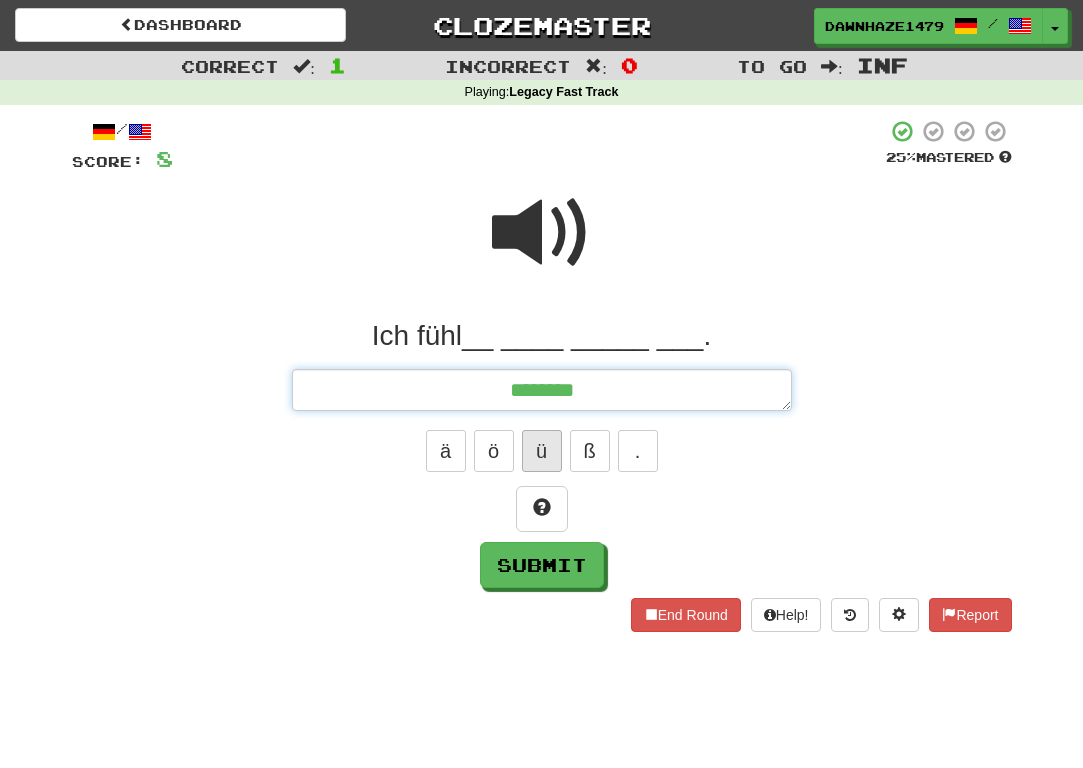 type on "*" 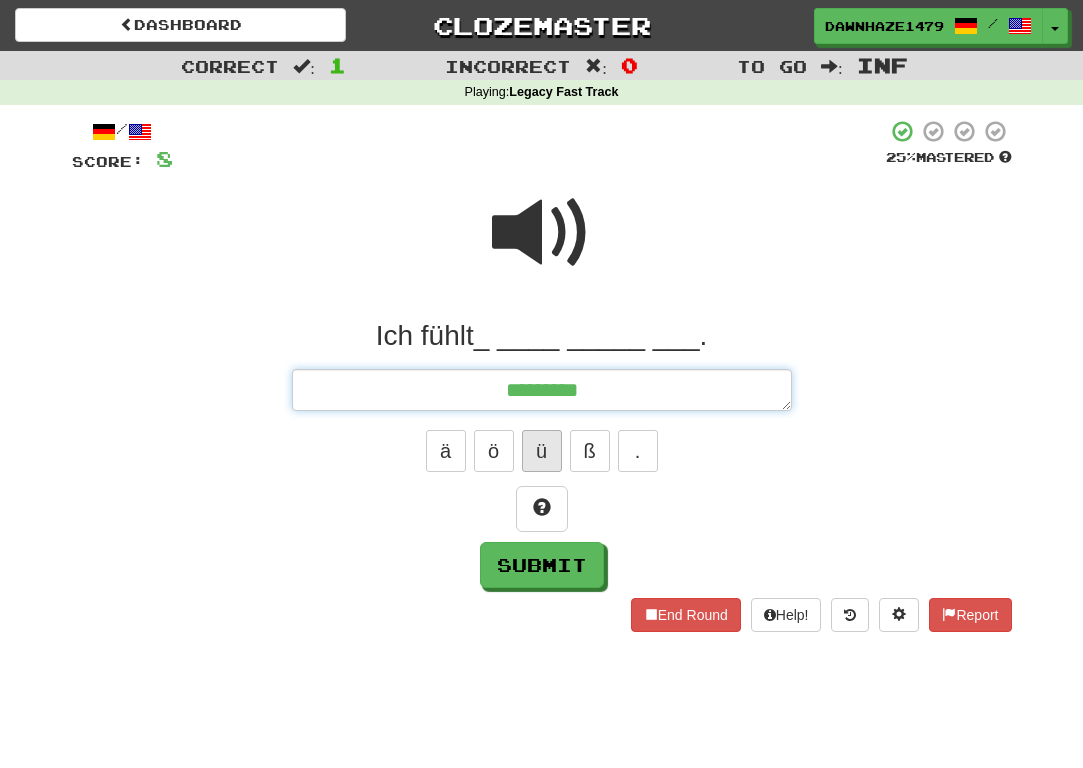 type on "*" 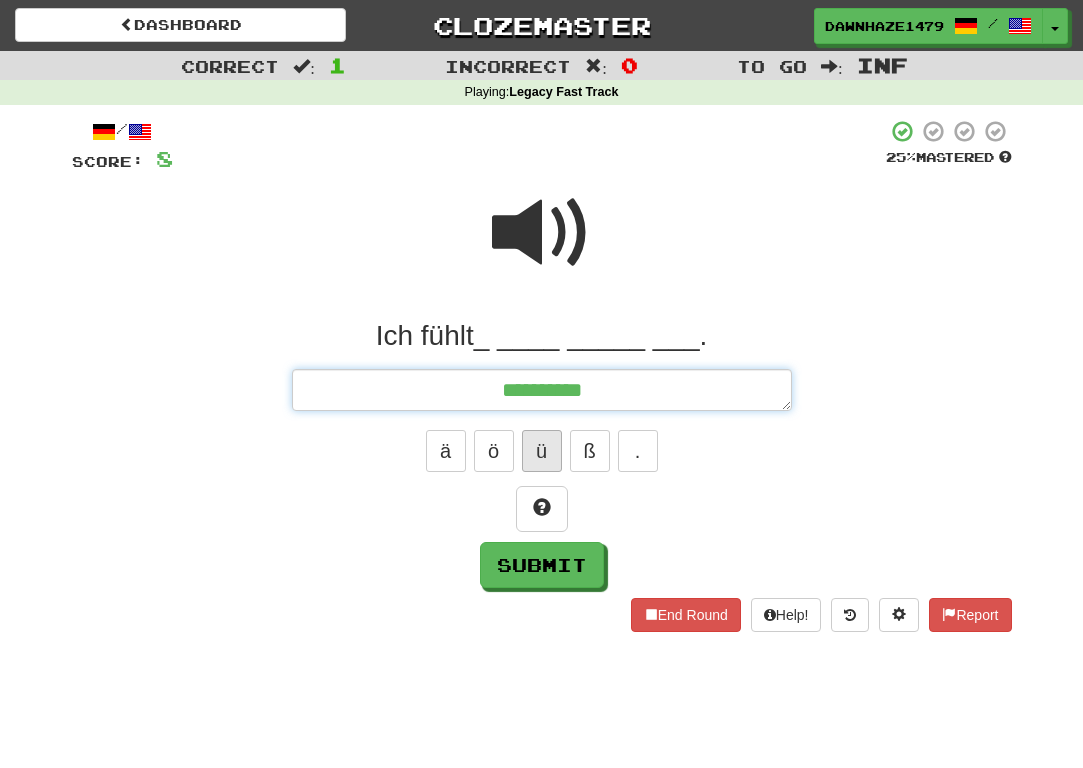type on "*" 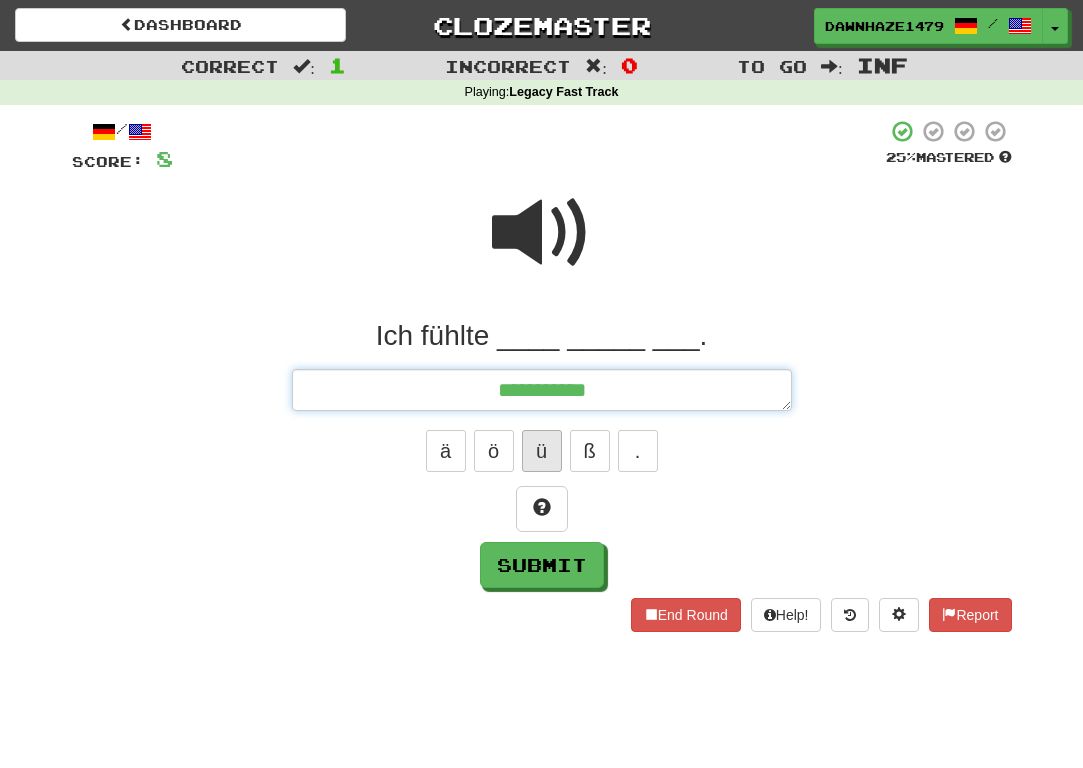 type 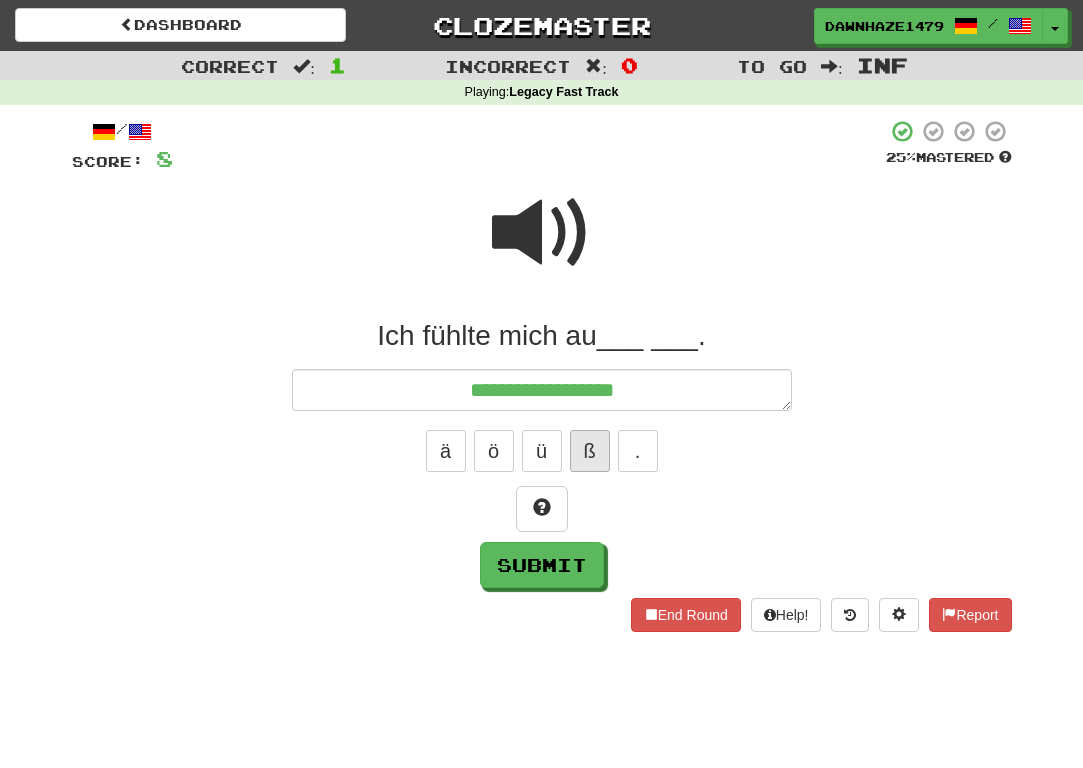click on "ß" at bounding box center [590, 451] 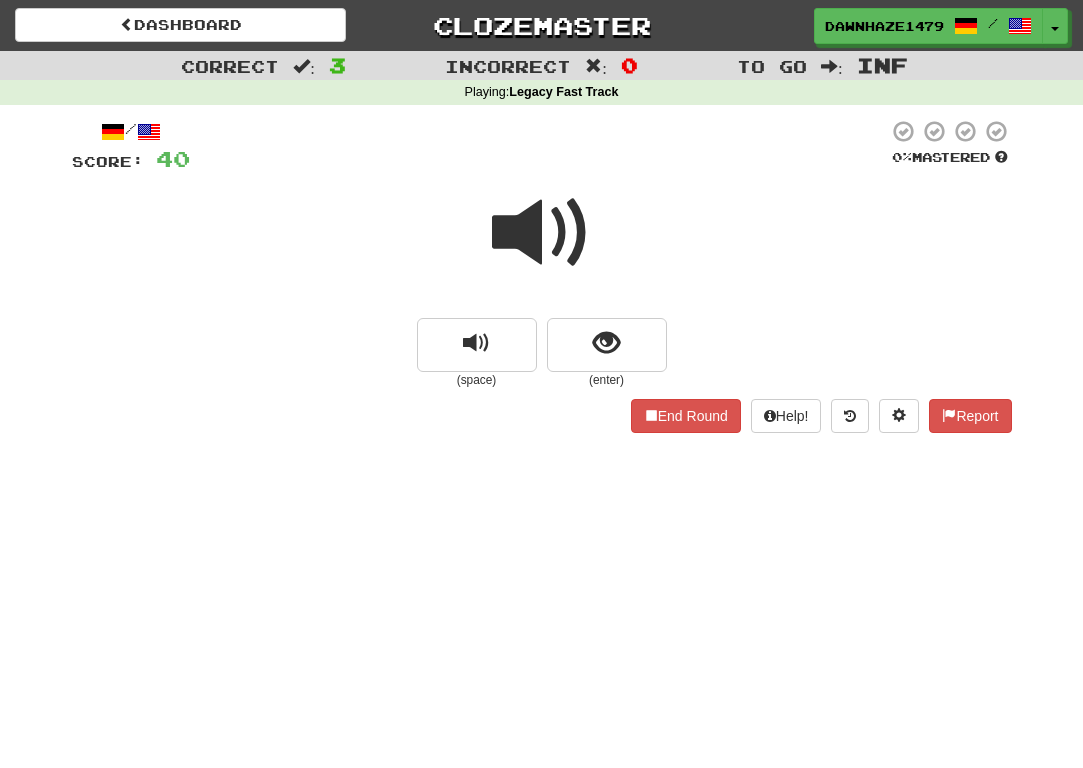 click at bounding box center (542, 233) 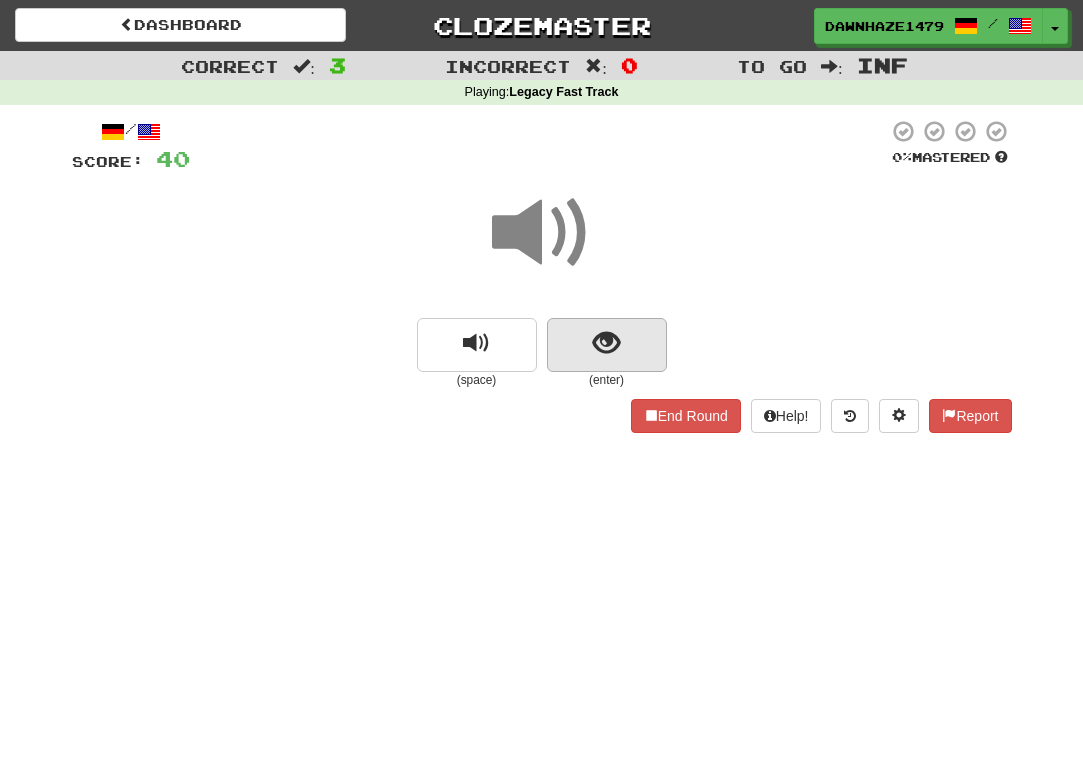 click at bounding box center [607, 345] 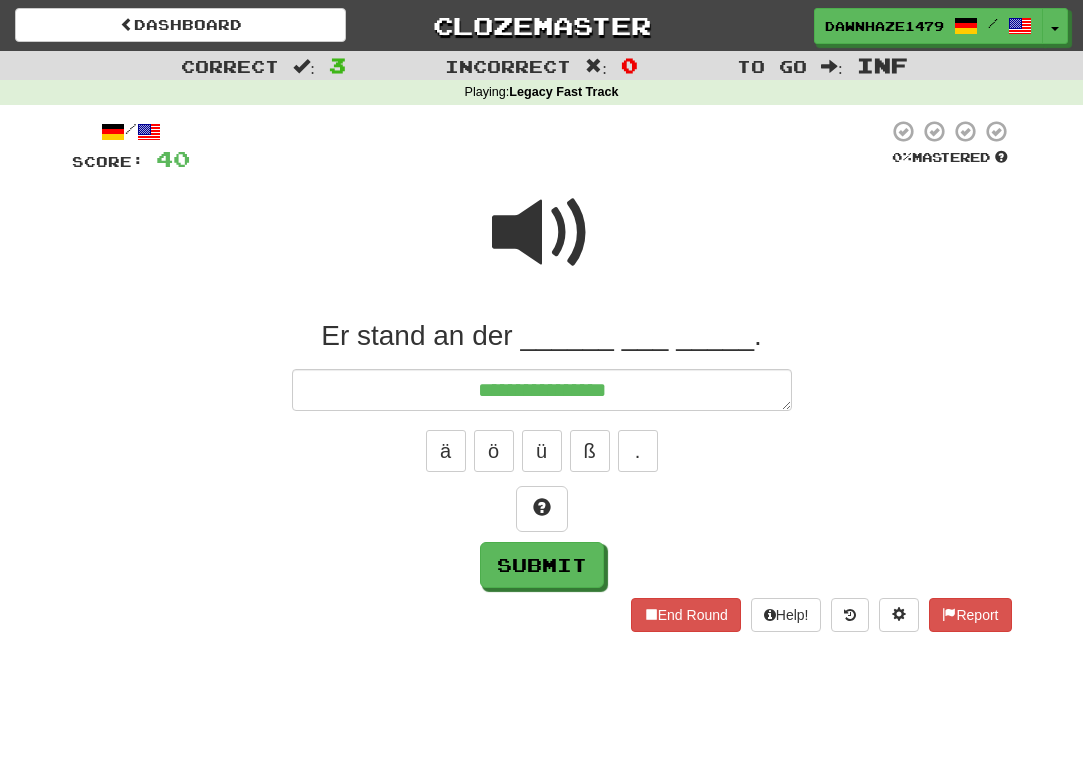 click at bounding box center [542, 233] 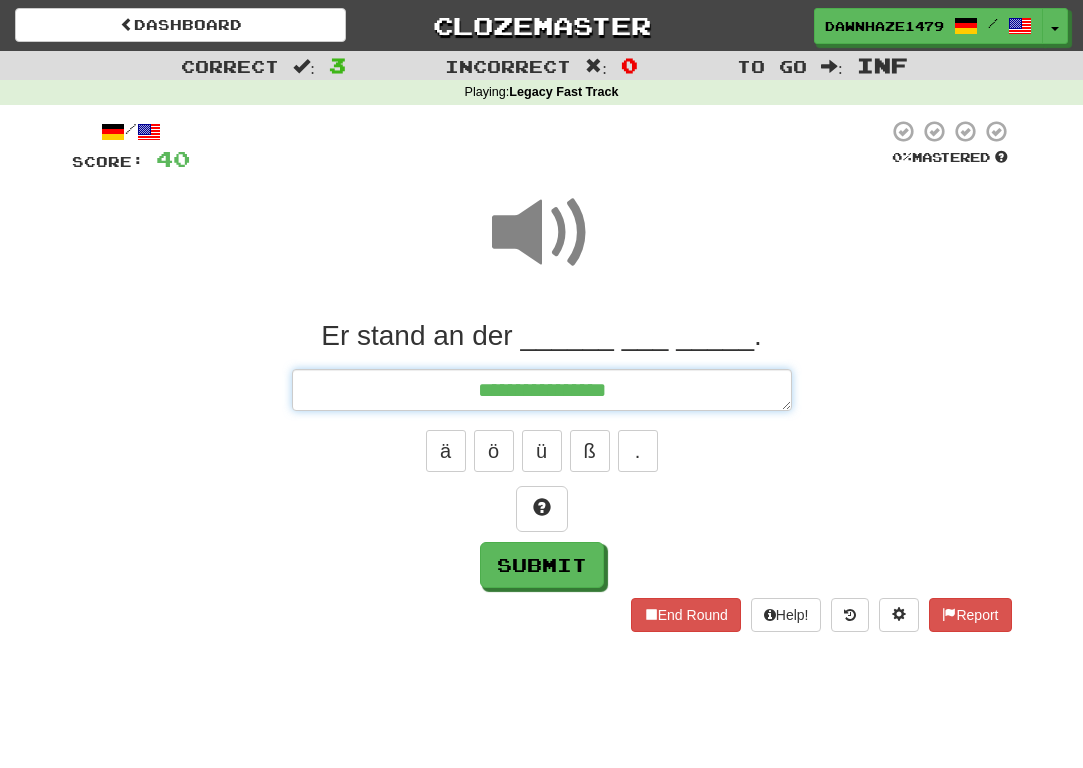 click on "**********" at bounding box center (542, 390) 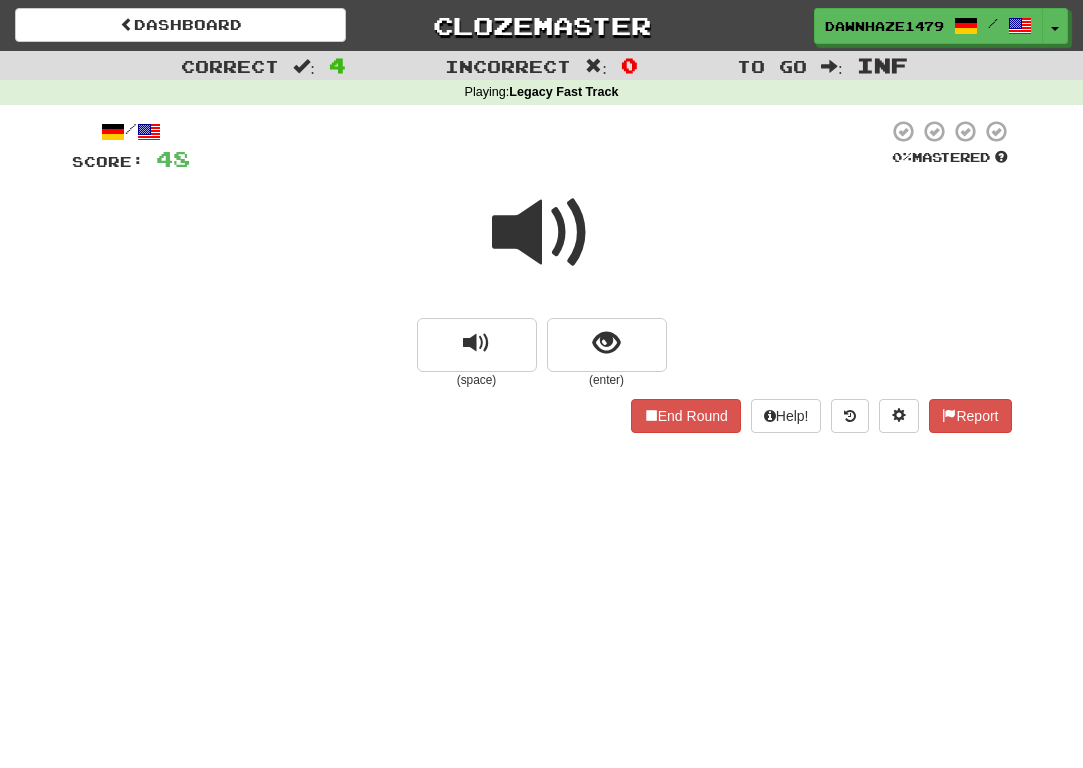 click at bounding box center [542, 233] 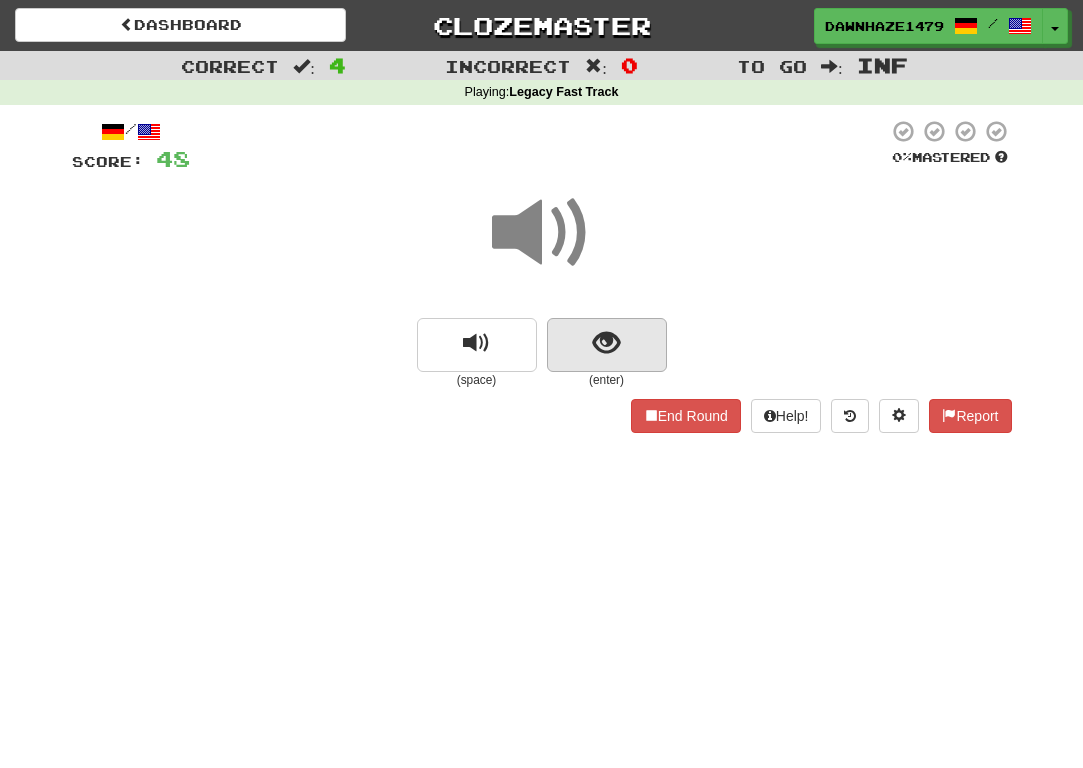 click at bounding box center [607, 345] 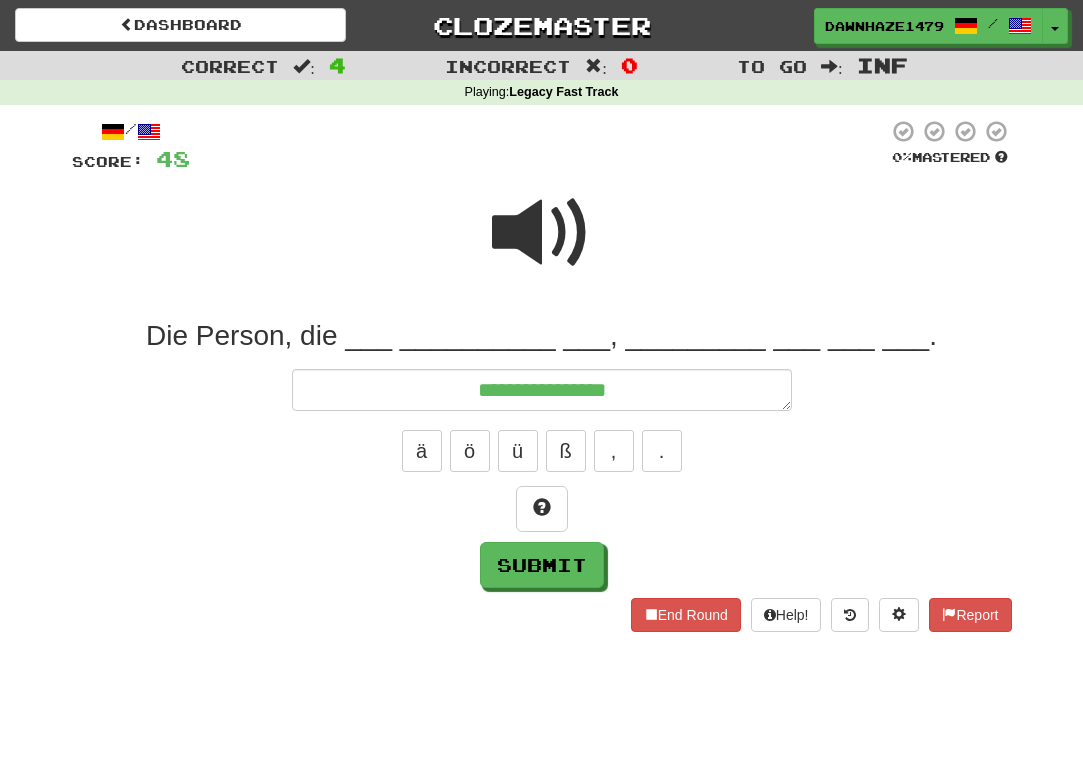 click at bounding box center (542, 233) 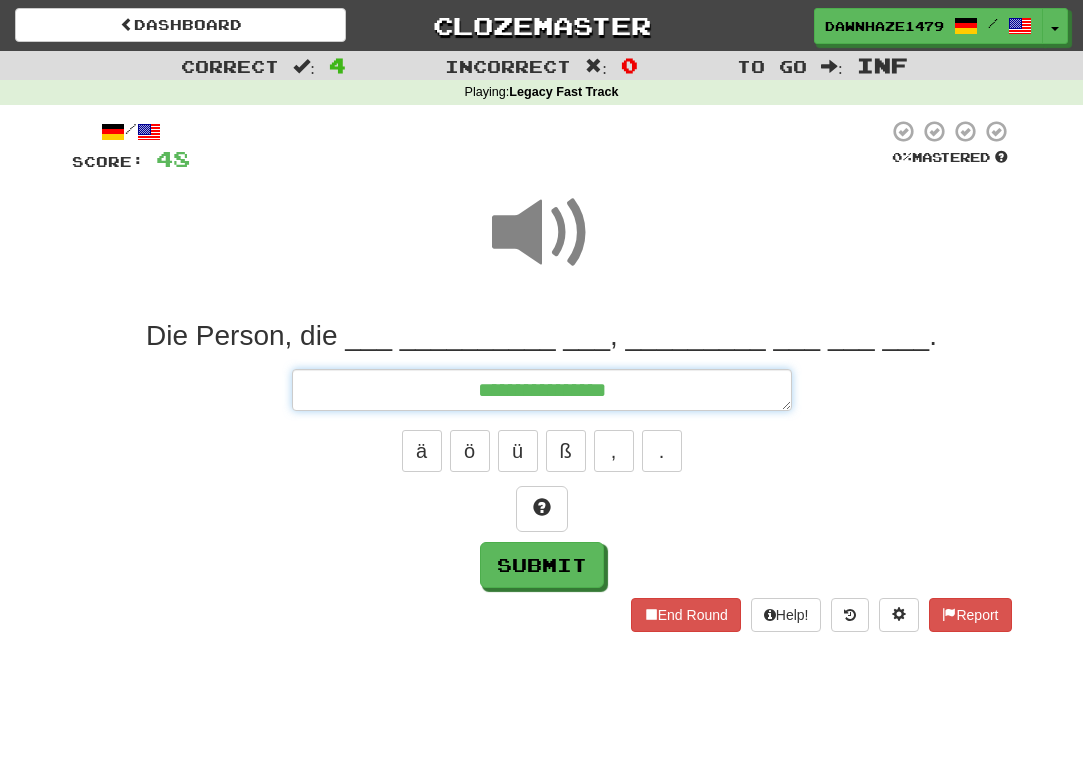 click on "**********" at bounding box center (542, 390) 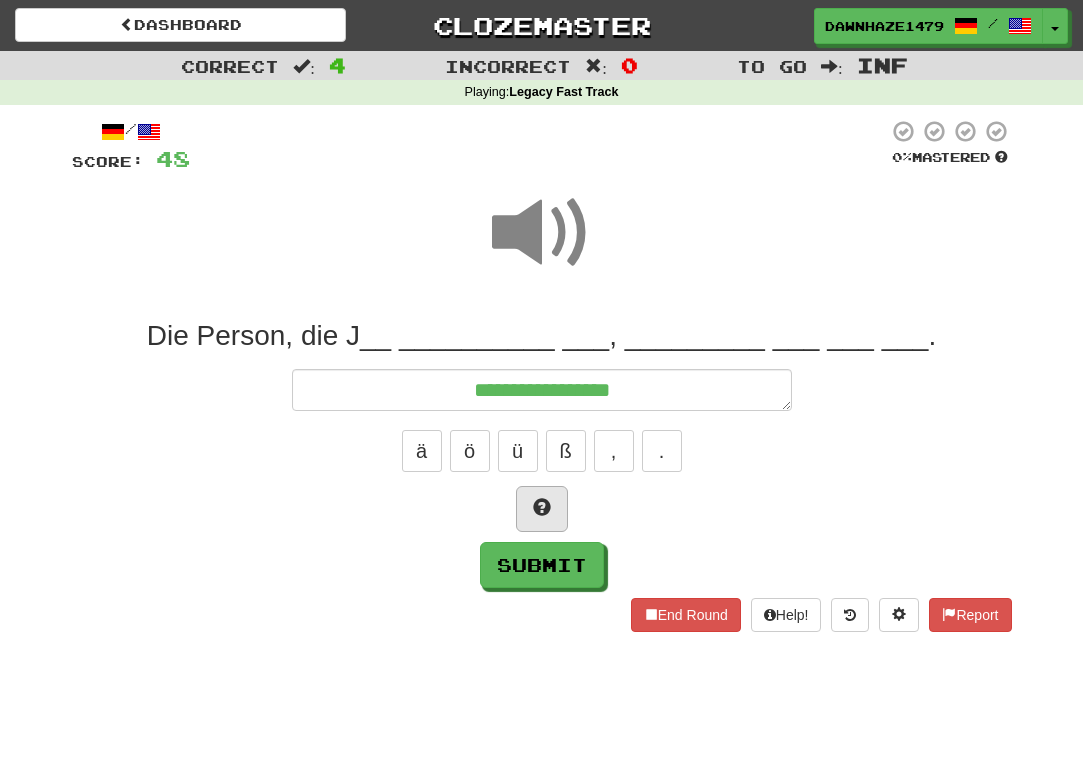 click at bounding box center [542, 509] 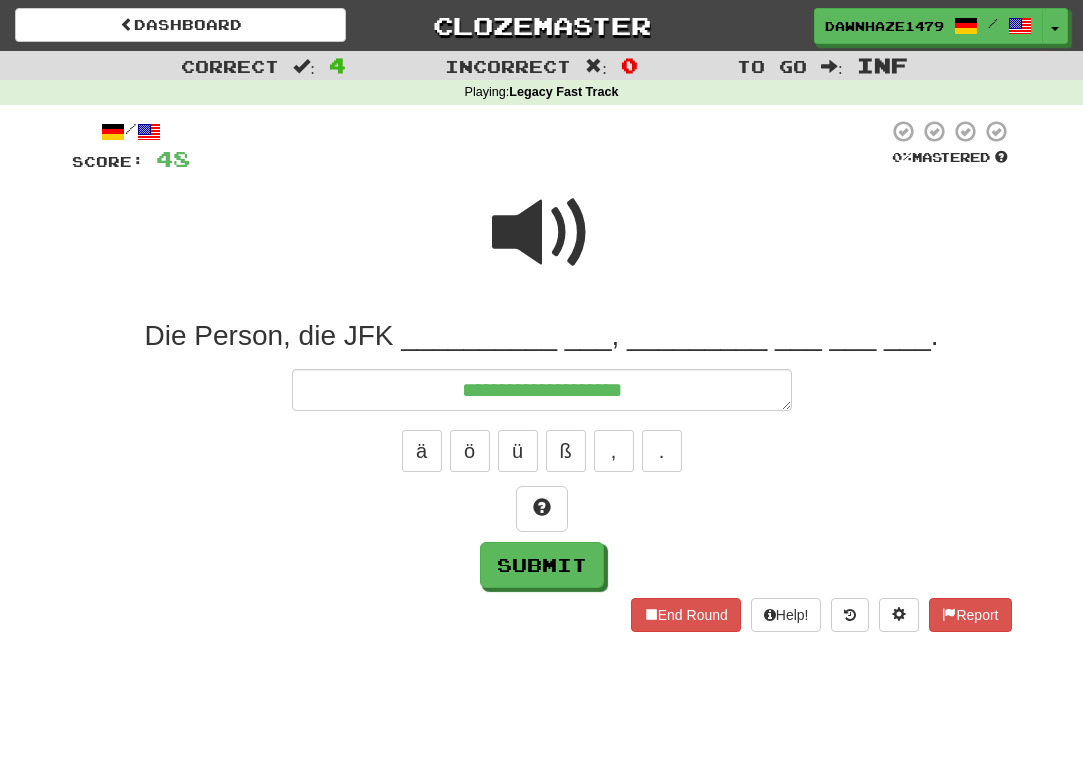 click at bounding box center (542, 233) 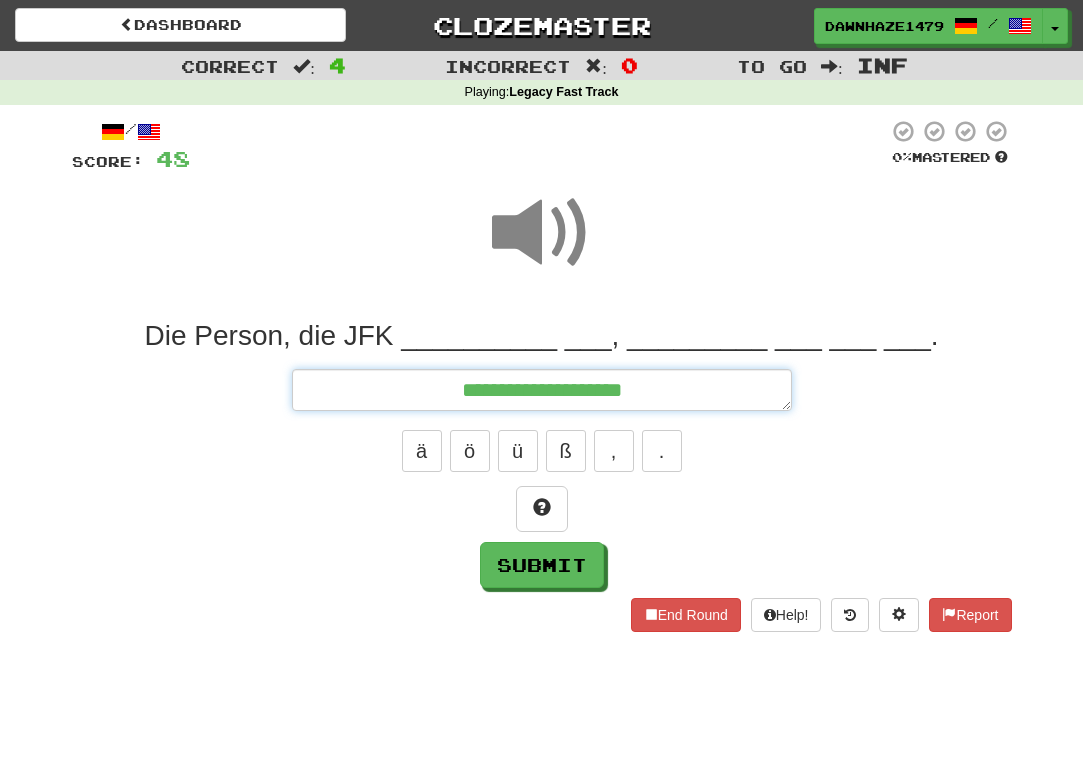 click on "**********" at bounding box center (542, 390) 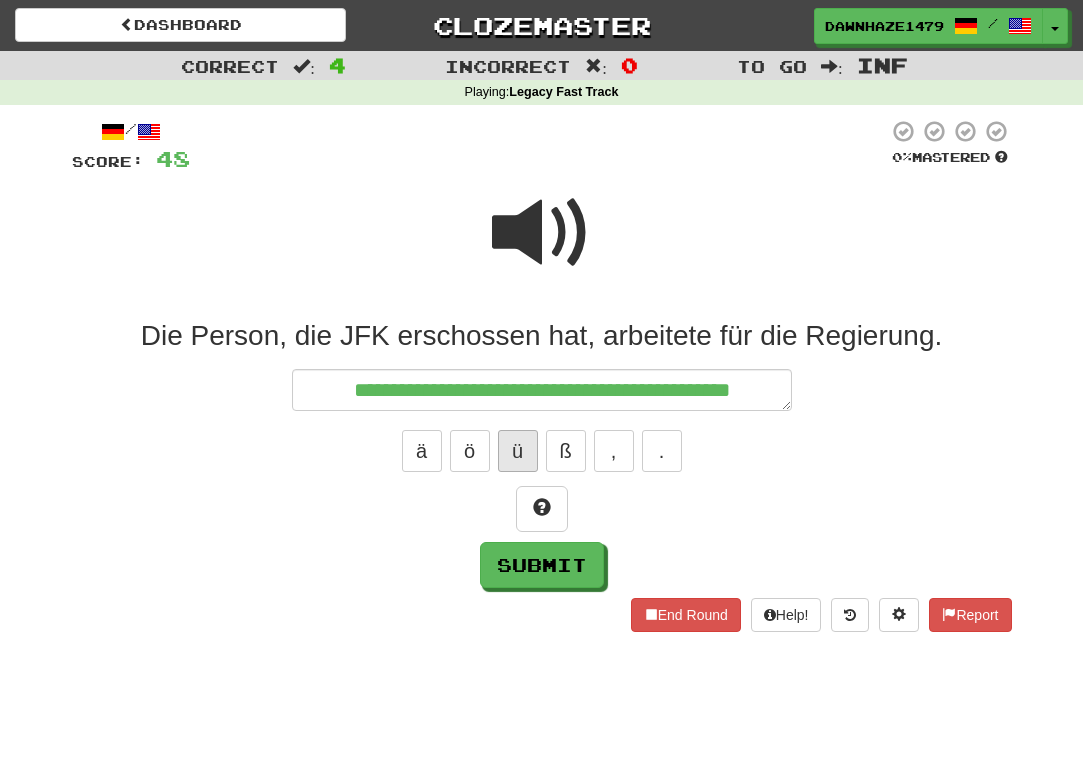 click on "ü" at bounding box center (518, 451) 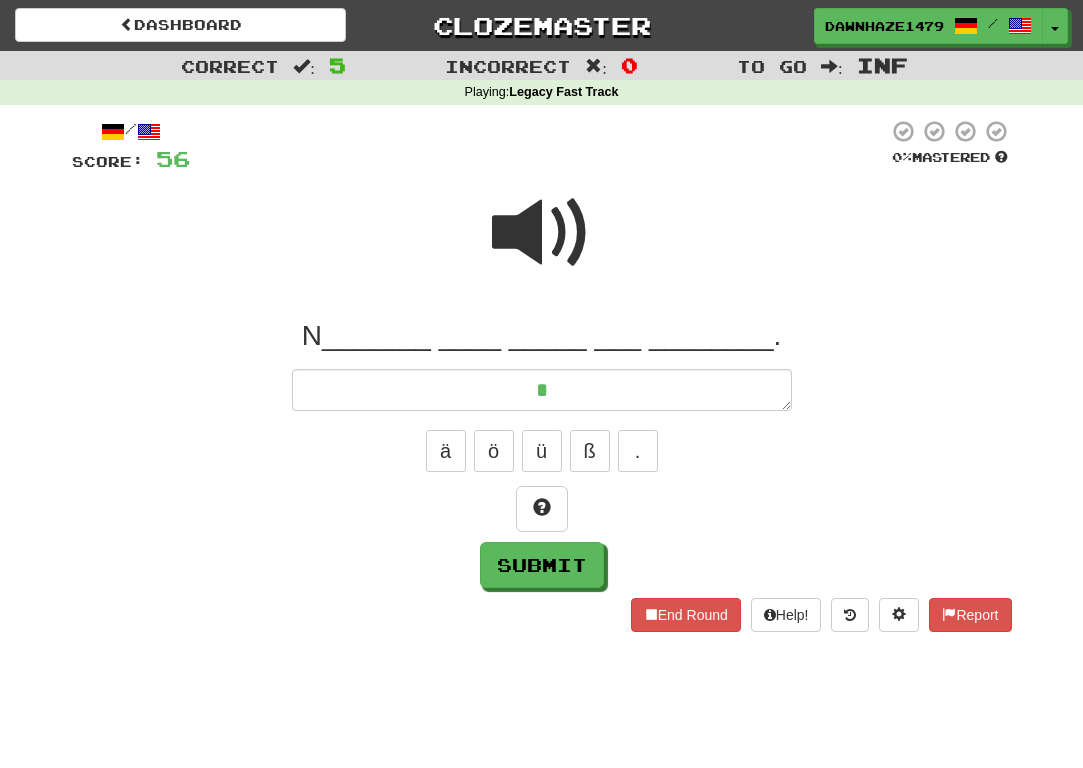 click on "ä ö ü ß ." at bounding box center (542, 451) 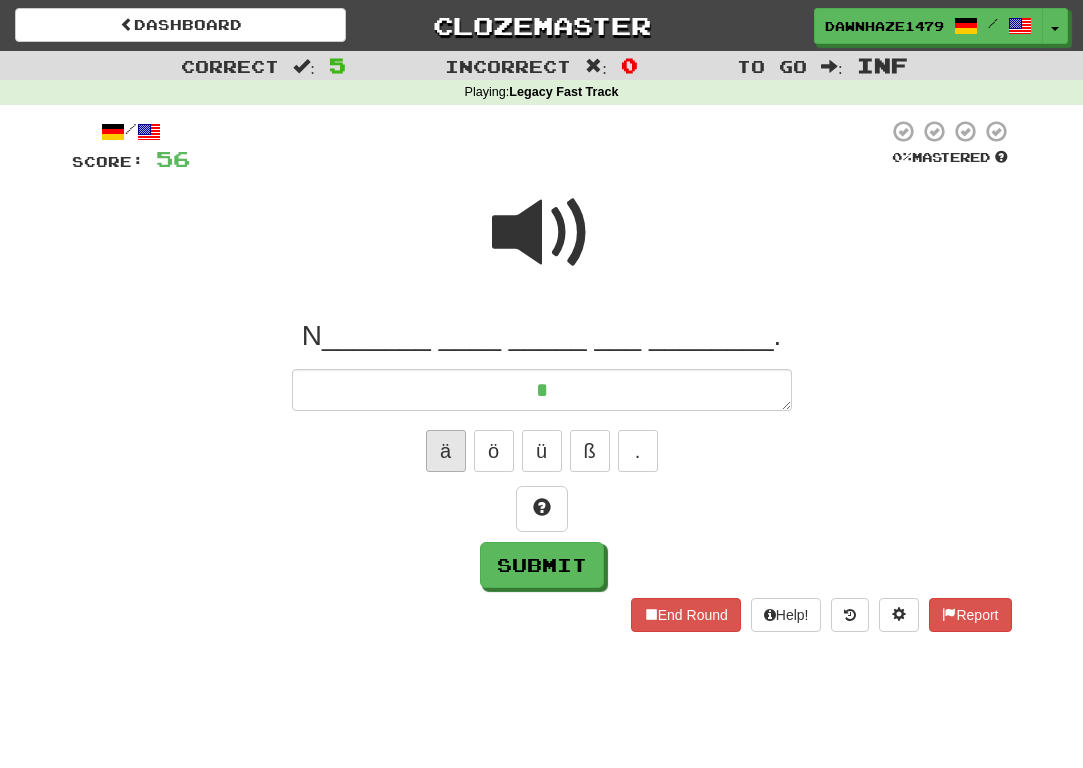 click on "ä" at bounding box center [446, 451] 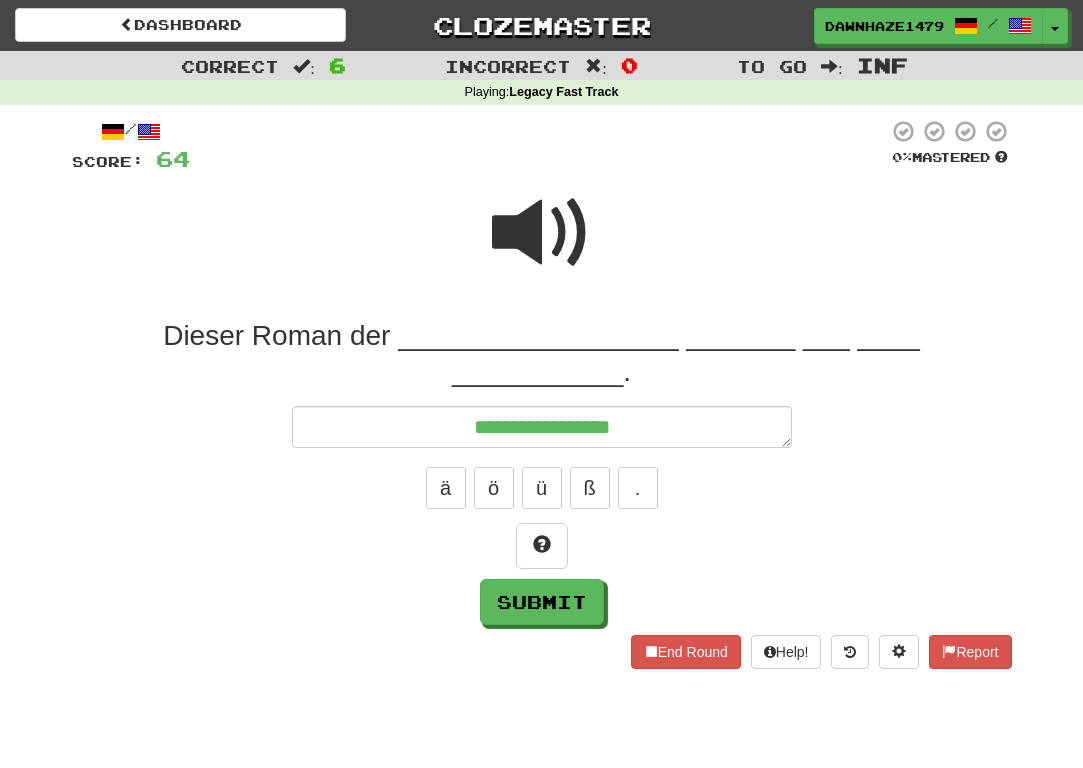 click at bounding box center (542, 233) 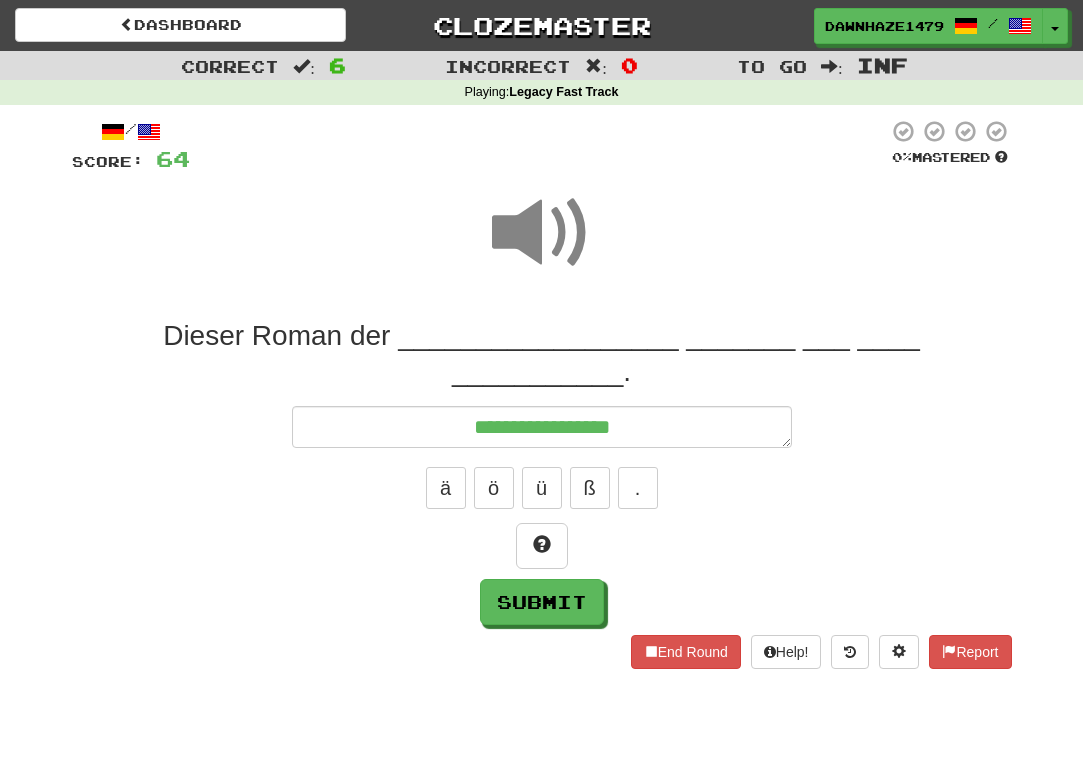 click on "ä ö ü ß ." at bounding box center [542, 488] 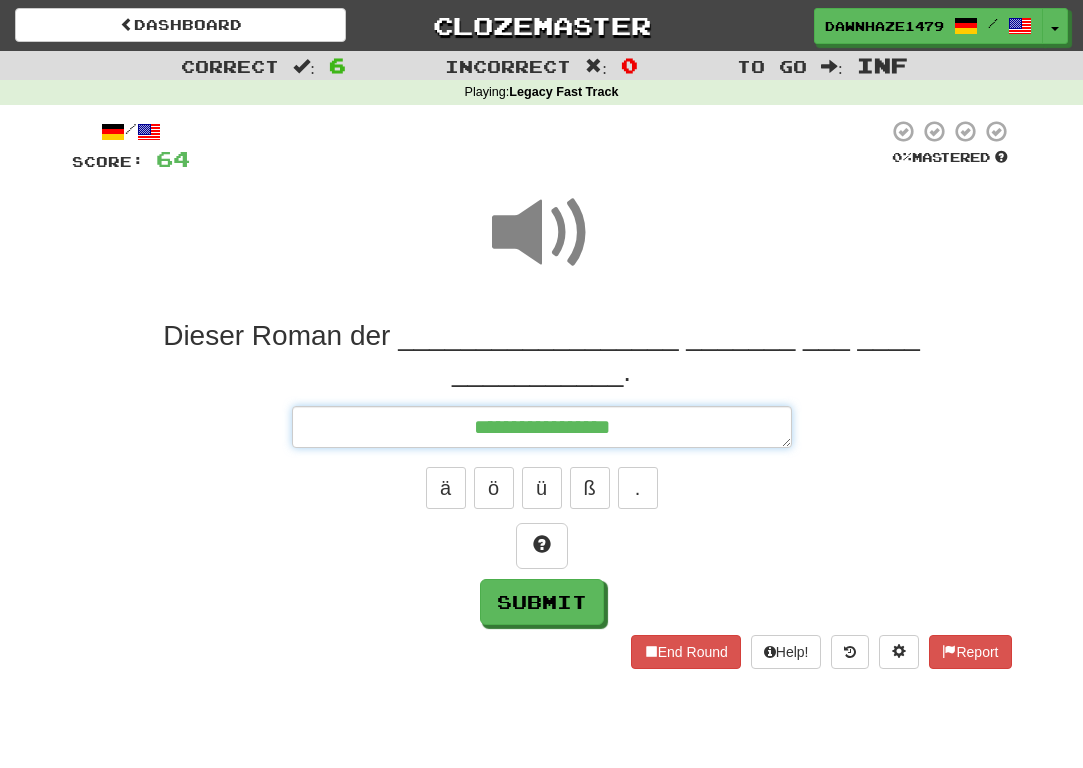 click on "**********" at bounding box center (542, 427) 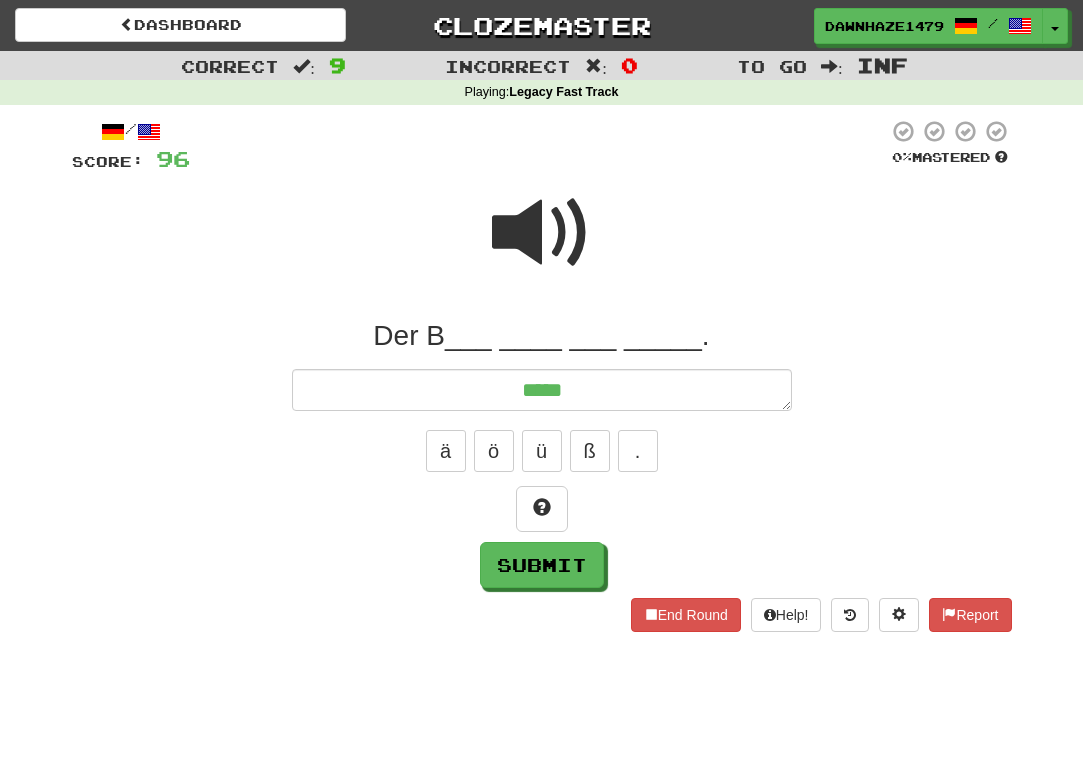 click at bounding box center [542, 233] 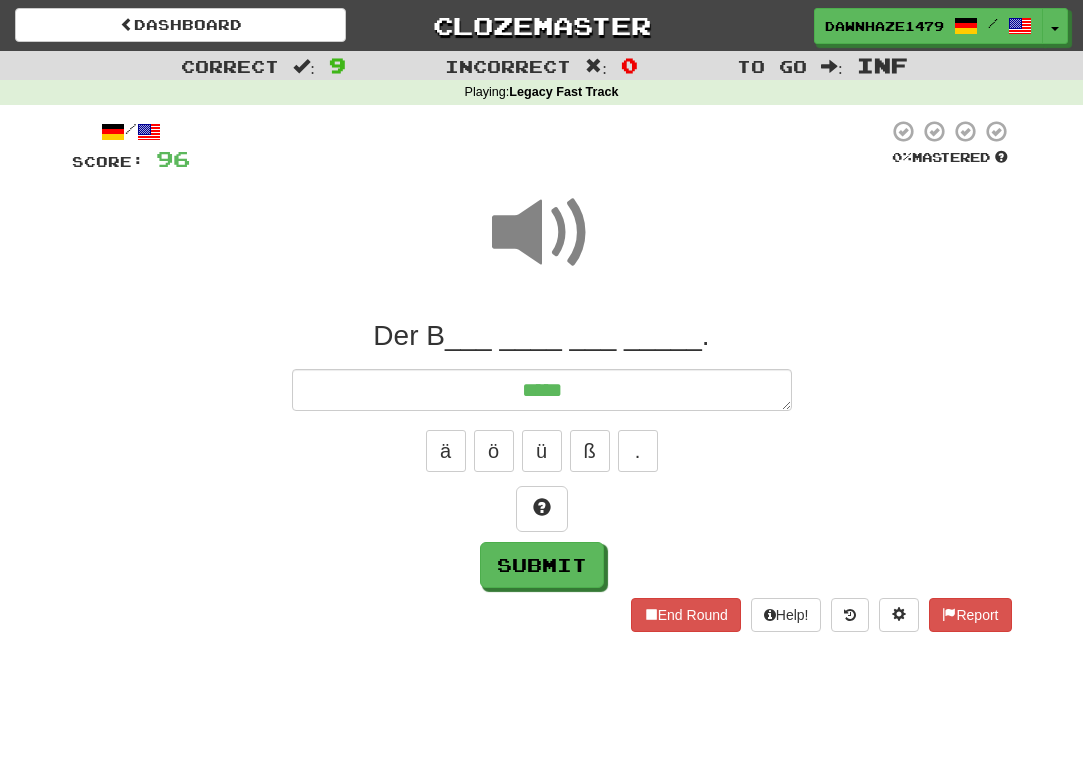 click on "Der B___ ____ ___ _____. ***** ä ö ü ß . Submit" at bounding box center (542, 453) 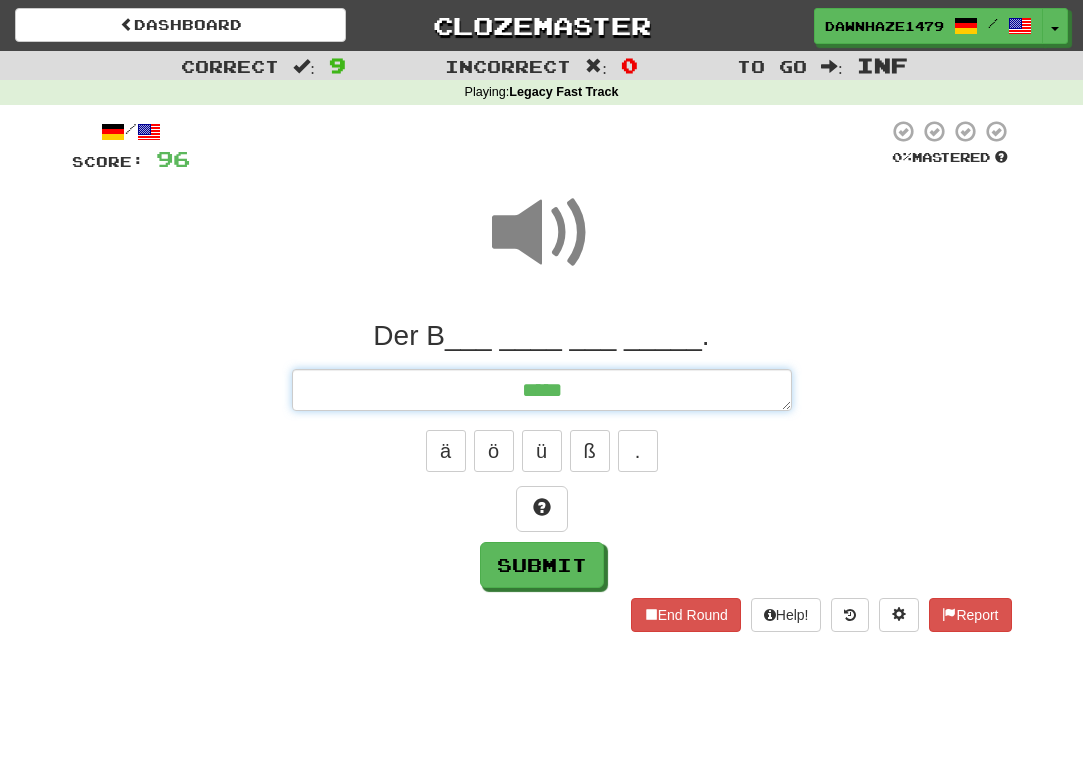 click on "*****" at bounding box center (542, 390) 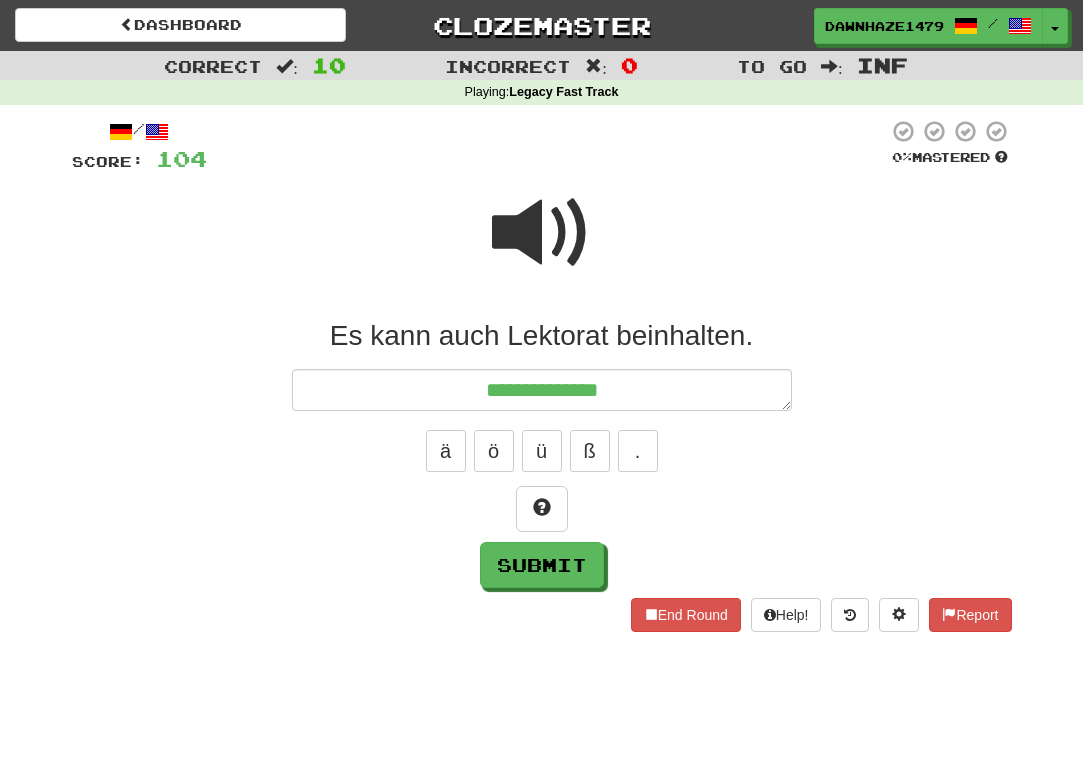 click at bounding box center (542, 233) 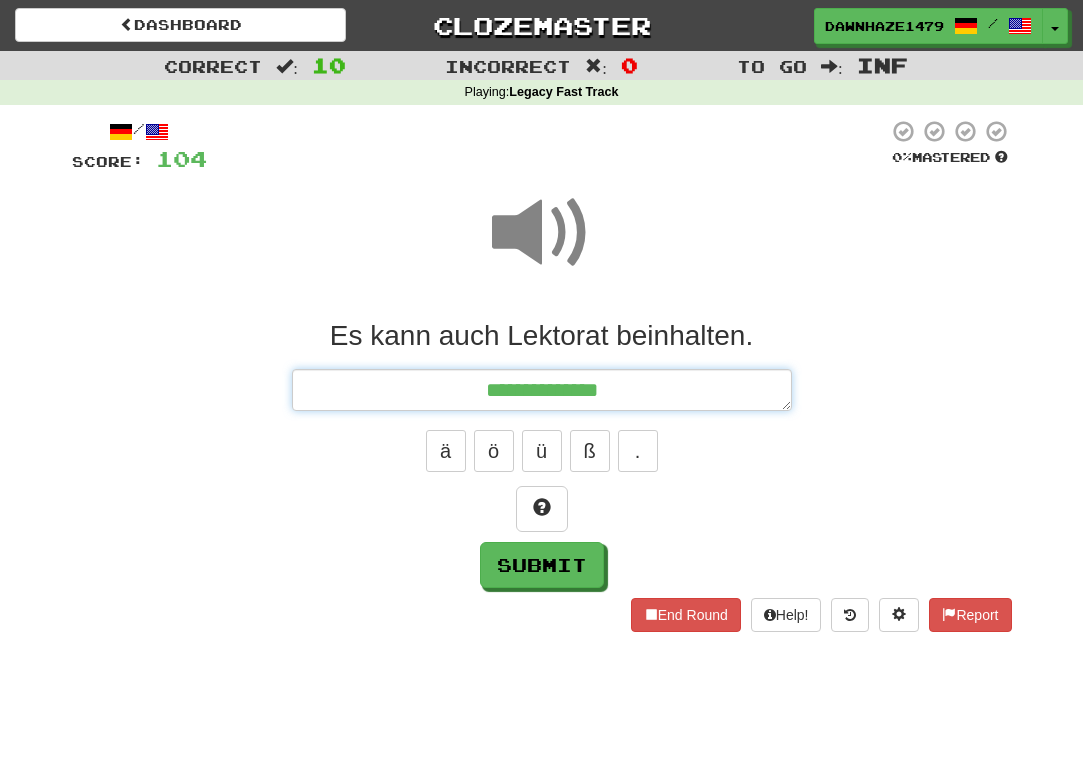 click on "**********" at bounding box center (542, 390) 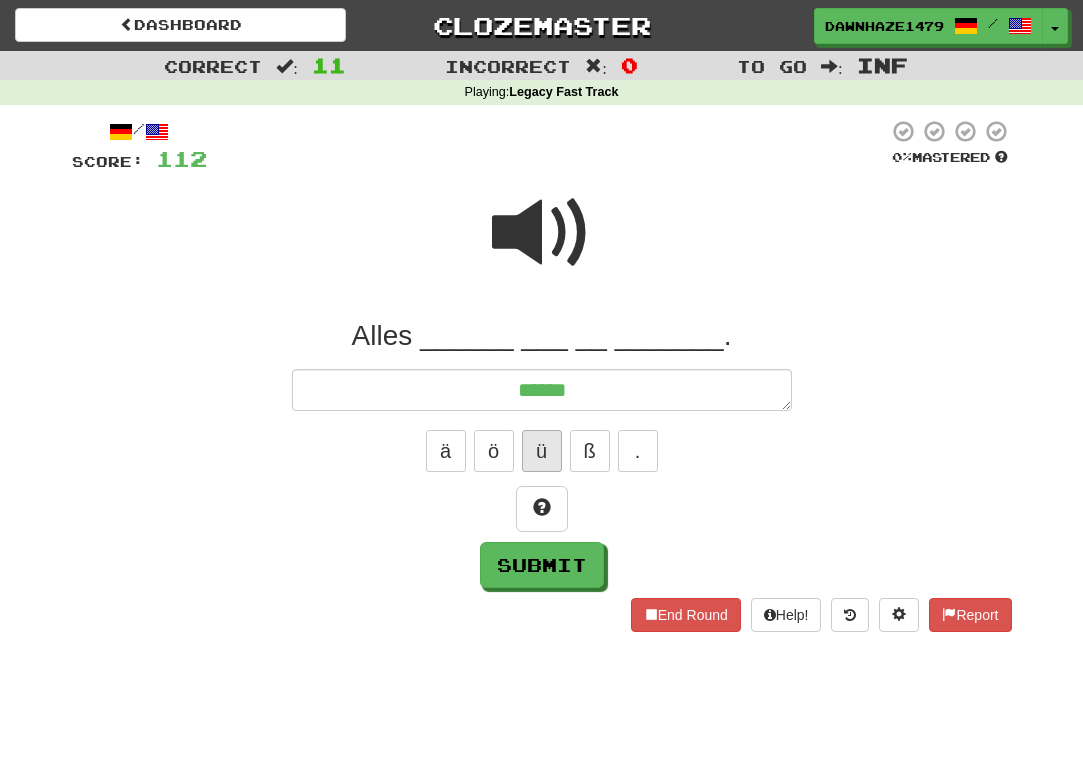 click on "ü" at bounding box center (542, 451) 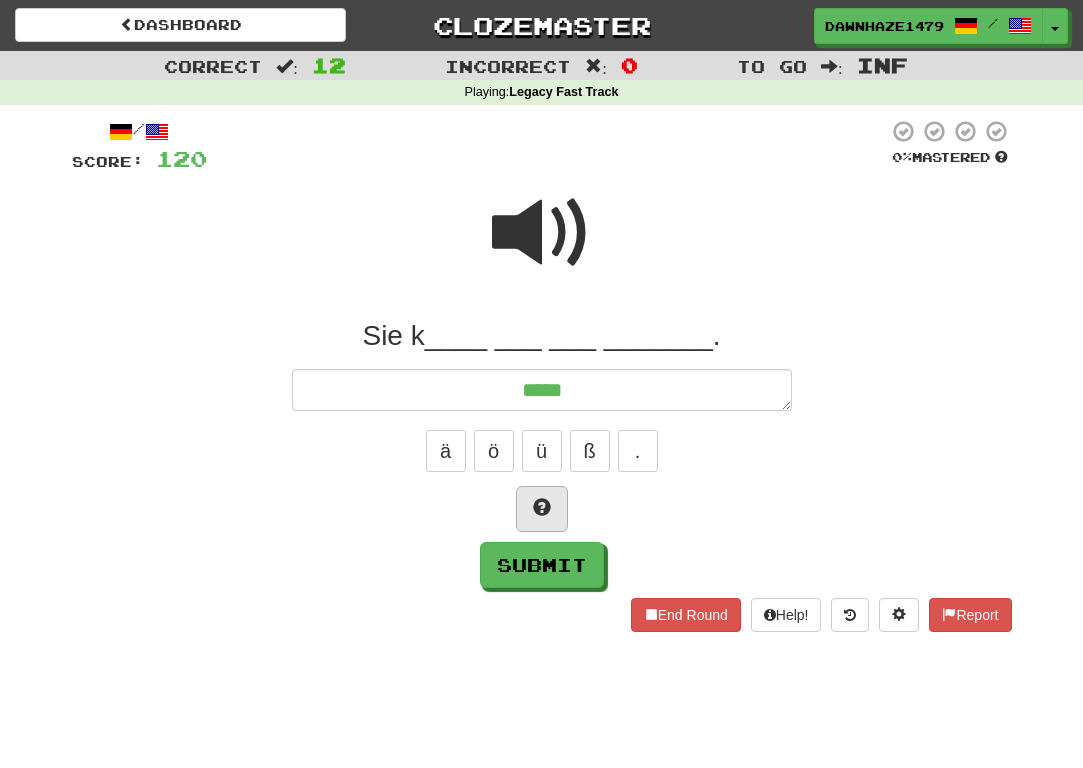 click at bounding box center (542, 507) 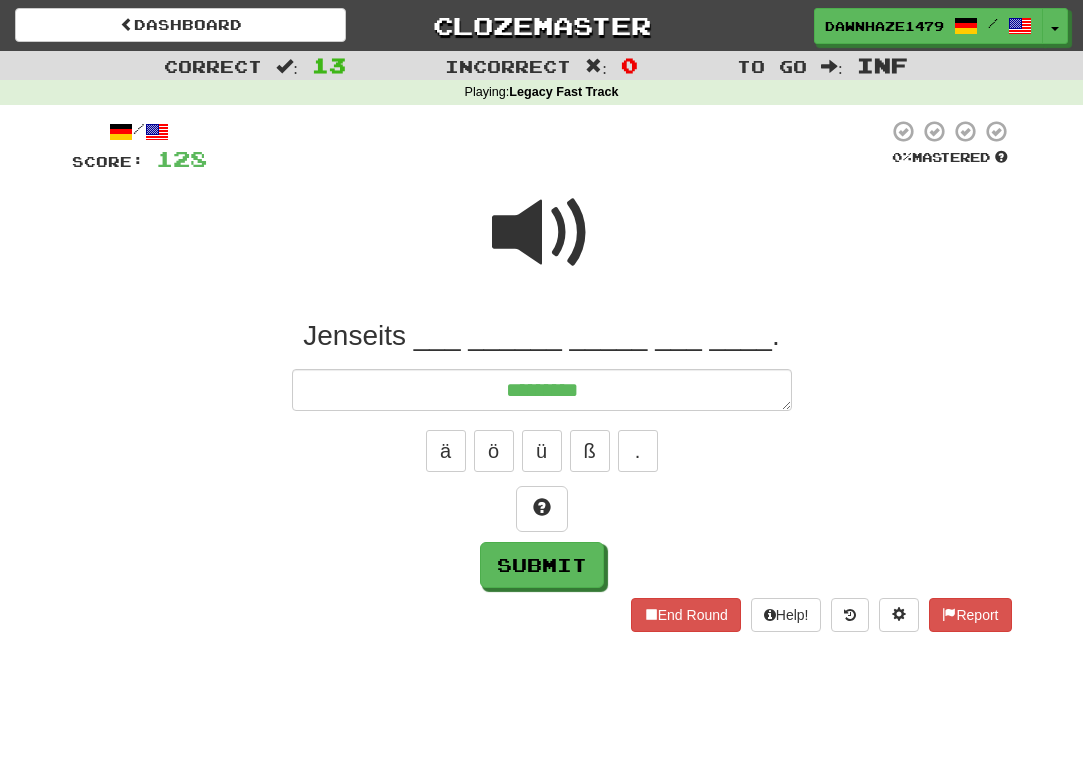 click at bounding box center (542, 233) 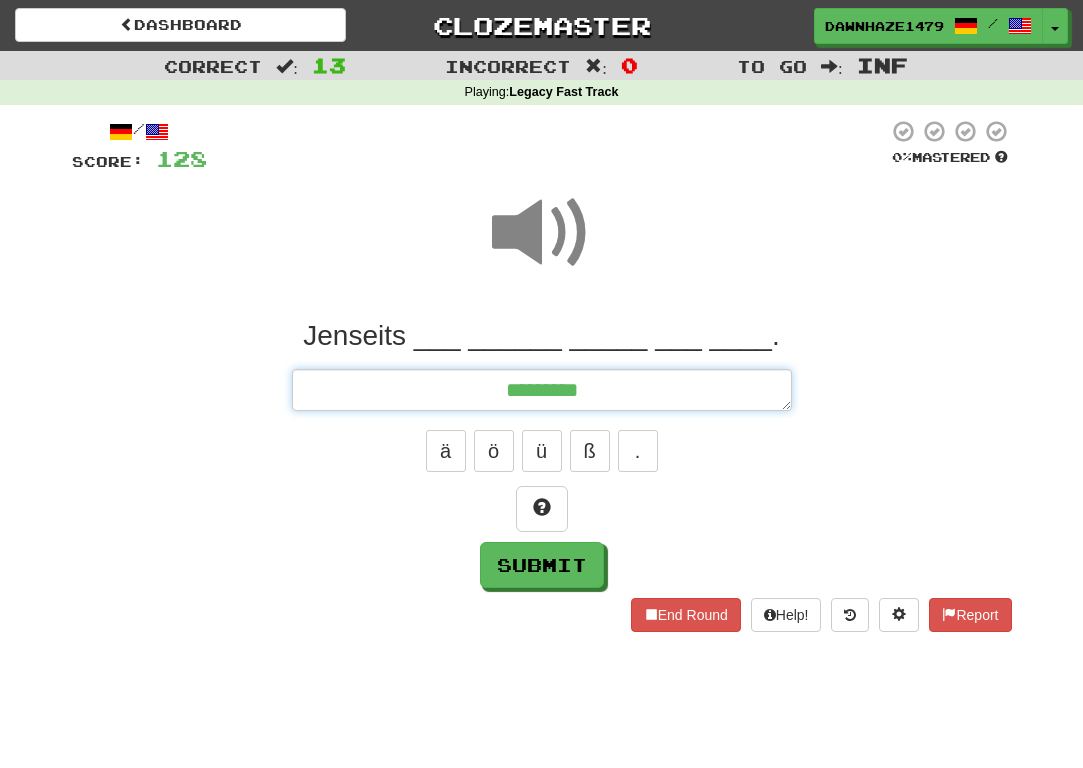 click on "********" at bounding box center [542, 390] 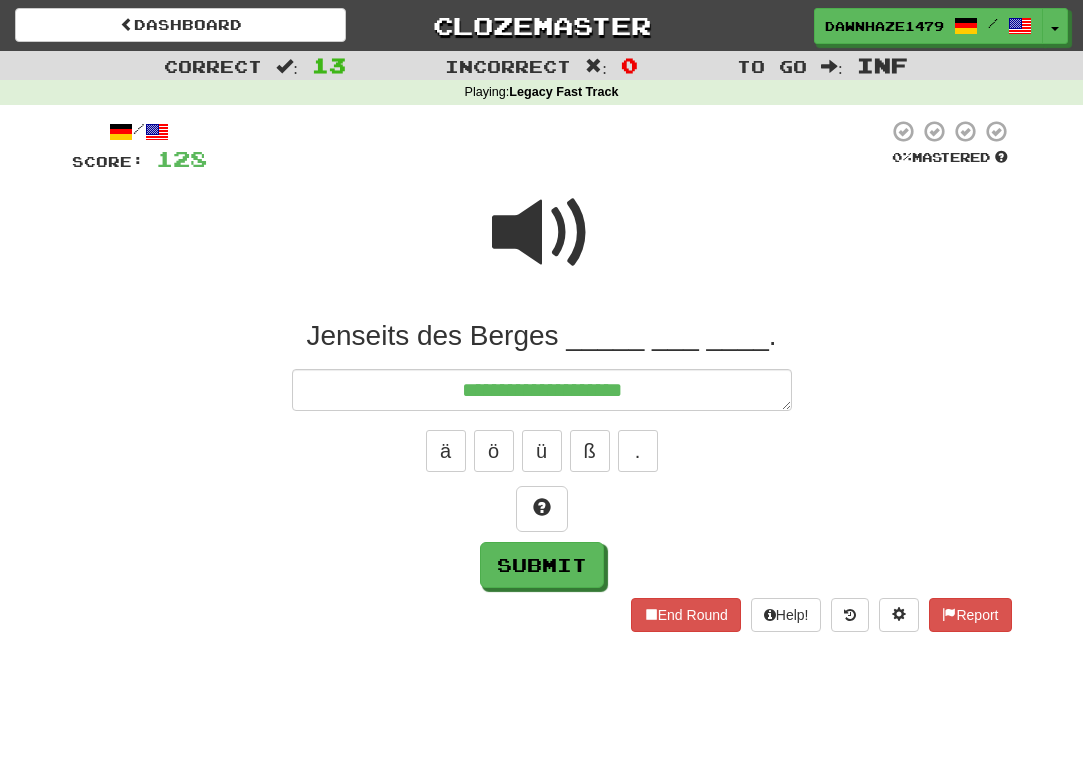 click at bounding box center [542, 233] 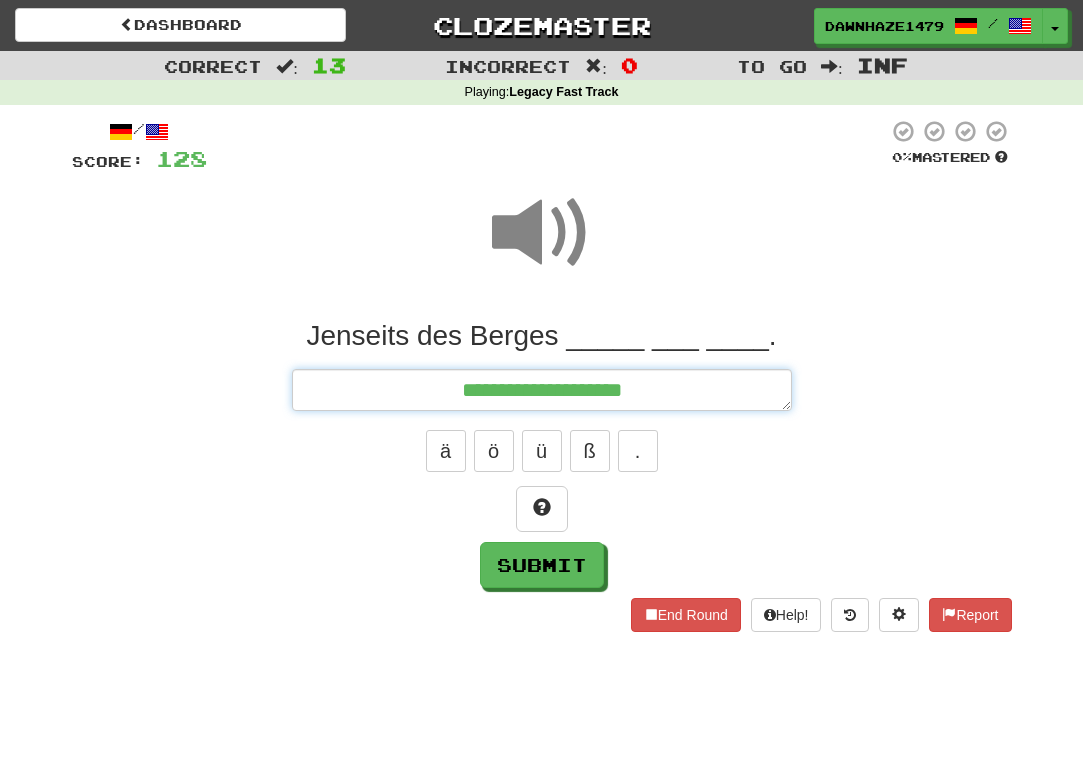 click on "**********" at bounding box center [542, 390] 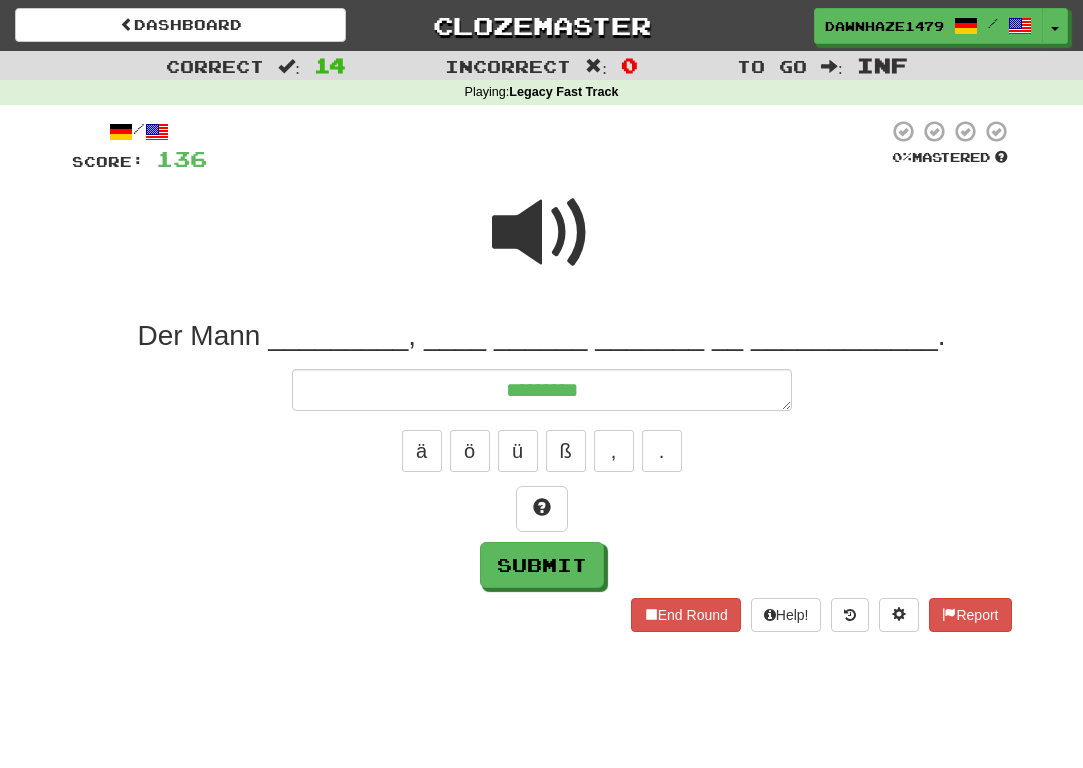 click at bounding box center [542, 246] 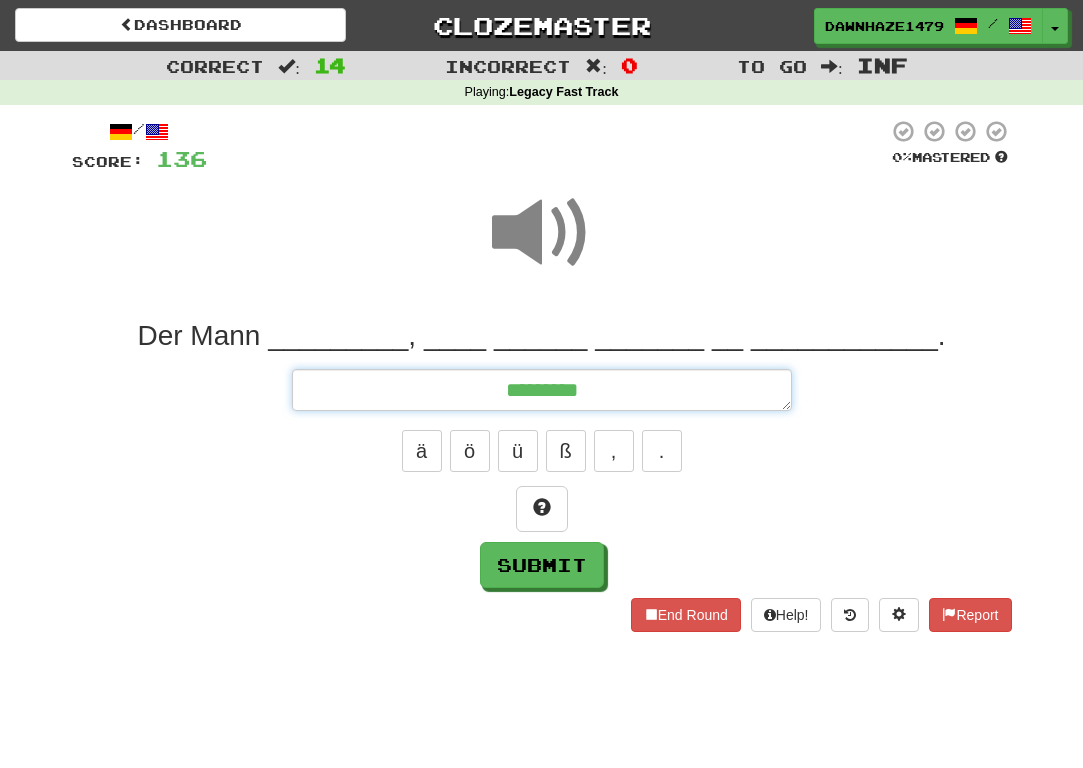 click on "********" at bounding box center (542, 390) 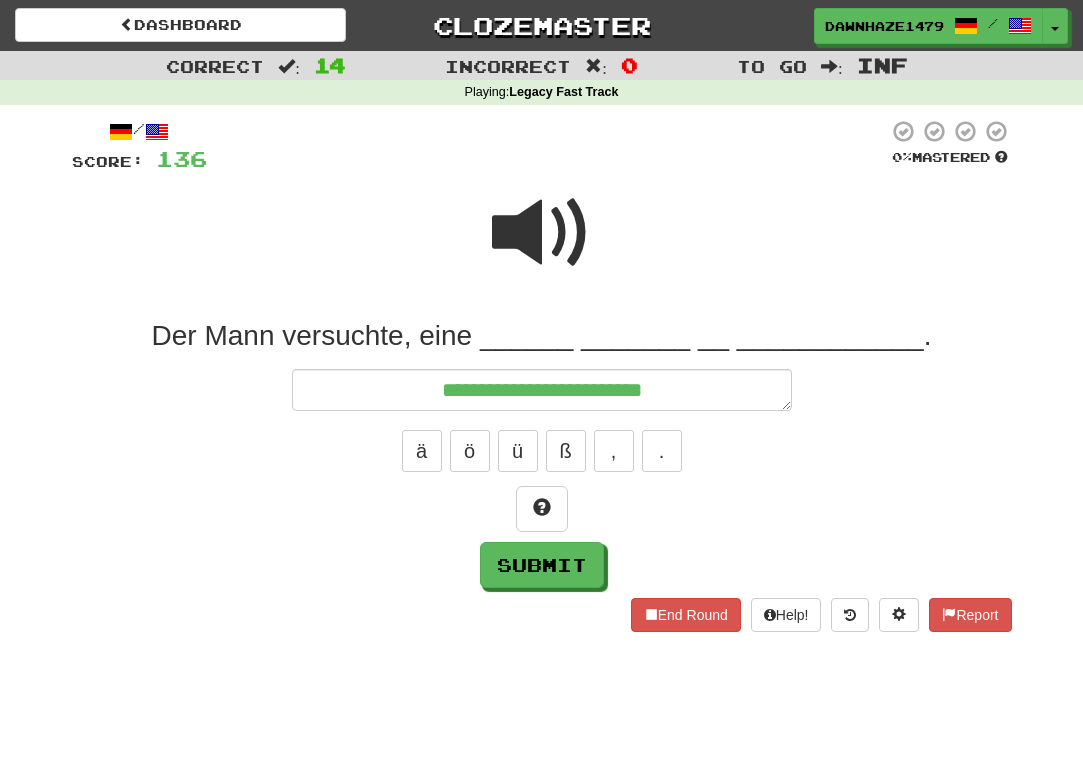 click at bounding box center [542, 233] 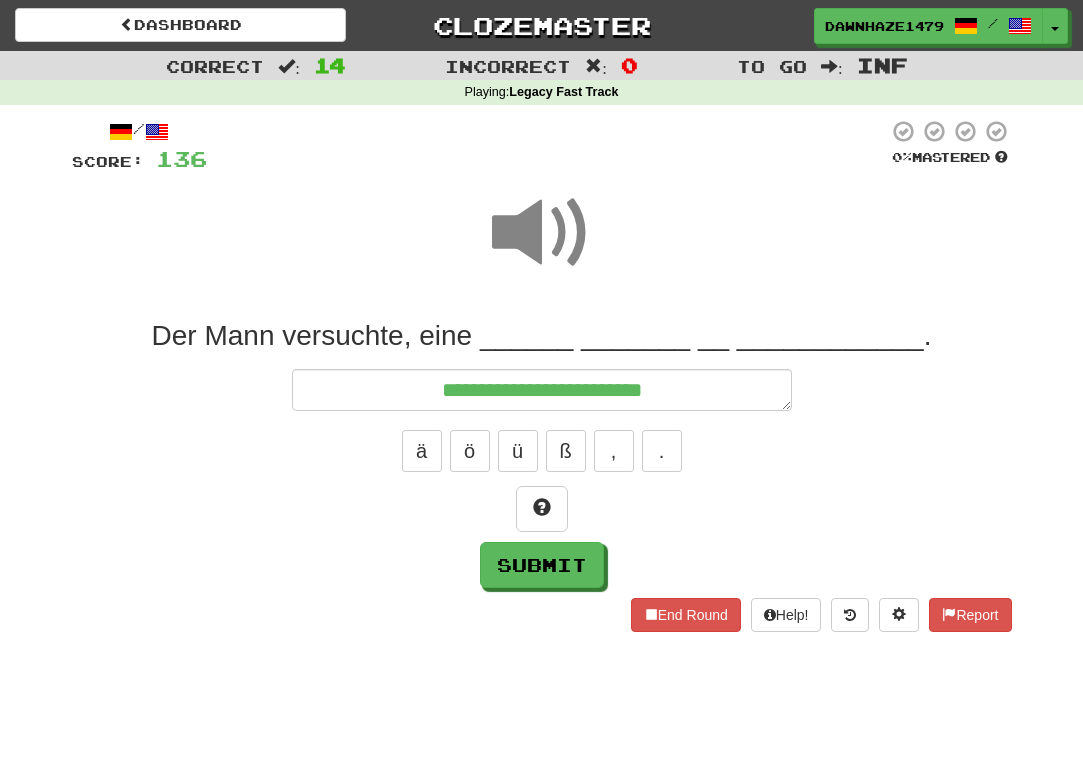 click on "**********" at bounding box center (542, 453) 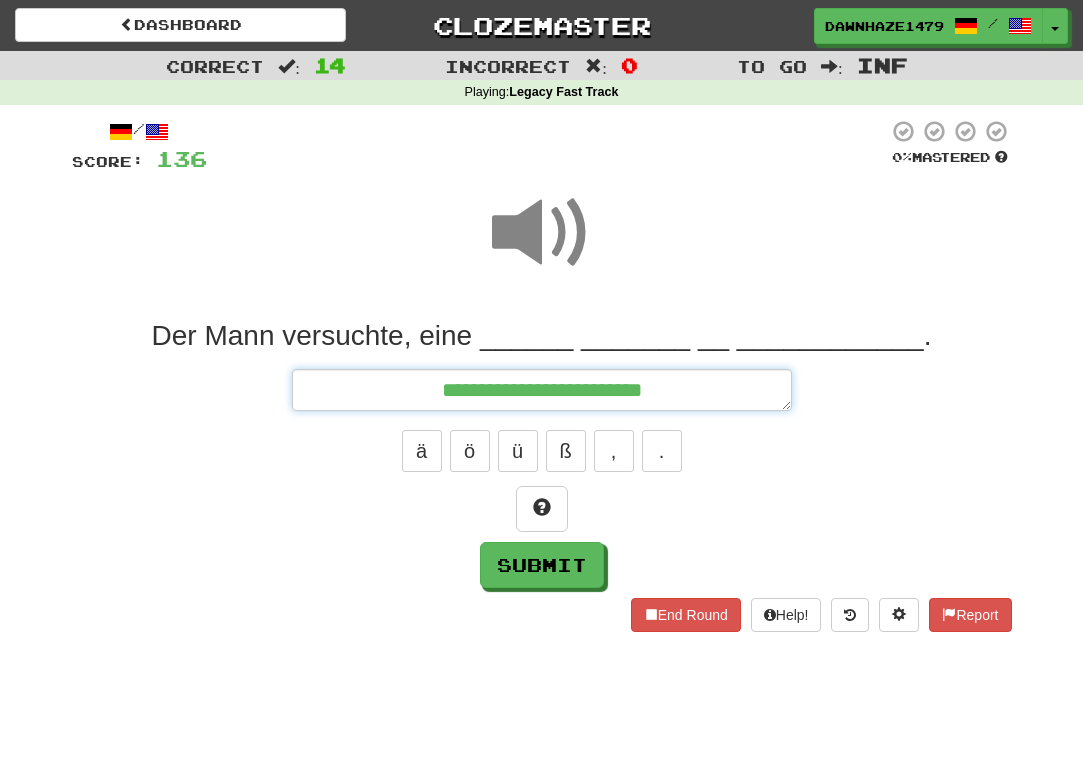 click on "**********" at bounding box center [542, 390] 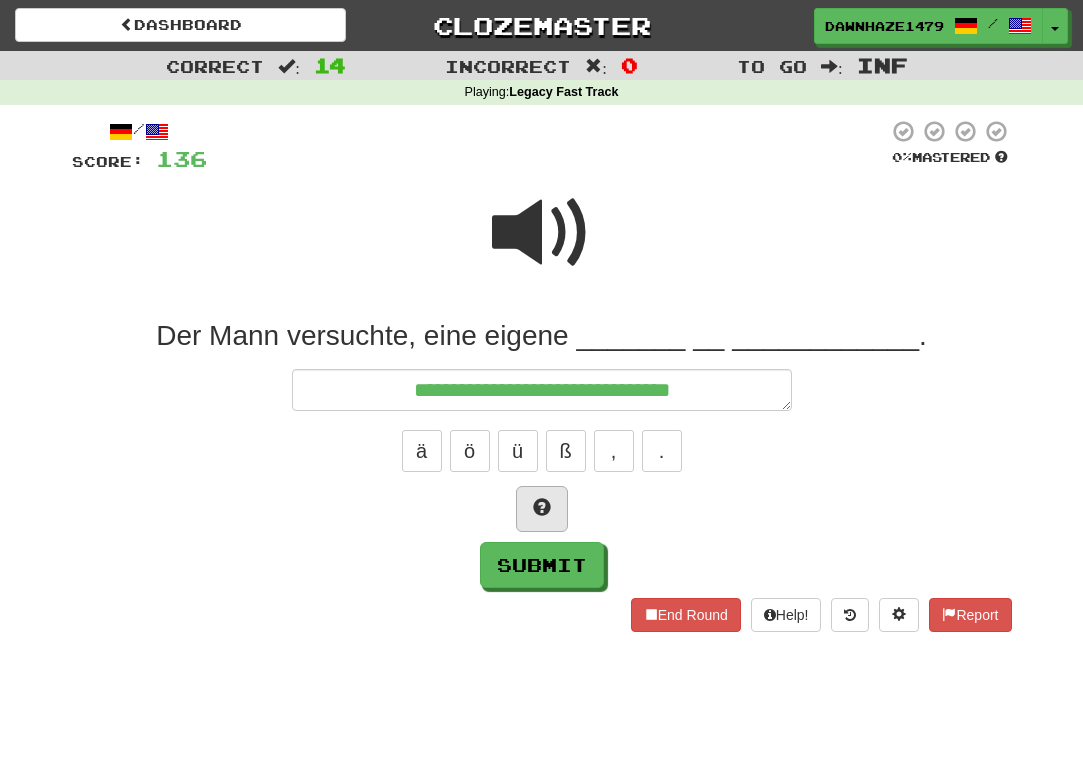 click at bounding box center [542, 509] 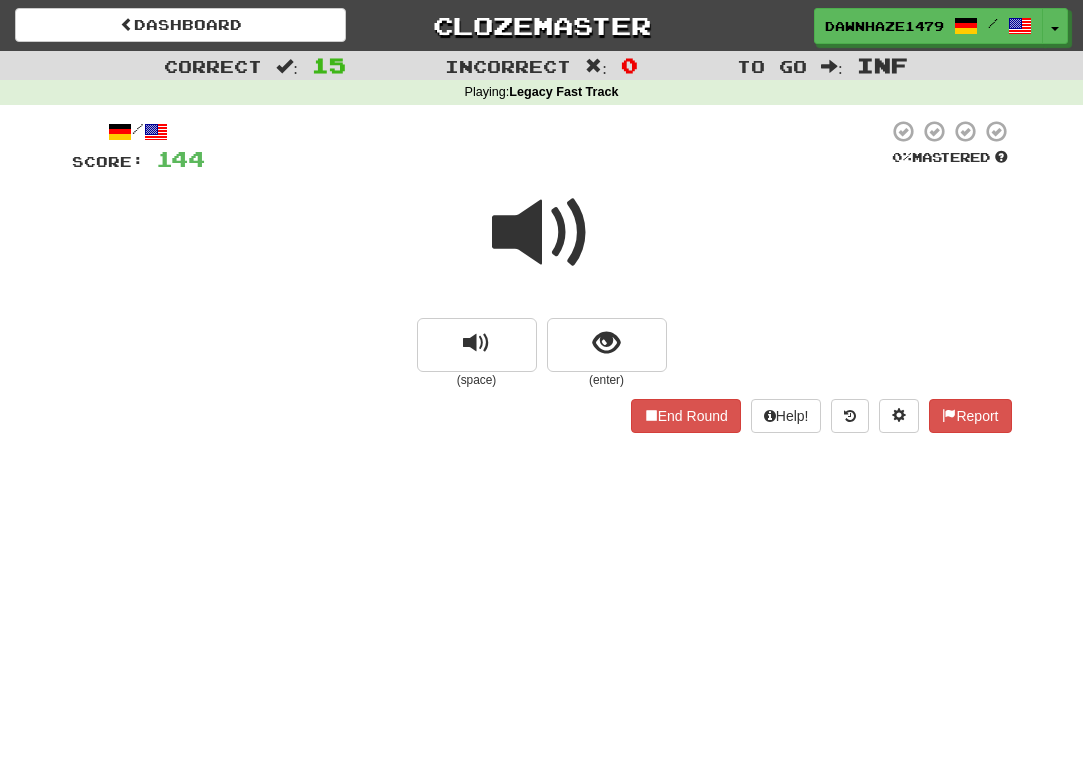 click at bounding box center [542, 233] 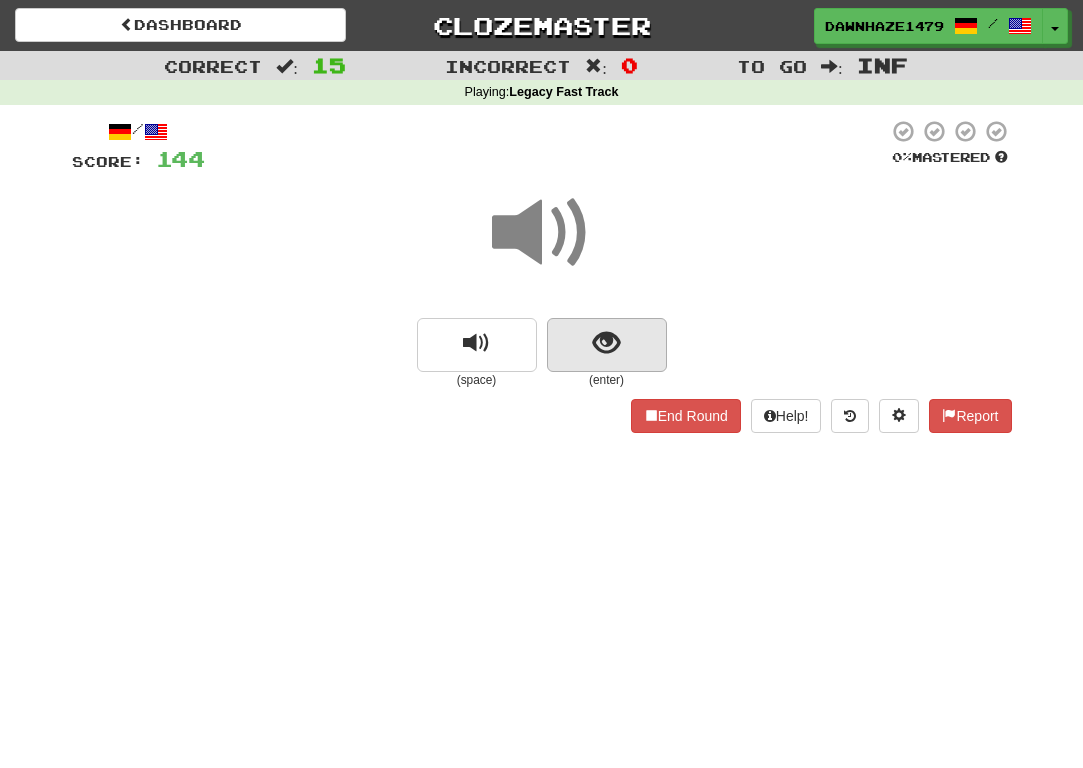 click at bounding box center (607, 345) 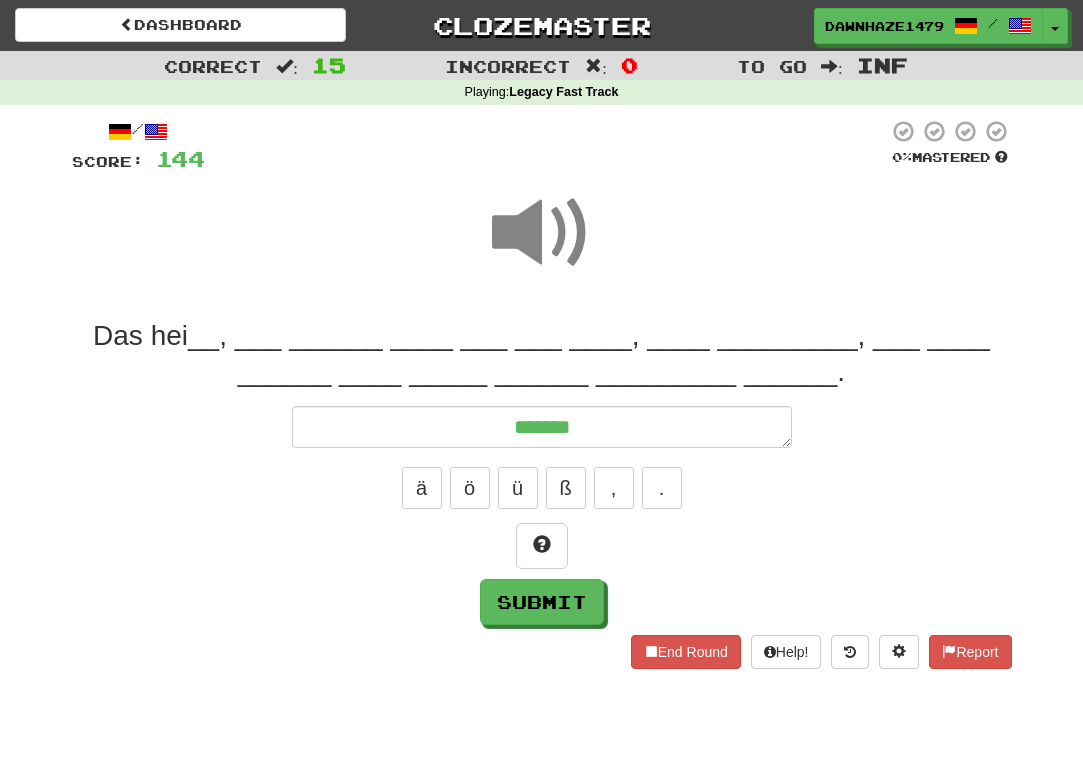 click on "ä ö ü ß , ." at bounding box center [542, 488] 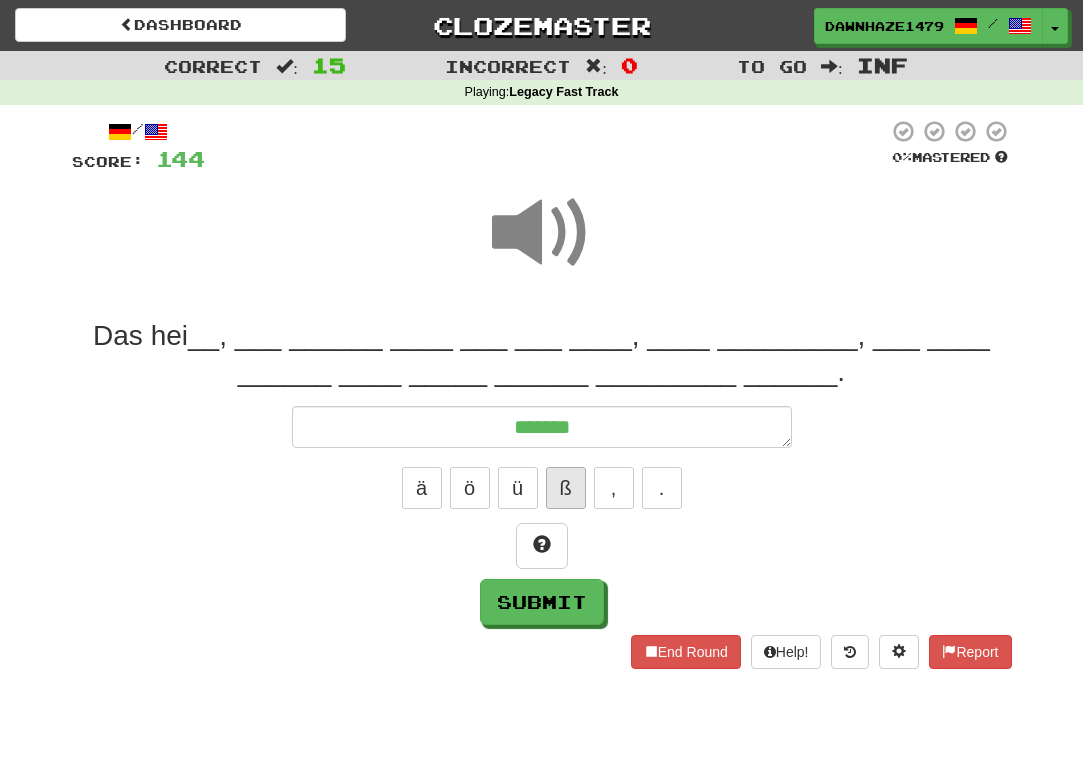 click on "ß" at bounding box center (566, 488) 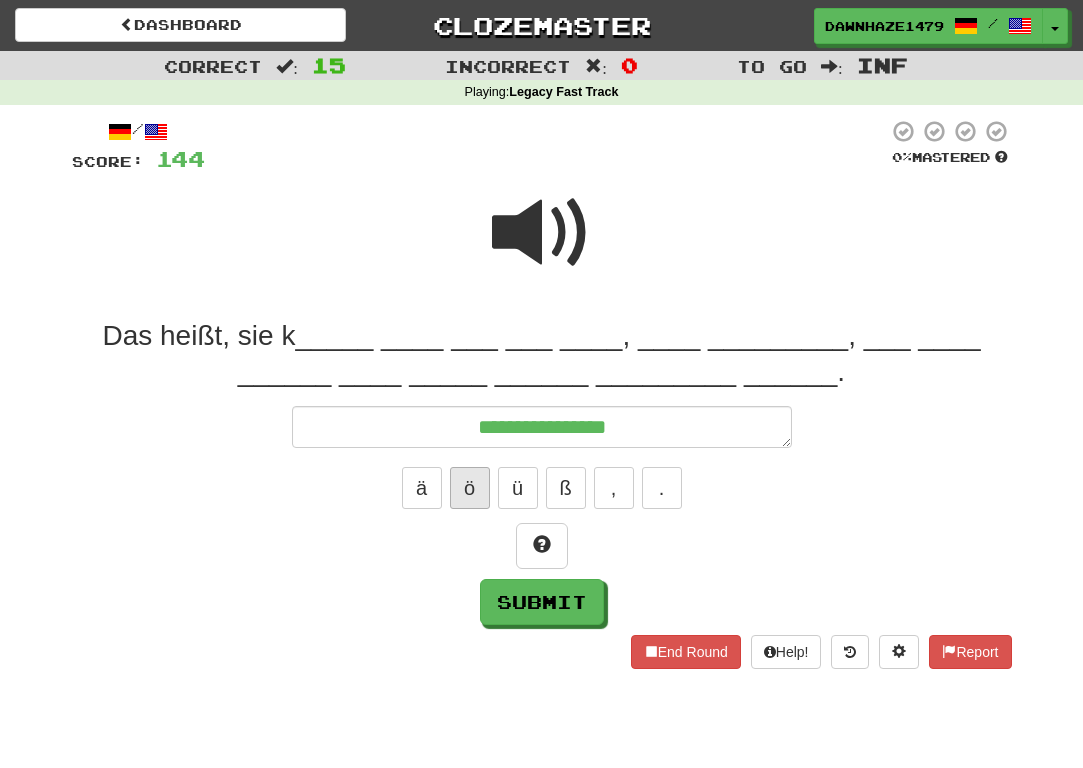 click on "ö" at bounding box center [470, 488] 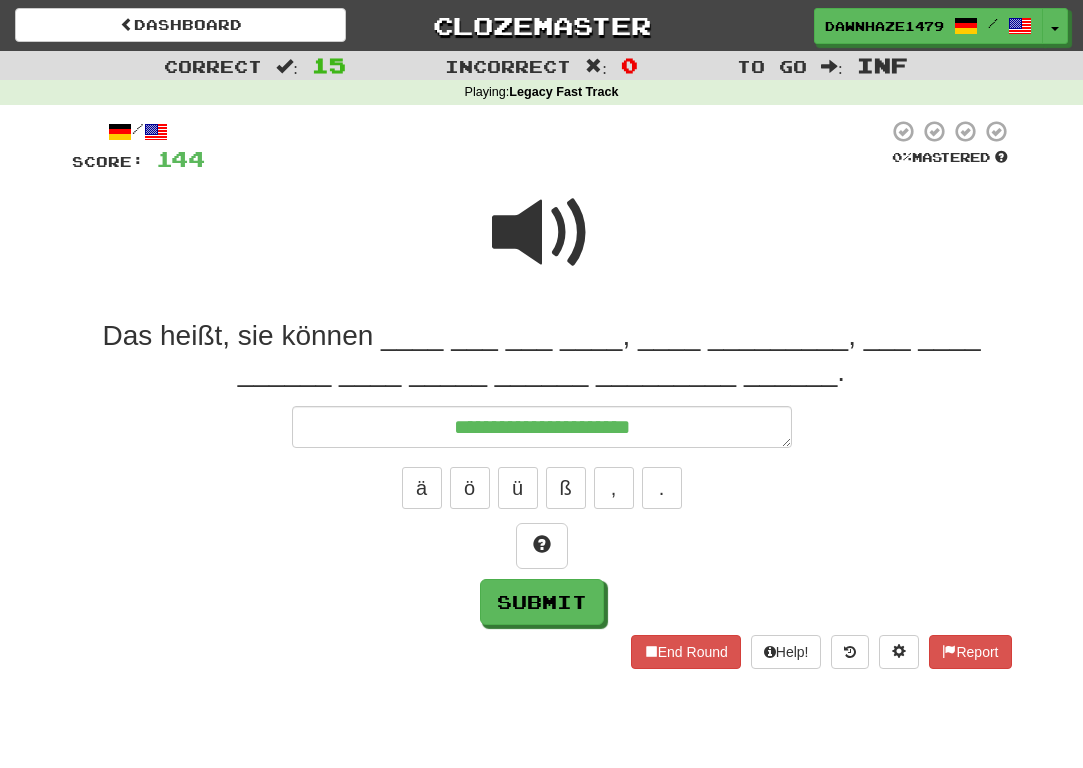 click at bounding box center (542, 233) 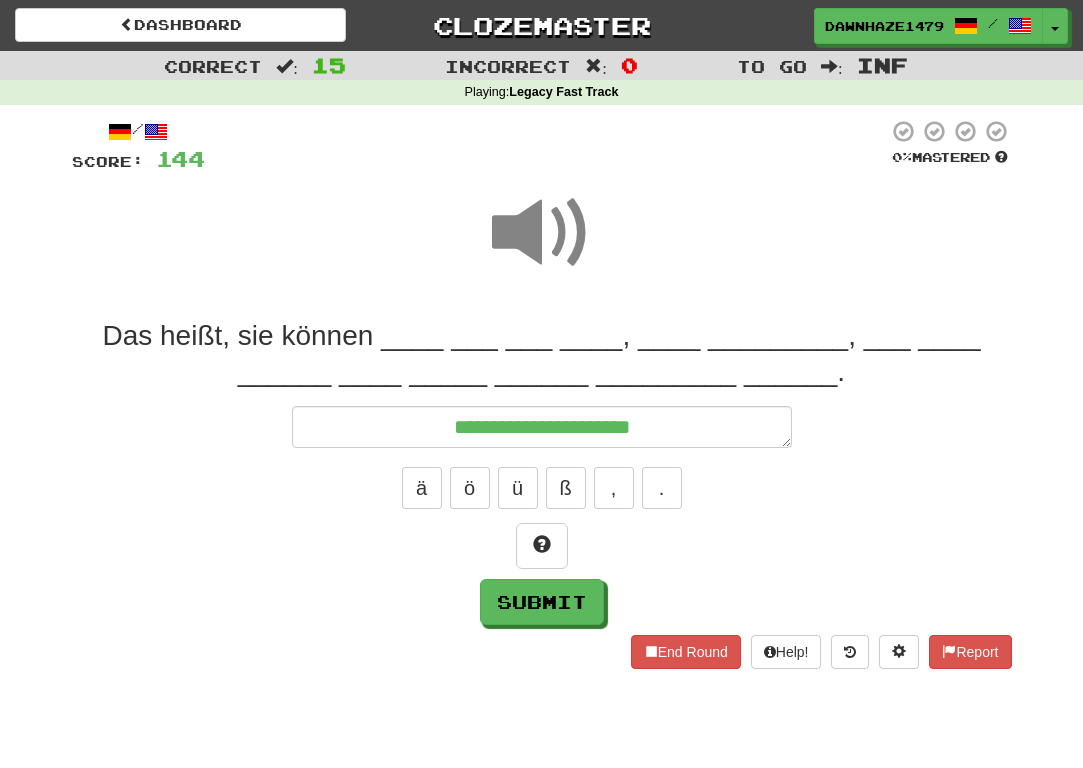 click on "**********" at bounding box center [542, 471] 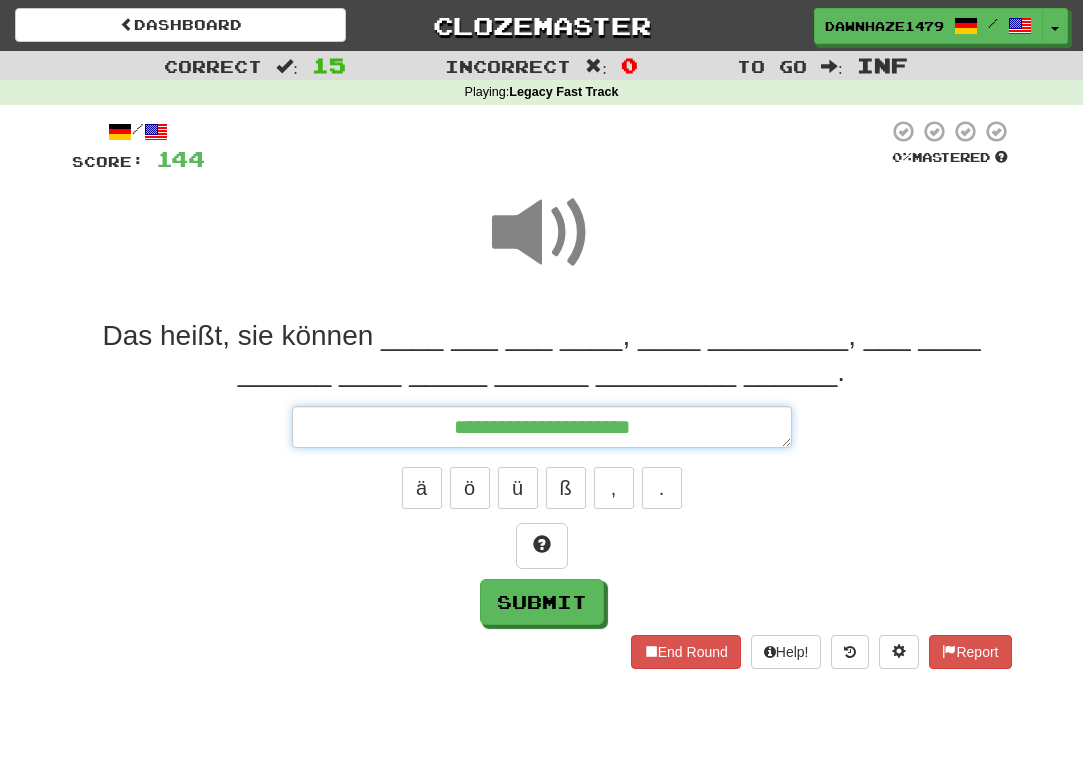 click on "**********" at bounding box center (542, 427) 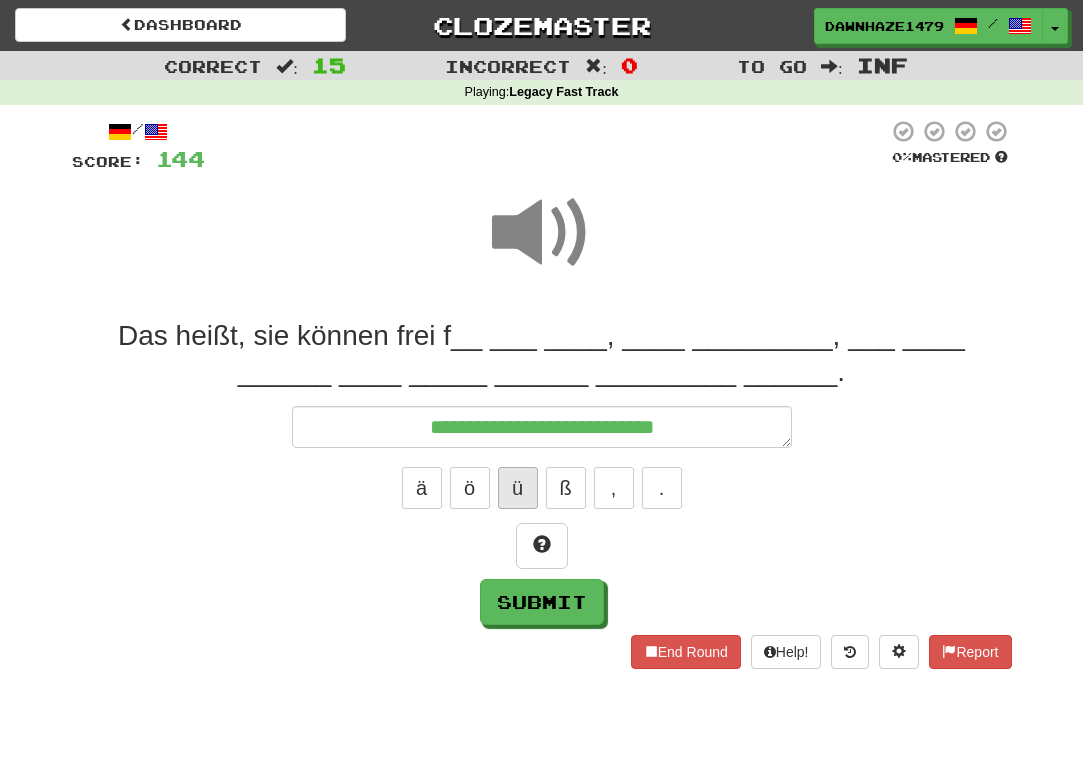 click on "ü" at bounding box center [518, 488] 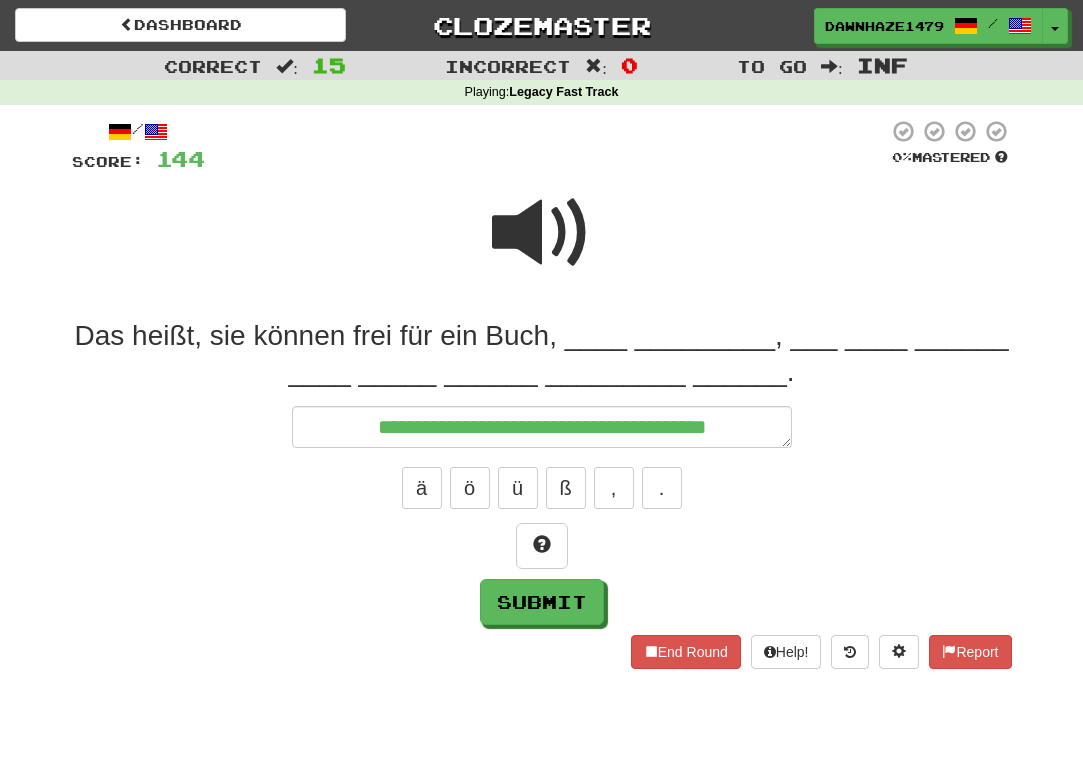click at bounding box center [542, 233] 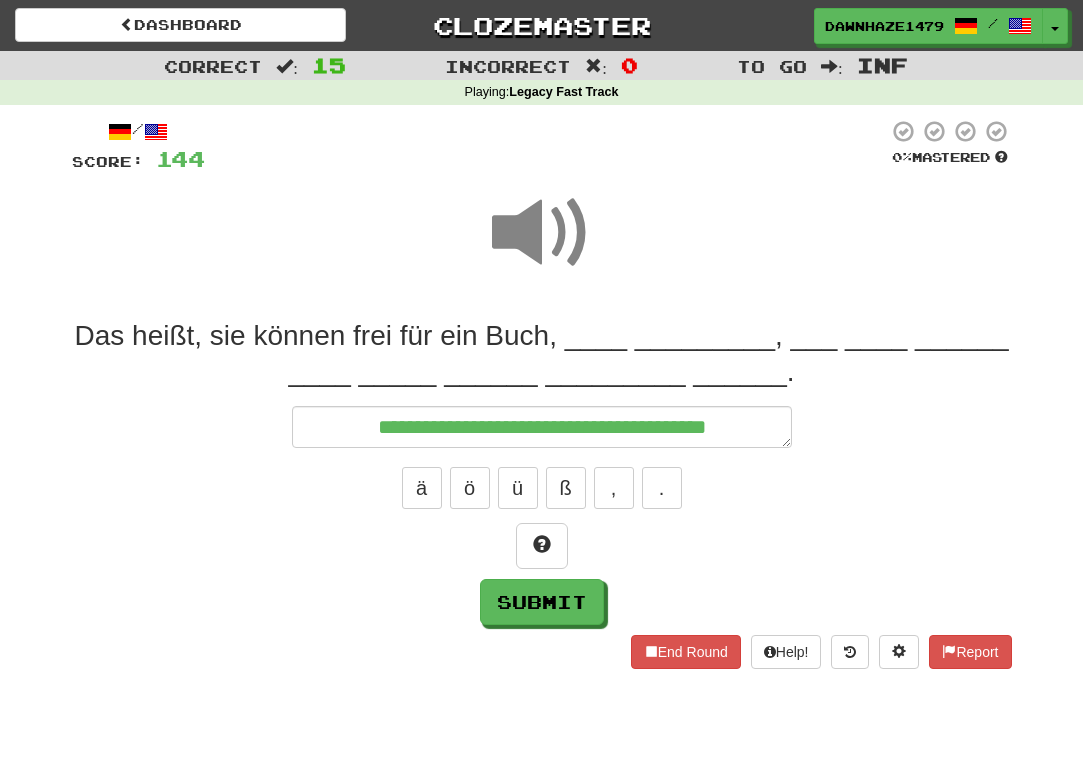 click on "**********" at bounding box center (542, 471) 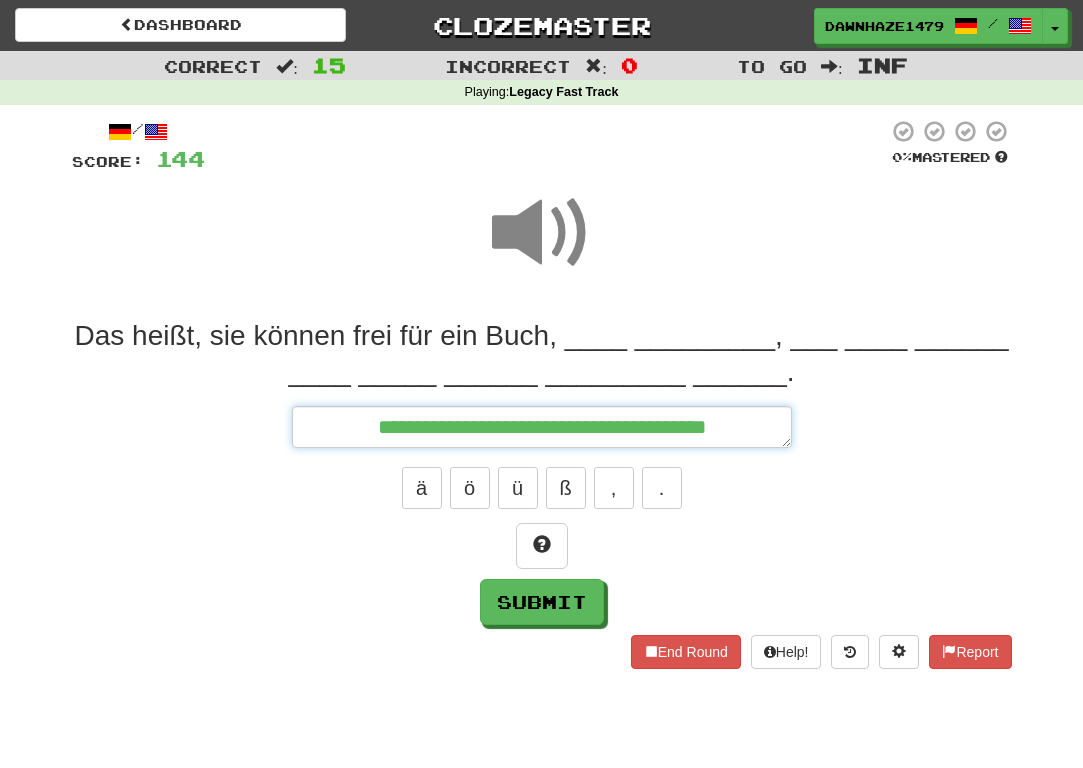 click on "**********" at bounding box center [542, 427] 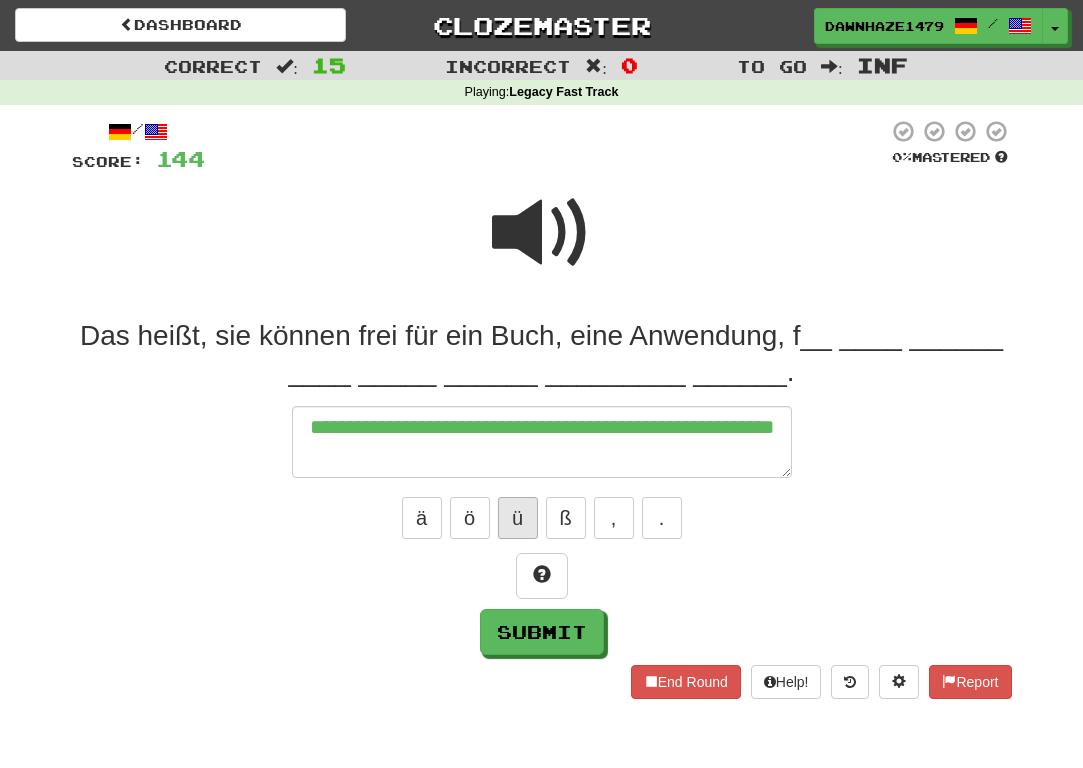 click on "ü" at bounding box center (518, 518) 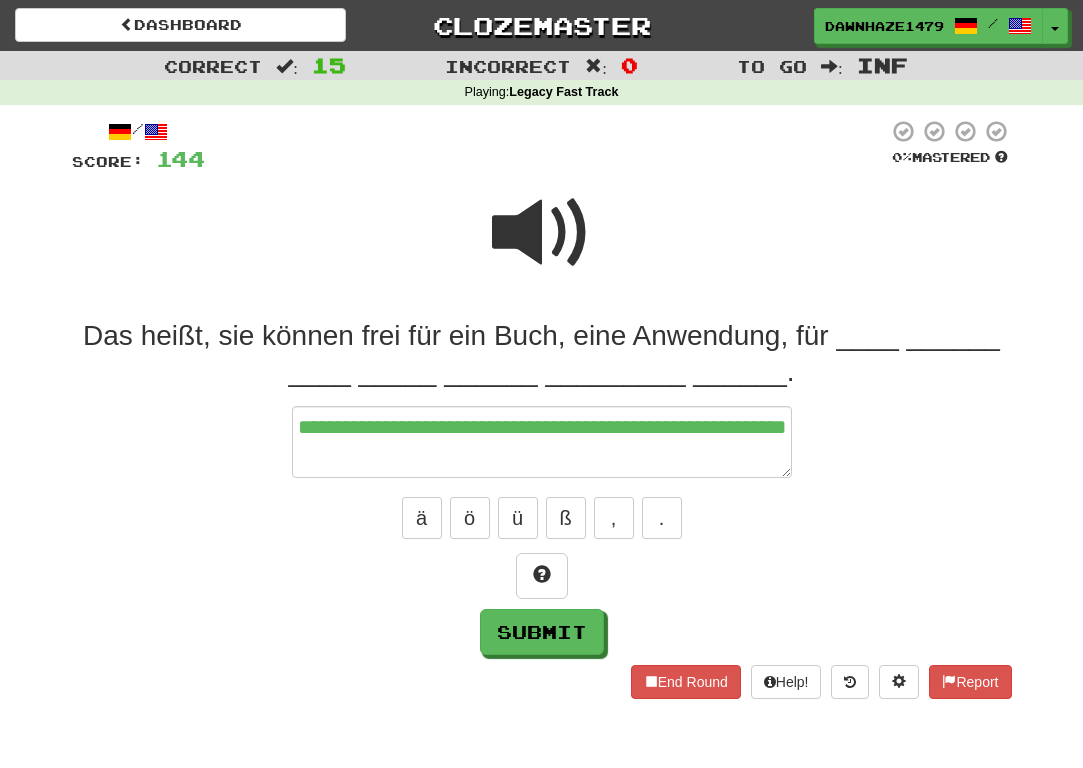 click at bounding box center (542, 233) 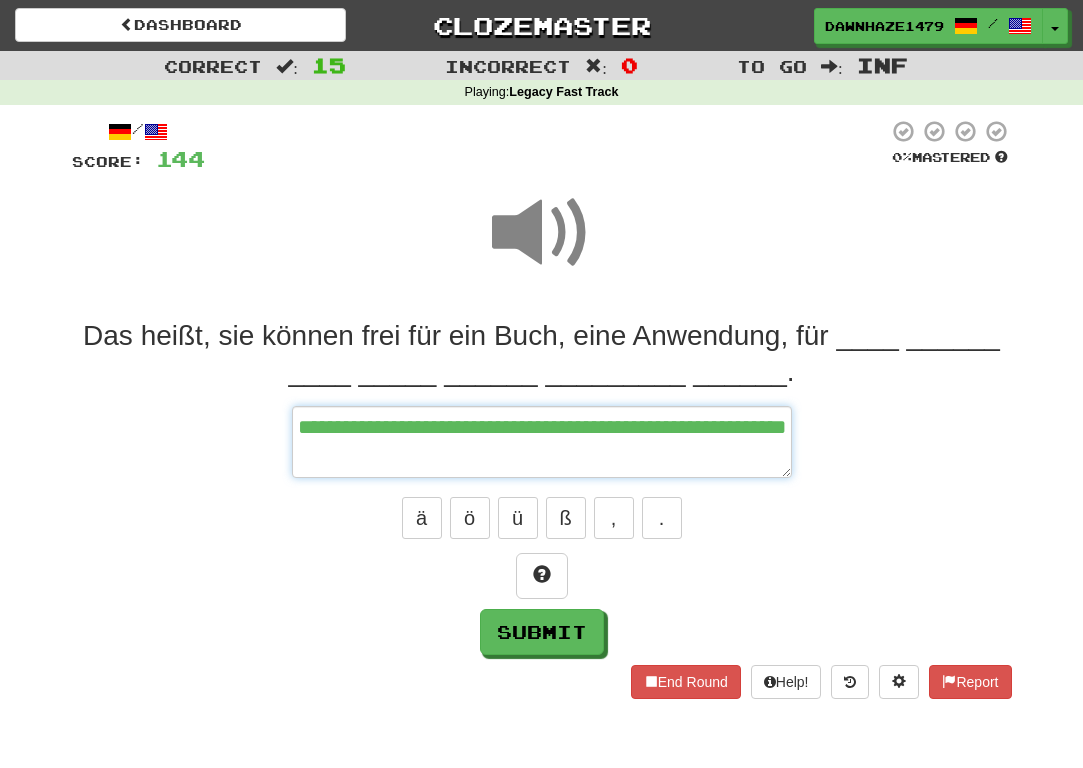 click on "**********" at bounding box center [542, 442] 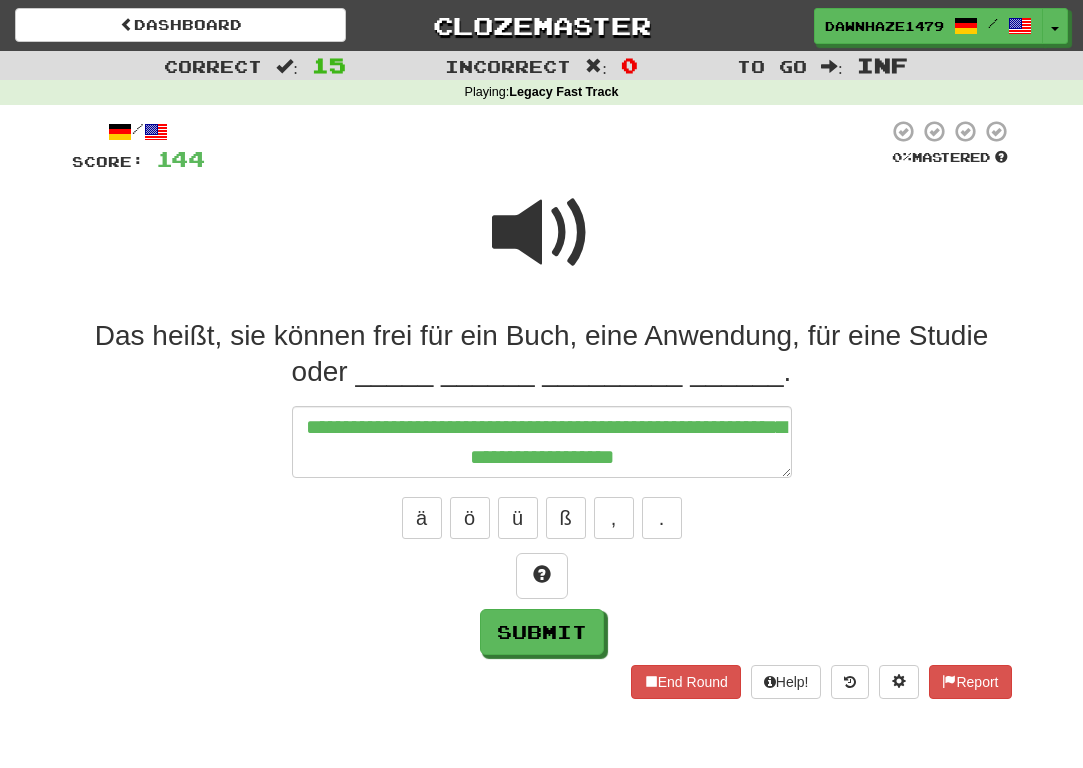 click at bounding box center [542, 233] 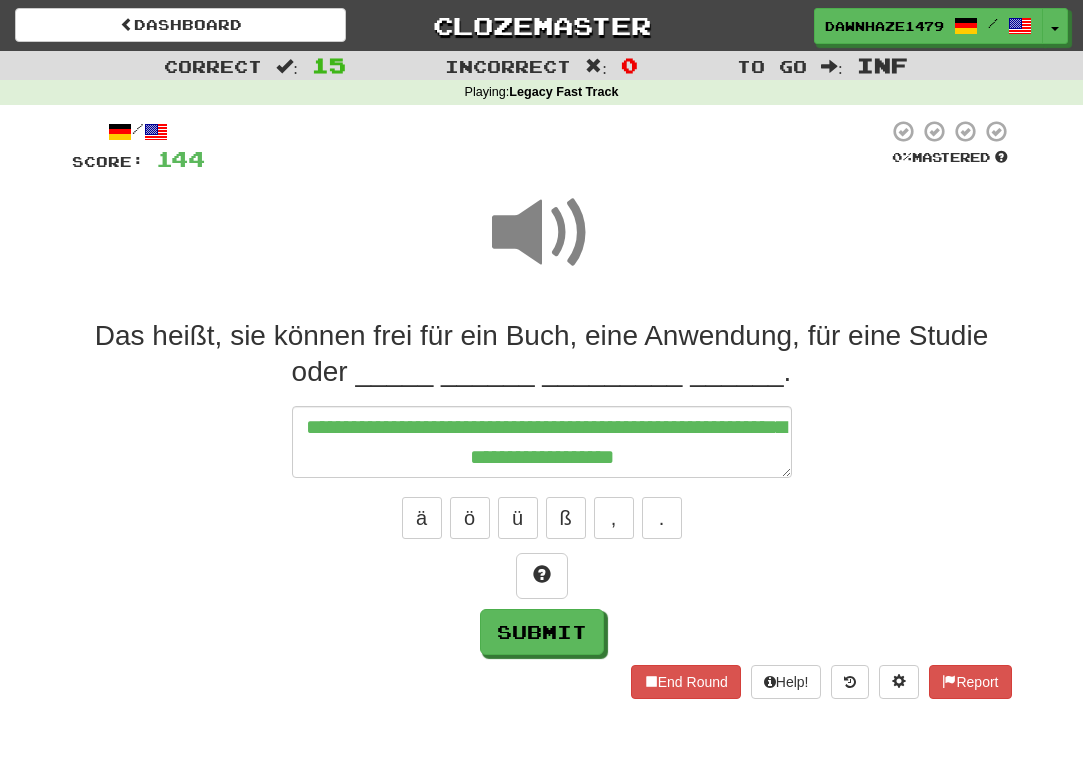 click on "**********" at bounding box center (542, 486) 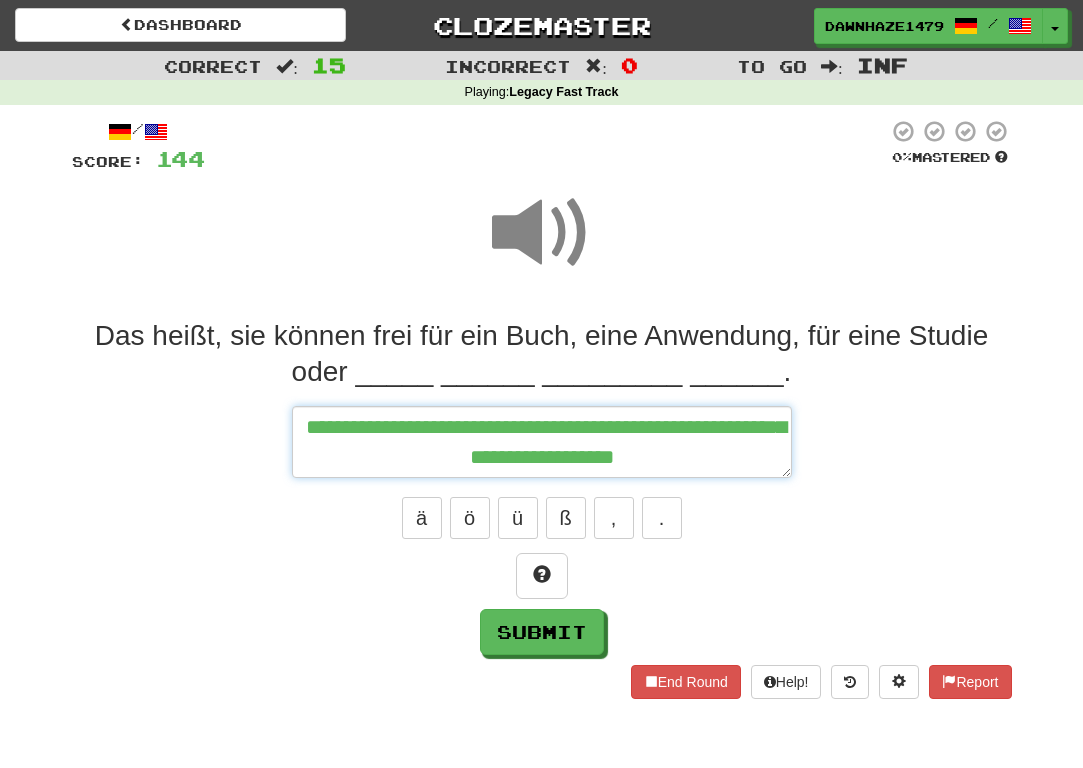 click on "**********" at bounding box center [542, 442] 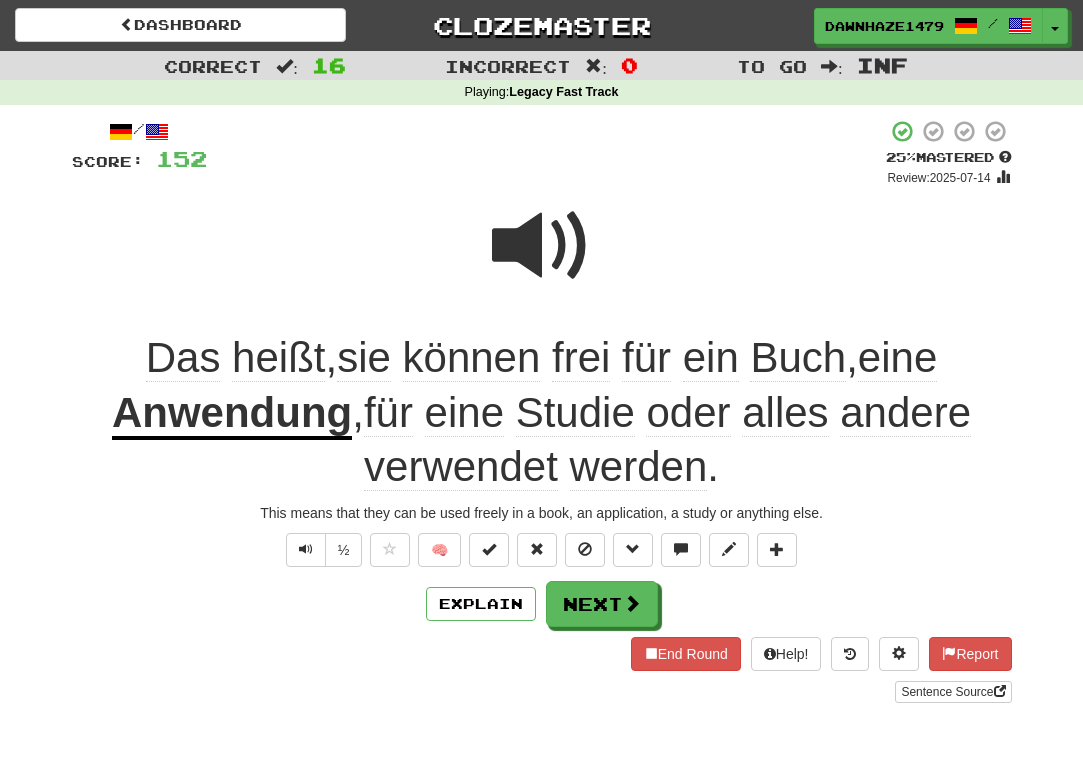click at bounding box center [542, 246] 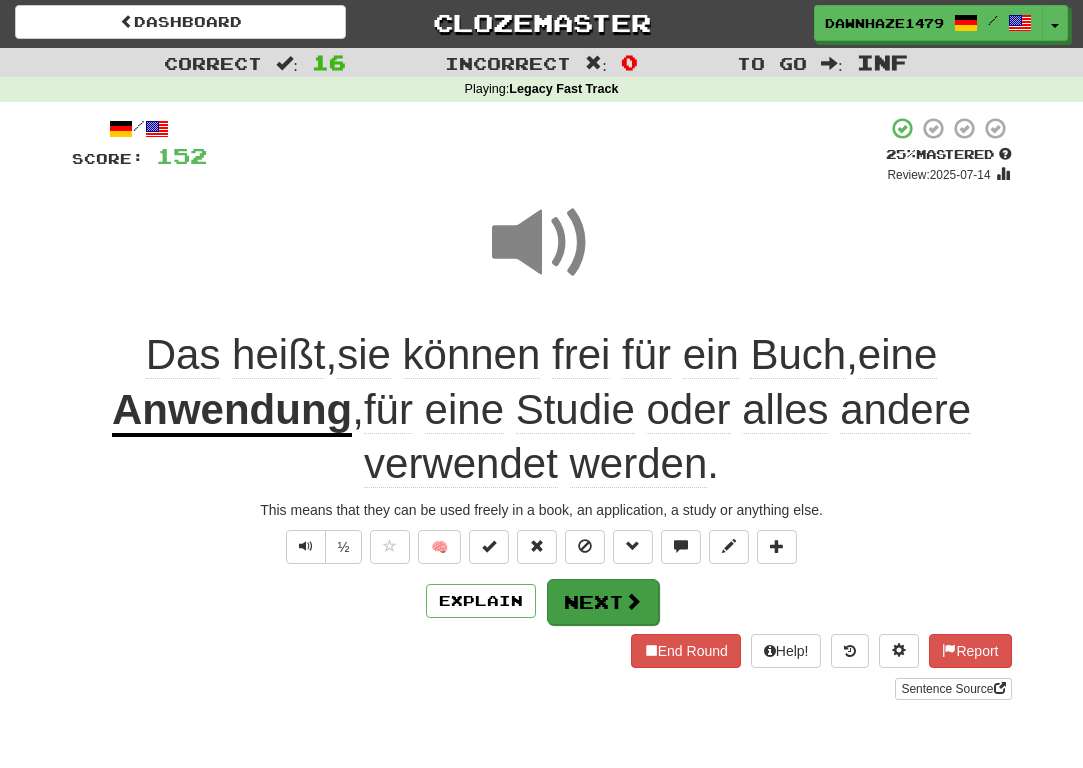 scroll, scrollTop: 3, scrollLeft: 0, axis: vertical 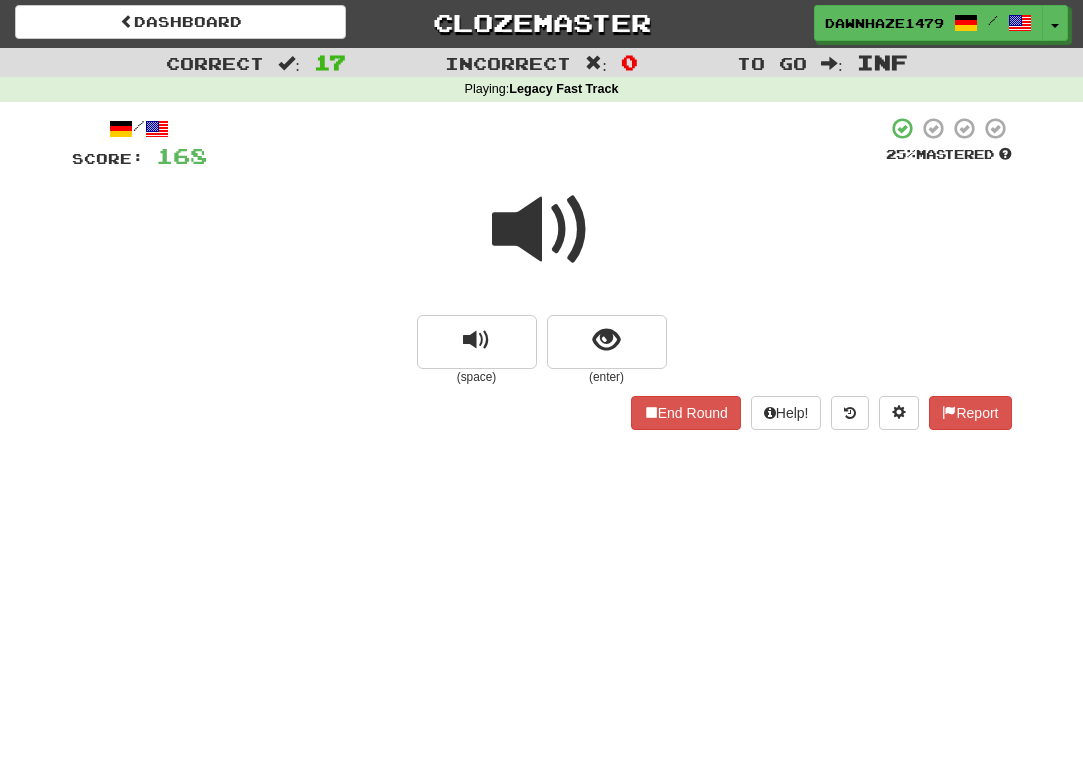 click at bounding box center [542, 243] 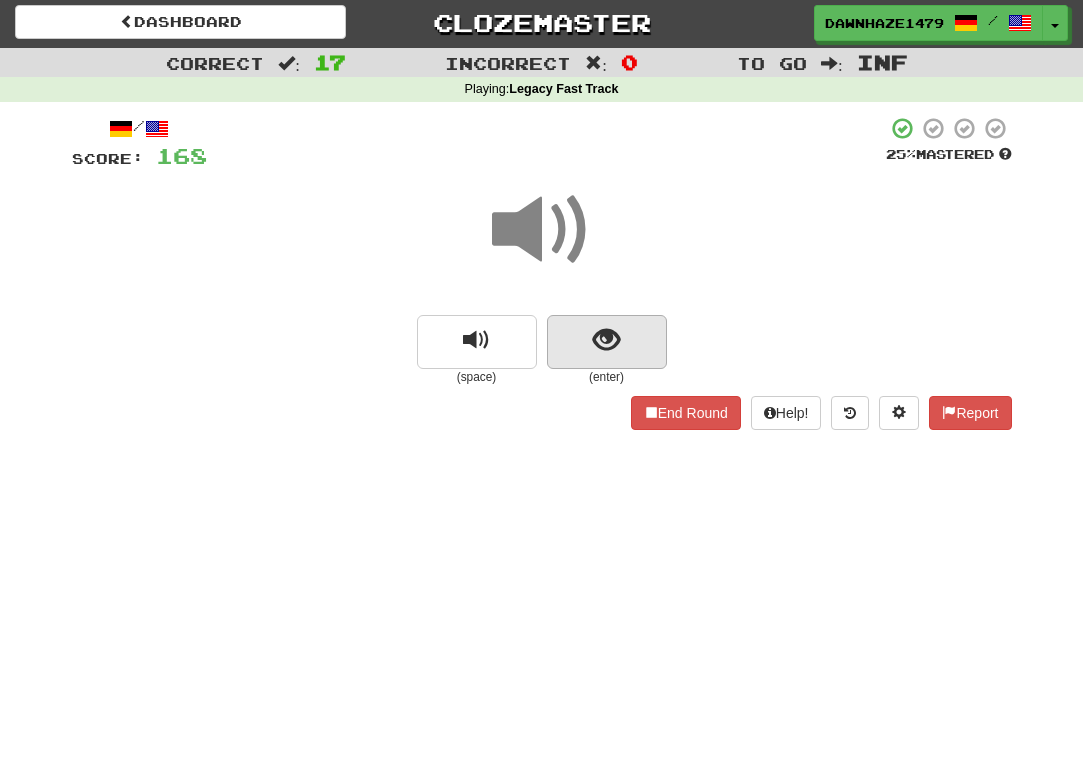 click at bounding box center [607, 342] 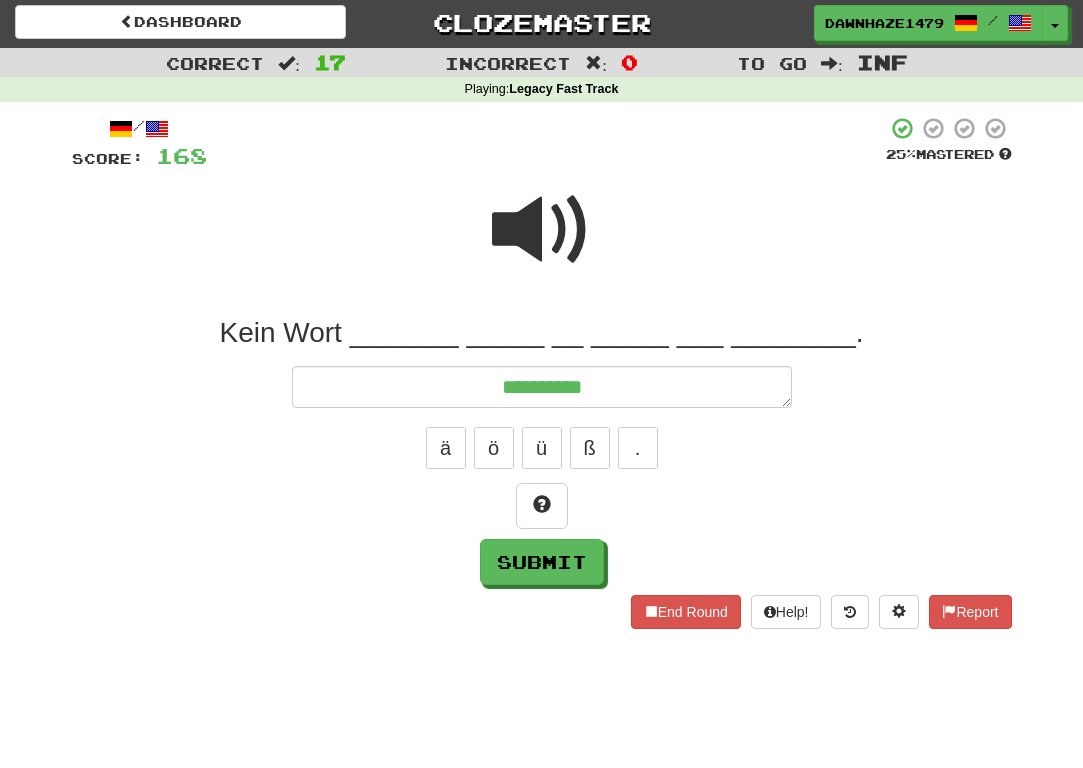 click at bounding box center [542, 243] 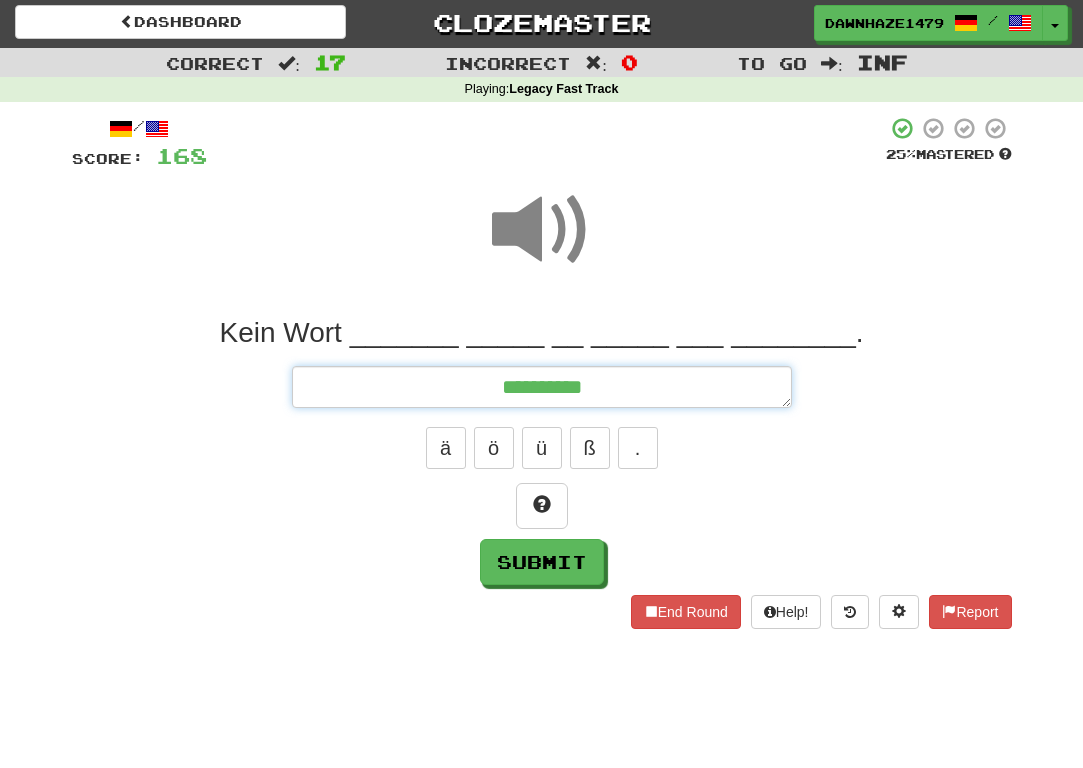 click on "*********" at bounding box center [542, 387] 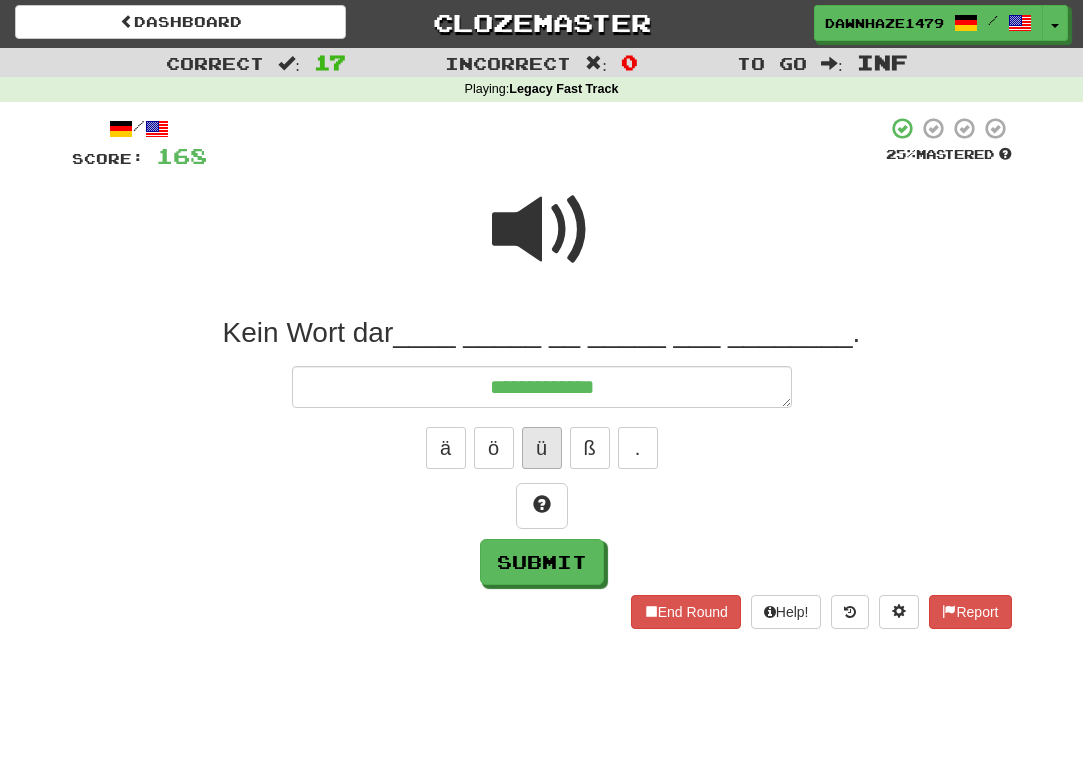 click on "ü" at bounding box center [542, 448] 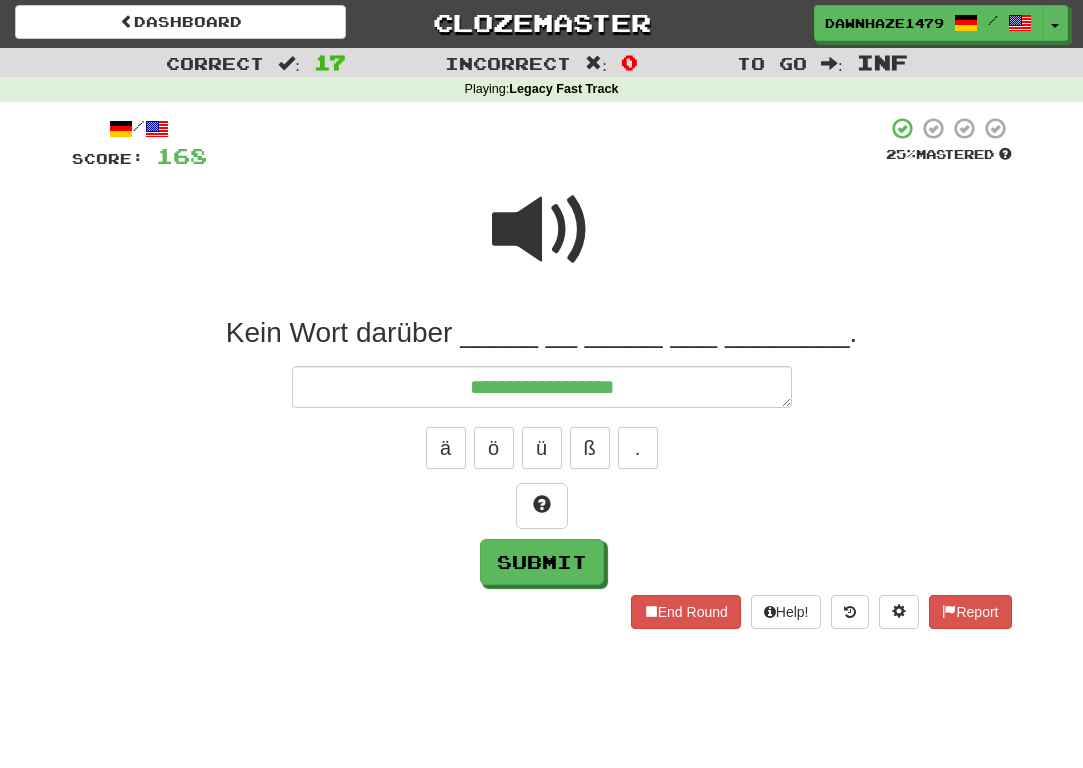 click at bounding box center [542, 230] 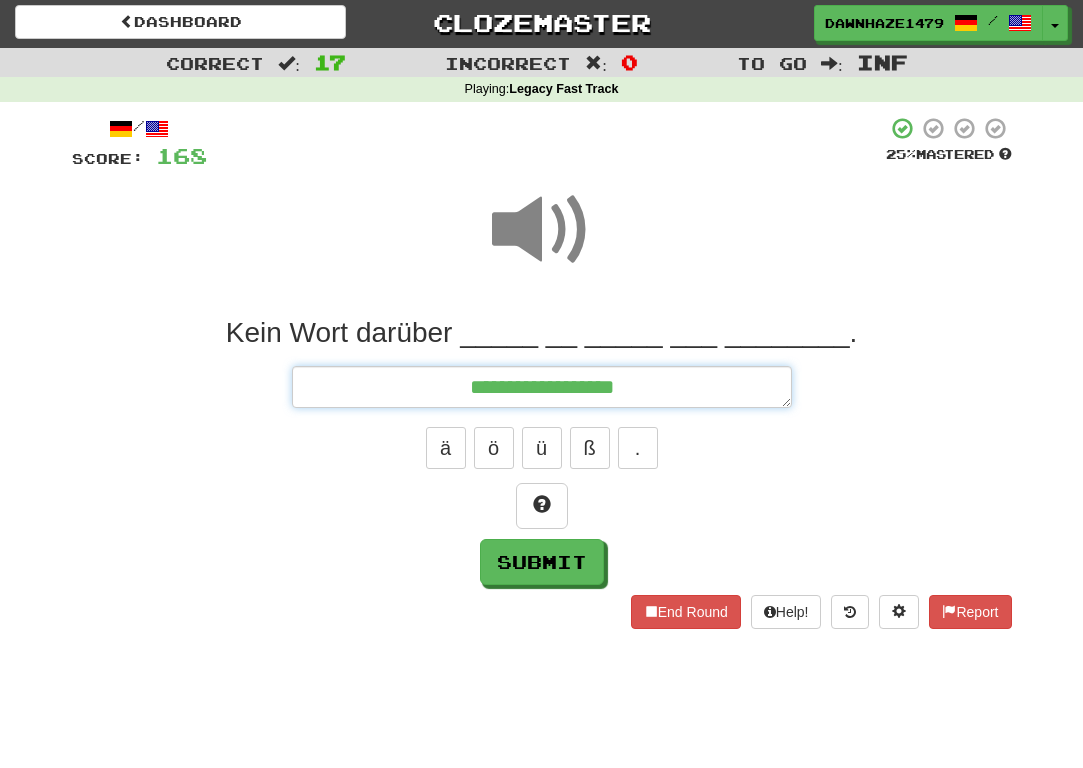 click on "**********" at bounding box center [542, 387] 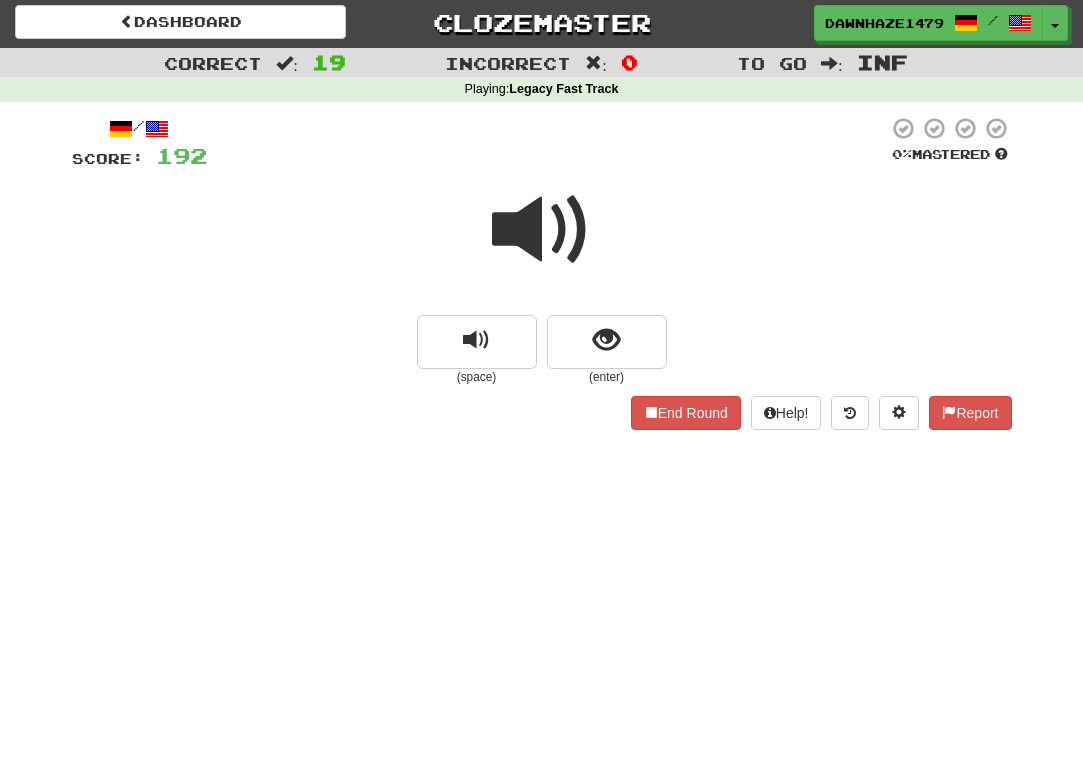 click at bounding box center (542, 230) 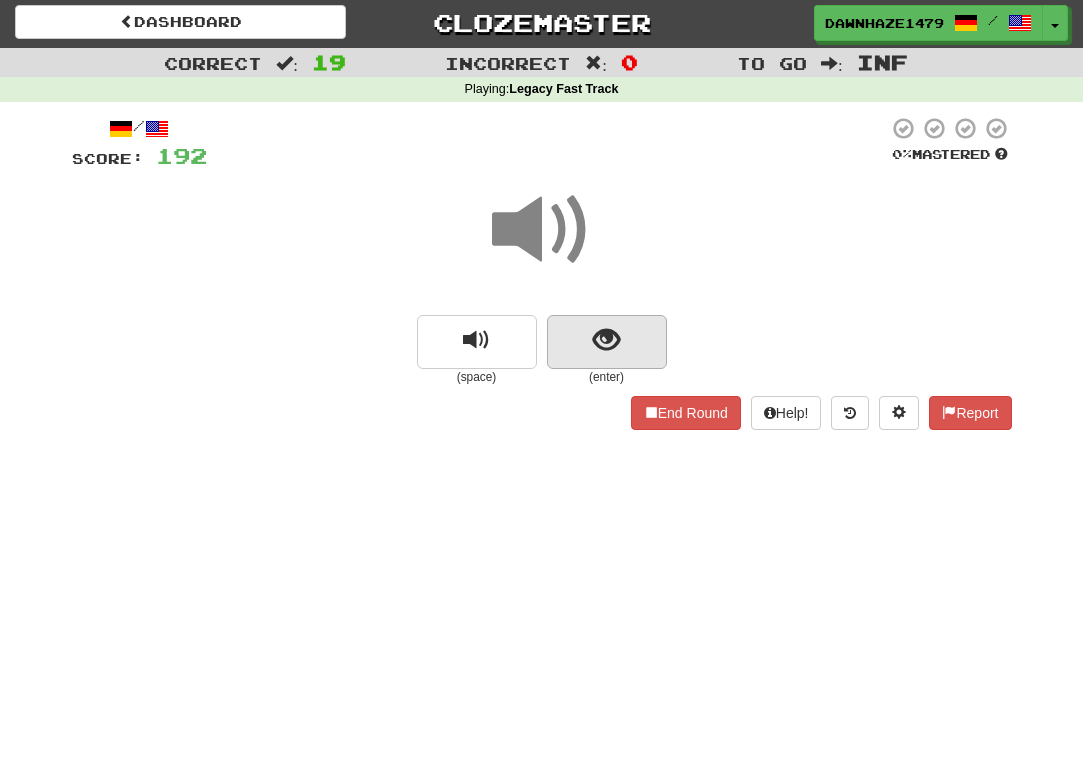 click at bounding box center (607, 342) 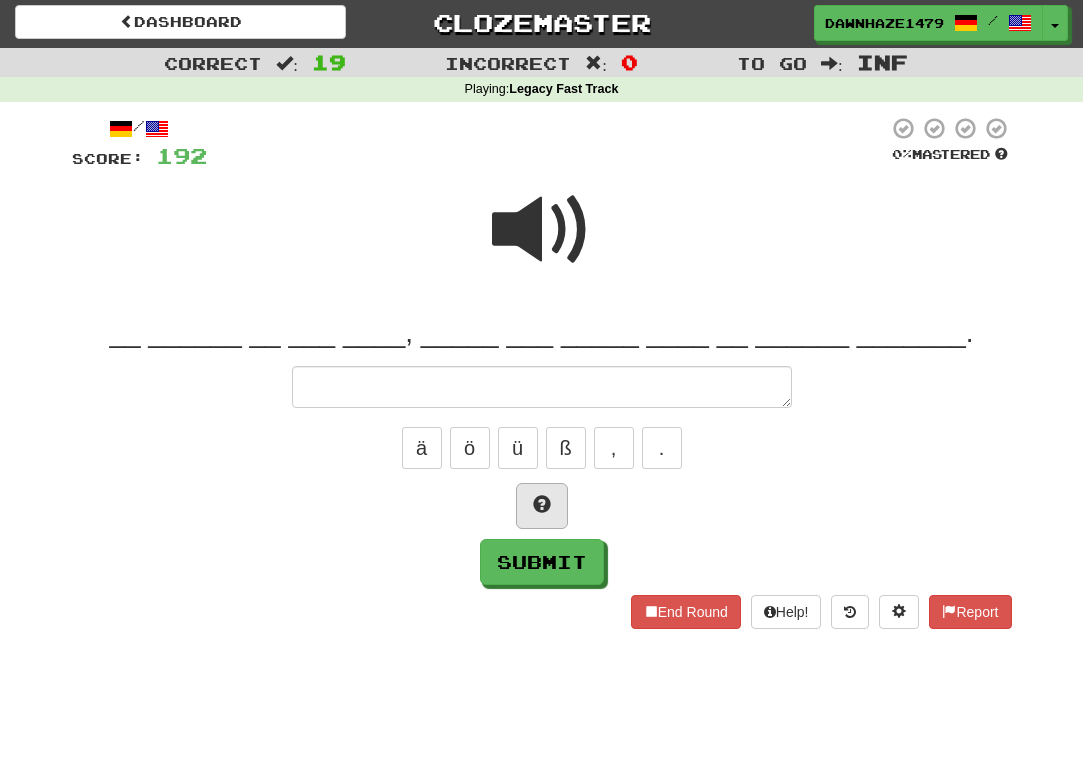 click at bounding box center [542, 506] 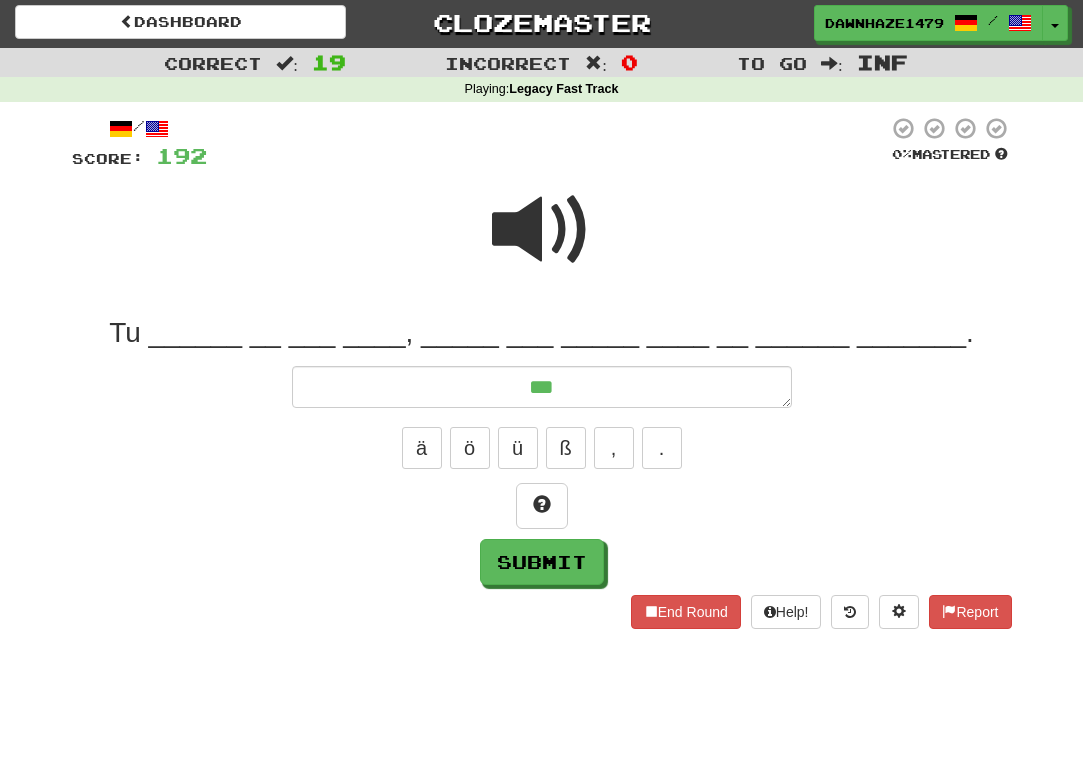 click at bounding box center (542, 243) 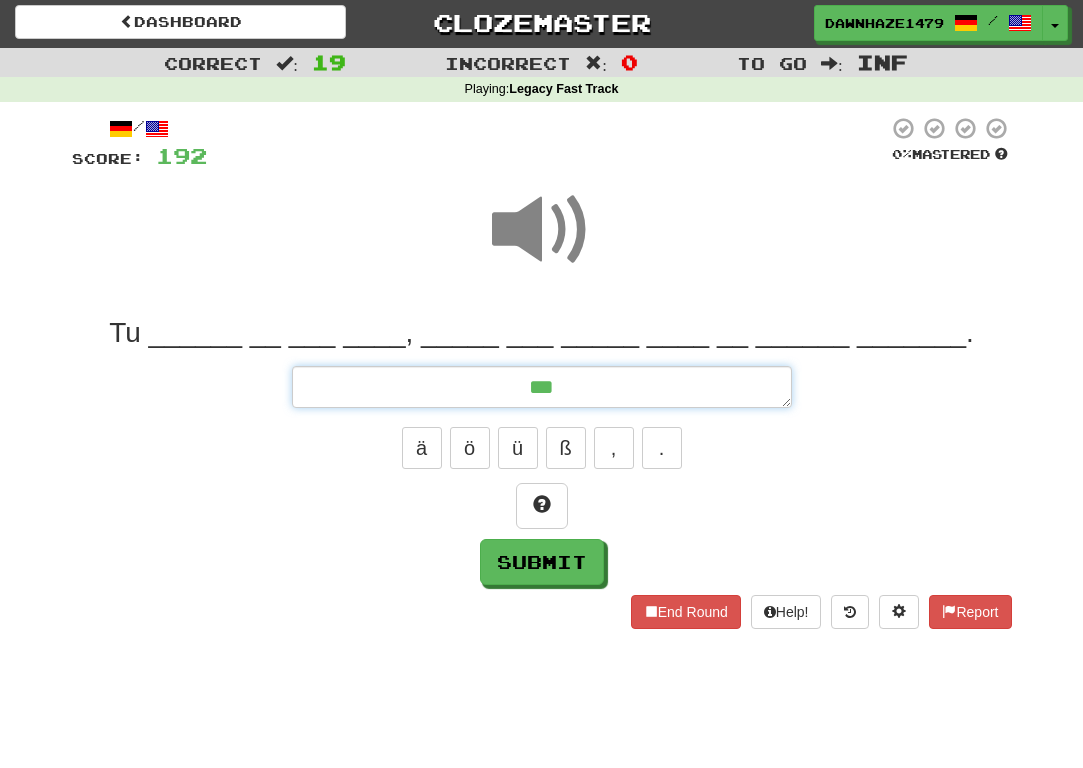 click on "**" at bounding box center (542, 387) 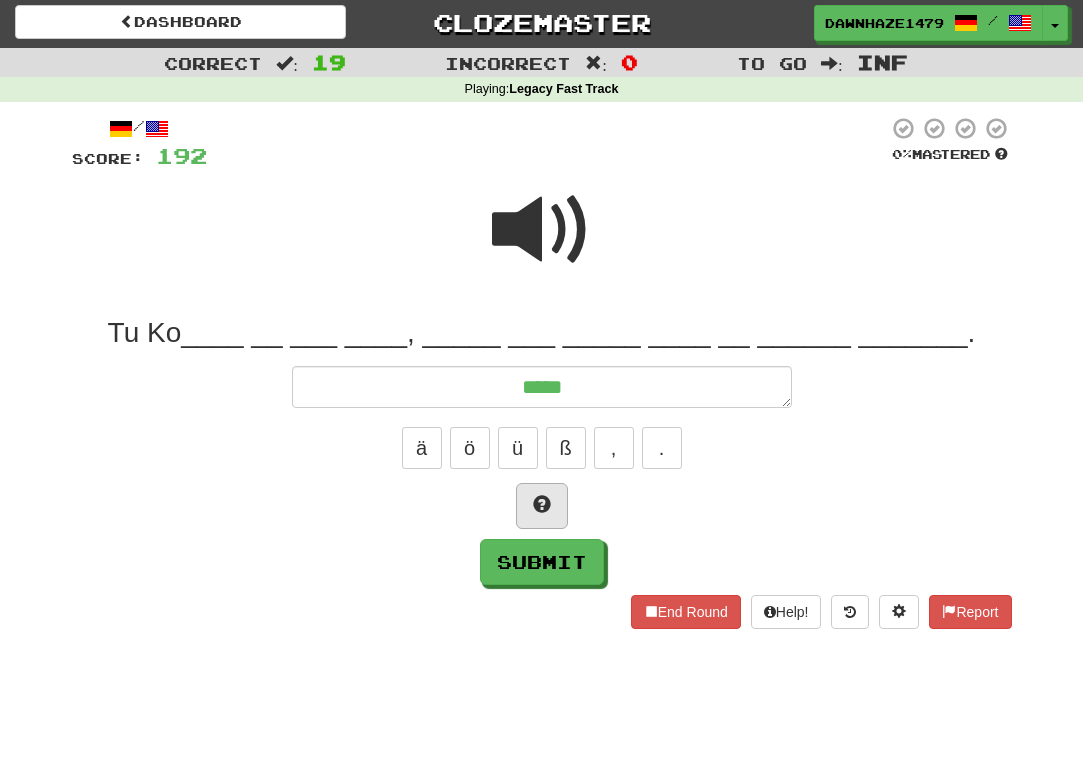click at bounding box center [542, 506] 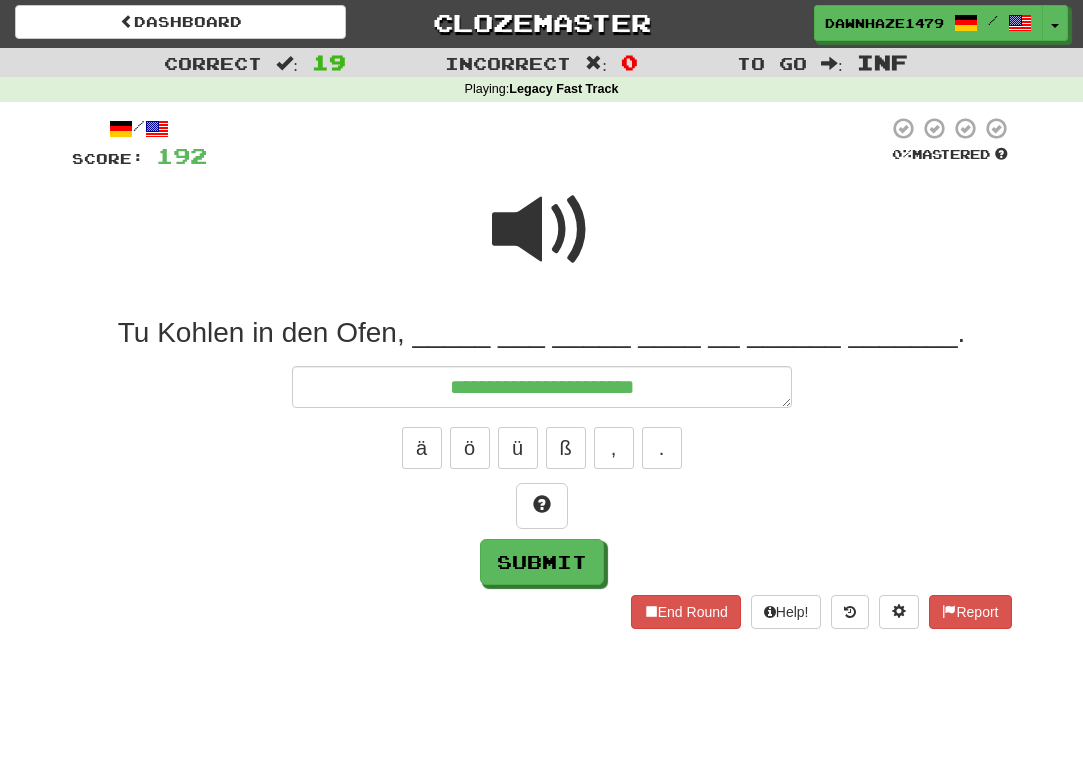 click at bounding box center [542, 230] 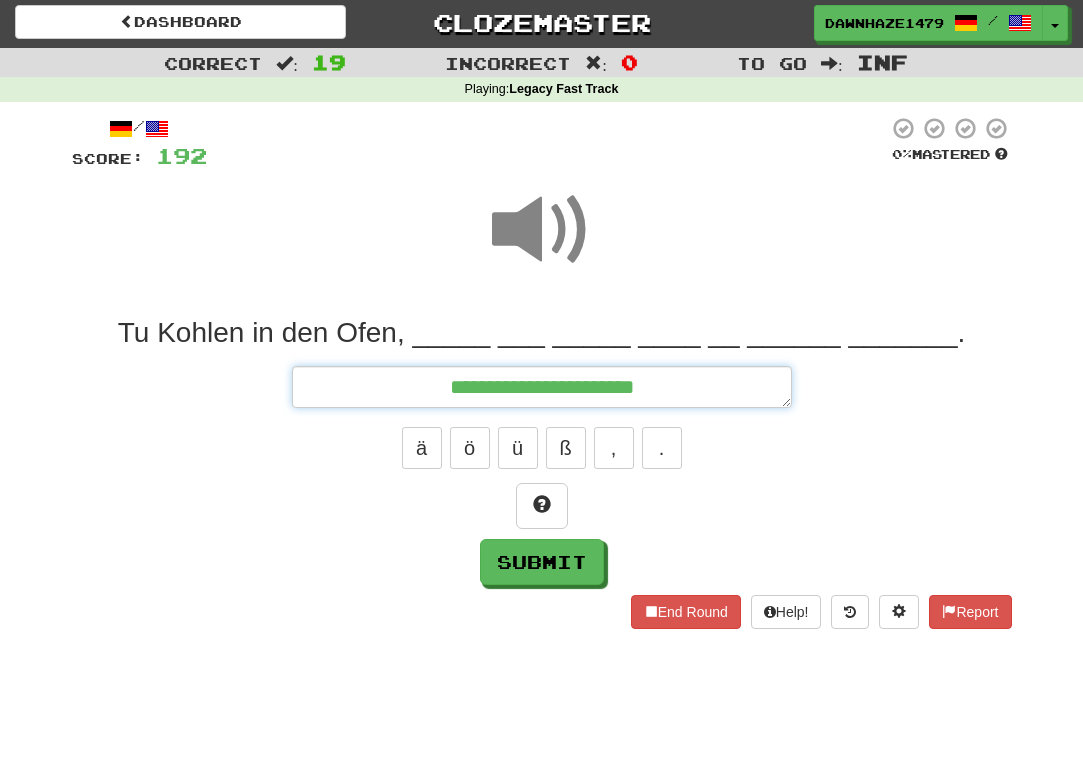 click on "**********" at bounding box center [542, 387] 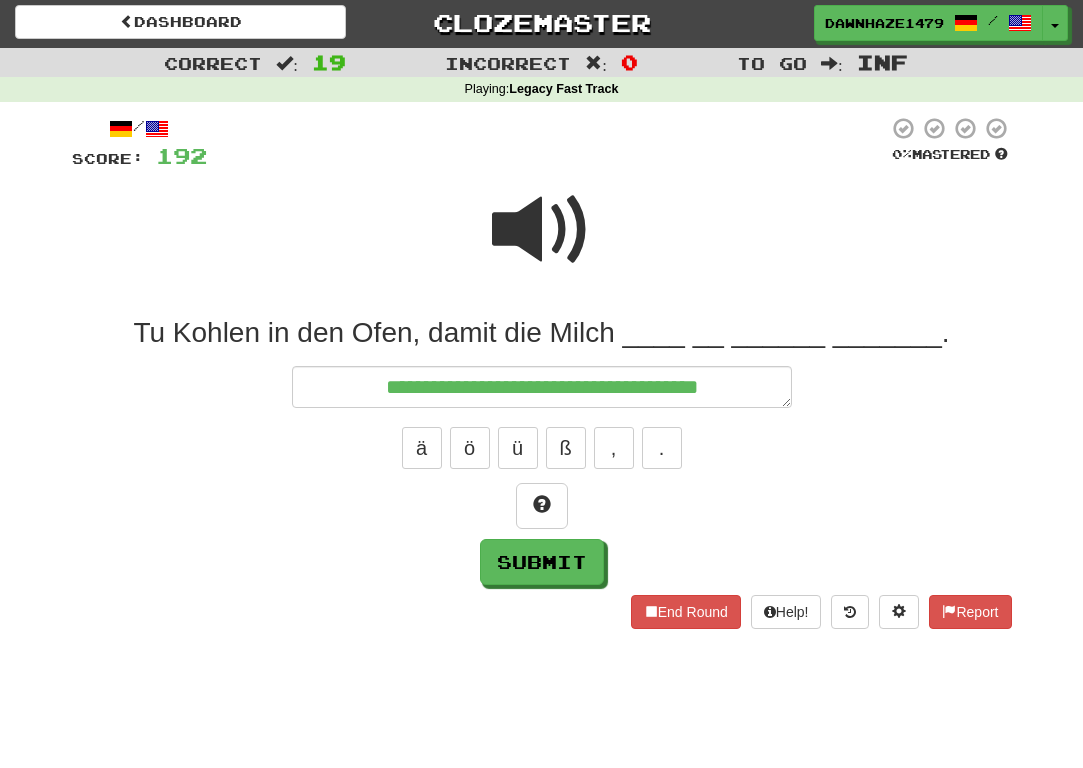 click at bounding box center (542, 230) 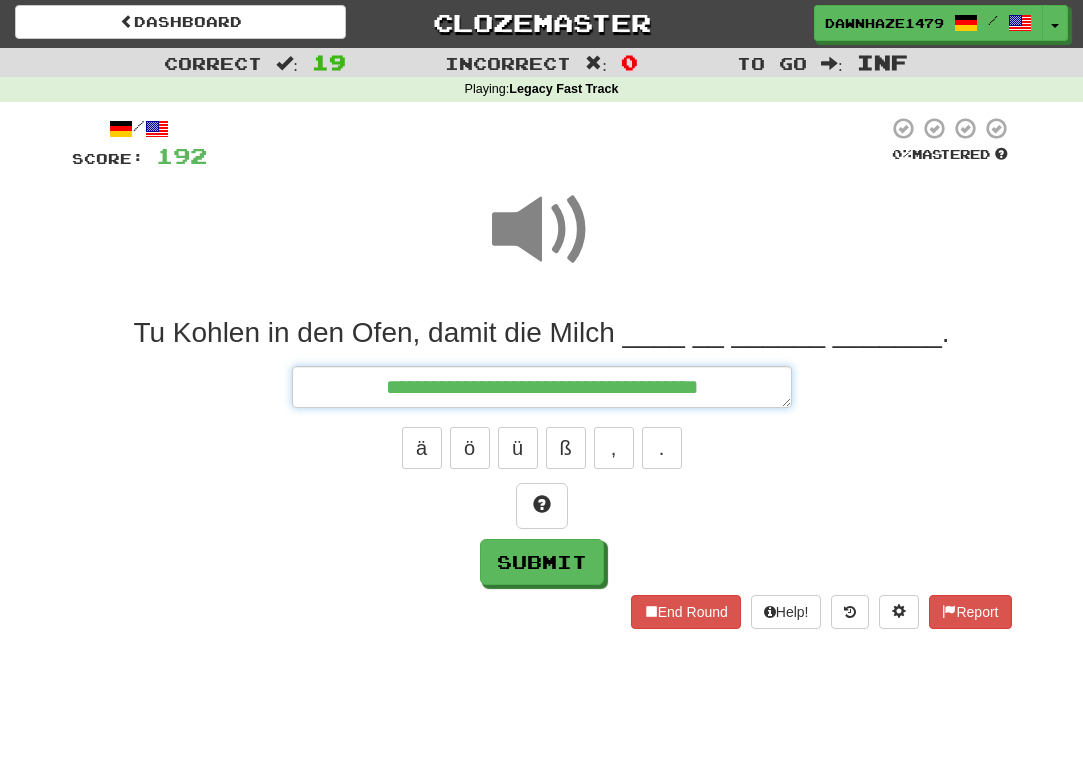 click on "**********" at bounding box center [542, 387] 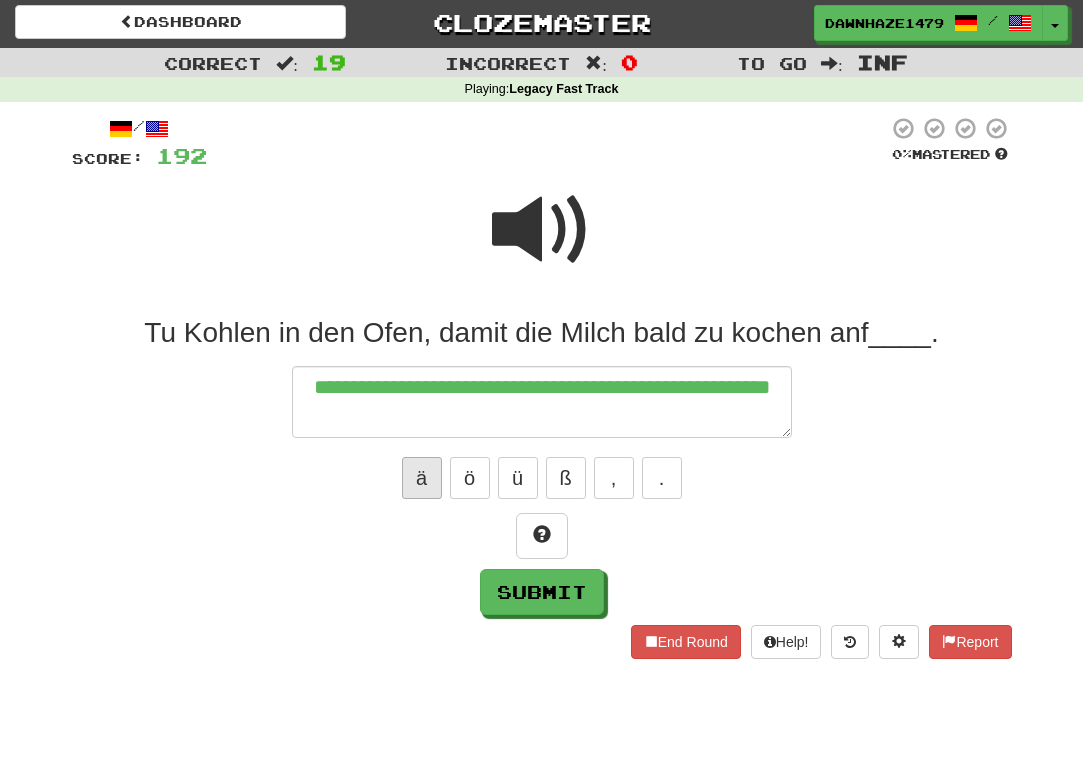 click on "ä" at bounding box center (422, 478) 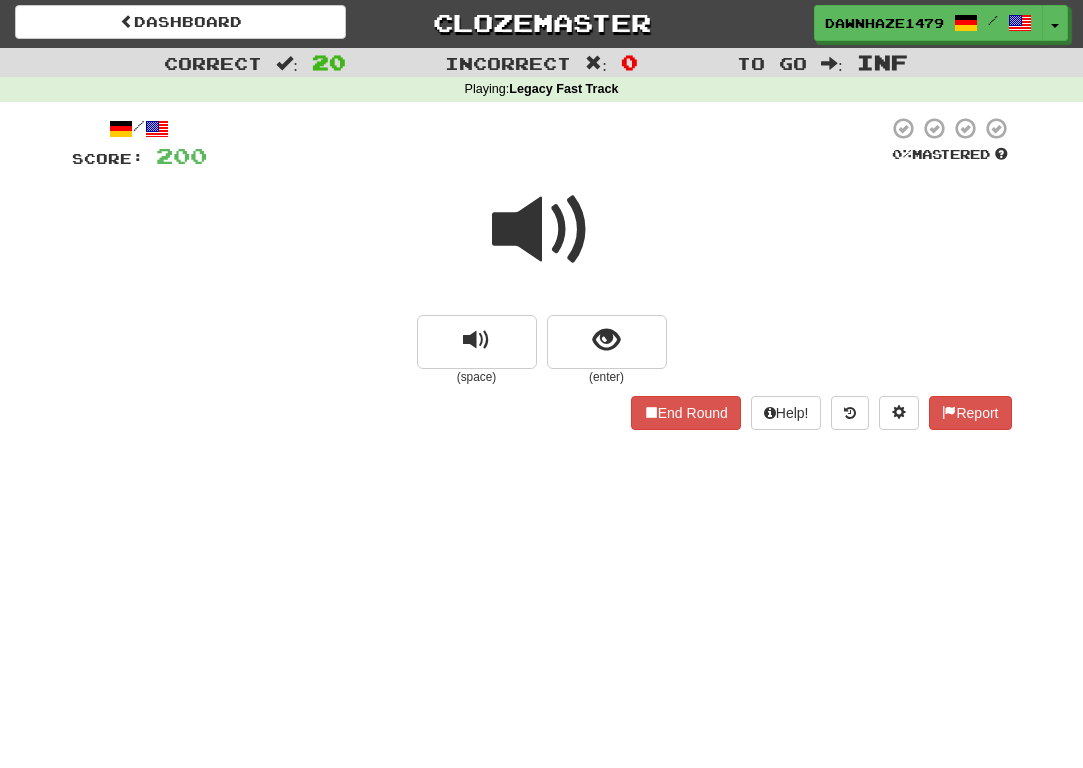 click at bounding box center [542, 230] 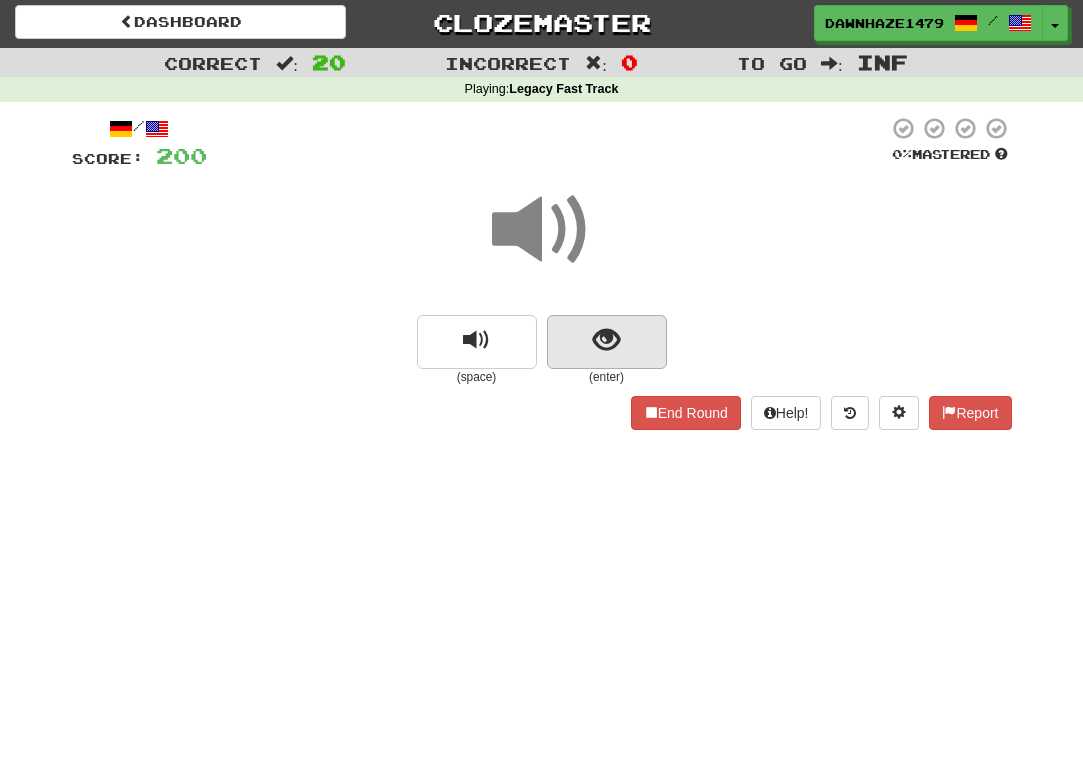 click at bounding box center (607, 342) 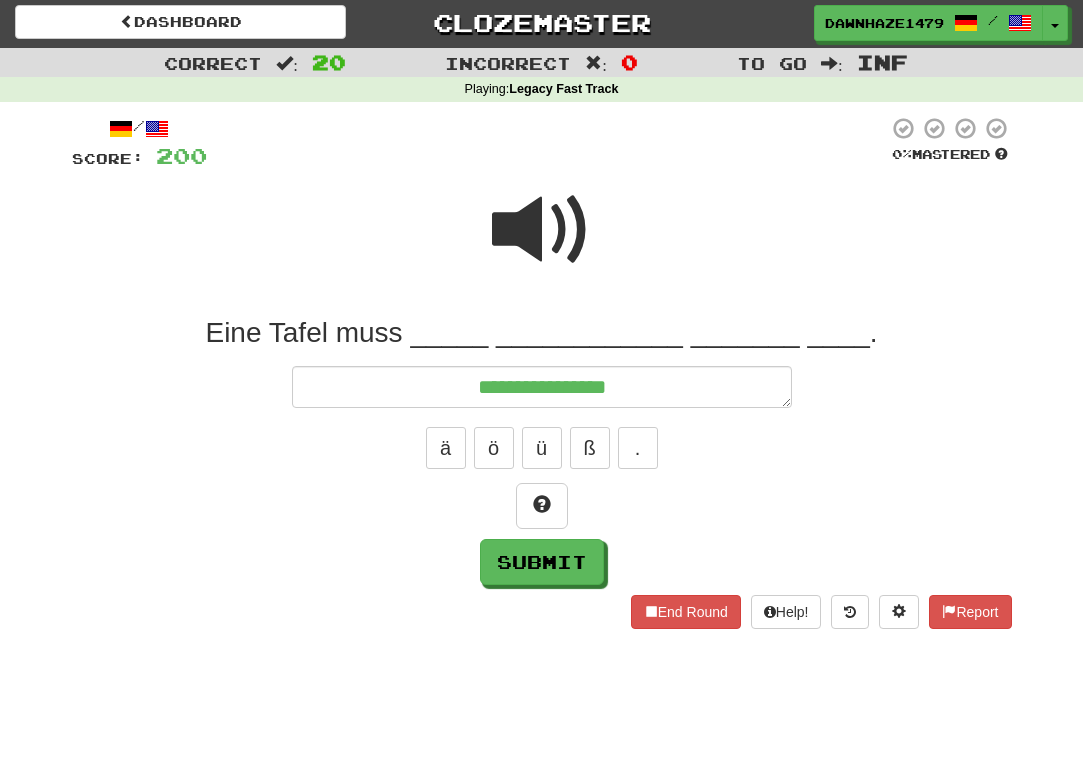 click at bounding box center [542, 243] 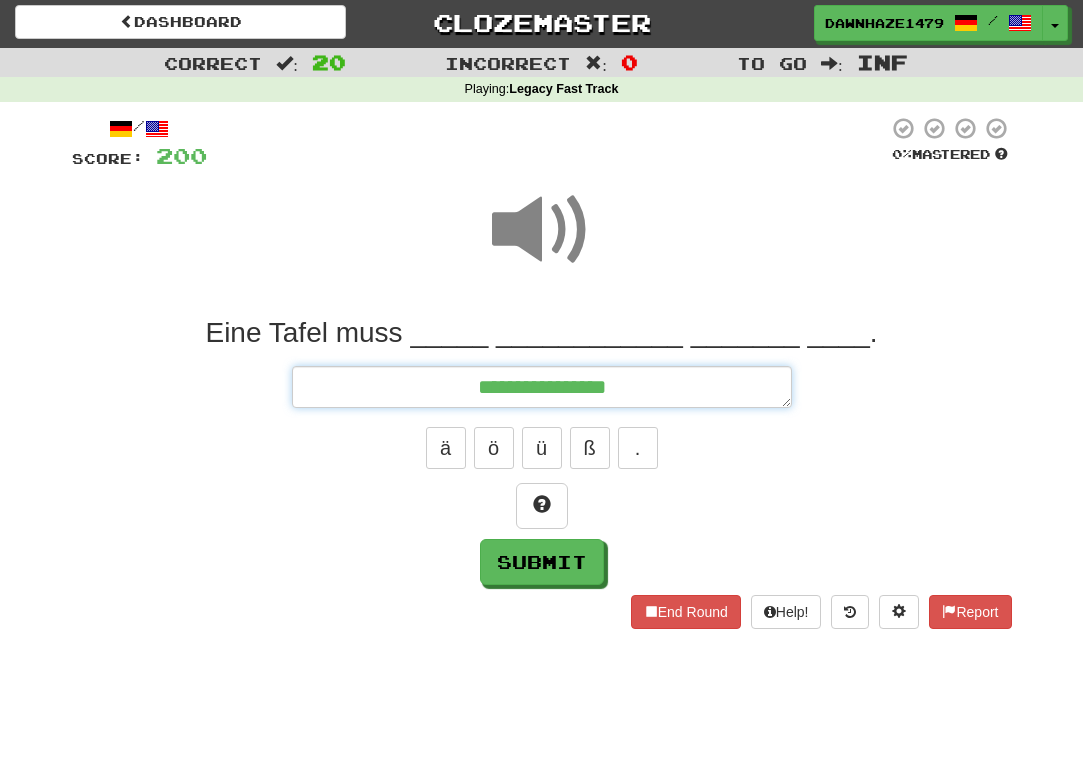 click on "**********" at bounding box center (542, 387) 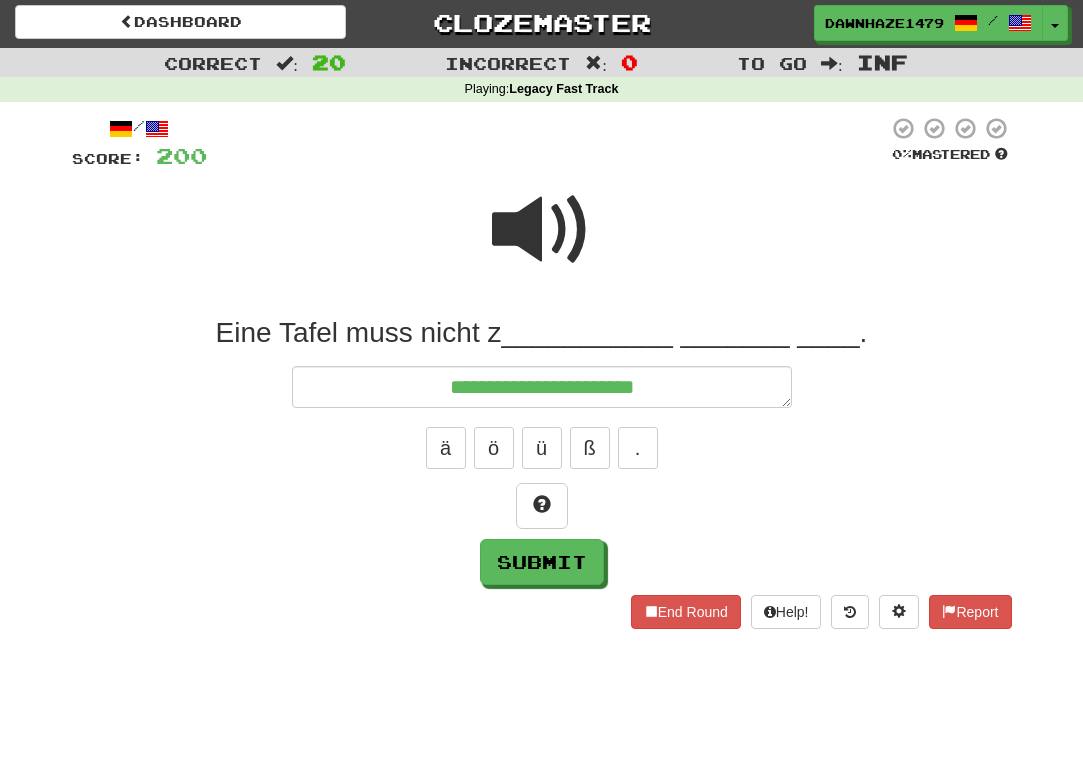 click at bounding box center (542, 230) 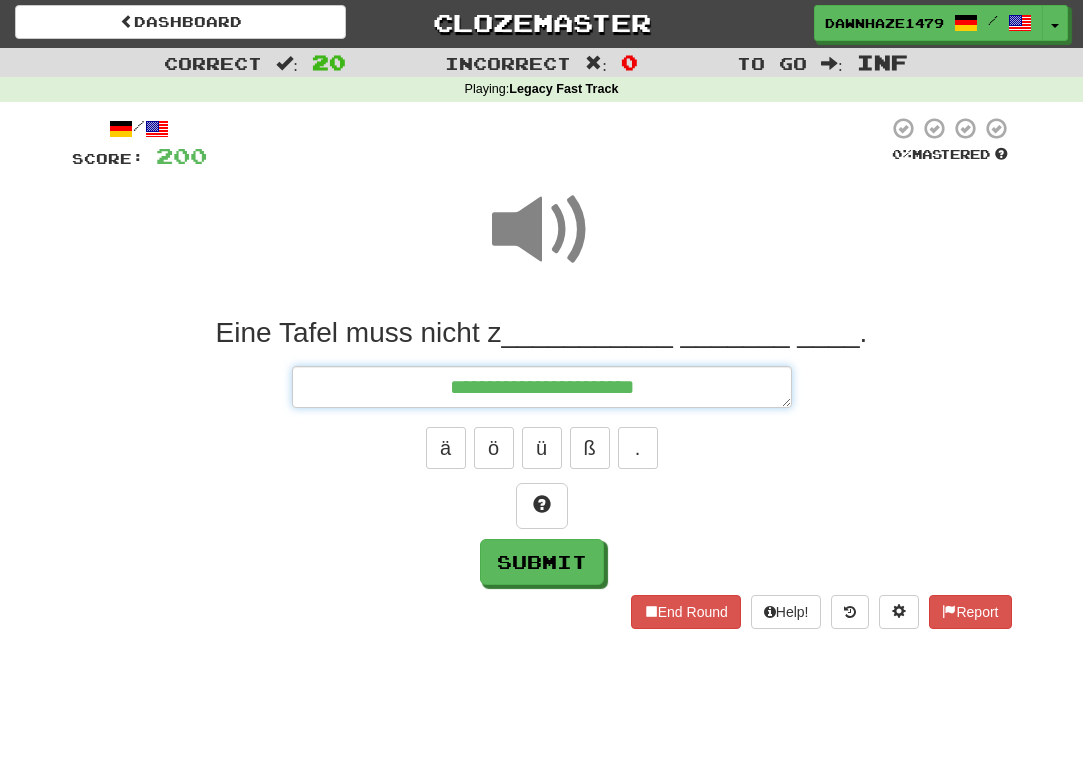 click on "**********" at bounding box center [542, 387] 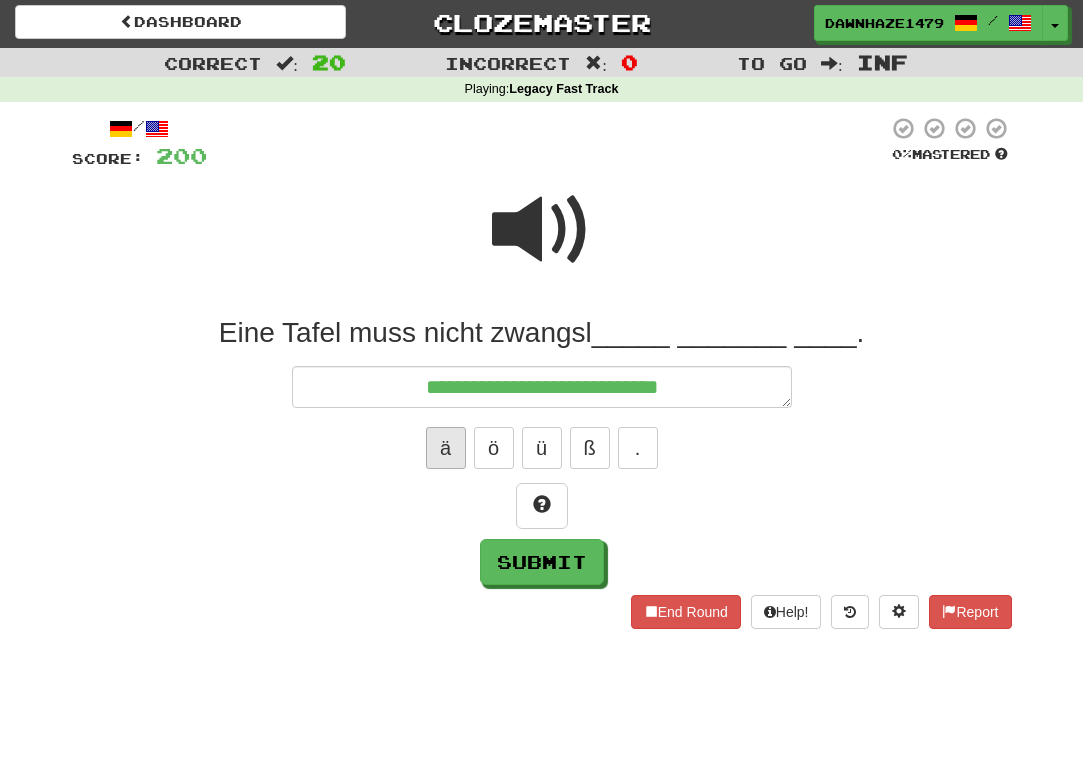 click on "ä" at bounding box center (446, 448) 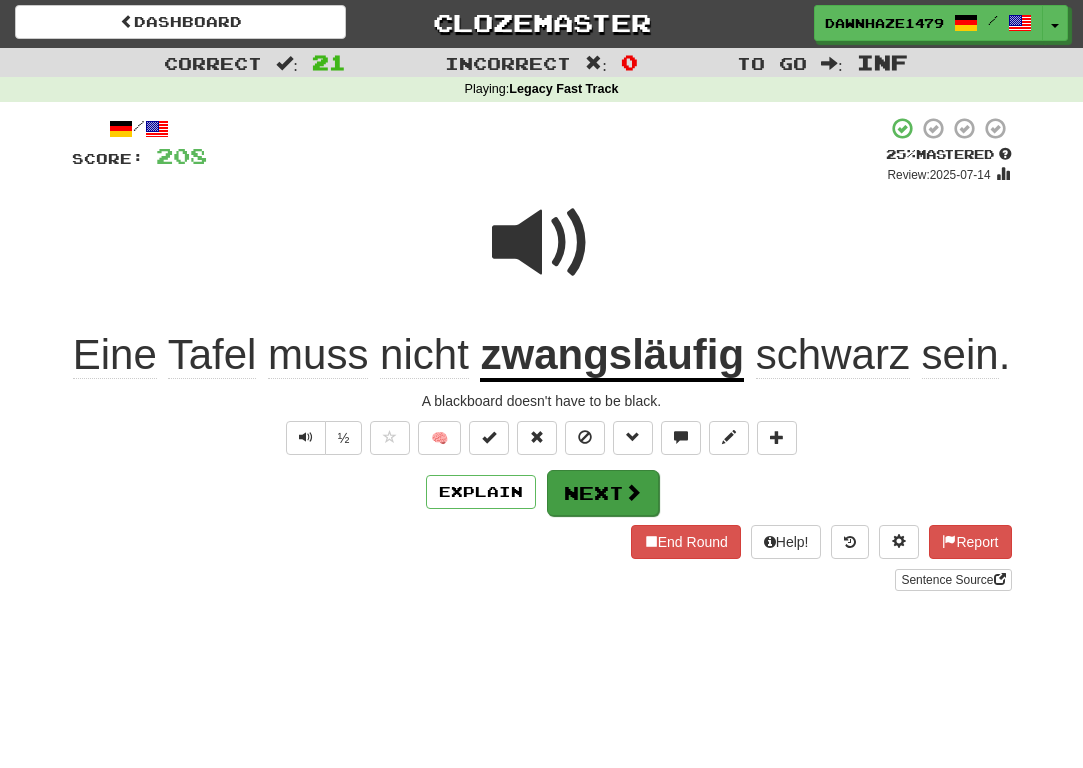 click on "Next" at bounding box center [603, 493] 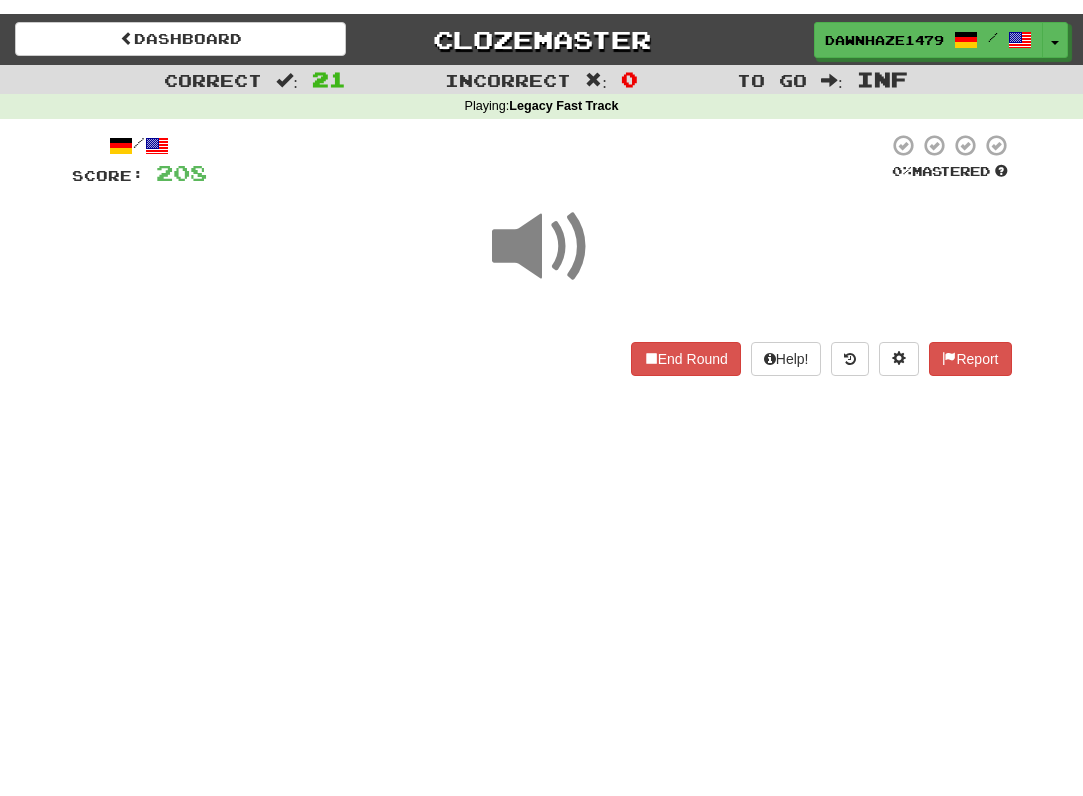 scroll, scrollTop: 0, scrollLeft: 0, axis: both 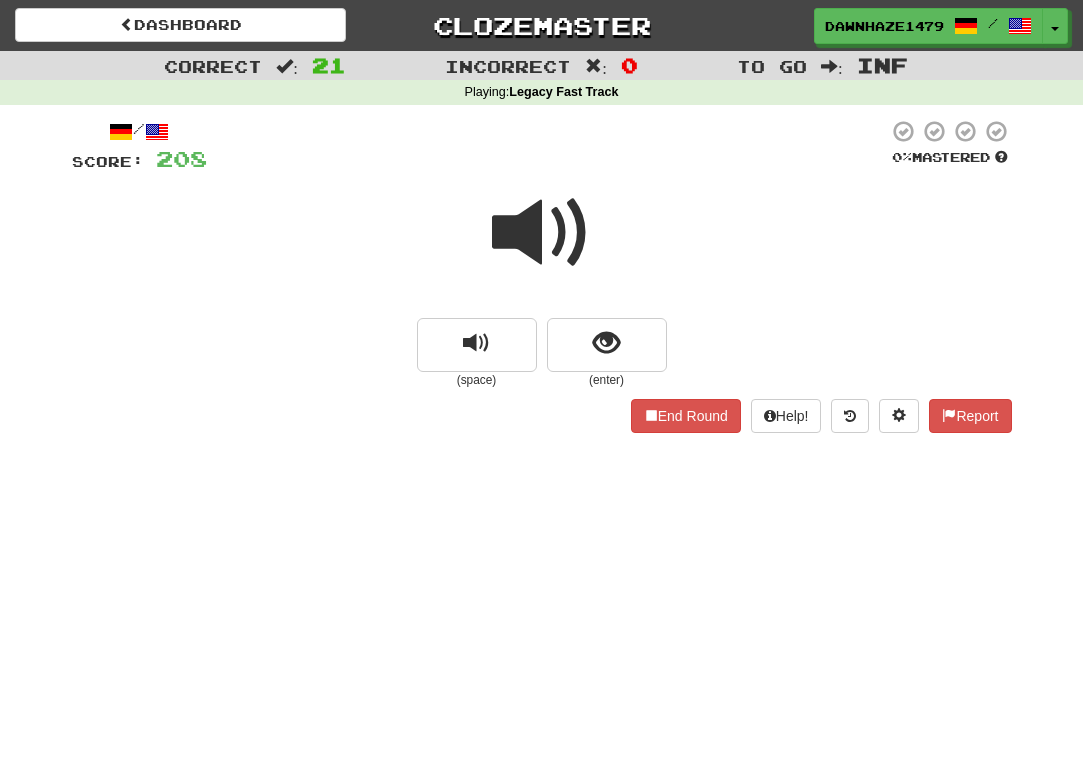 click at bounding box center [542, 233] 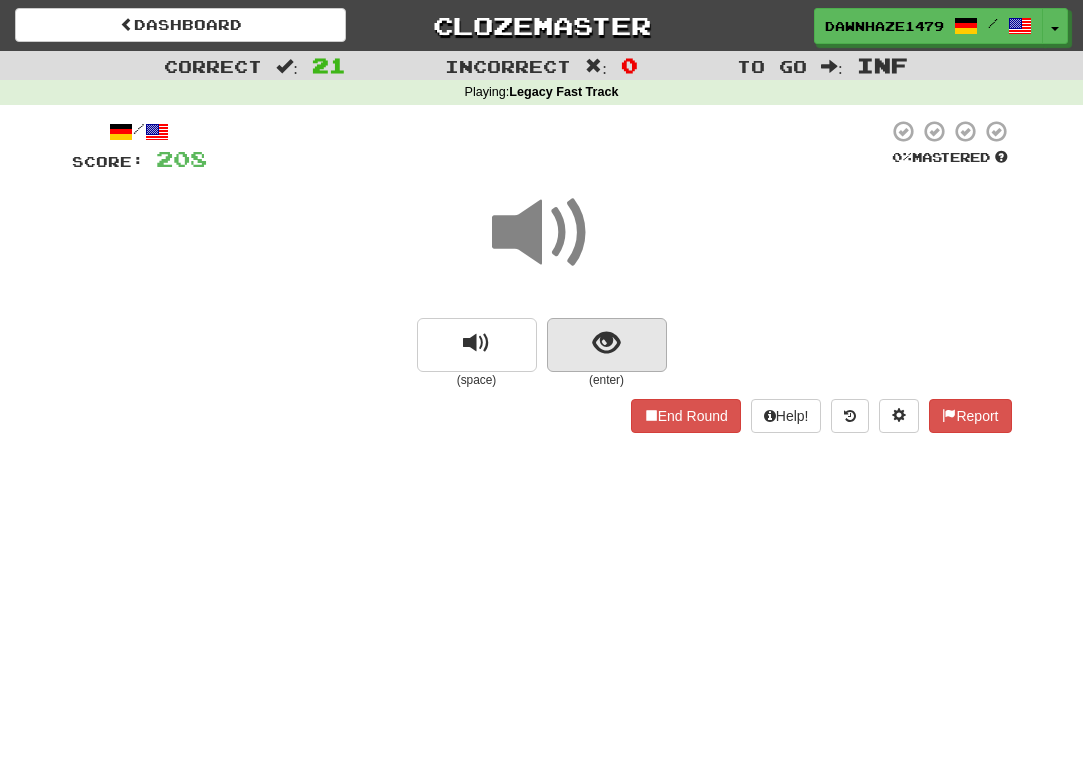 click at bounding box center (607, 345) 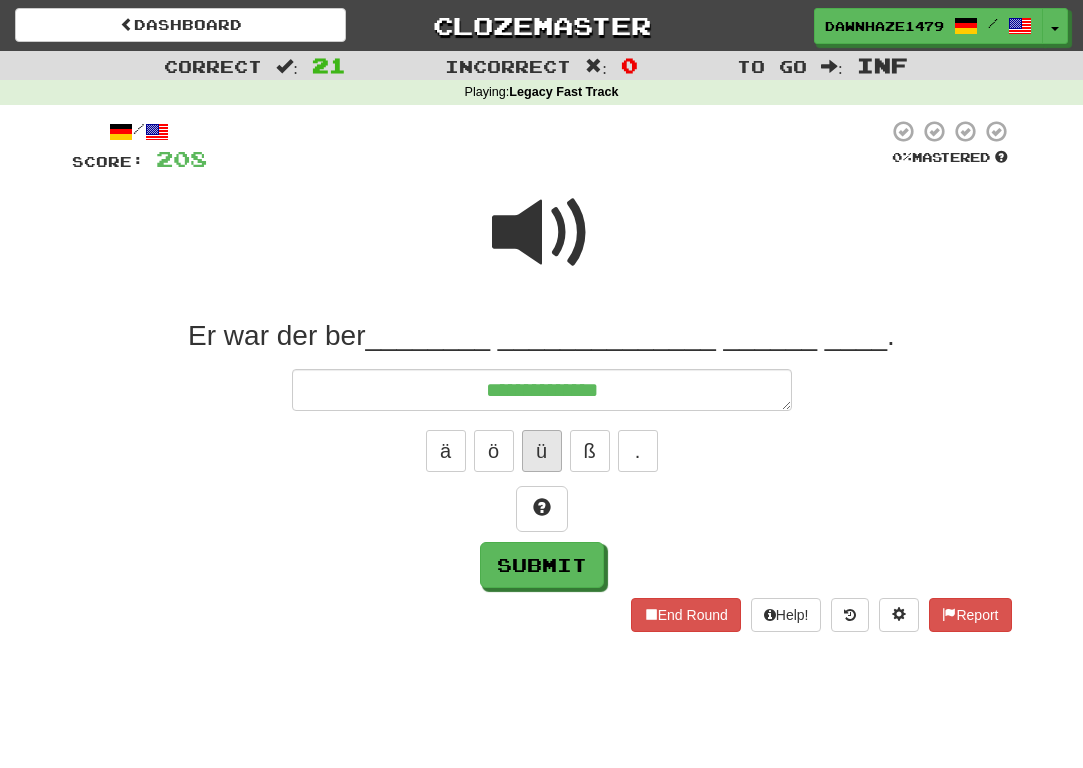 click on "ü" at bounding box center (542, 451) 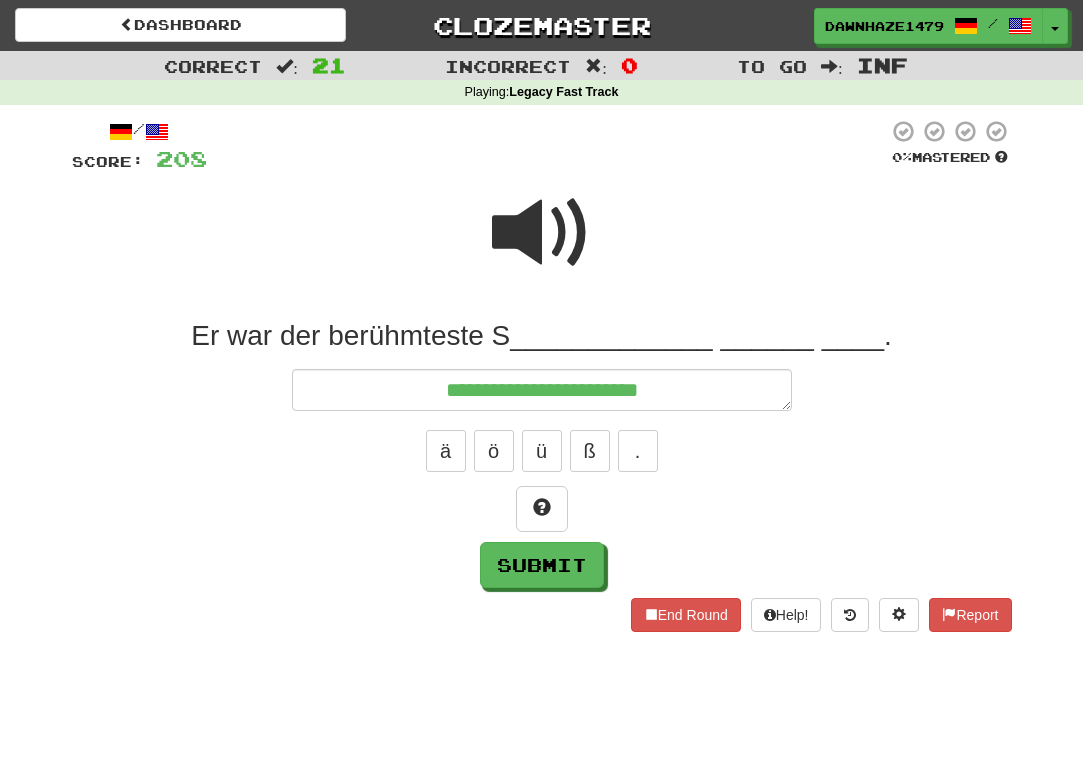 click at bounding box center [542, 233] 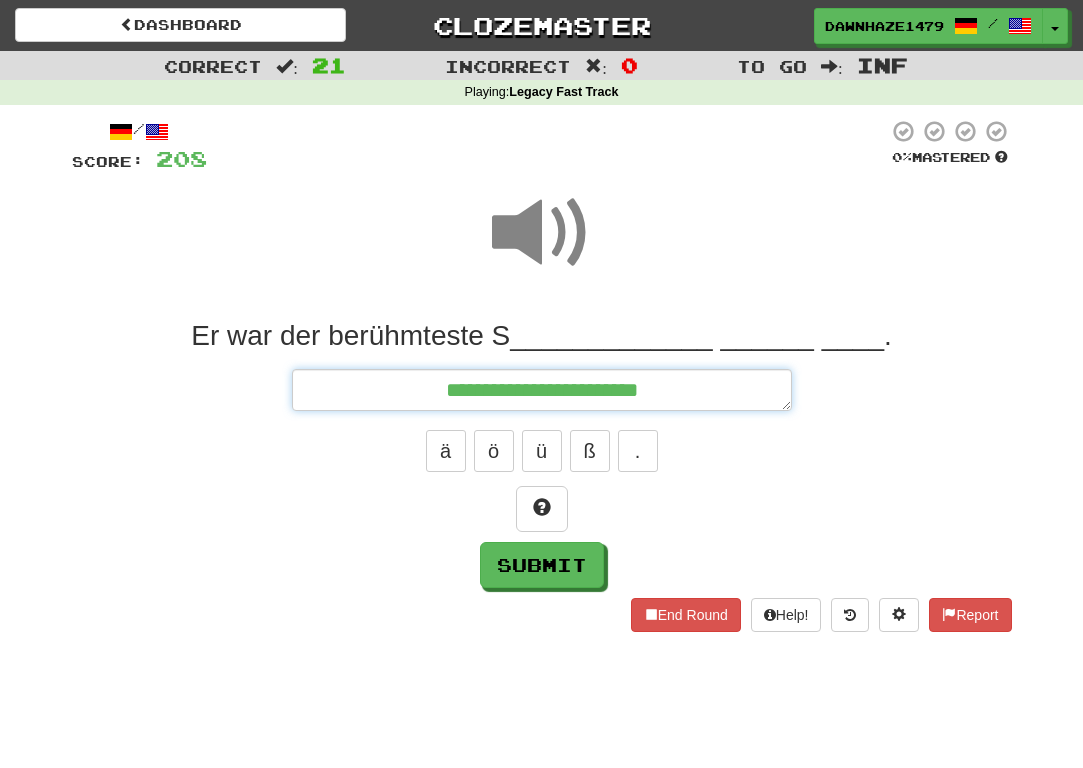 click on "**********" at bounding box center [542, 390] 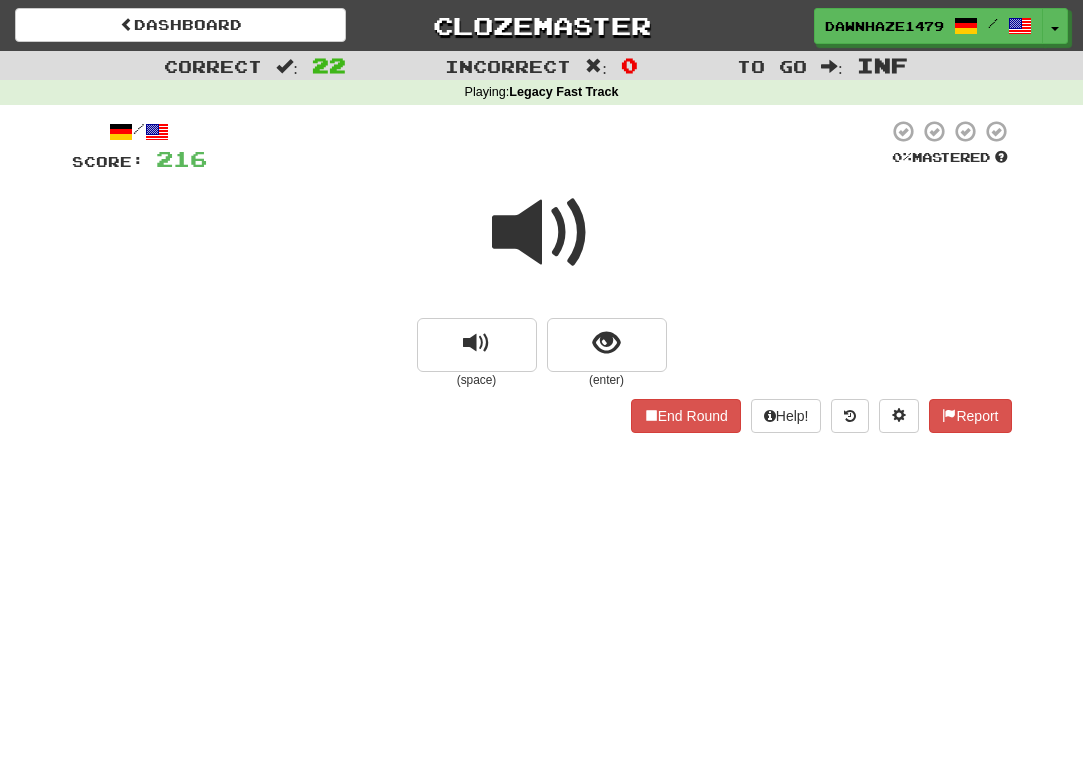 click at bounding box center (542, 233) 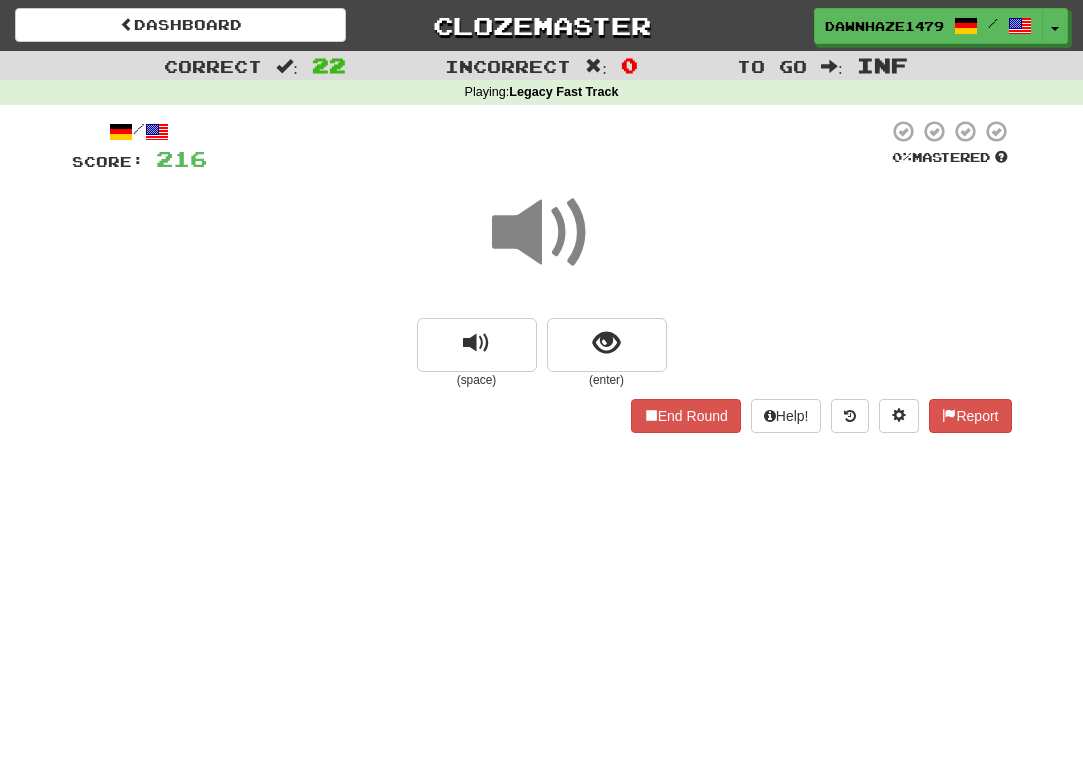 click at bounding box center [542, 246] 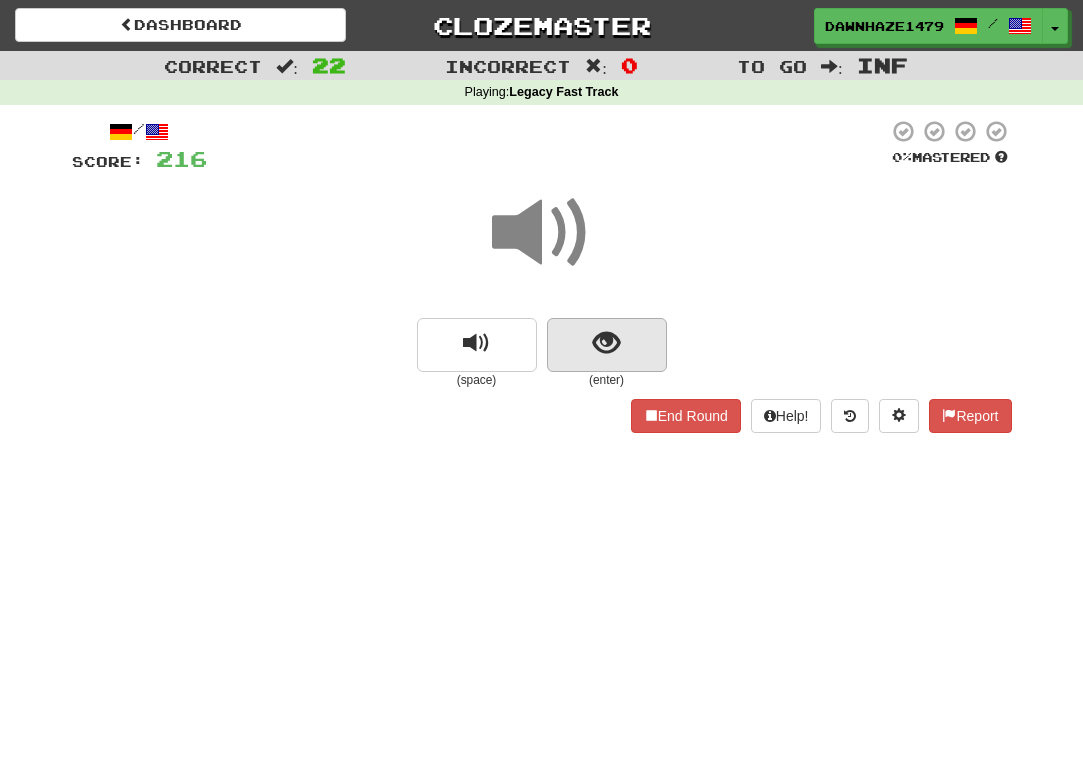 click at bounding box center [607, 345] 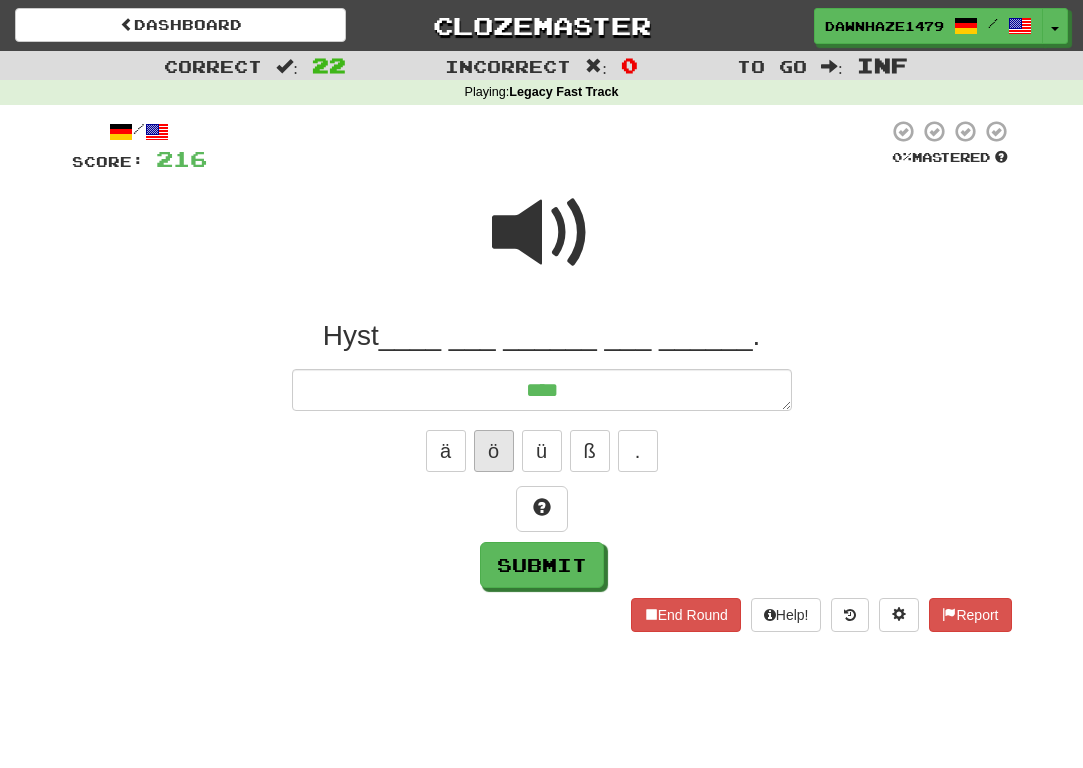 click on "ö" at bounding box center (494, 451) 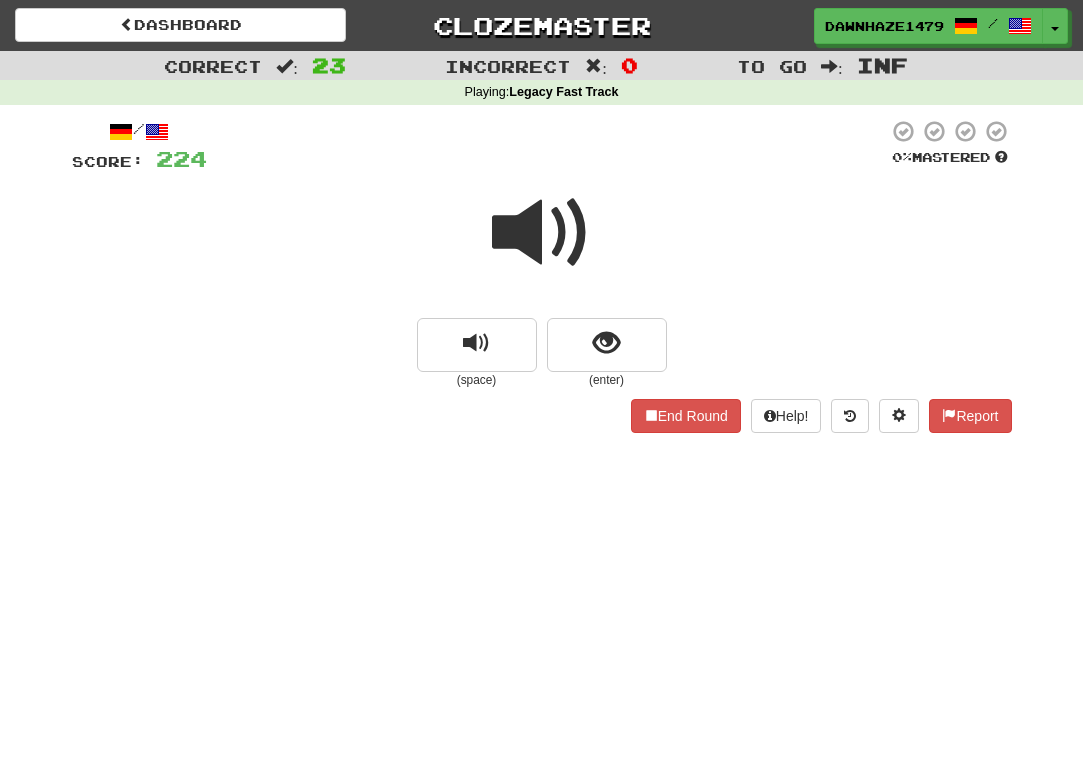 click at bounding box center (542, 246) 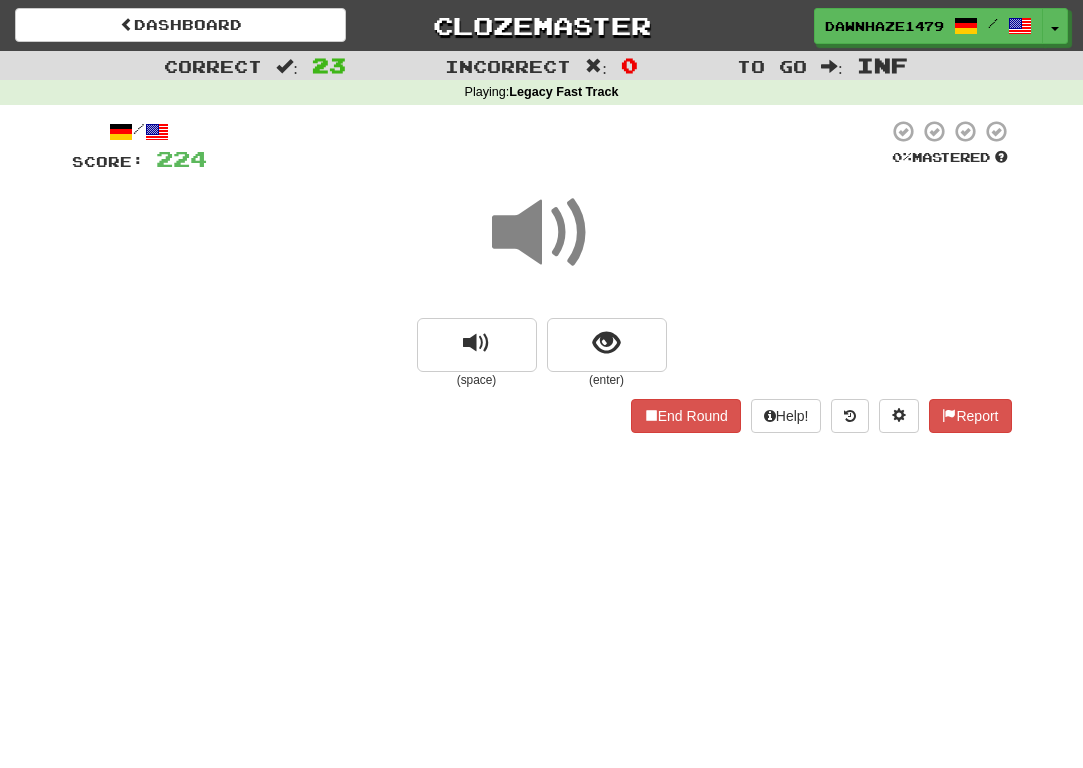 click at bounding box center (542, 246) 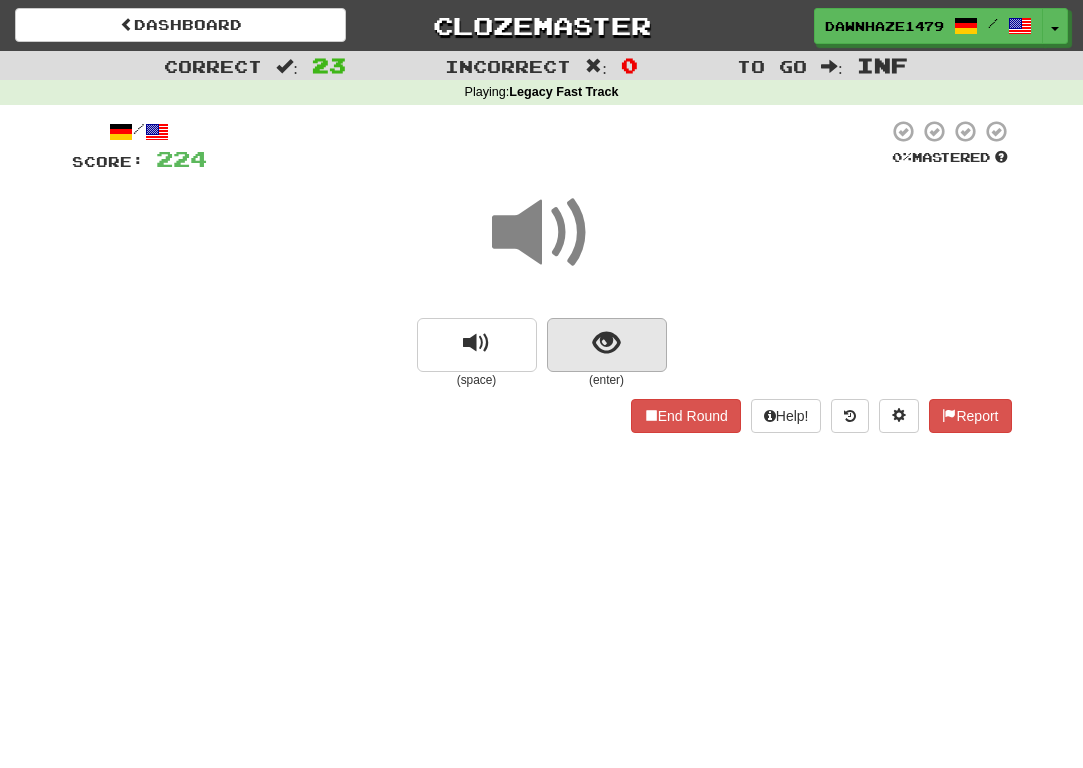 click at bounding box center [607, 345] 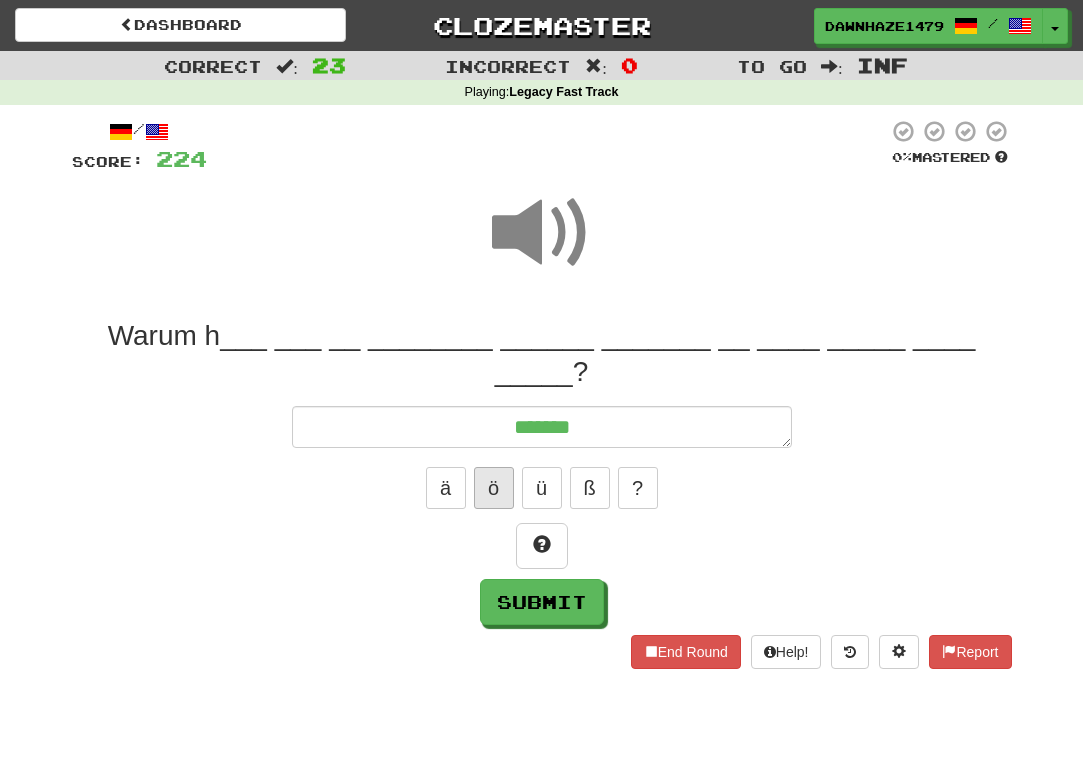 click on "ö" at bounding box center (494, 488) 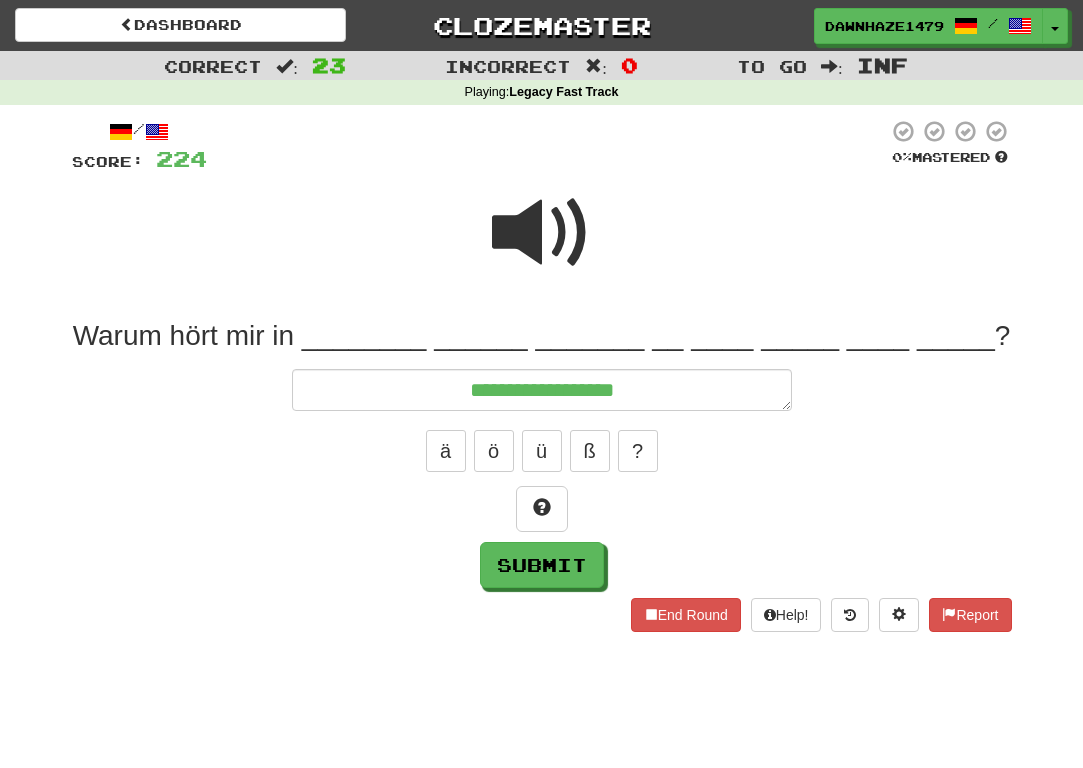 click at bounding box center (542, 246) 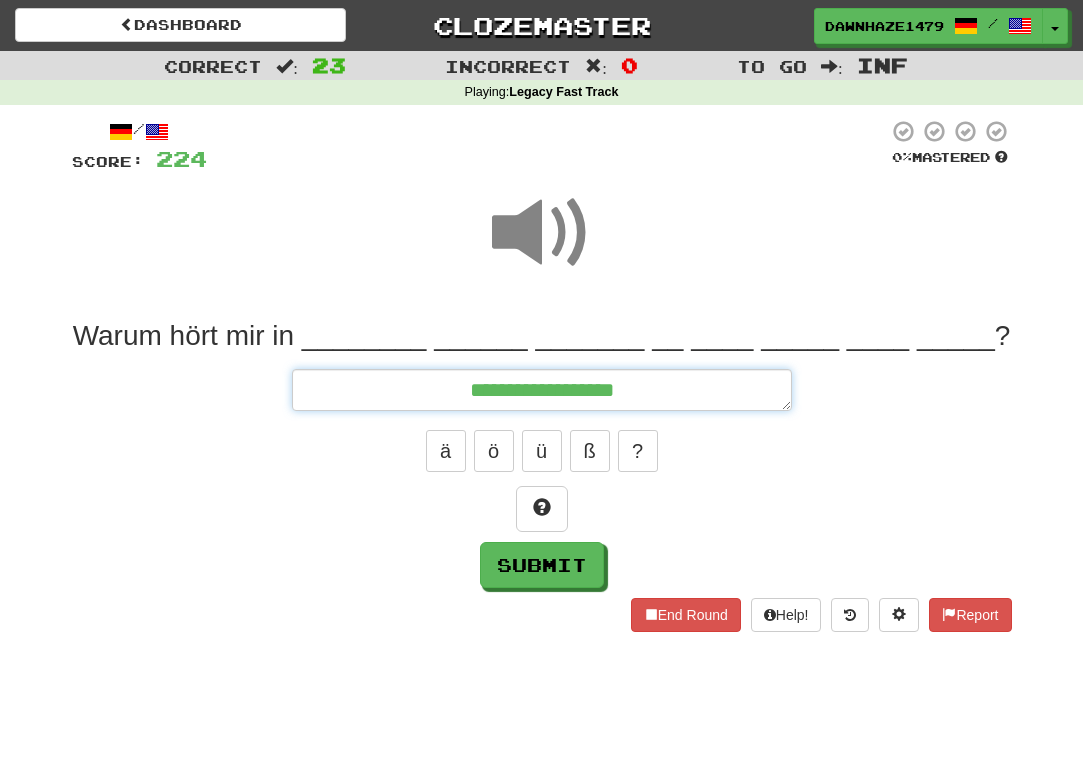 click on "**********" at bounding box center [542, 390] 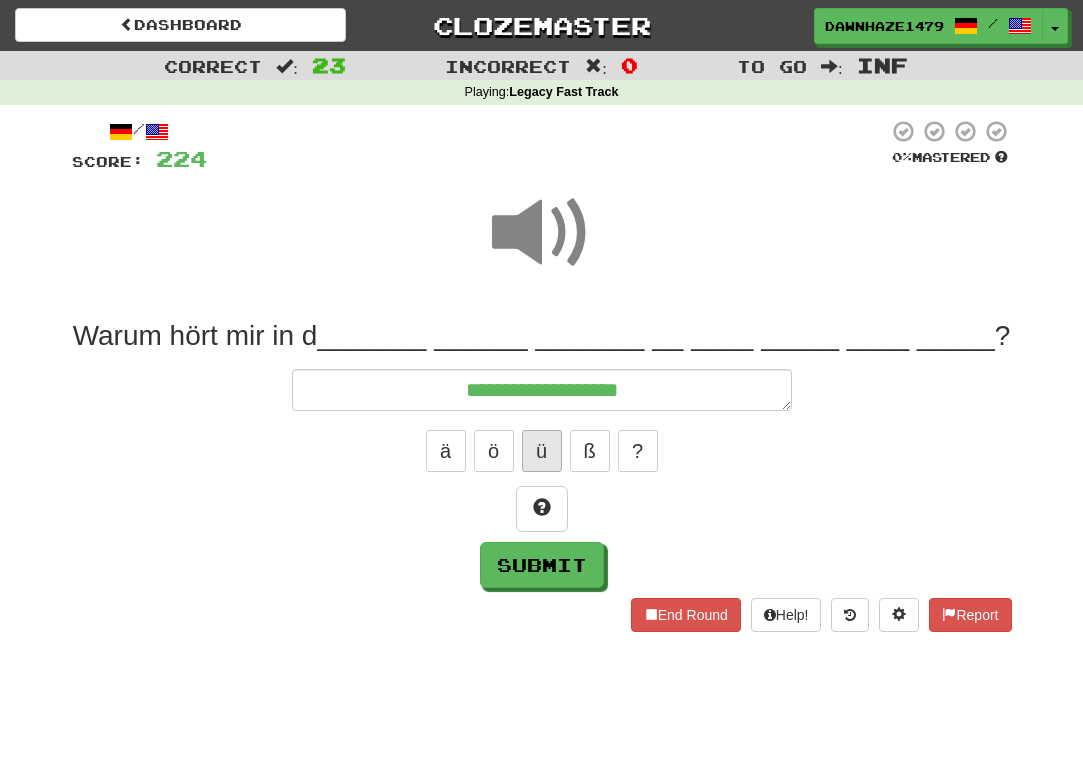 click on "ü" at bounding box center [542, 451] 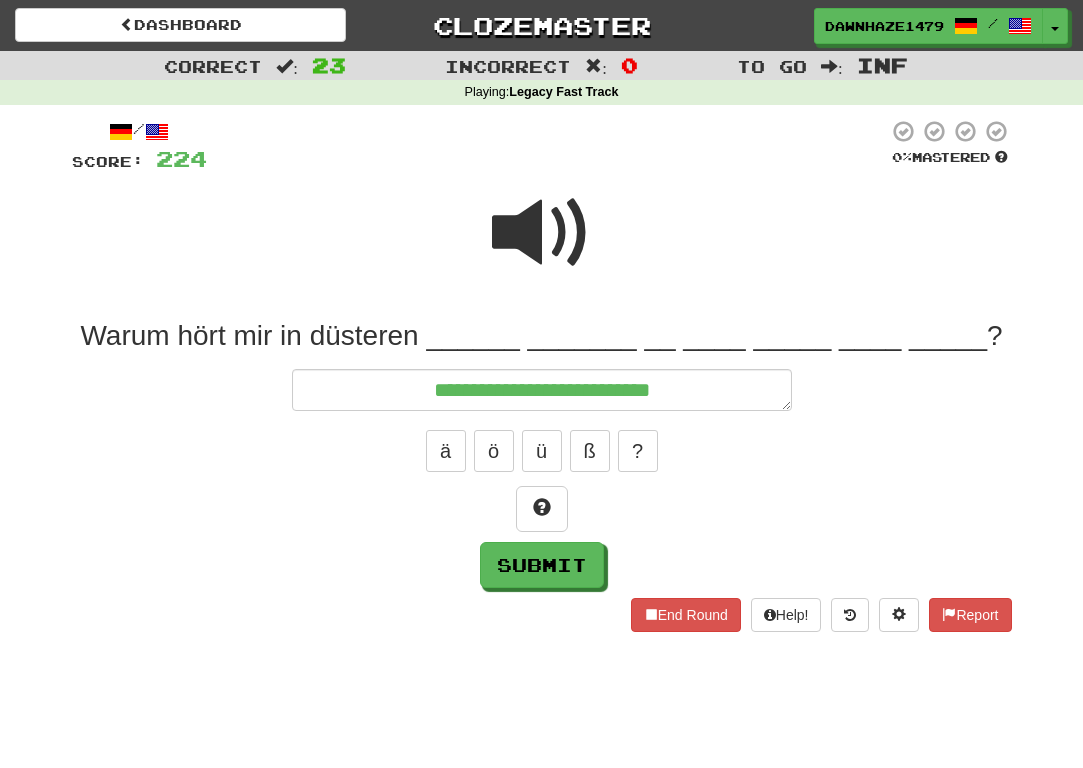 click at bounding box center (542, 233) 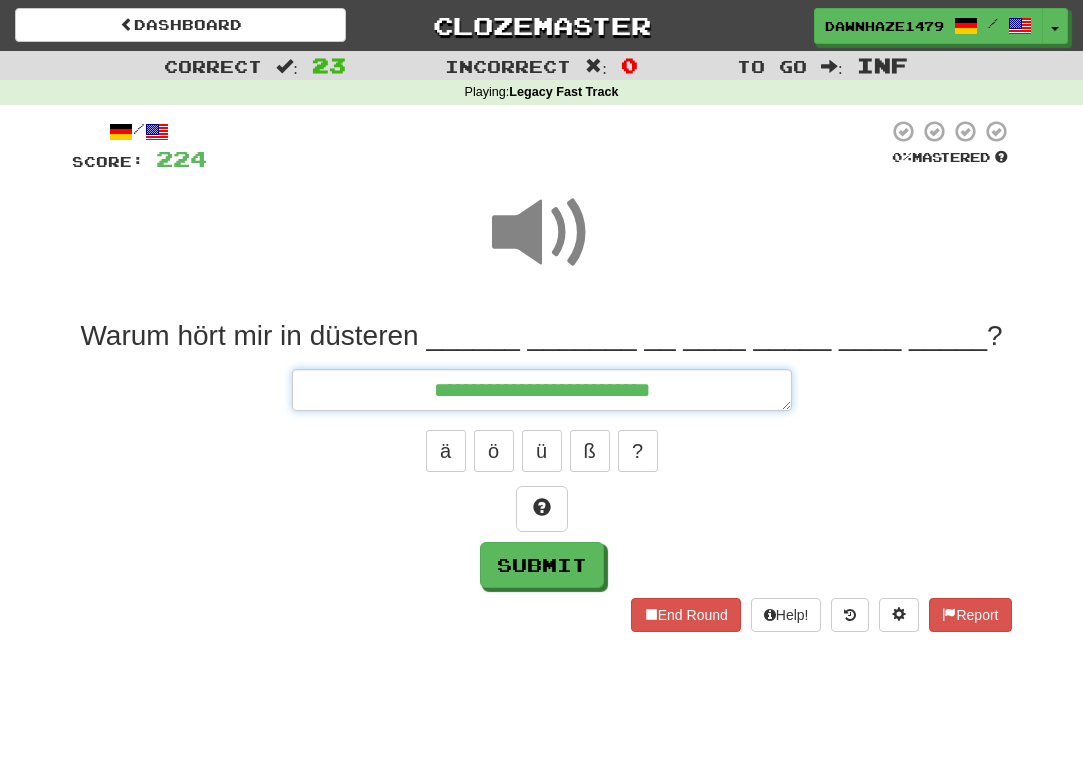 click on "**********" at bounding box center (542, 390) 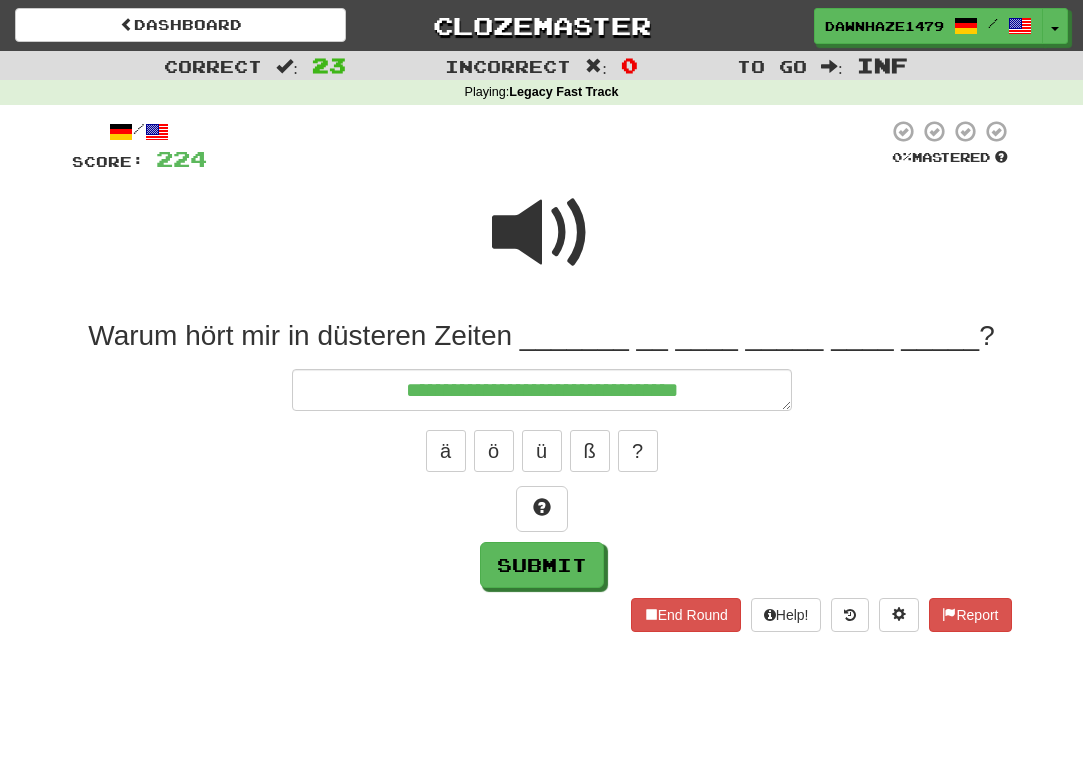 click at bounding box center (542, 246) 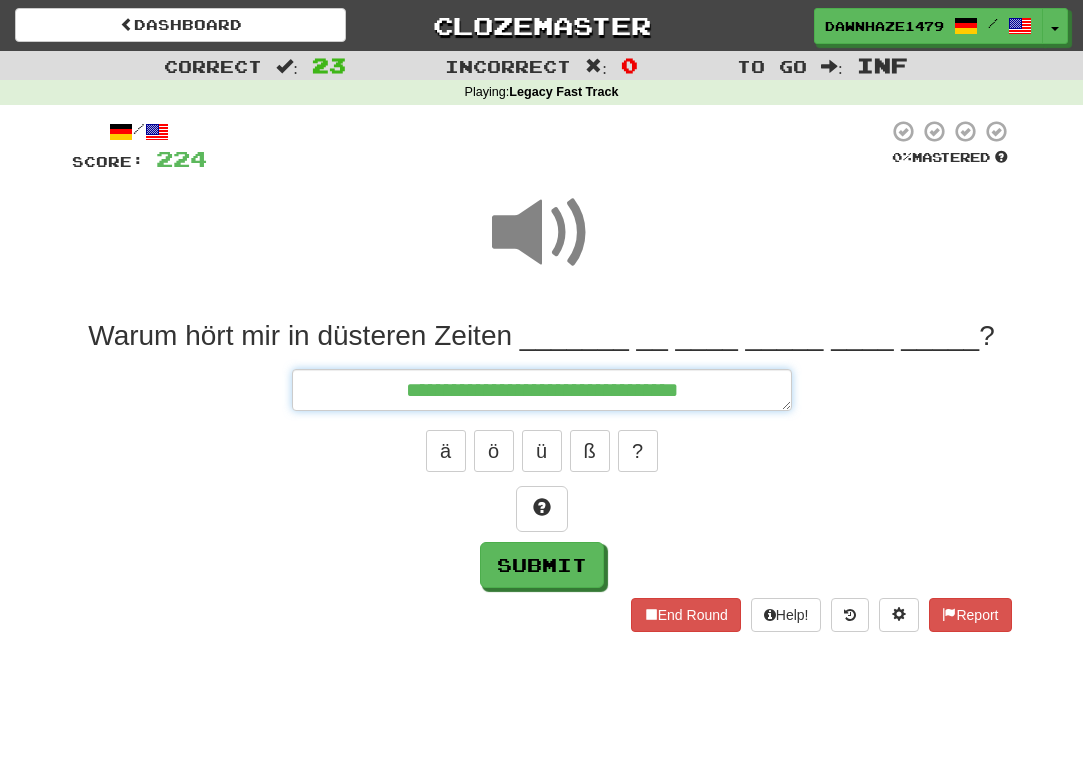 click on "**********" at bounding box center [542, 390] 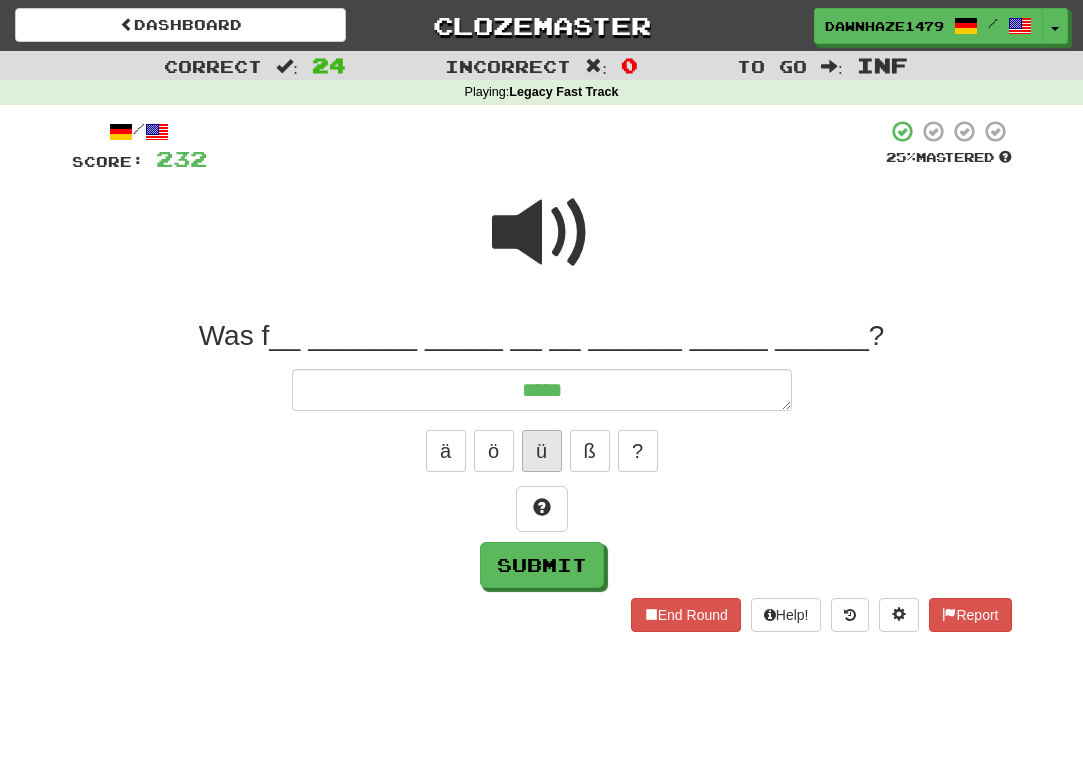 click on "ü" at bounding box center [542, 451] 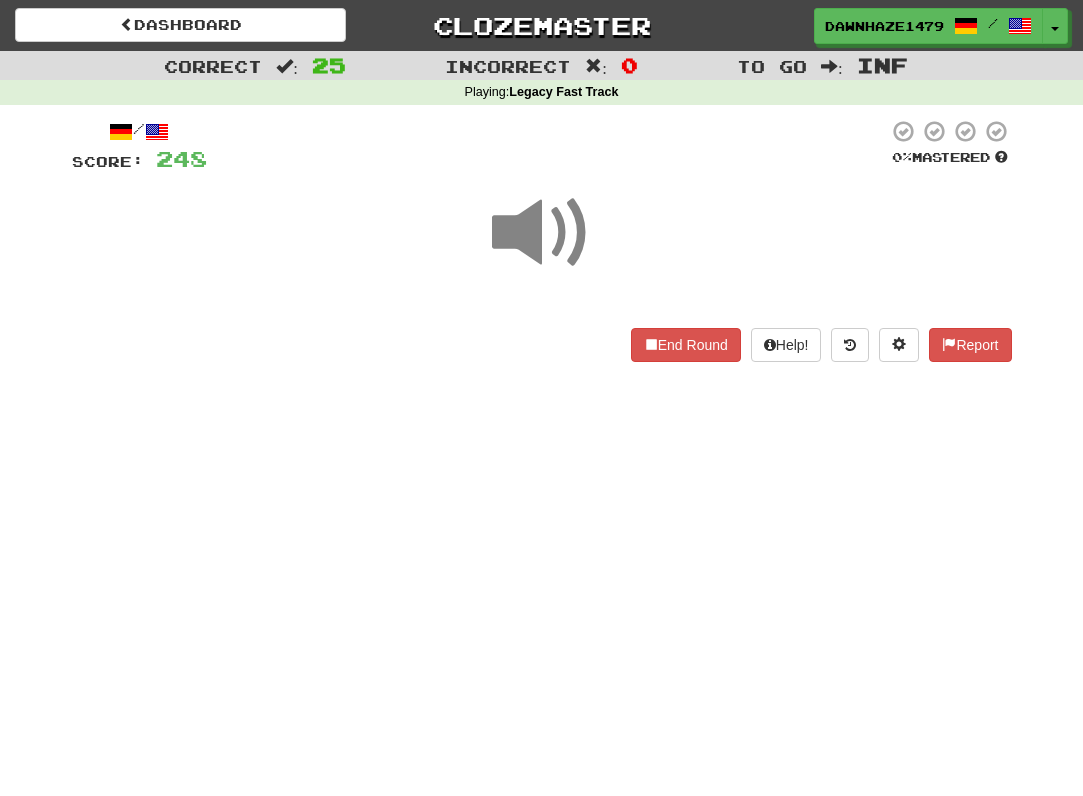 click at bounding box center (542, 233) 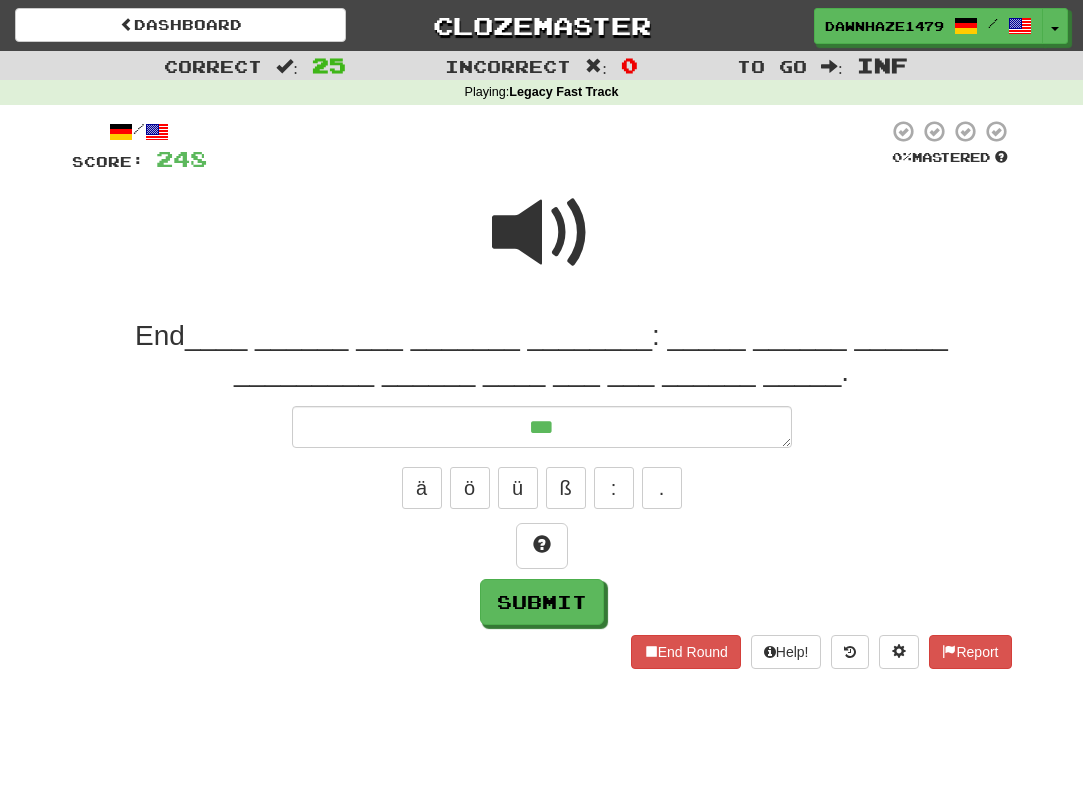 click at bounding box center [542, 233] 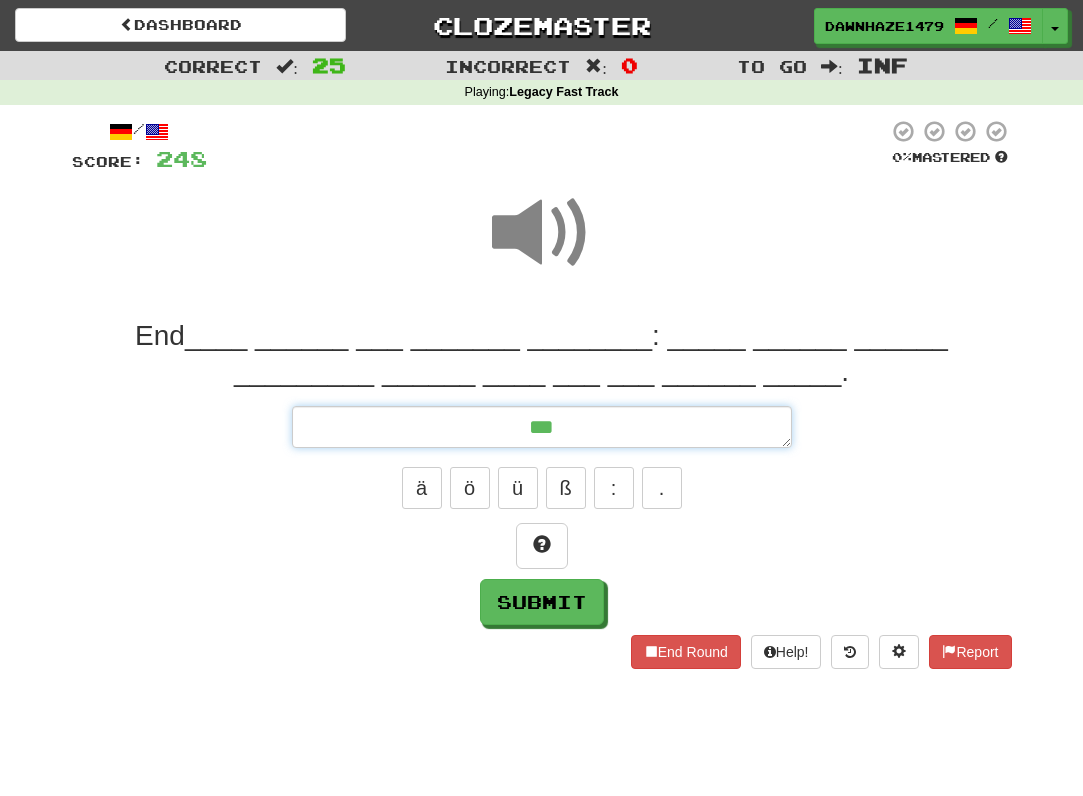 click on "***" at bounding box center [542, 427] 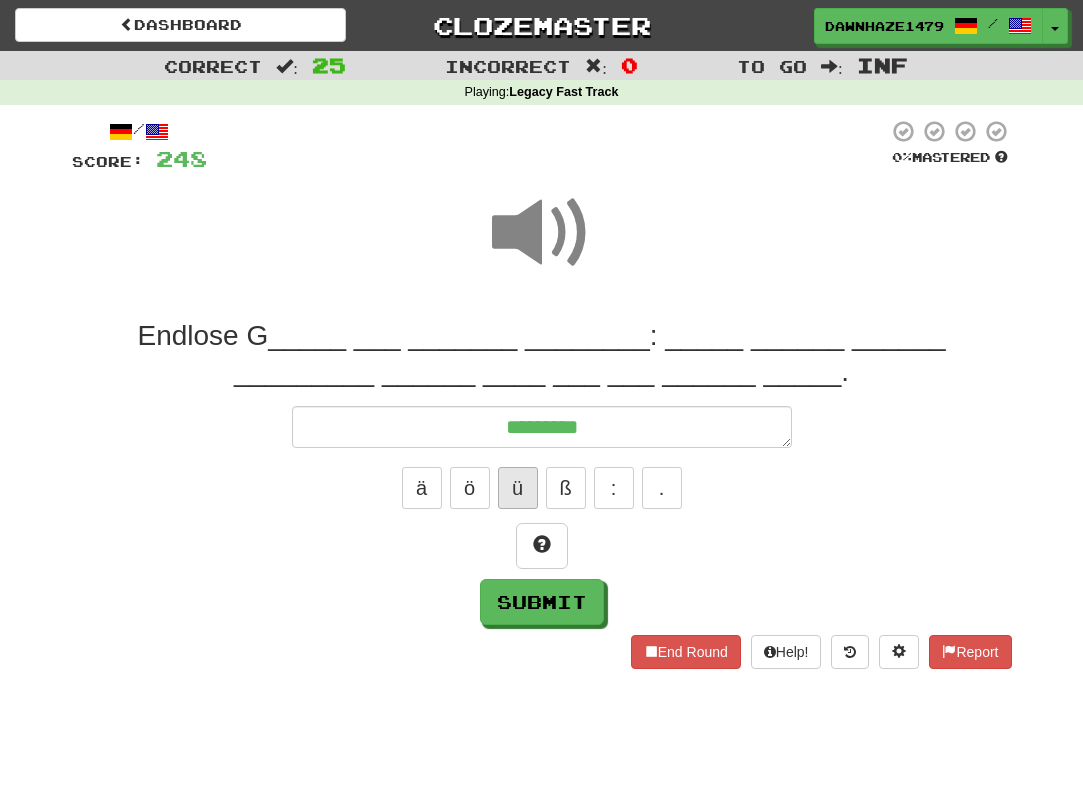 click on "ü" at bounding box center (518, 488) 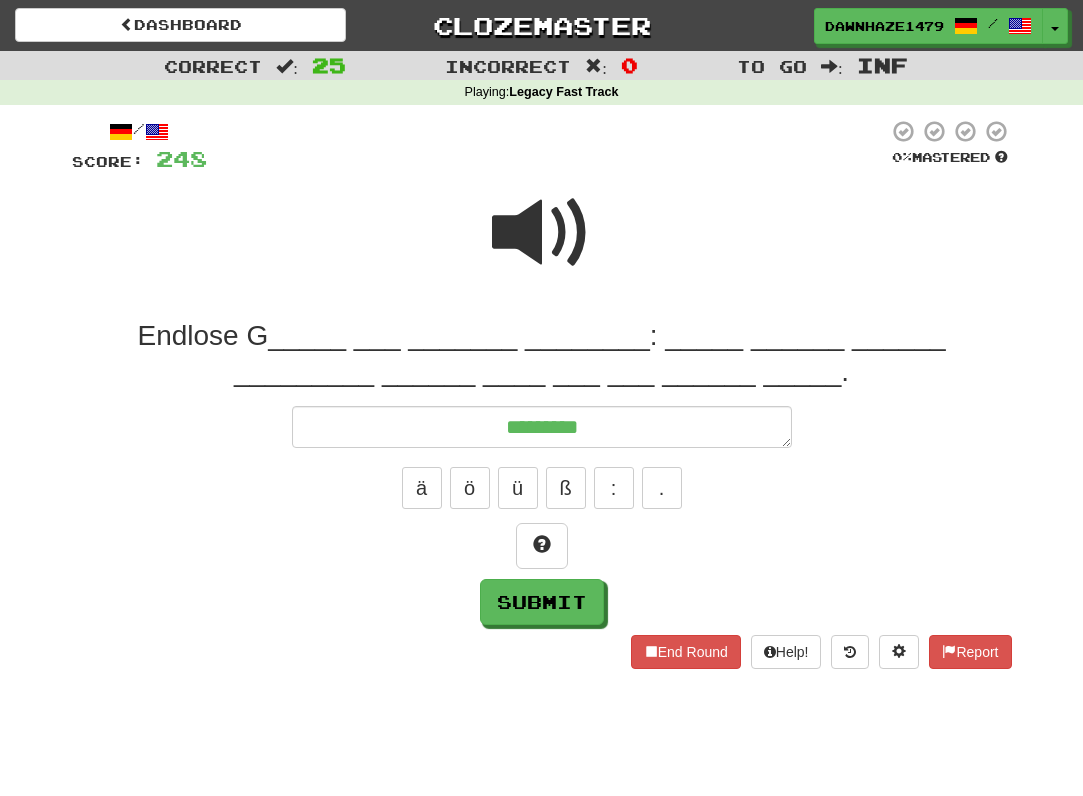 click at bounding box center (542, 233) 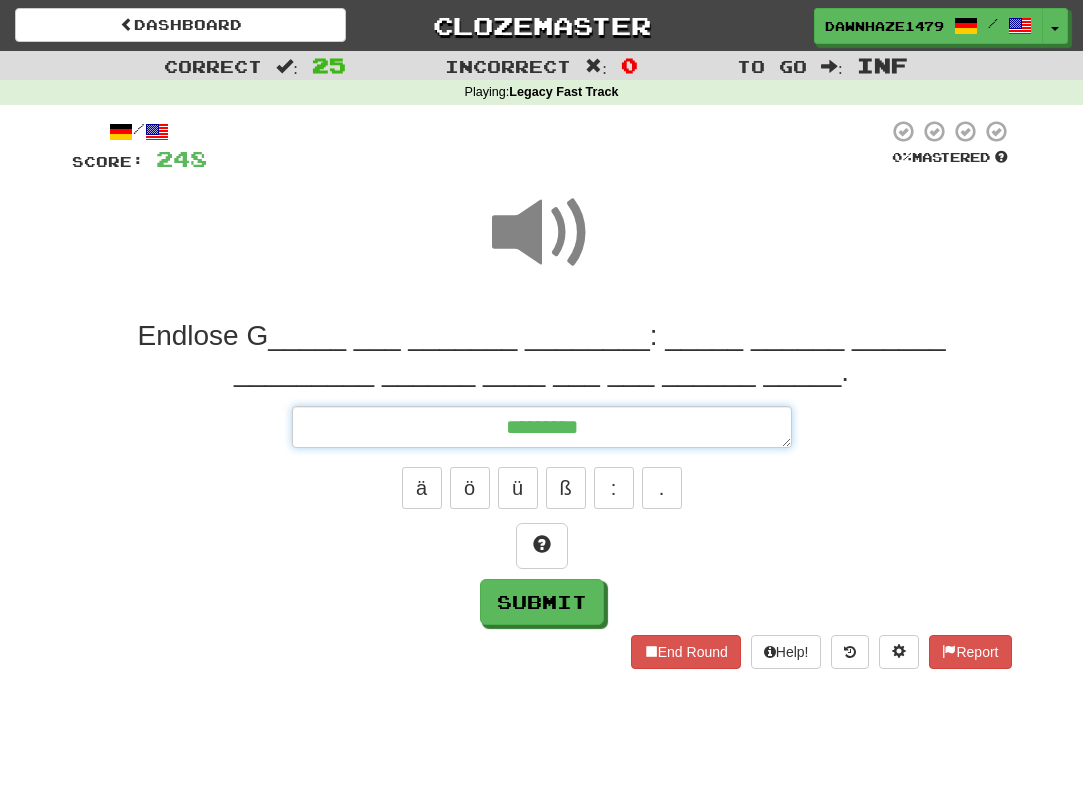 click on "*********" at bounding box center [542, 427] 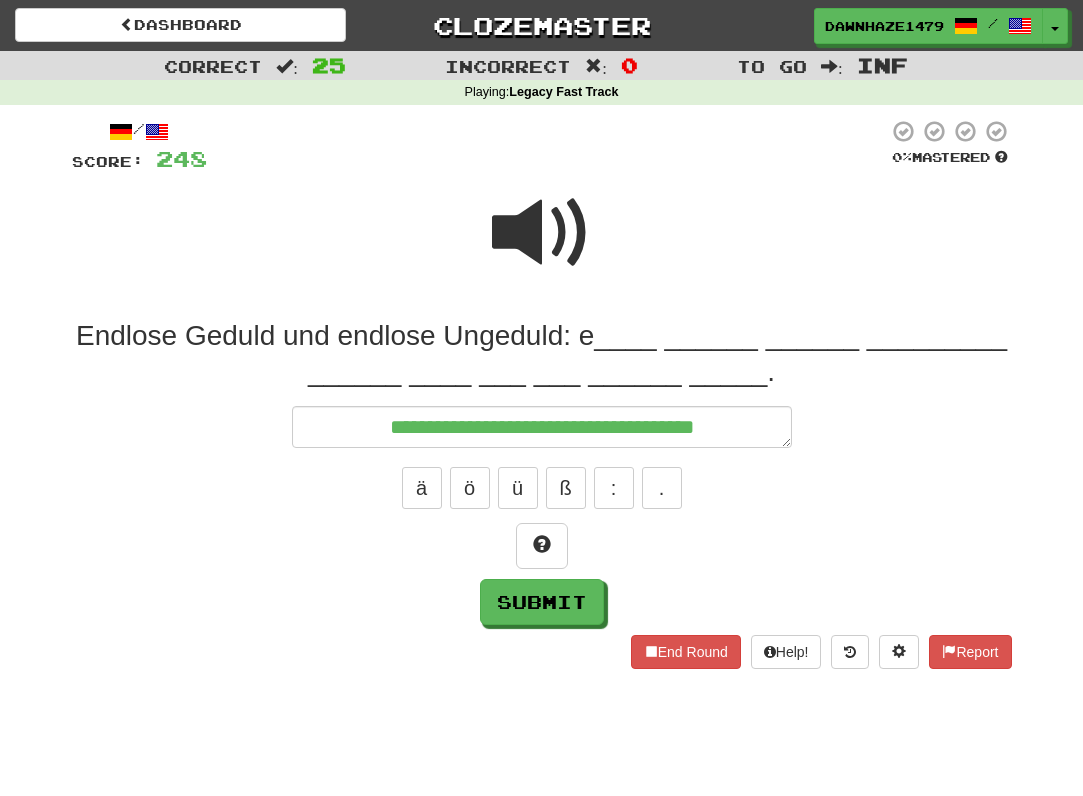 click at bounding box center (542, 233) 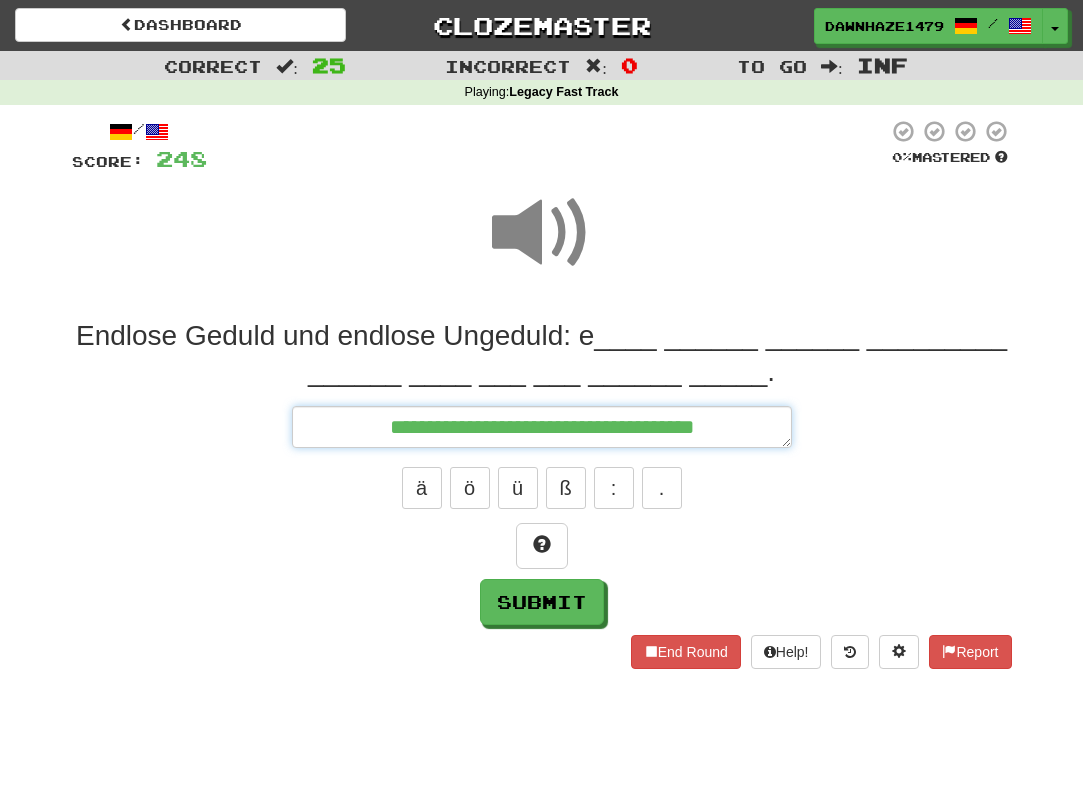 click on "**********" at bounding box center (542, 427) 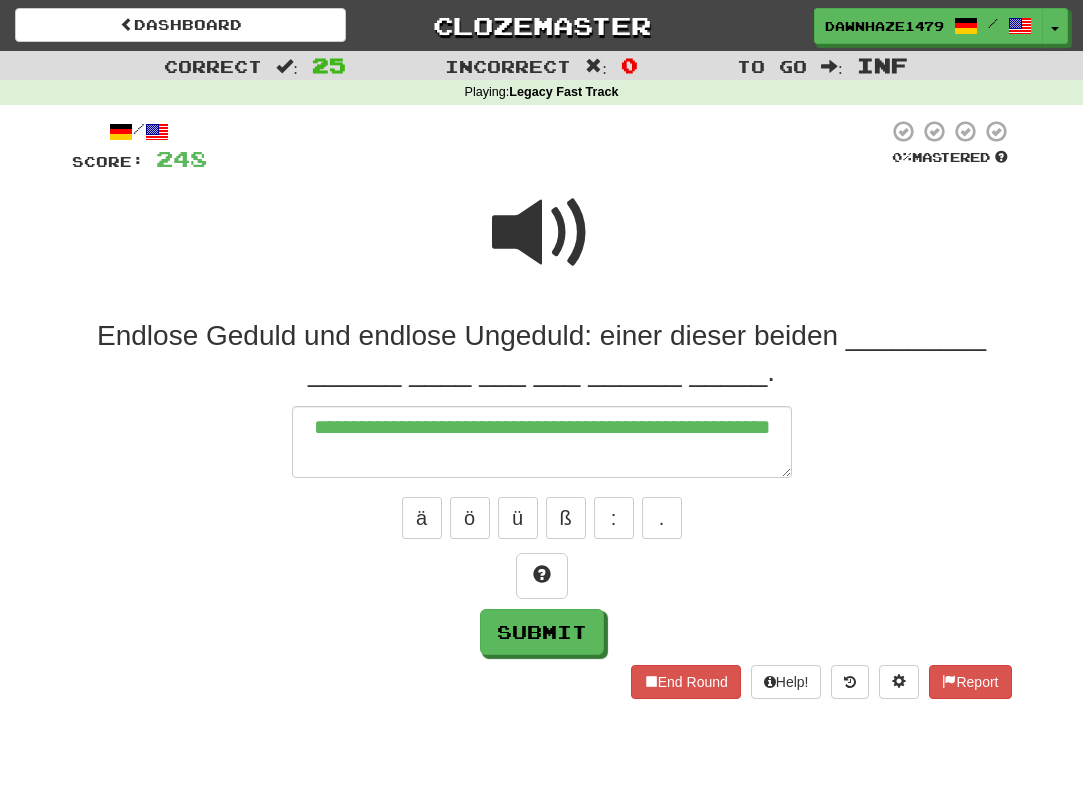click at bounding box center (547, 146) 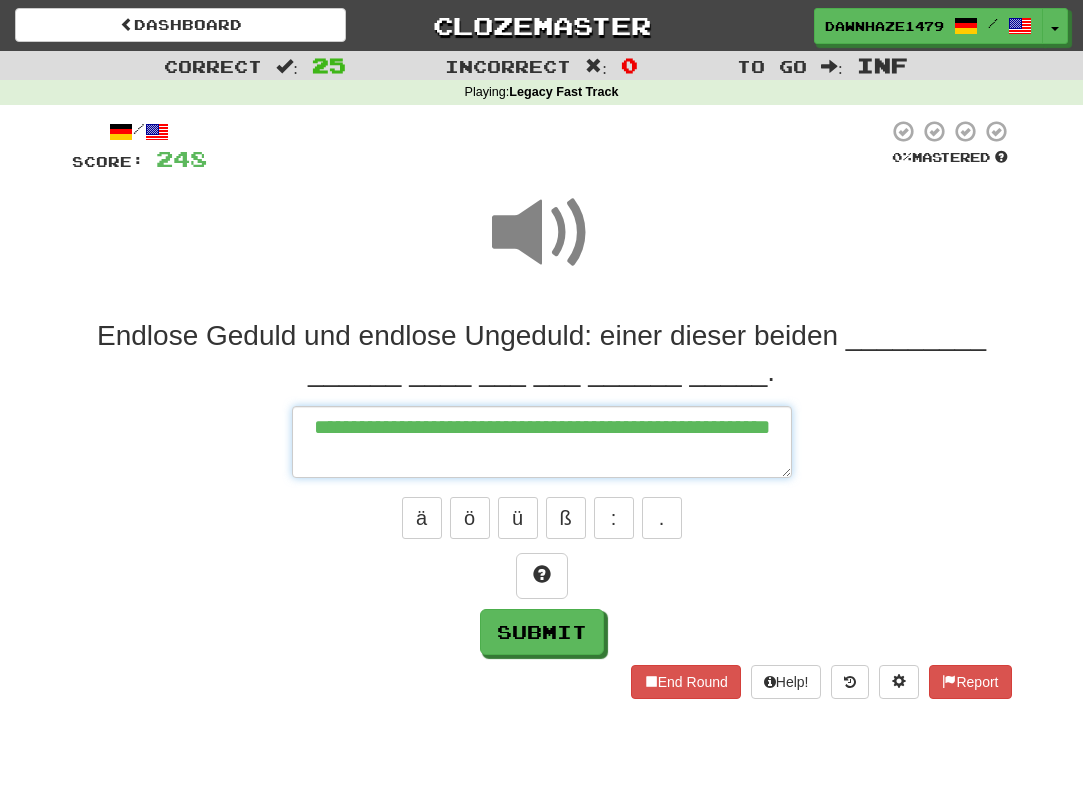 click on "**********" at bounding box center [542, 442] 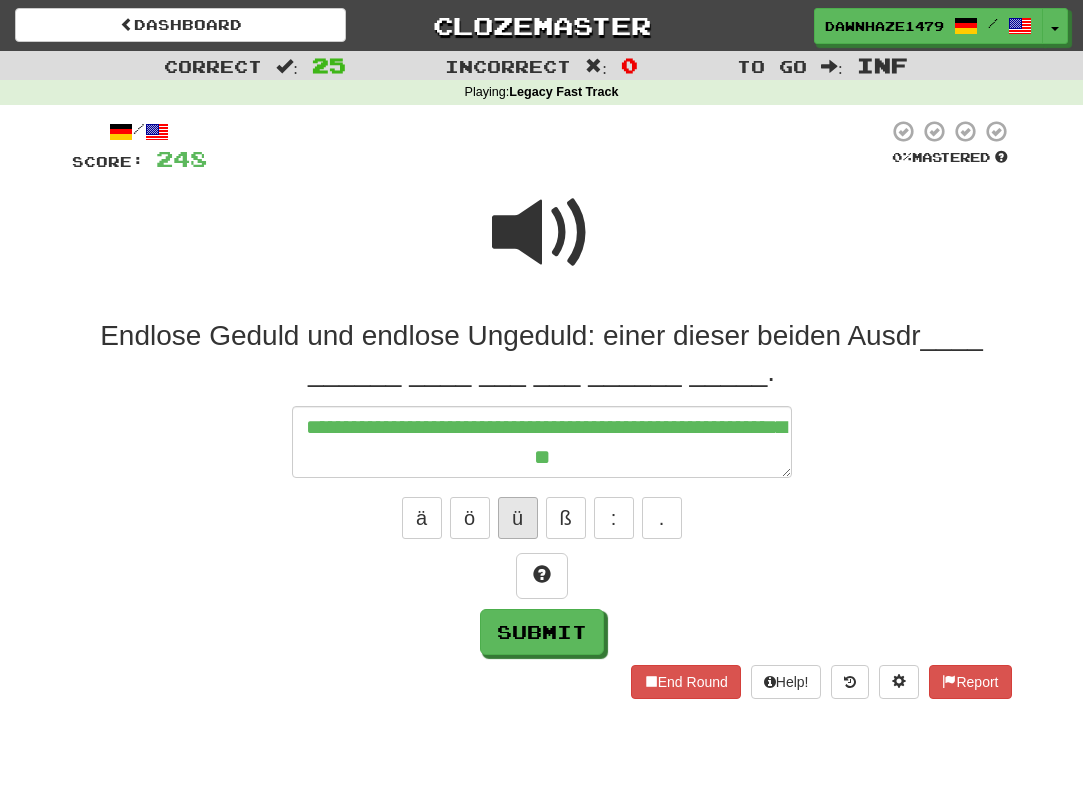 click on "ü" at bounding box center (518, 518) 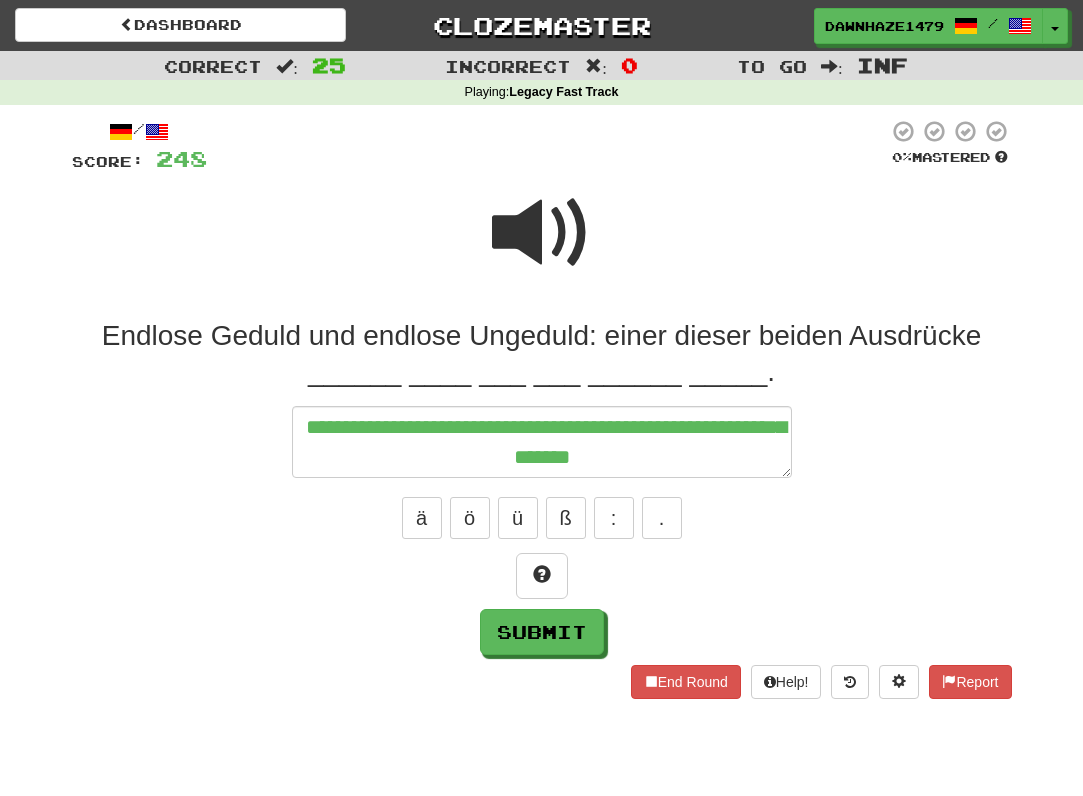 click at bounding box center (542, 246) 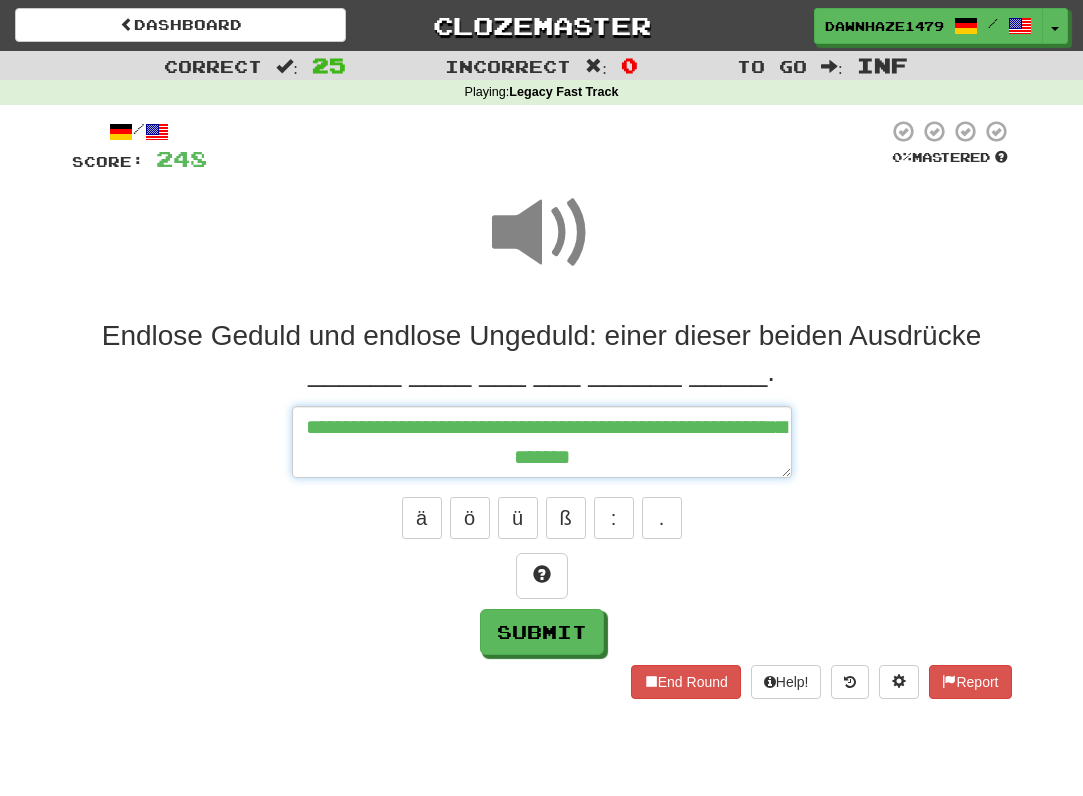 click on "**********" at bounding box center [542, 442] 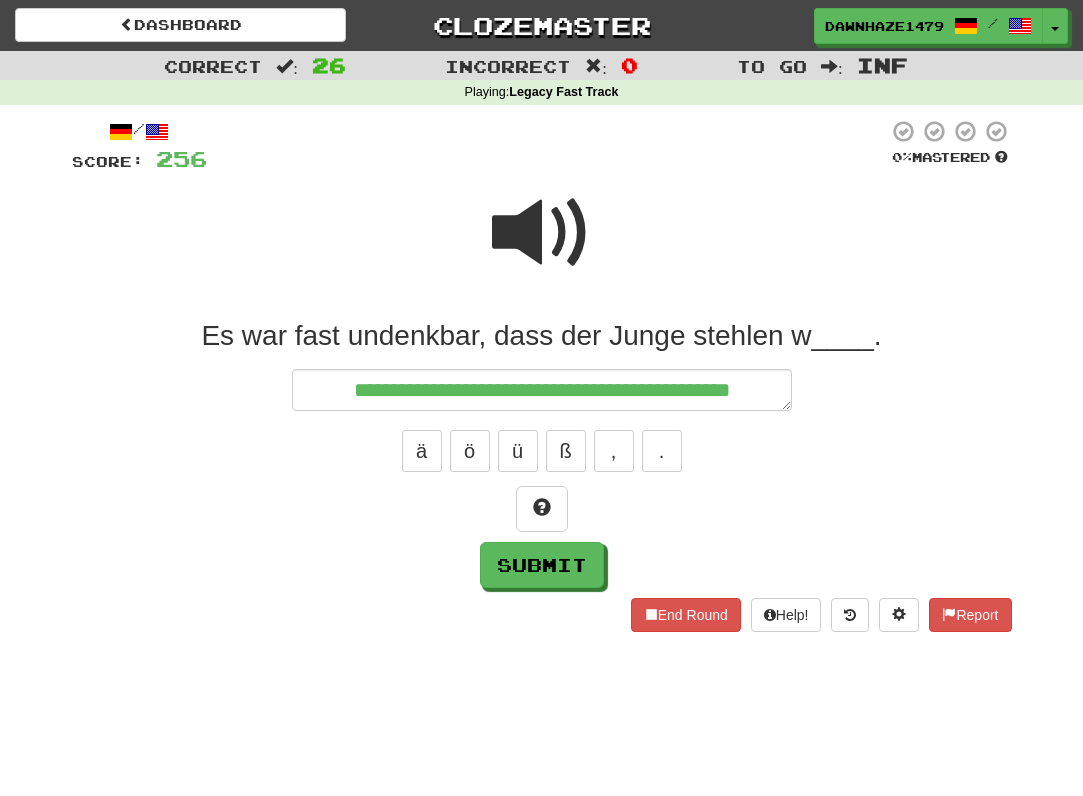 click on "**********" at bounding box center (542, 453) 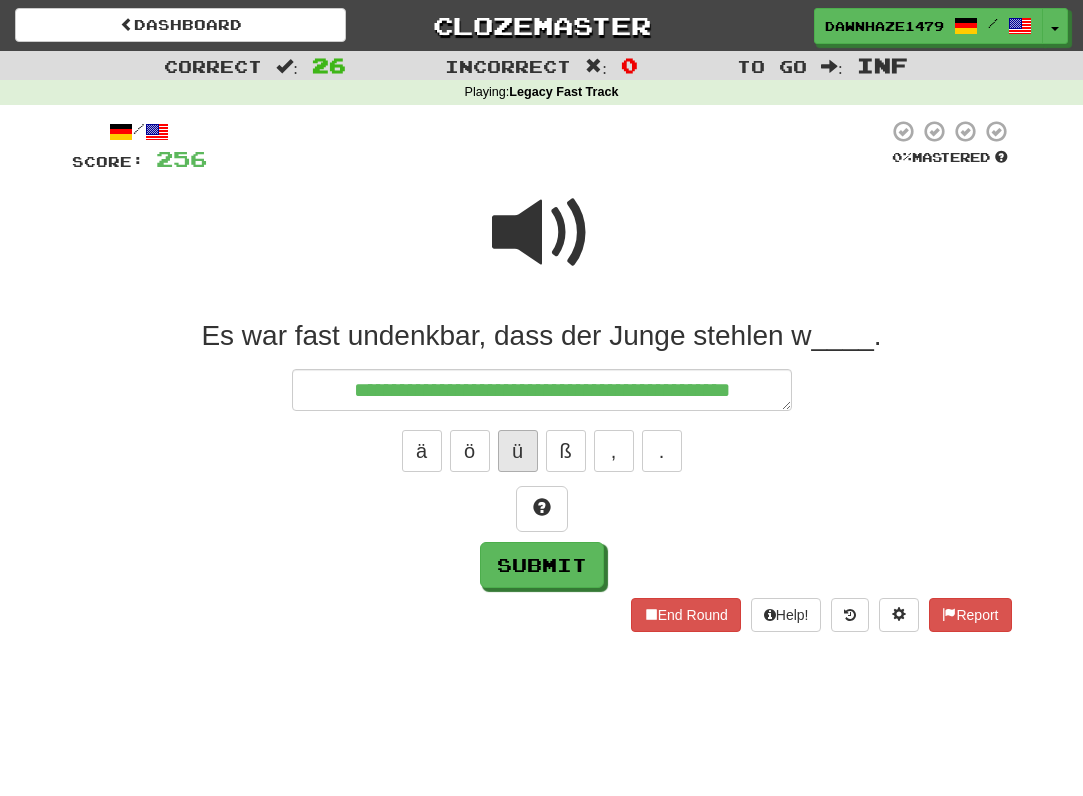 click on "ü" at bounding box center (518, 451) 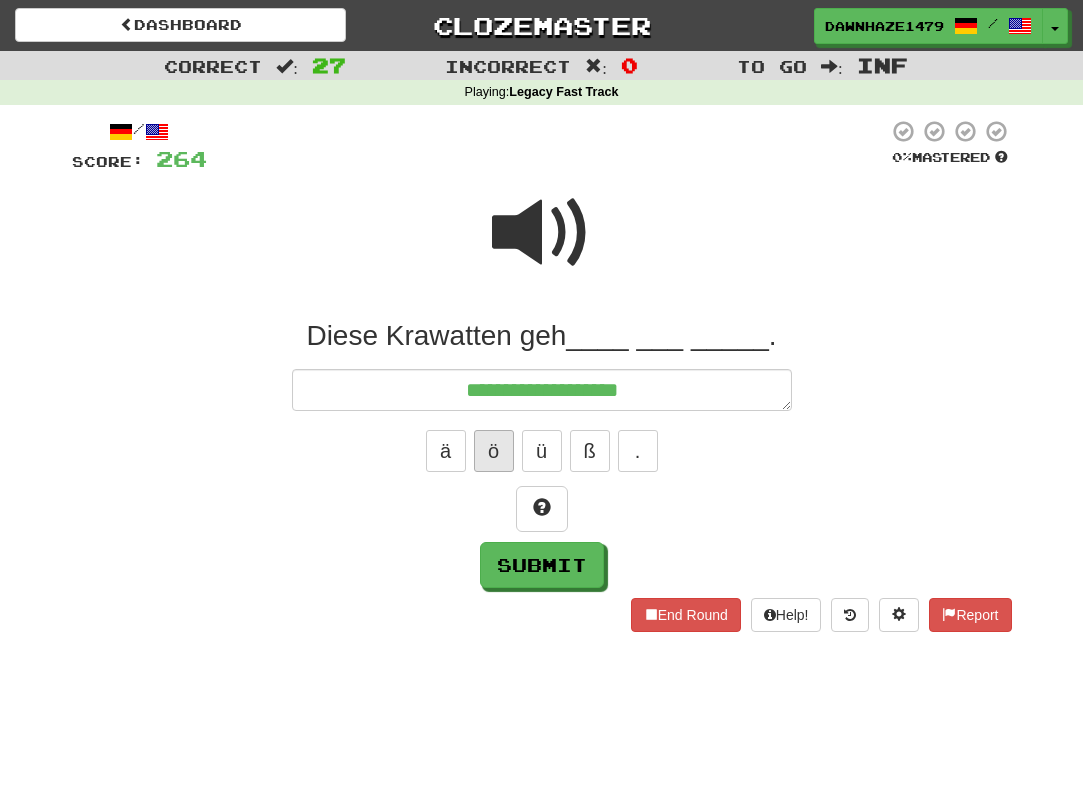 click on "ö" at bounding box center [494, 451] 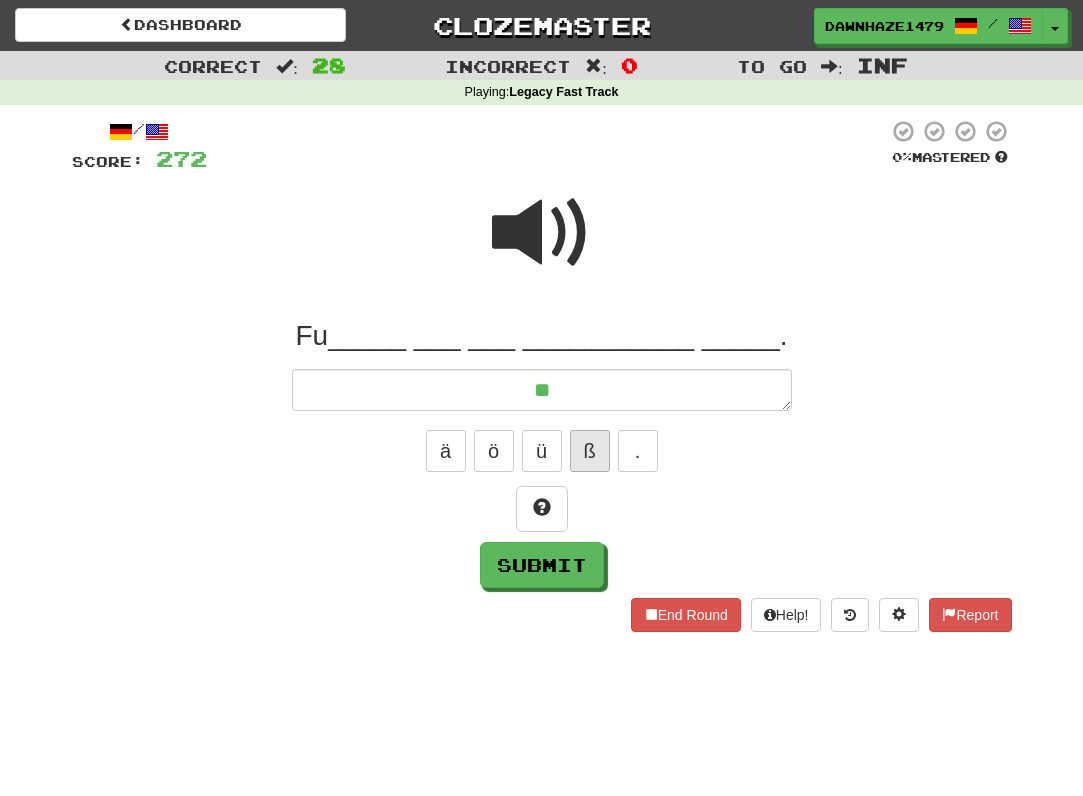 click on "ß" at bounding box center (590, 451) 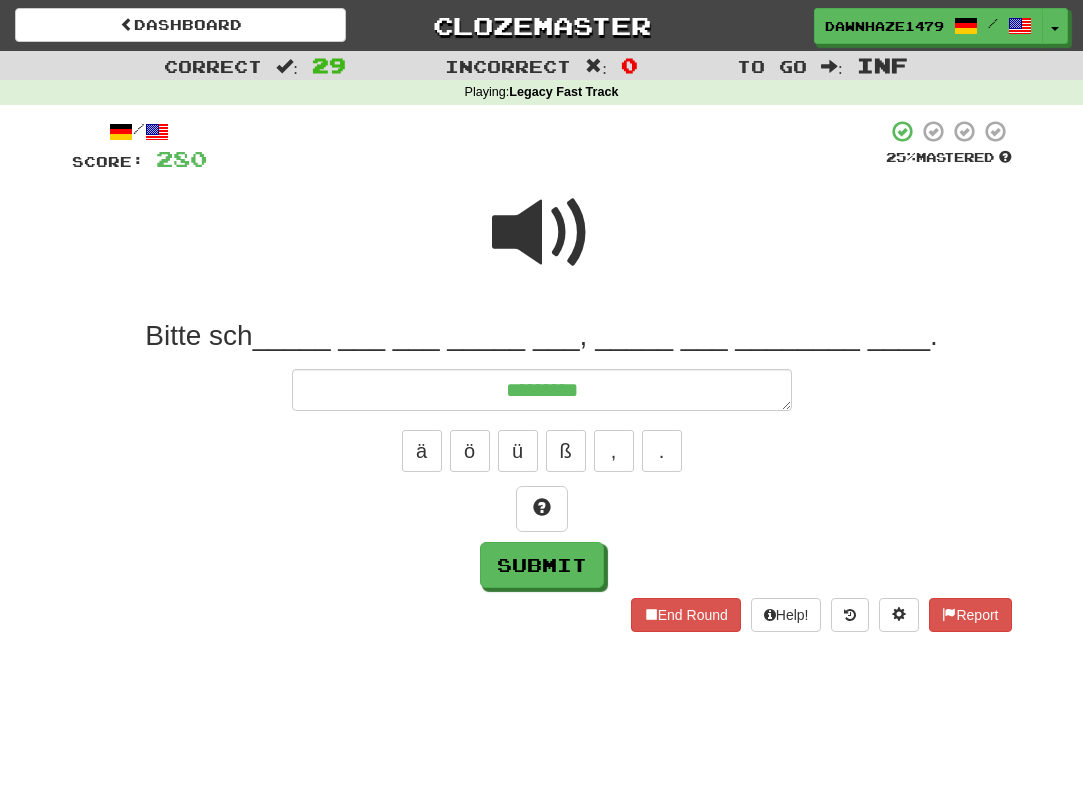 click at bounding box center [542, 233] 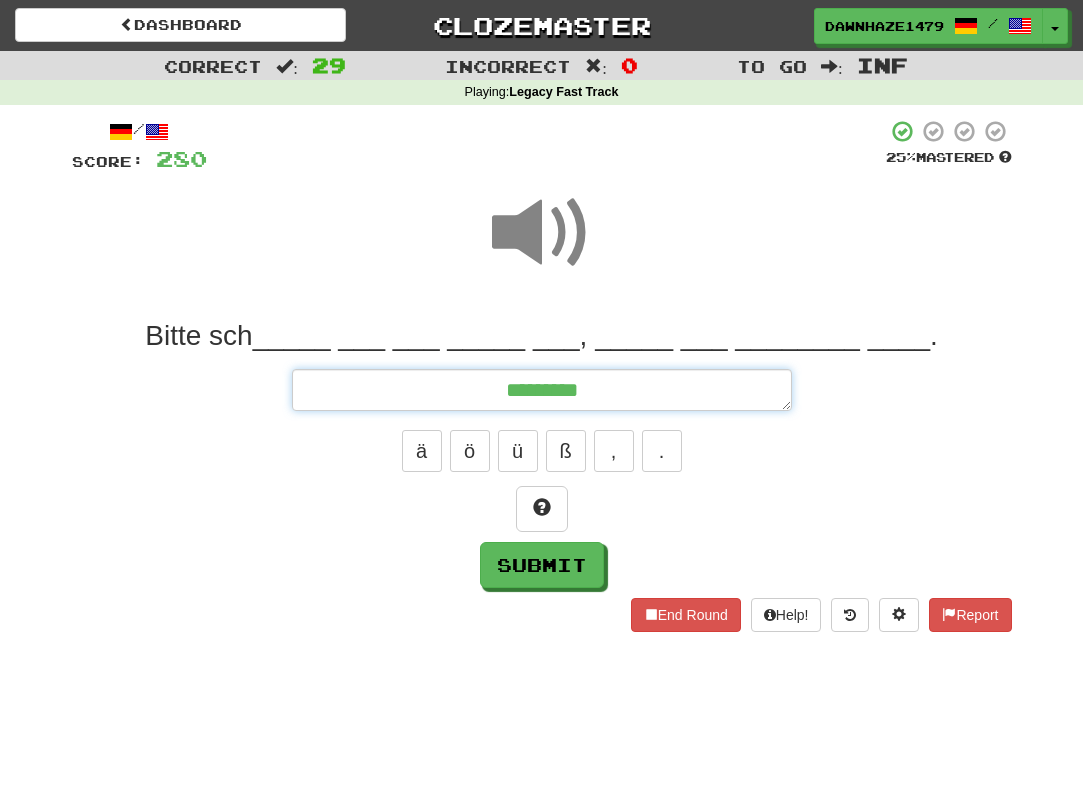 click on "*********" at bounding box center (542, 390) 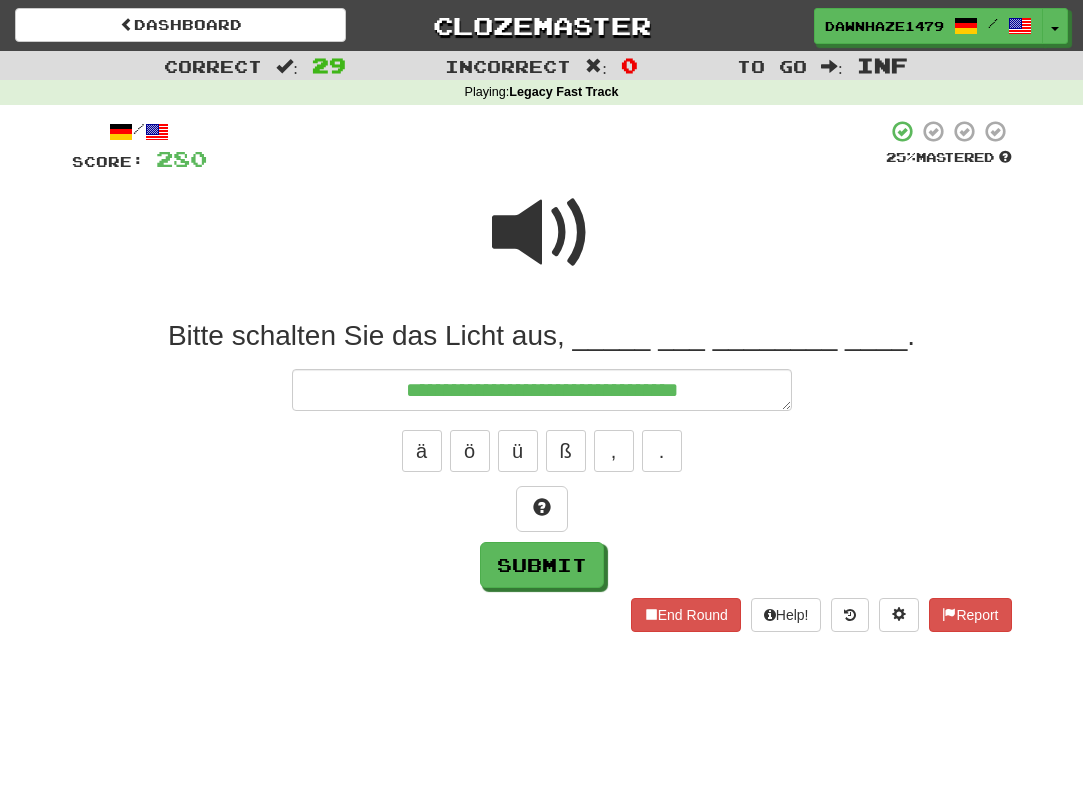 click at bounding box center [542, 233] 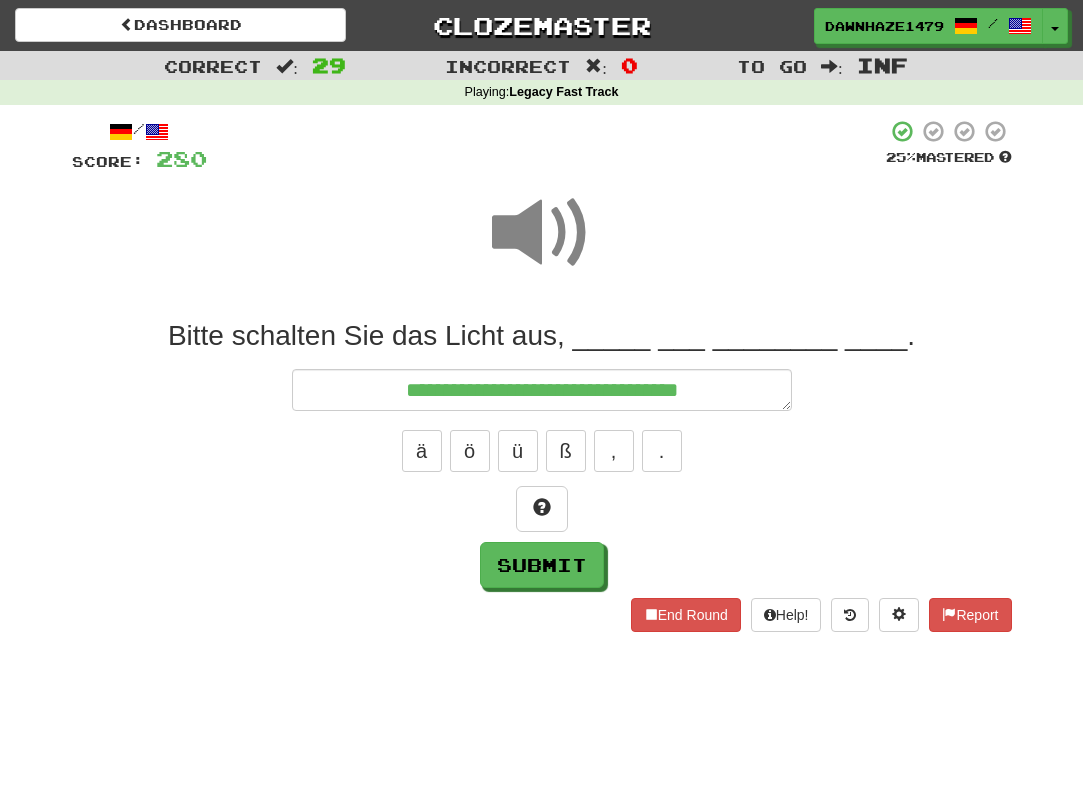 click on "**********" at bounding box center (542, 453) 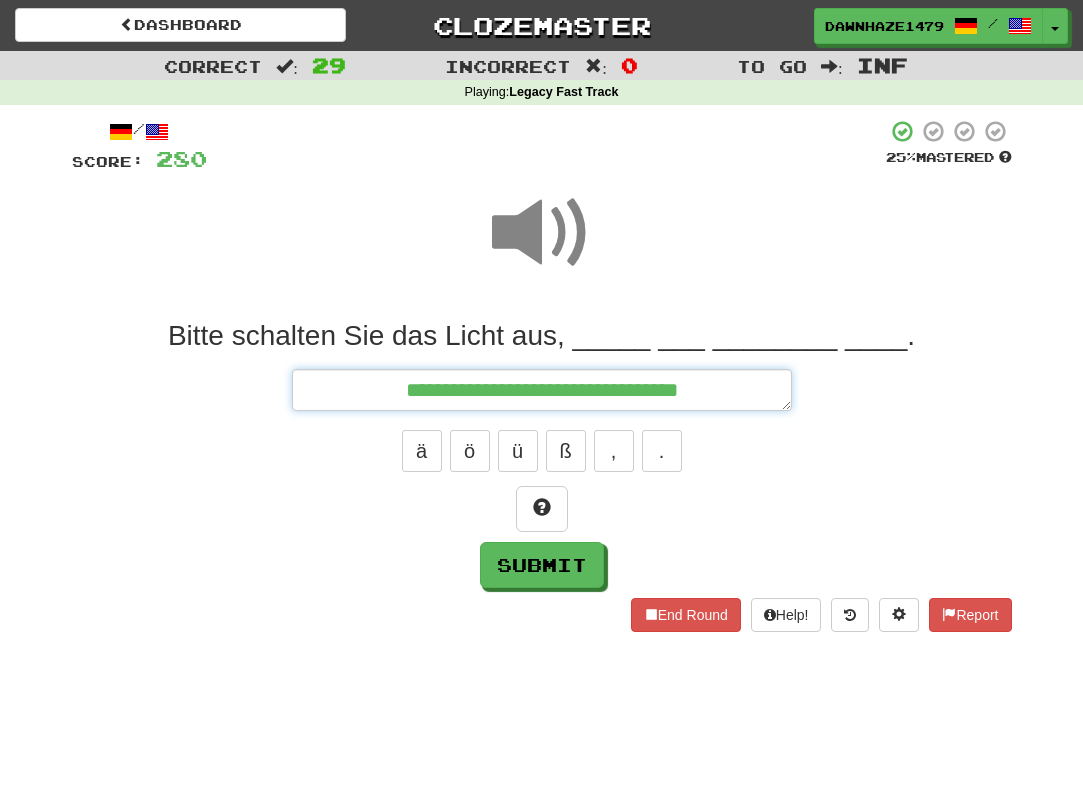 click on "**********" at bounding box center [542, 390] 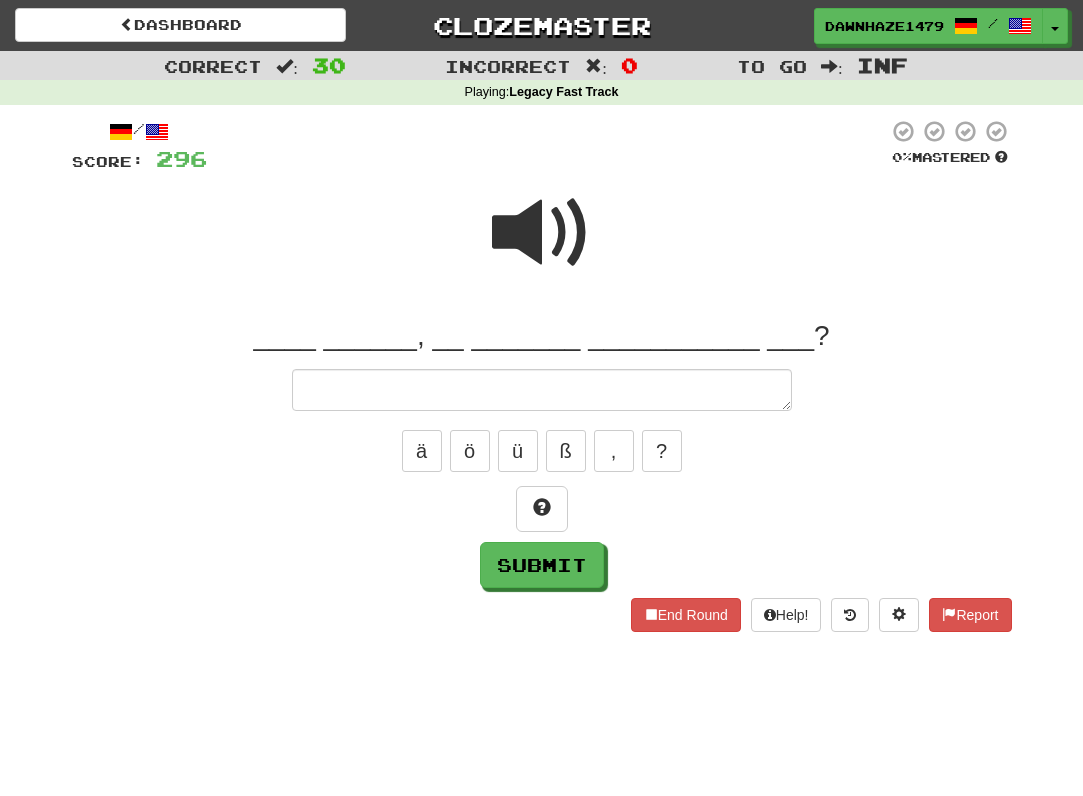 click at bounding box center (542, 233) 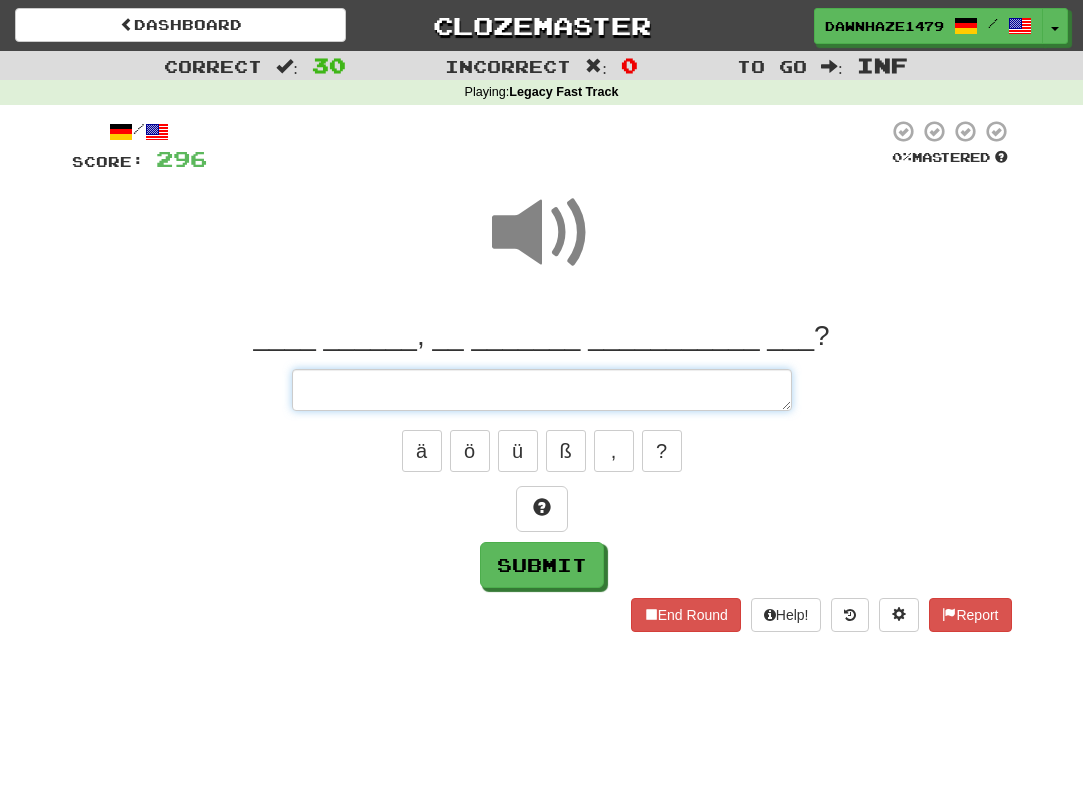 click at bounding box center (542, 390) 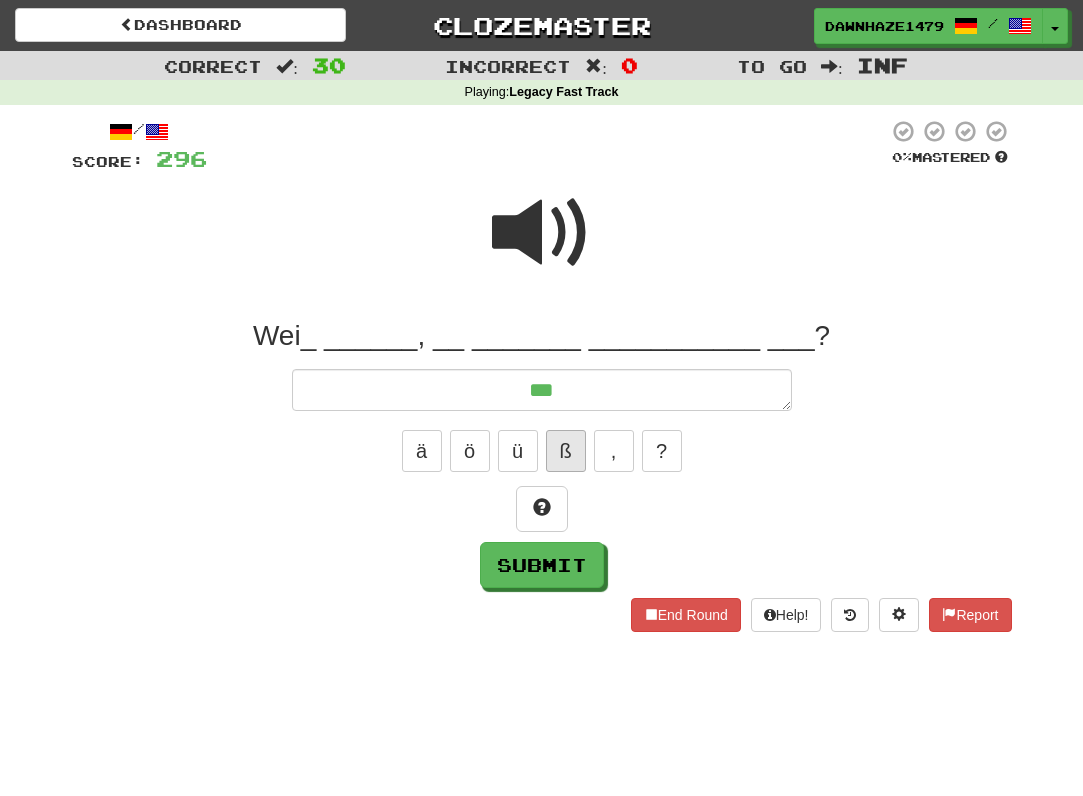 click on "ß" at bounding box center [566, 451] 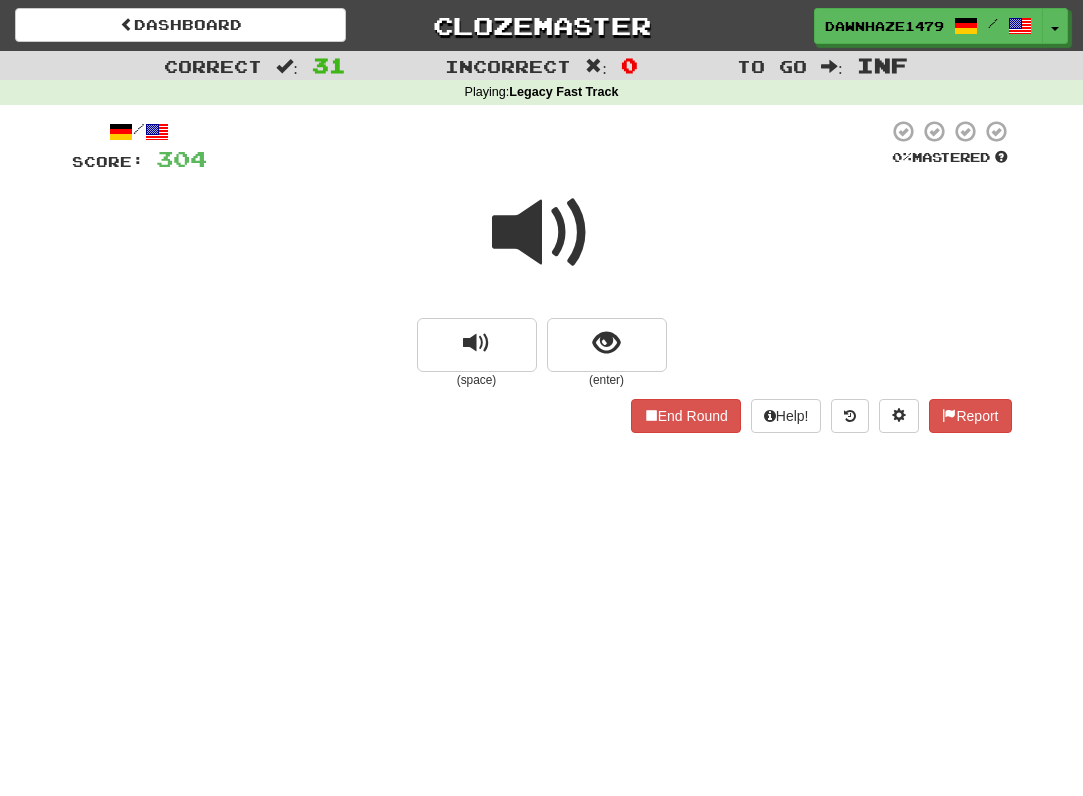 click at bounding box center (542, 233) 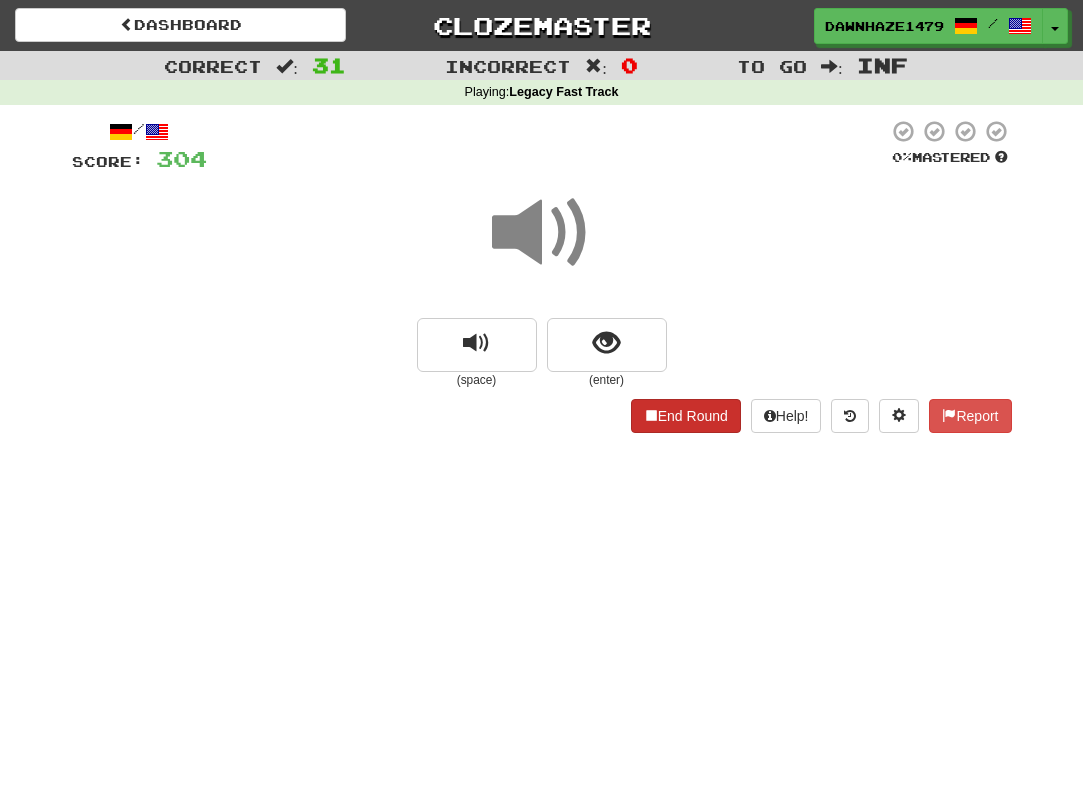 click on "End Round" at bounding box center (686, 416) 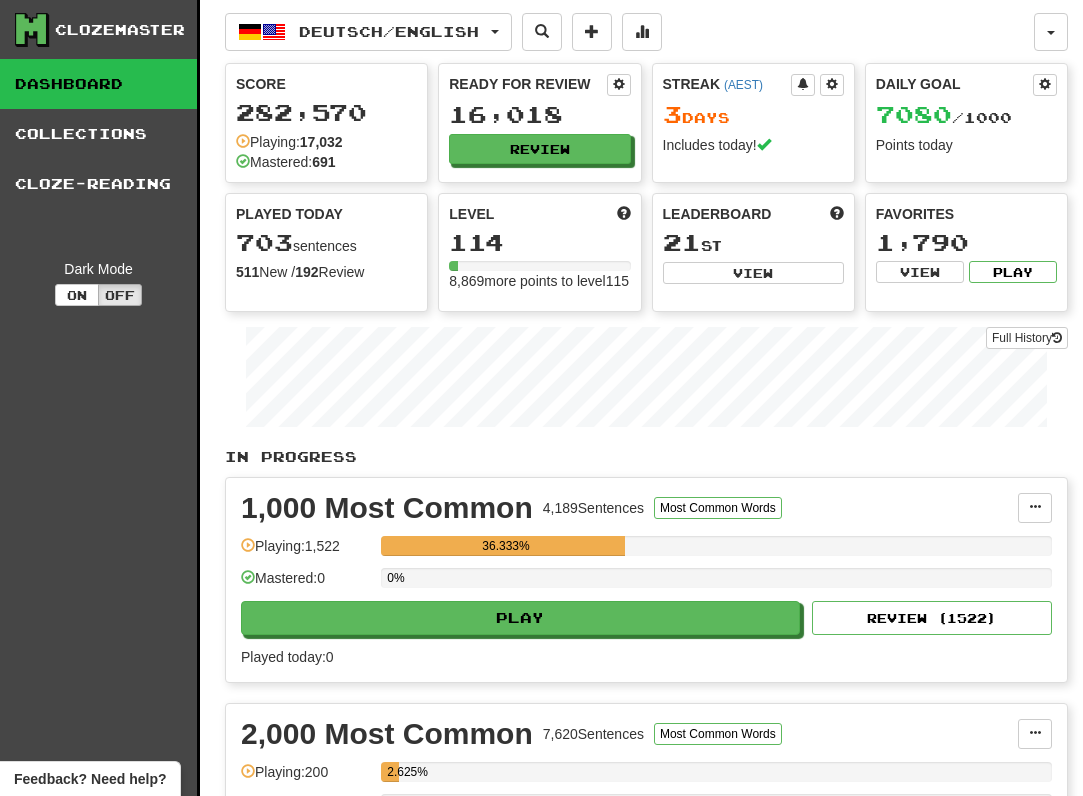 scroll, scrollTop: 2361, scrollLeft: 0, axis: vertical 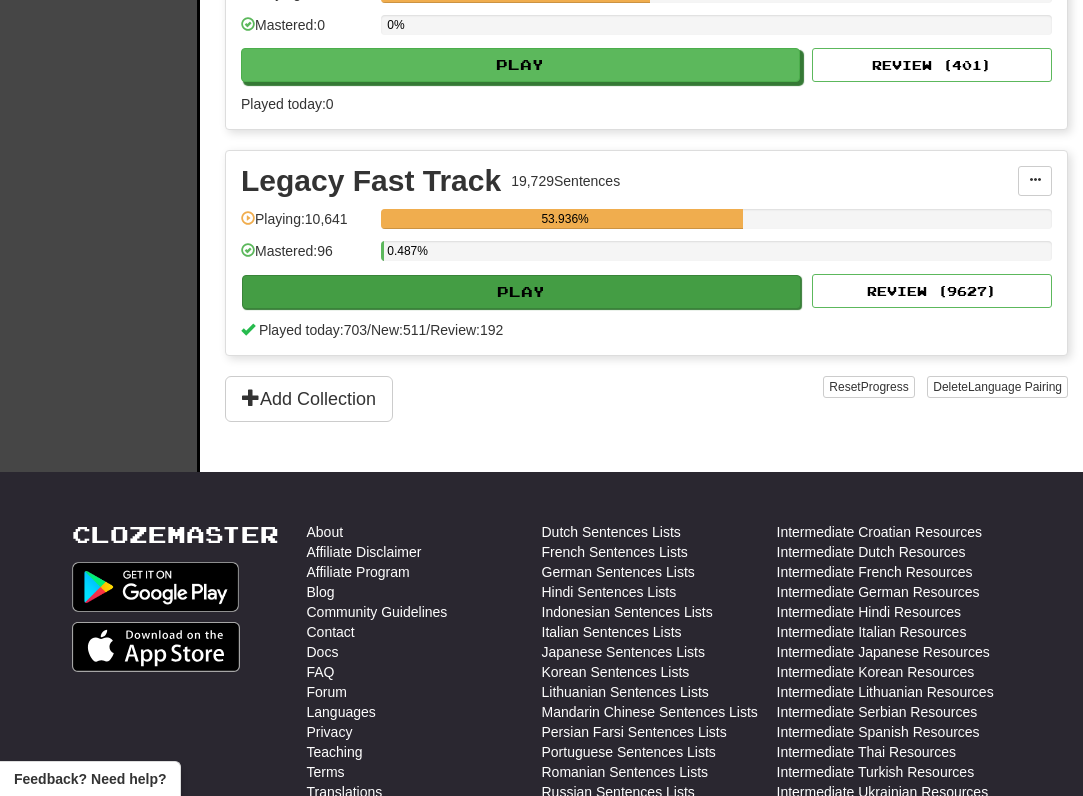 click on "Play" at bounding box center [521, 292] 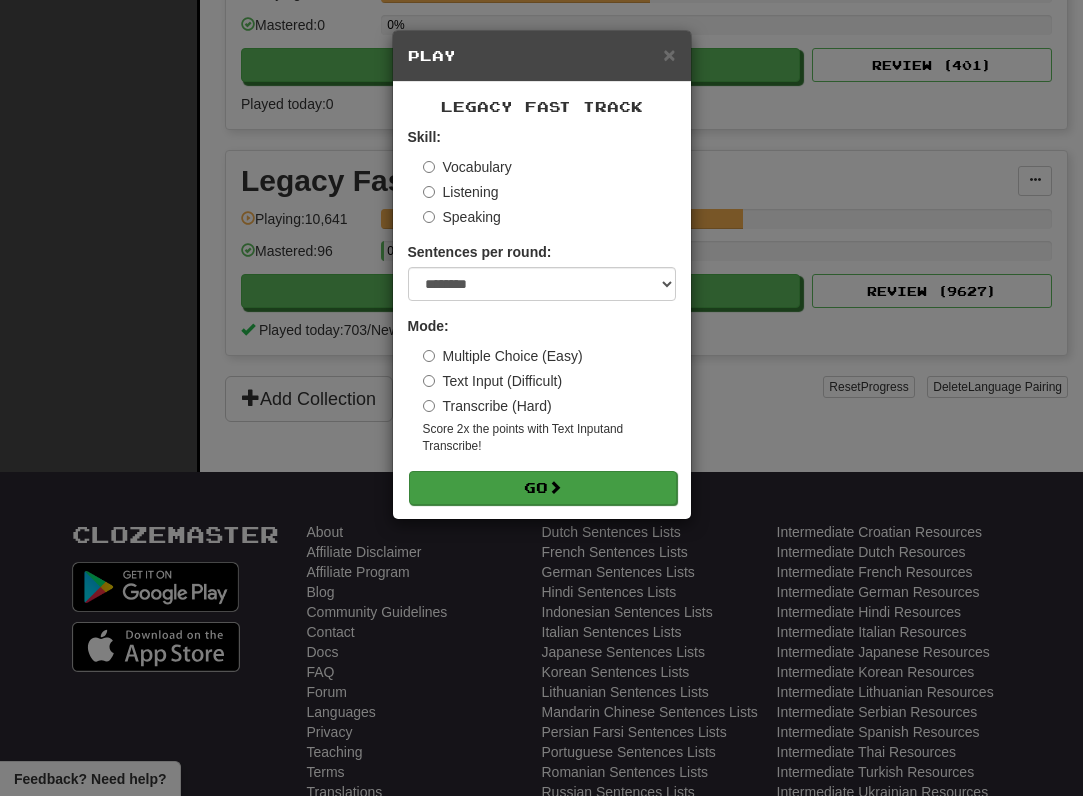 click on "Go" at bounding box center (543, 488) 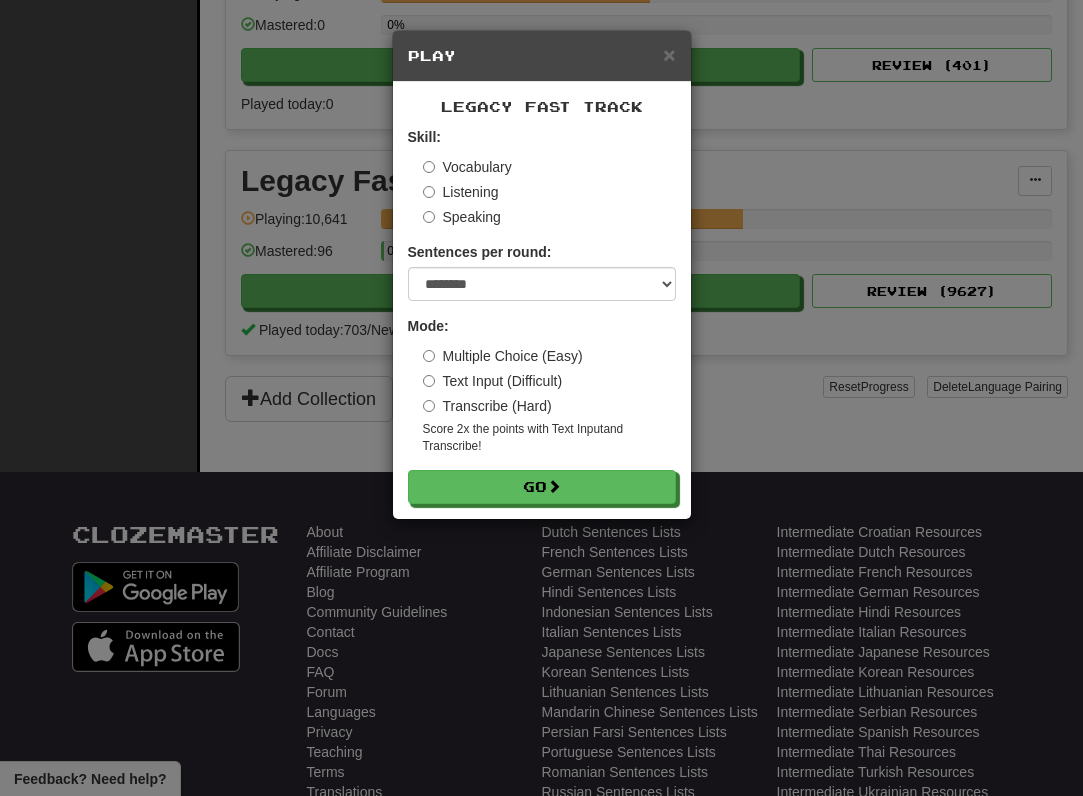 click on "Transcribe (Hard)" at bounding box center (487, 406) 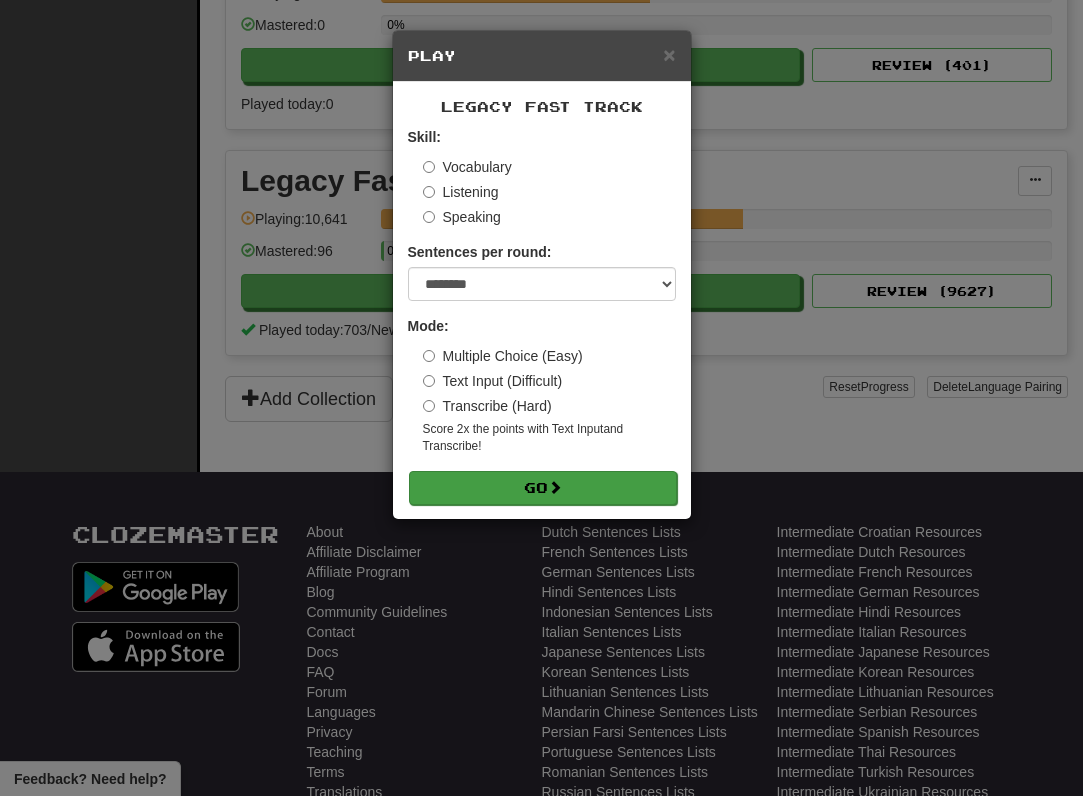 click on "Go" at bounding box center (543, 488) 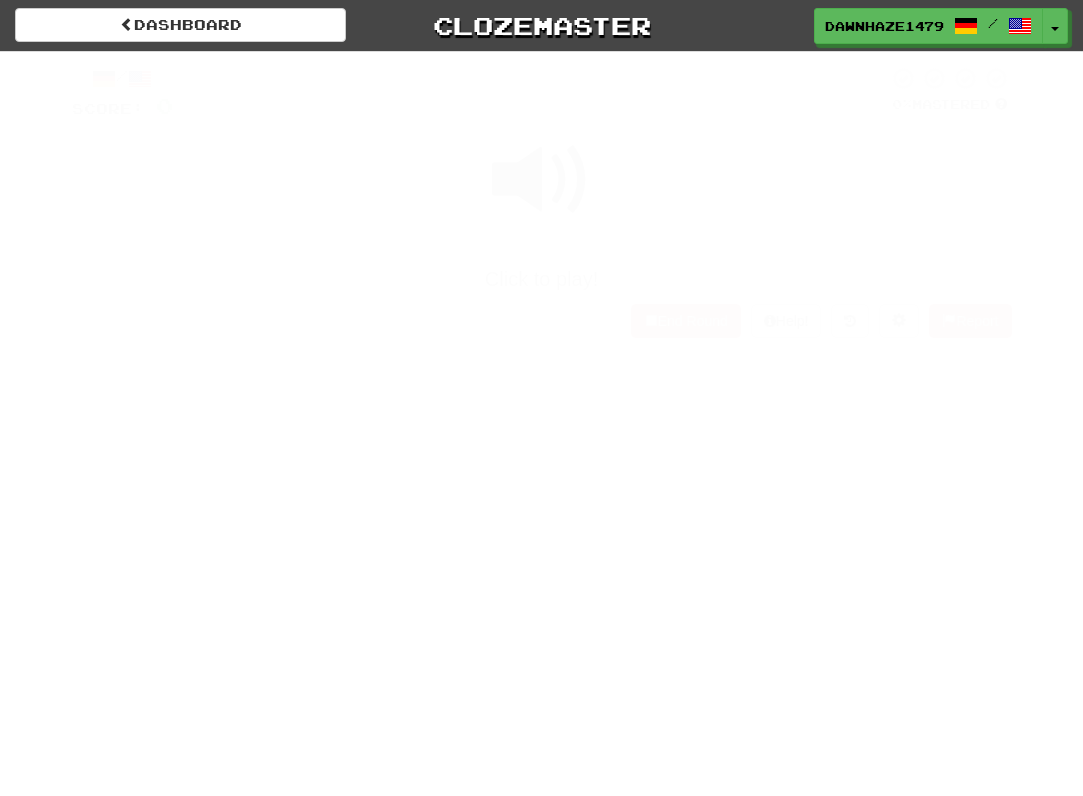 scroll, scrollTop: 0, scrollLeft: 0, axis: both 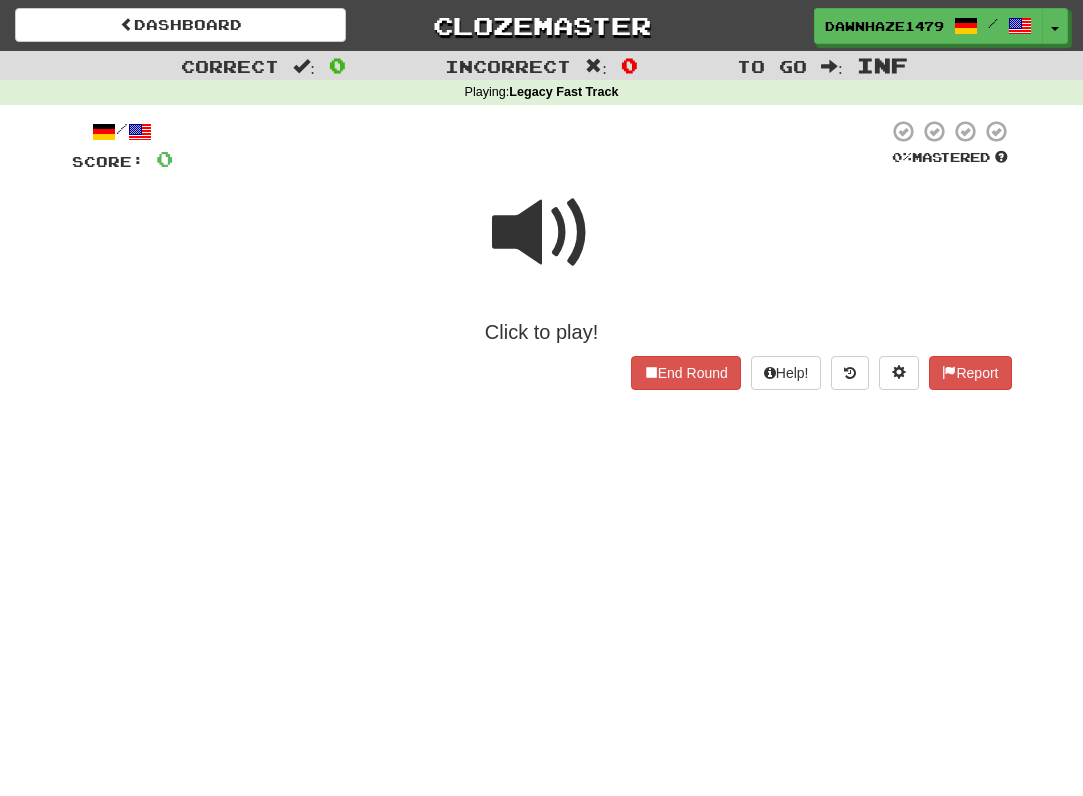 click at bounding box center [542, 233] 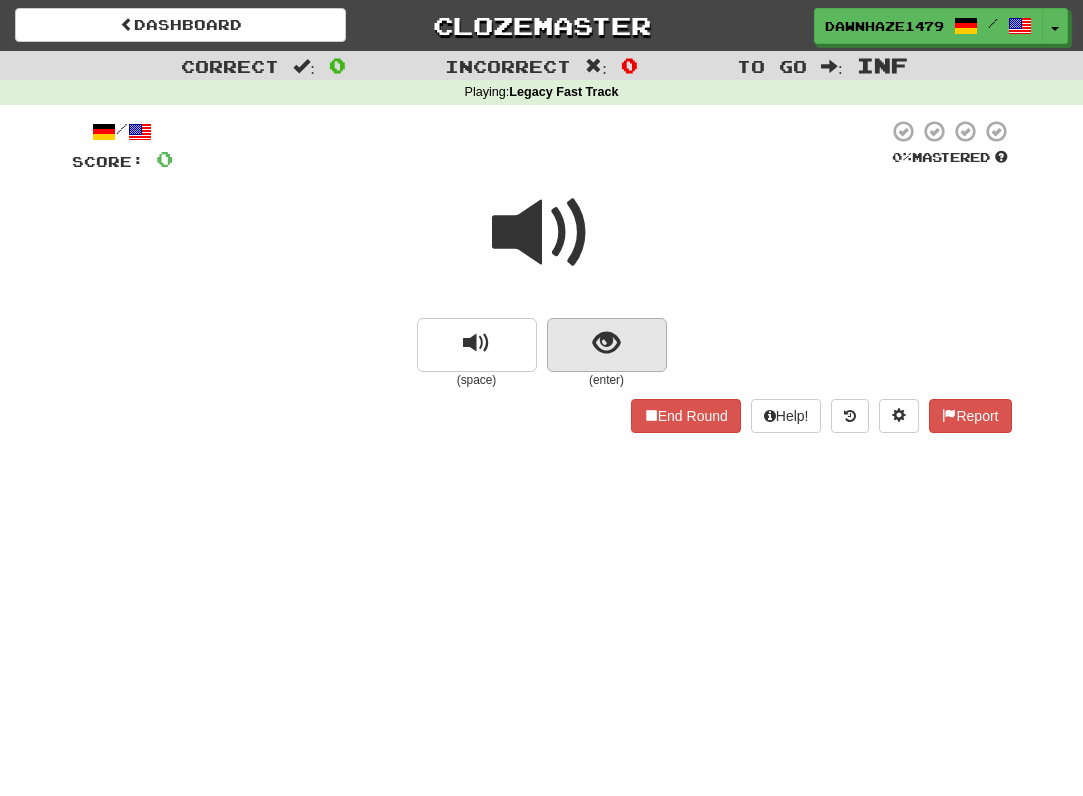 click at bounding box center [607, 345] 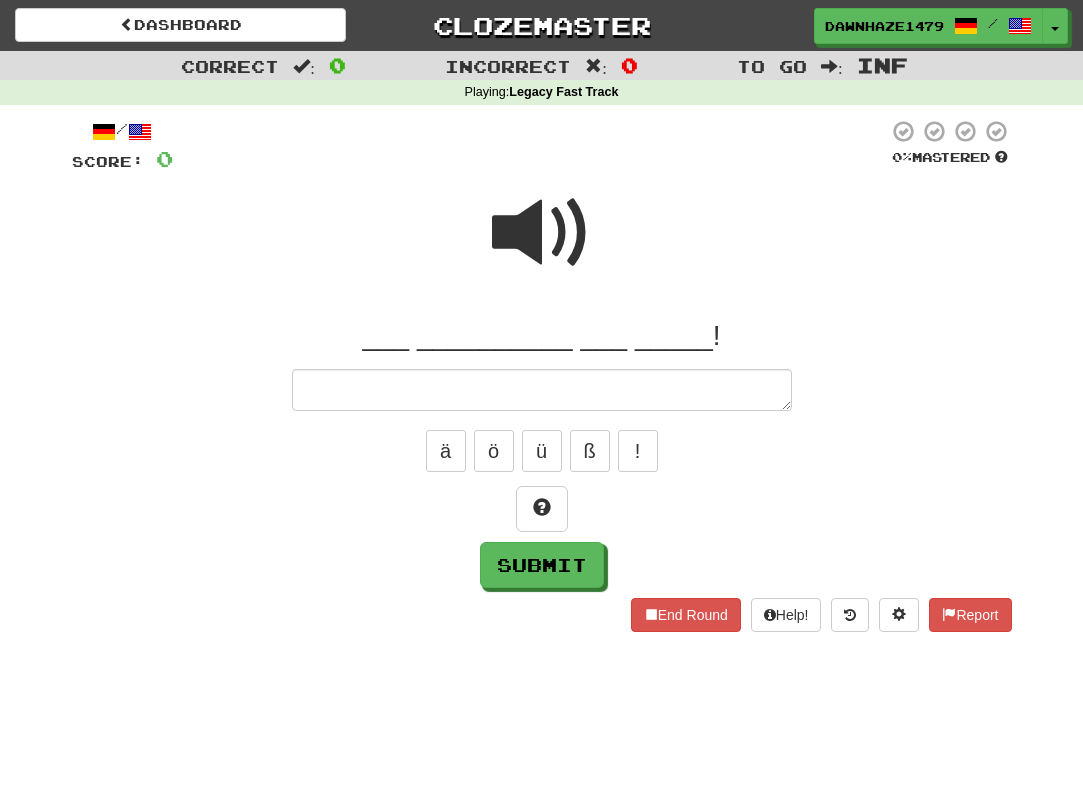 click at bounding box center (542, 233) 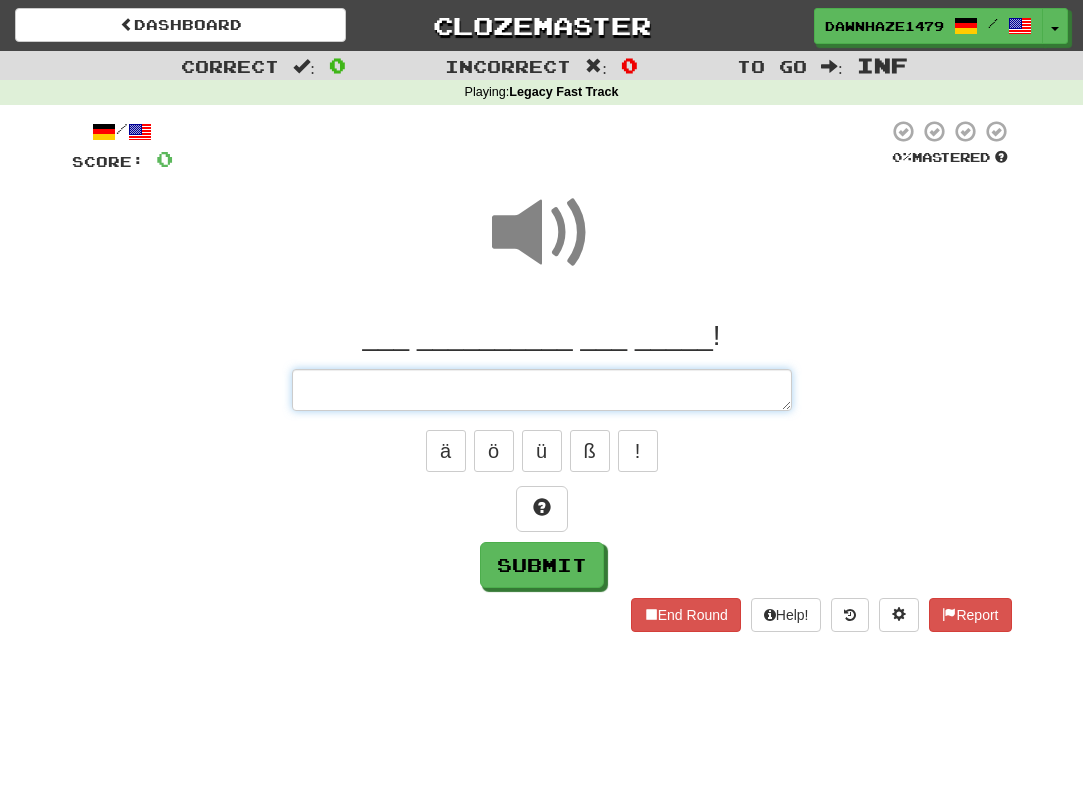 click at bounding box center (542, 390) 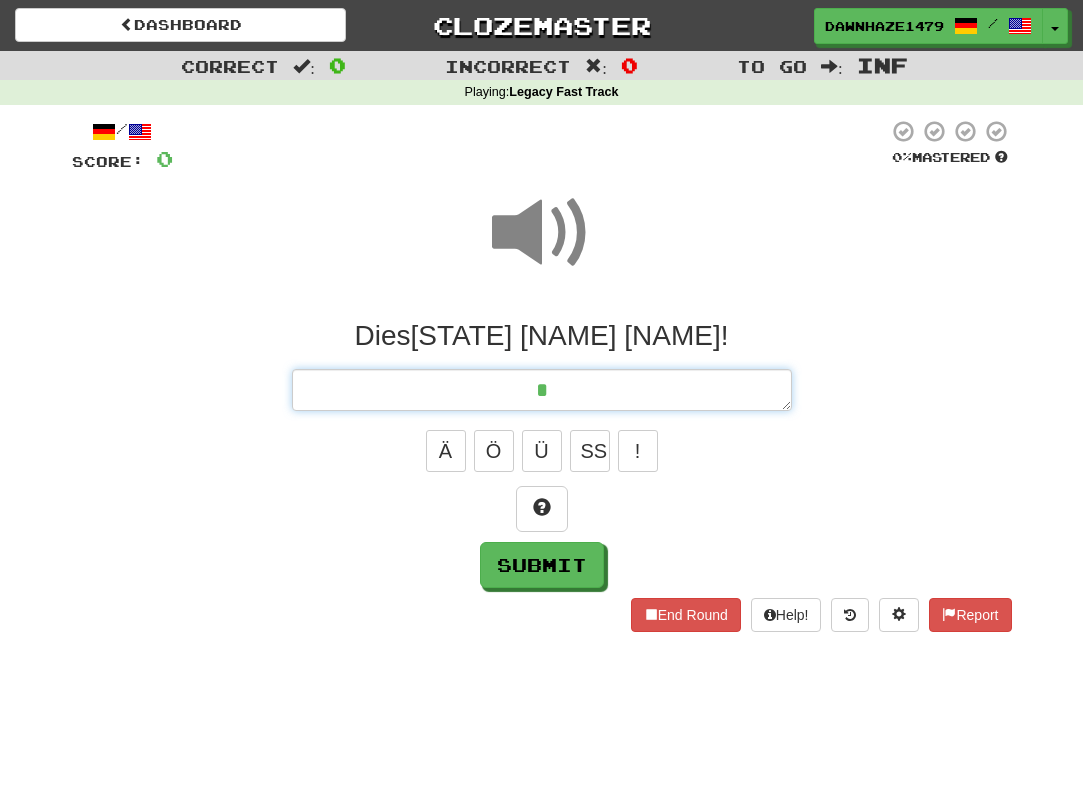 type on "*" 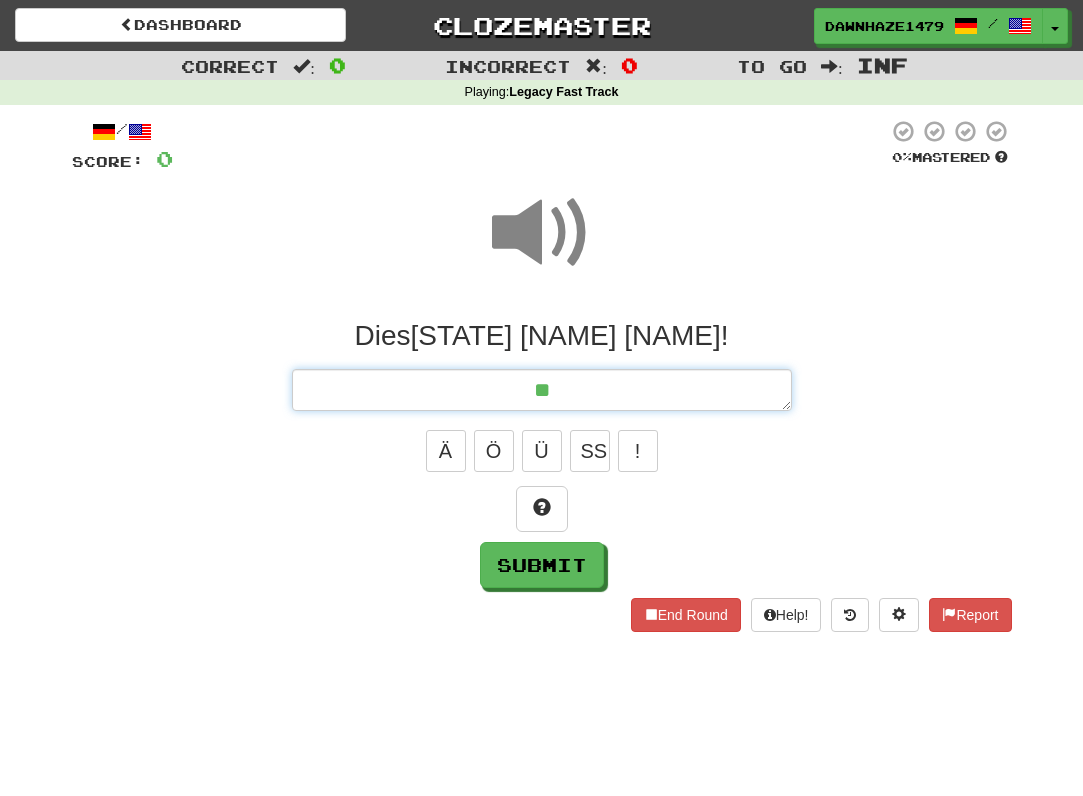 type on "*" 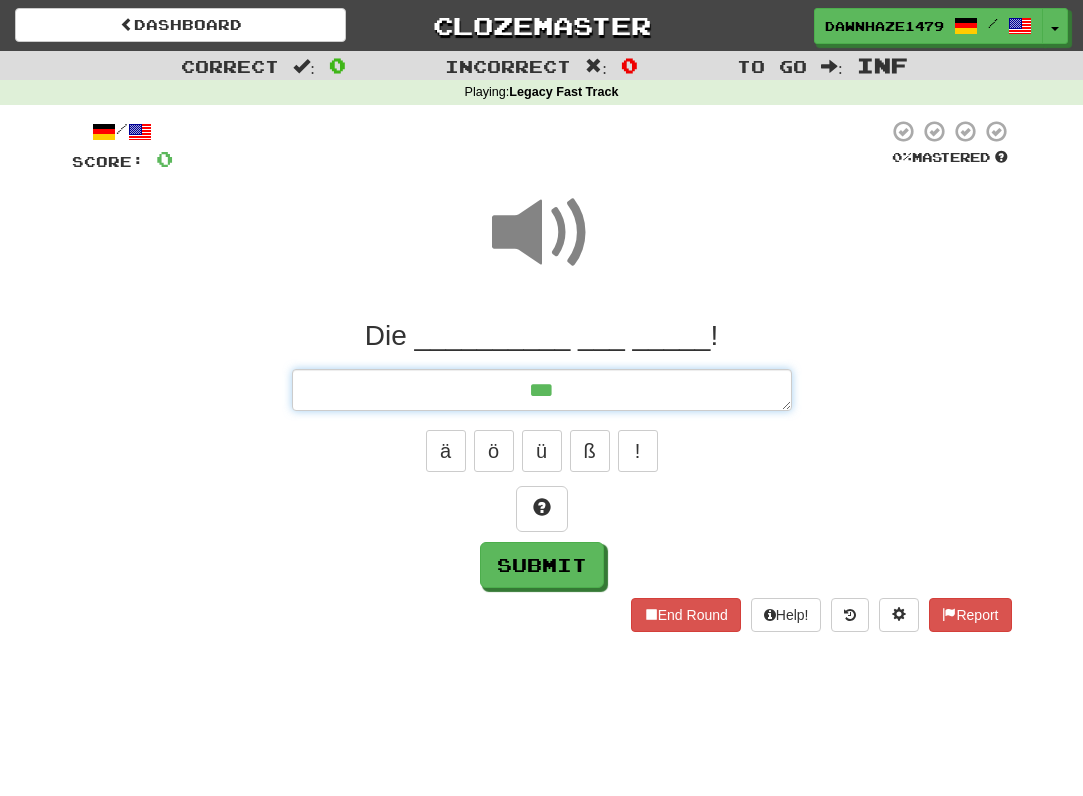 type on "*" 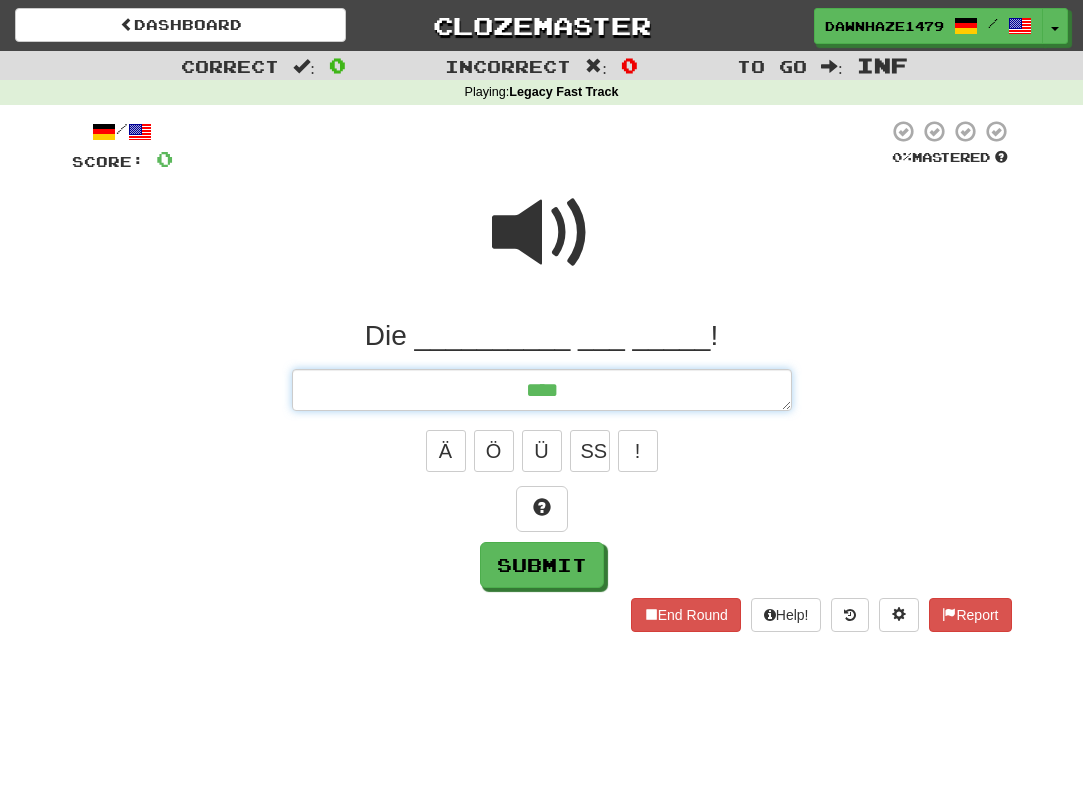 type on "*" 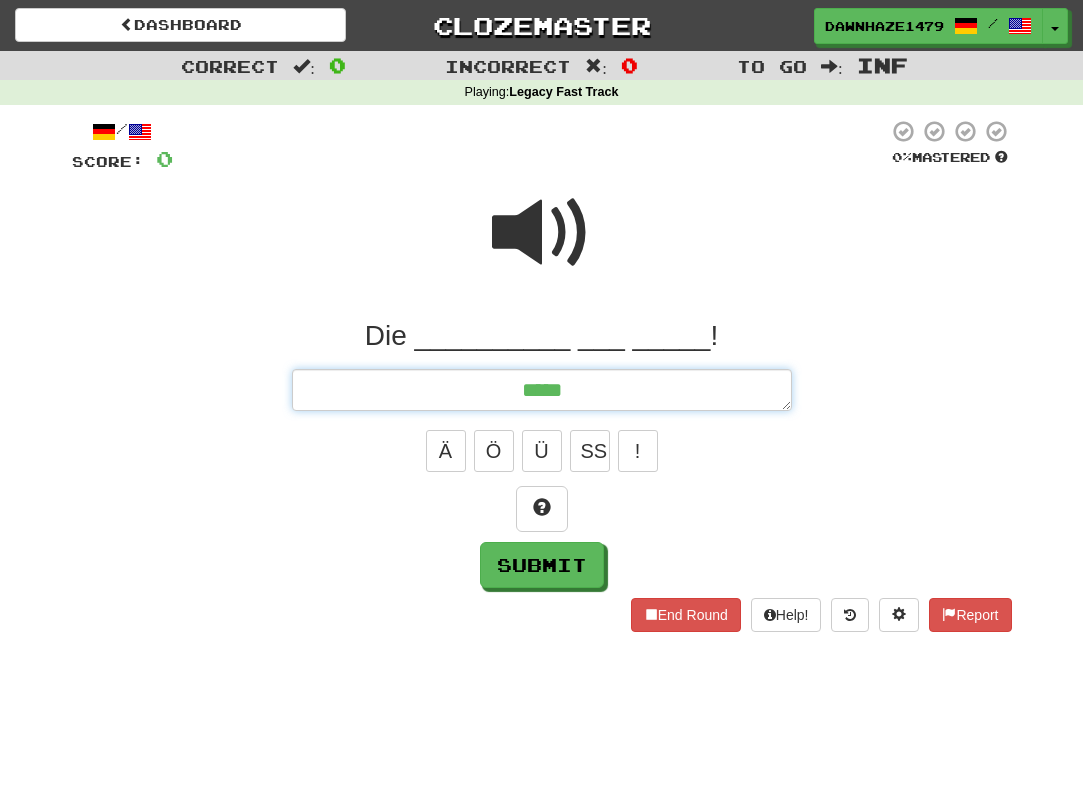 type on "*" 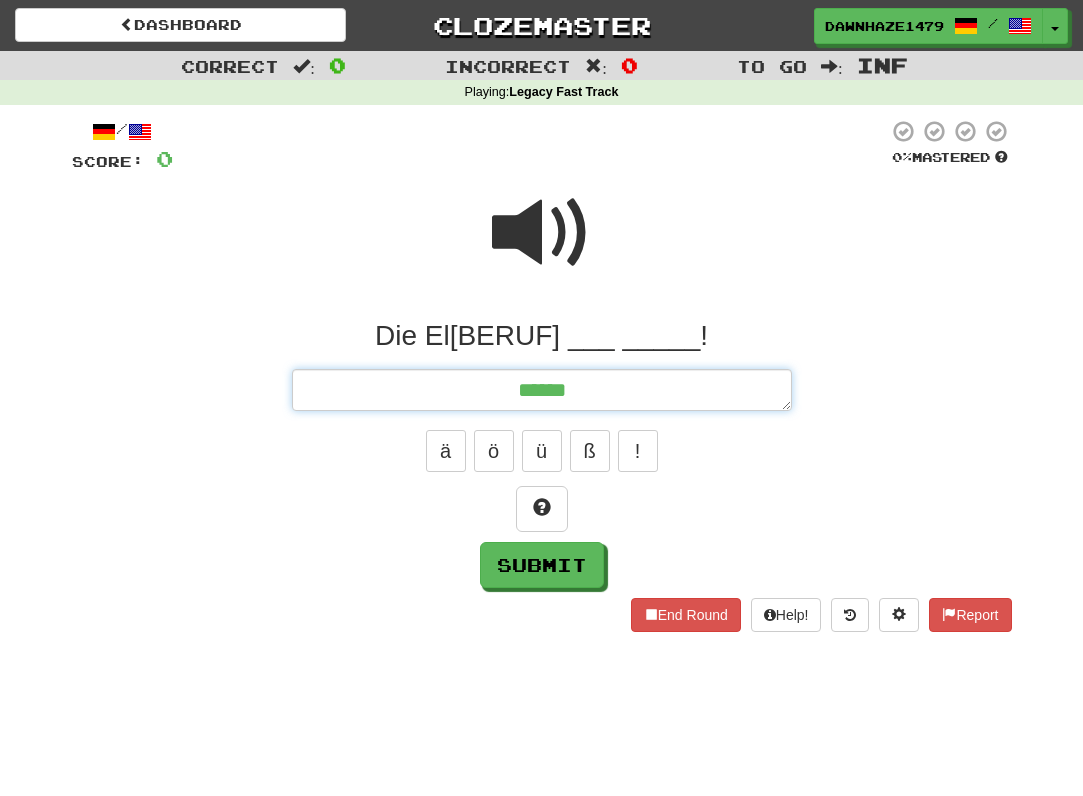 type on "*" 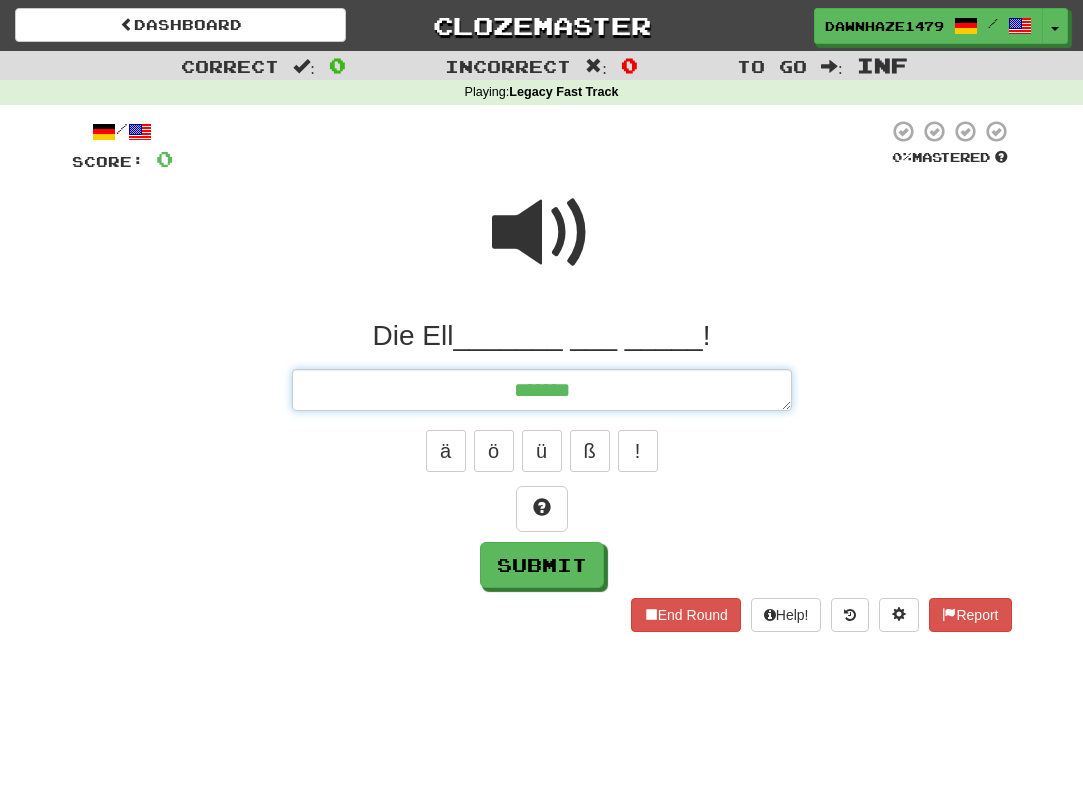 type on "*" 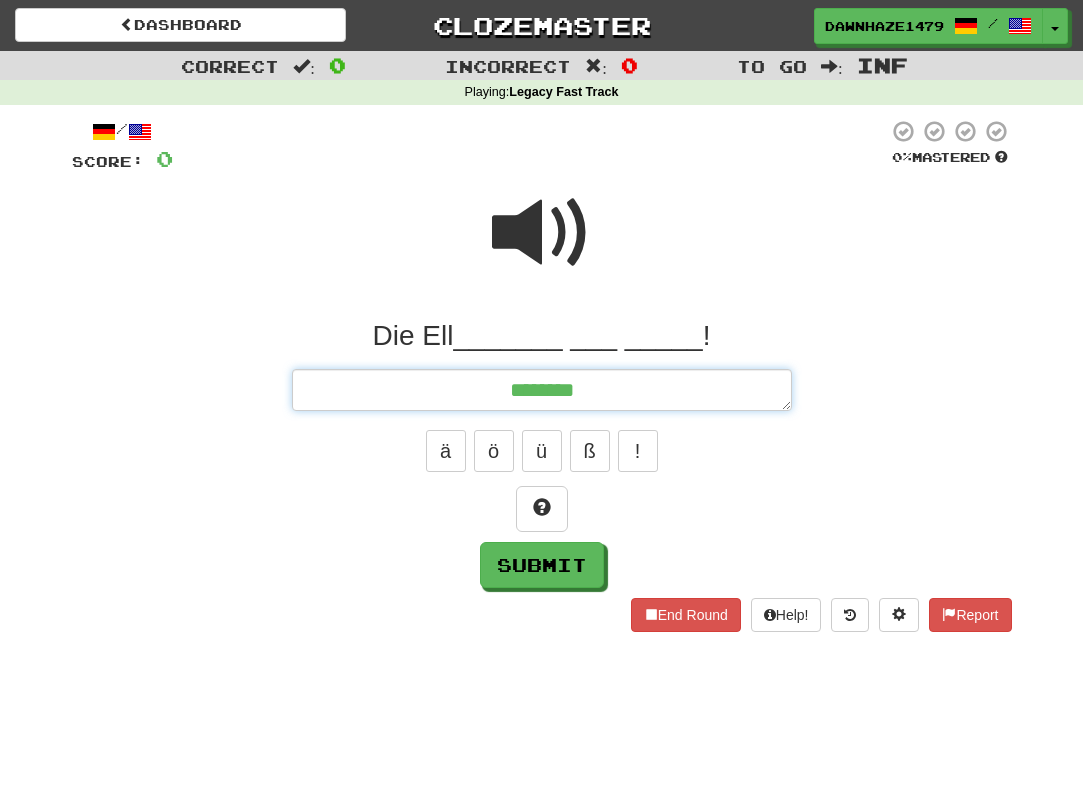 type on "*" 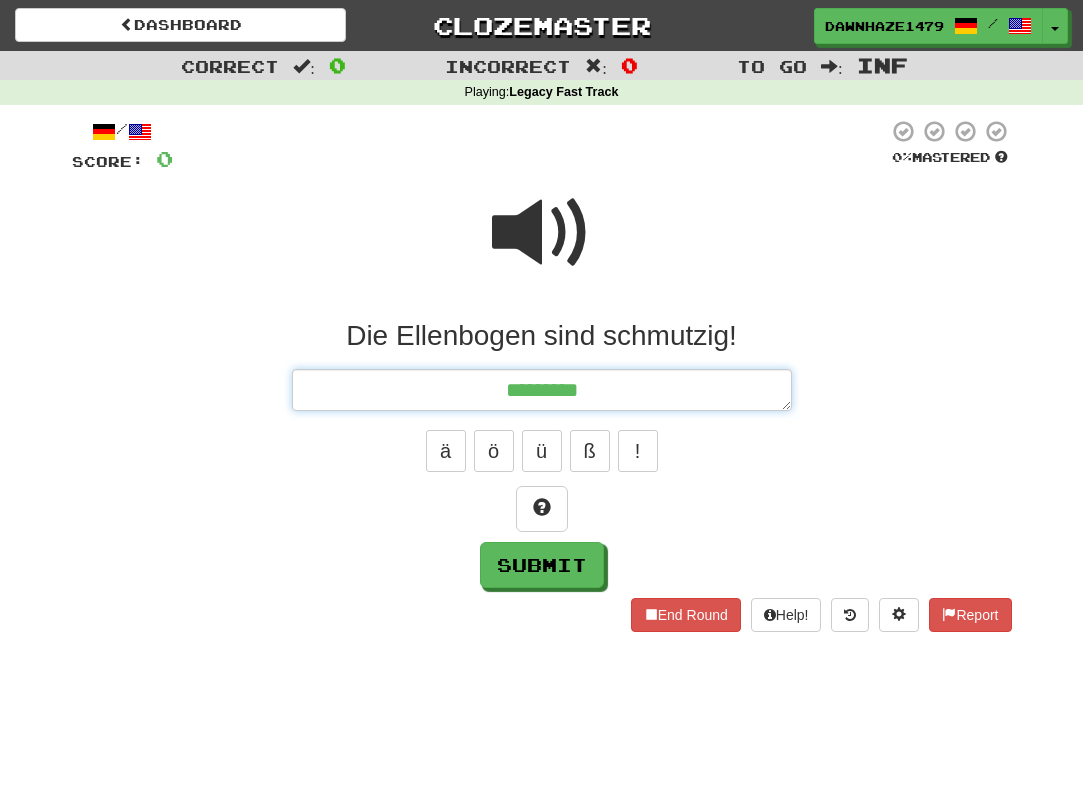type on "*" 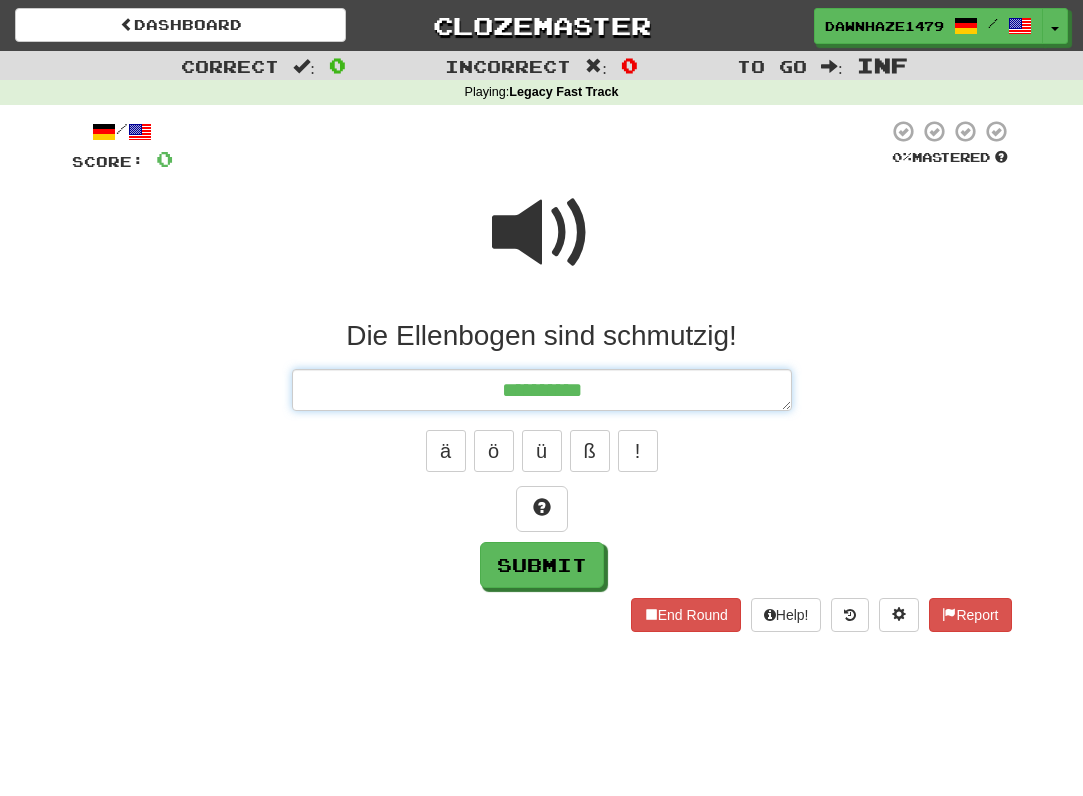 type on "*" 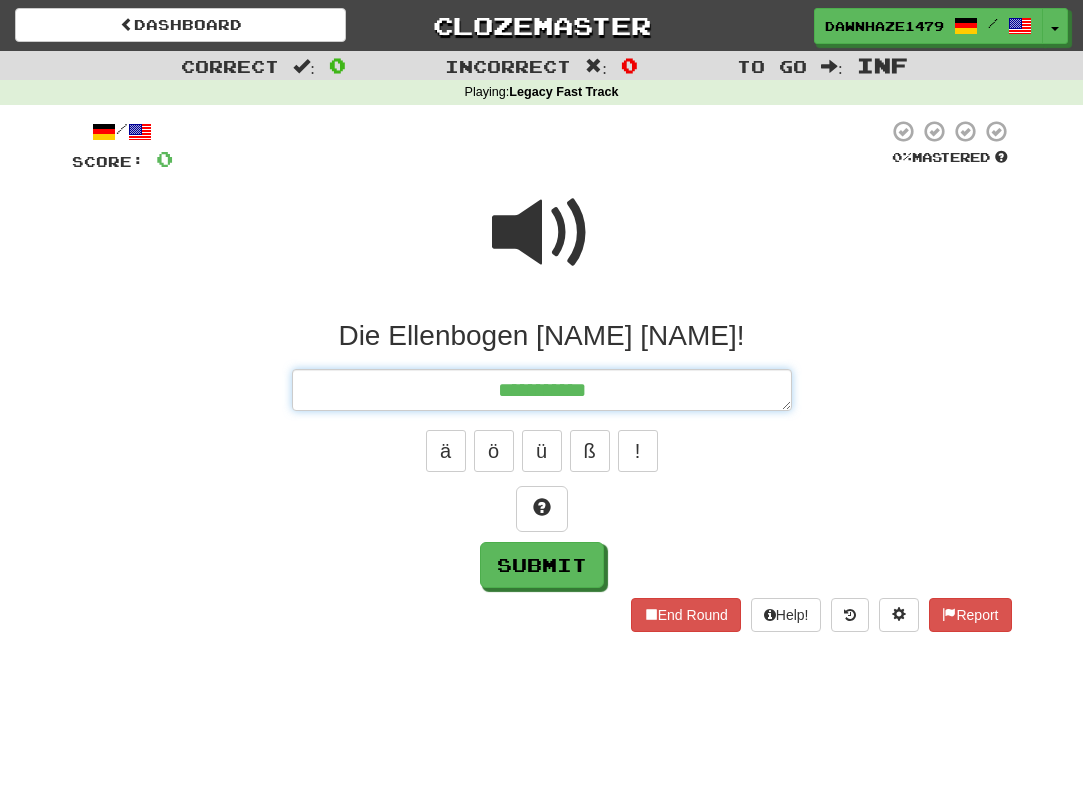 type on "*" 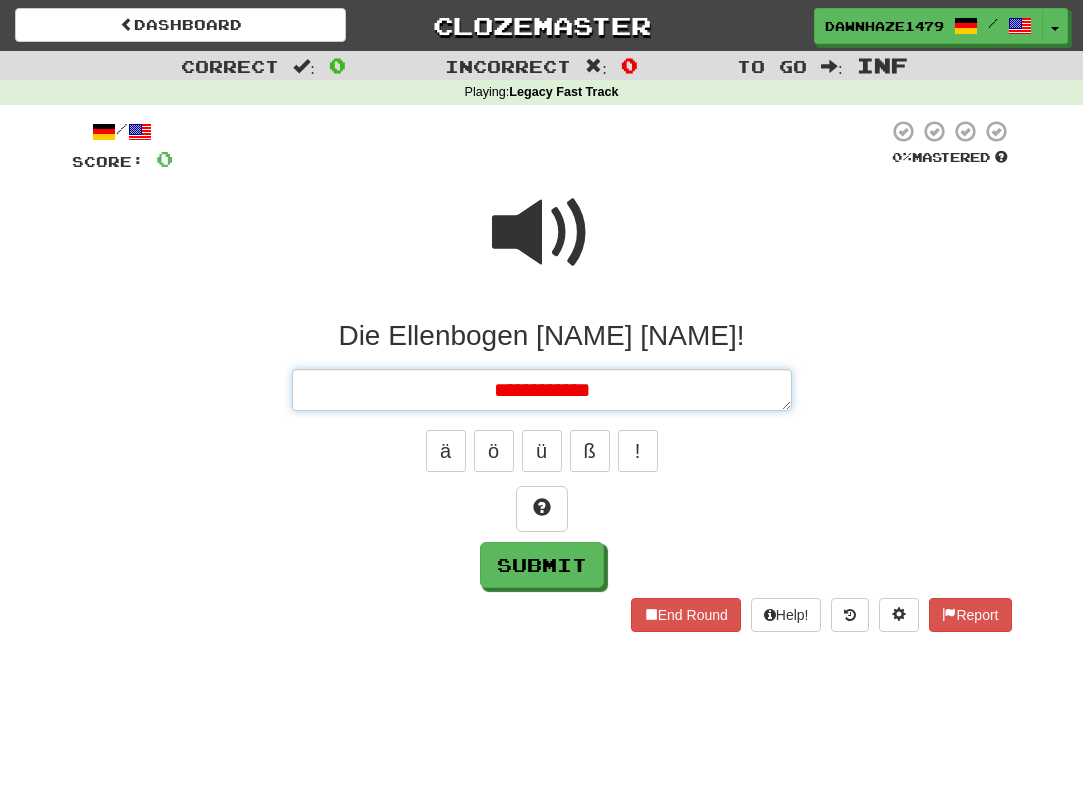 type on "*" 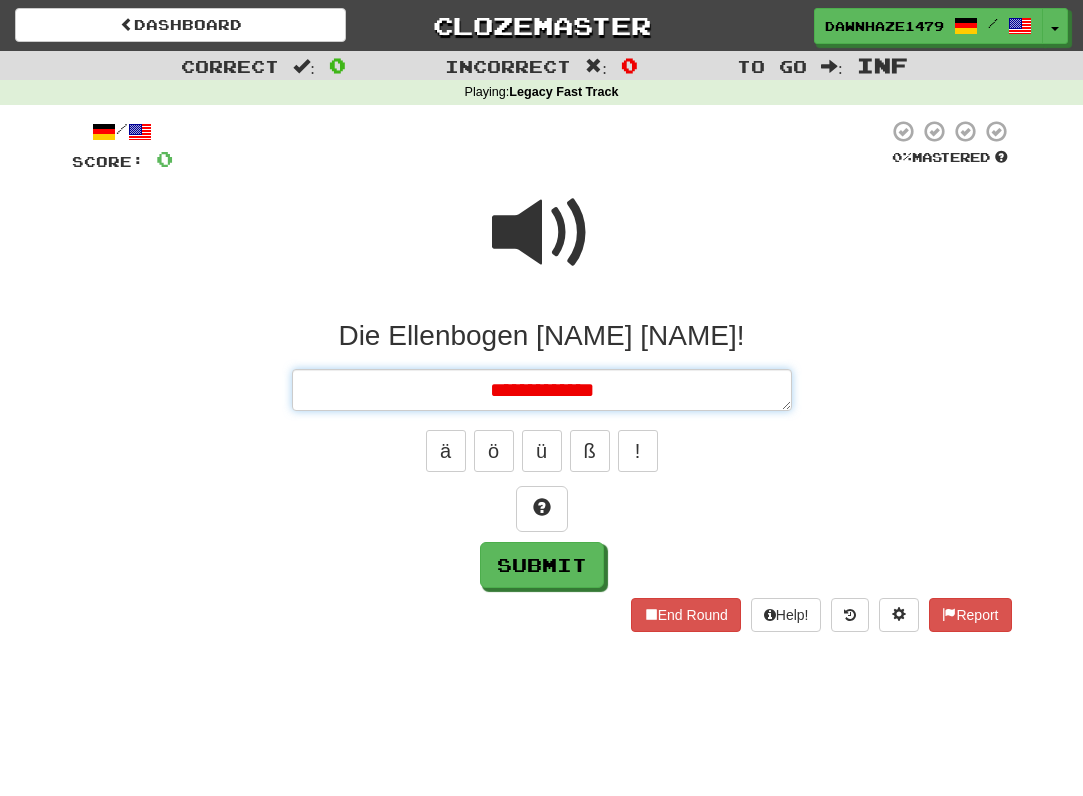 type on "*" 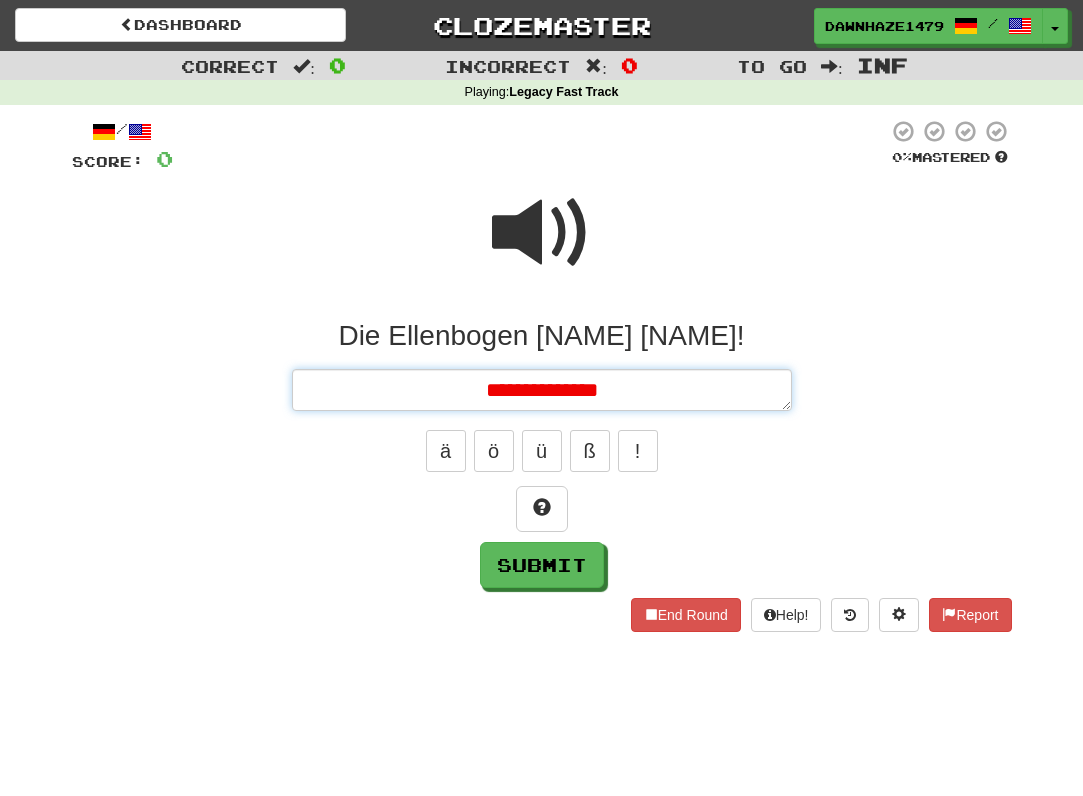 type on "*" 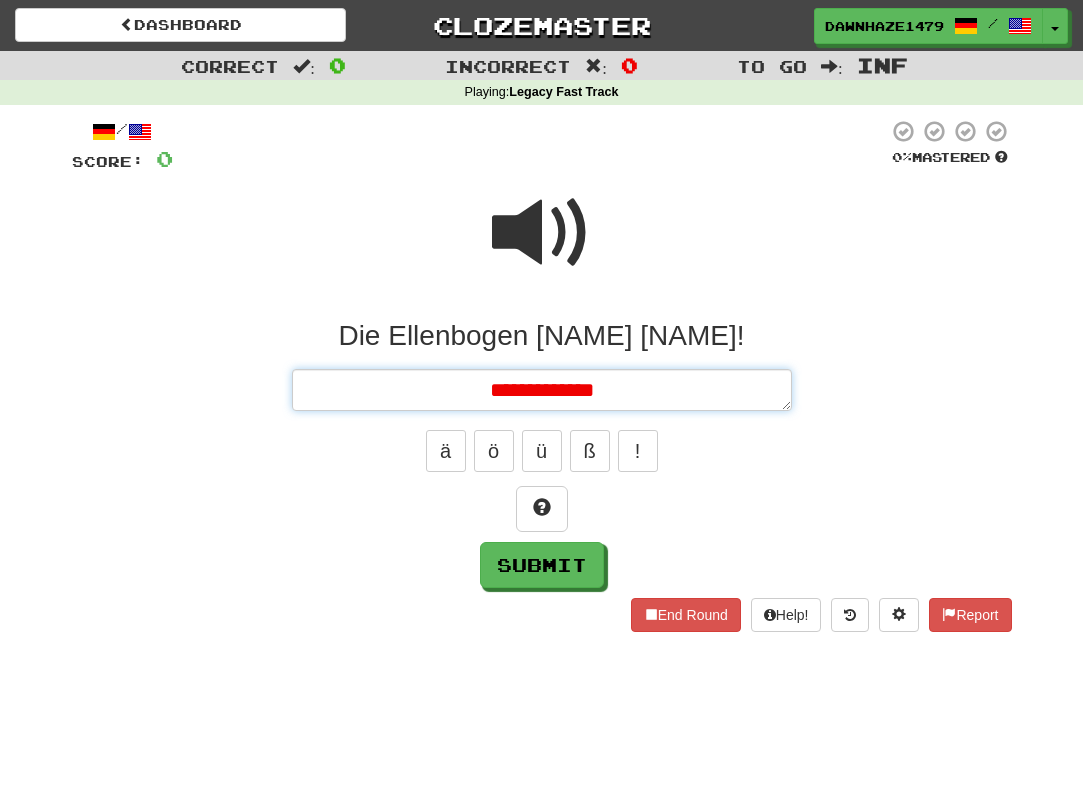 type on "*" 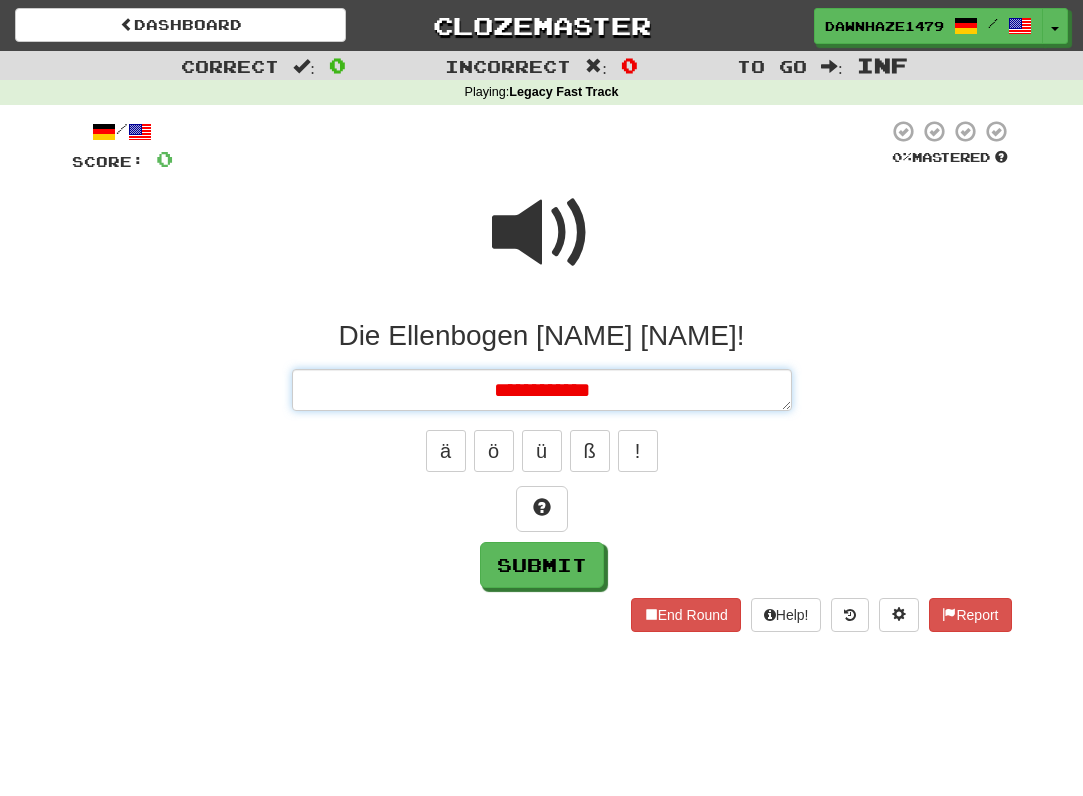 type on "*" 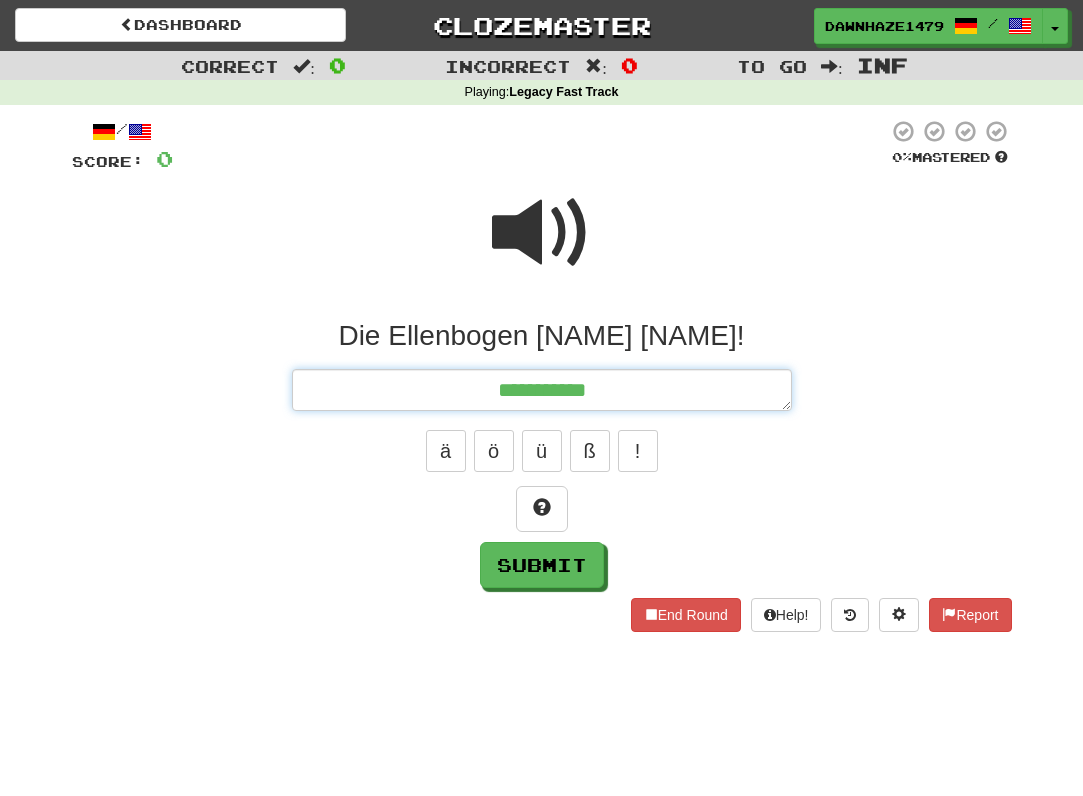 type on "*" 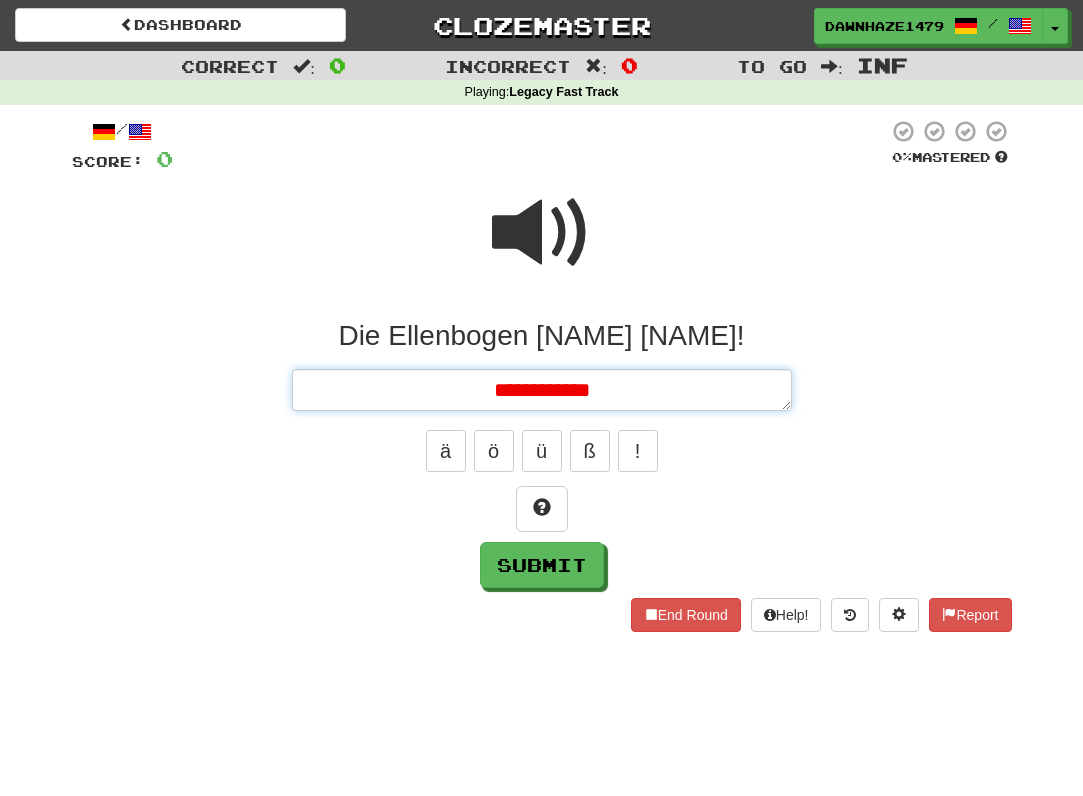 type on "*" 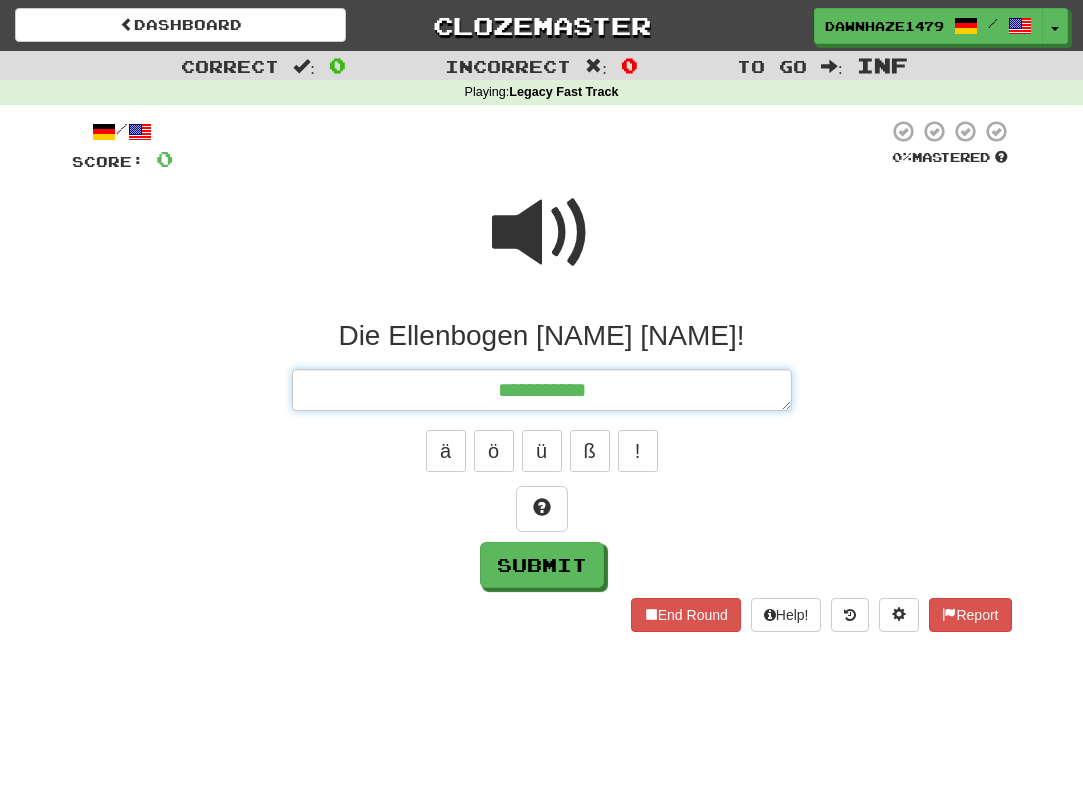 type on "*" 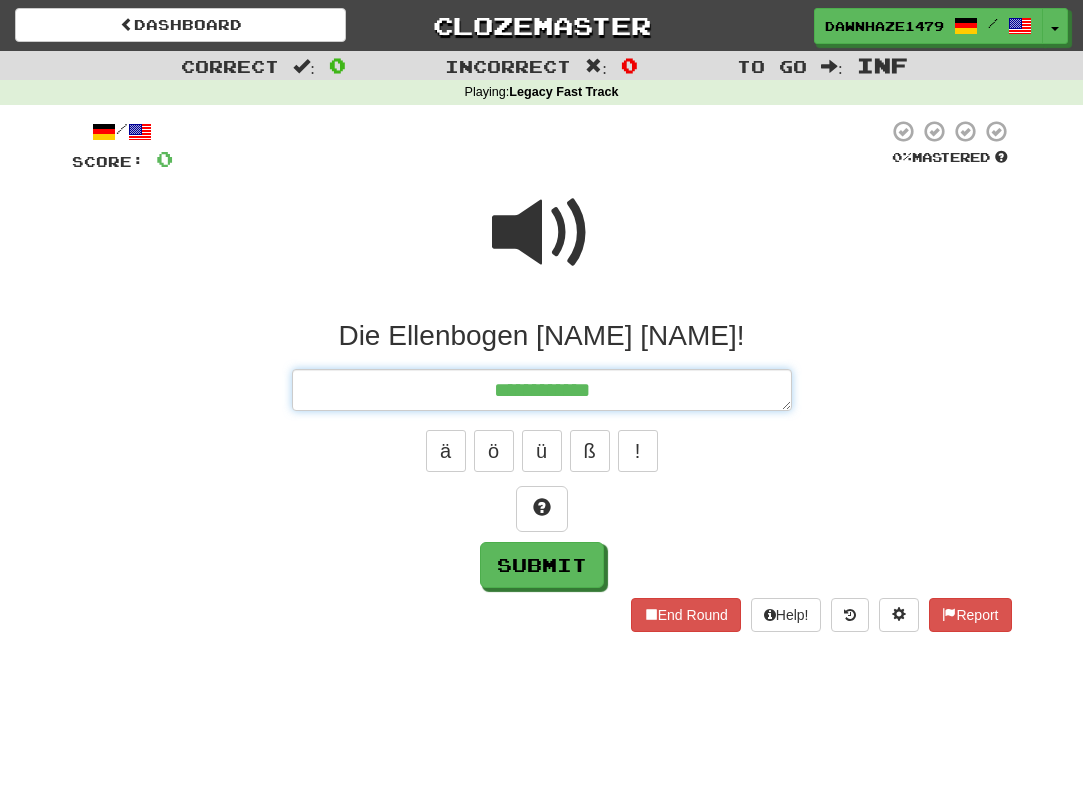 type on "*" 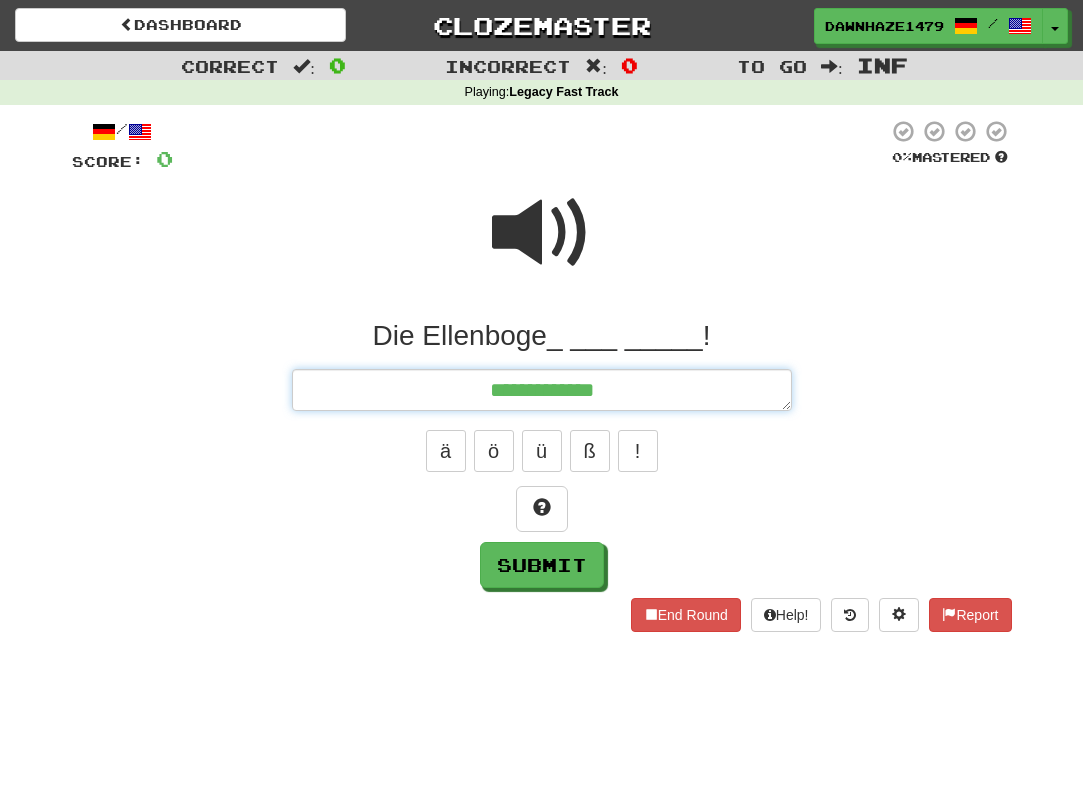 type on "*" 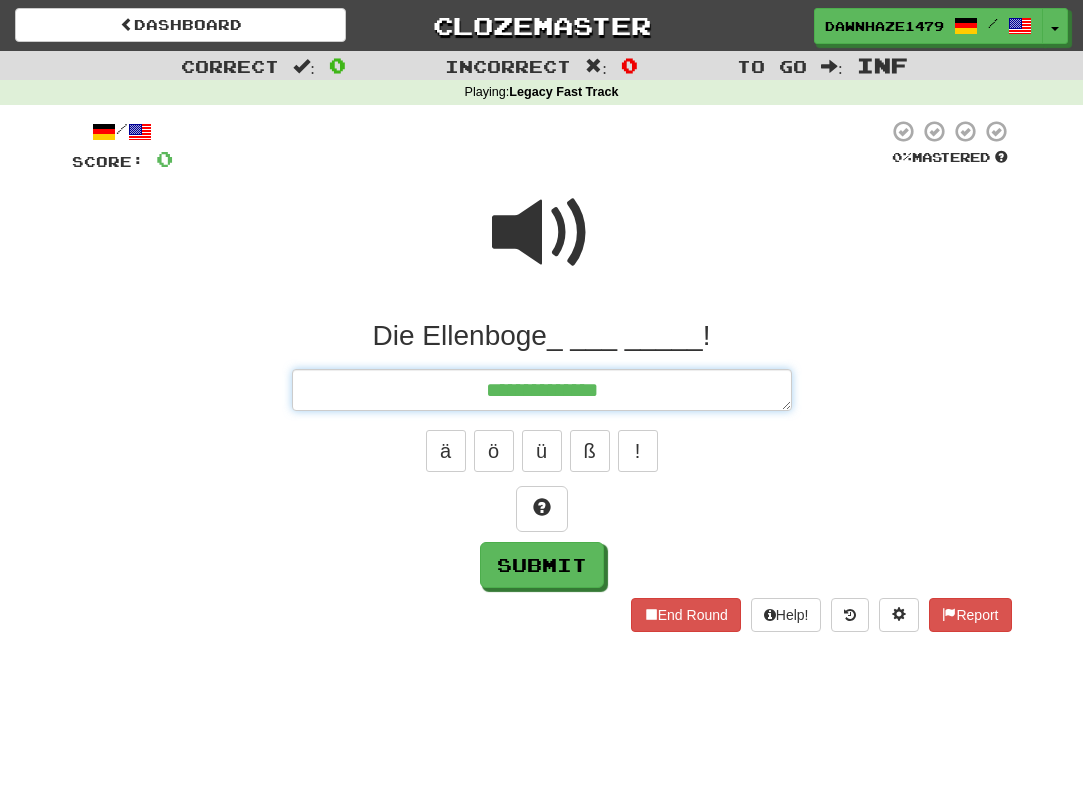 type on "*" 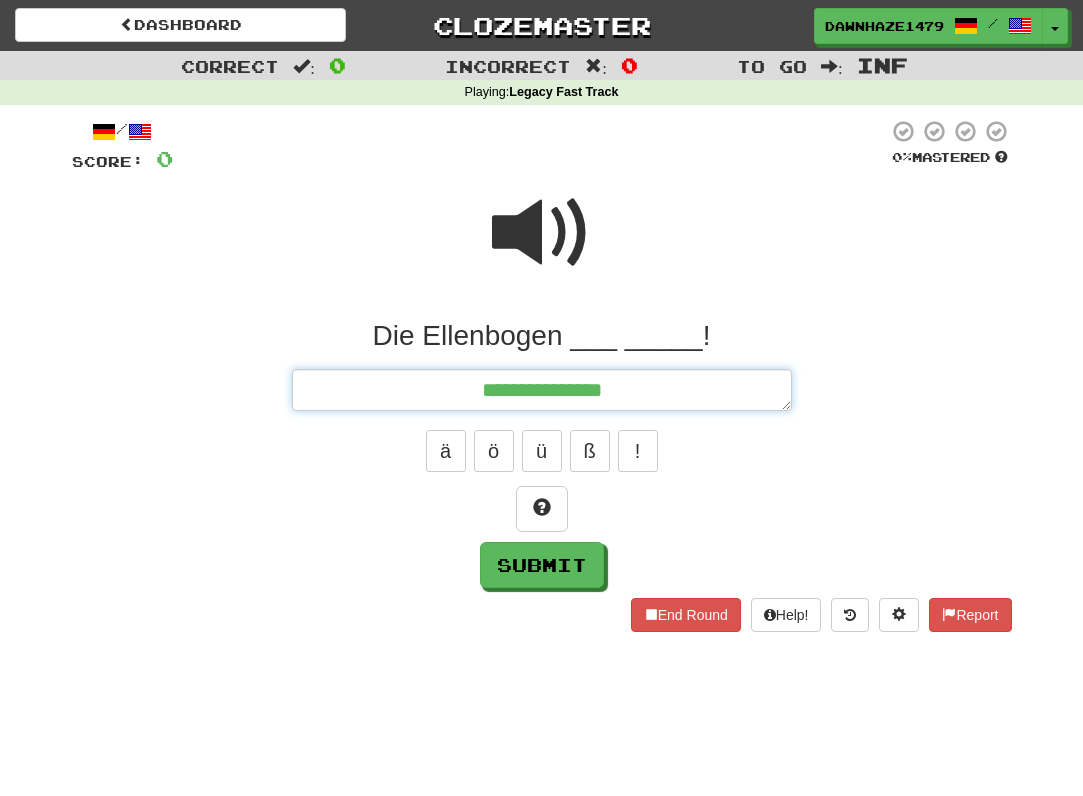 type on "*" 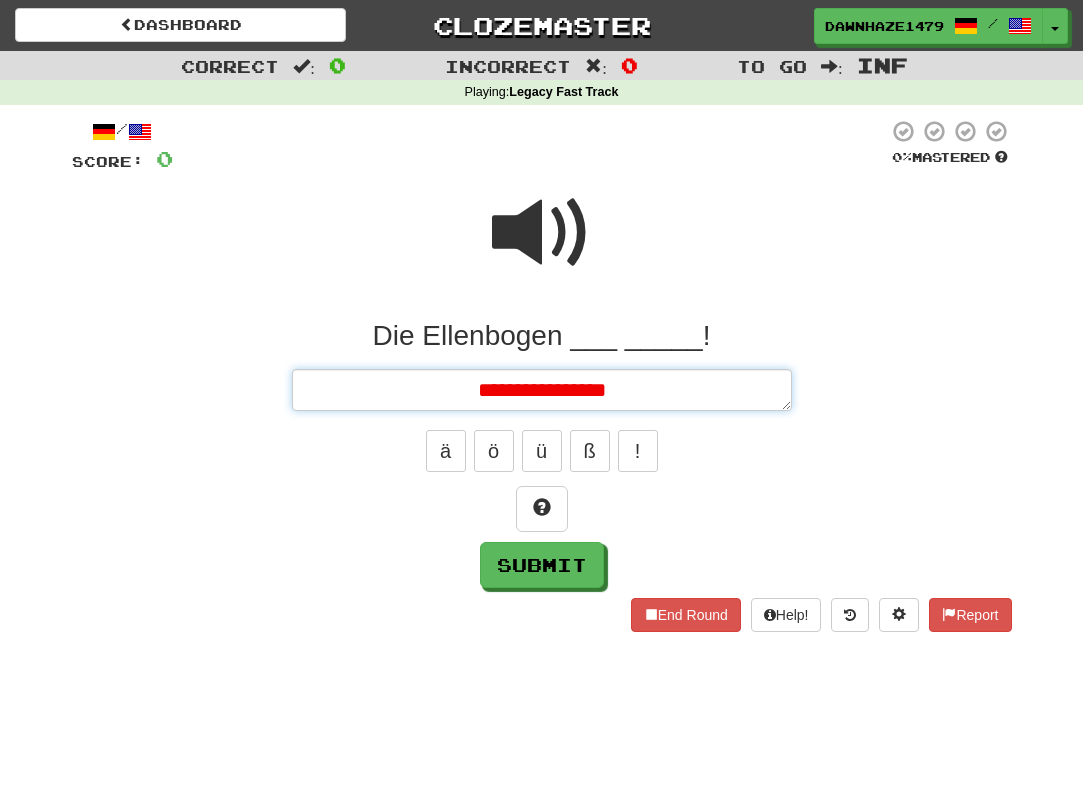 type on "*" 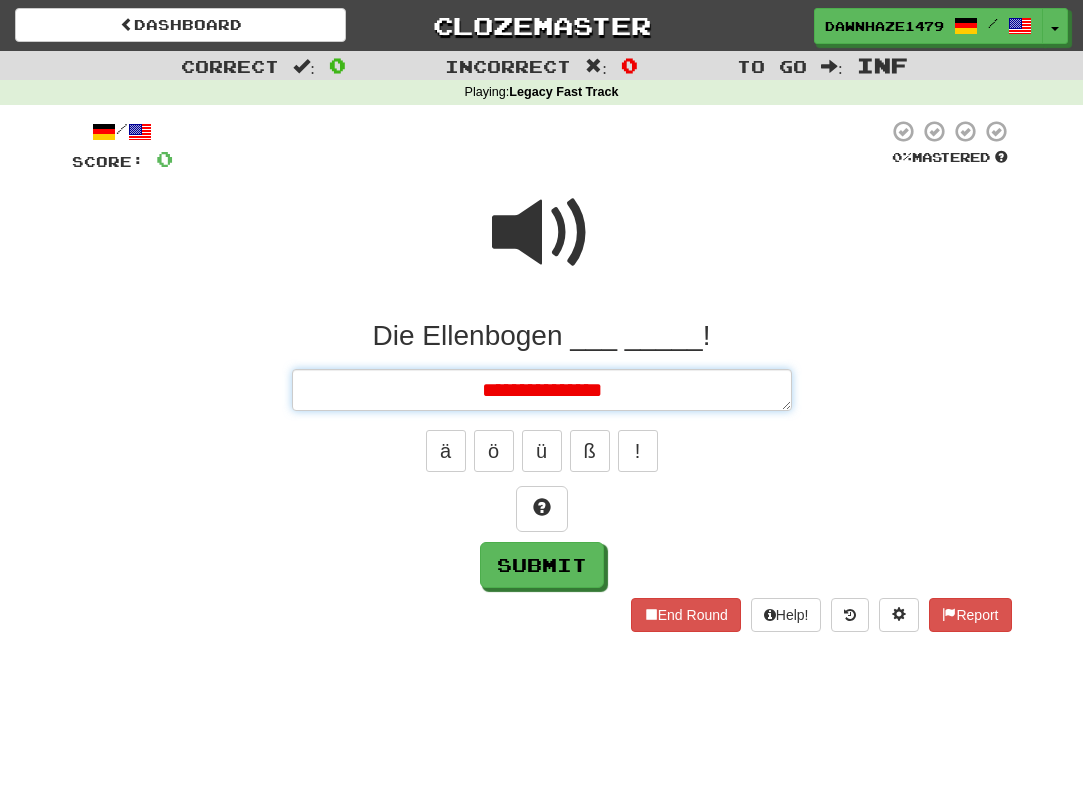 type on "*" 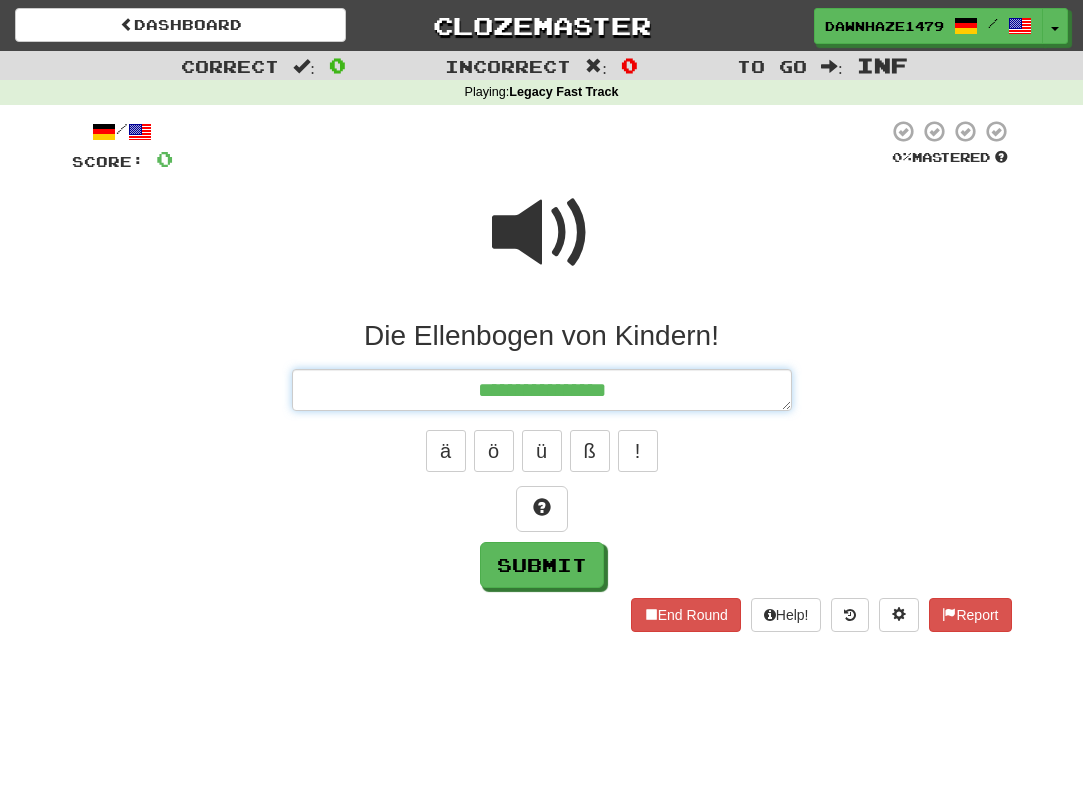 type on "*" 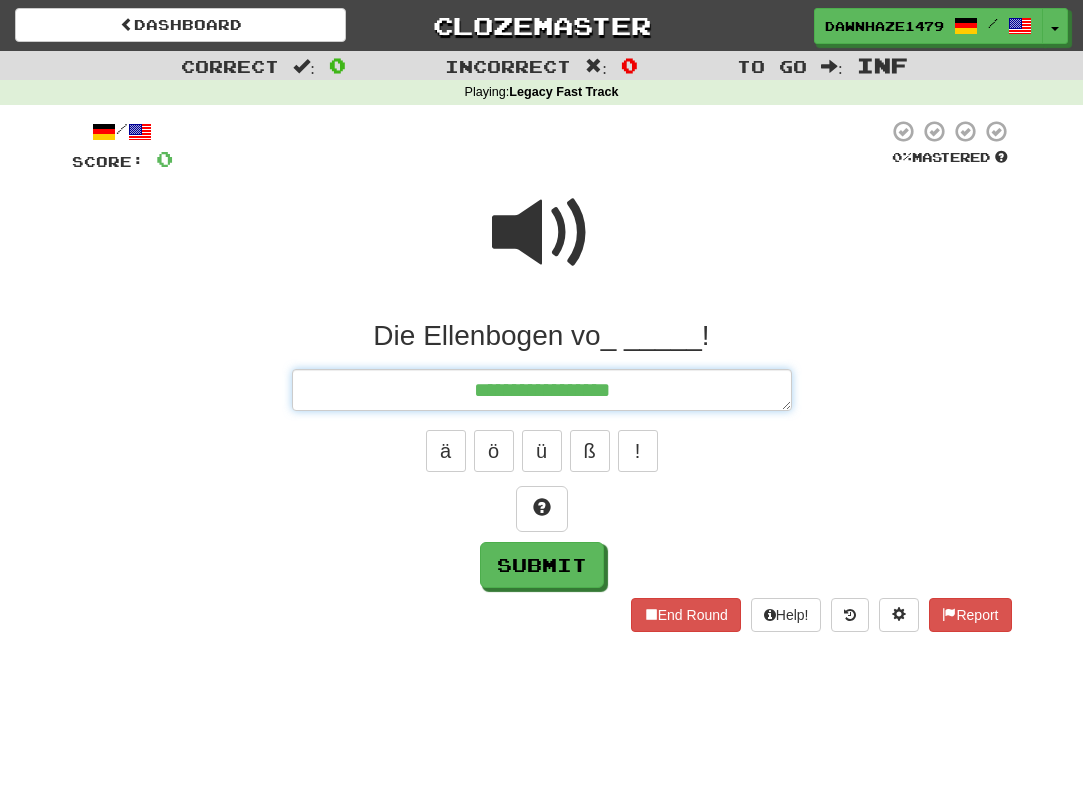 type on "*" 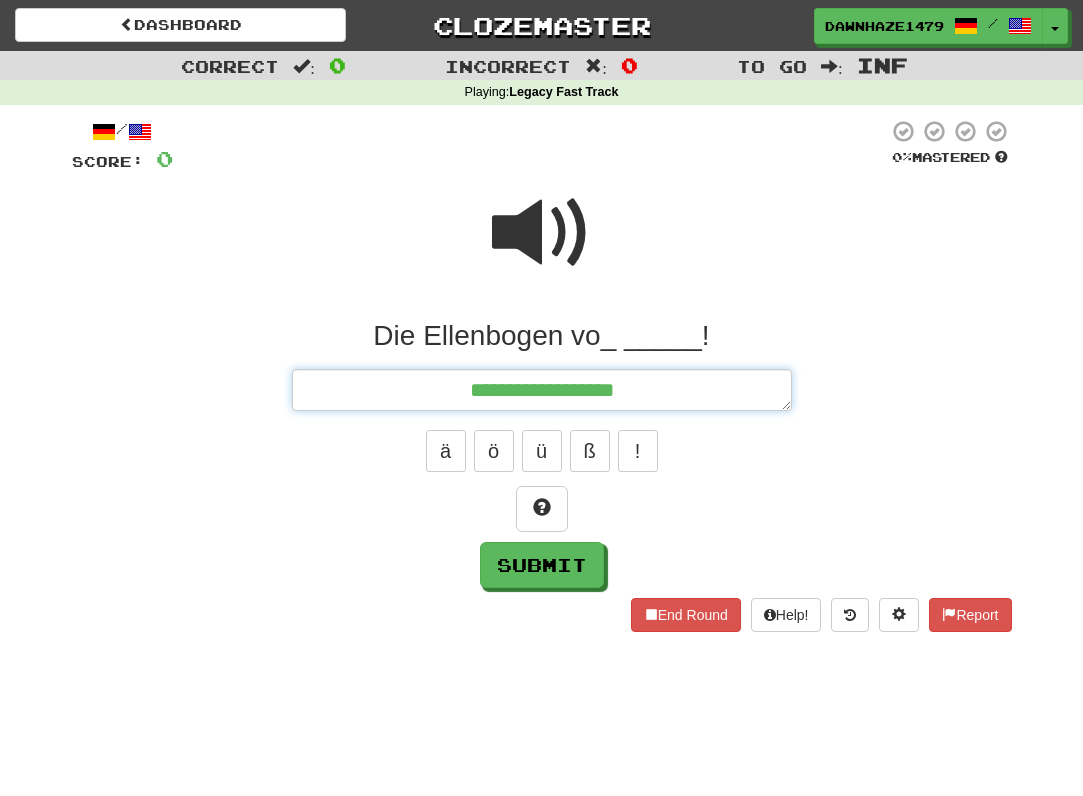 type on "*" 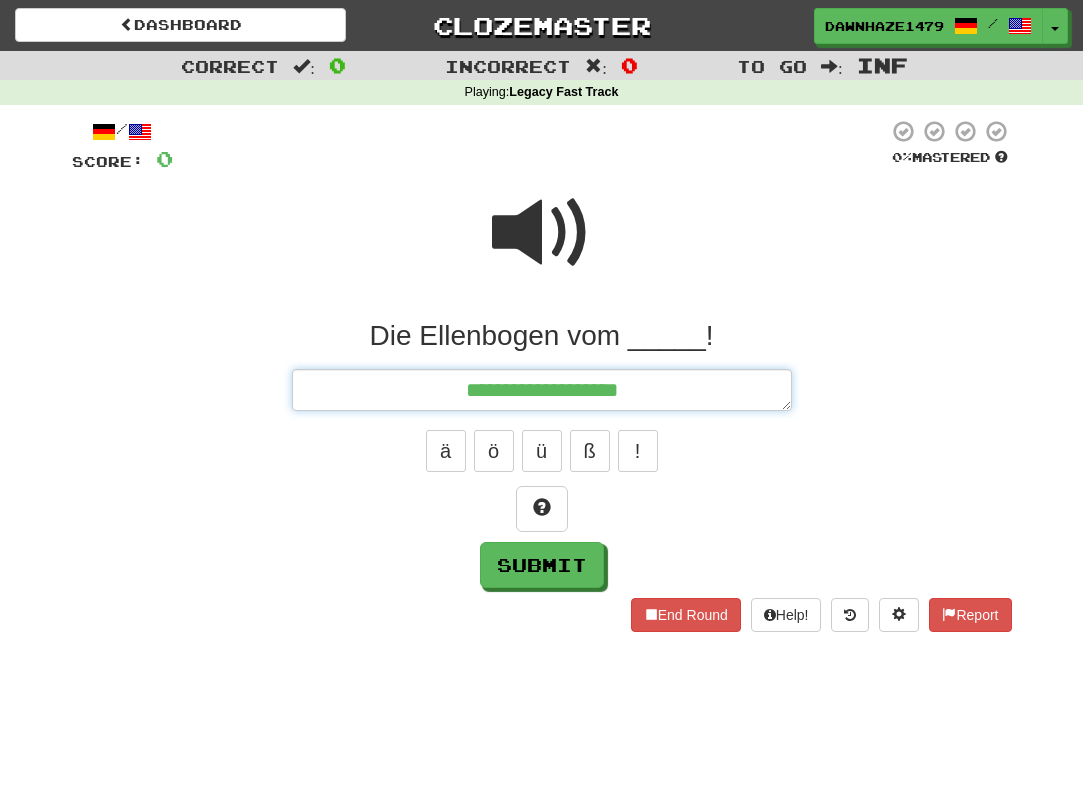 type on "*" 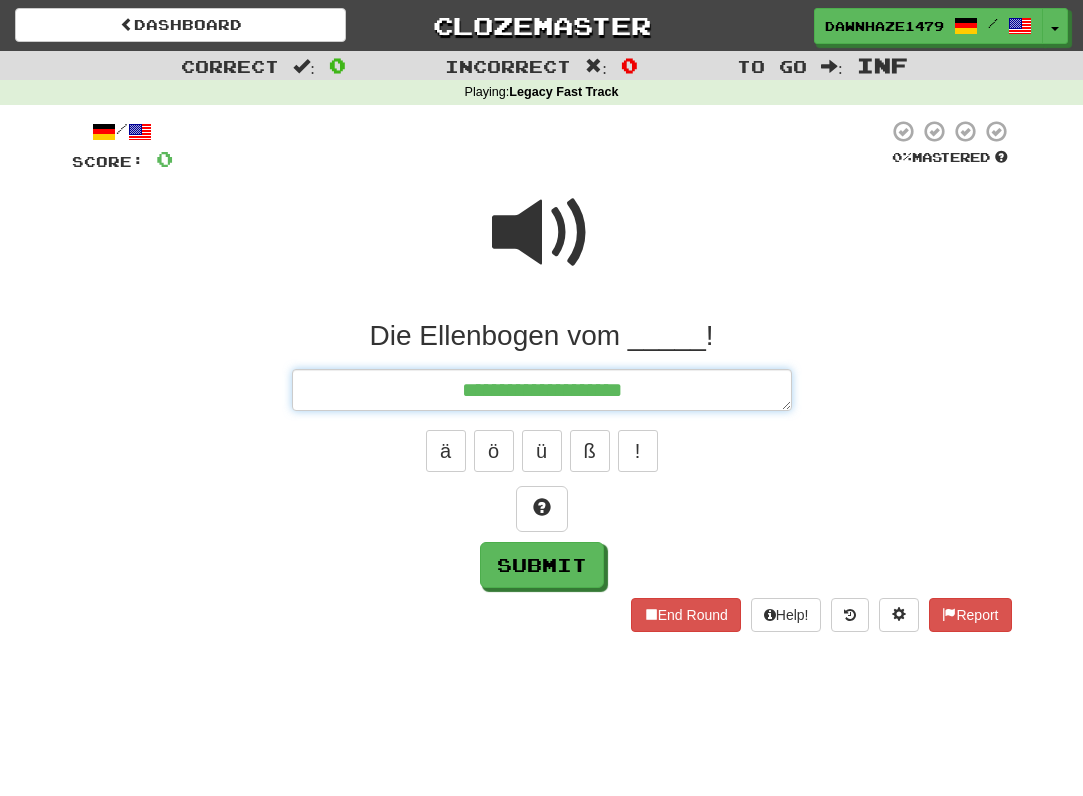 type on "*" 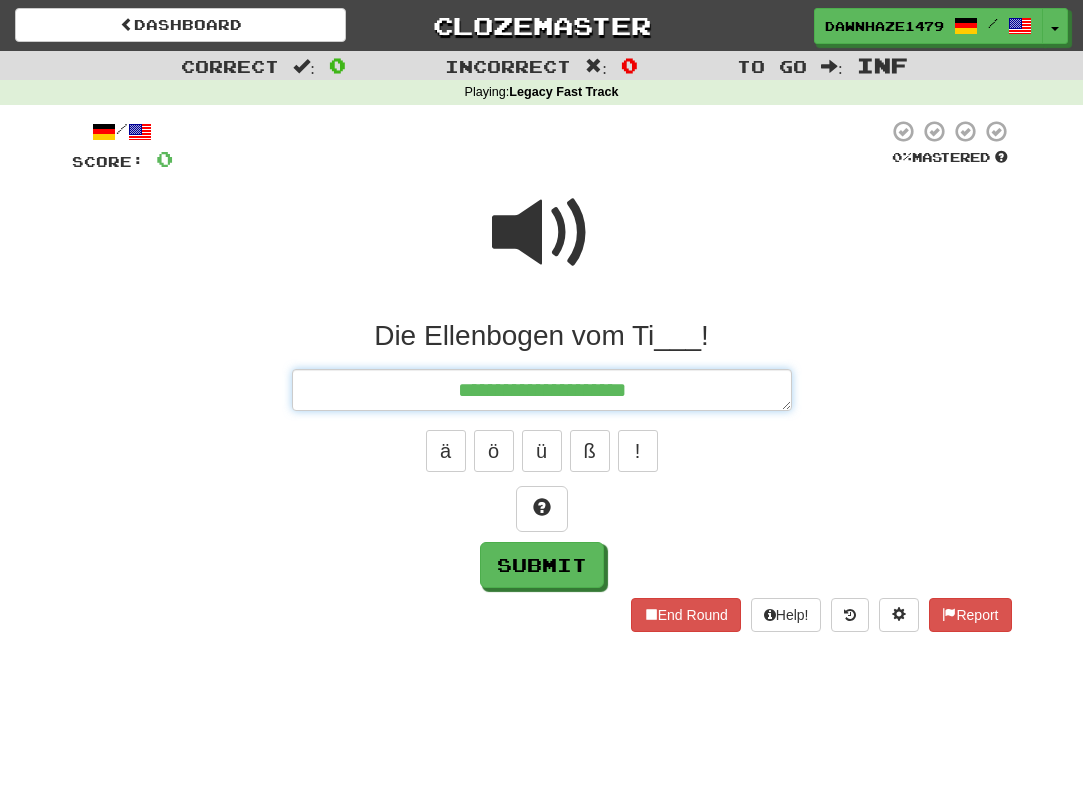 type on "*" 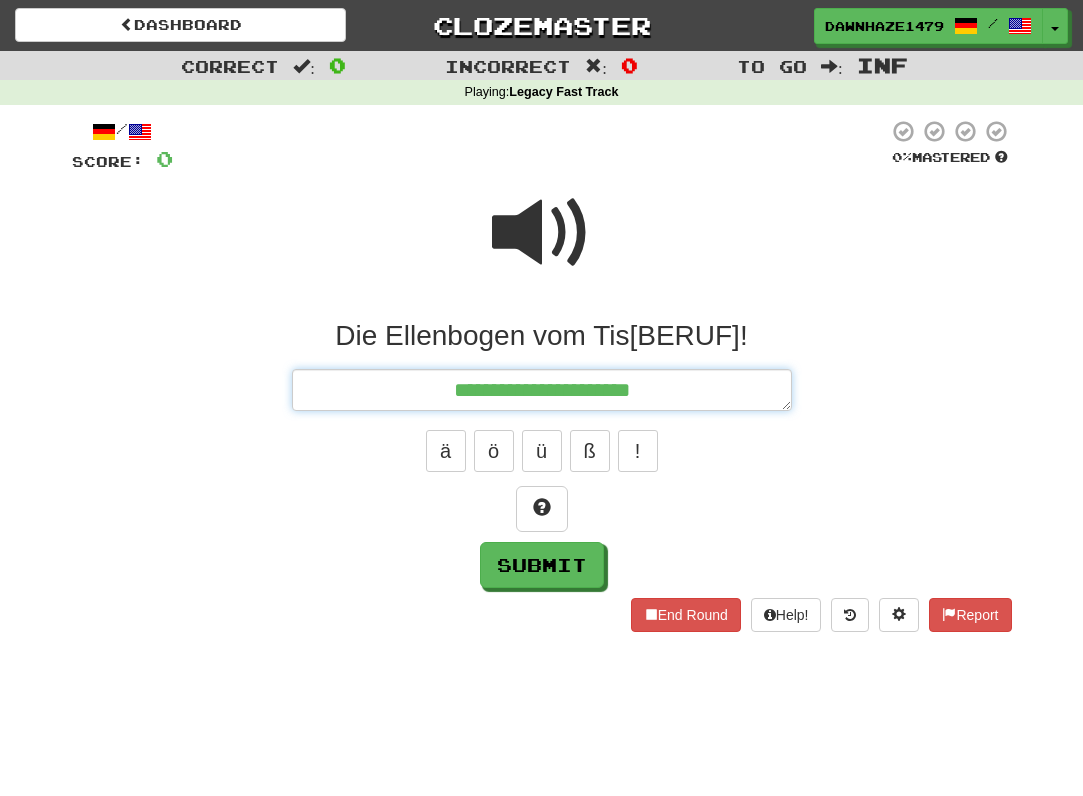 type on "*" 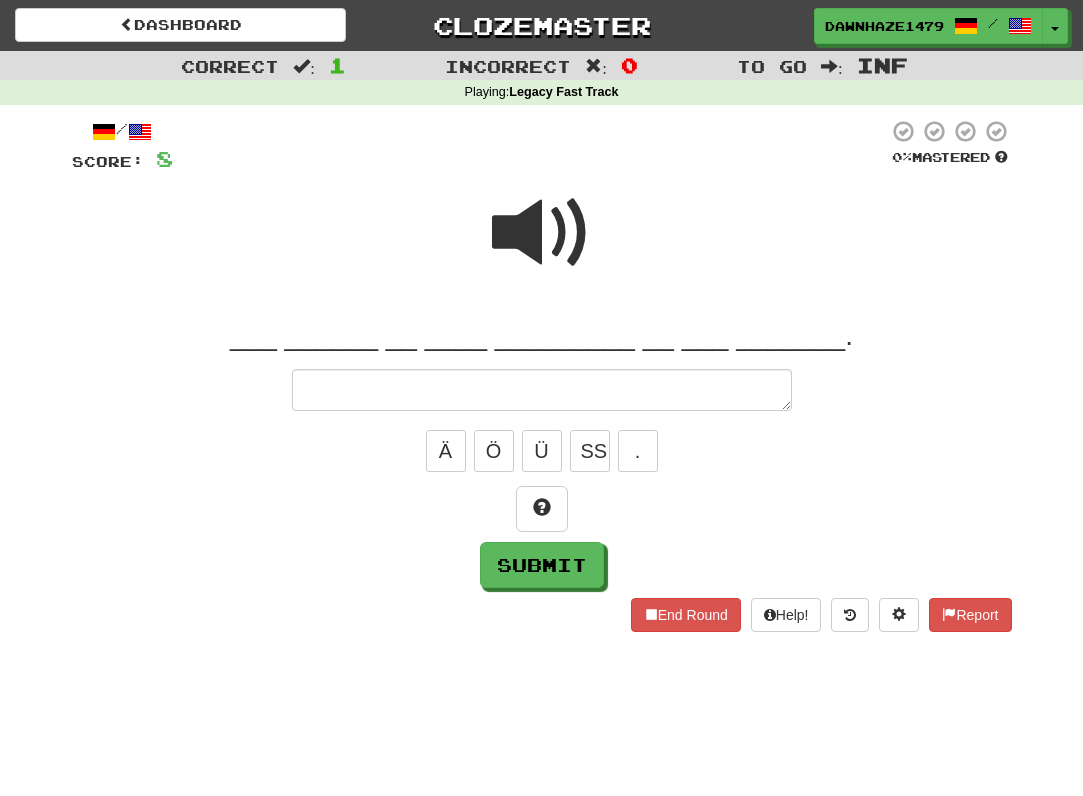 type on "*" 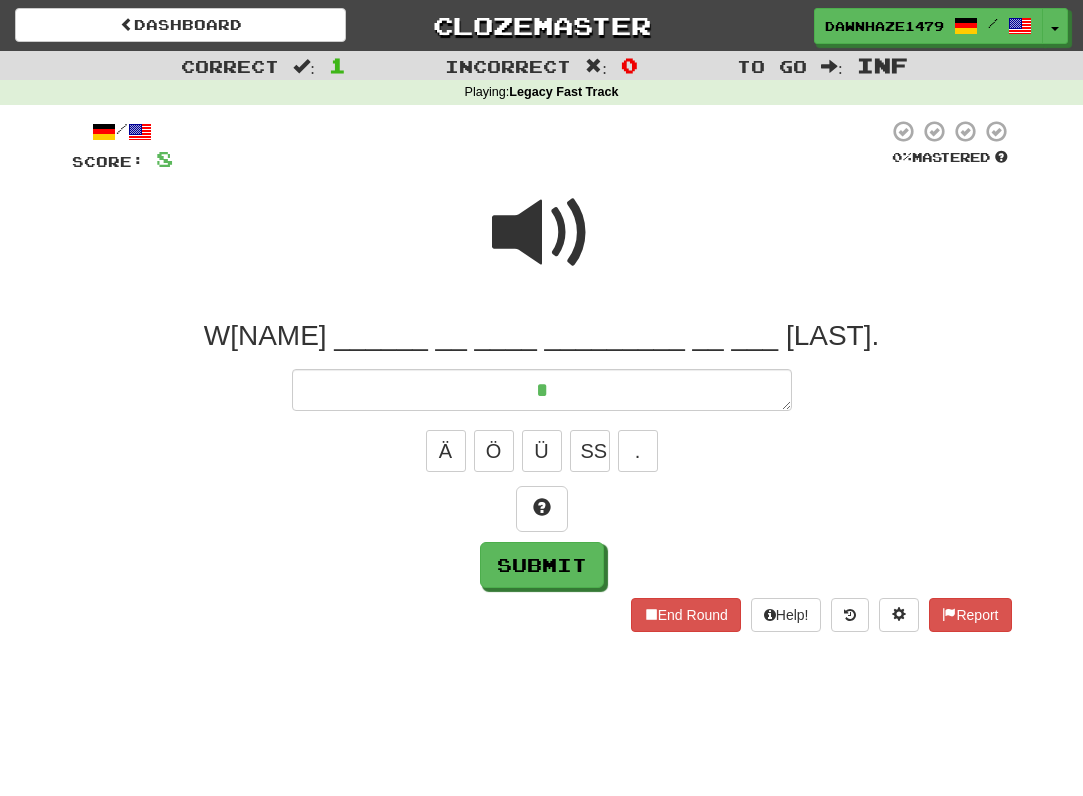 type on "*" 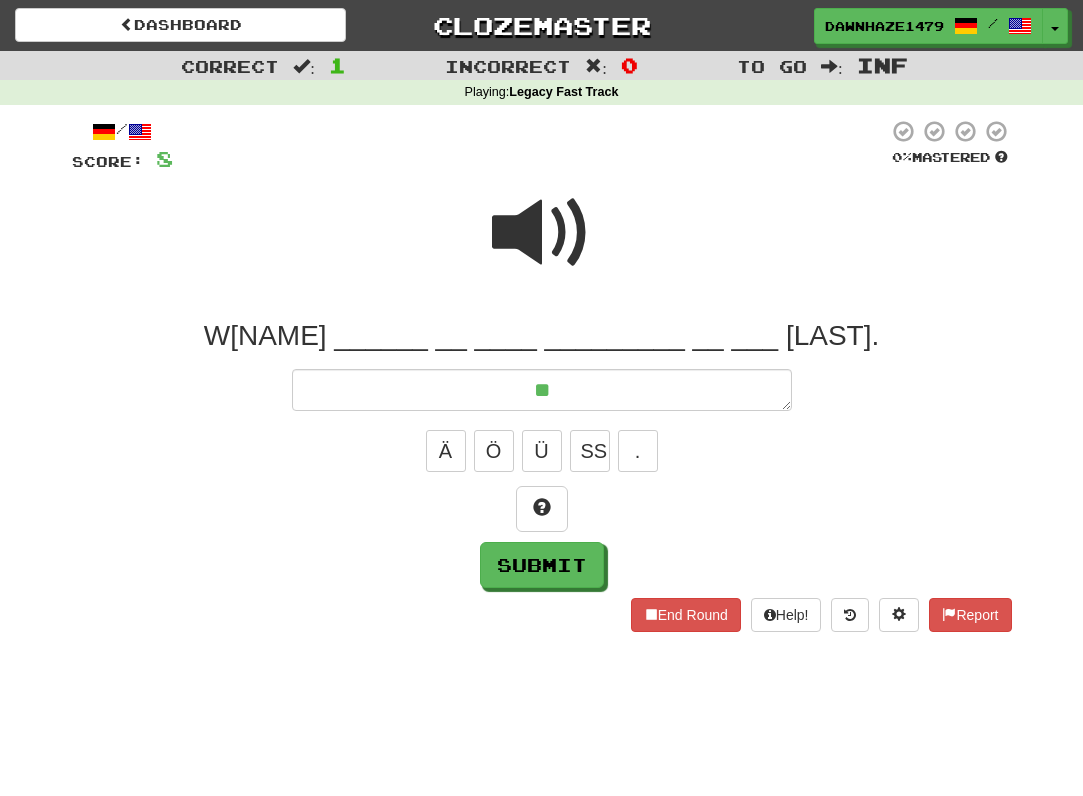 type on "*" 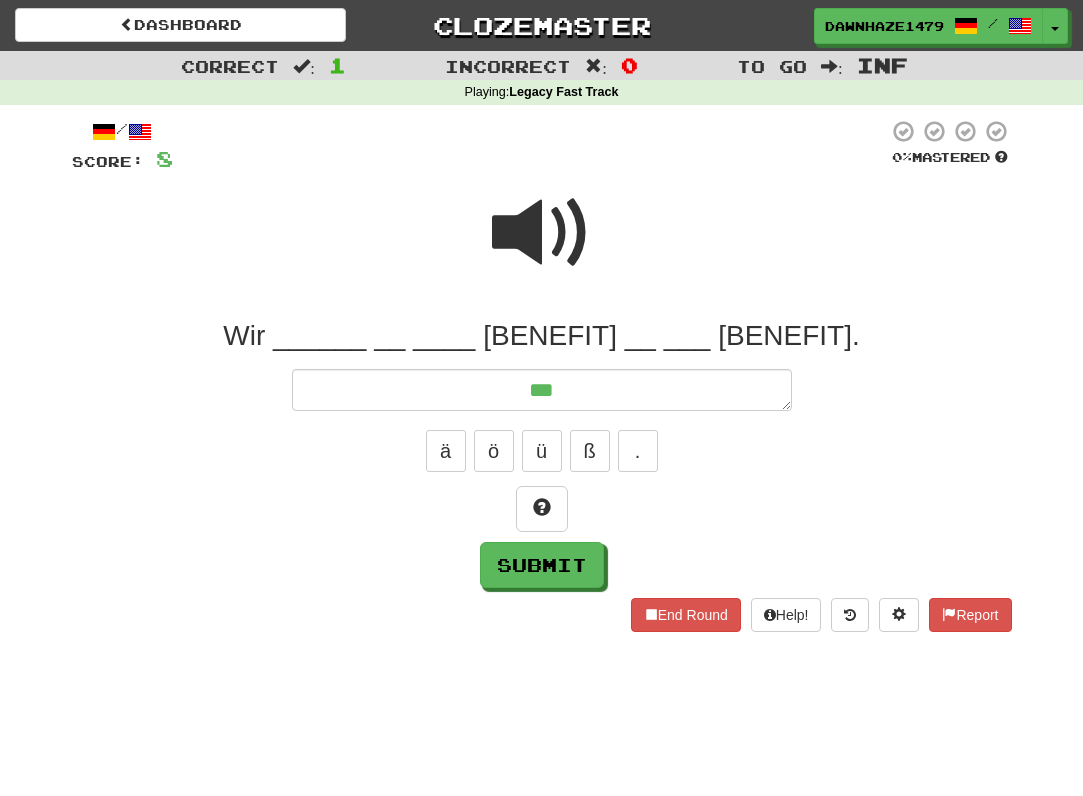 type on "*" 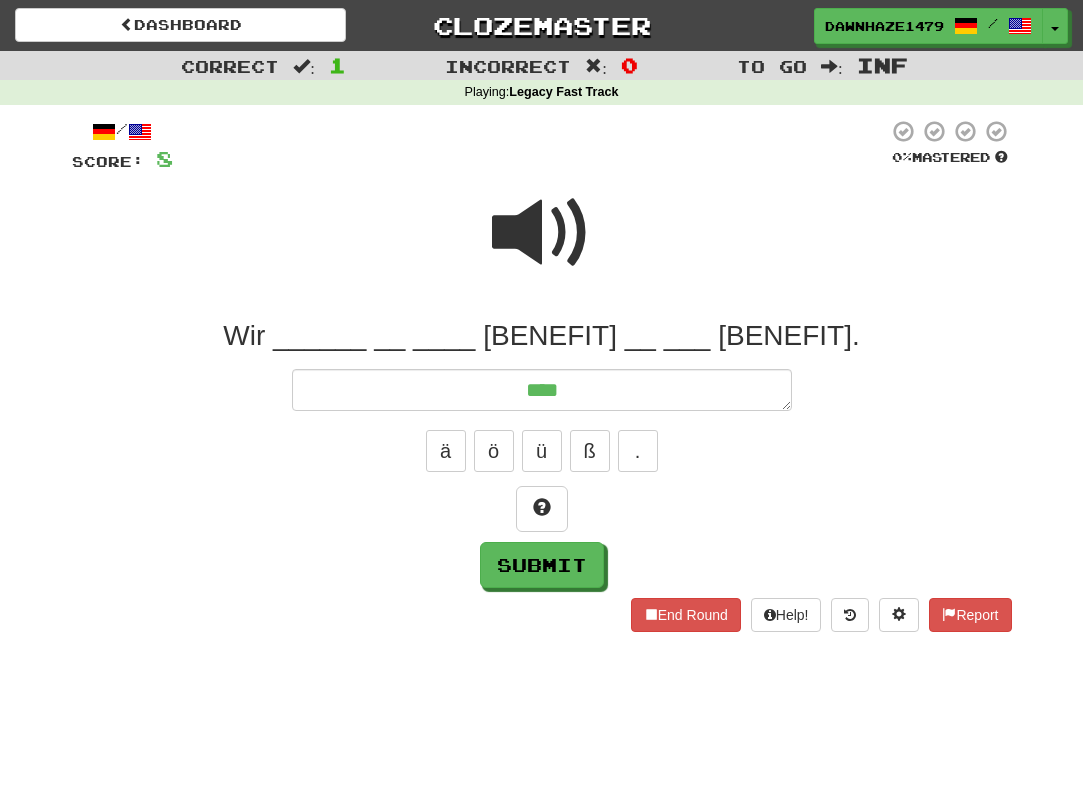 type on "*" 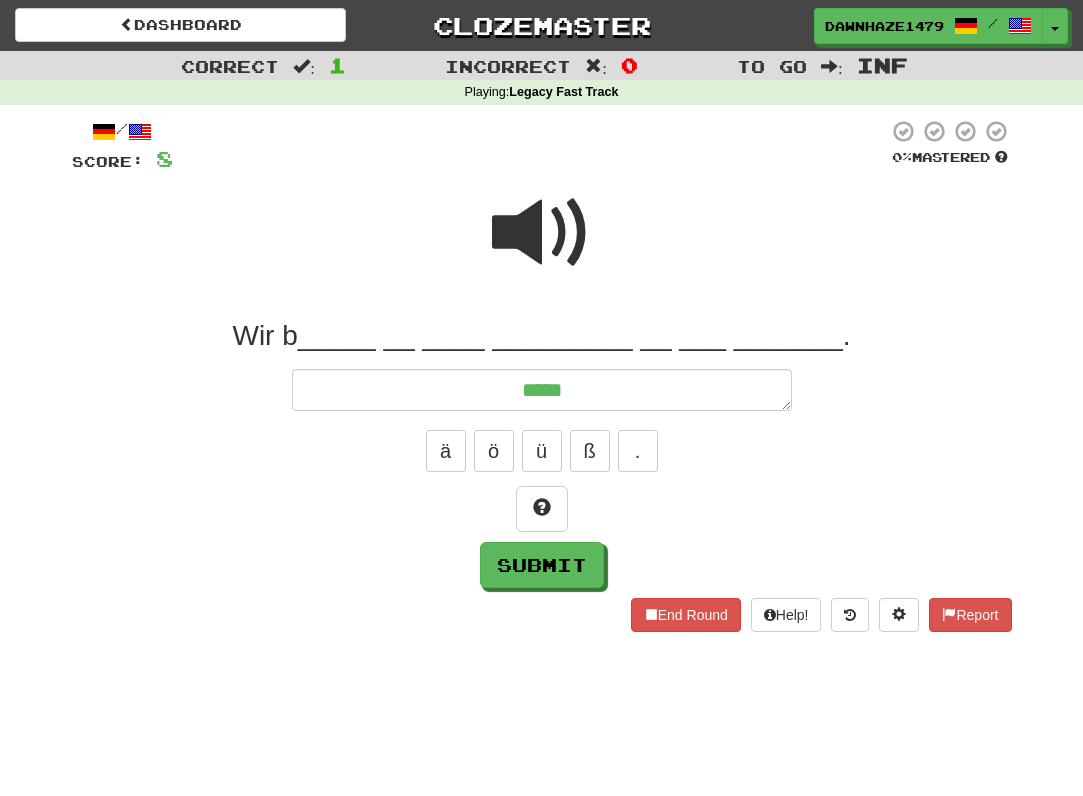 type on "*" 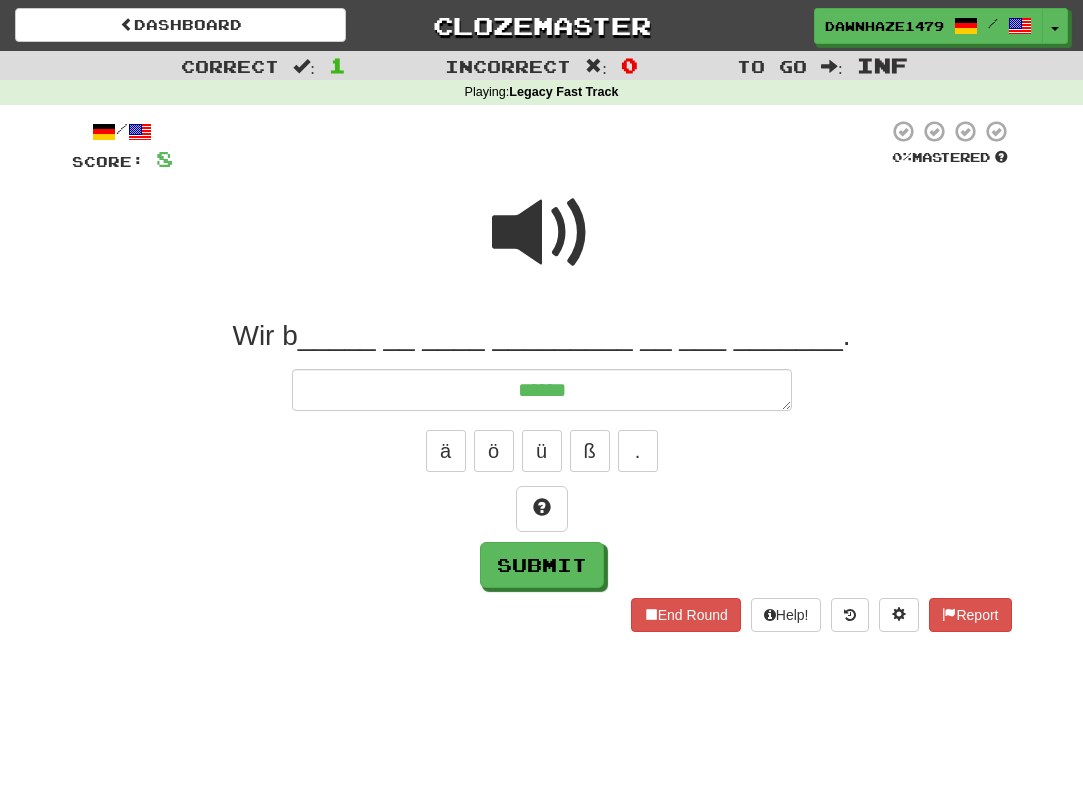 type on "*" 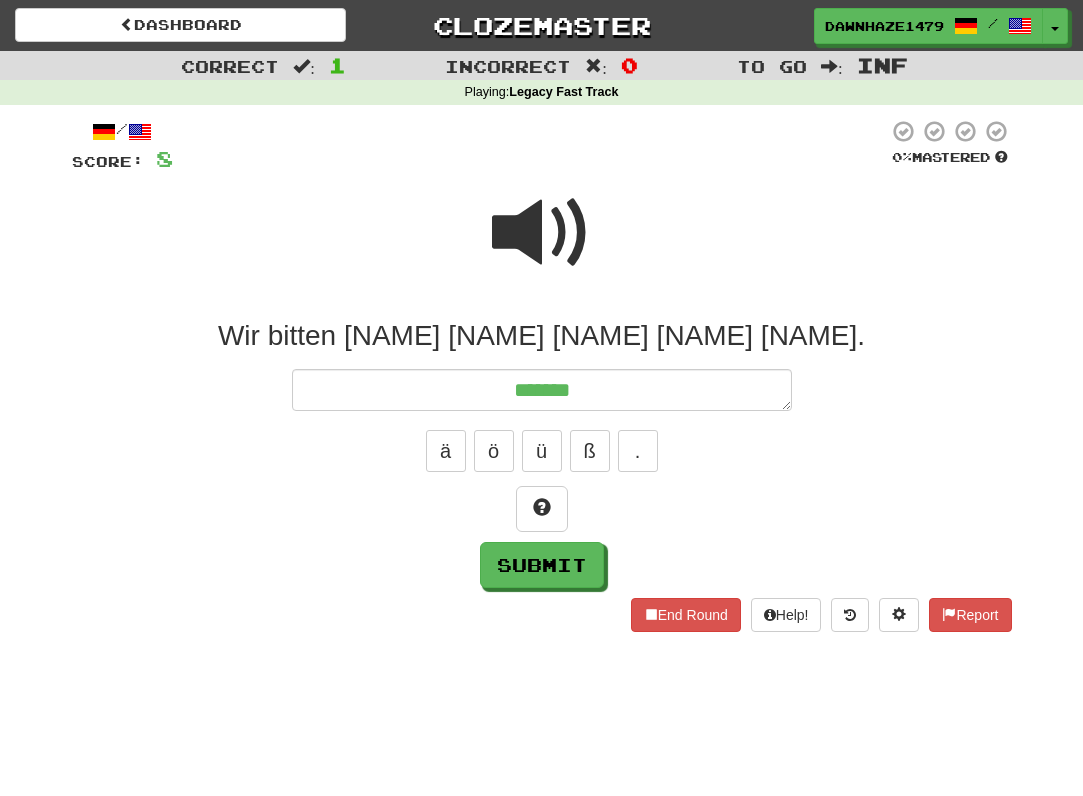 type on "*" 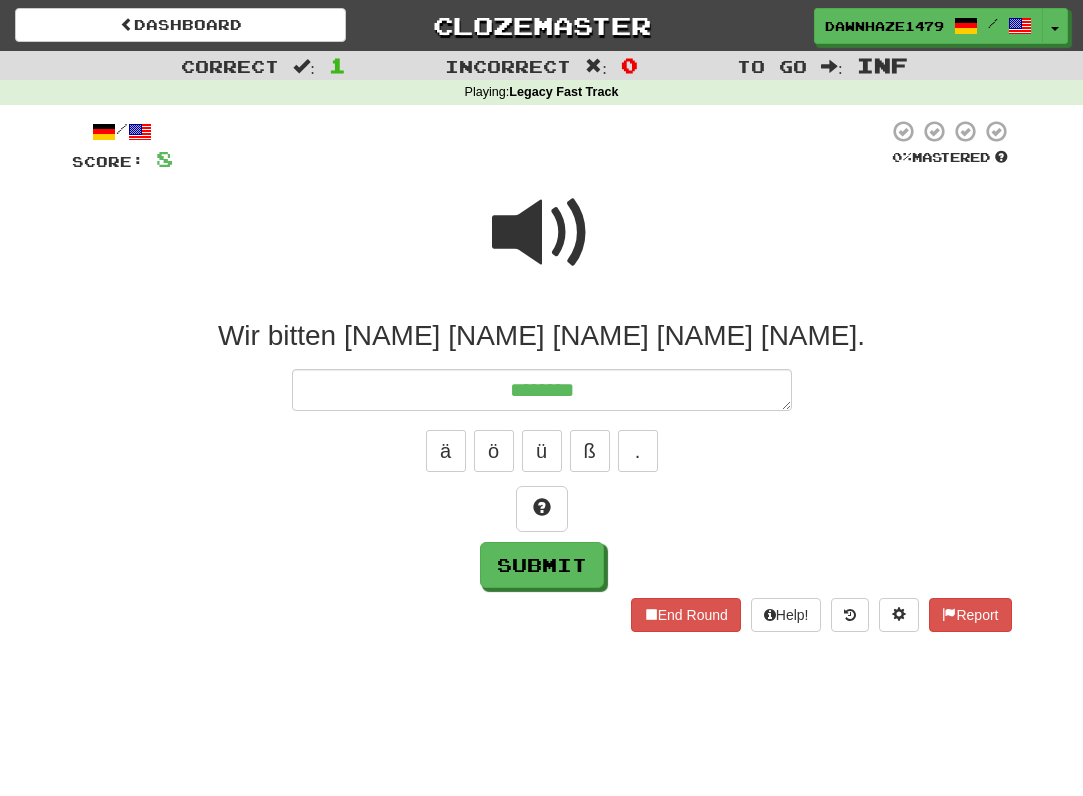 type on "*" 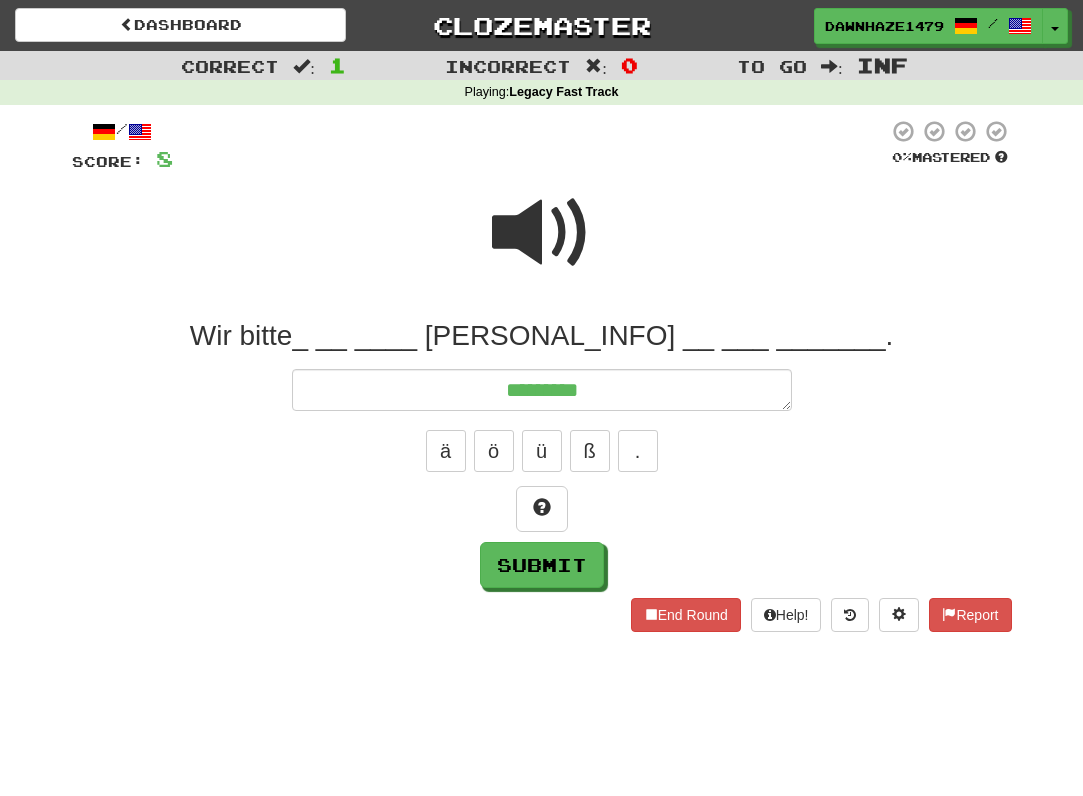 type on "*" 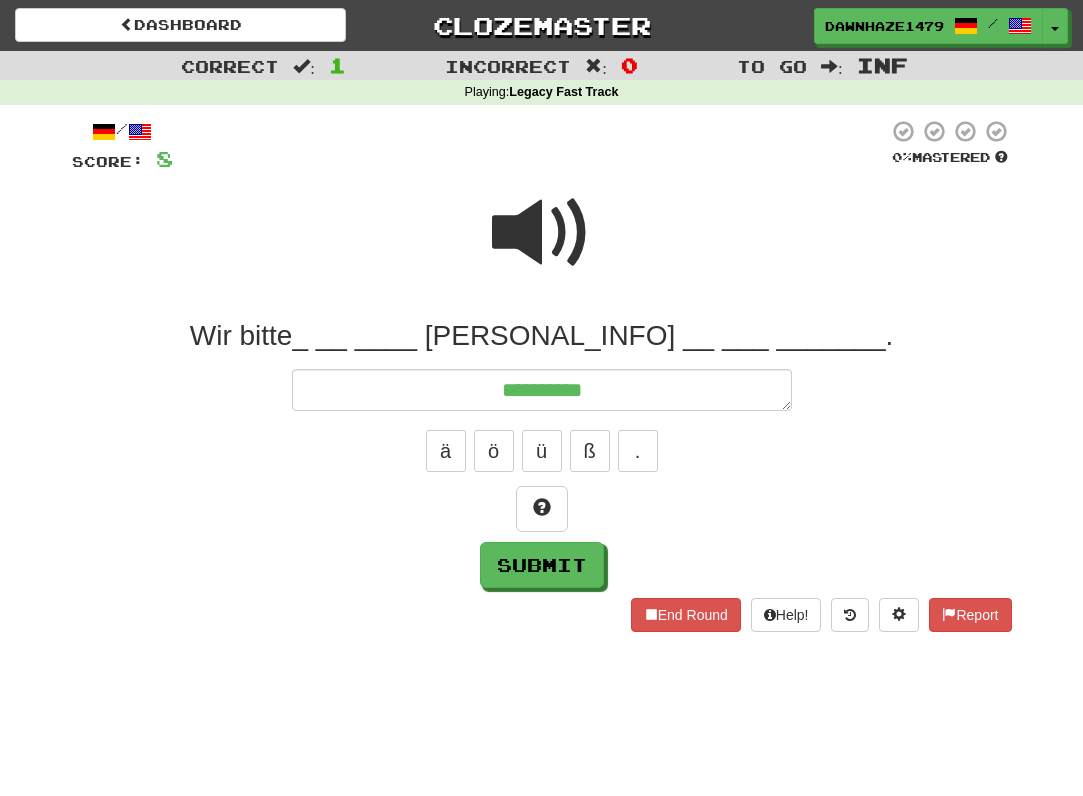 type on "*" 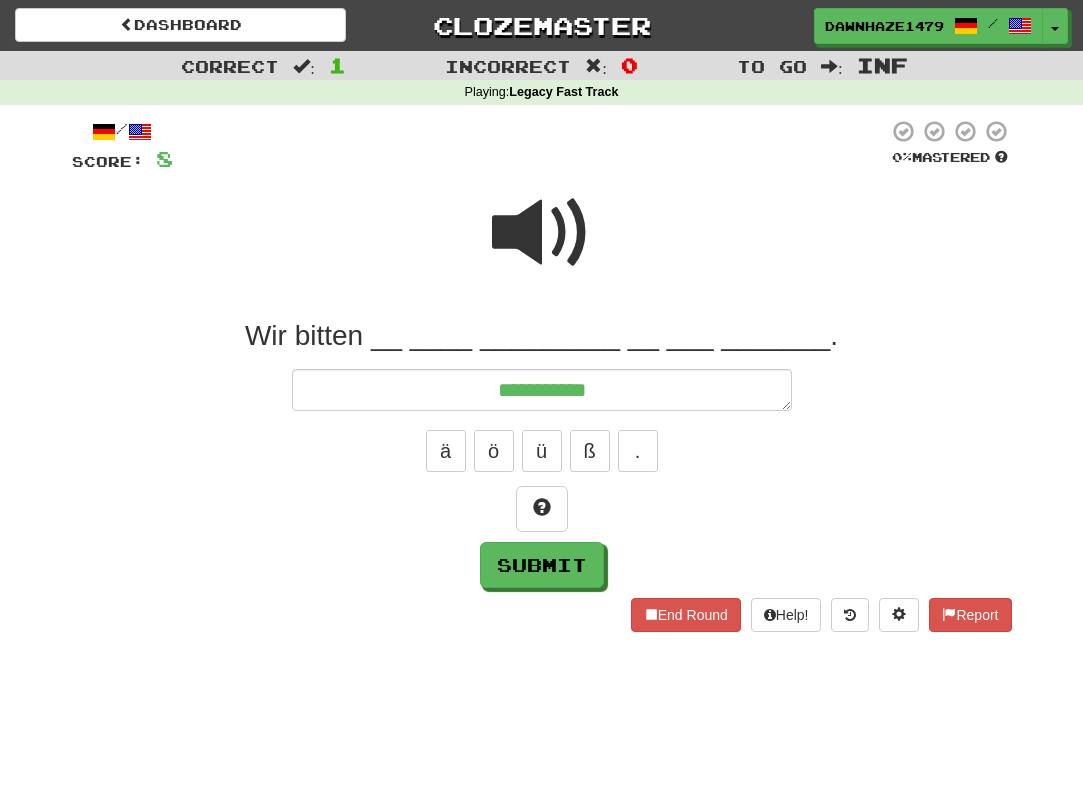 type on "*" 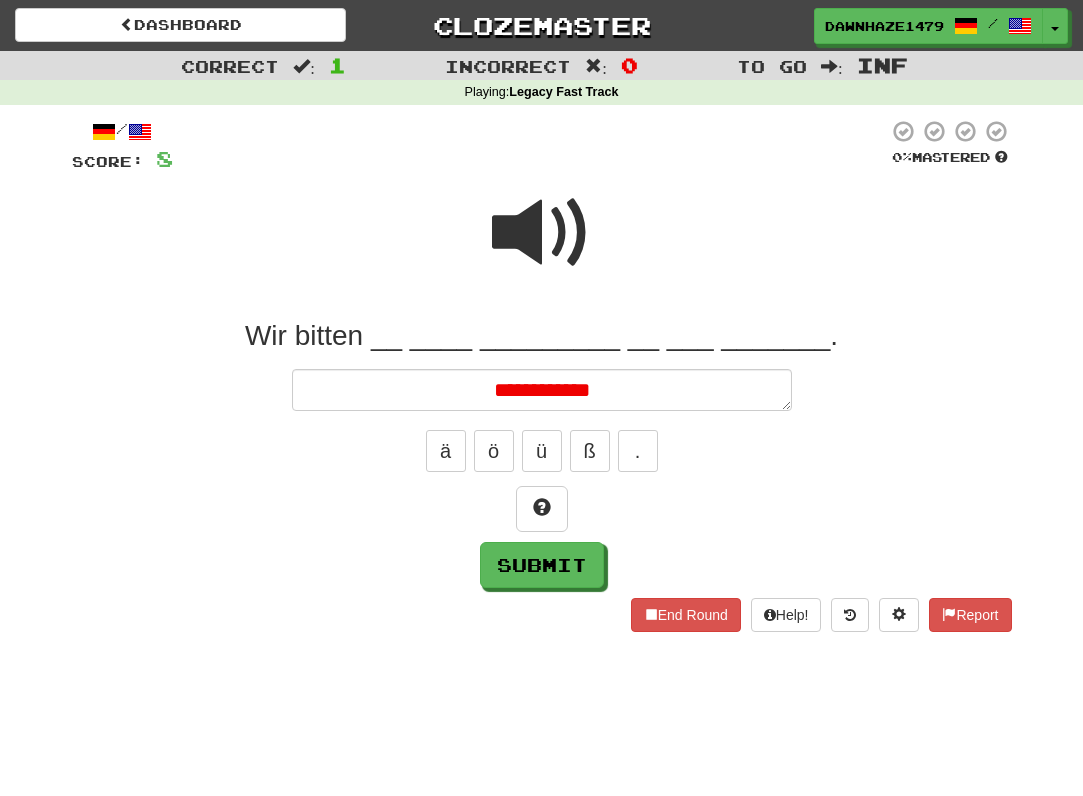 type on "*" 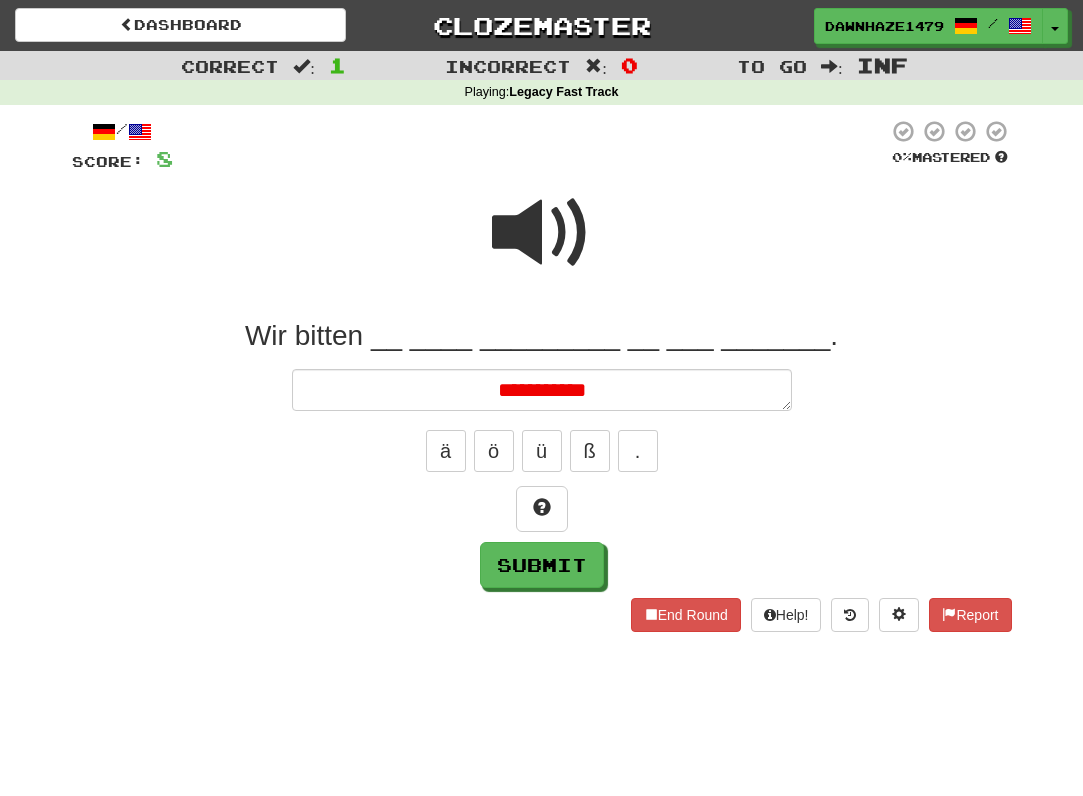 type on "*" 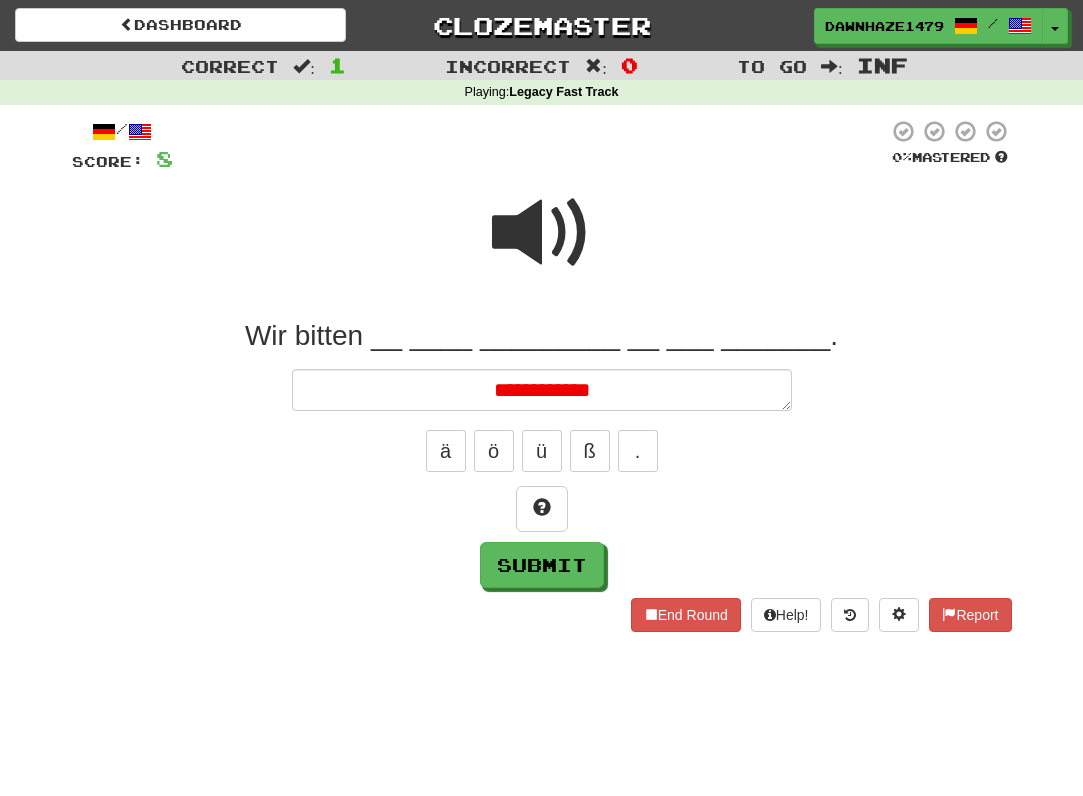 type on "*" 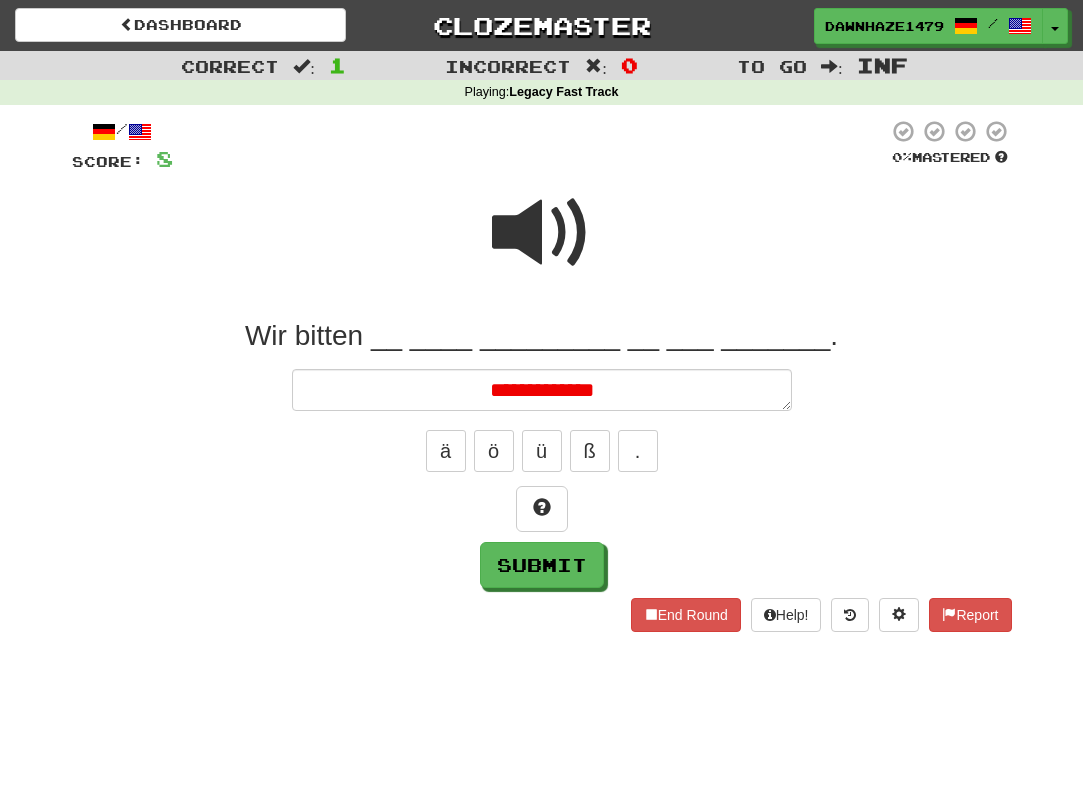 type on "*" 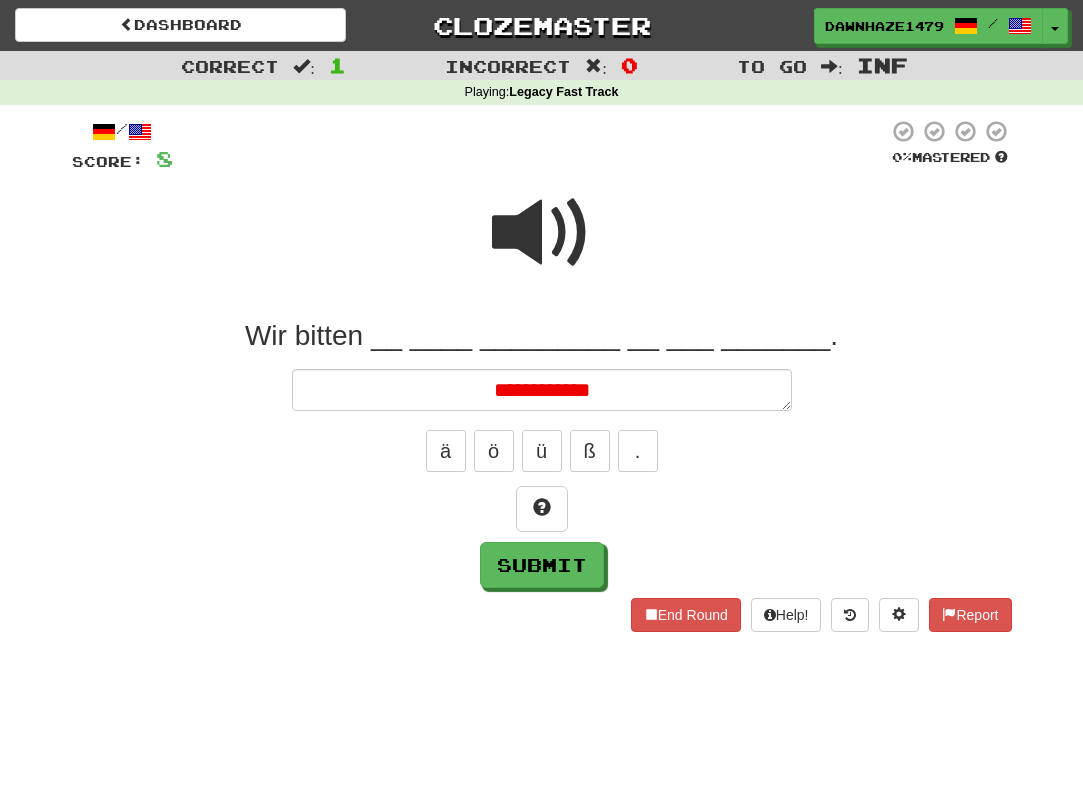 type on "*" 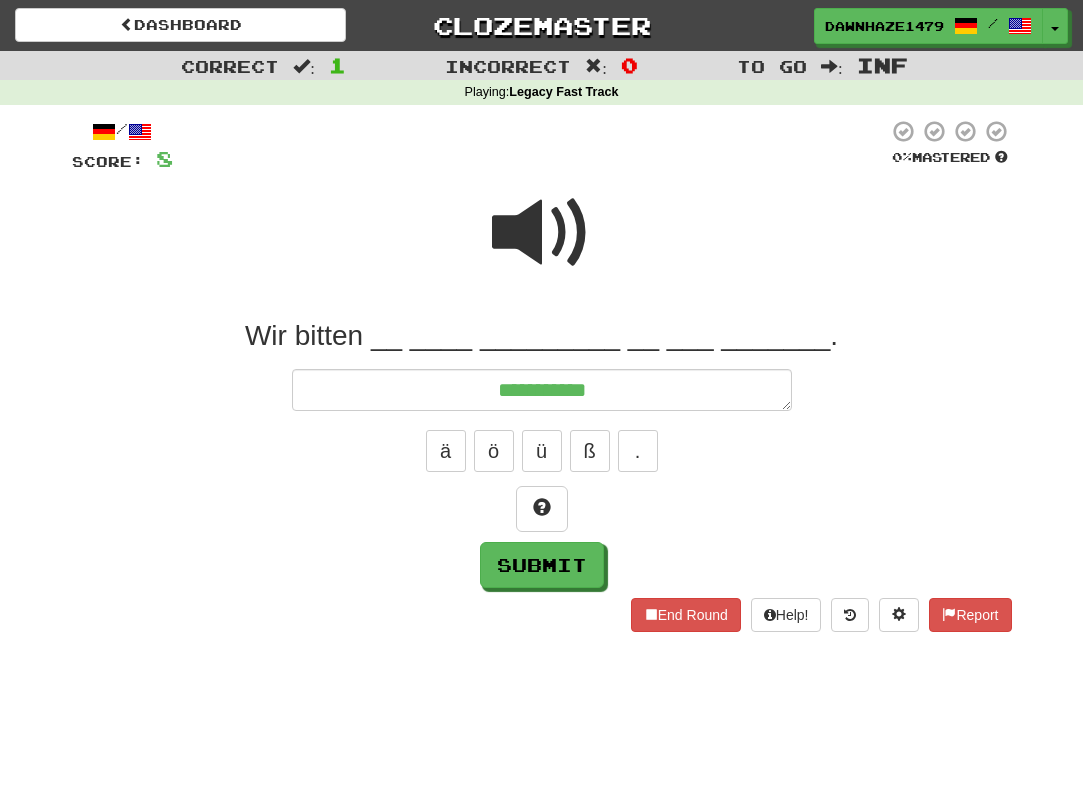 type on "*" 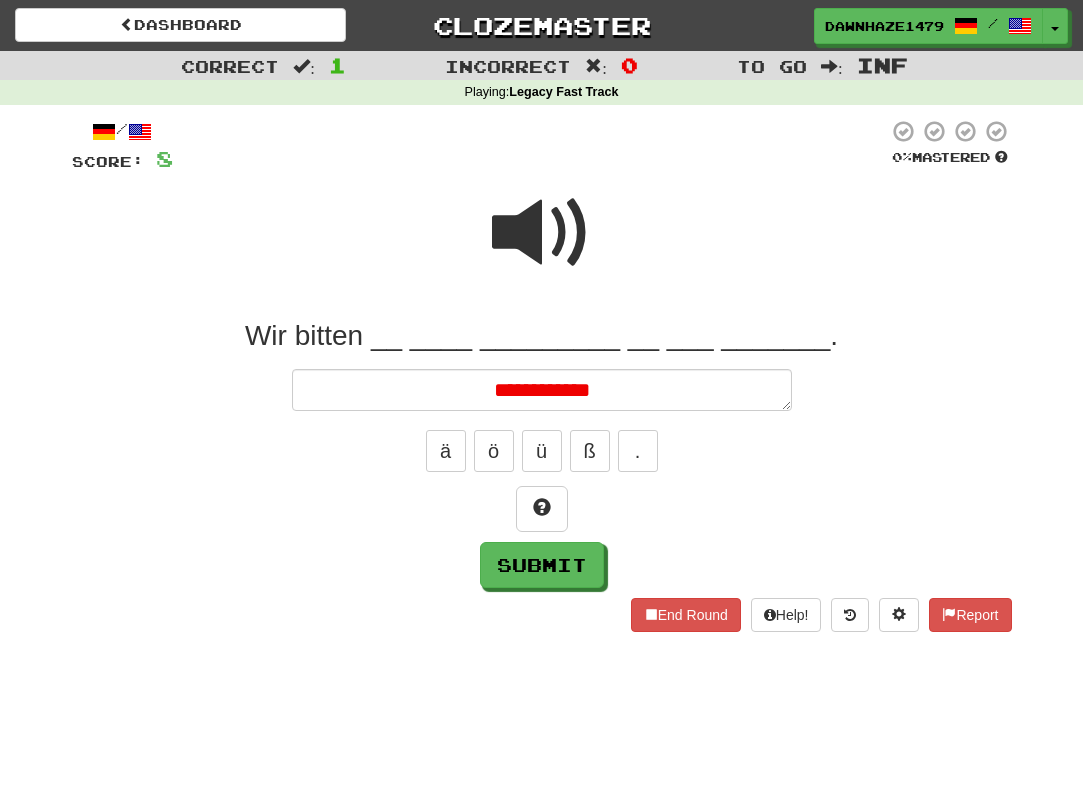 type on "*" 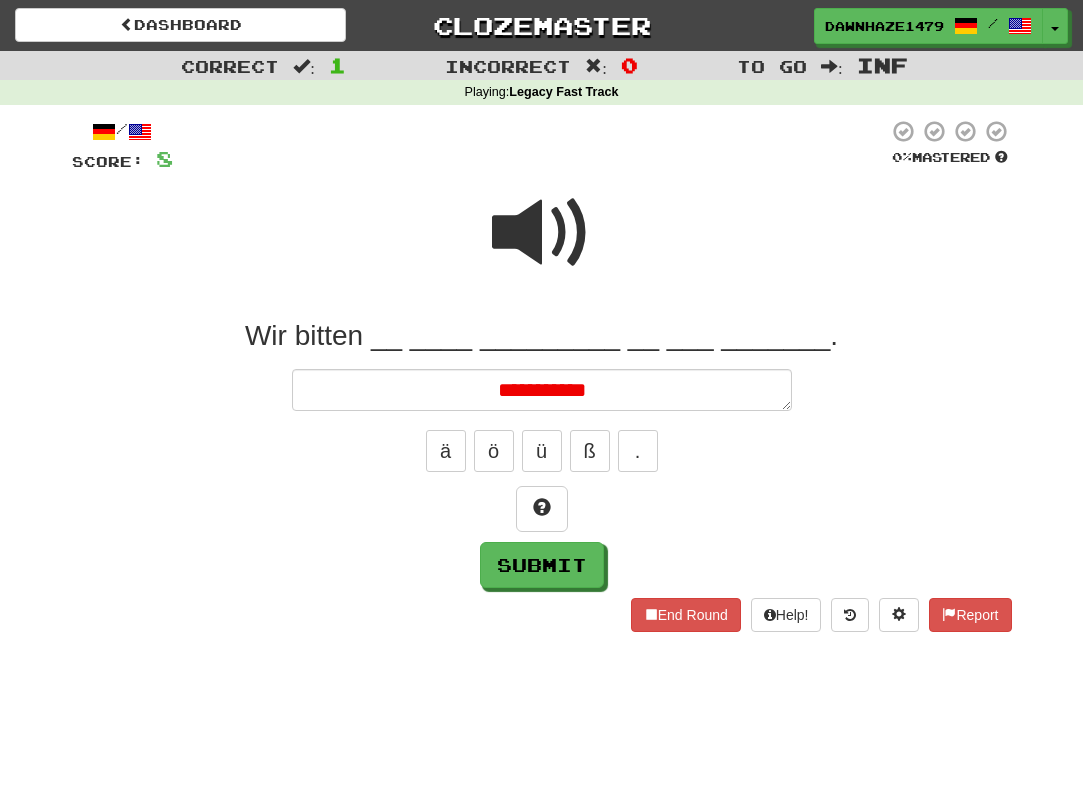 type on "*" 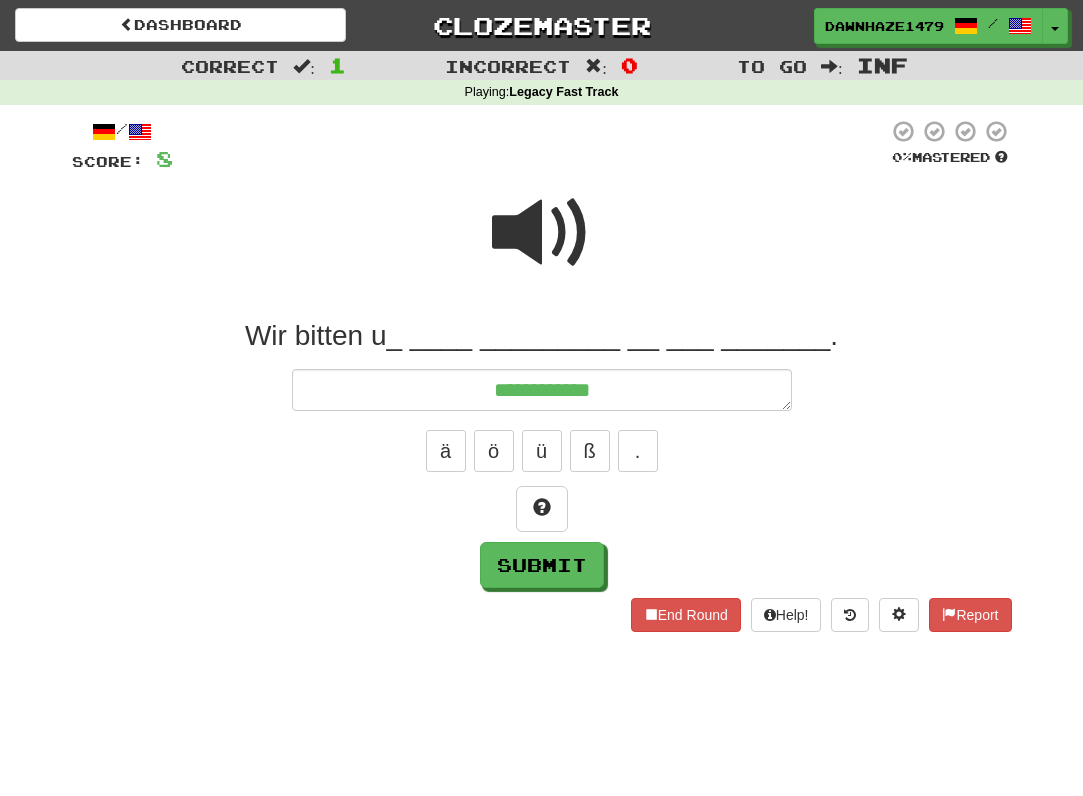 type on "*" 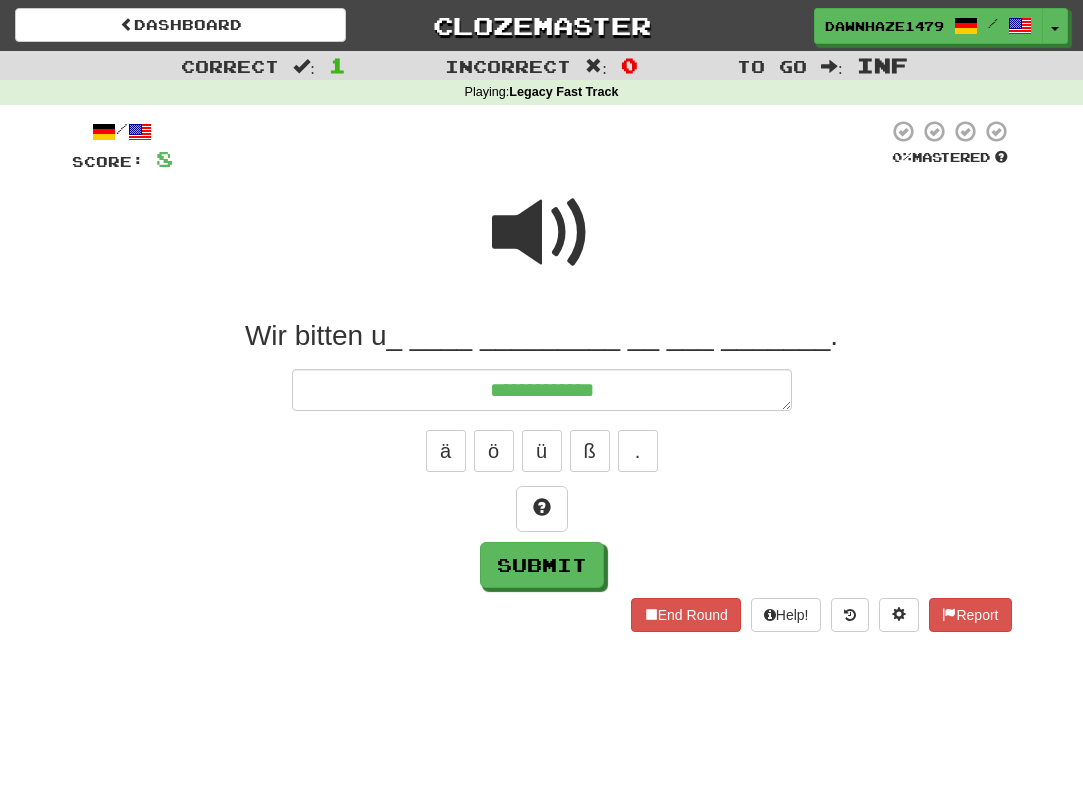 type on "*" 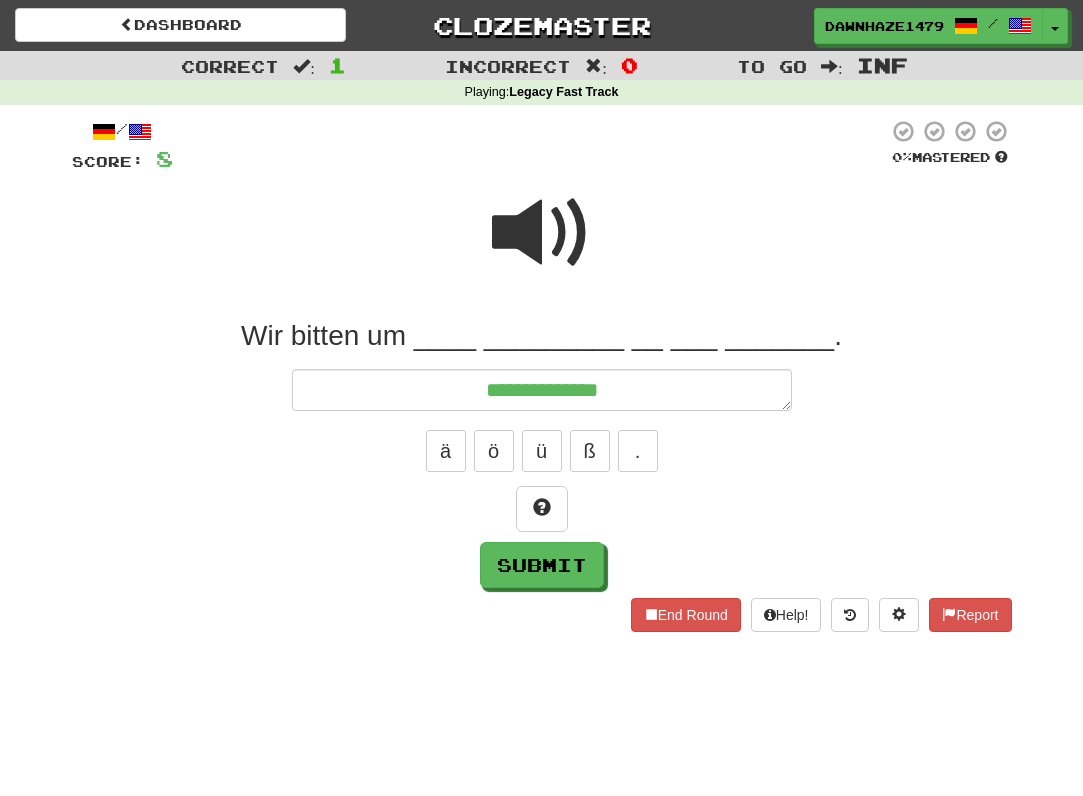 type on "*" 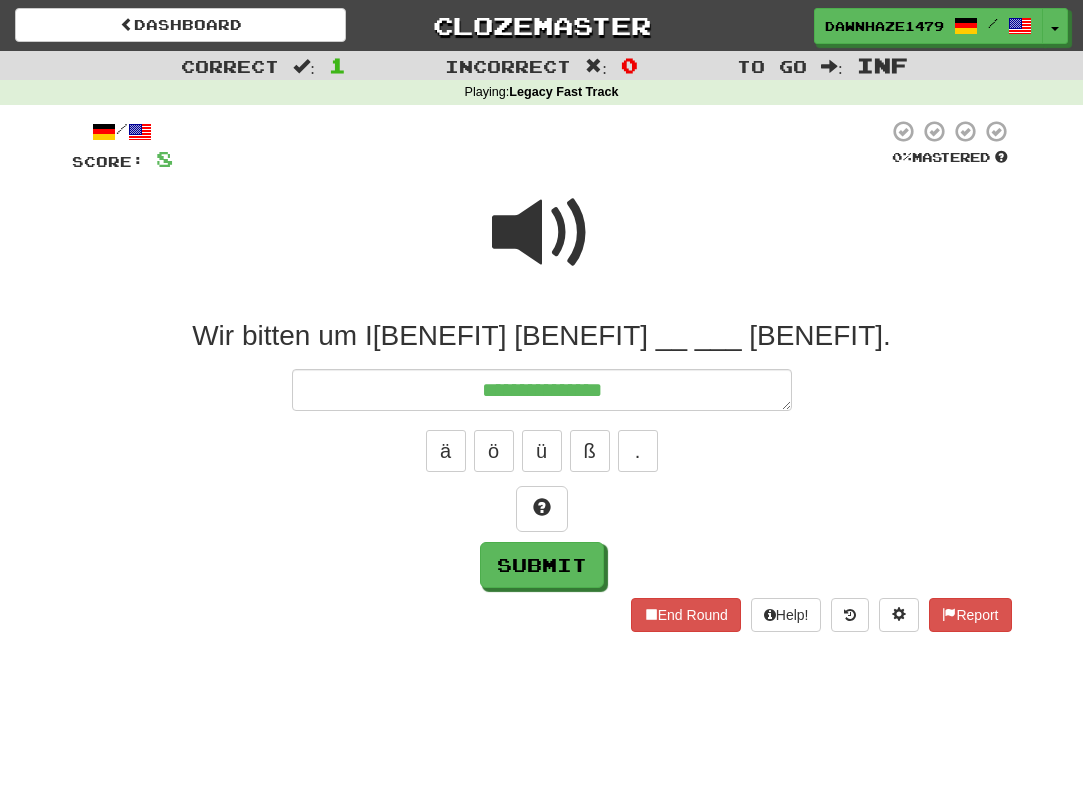 type on "*" 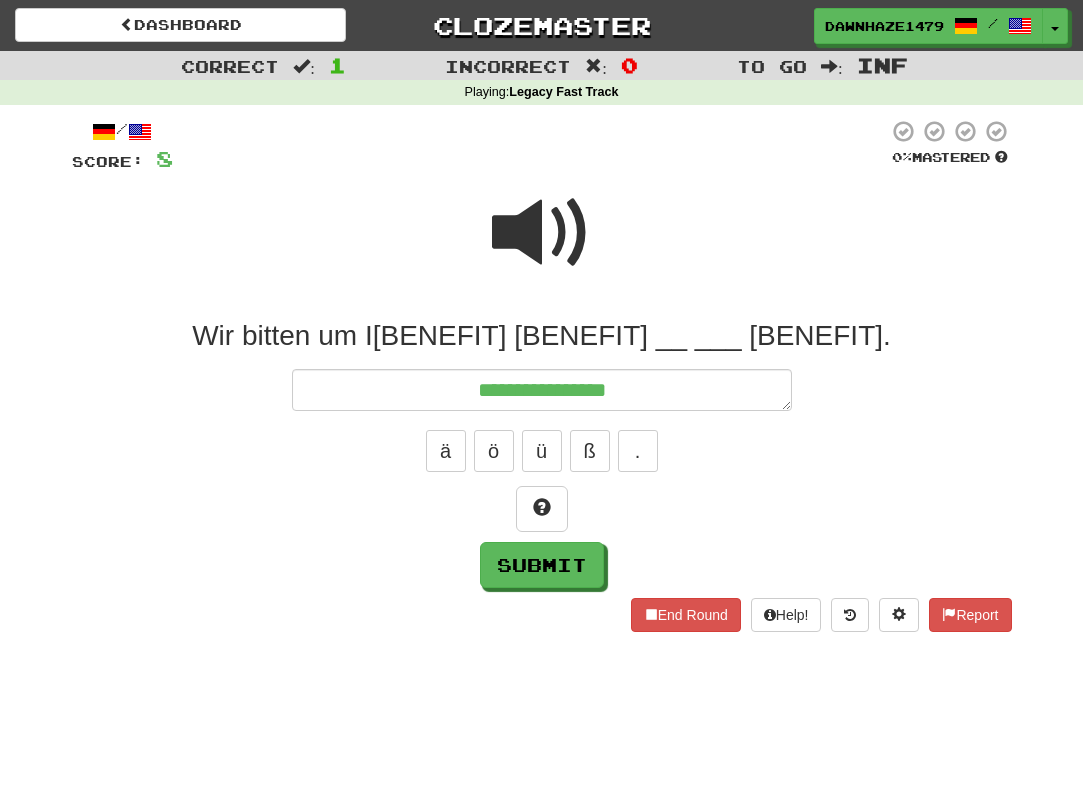 type on "*" 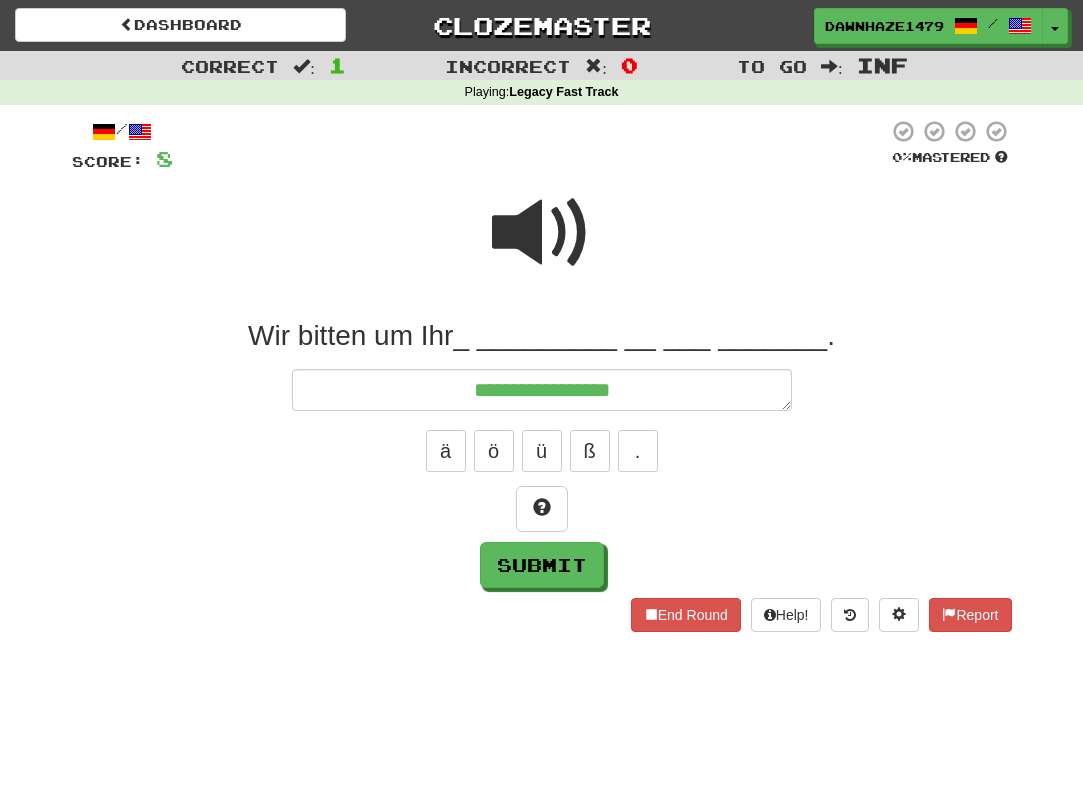 type on "*" 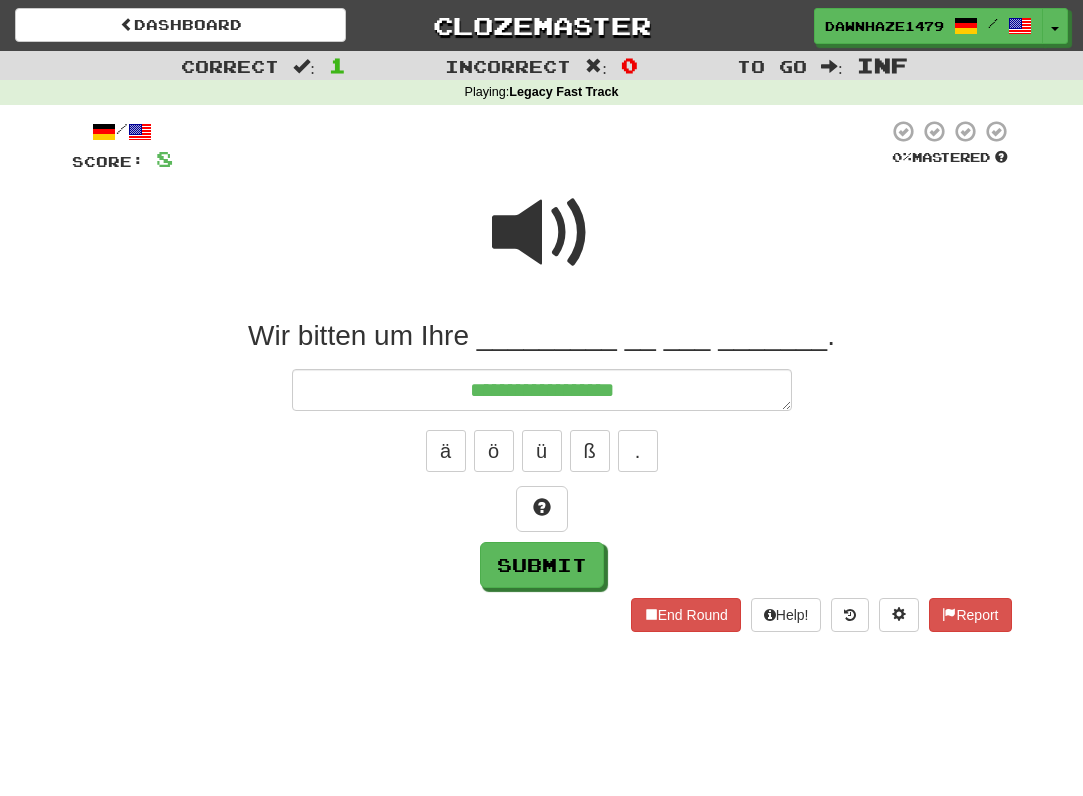type on "*" 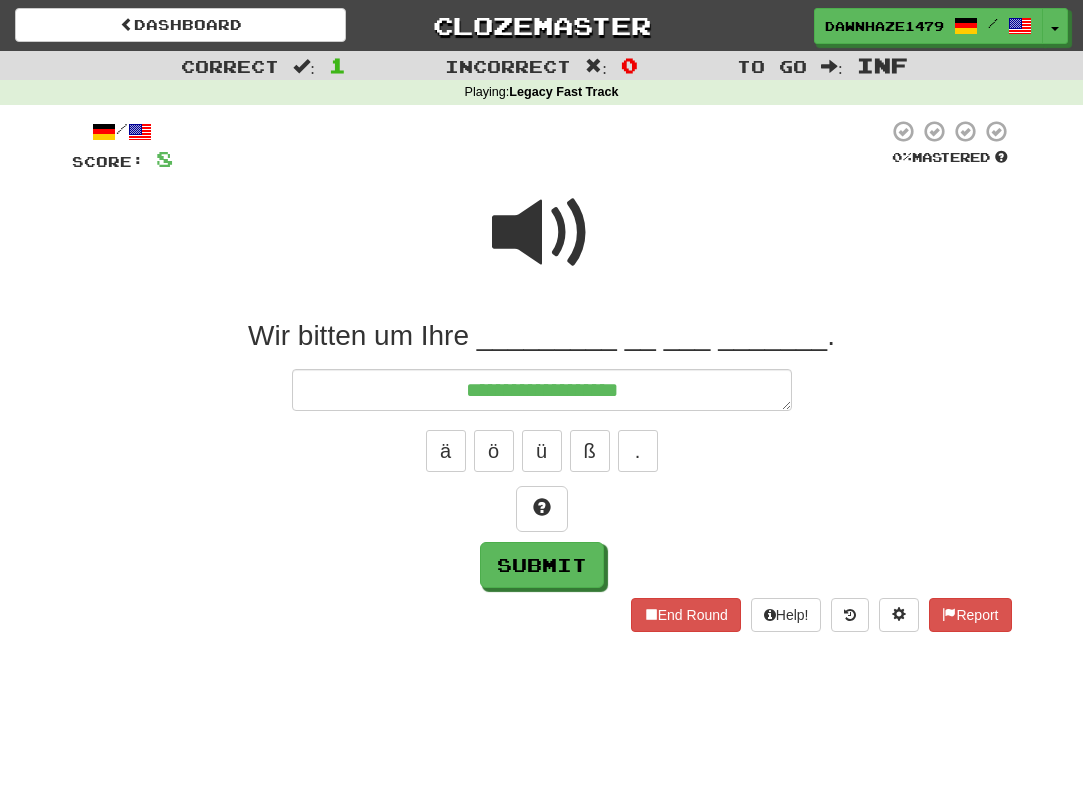type on "*" 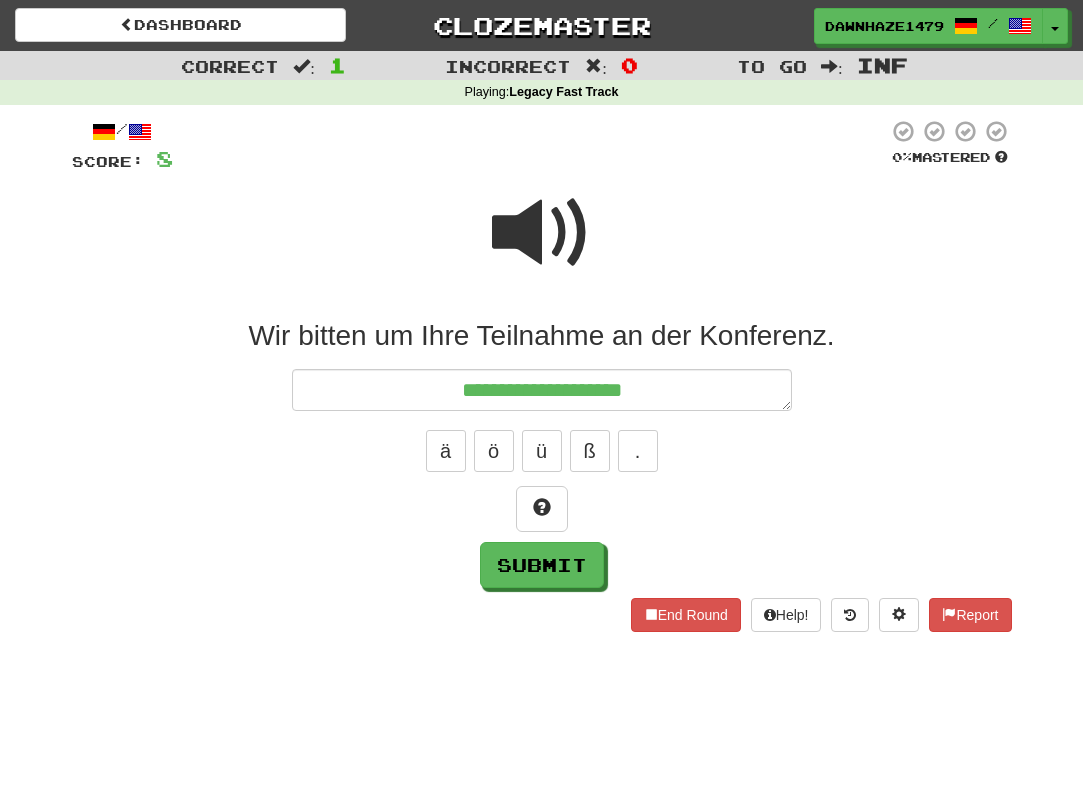 type on "*" 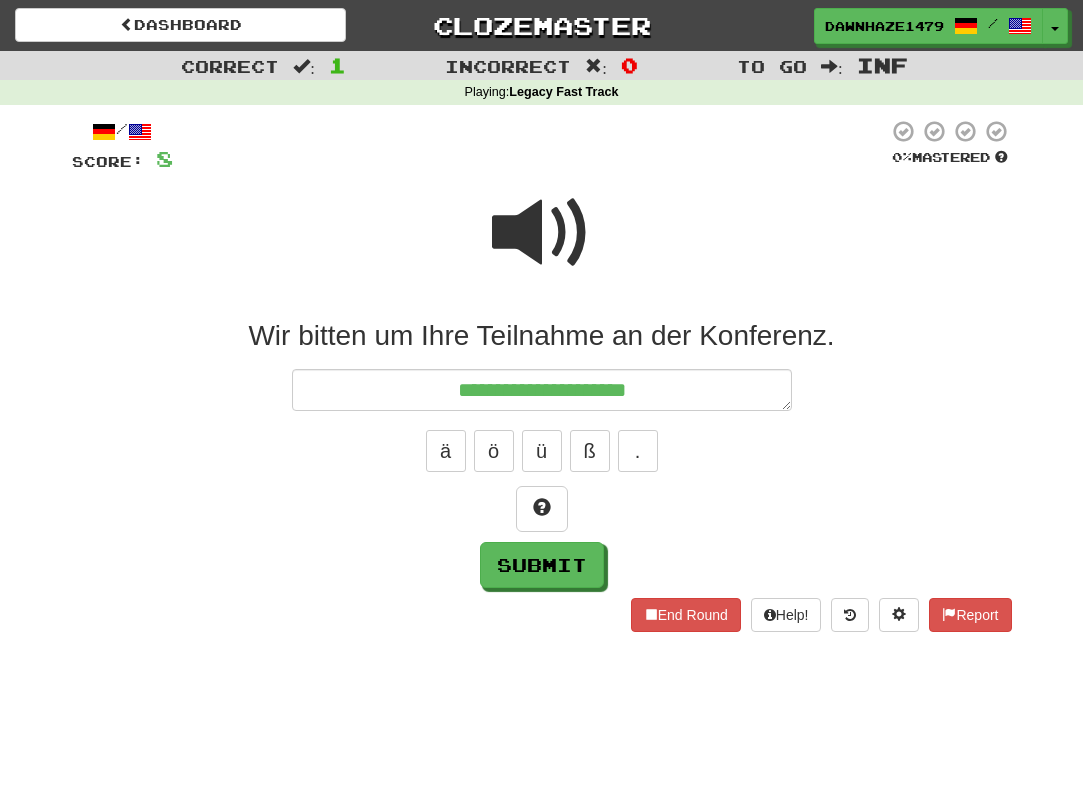 type on "*" 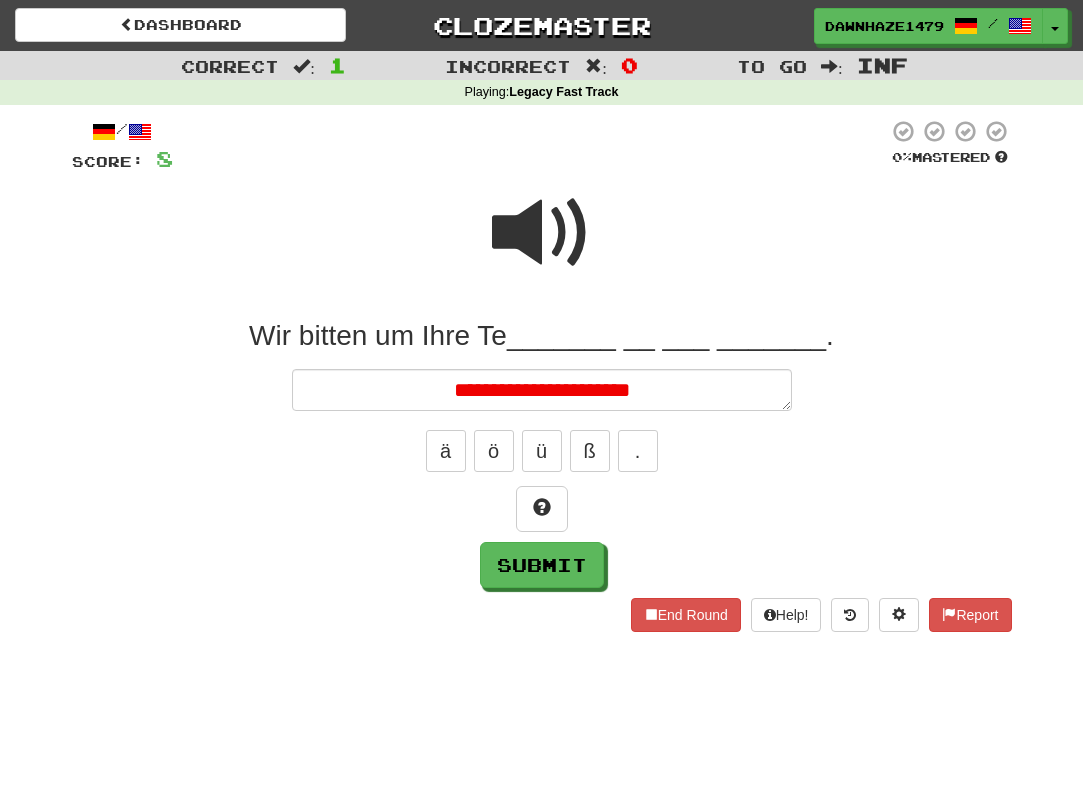 type on "*" 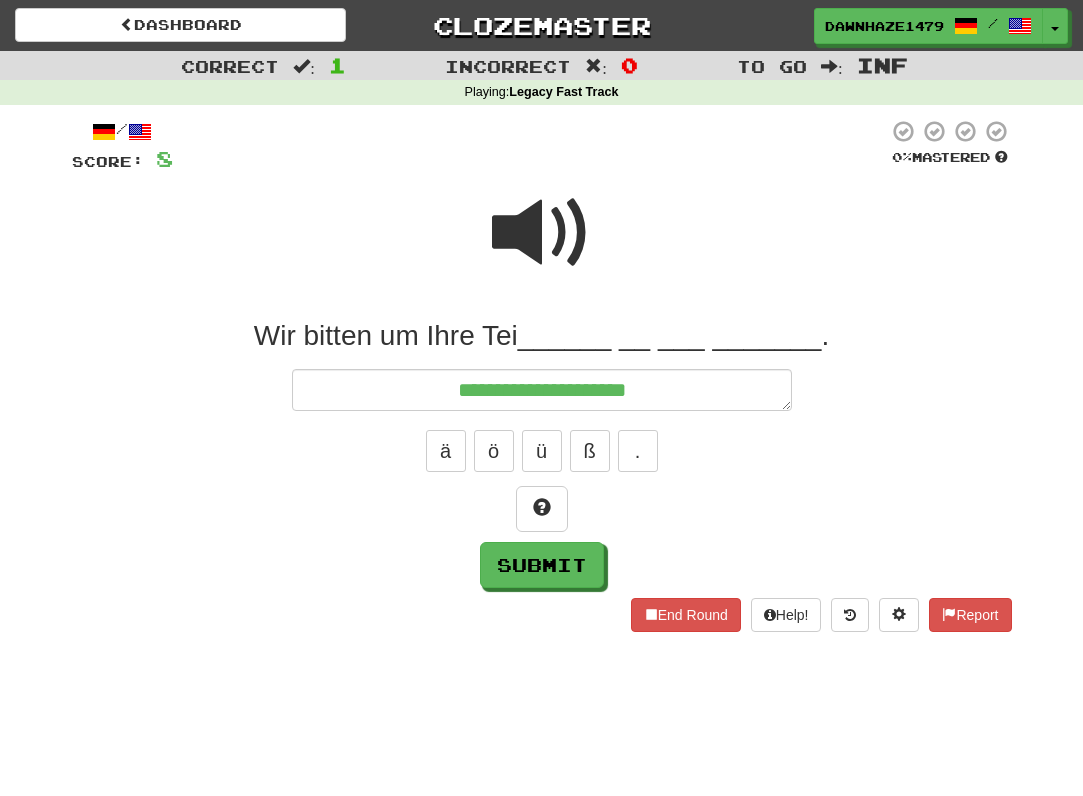 type on "*" 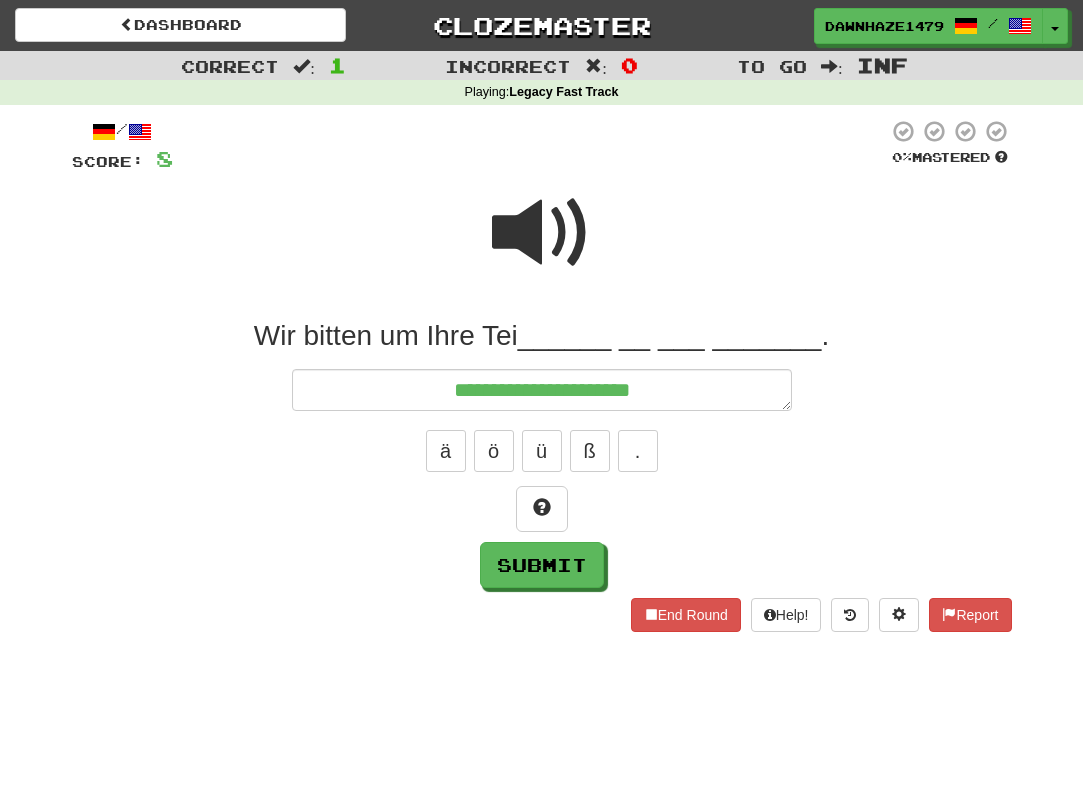 type on "*" 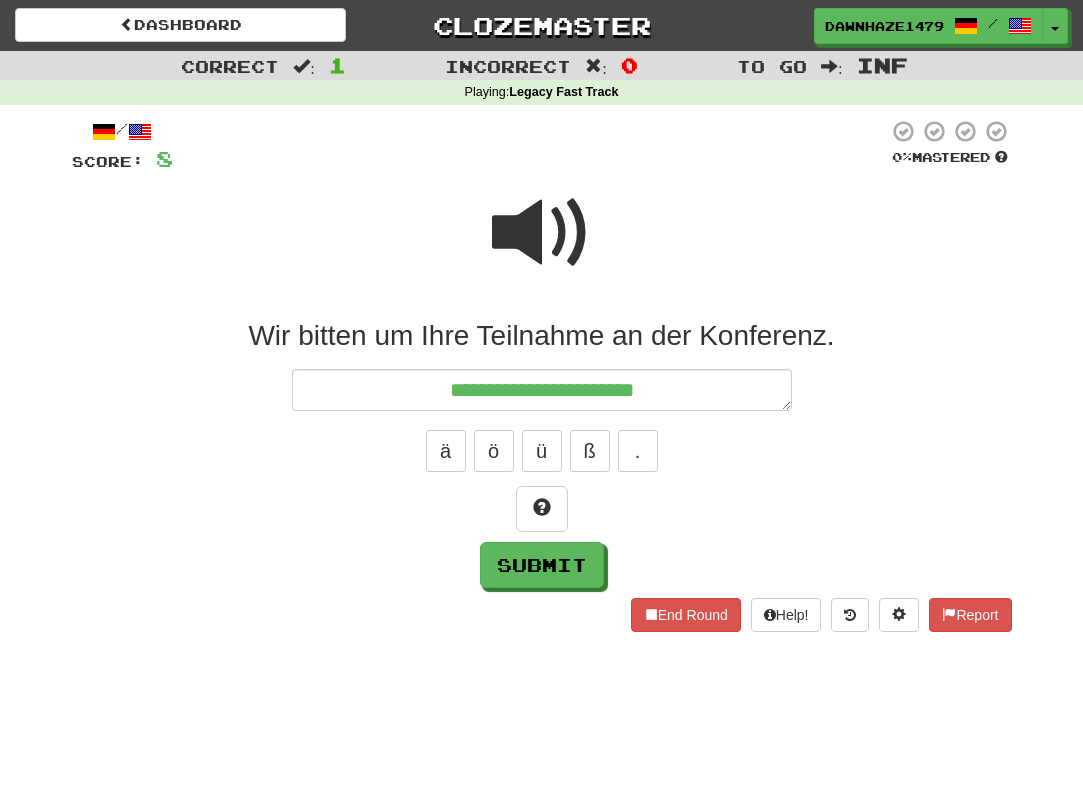 type on "*" 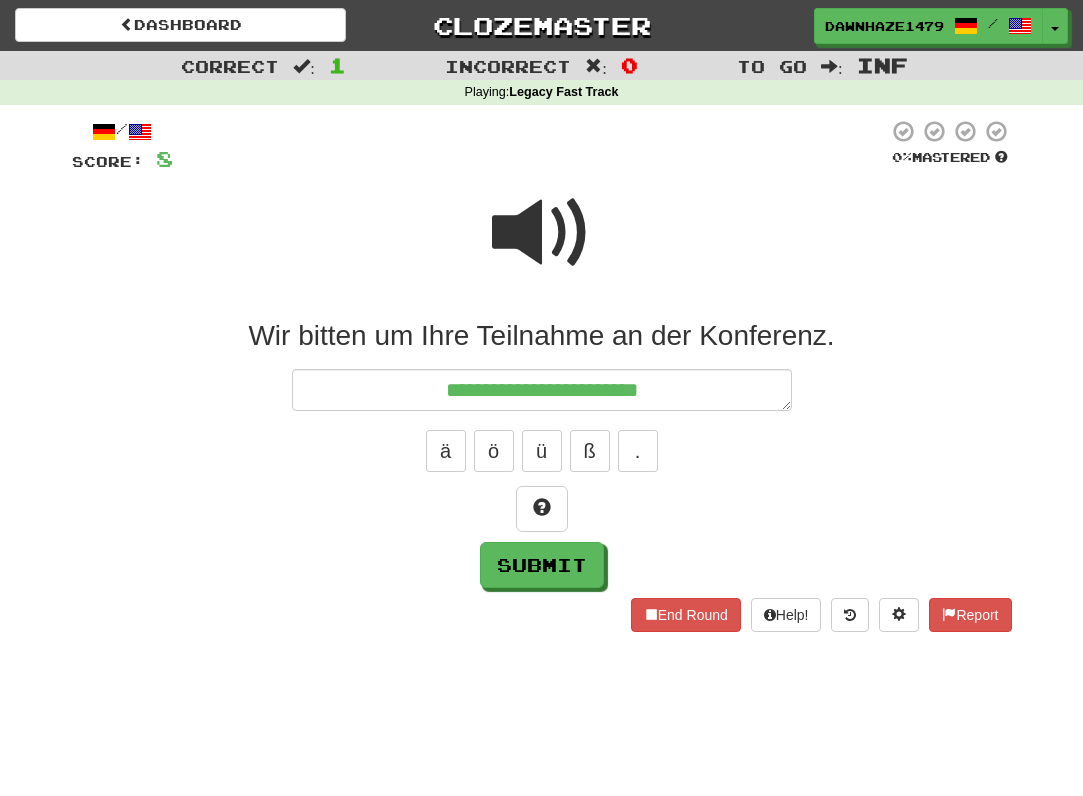 type on "*" 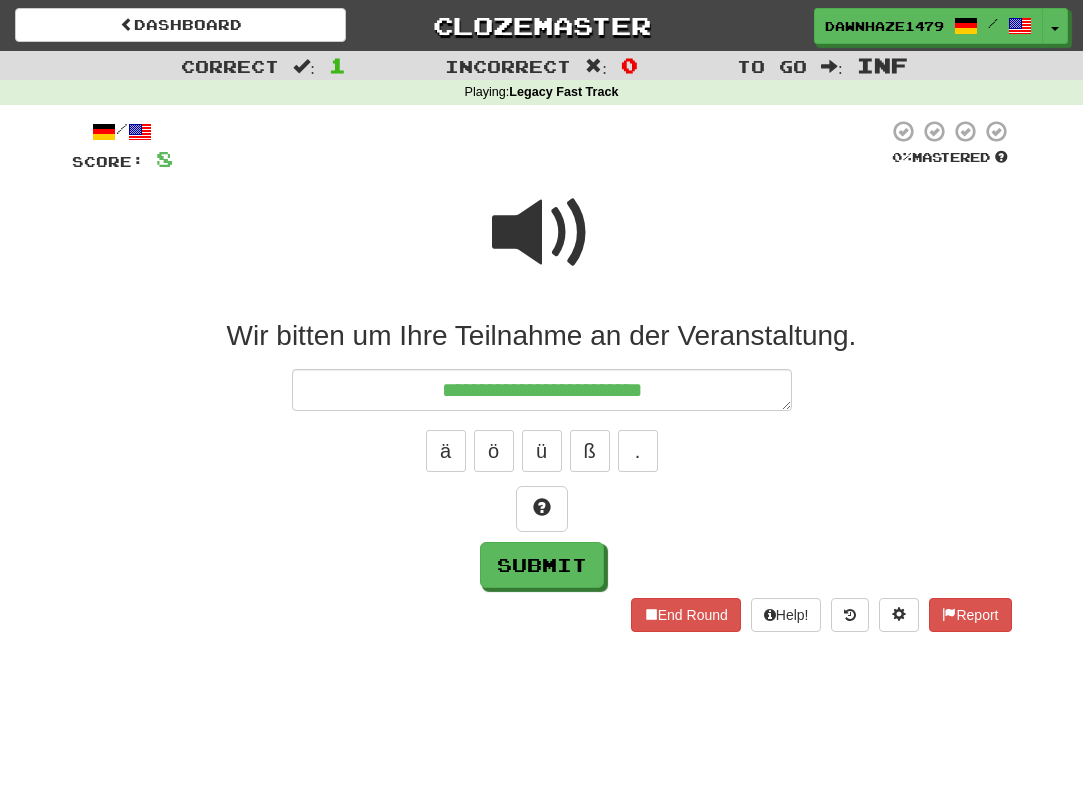 type on "*" 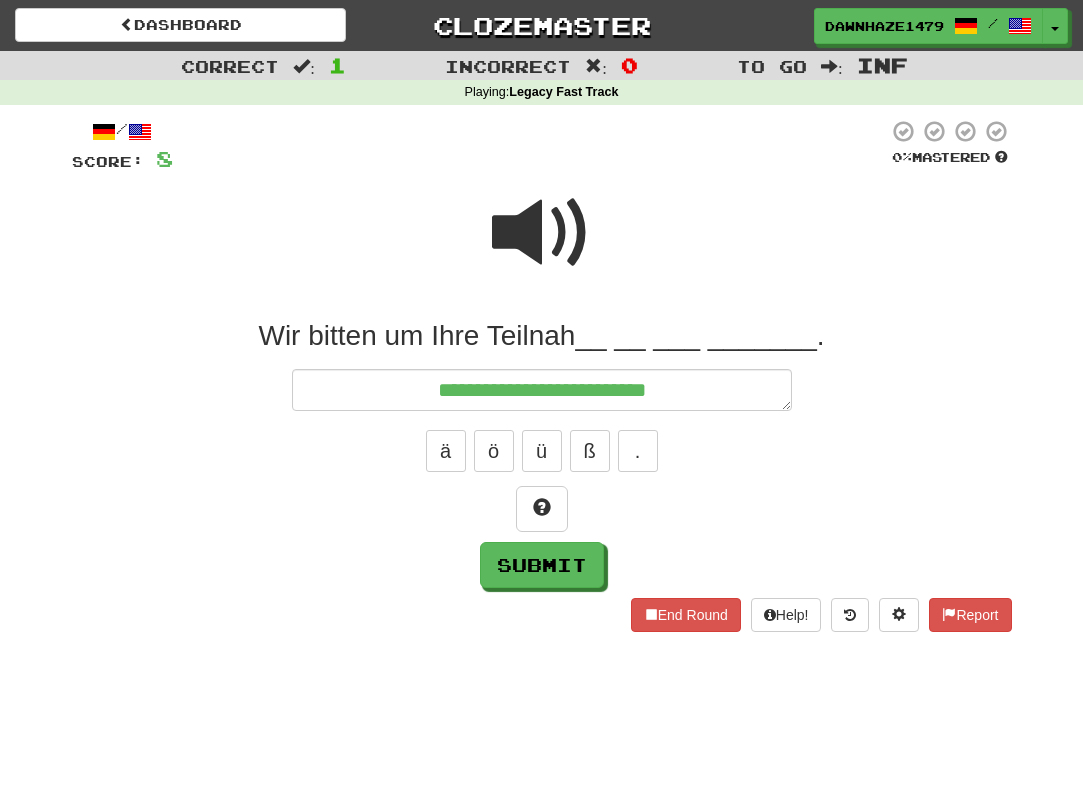 type on "*" 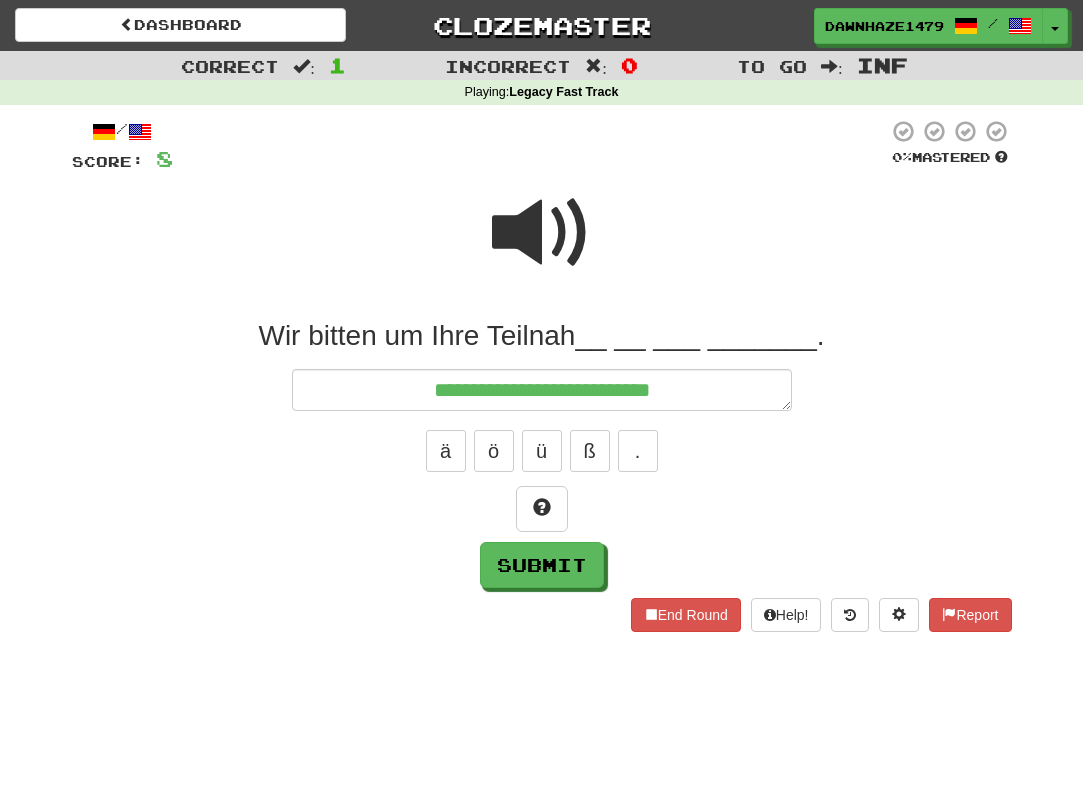 type on "*" 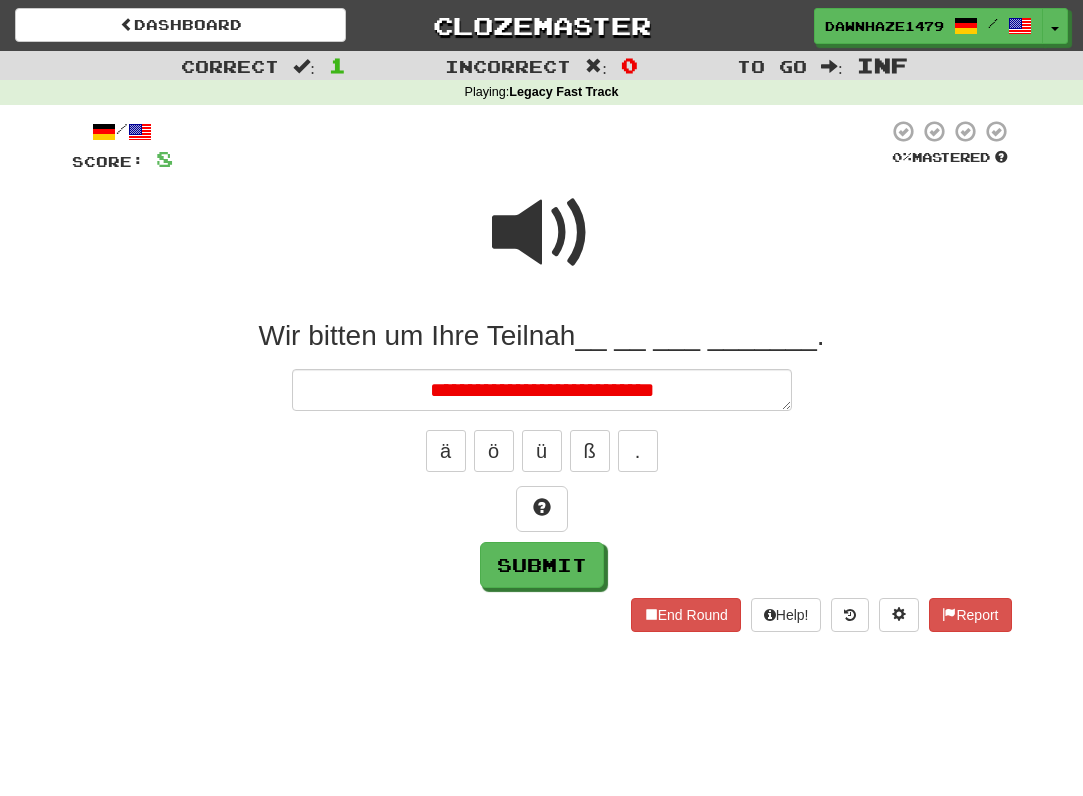 type on "*" 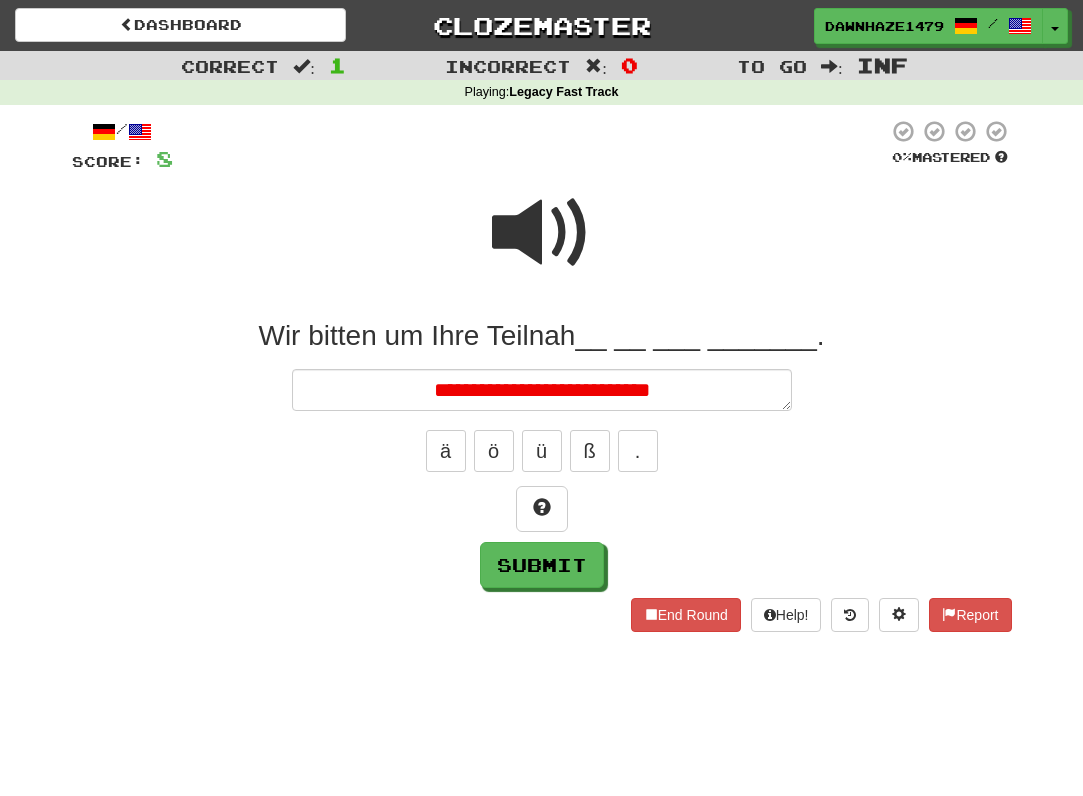 type on "*" 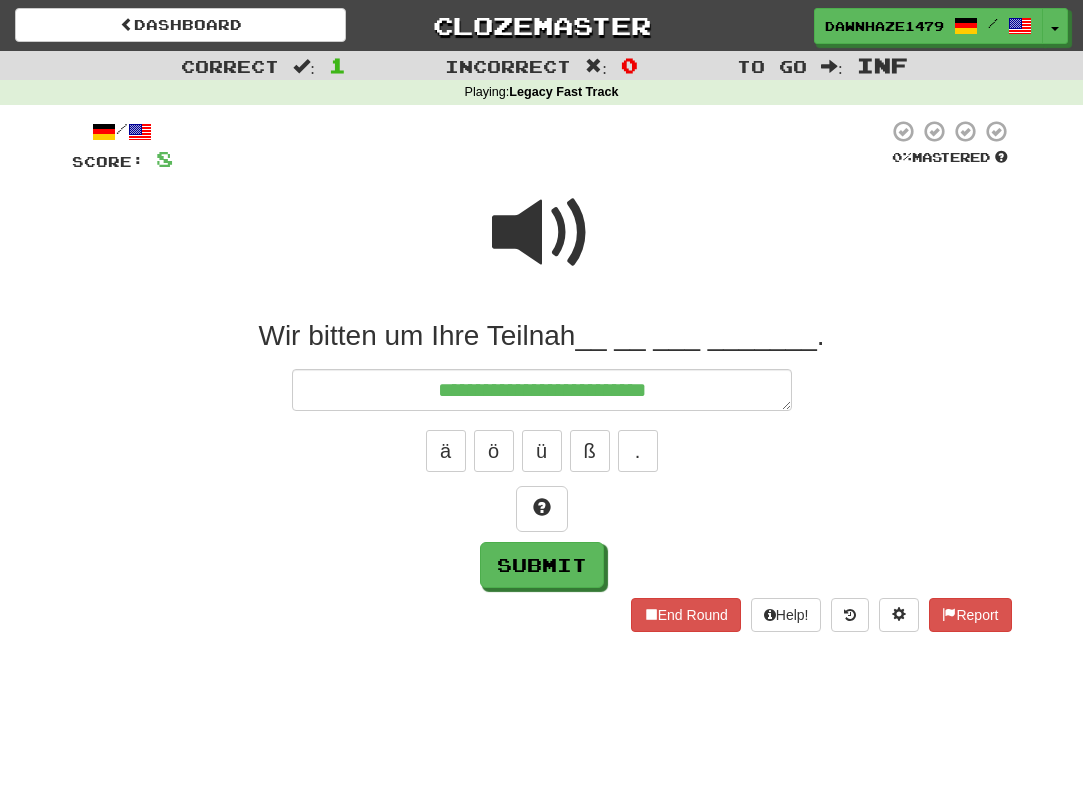 type on "*" 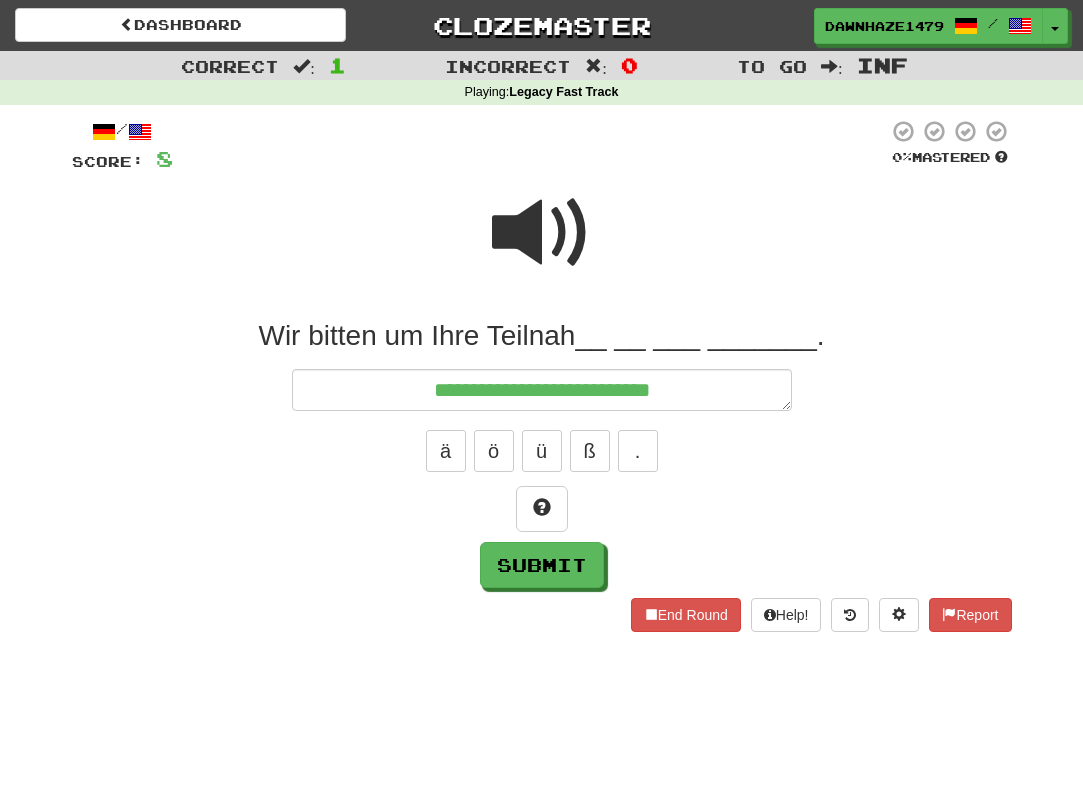 type on "*" 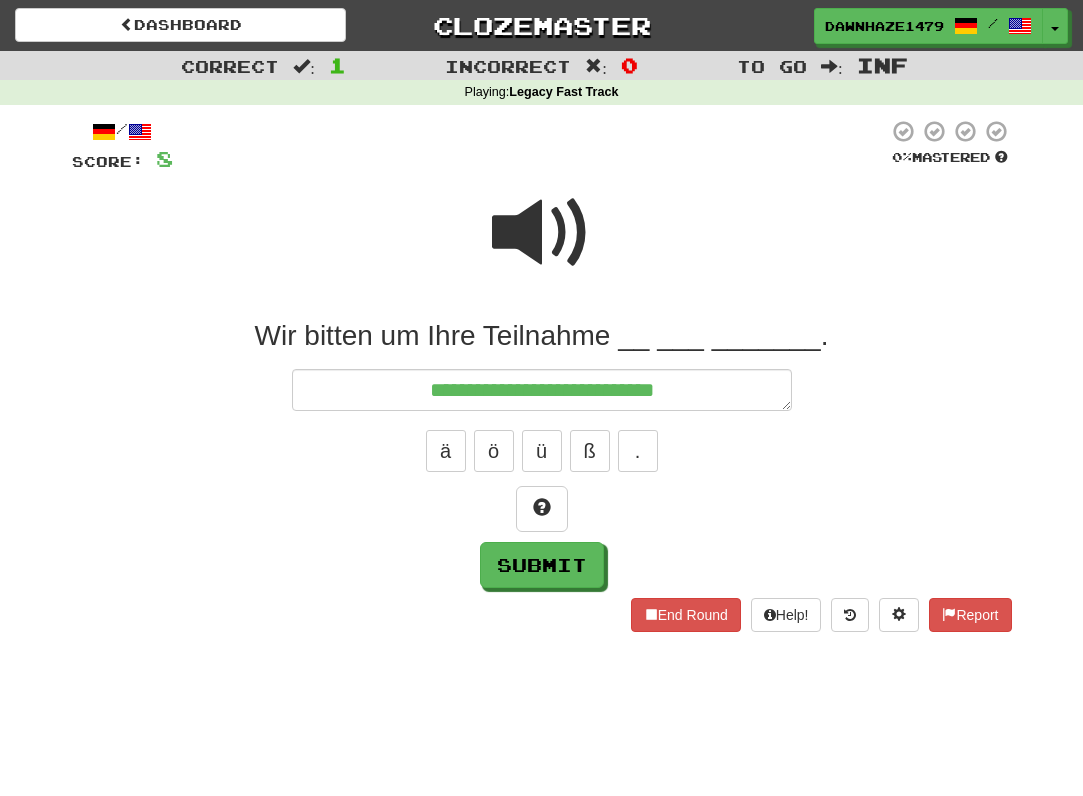 type on "*" 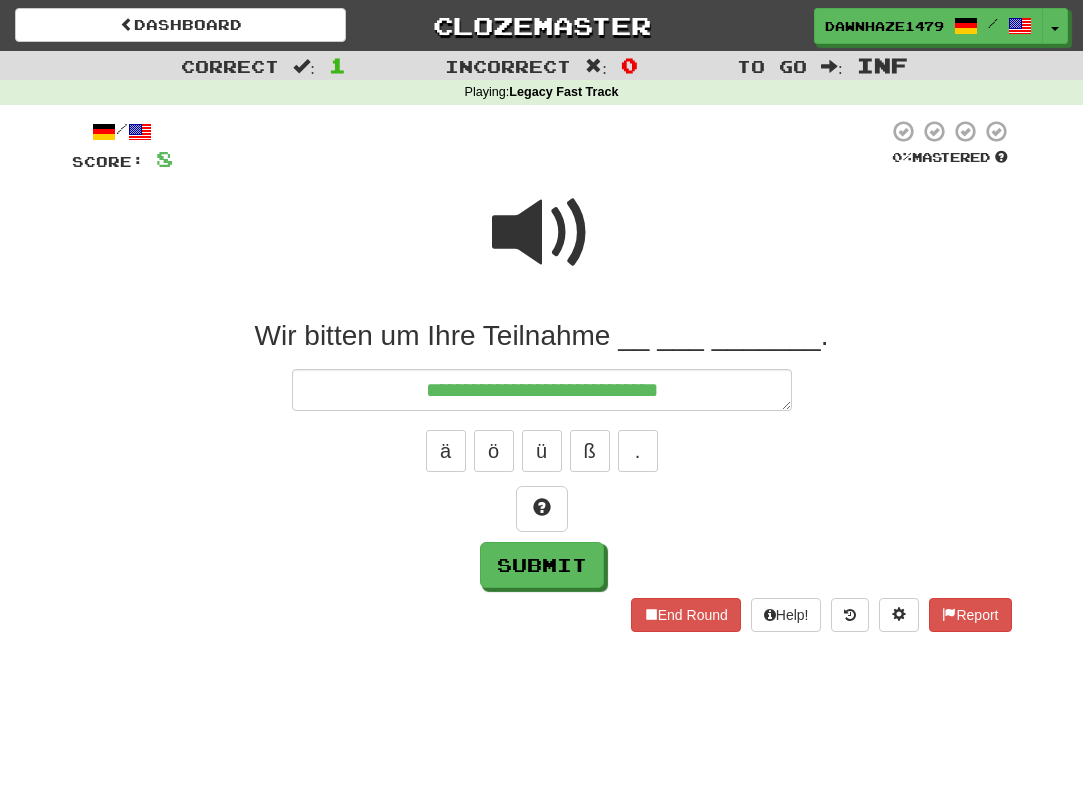 type on "*" 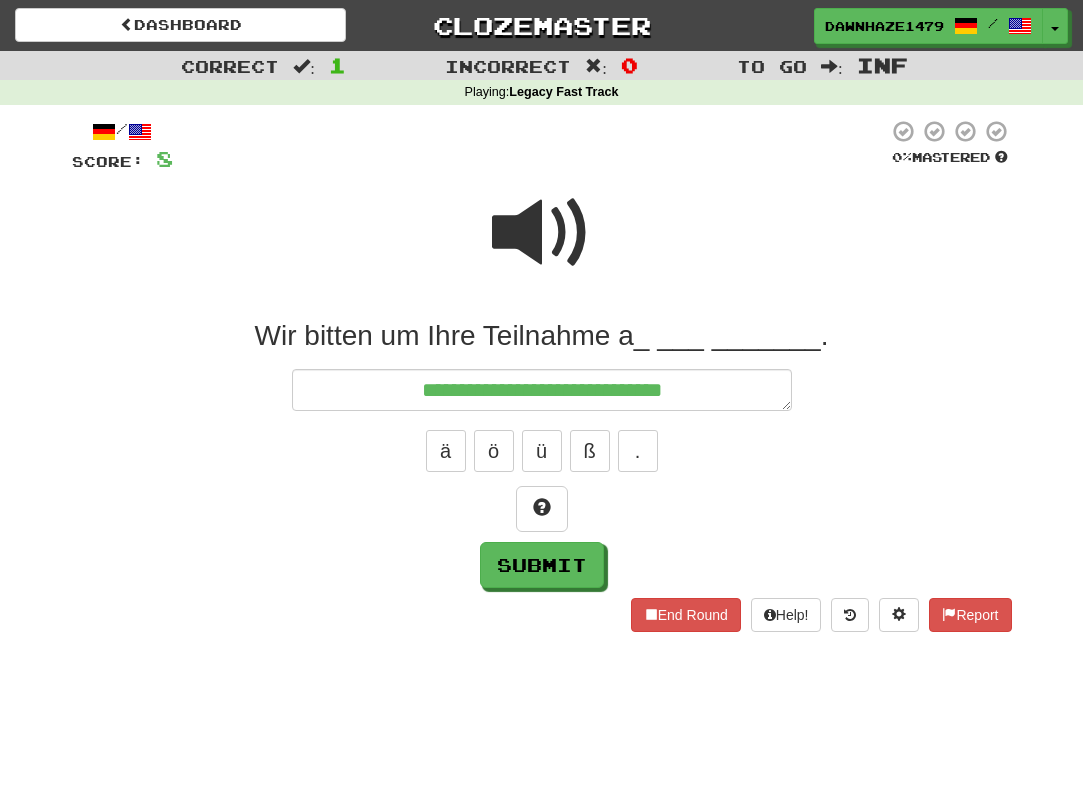type on "*" 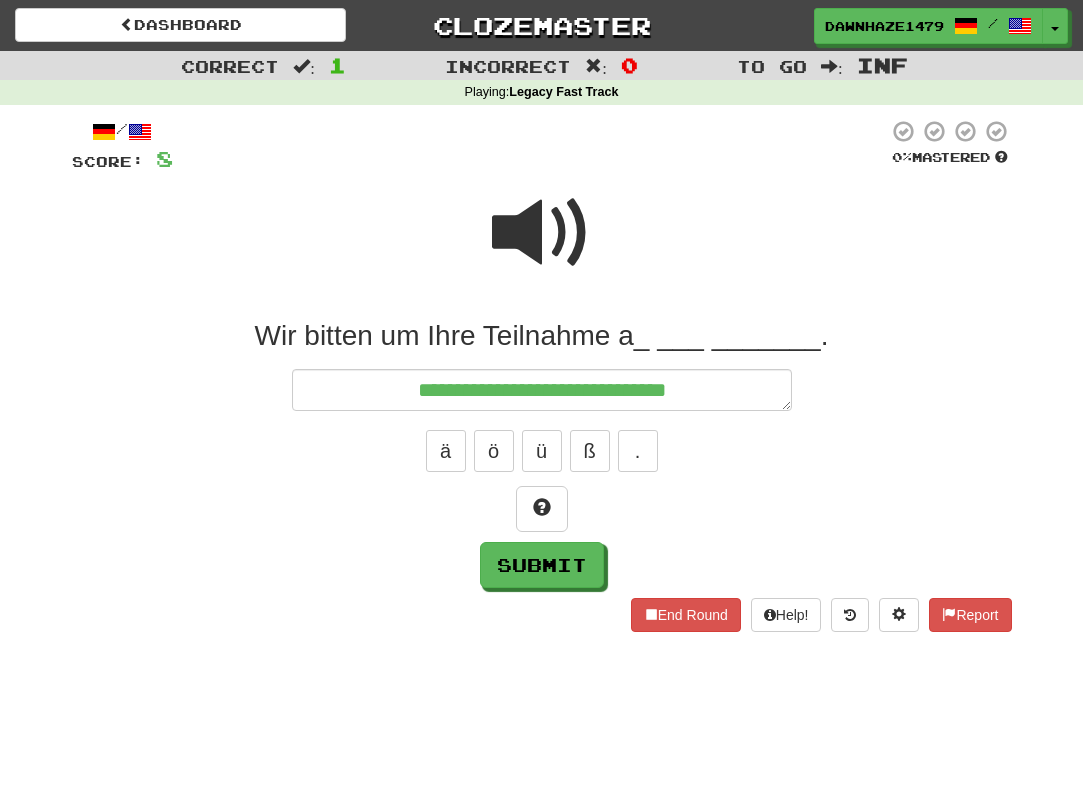 type on "*" 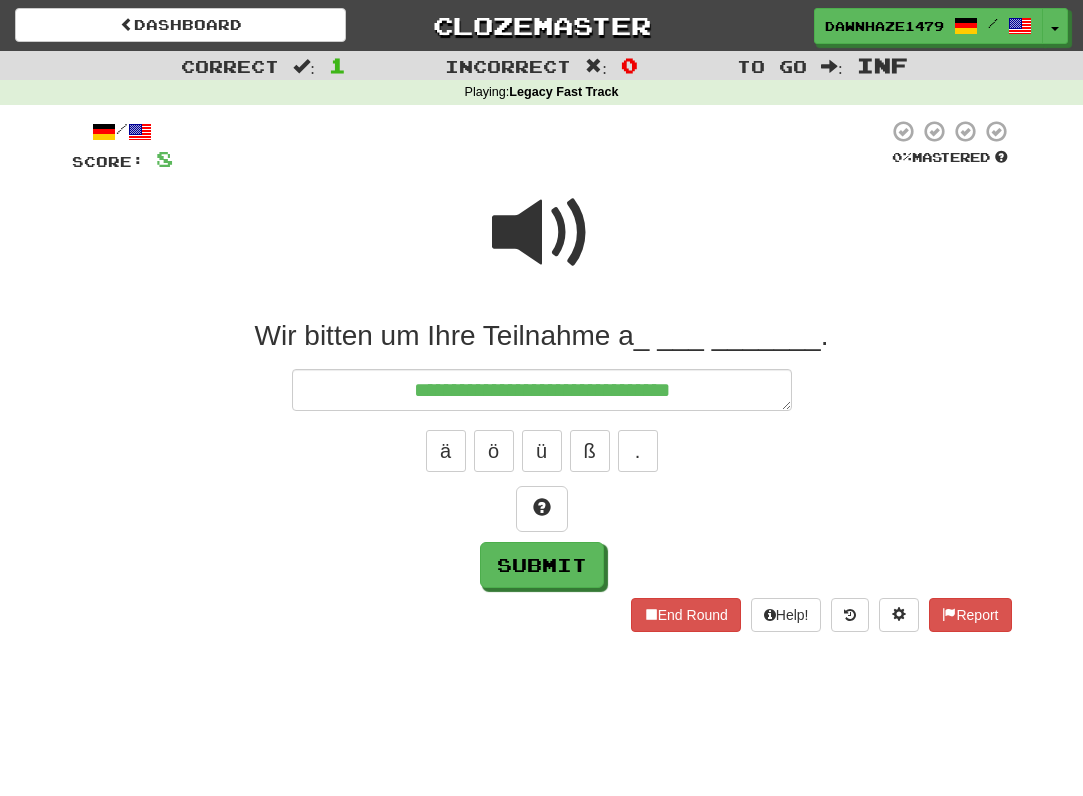 type on "*" 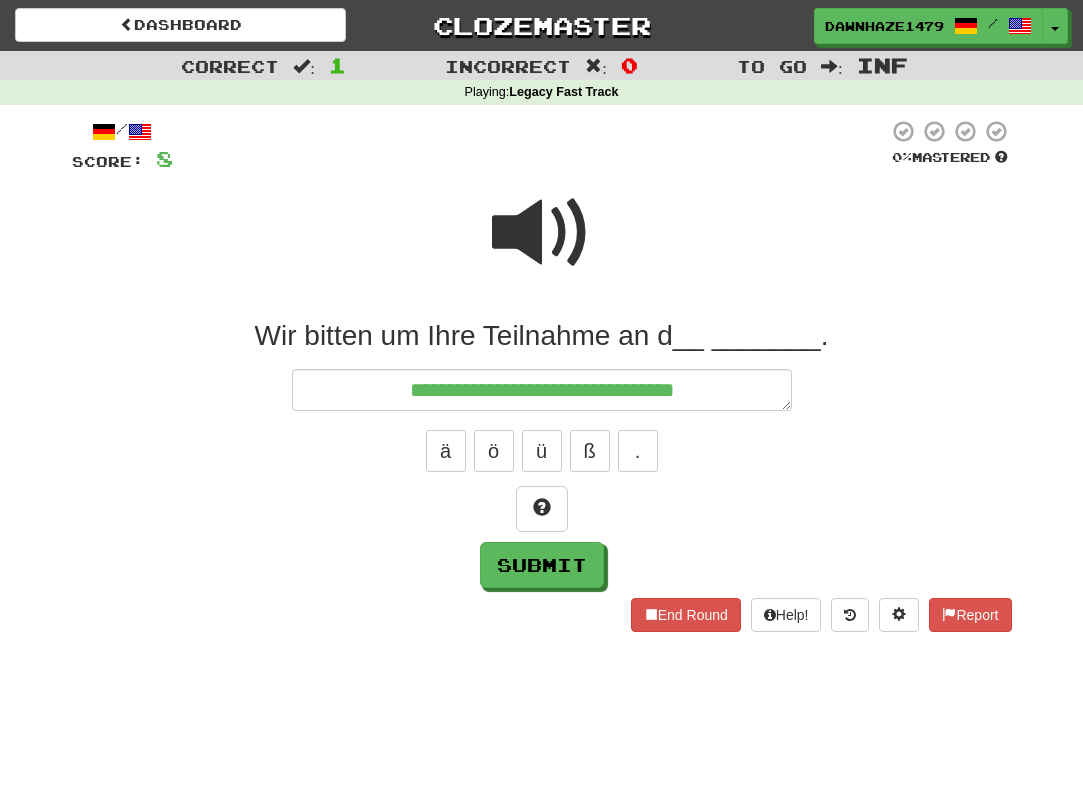 type on "*" 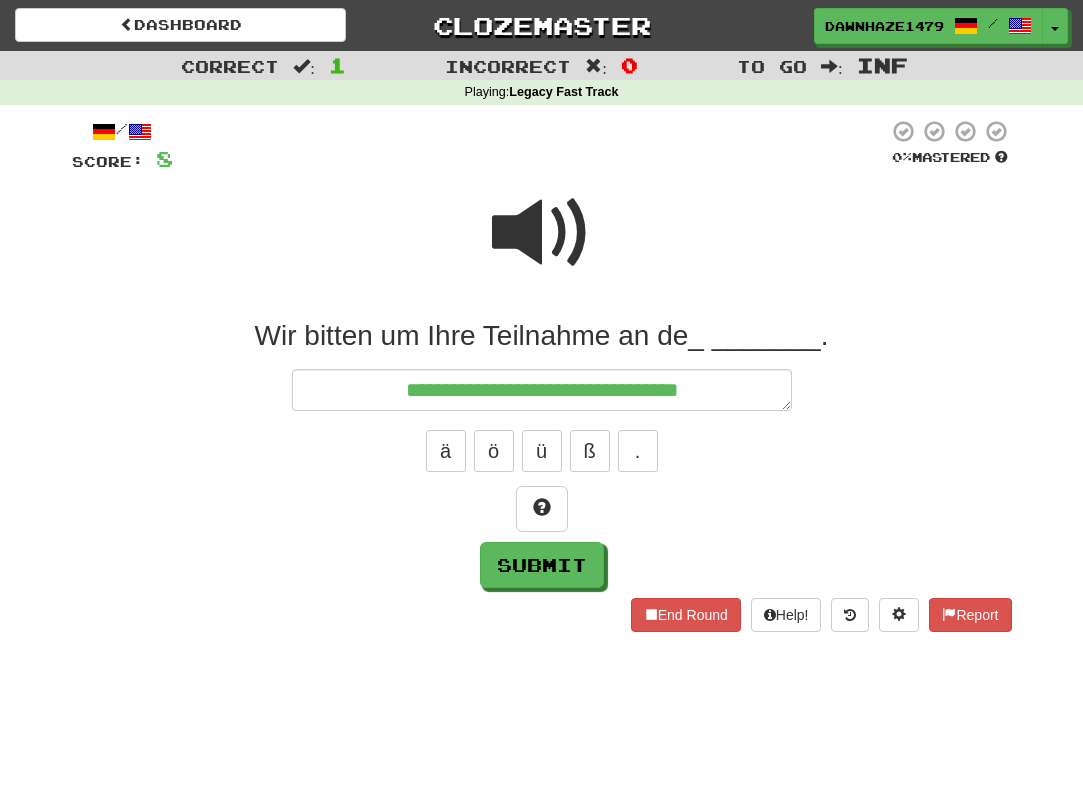 type on "*" 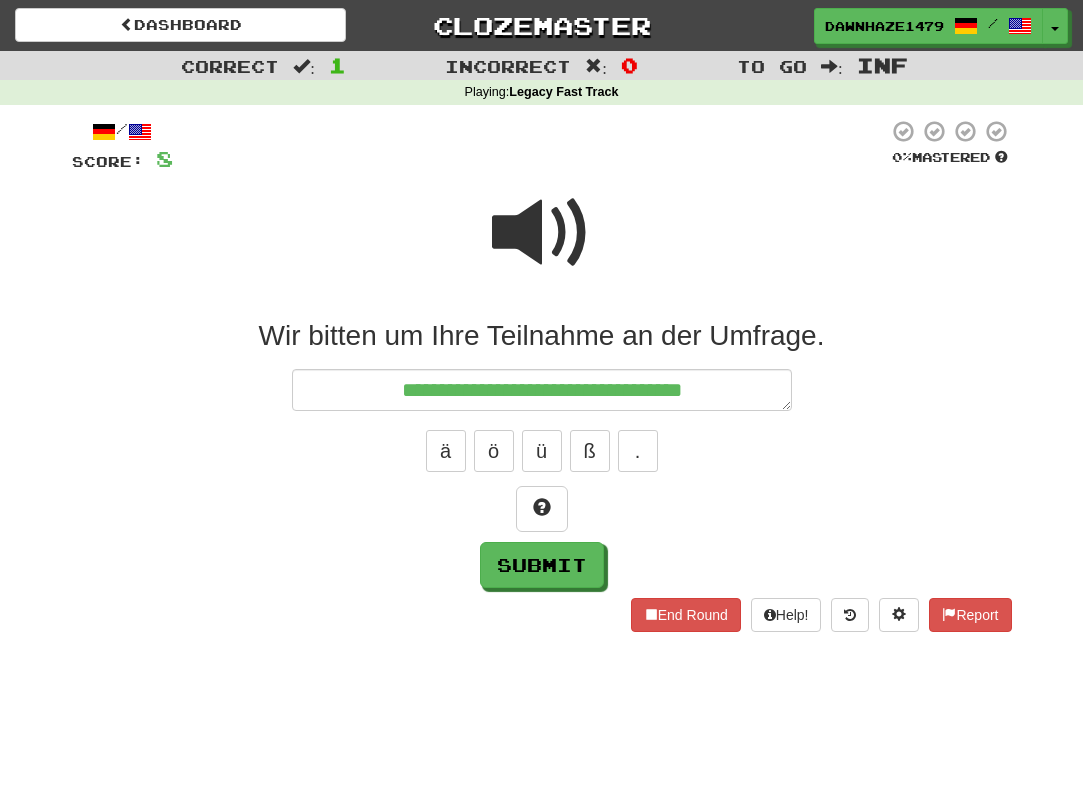 type on "*" 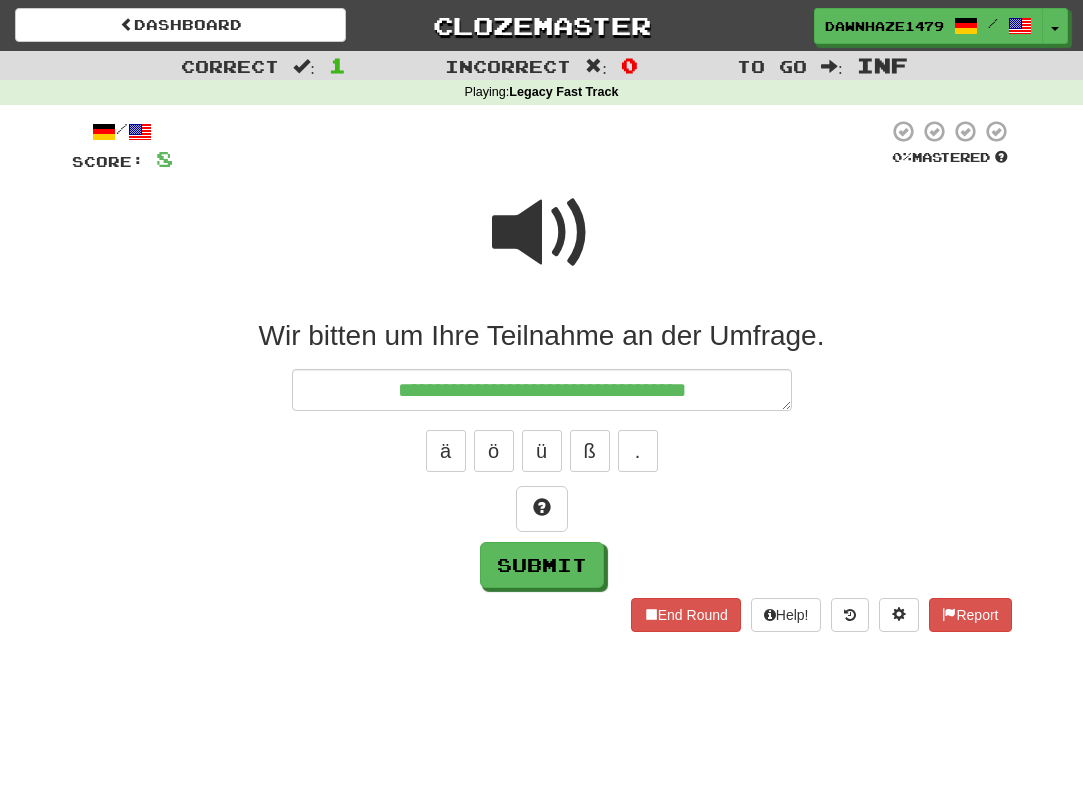 type on "*" 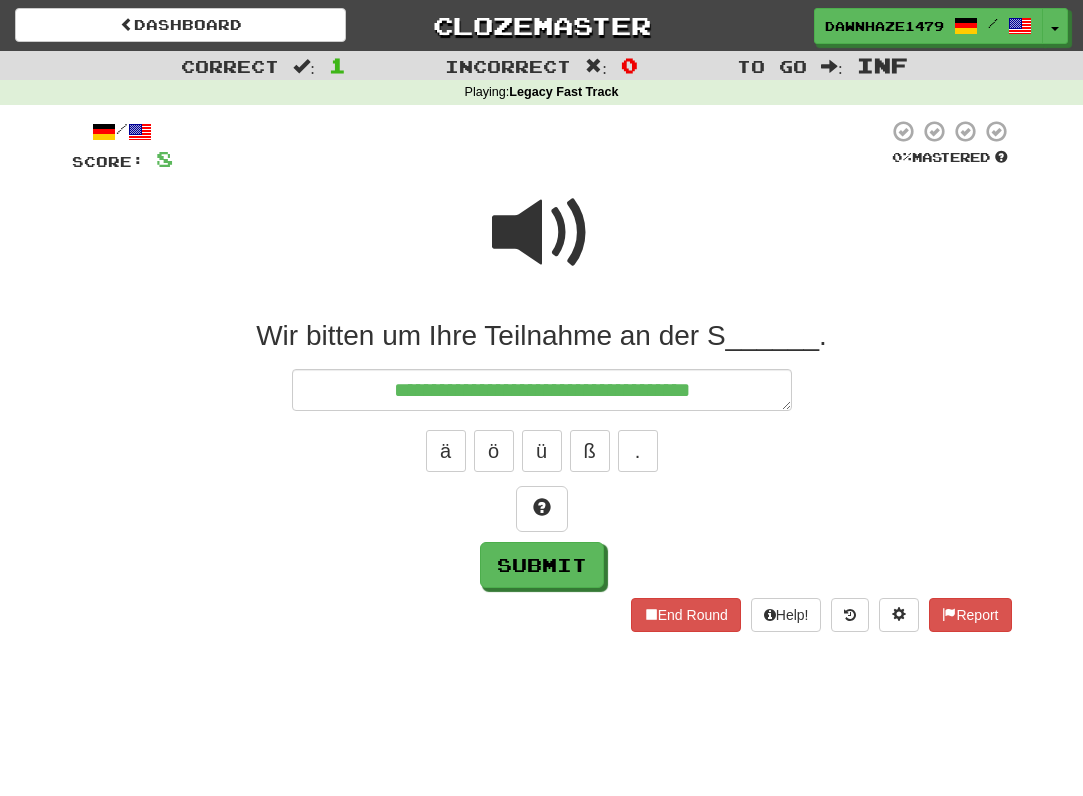 type on "*" 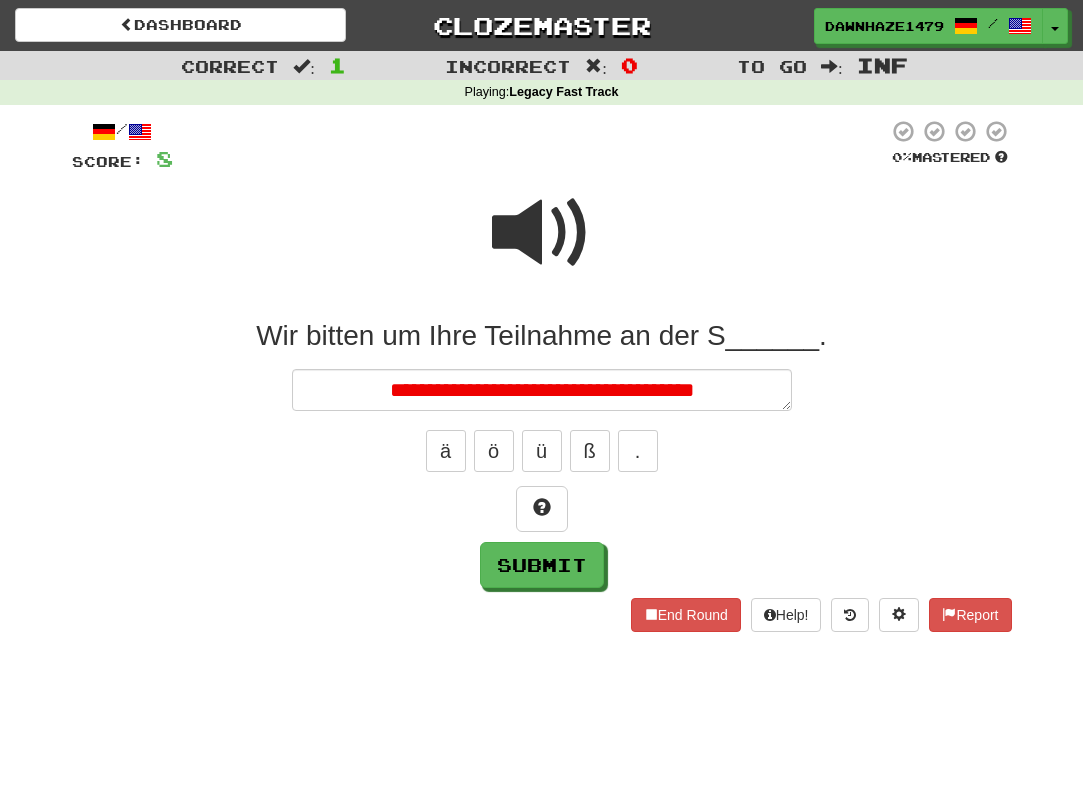 type on "*" 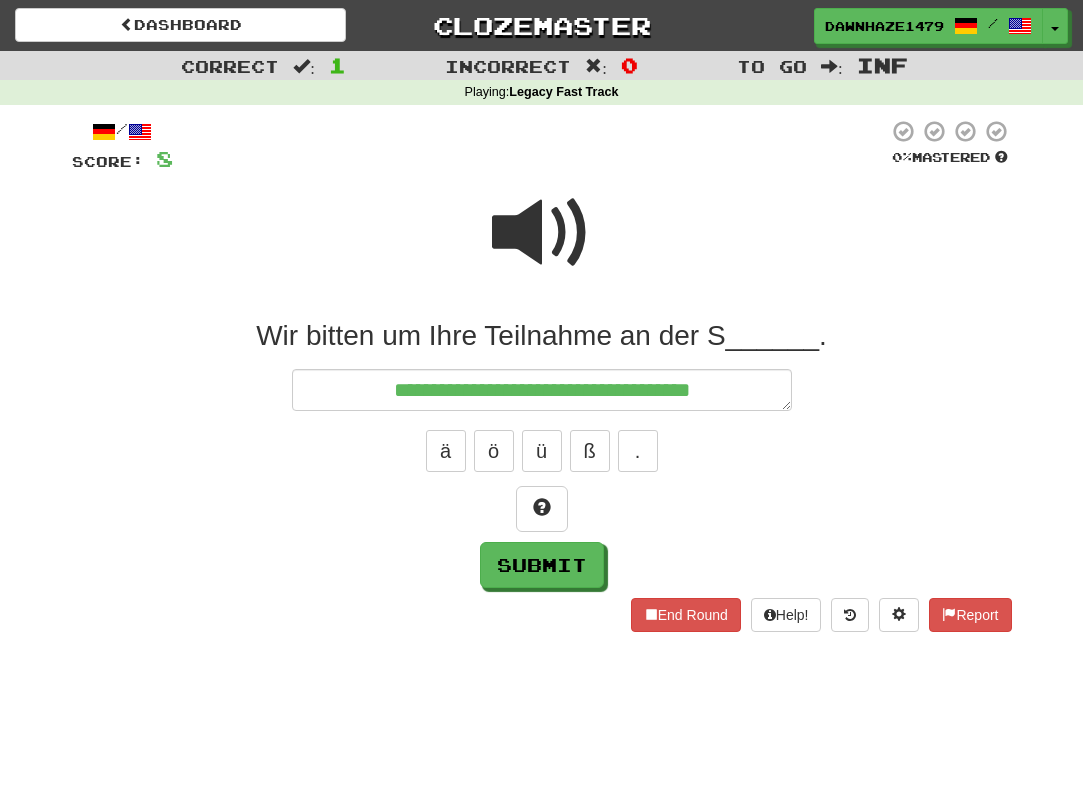 type on "*" 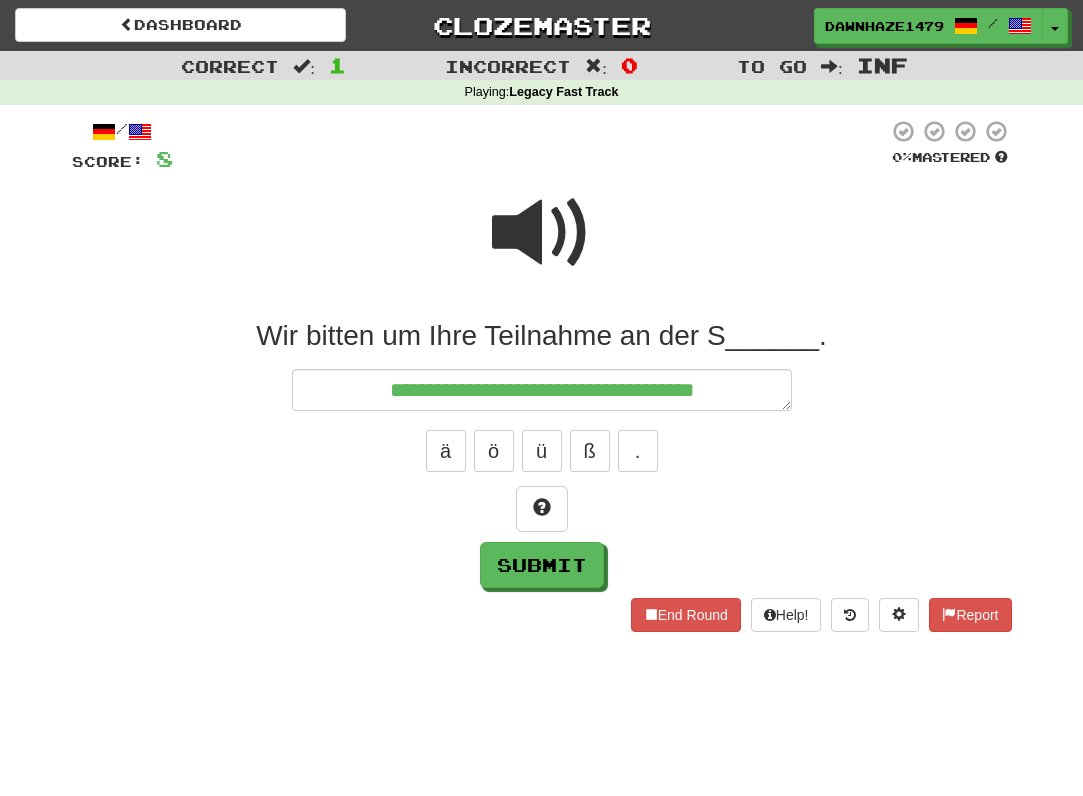 type on "*" 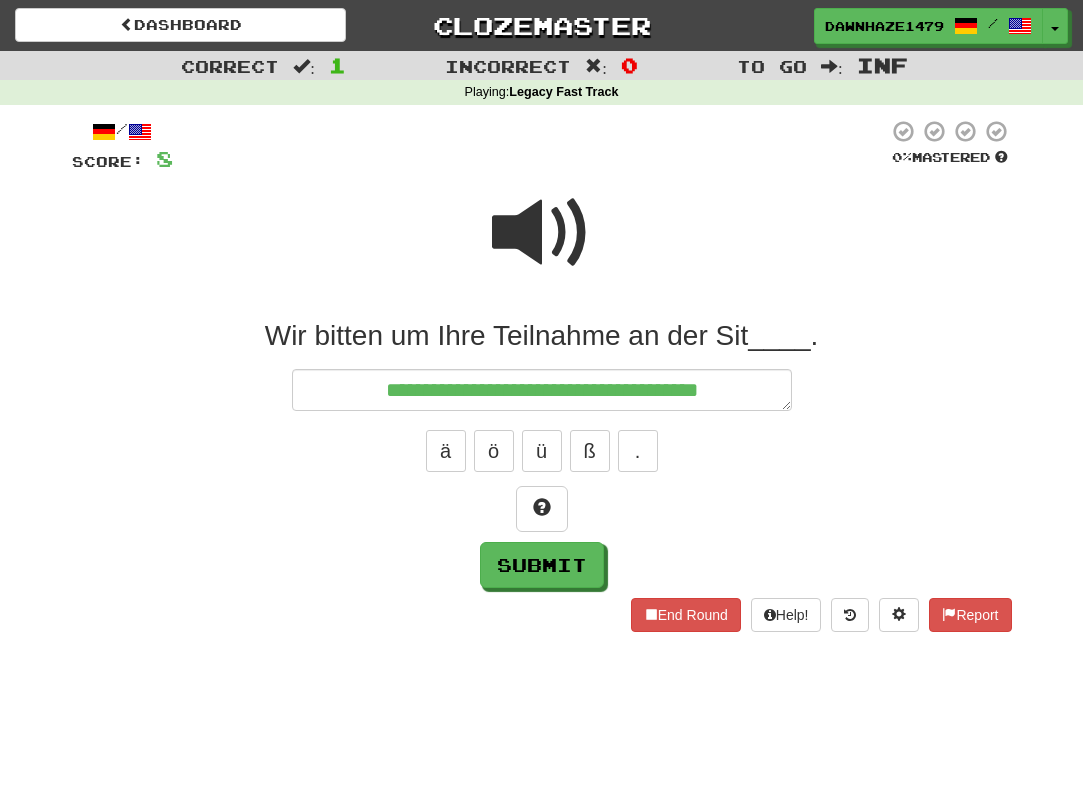 type on "*" 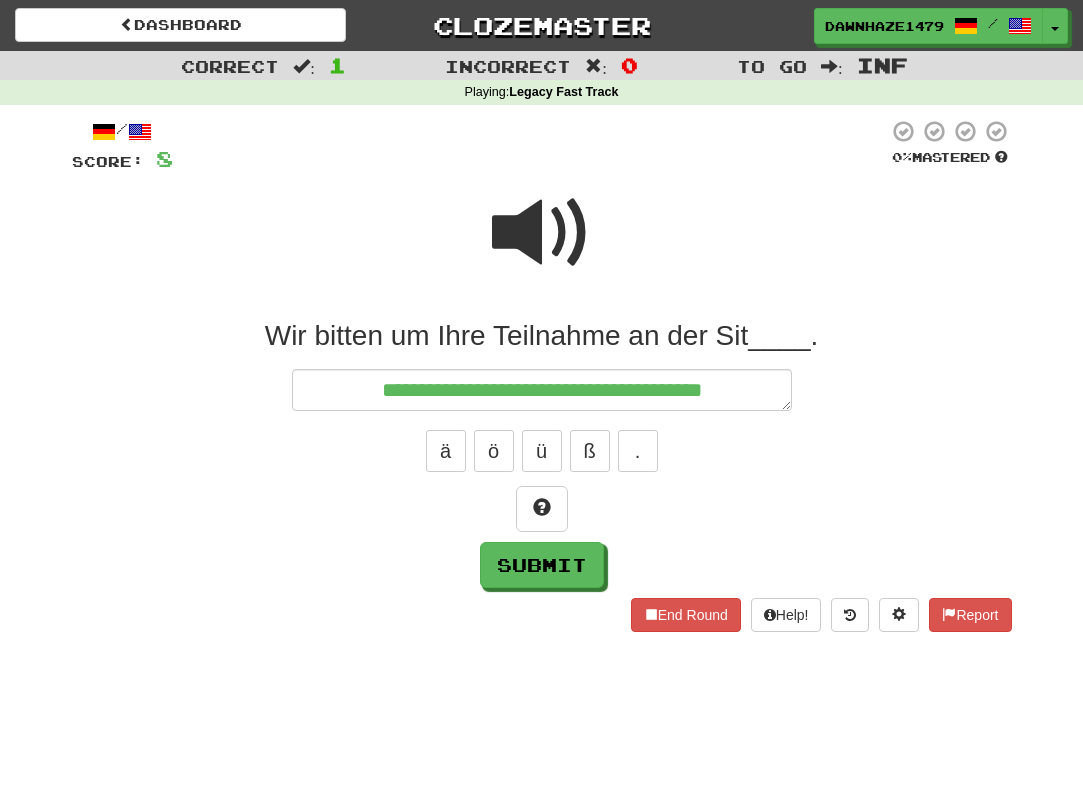 type on "*" 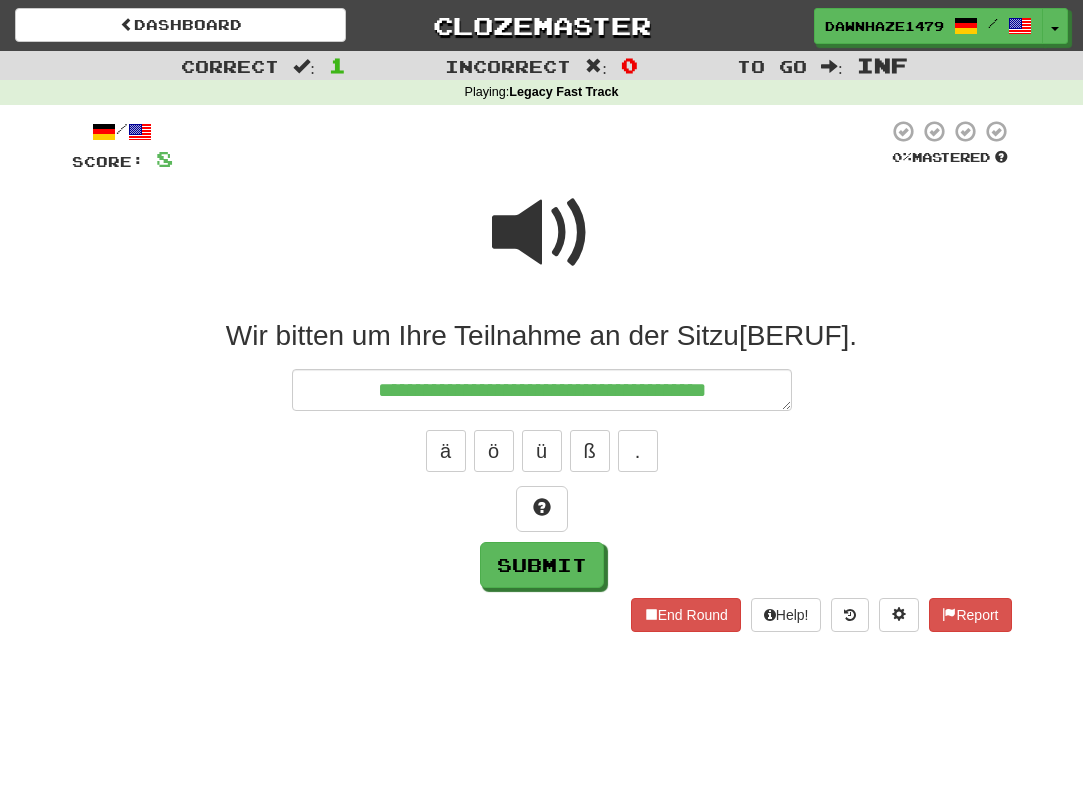 type on "*" 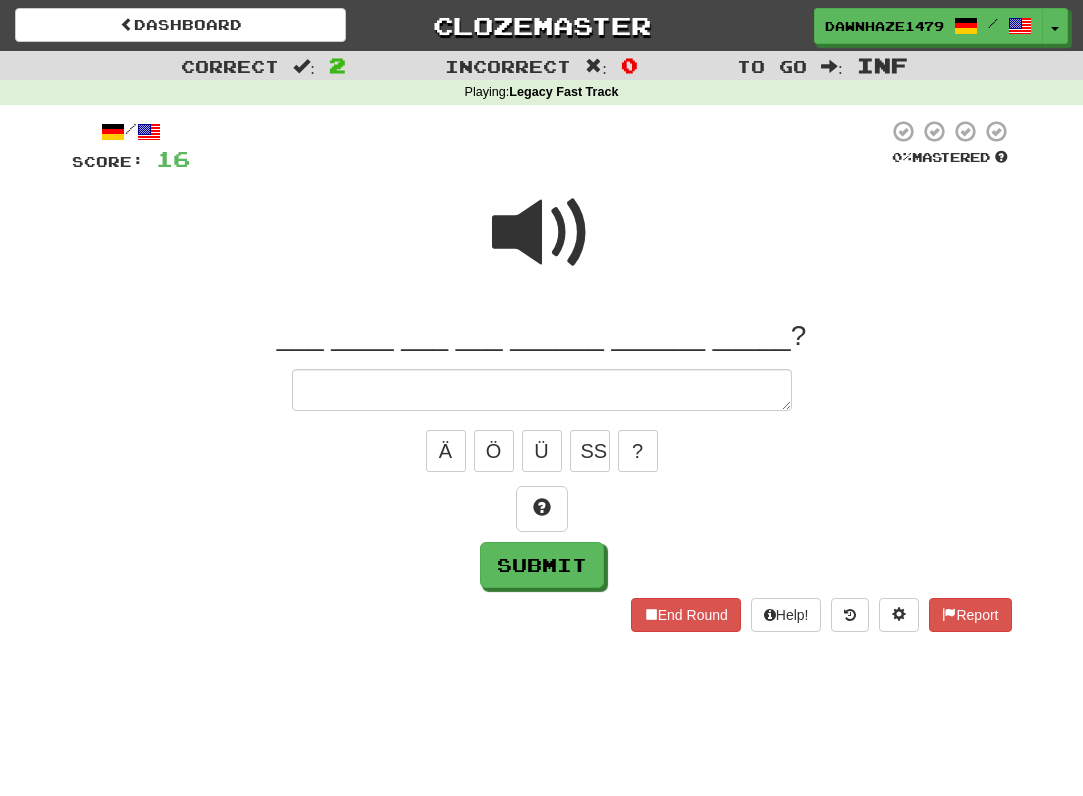 type on "*" 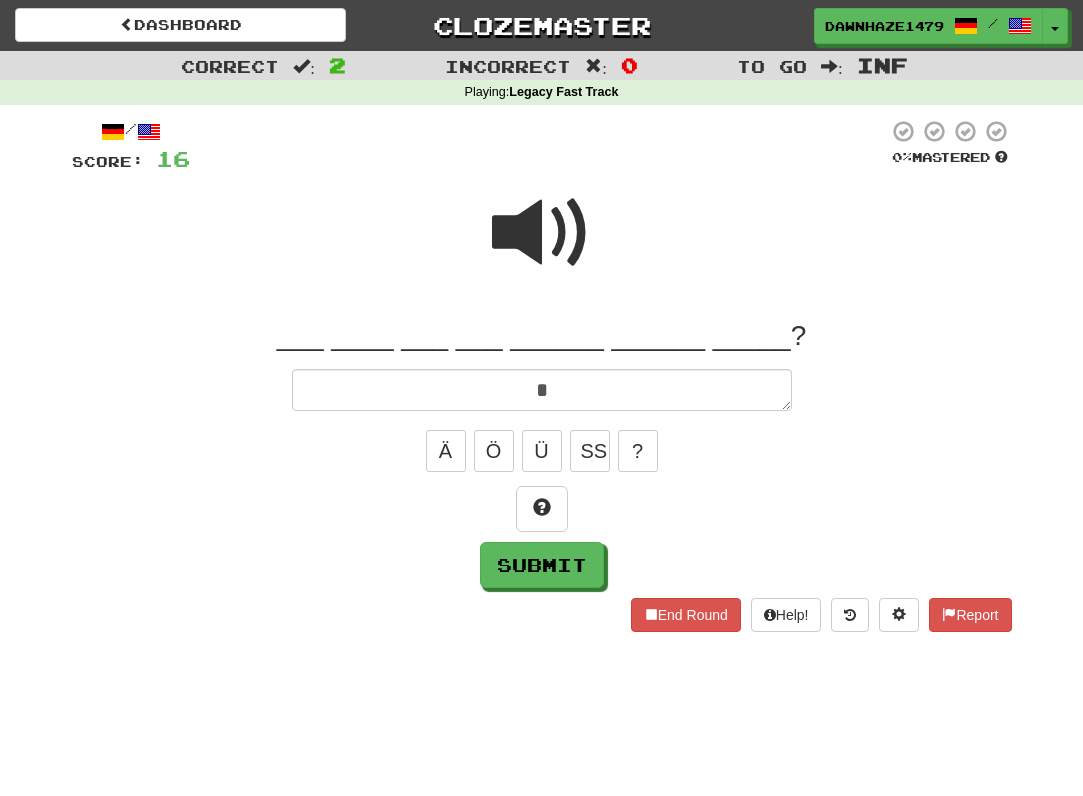 type on "*" 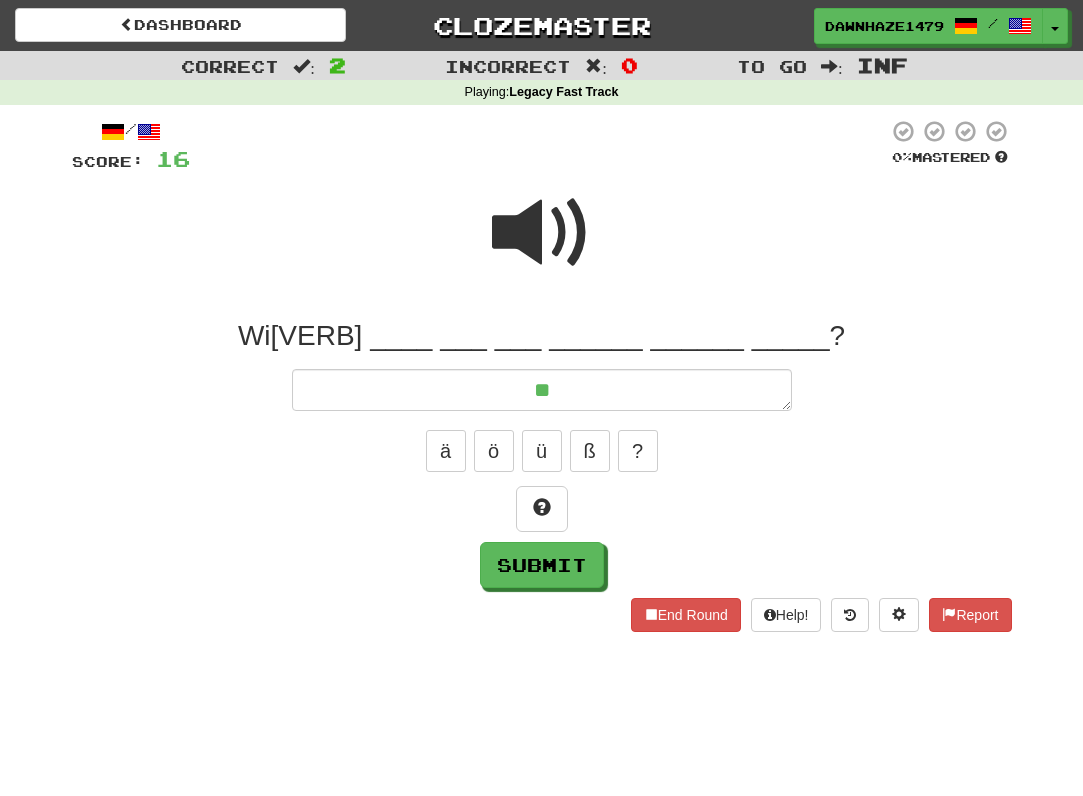 type on "*" 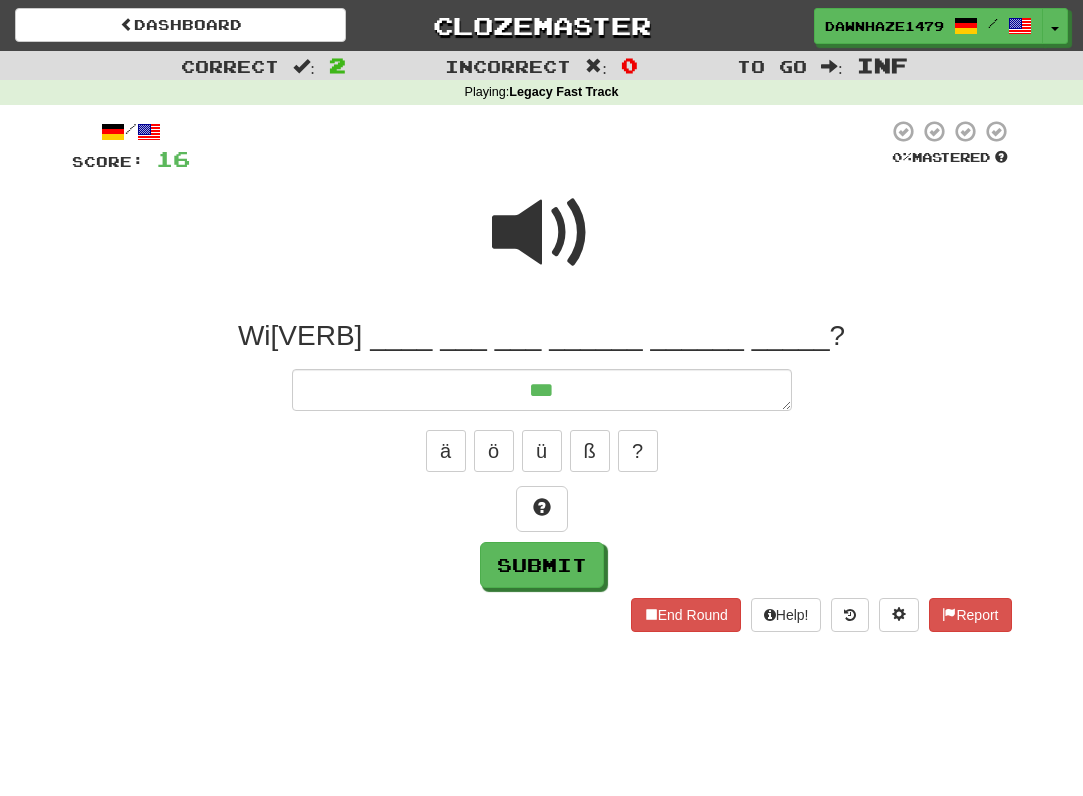 type on "*" 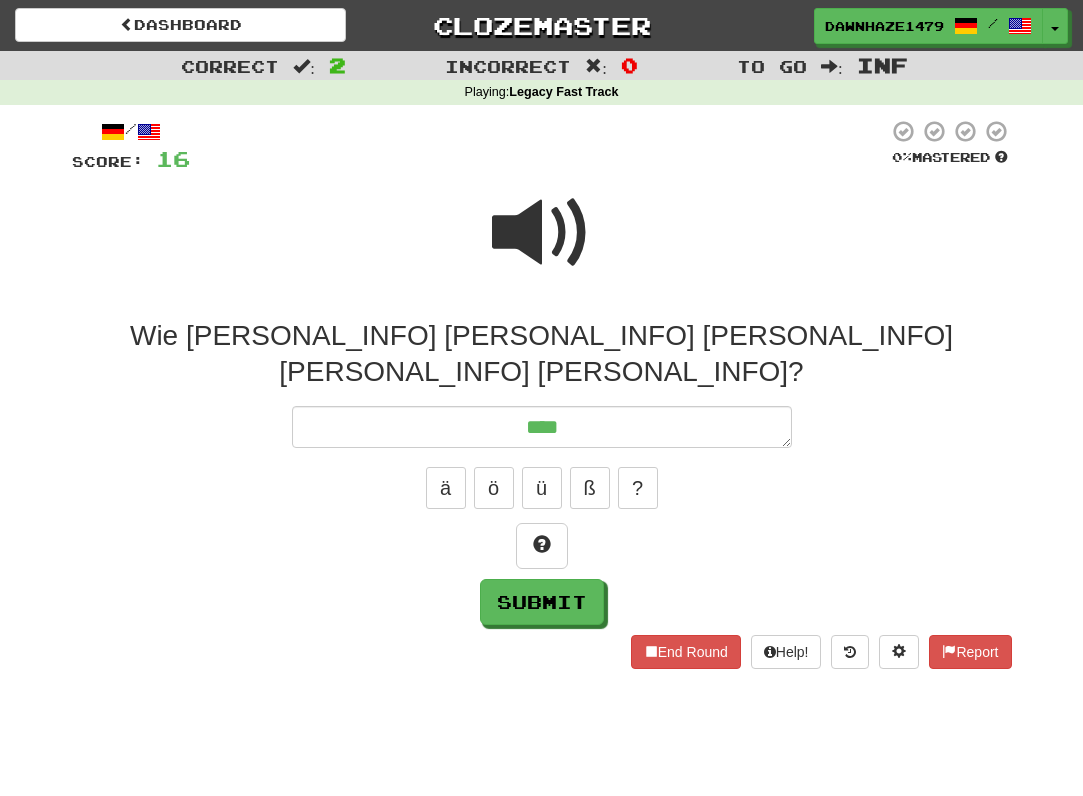type on "*" 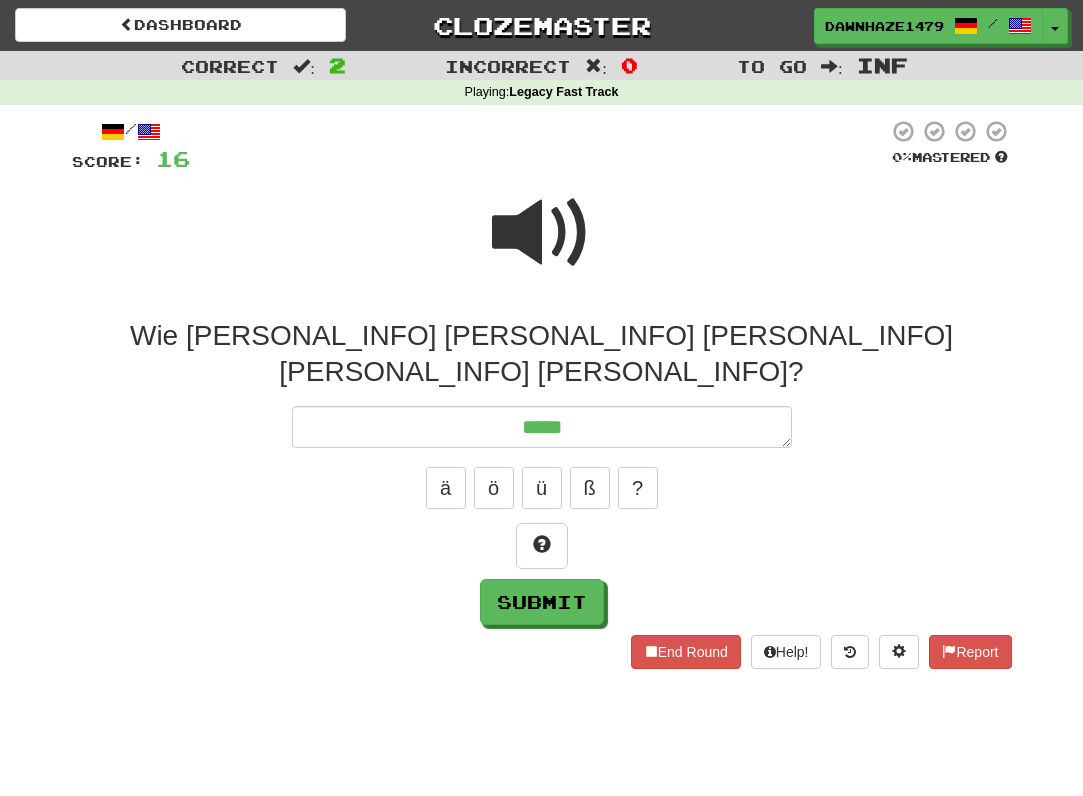 type on "*" 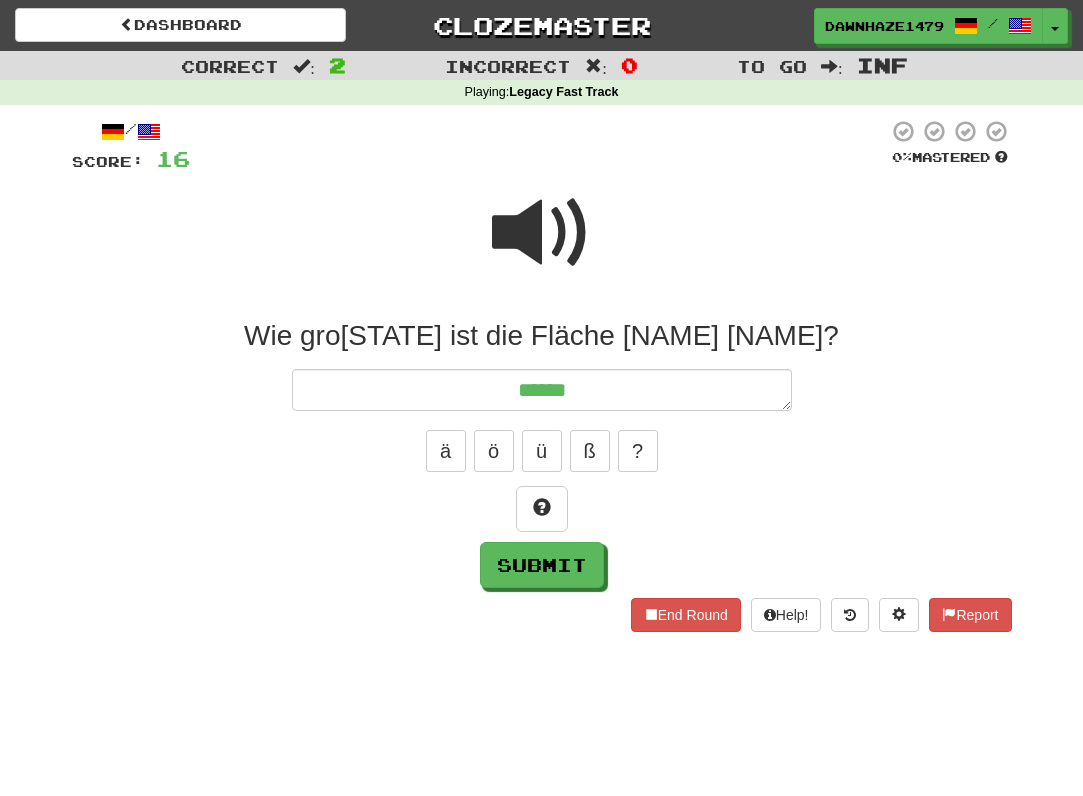 type on "*" 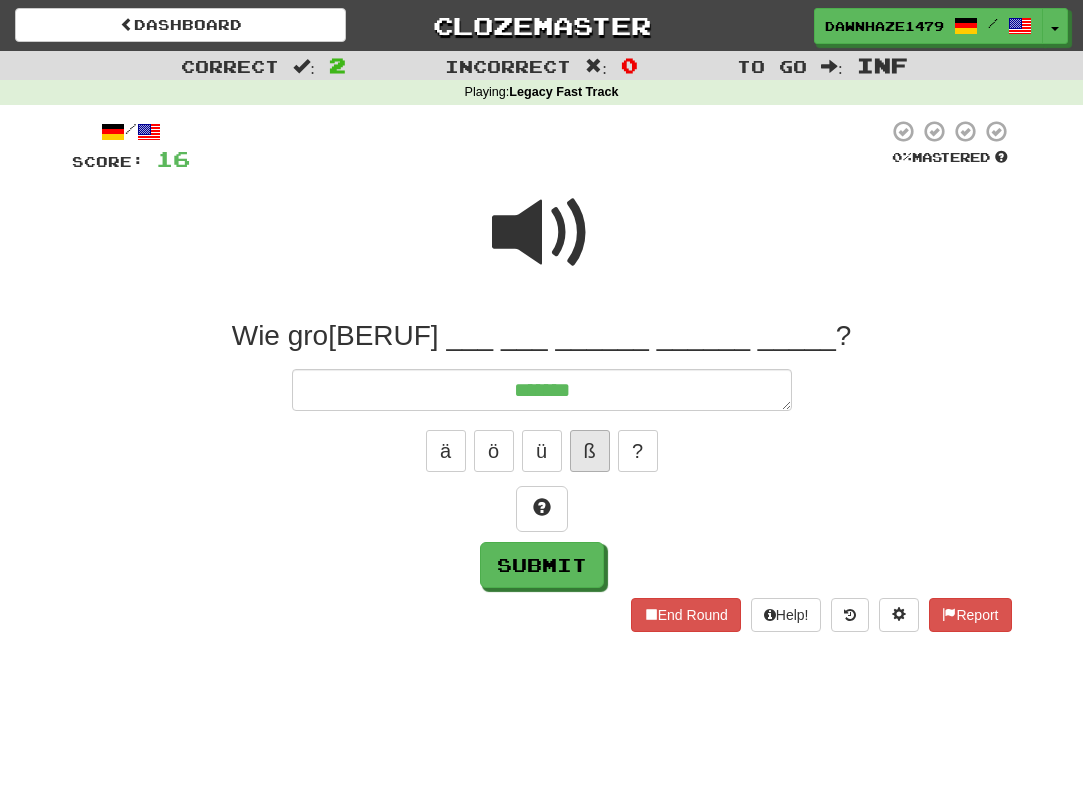 type on "*******" 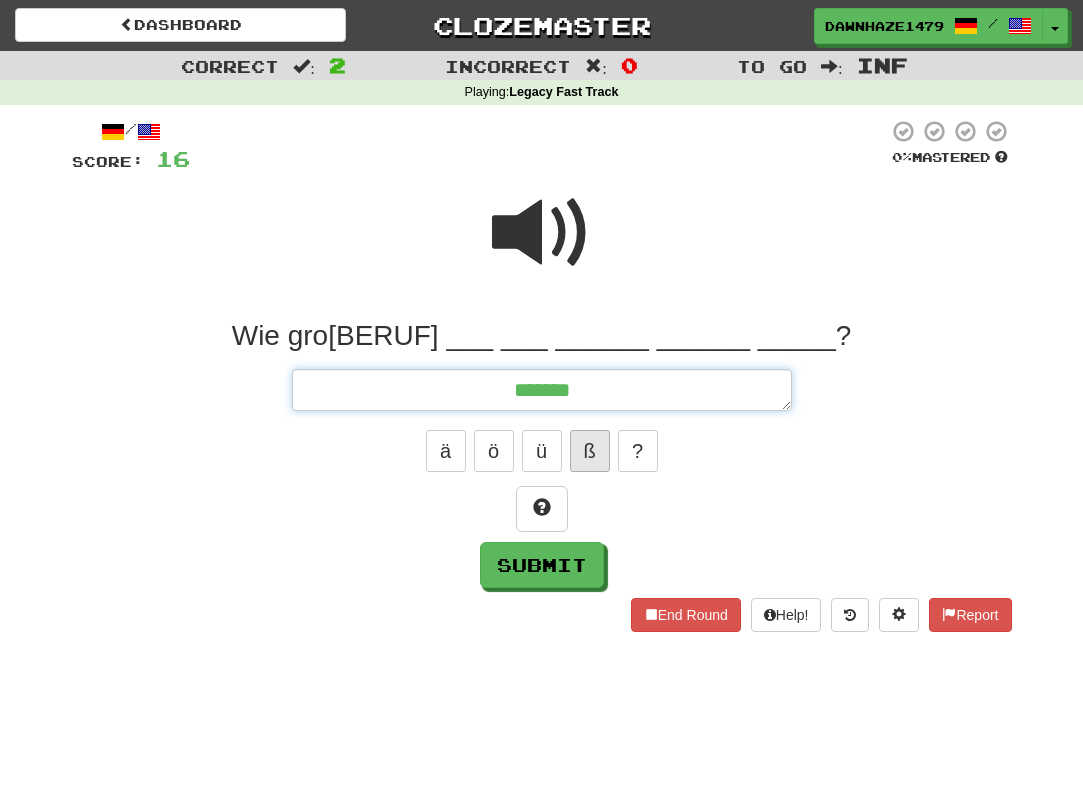 type on "*" 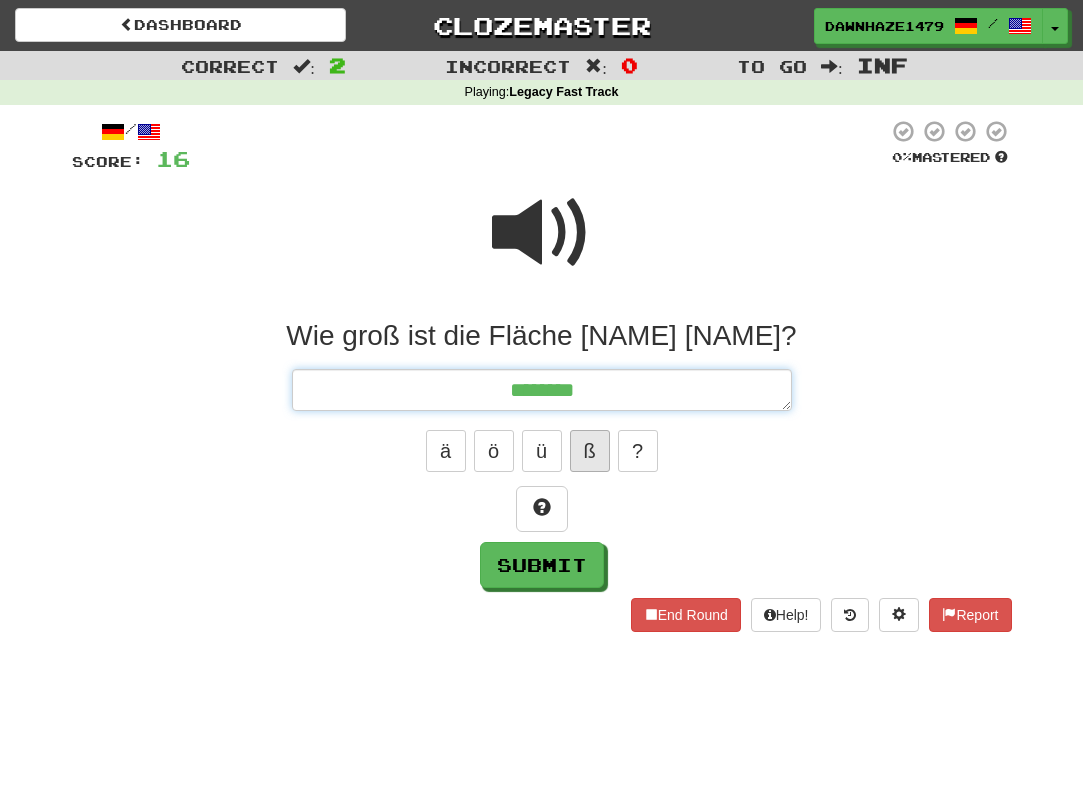 type on "*" 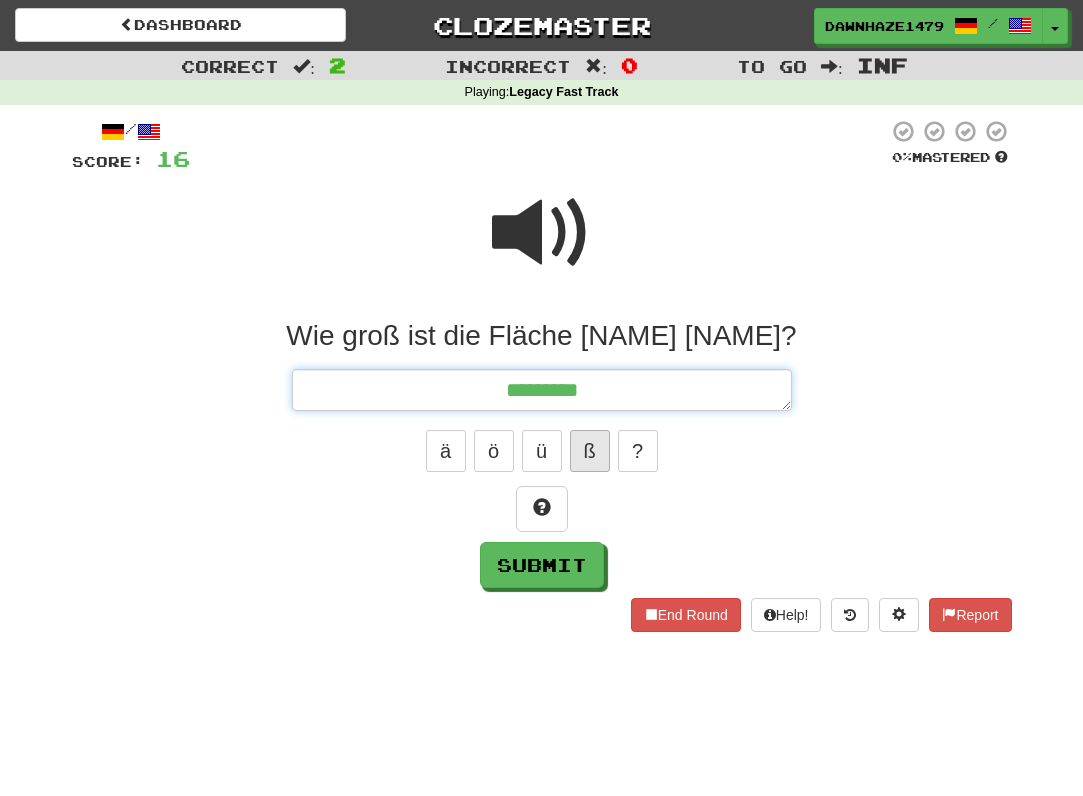 type 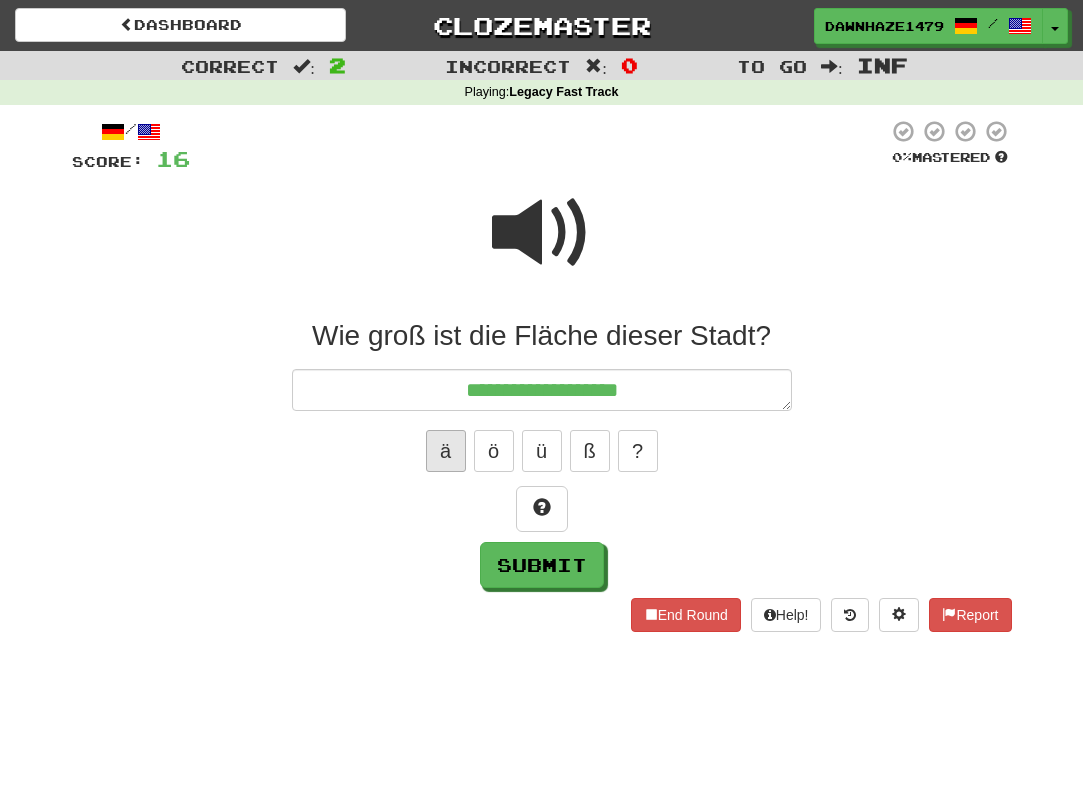 click on "ä" at bounding box center (446, 451) 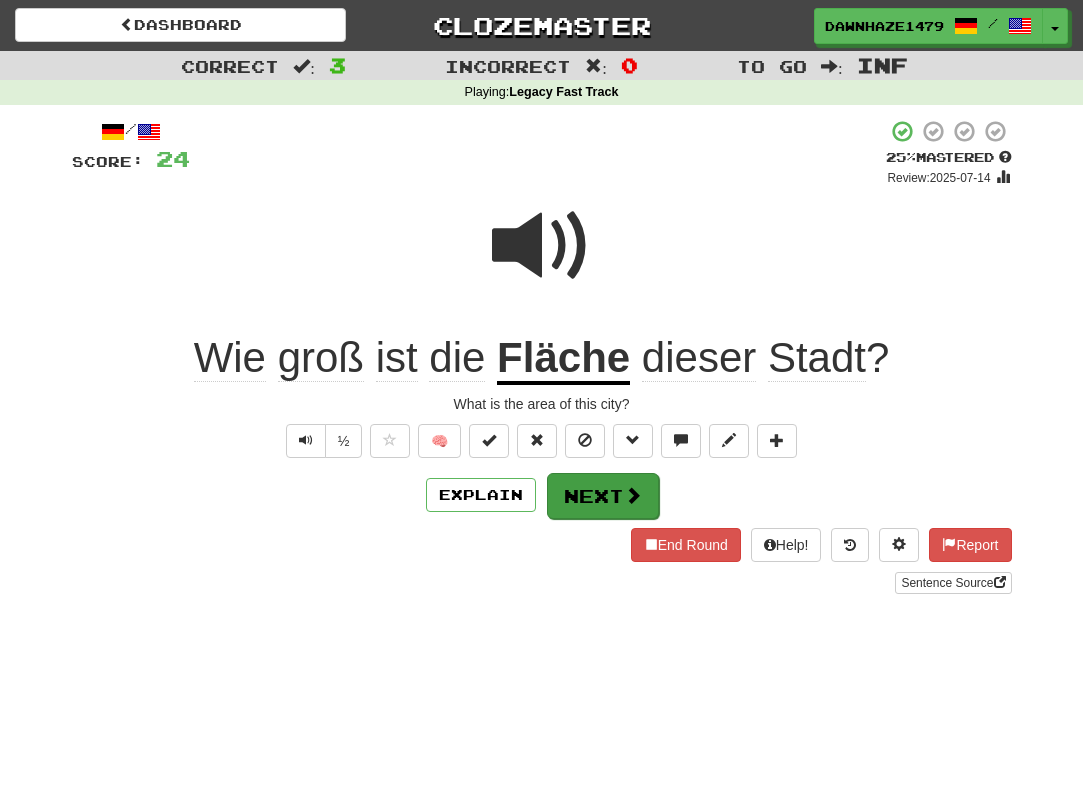 click on "Next" at bounding box center [603, 496] 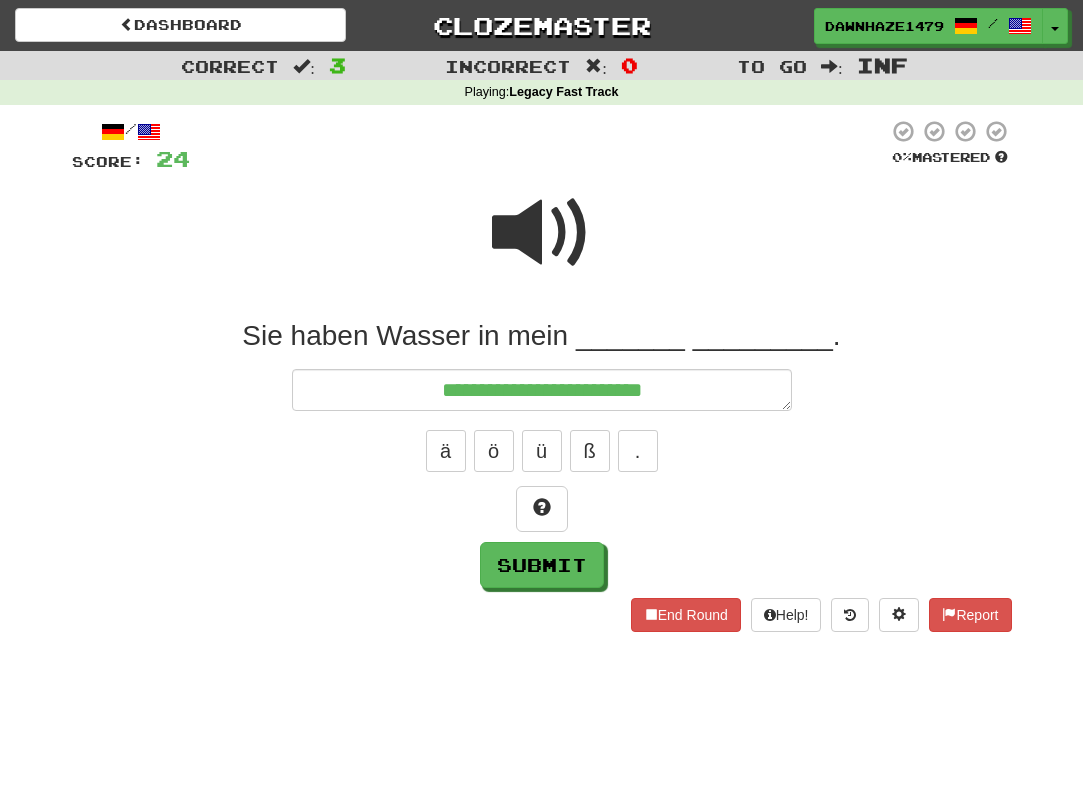 click at bounding box center [542, 246] 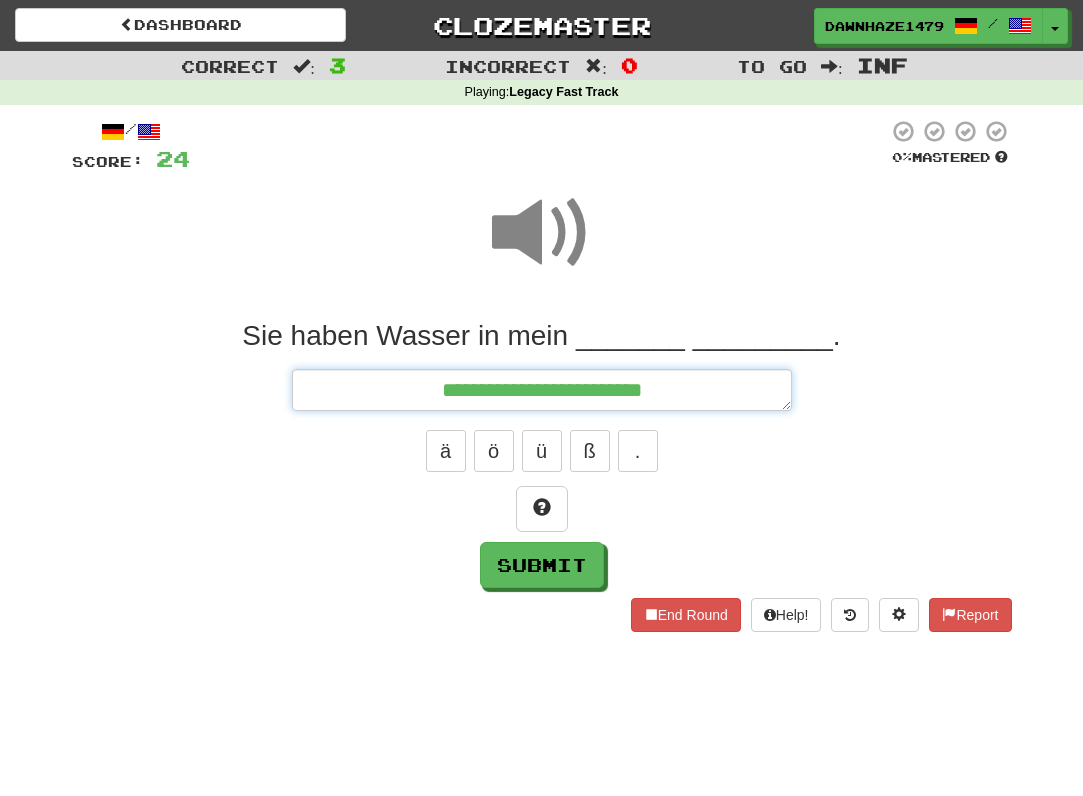 click on "**********" at bounding box center [542, 390] 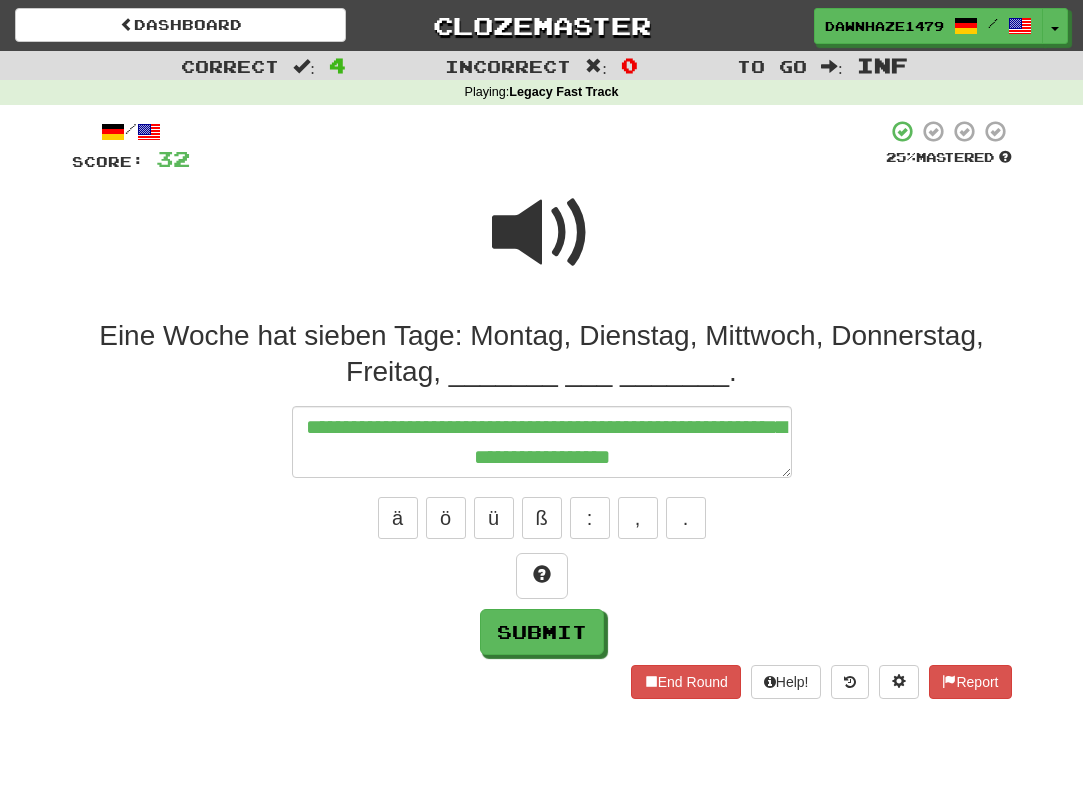 click at bounding box center [542, 233] 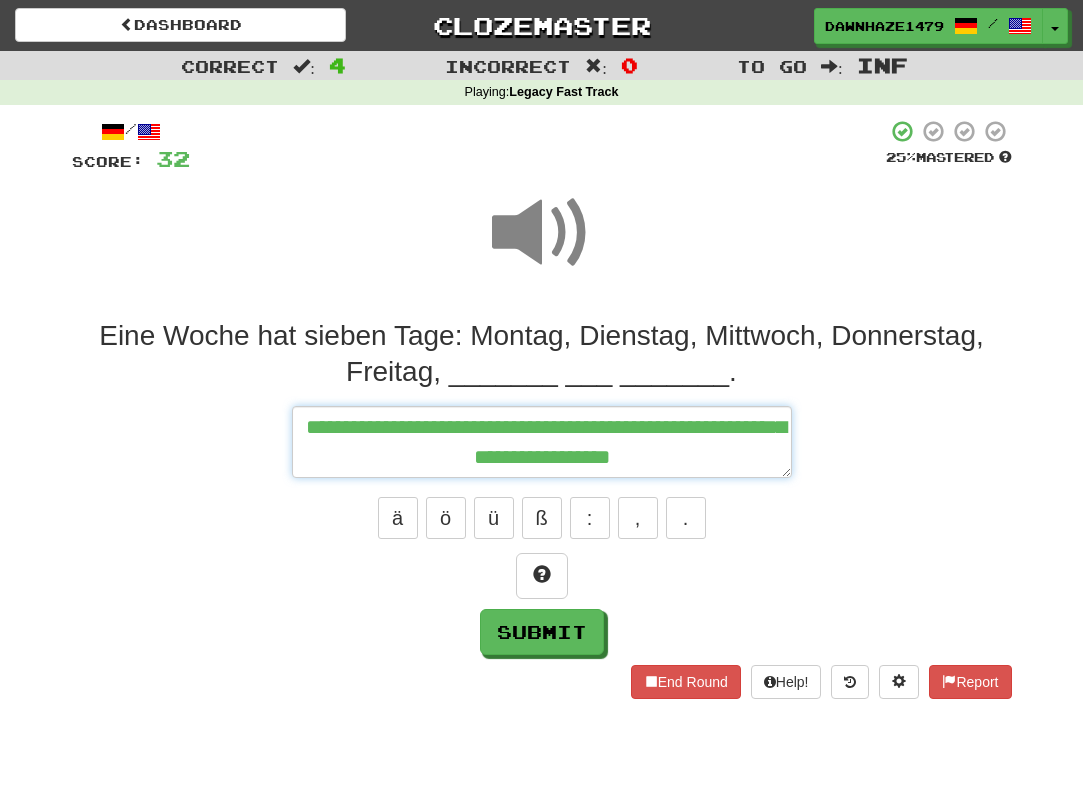 click on "**********" at bounding box center (542, 442) 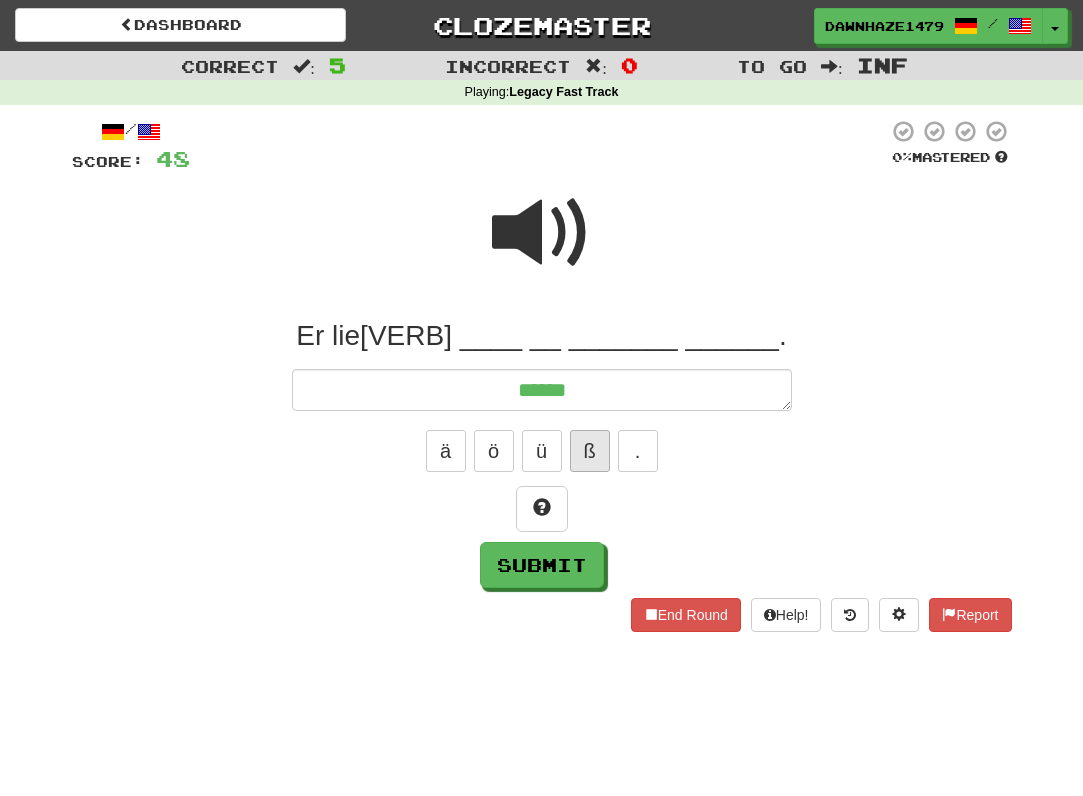 click on "ß" at bounding box center (590, 451) 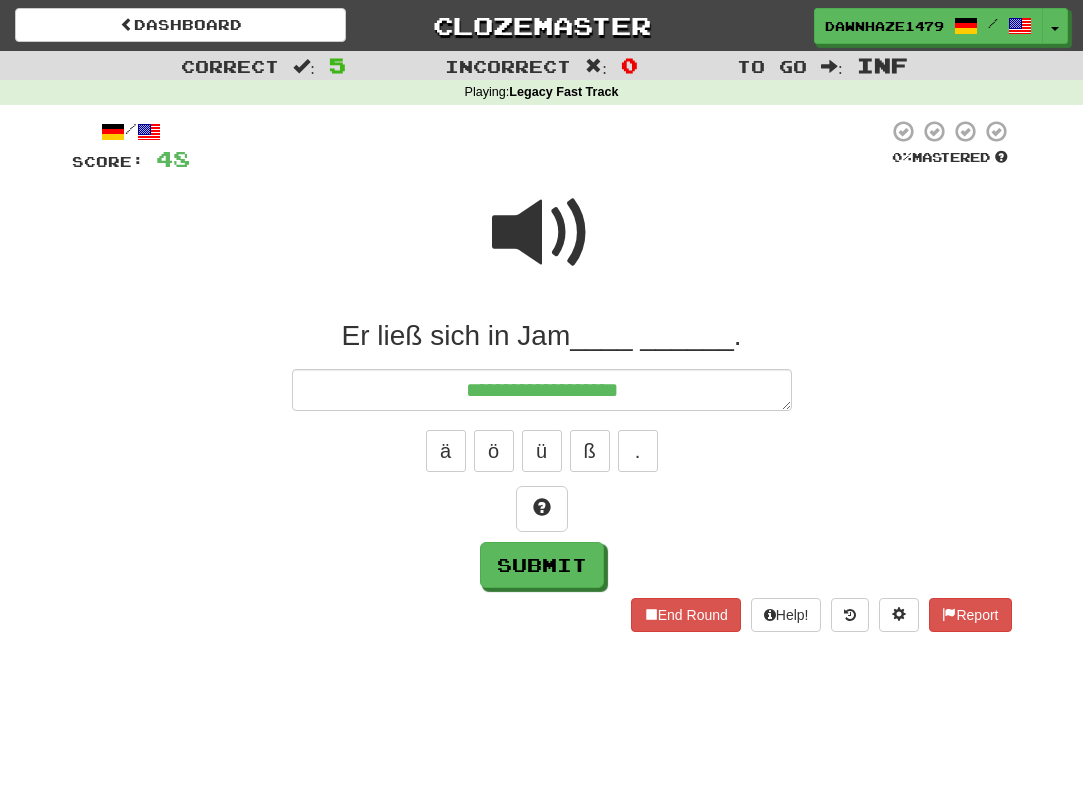 click at bounding box center (542, 246) 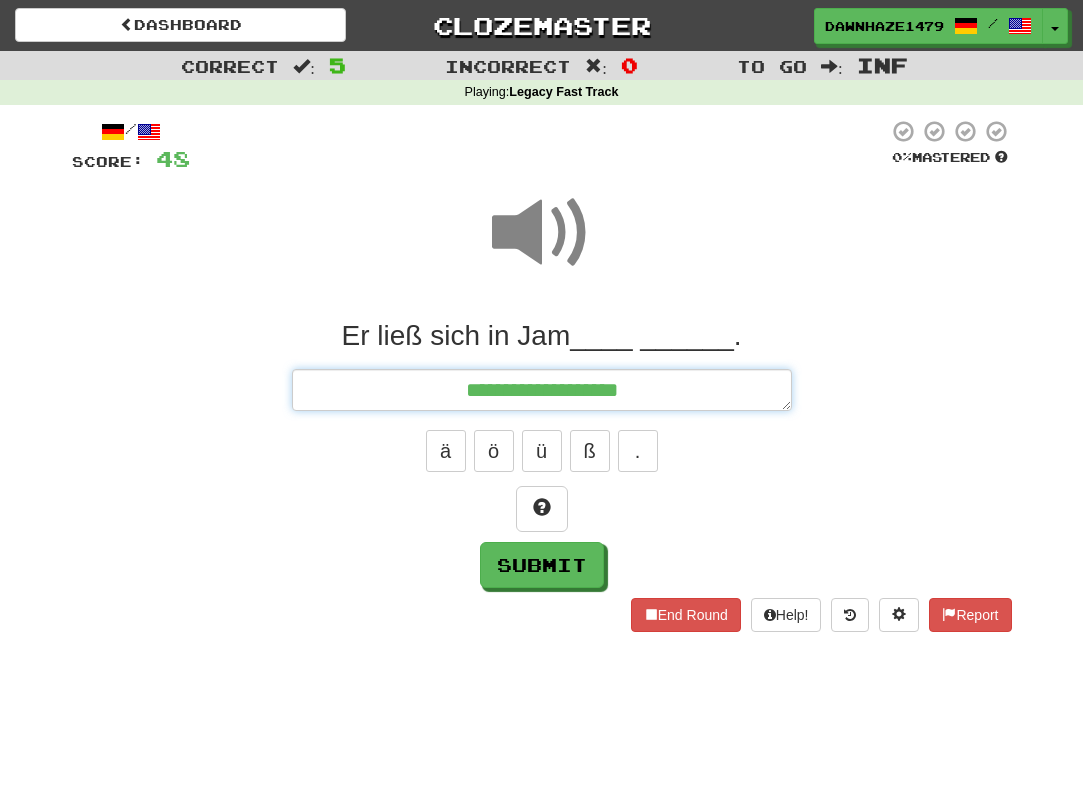 click on "**********" at bounding box center (542, 390) 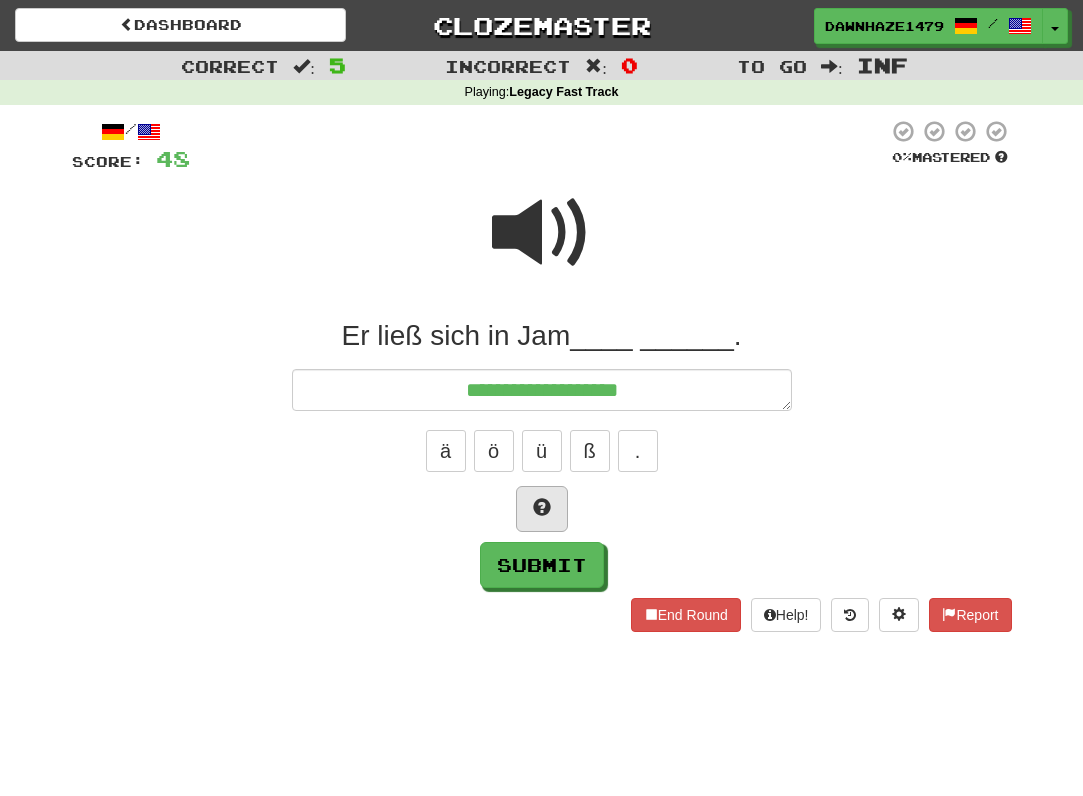click at bounding box center (542, 507) 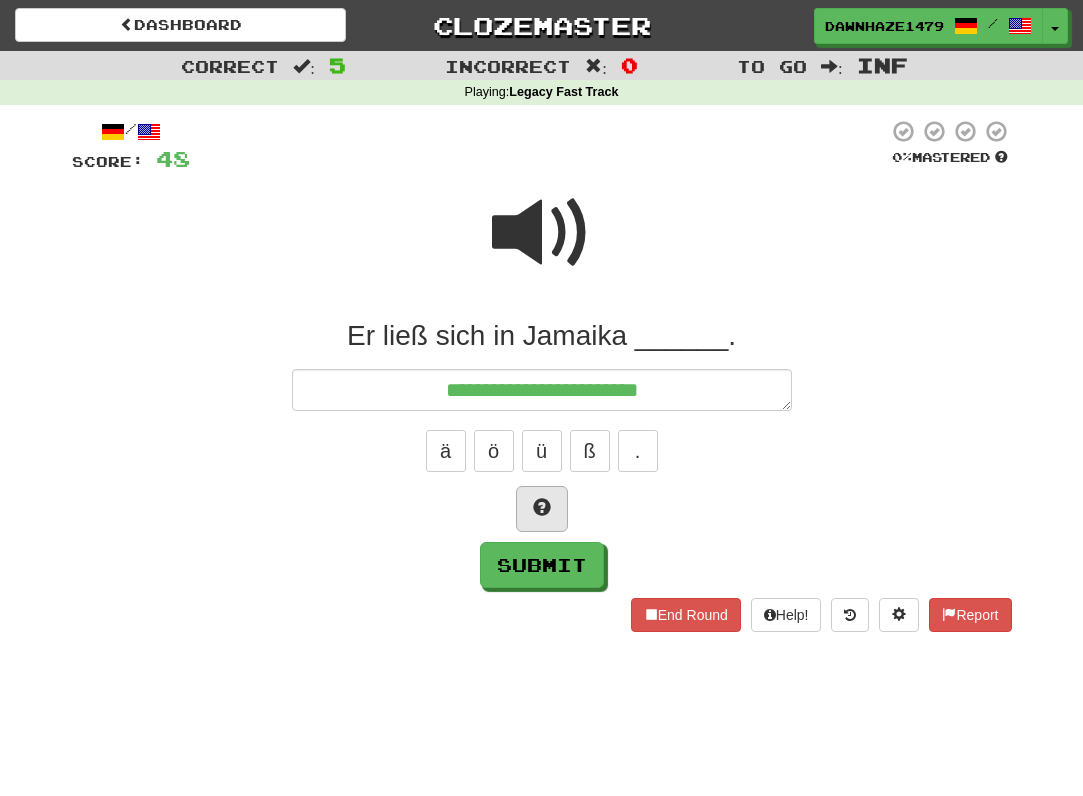 click at bounding box center [542, 507] 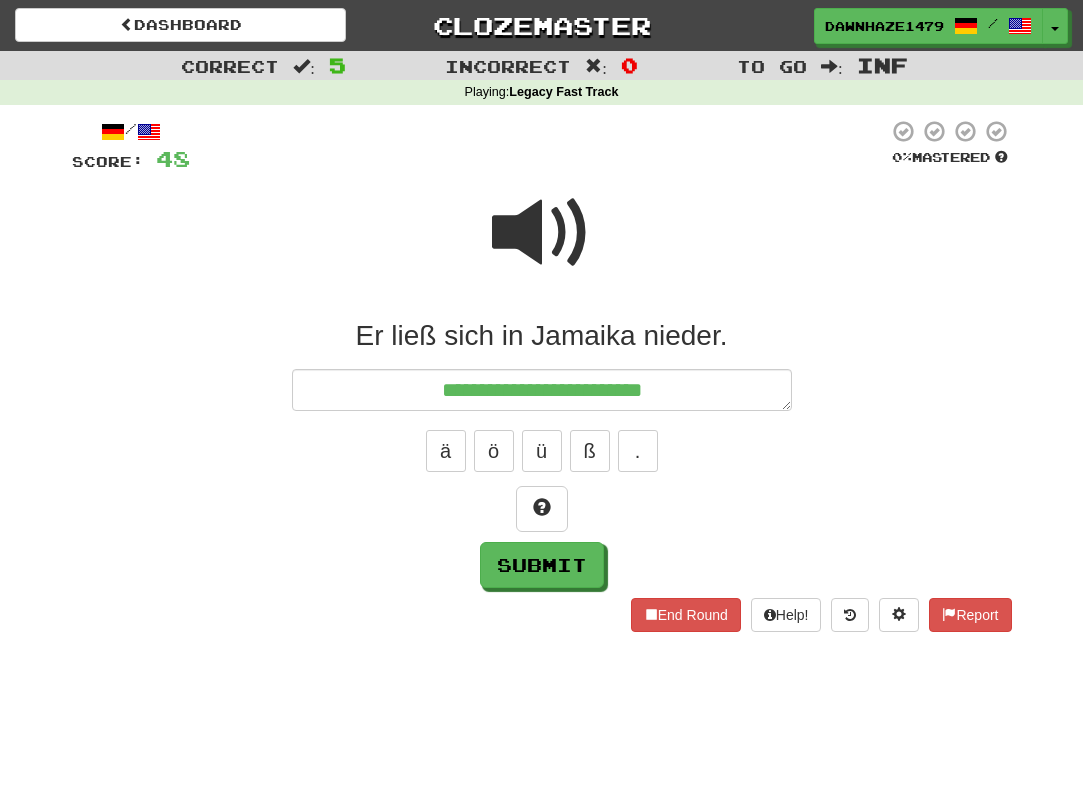 click at bounding box center [542, 233] 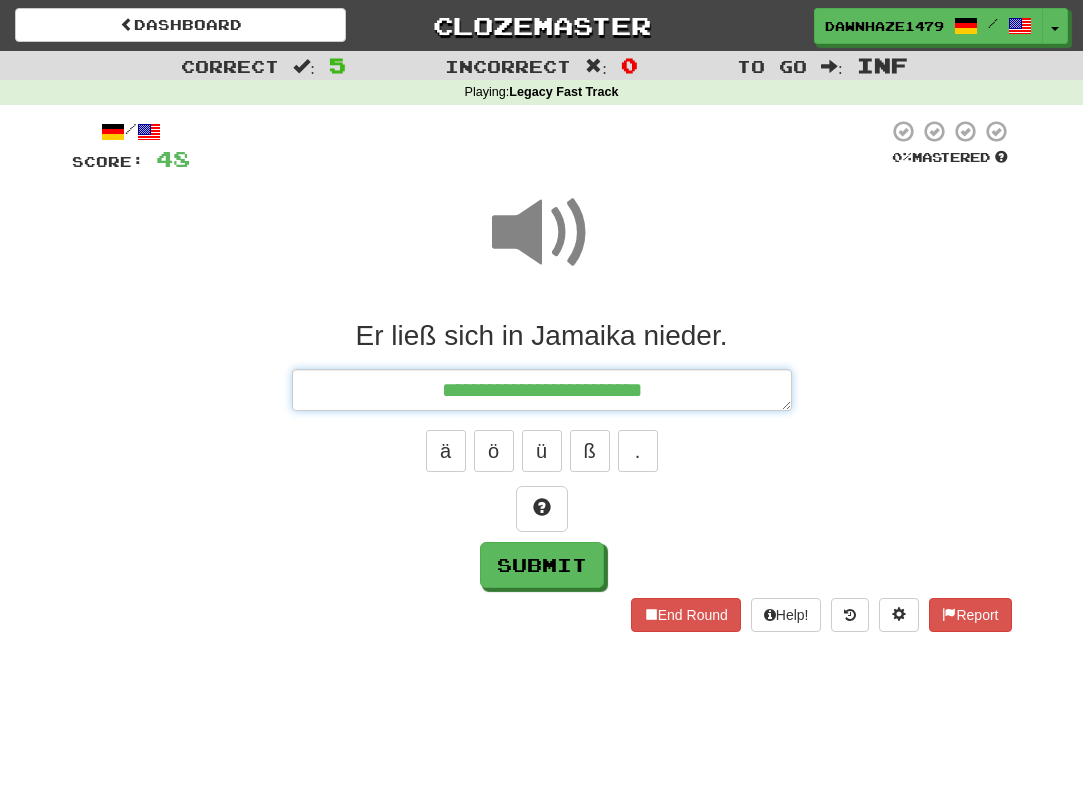 click on "**********" at bounding box center (542, 390) 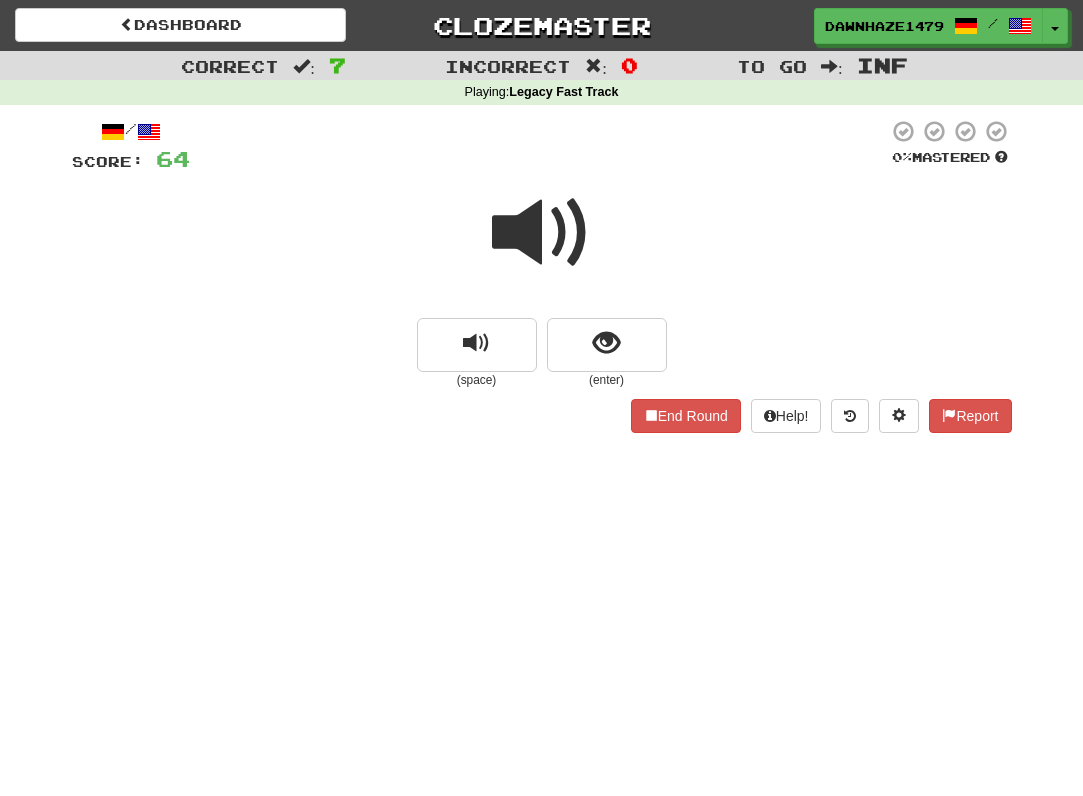 click at bounding box center (542, 233) 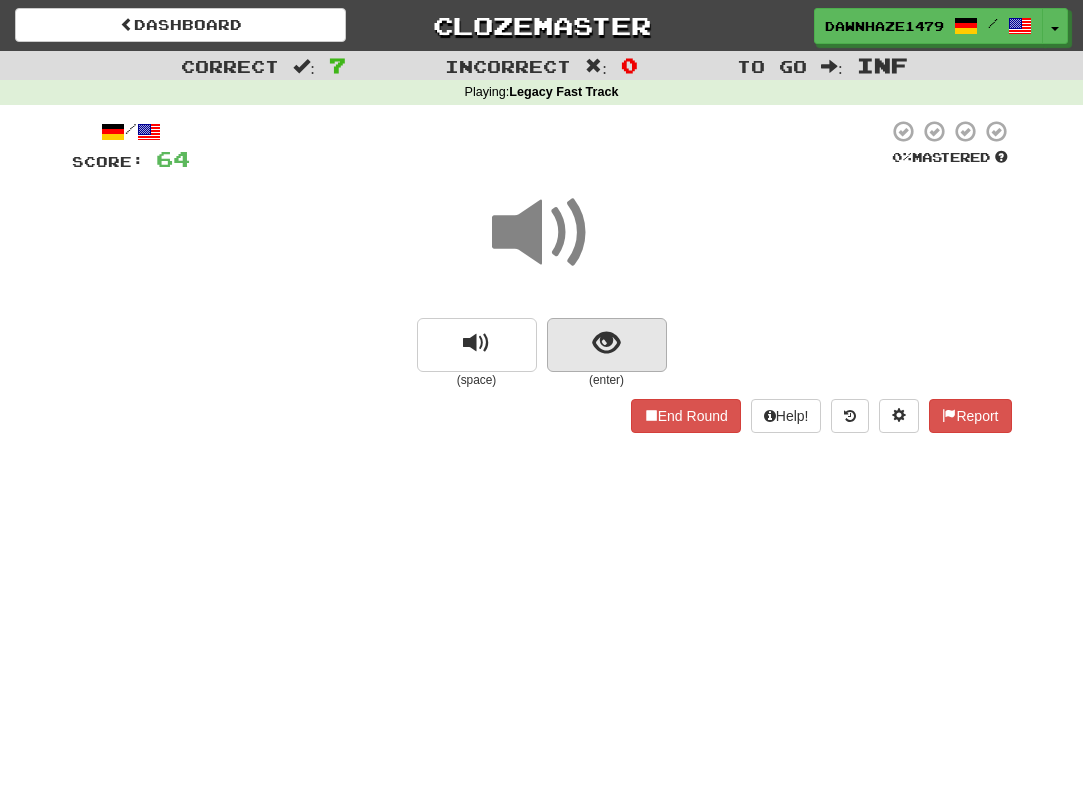 click at bounding box center [607, 345] 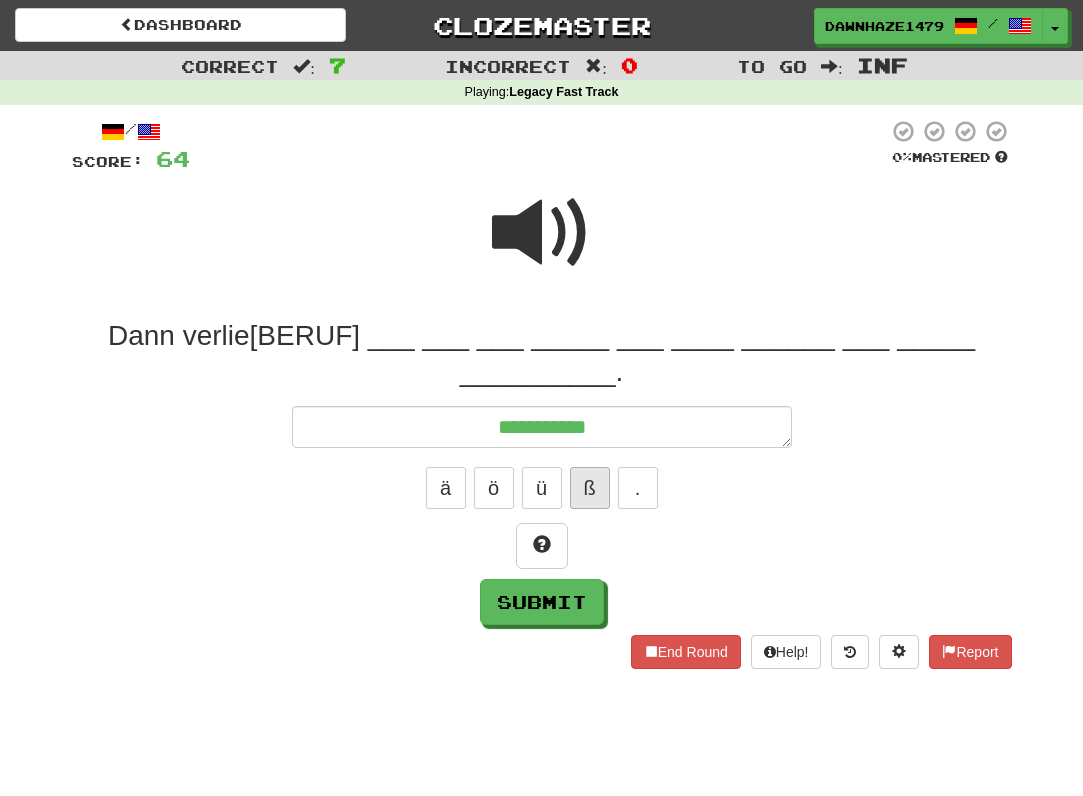 click on "ß" at bounding box center [590, 488] 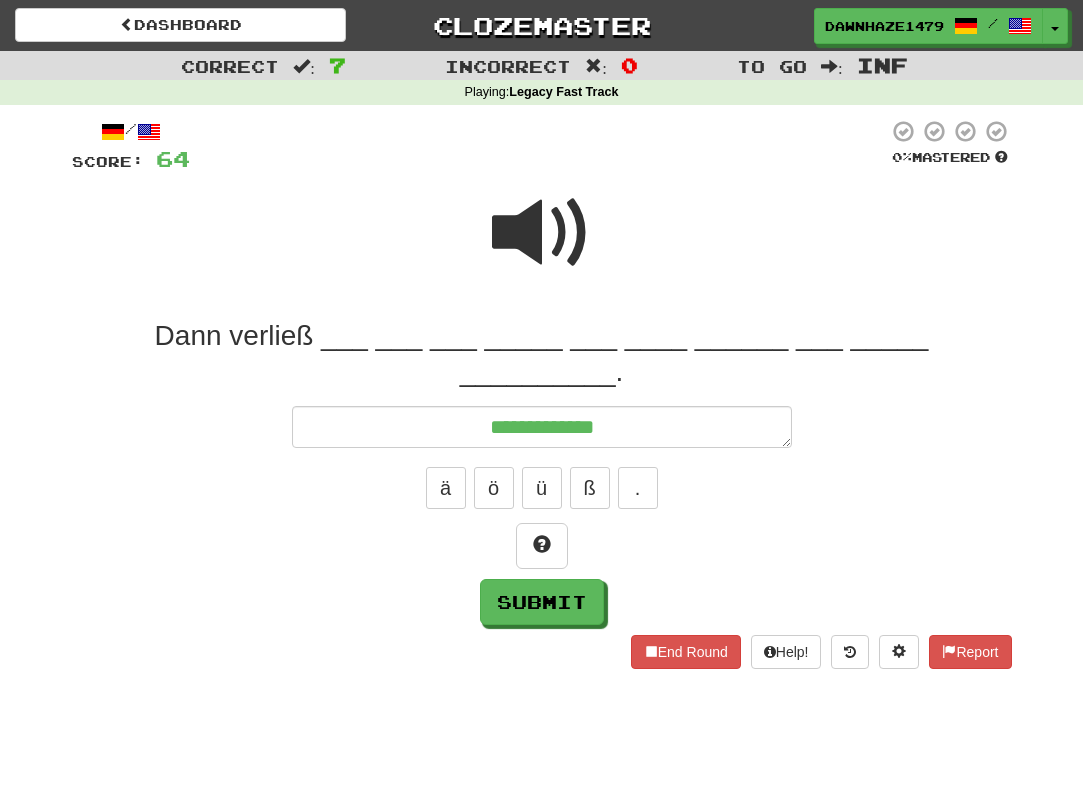 click at bounding box center [542, 233] 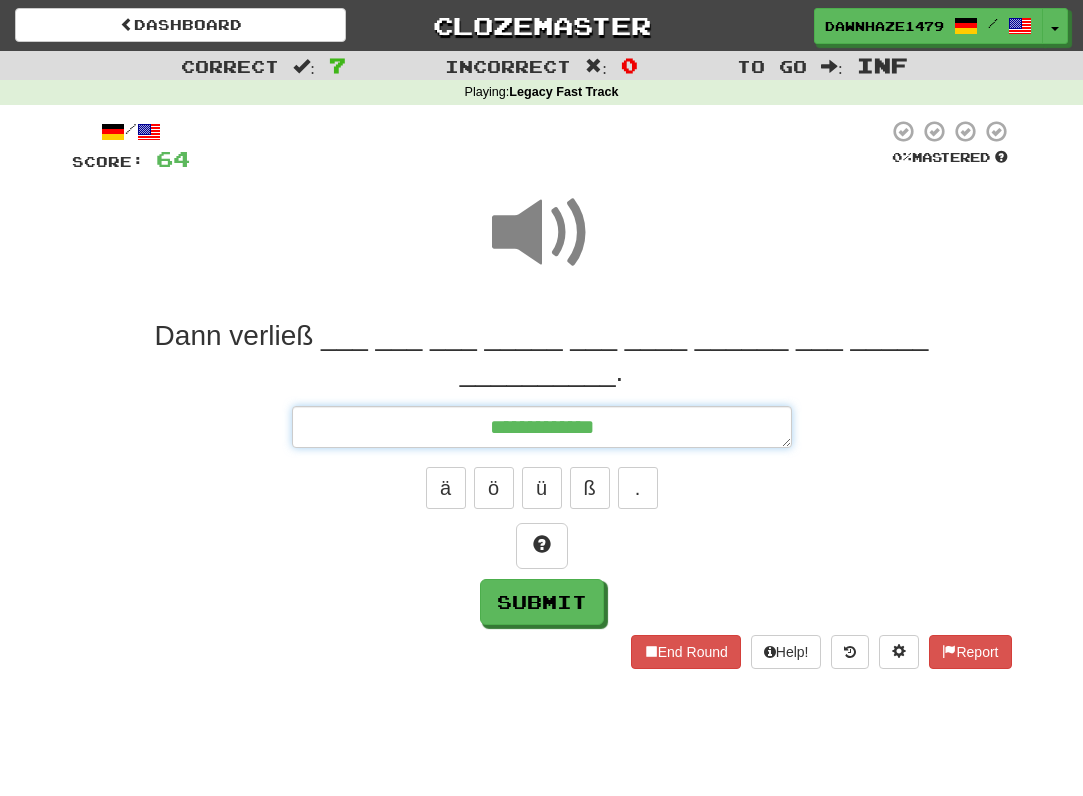 click on "**********" at bounding box center (542, 427) 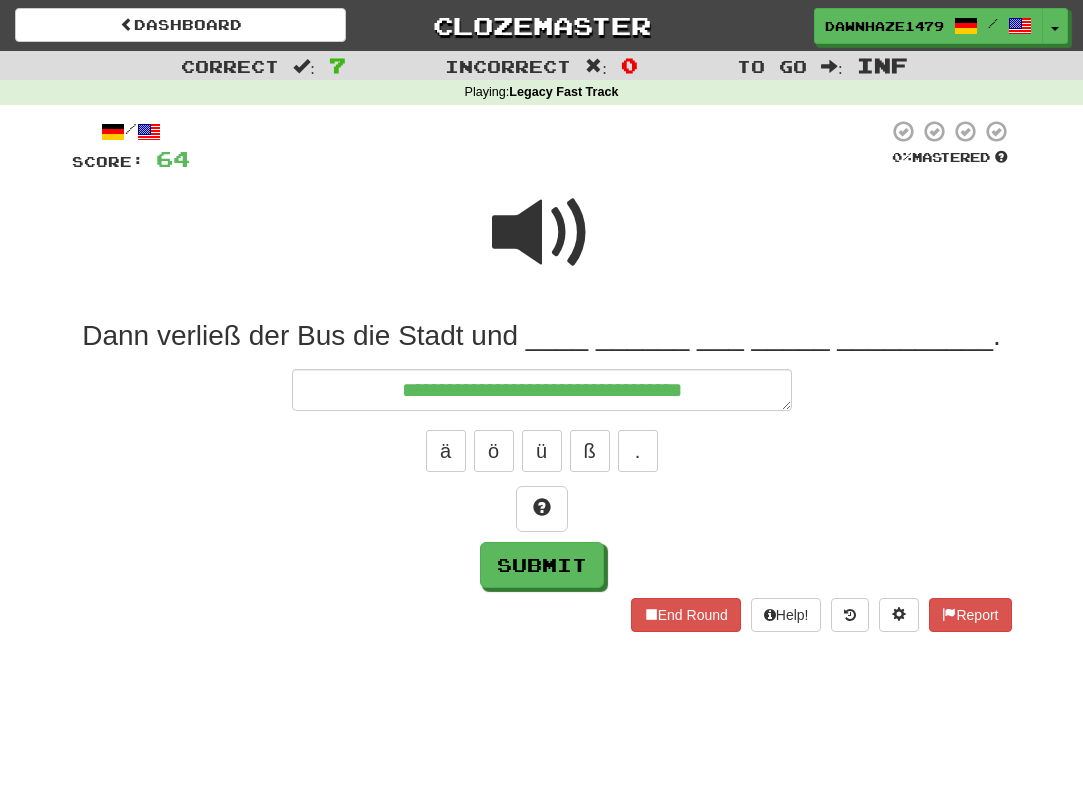 click at bounding box center [542, 233] 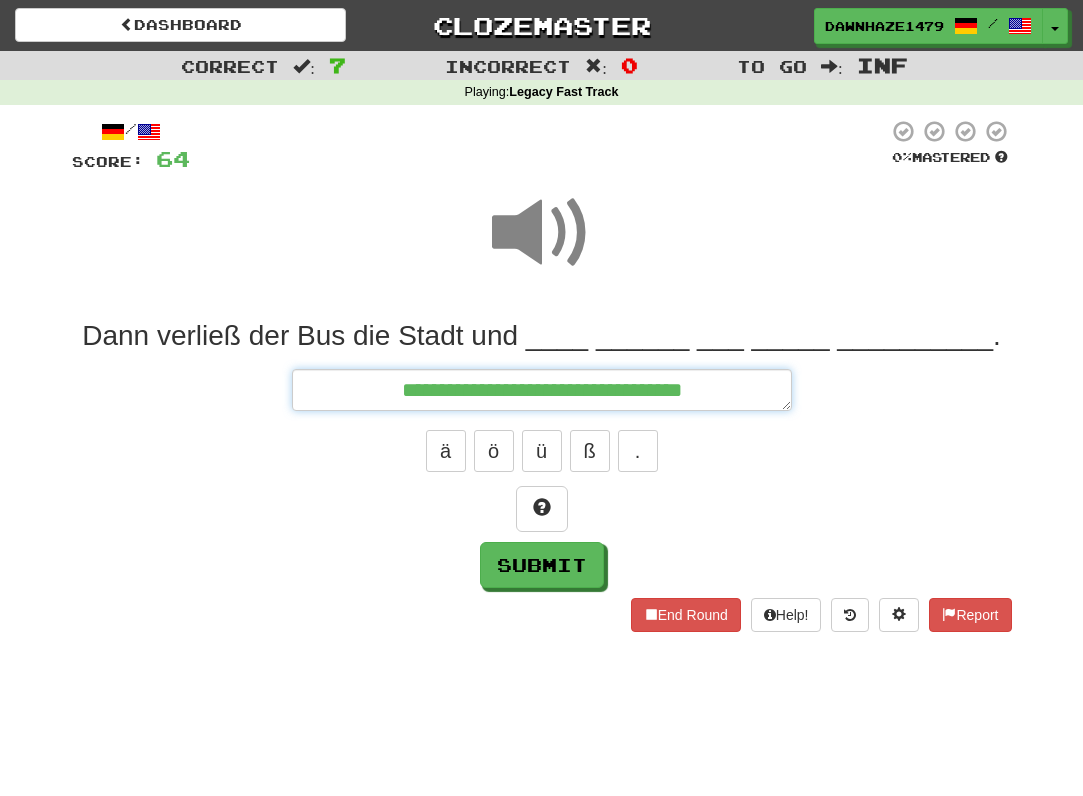click on "**********" at bounding box center (542, 390) 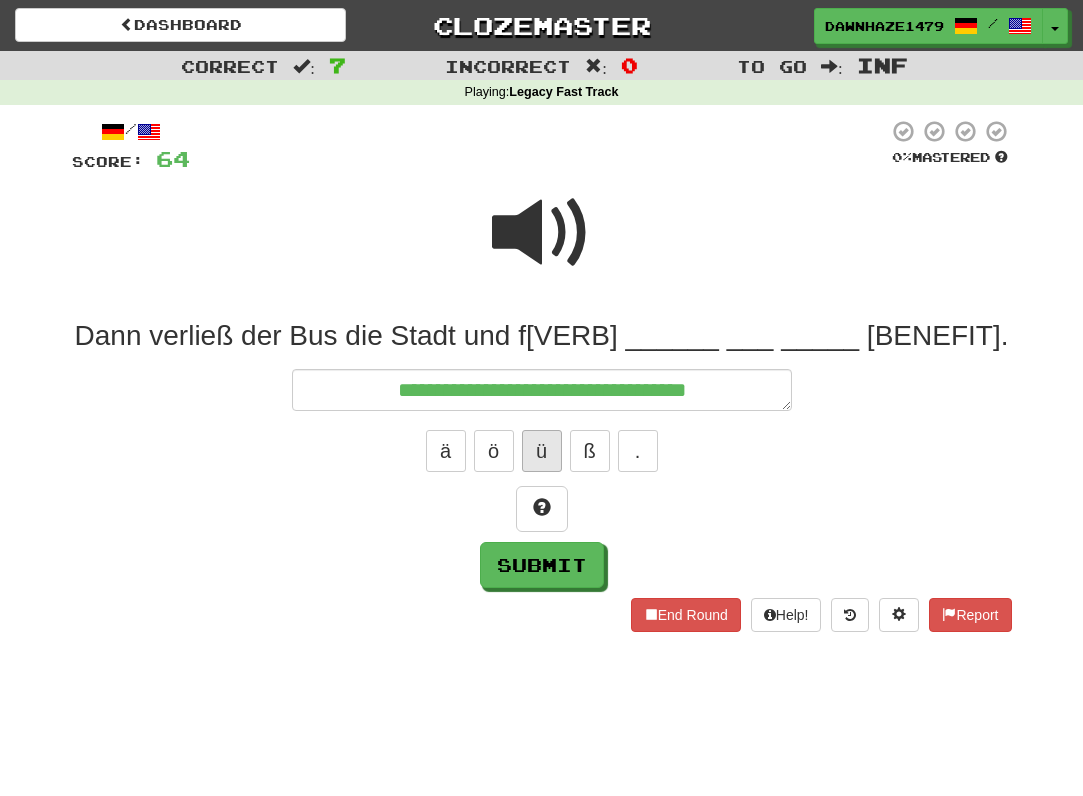 click on "ü" at bounding box center (542, 451) 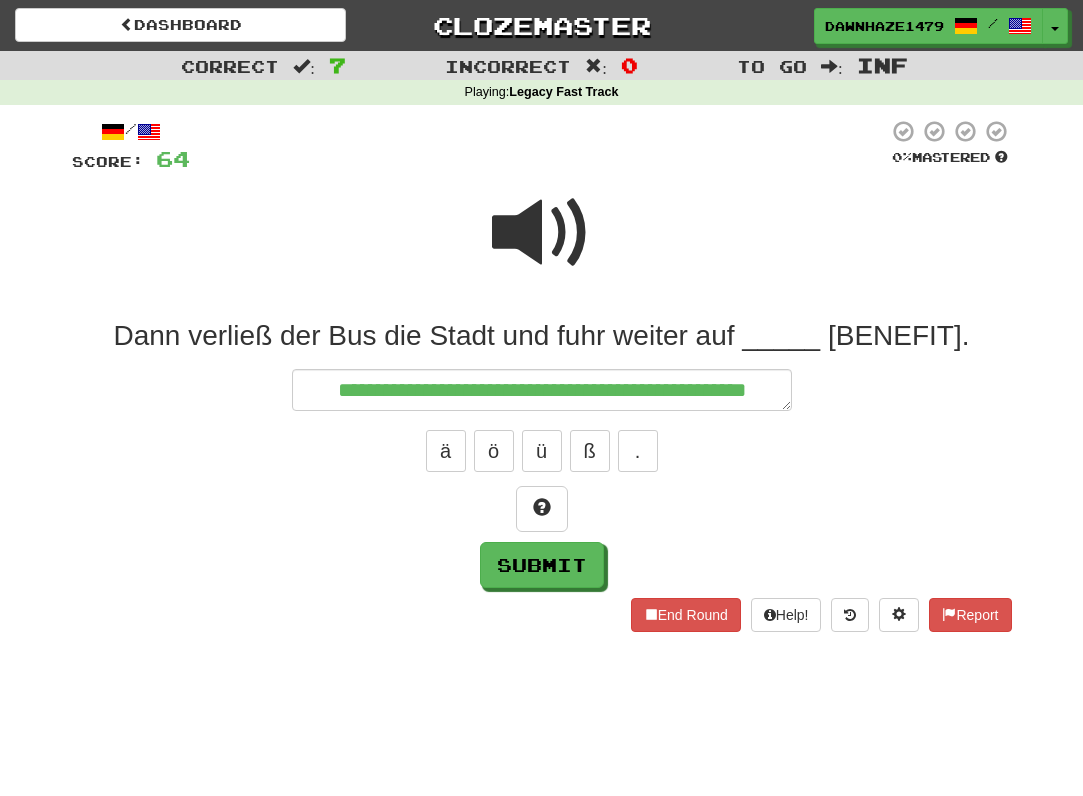 click at bounding box center (542, 233) 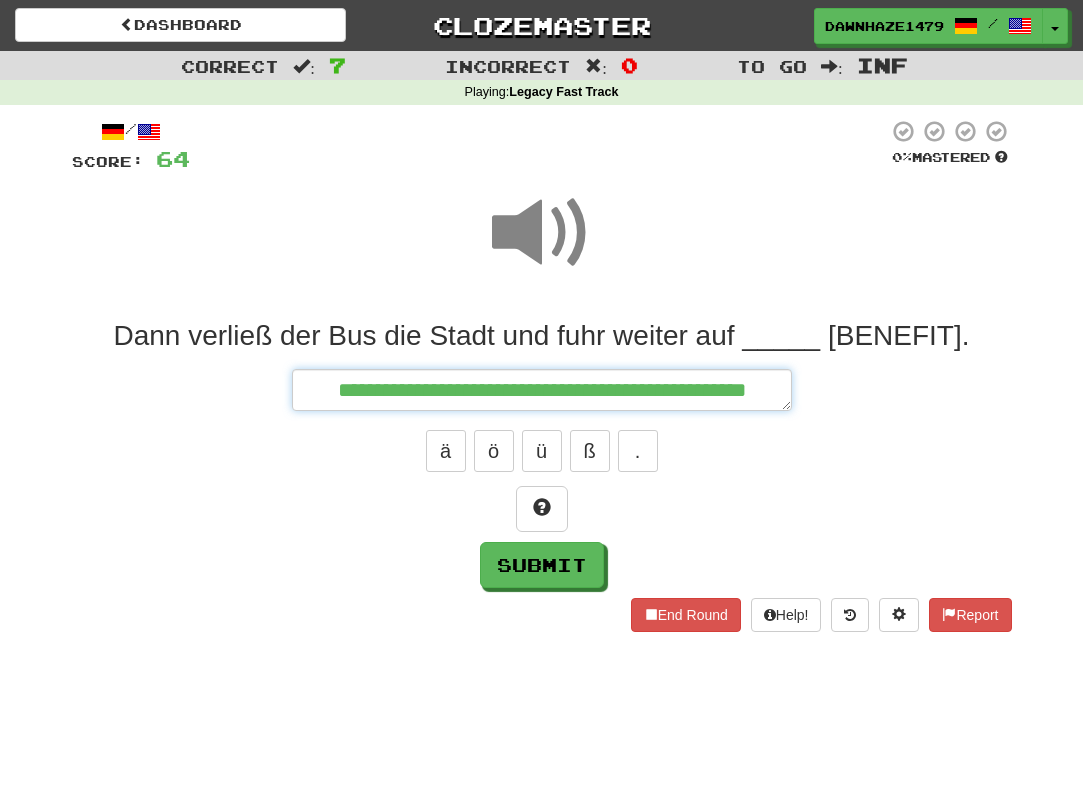 click on "**********" at bounding box center (542, 390) 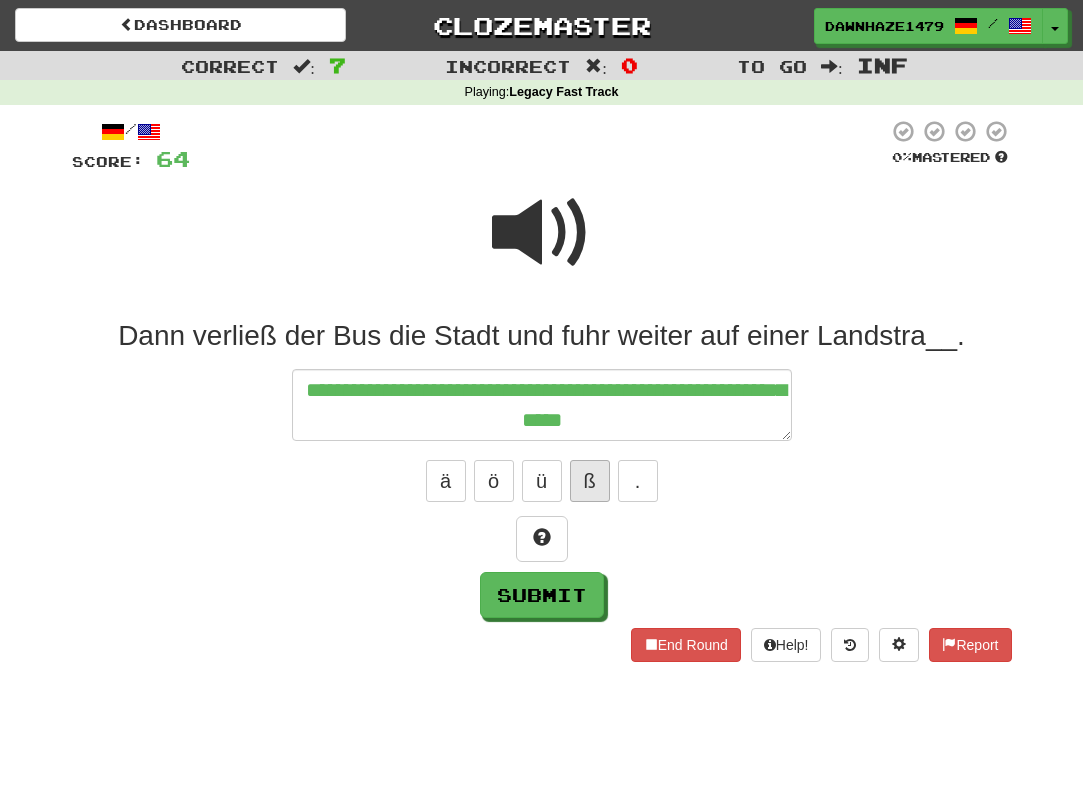 click on "ß" at bounding box center (590, 481) 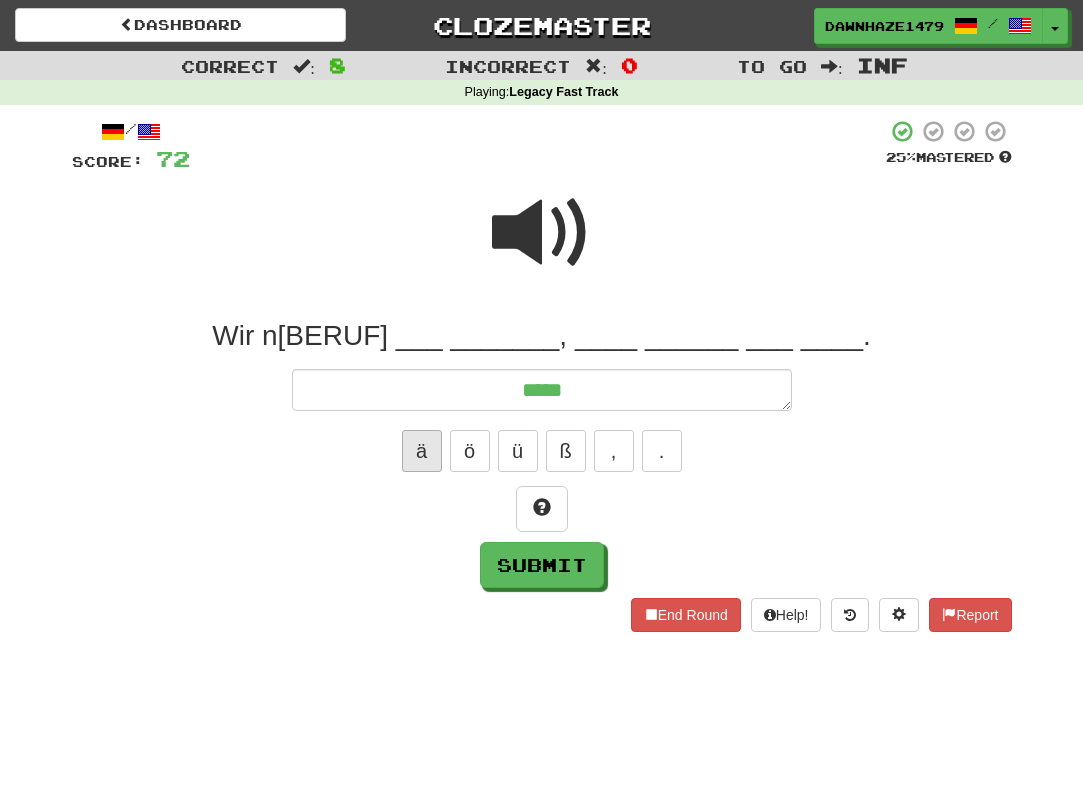 click on "ä" at bounding box center (422, 451) 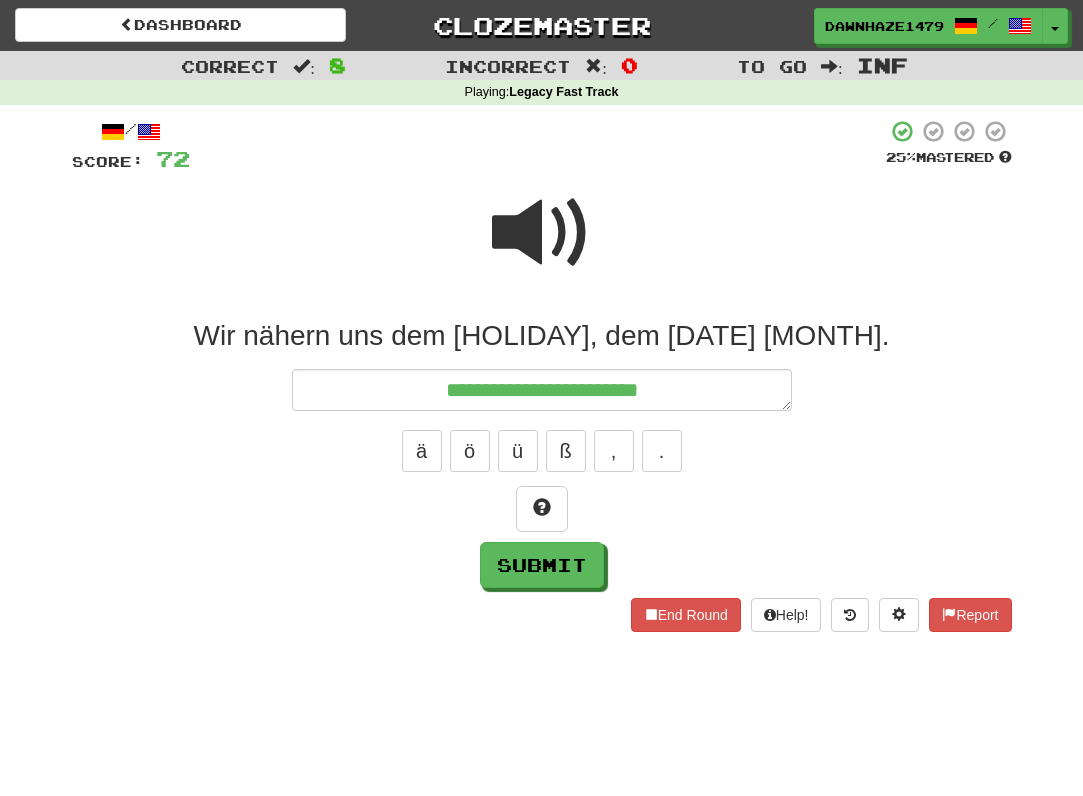 click at bounding box center (542, 233) 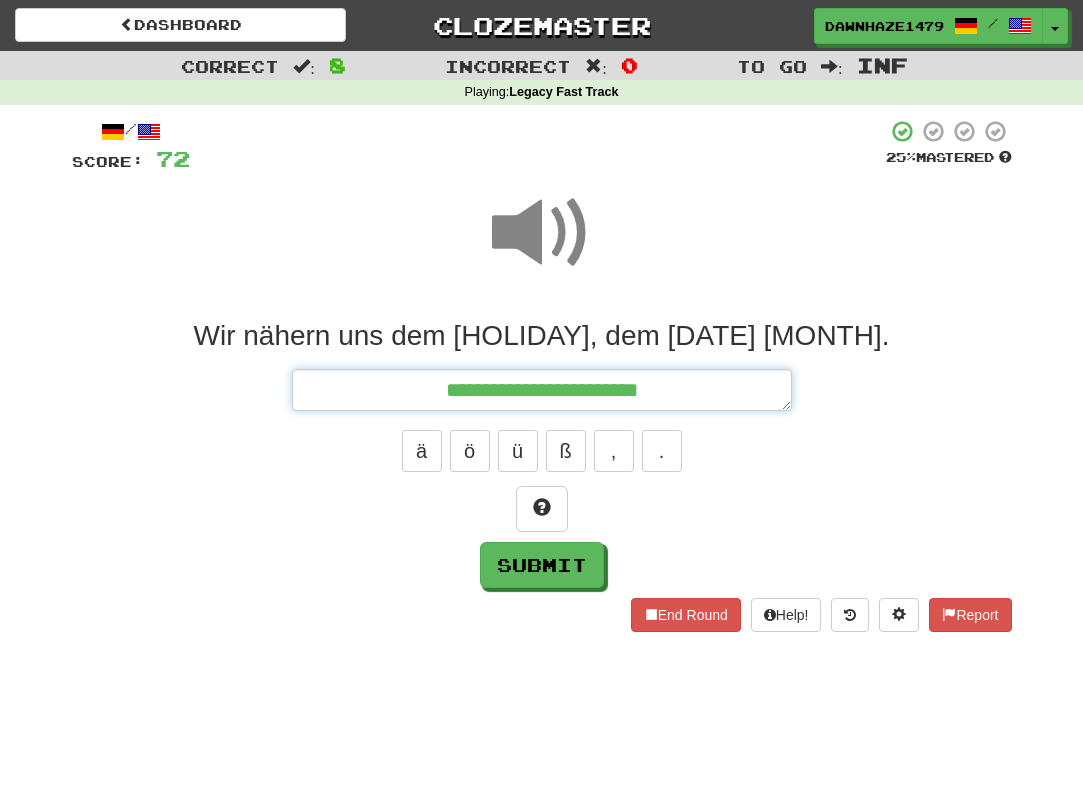 click on "**********" at bounding box center (542, 390) 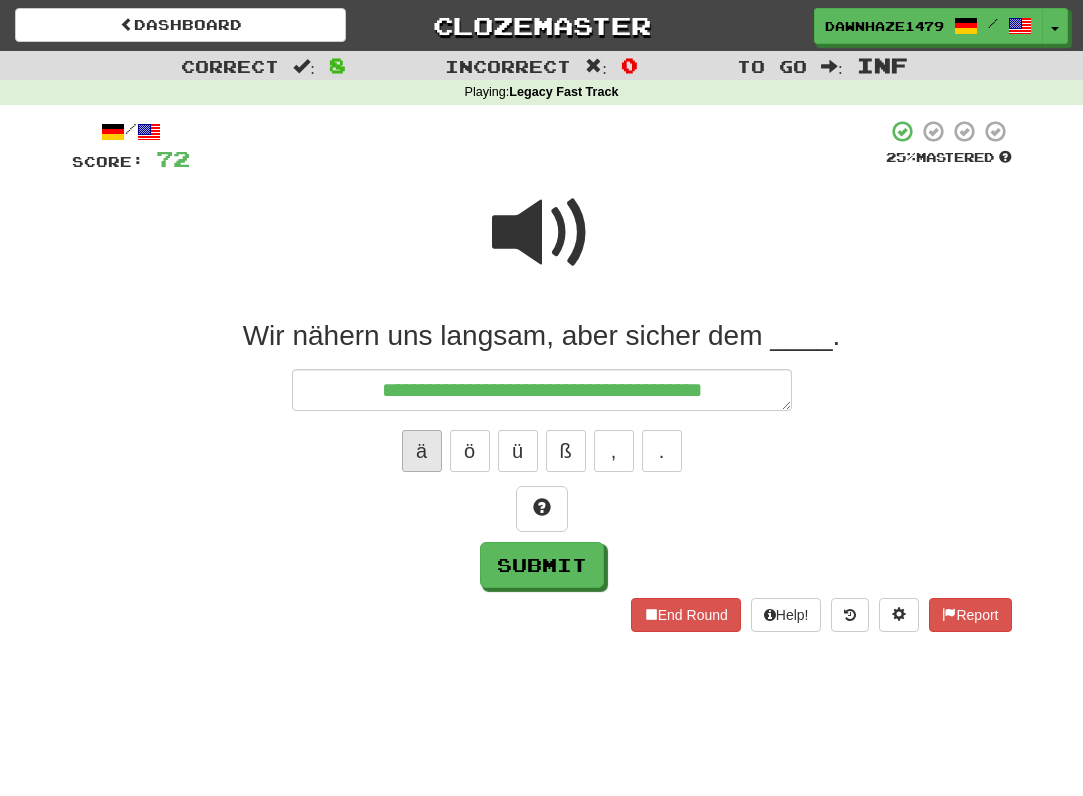 click on "ä" at bounding box center [422, 451] 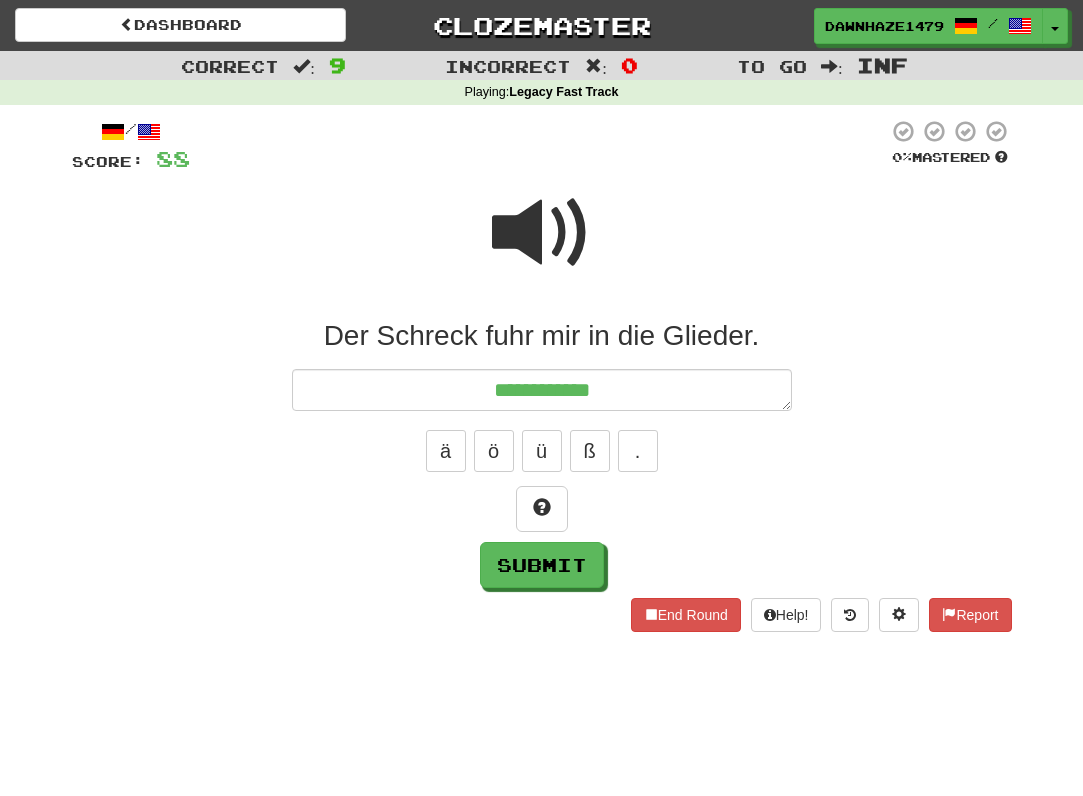 click at bounding box center [542, 233] 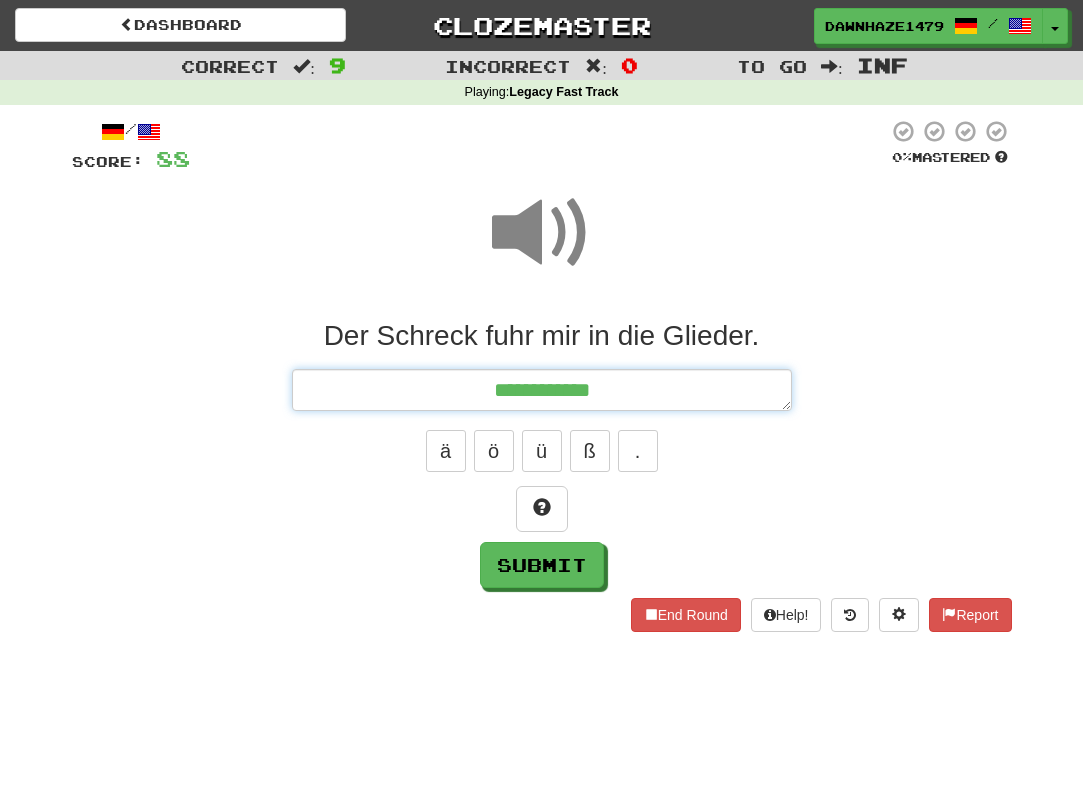 click on "**********" at bounding box center [542, 390] 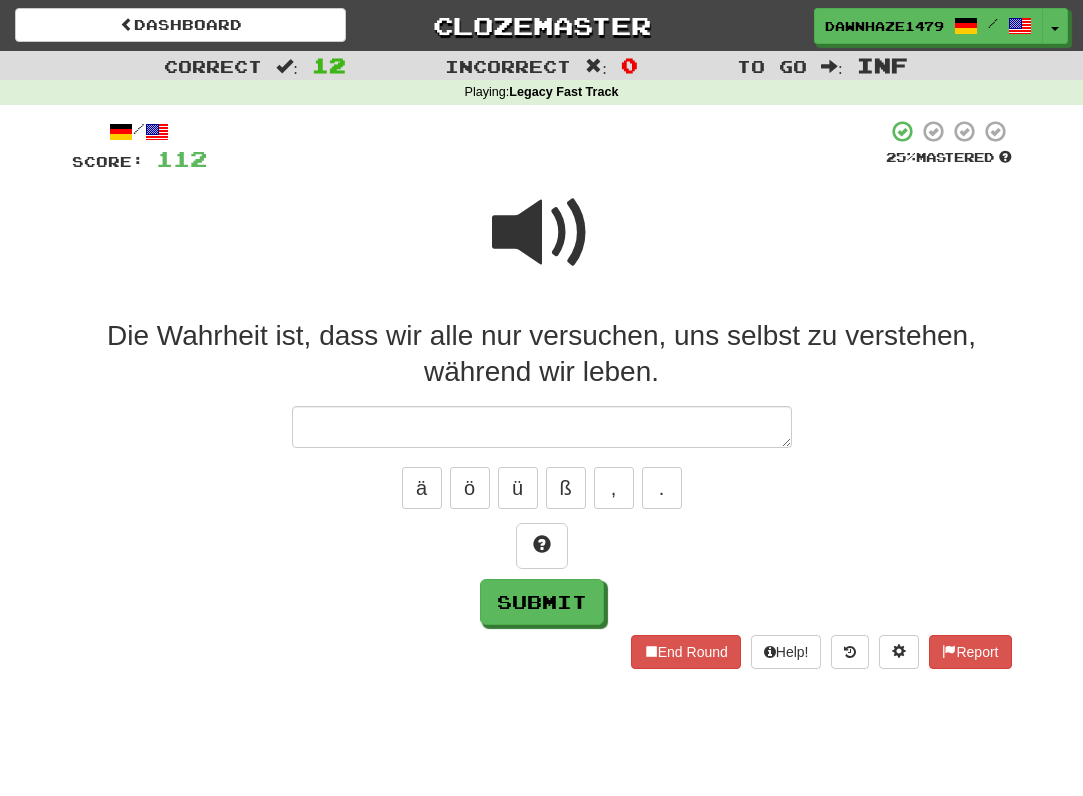 click at bounding box center [542, 233] 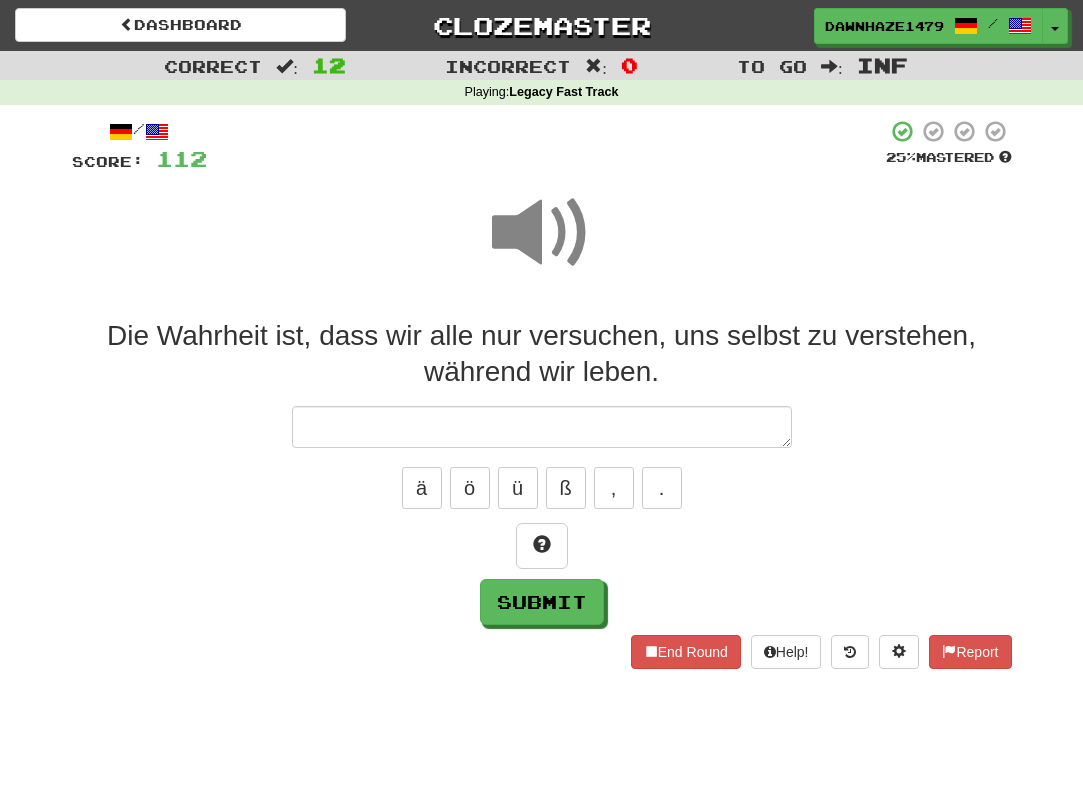 click on "___ _______ ___ ___ ___ __ ___ ______ ___, _______ ___ __ ___. ä ö ü ß , . Submit" at bounding box center (542, 471) 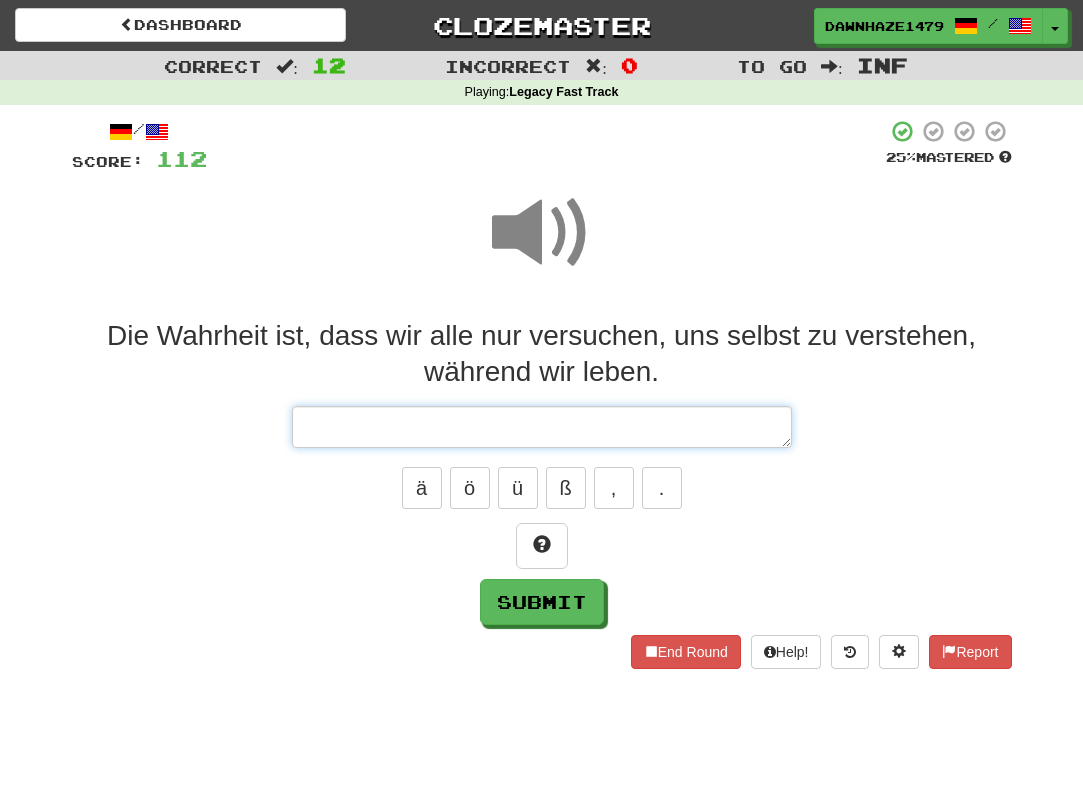 click at bounding box center [542, 427] 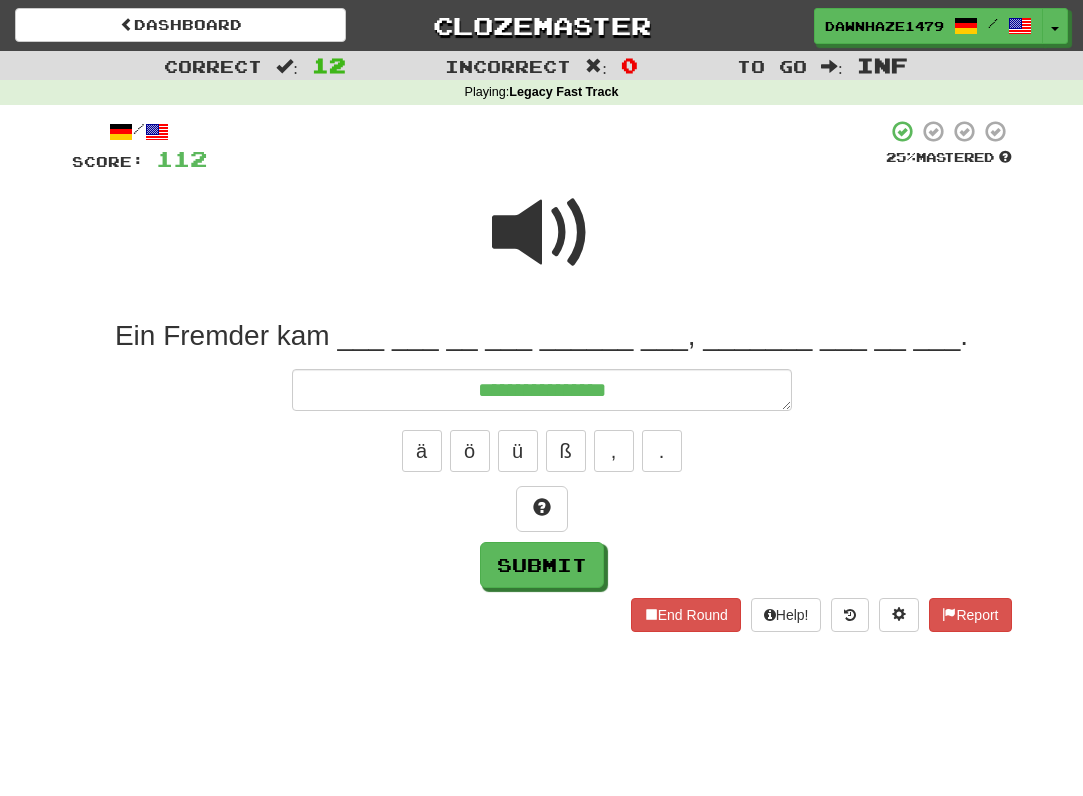 click at bounding box center [542, 233] 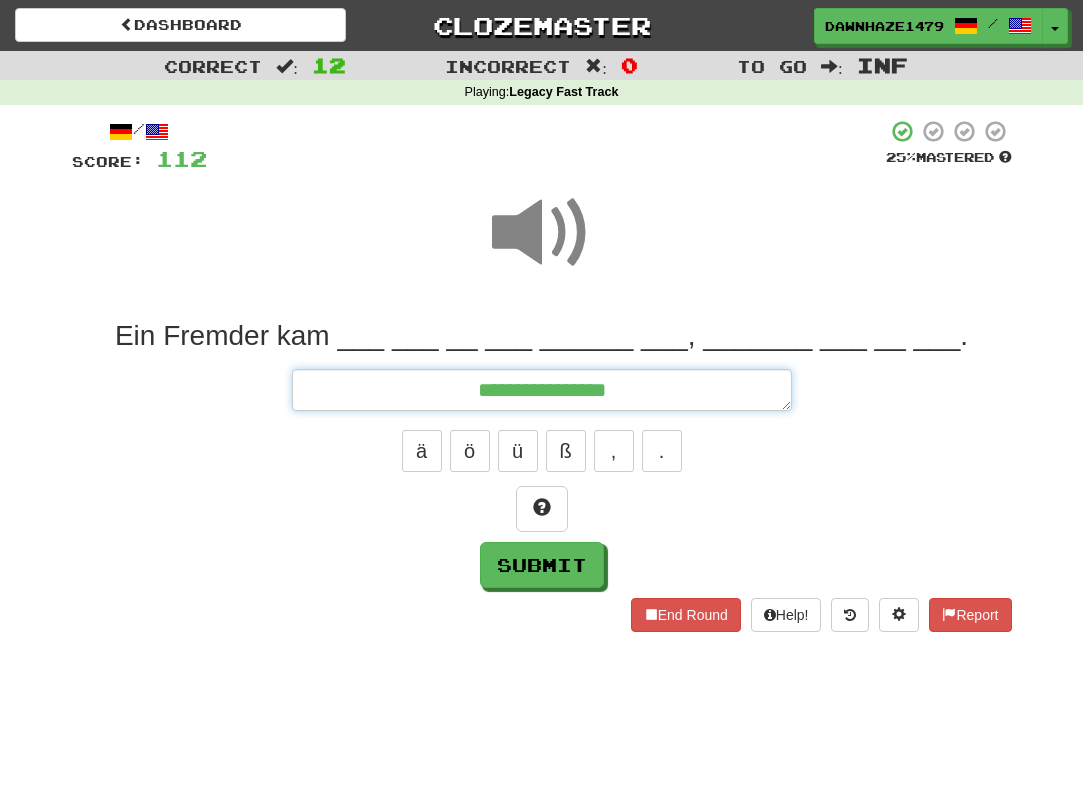 click on "**********" at bounding box center (542, 390) 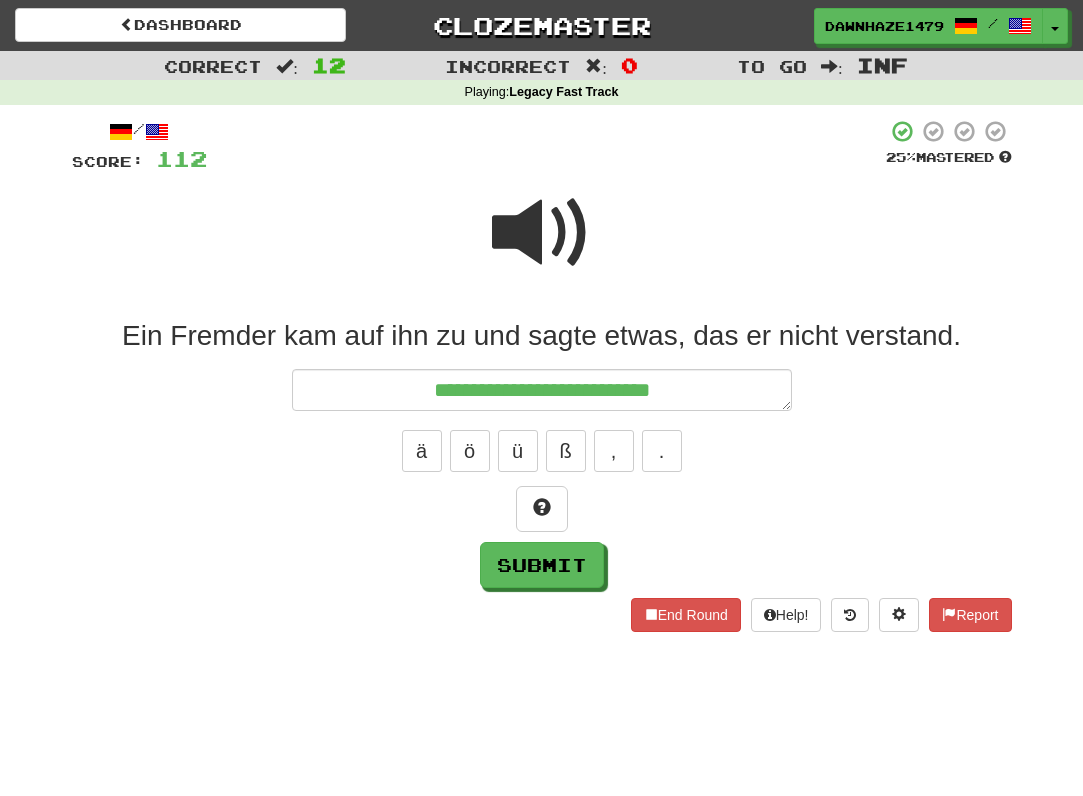 click at bounding box center (542, 233) 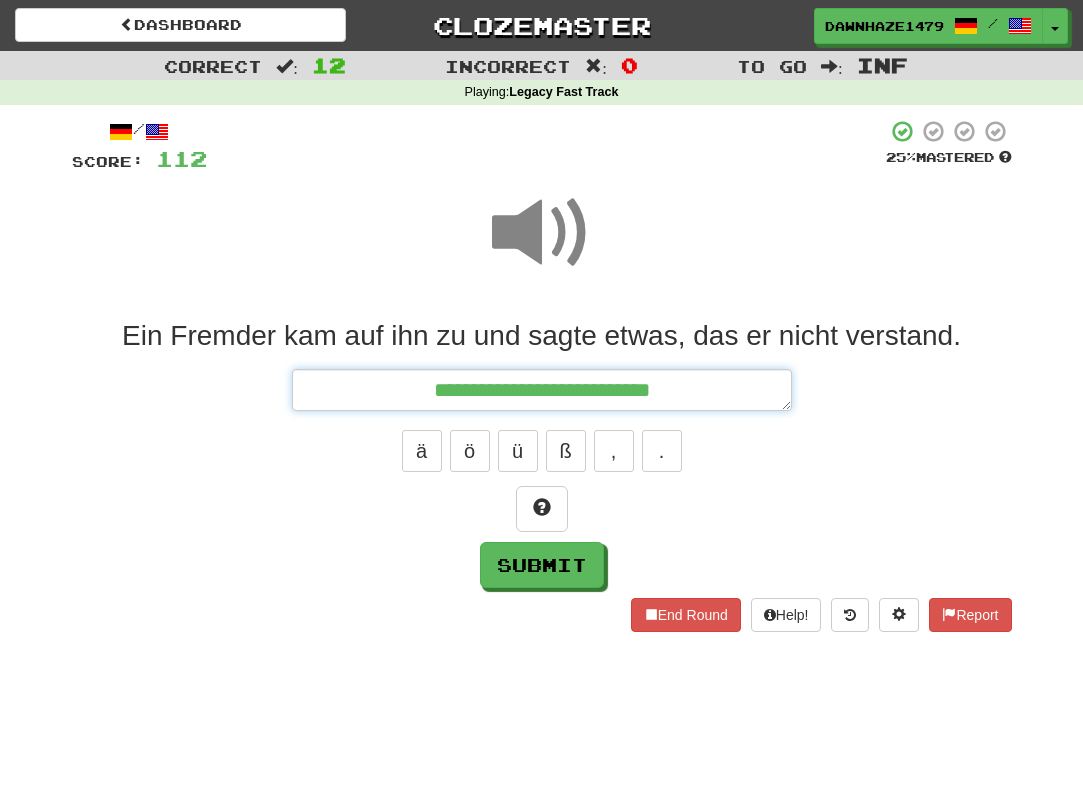 click on "**********" at bounding box center (542, 390) 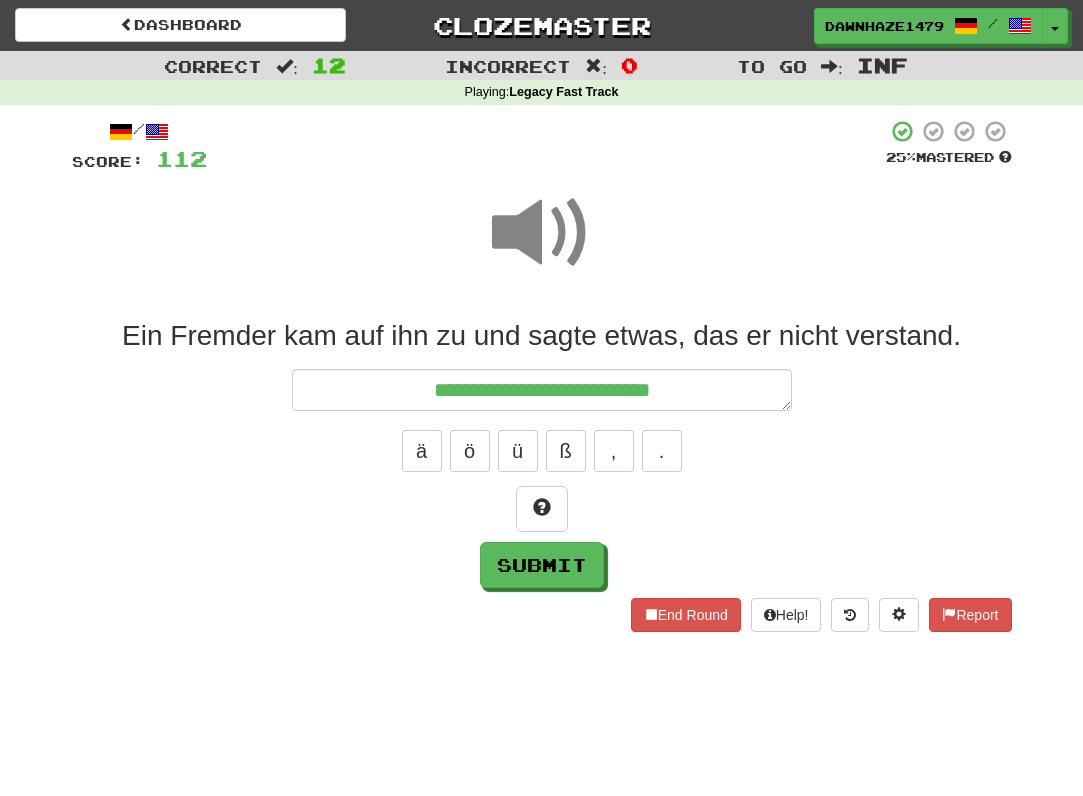click at bounding box center [542, 233] 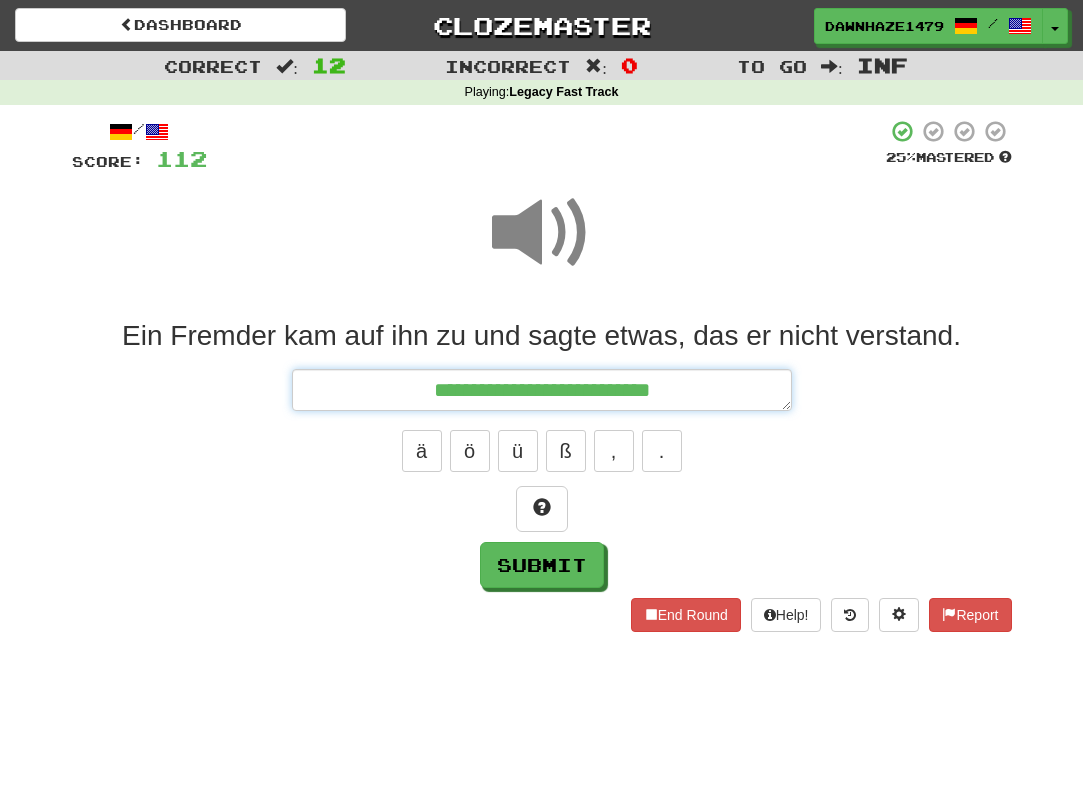 click on "**********" at bounding box center [542, 390] 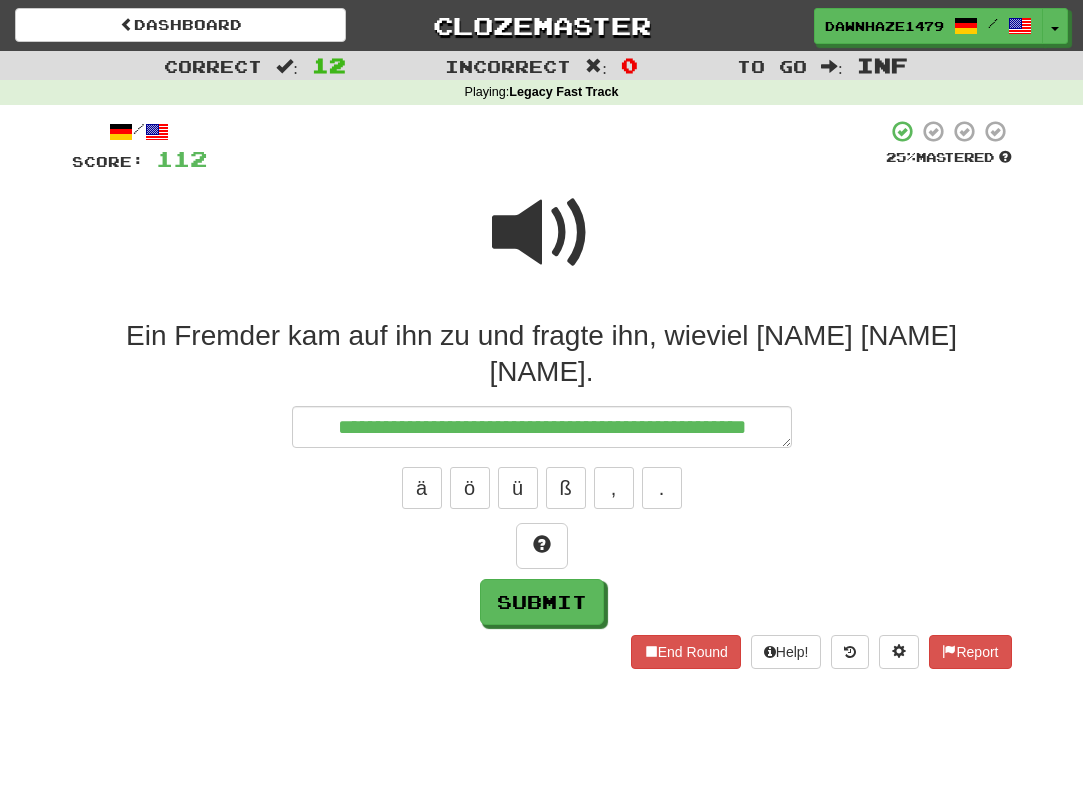 click at bounding box center [542, 246] 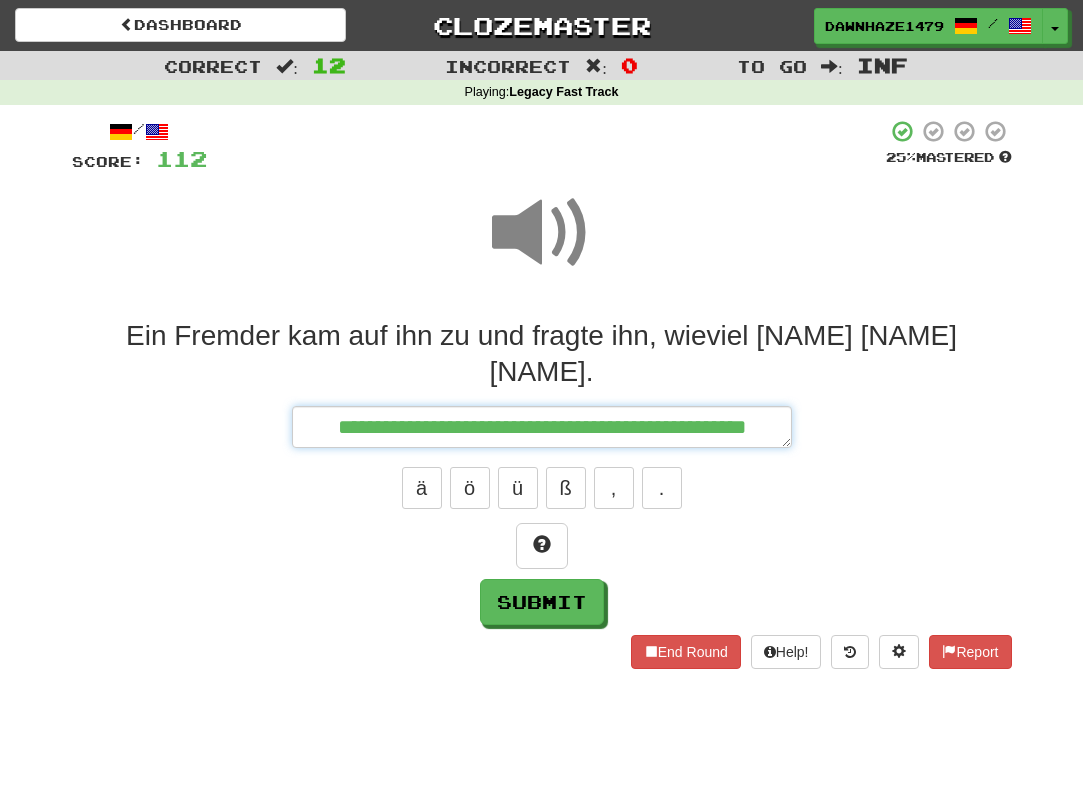 click on "**********" at bounding box center [542, 427] 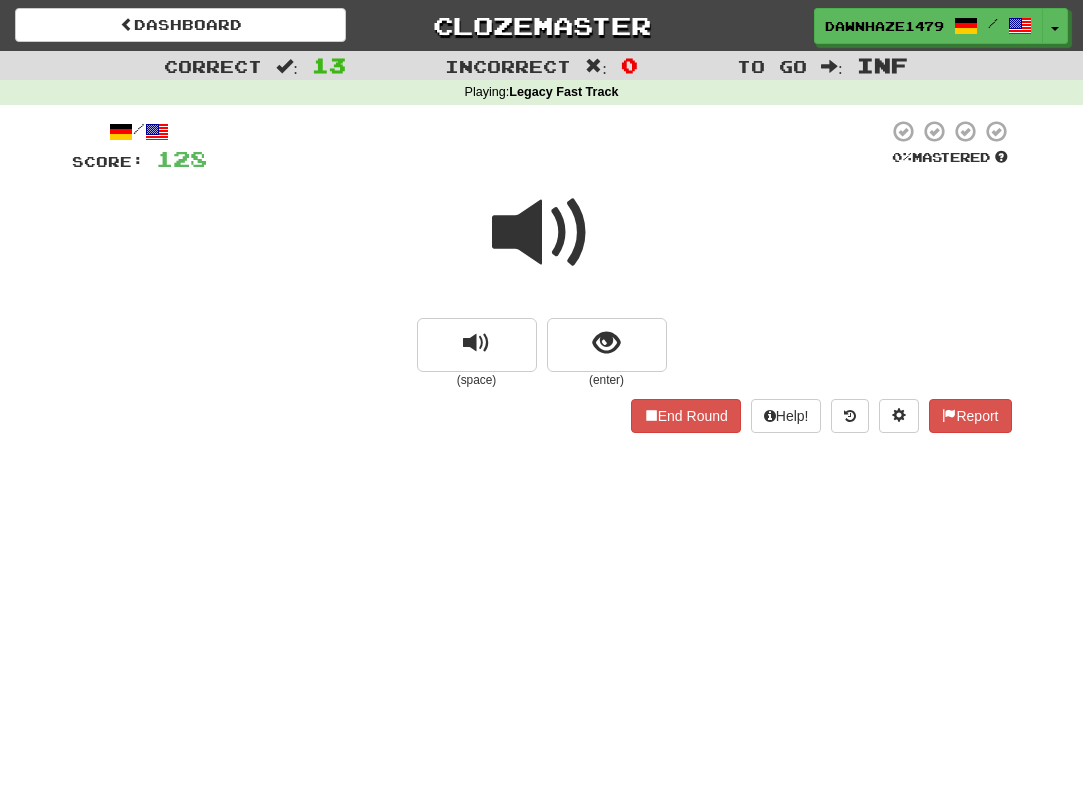 click at bounding box center [542, 233] 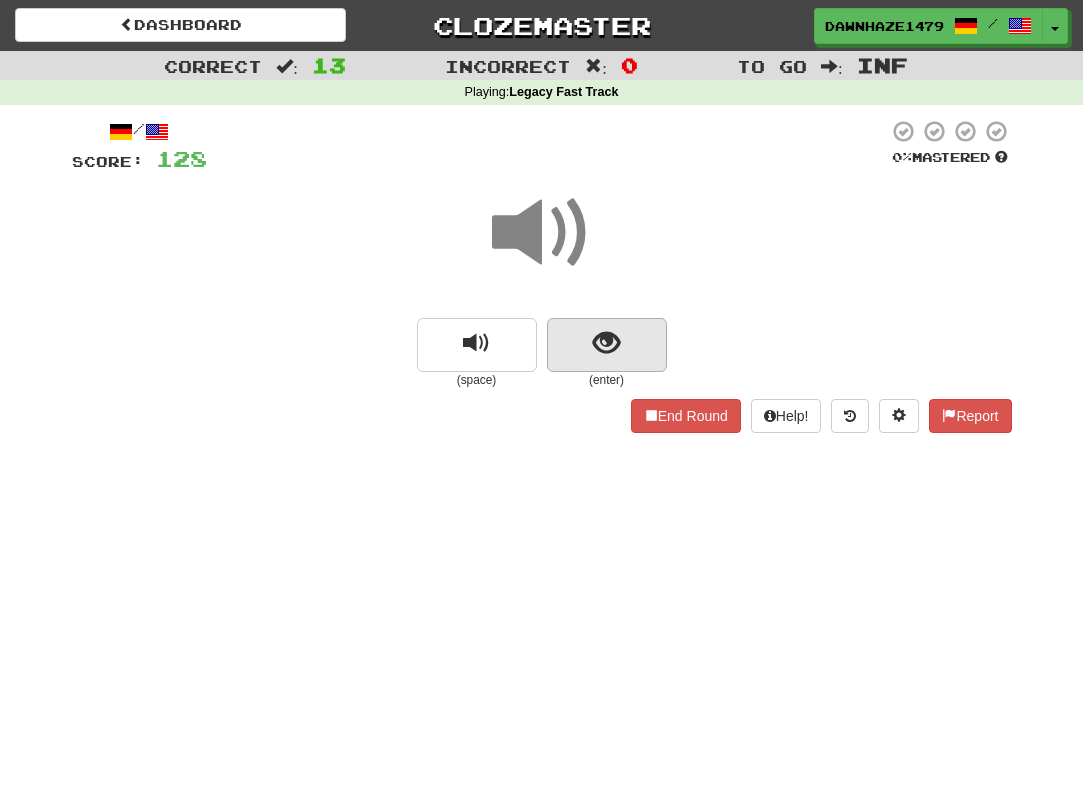 click at bounding box center (606, 343) 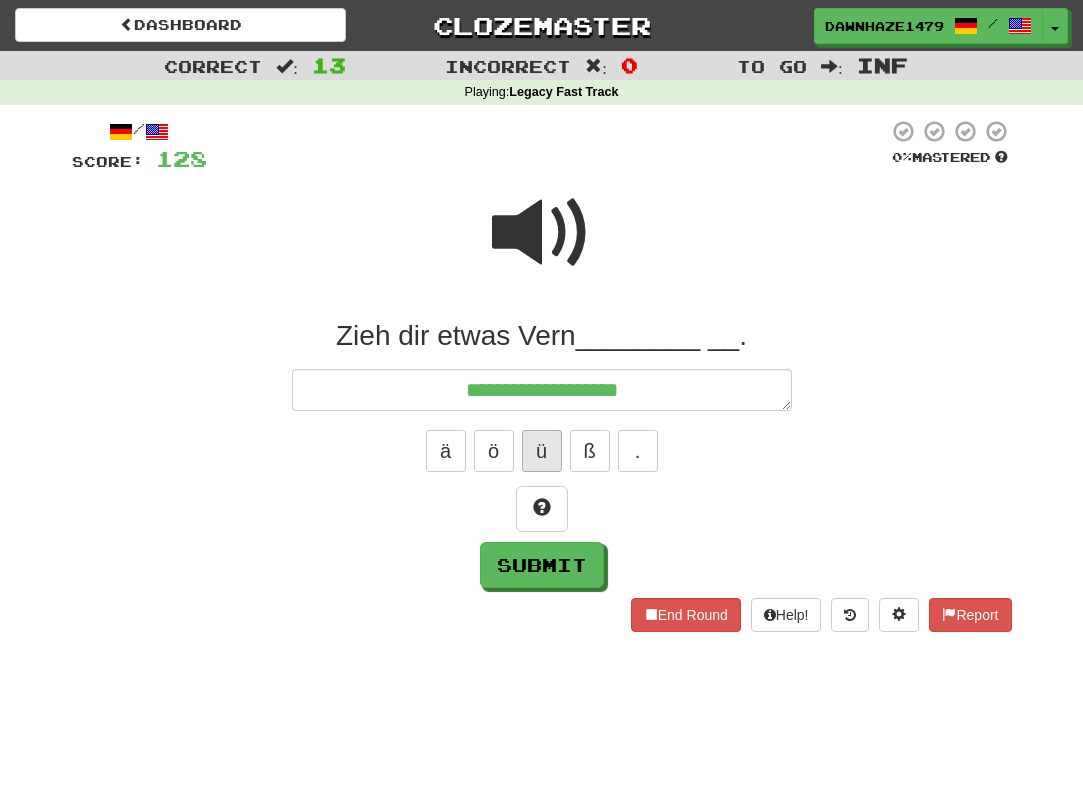 click on "ü" at bounding box center [542, 451] 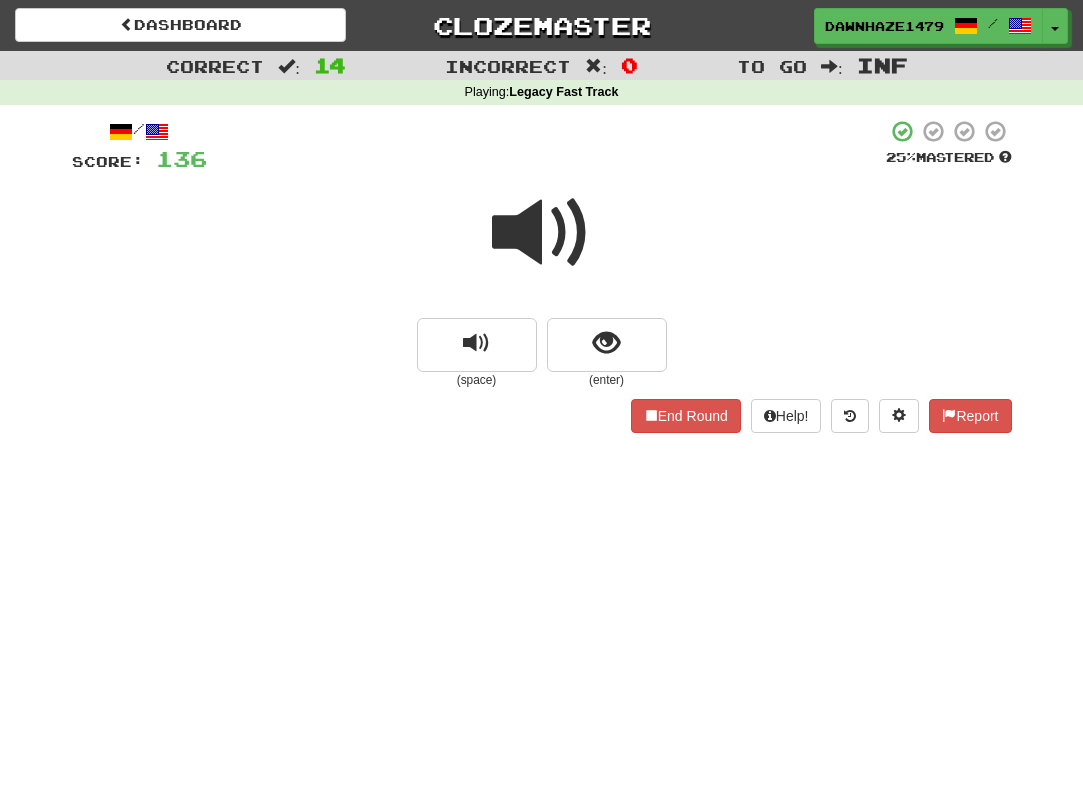 click at bounding box center (542, 233) 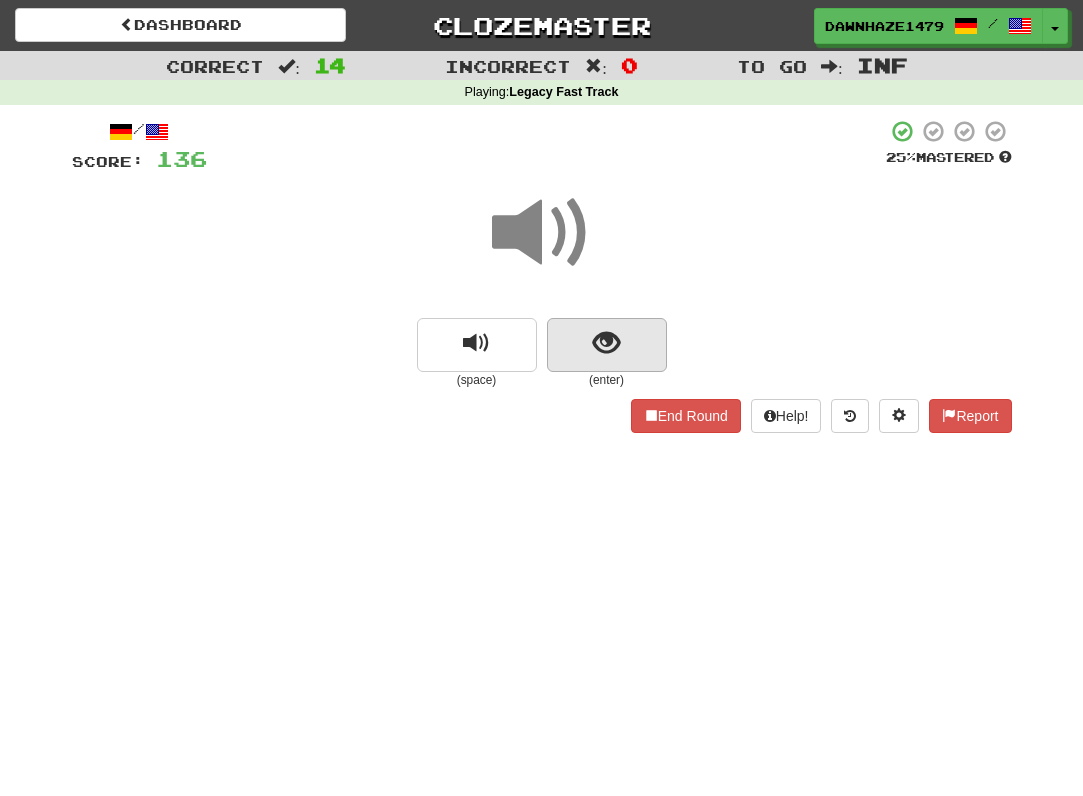 click at bounding box center (607, 345) 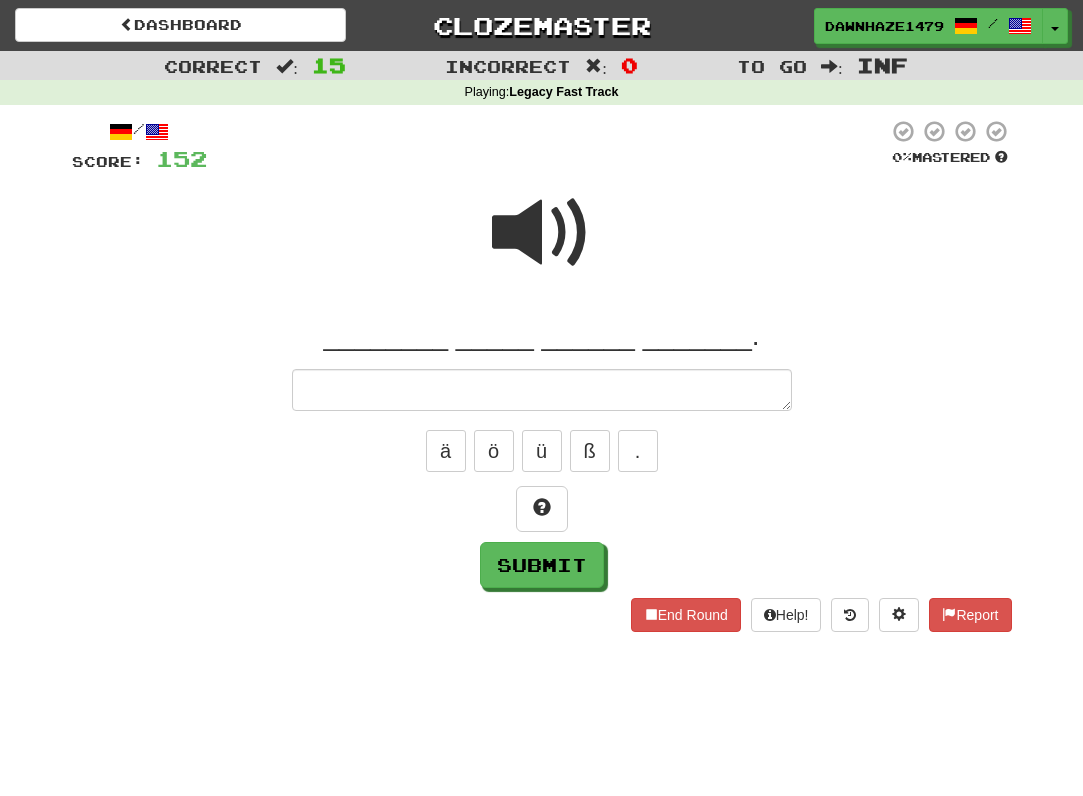 click at bounding box center [542, 233] 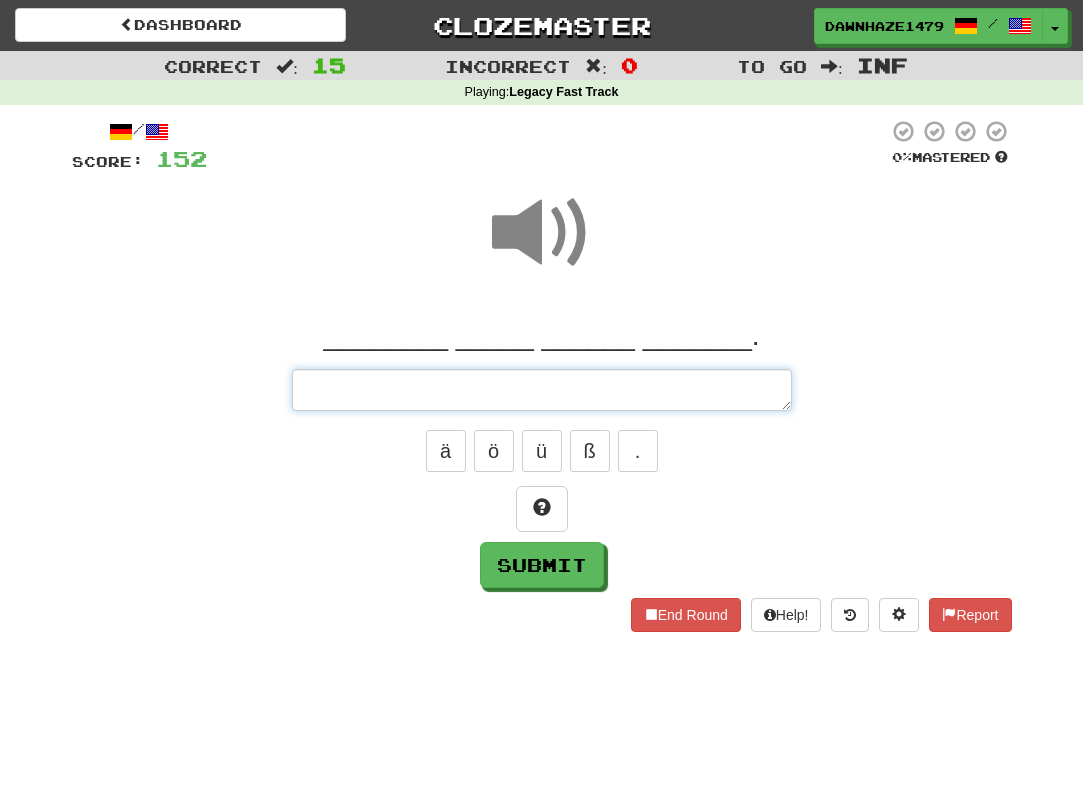 click at bounding box center (542, 390) 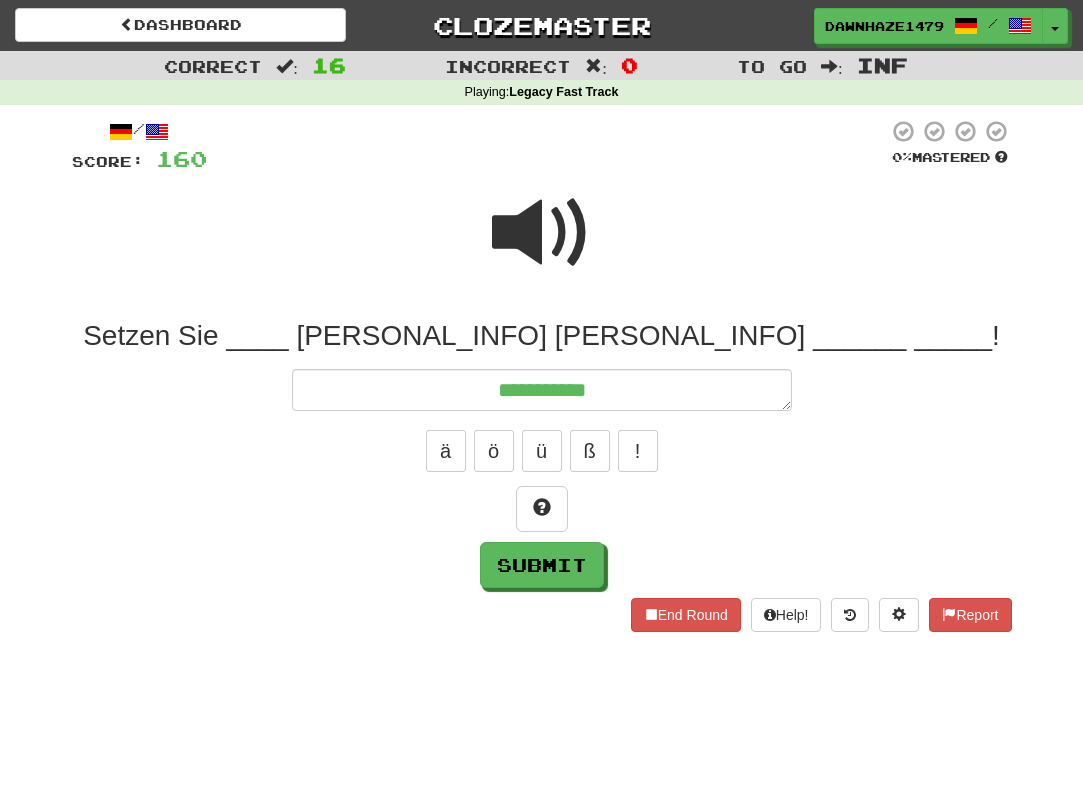 click on "Setzen Sie ____ [PERSONAL_INFO] [PERSONAL_INFO] ______ _____!" at bounding box center [542, 336] 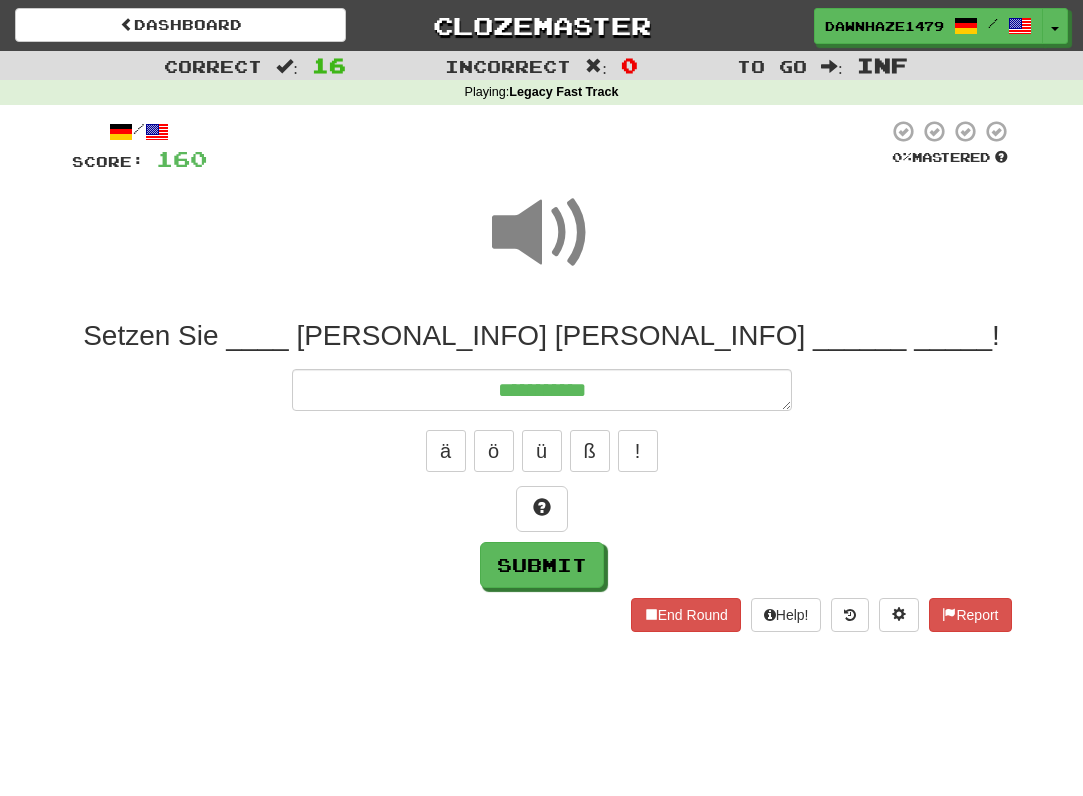 click on "**********" at bounding box center [542, 453] 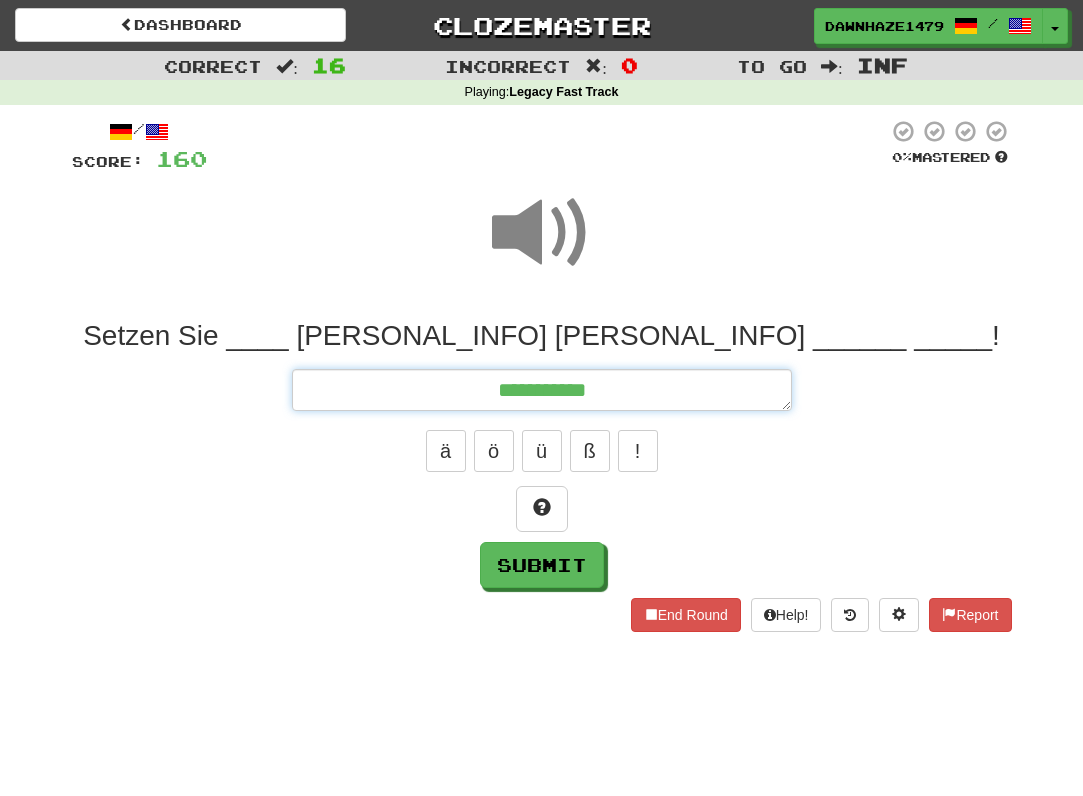 click on "**********" at bounding box center (542, 390) 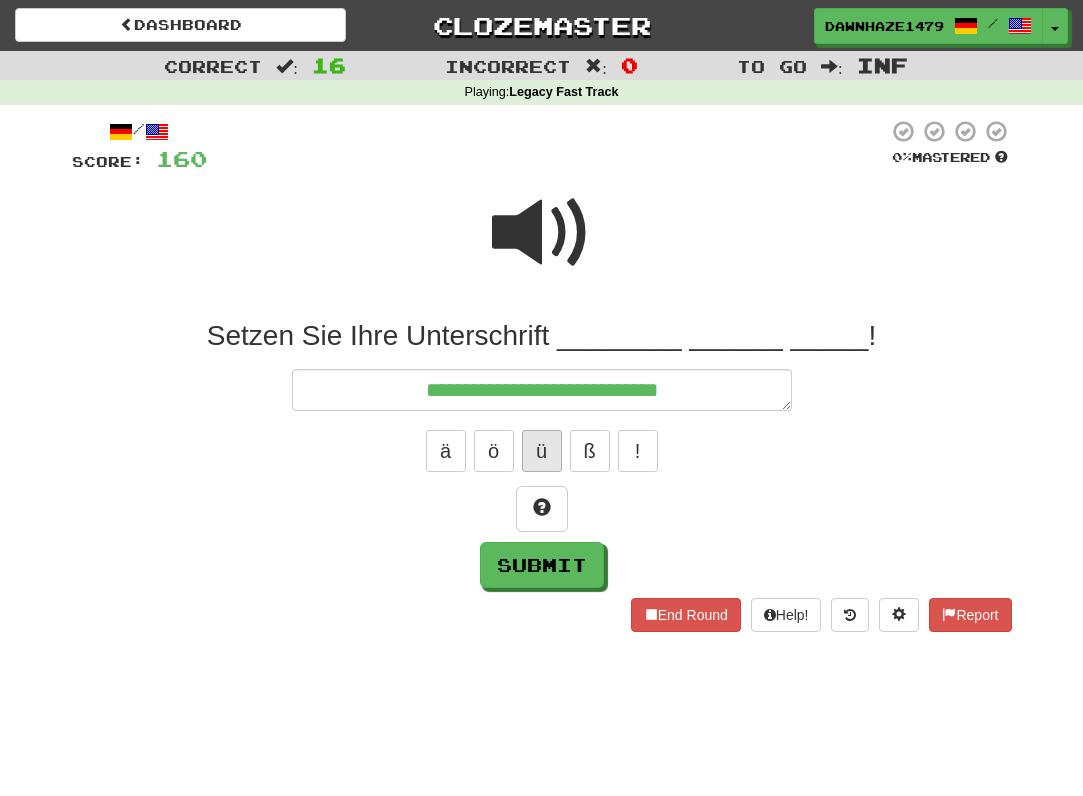 click on "ü" at bounding box center (542, 451) 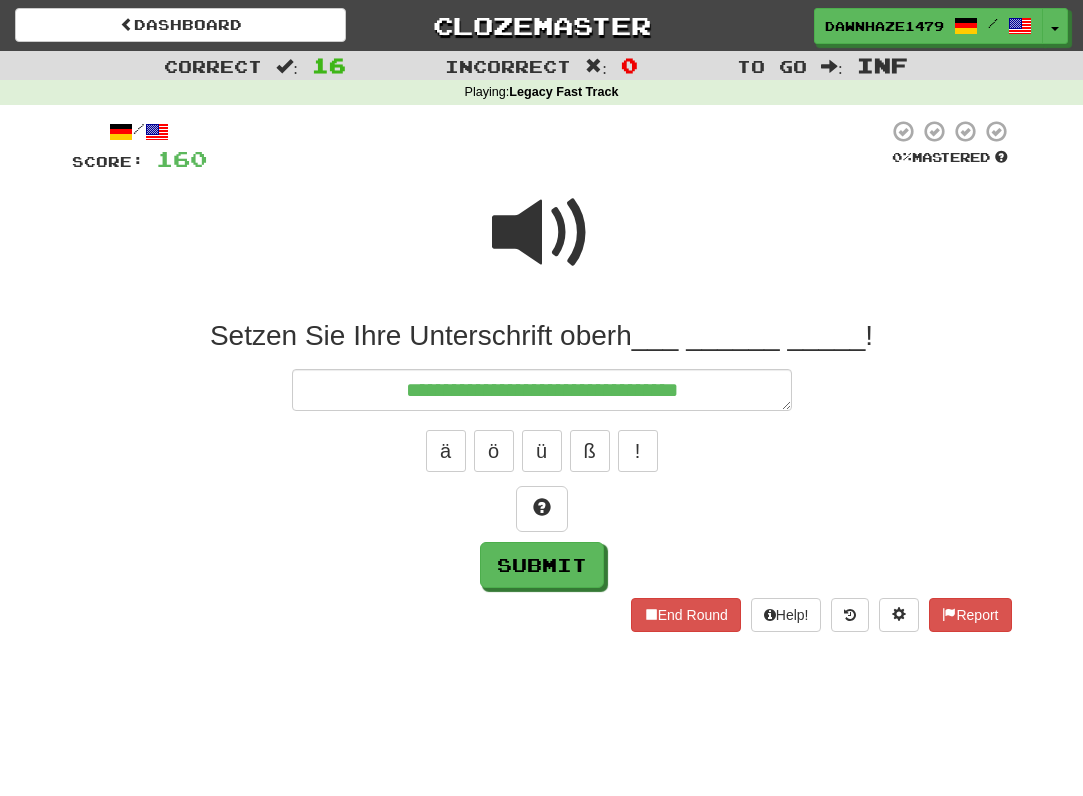 click at bounding box center (542, 233) 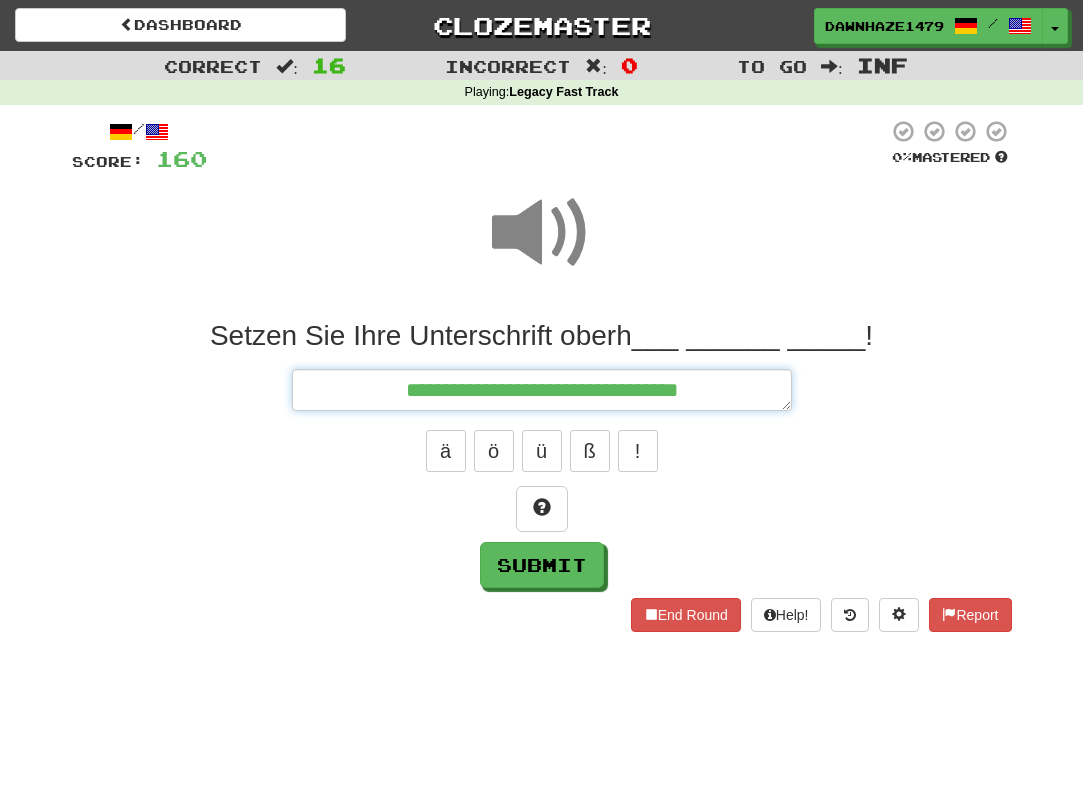click on "**********" at bounding box center [542, 390] 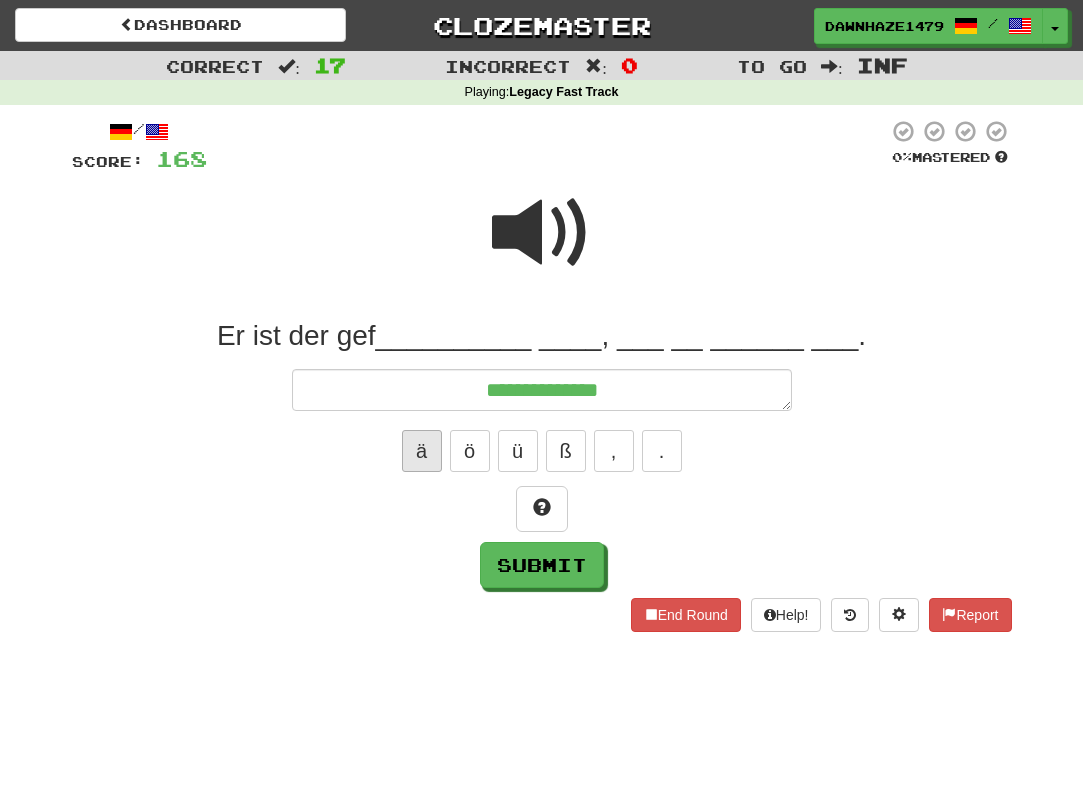 click on "ä" at bounding box center (422, 451) 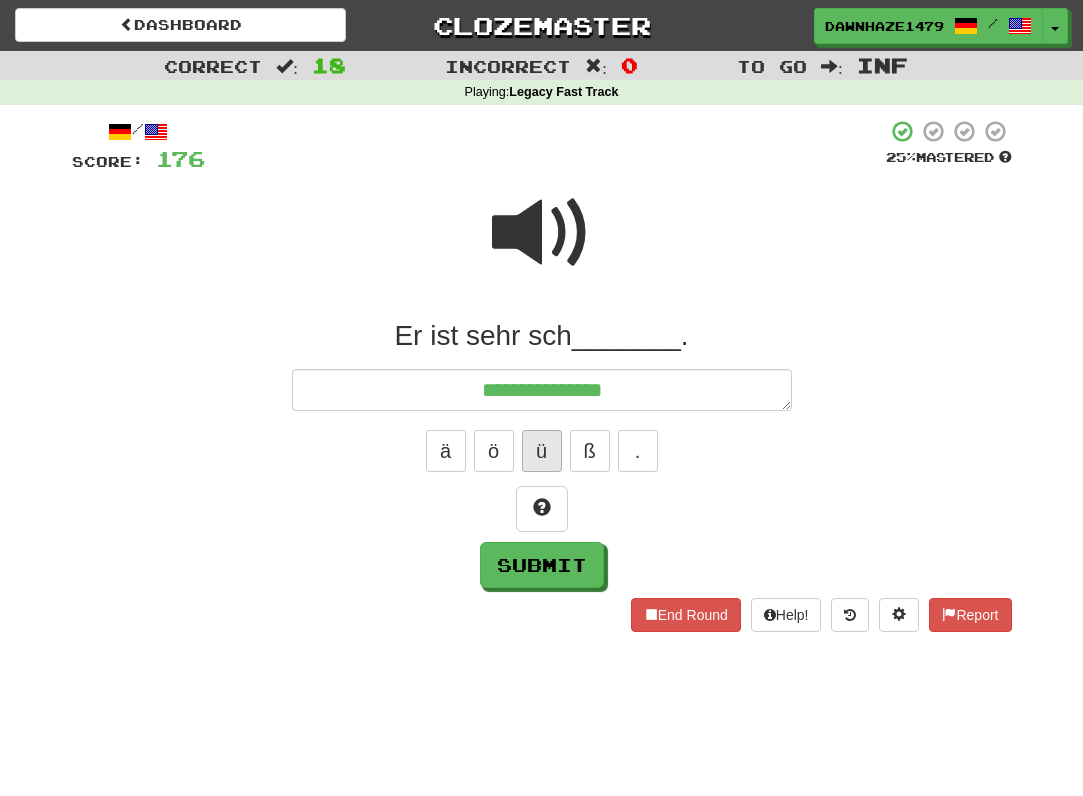 click on "ü" at bounding box center (542, 451) 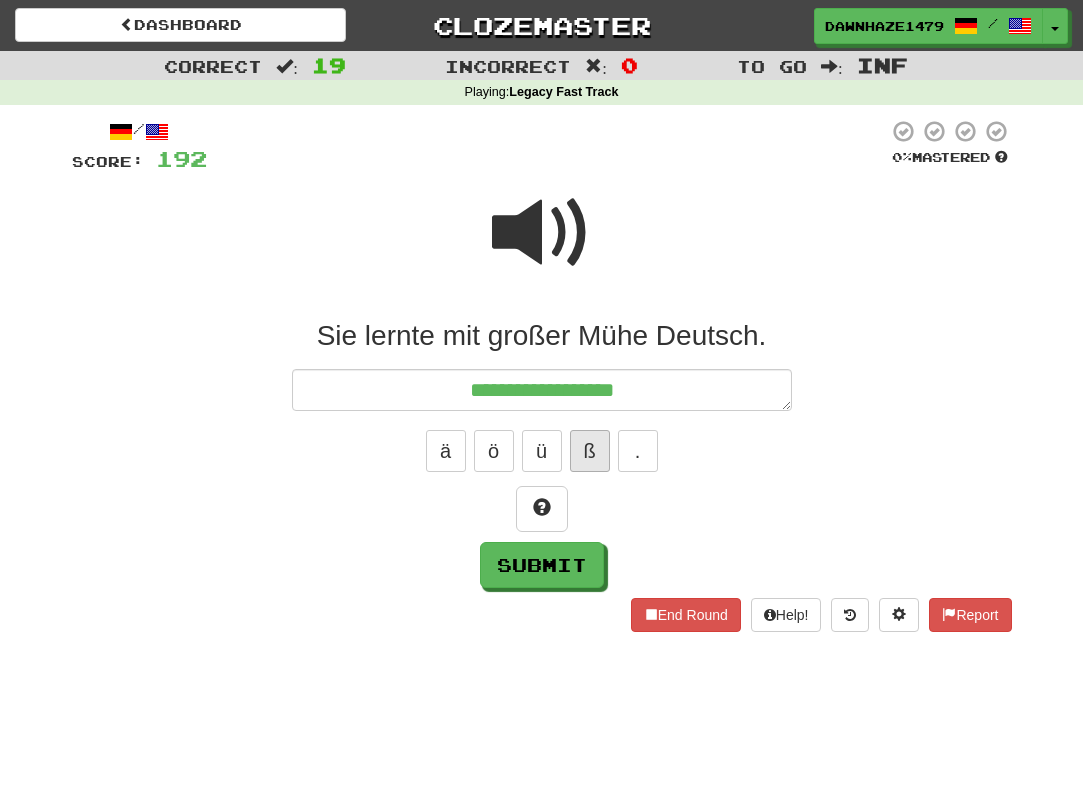click on "ß" at bounding box center (590, 451) 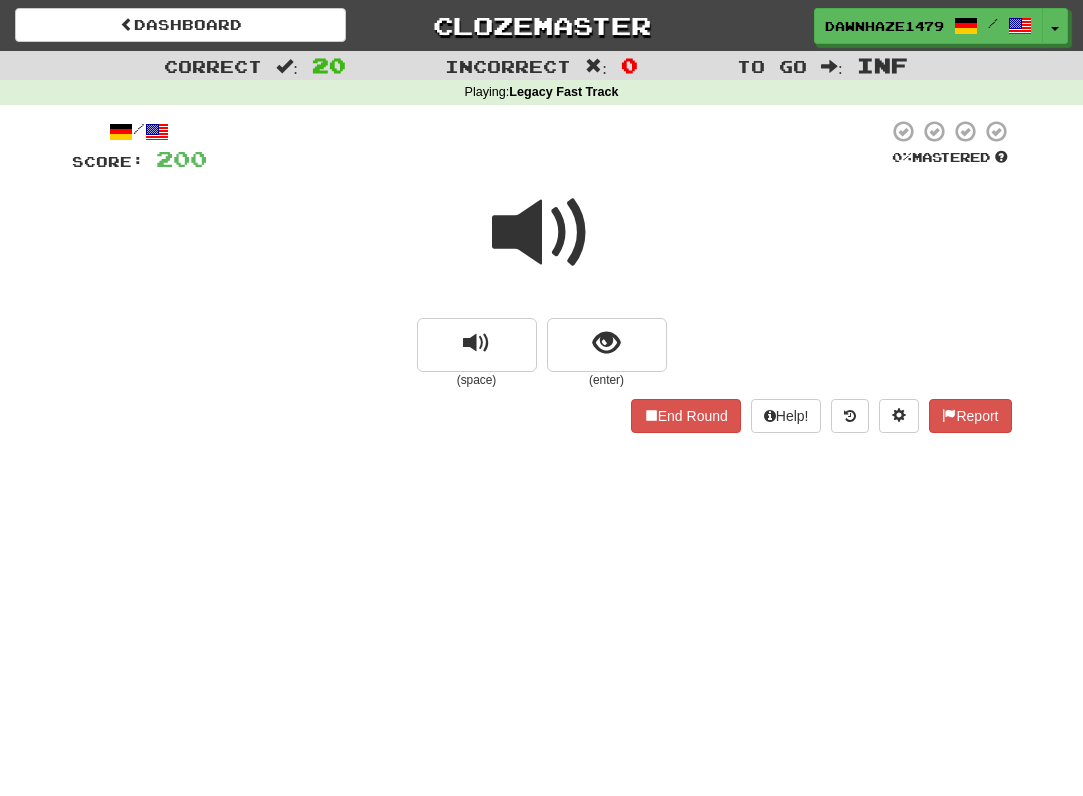 click at bounding box center (542, 233) 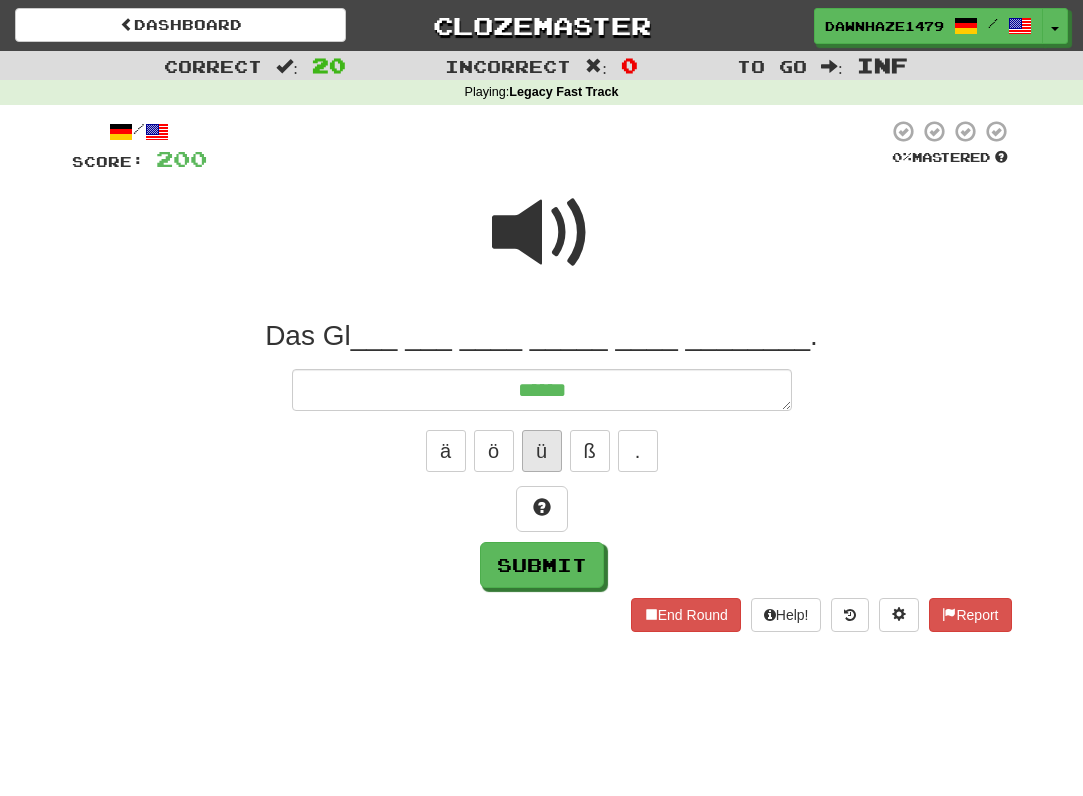click on "ü" at bounding box center (542, 451) 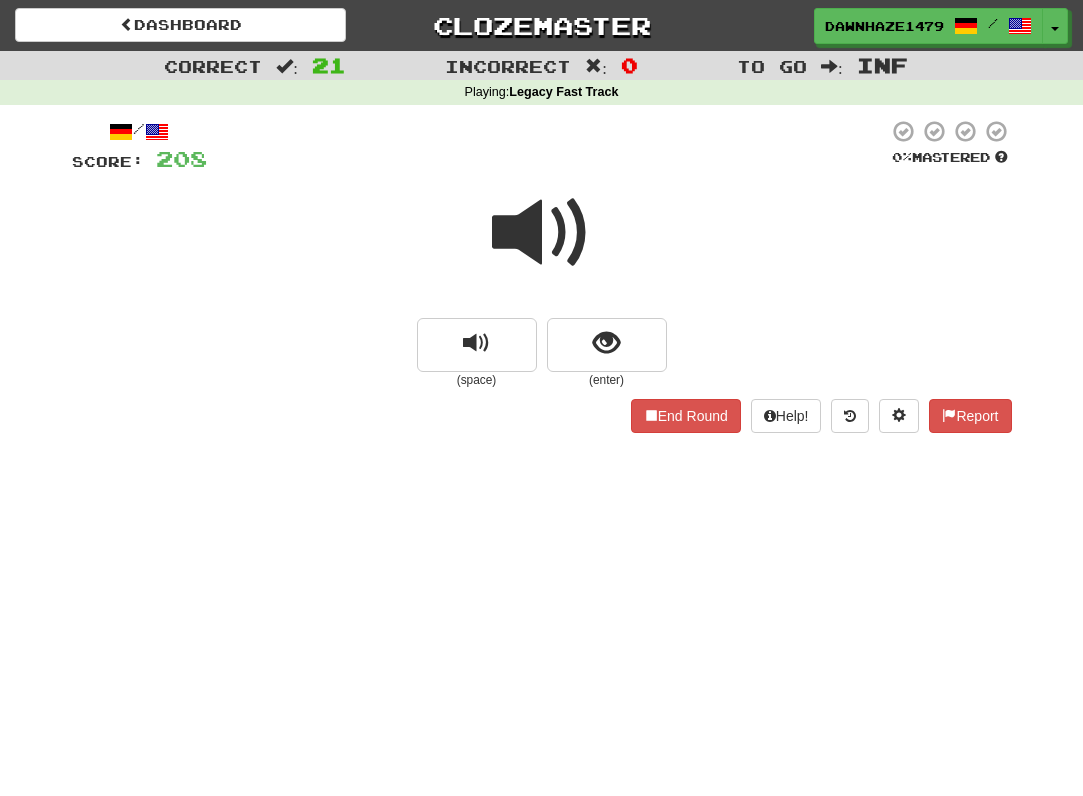 click at bounding box center [542, 233] 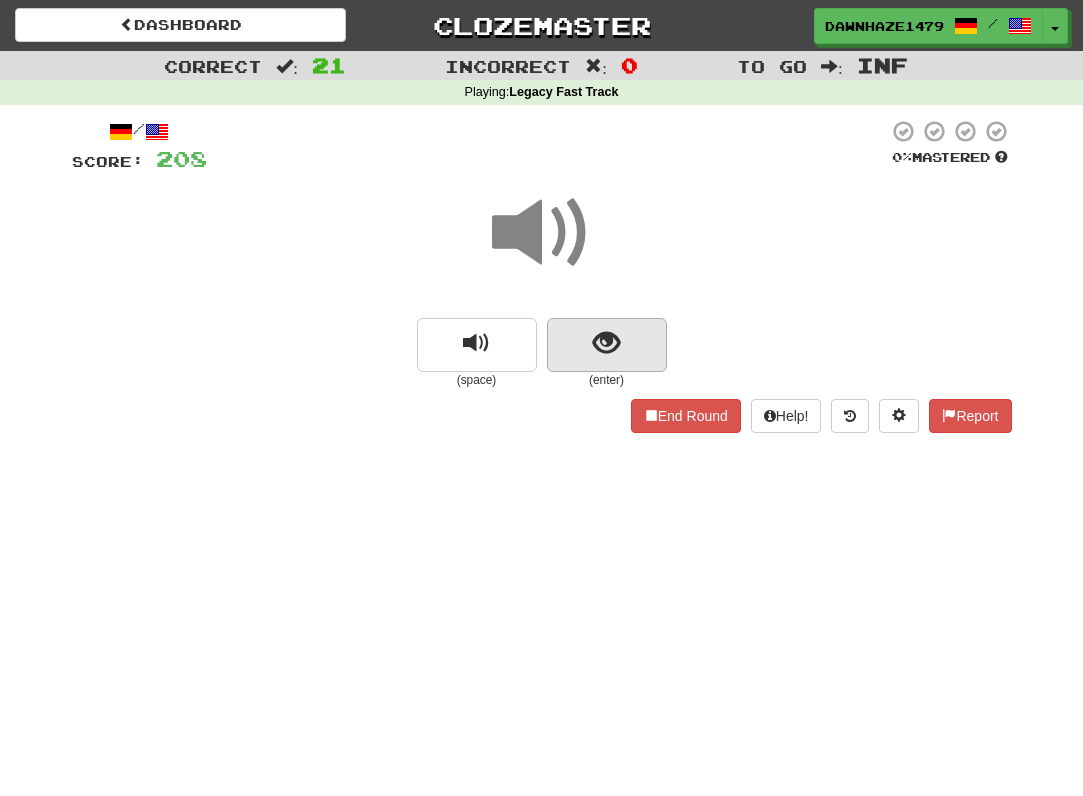 click at bounding box center [607, 345] 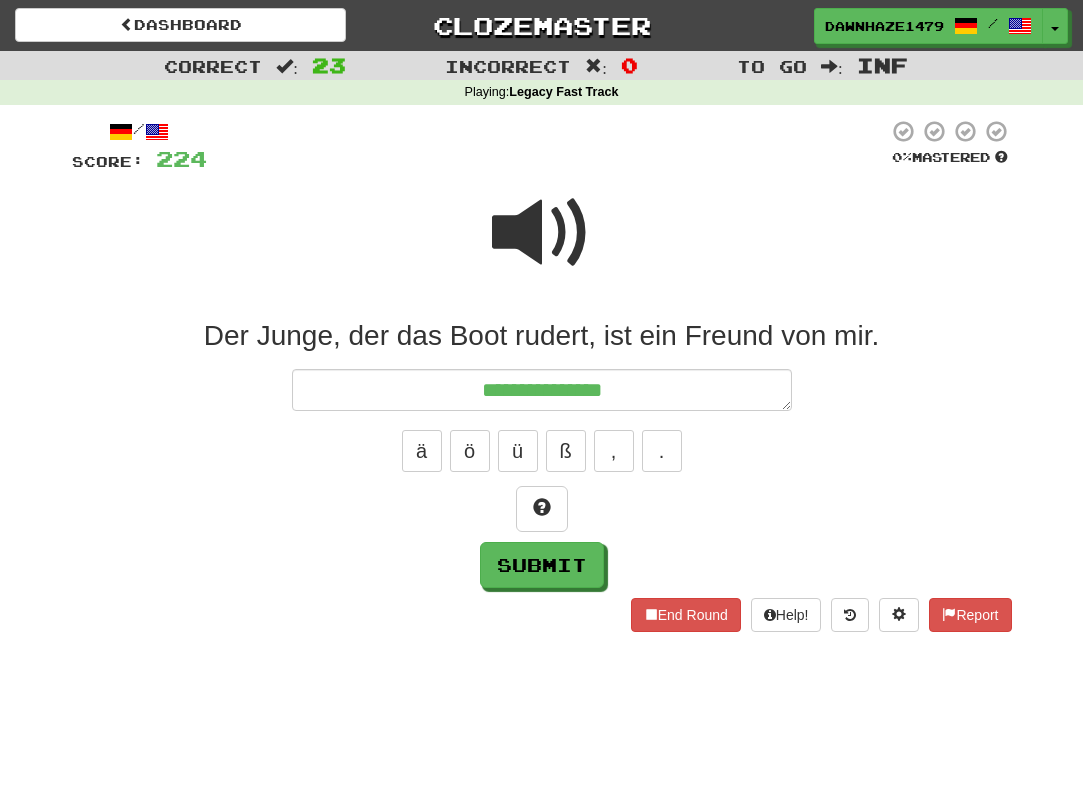click at bounding box center [542, 233] 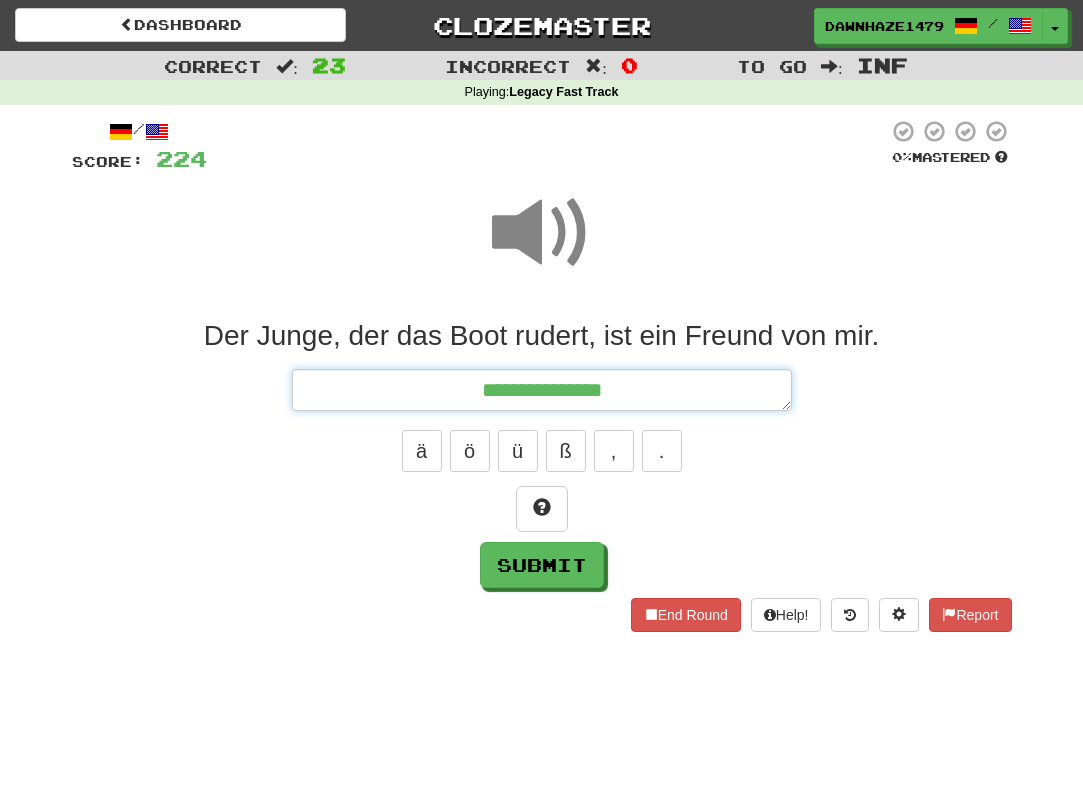 click on "**********" at bounding box center (542, 390) 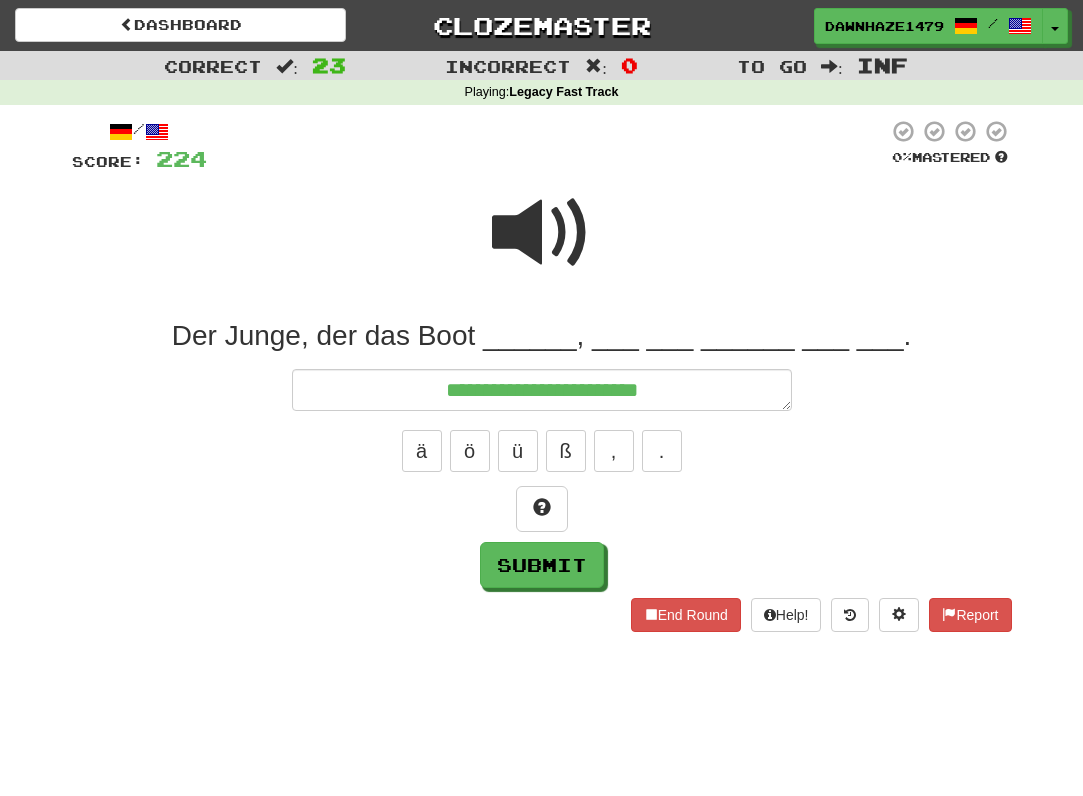 click at bounding box center [542, 233] 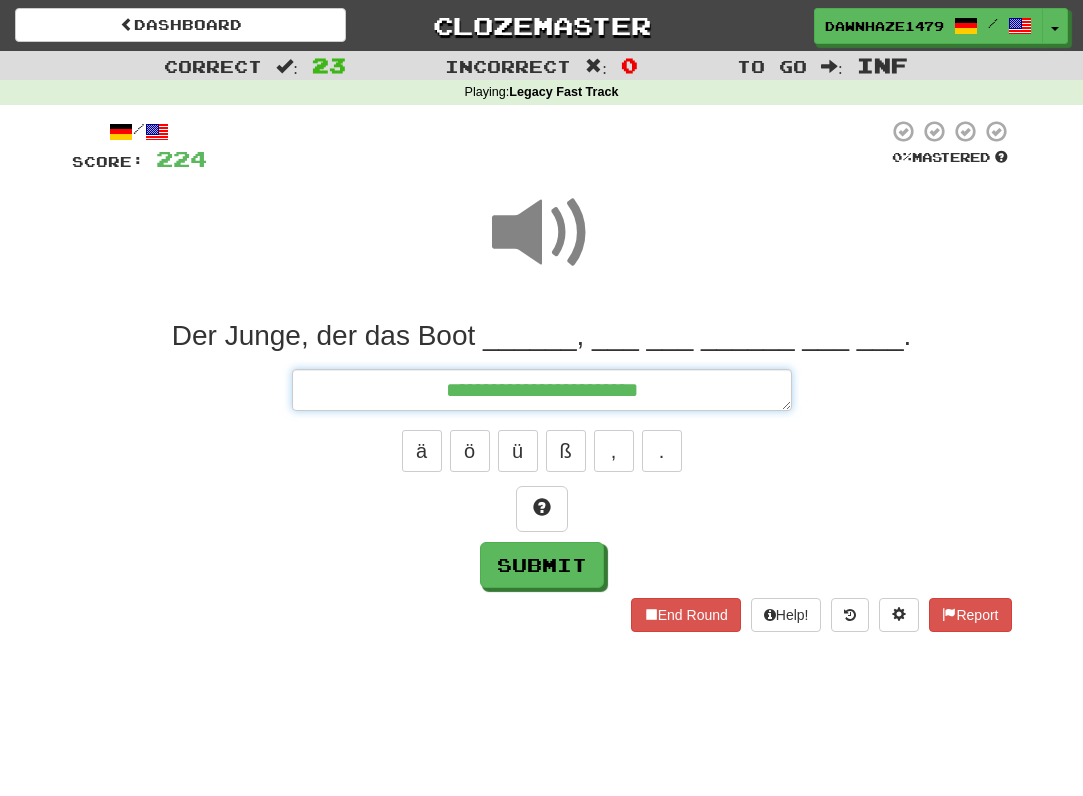 click on "**********" at bounding box center (542, 390) 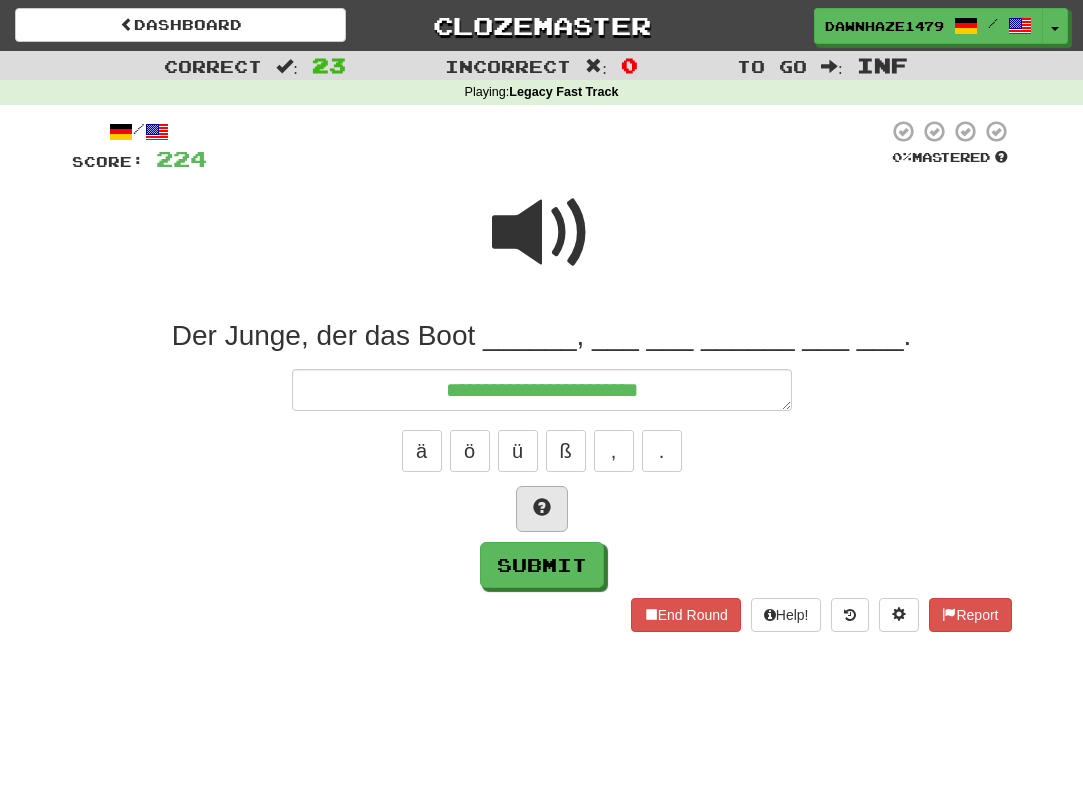 click at bounding box center [542, 509] 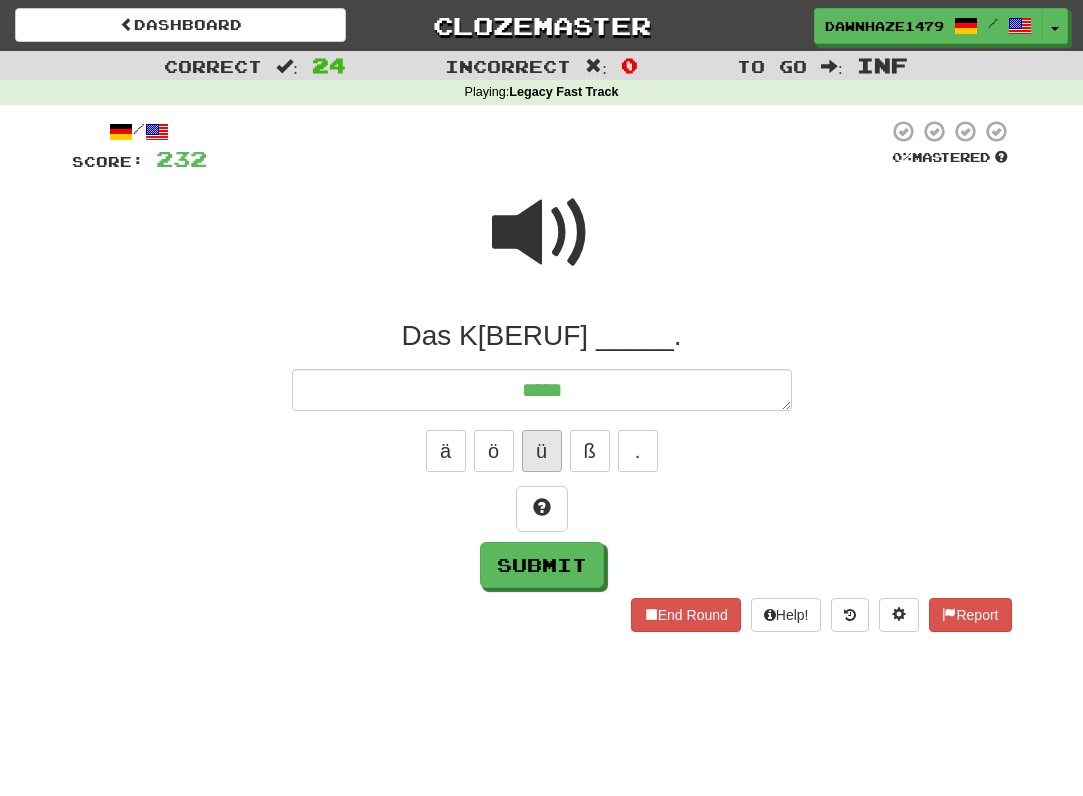 click on "ü" at bounding box center (542, 451) 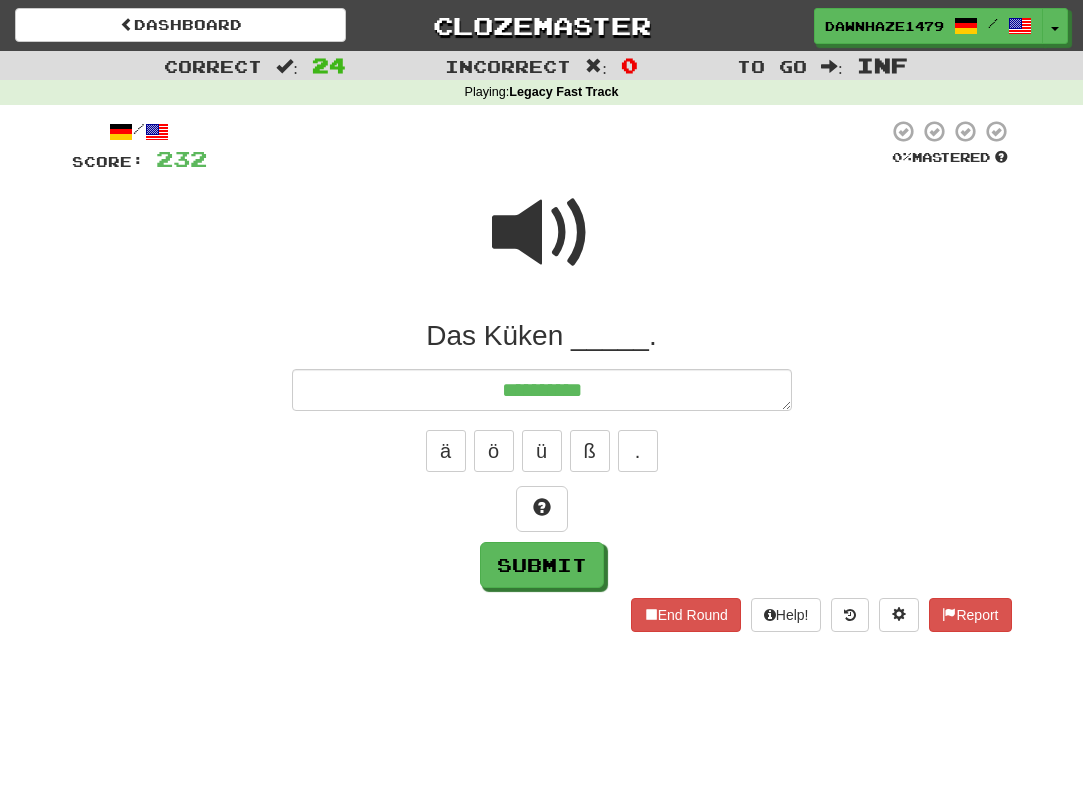 click at bounding box center [542, 233] 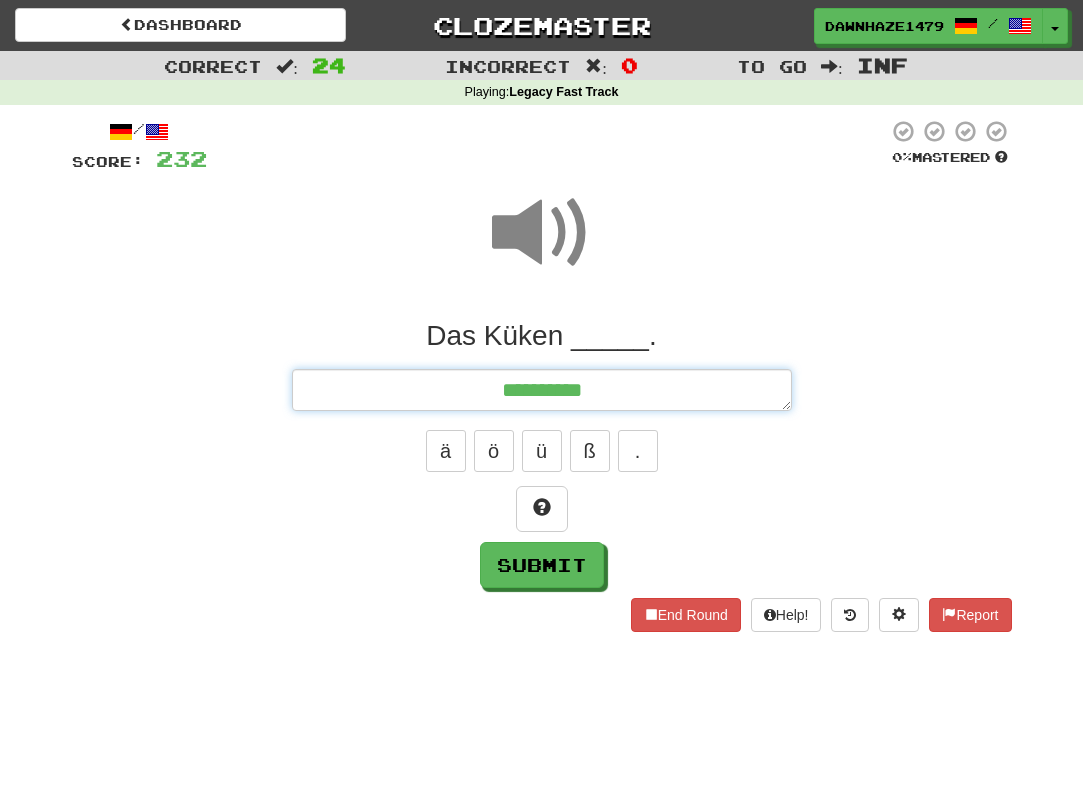 click on "*********" at bounding box center [542, 390] 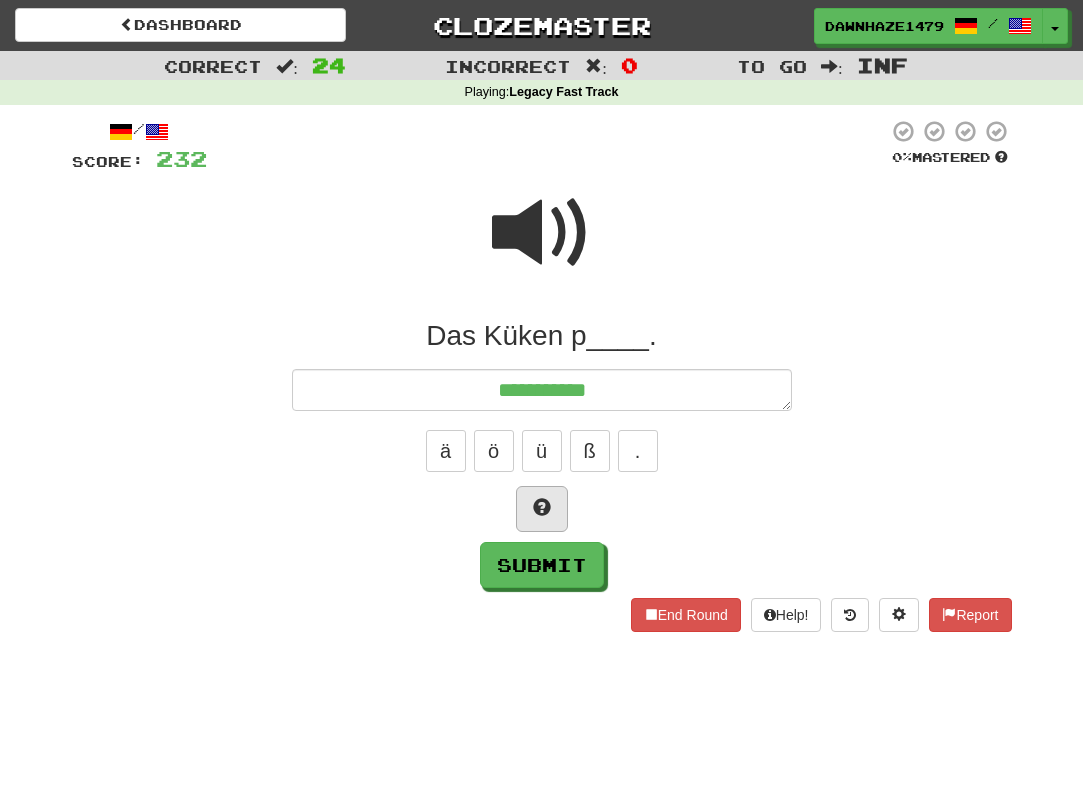 click at bounding box center (542, 509) 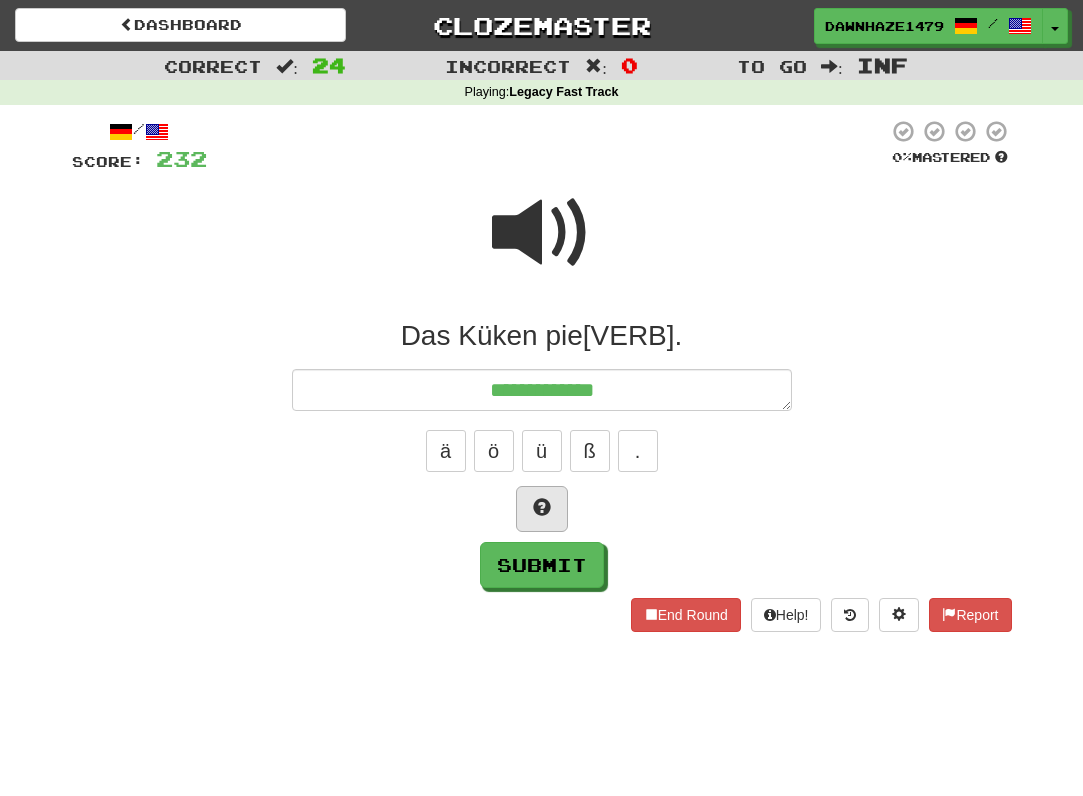 click at bounding box center (542, 509) 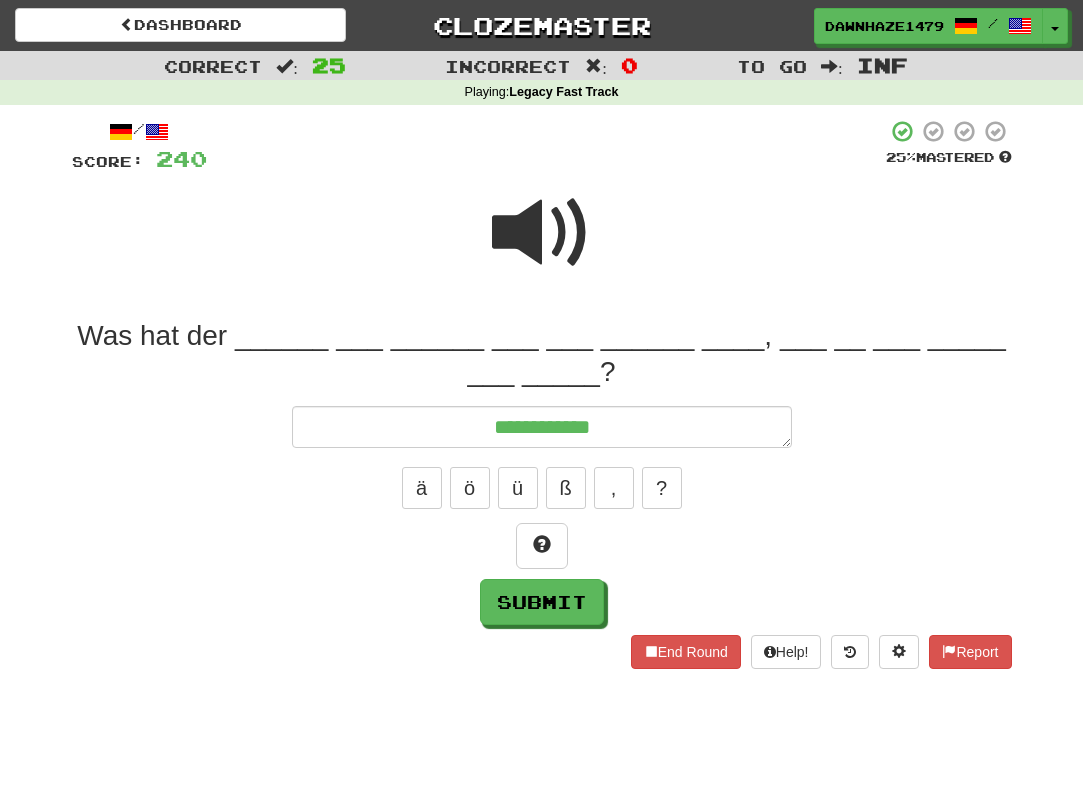 click at bounding box center [542, 233] 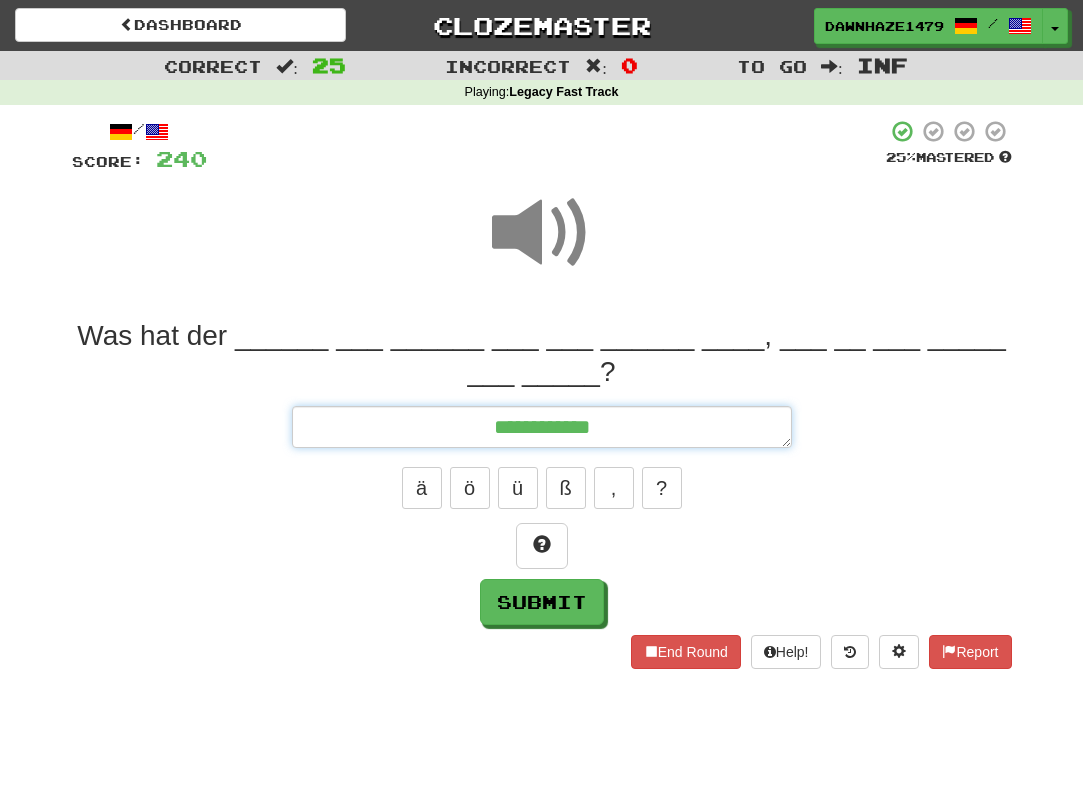 click on "**********" at bounding box center [542, 427] 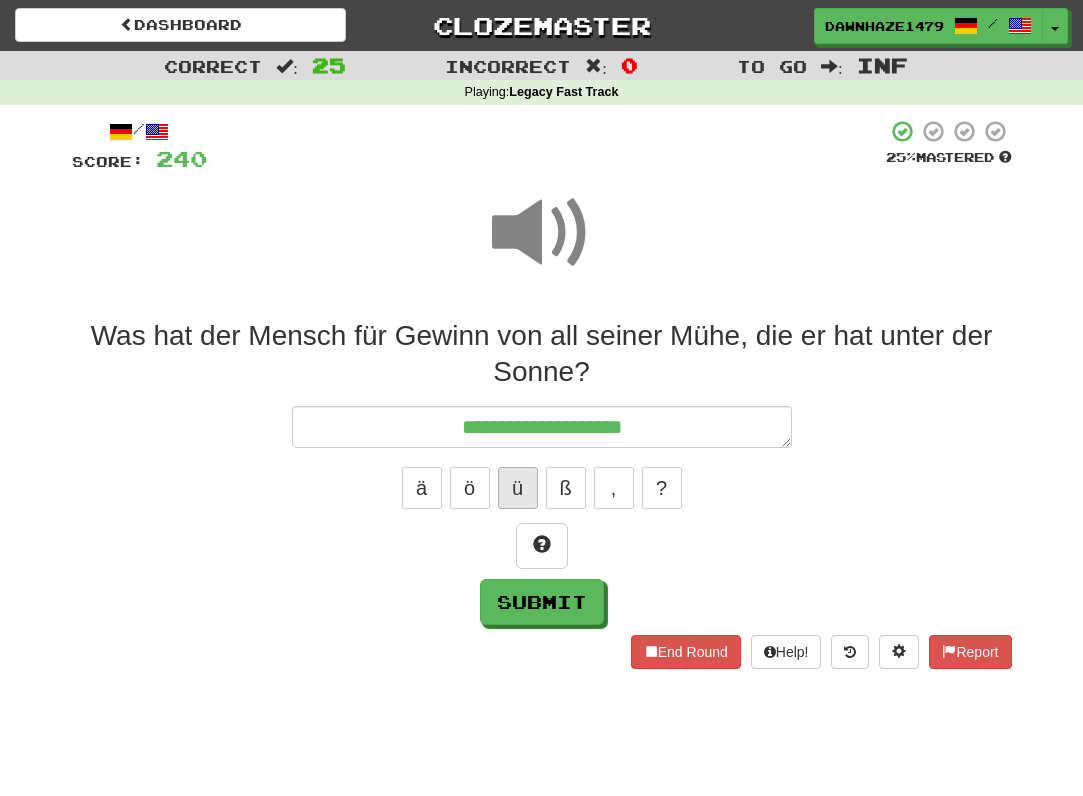 click on "ü" at bounding box center (518, 488) 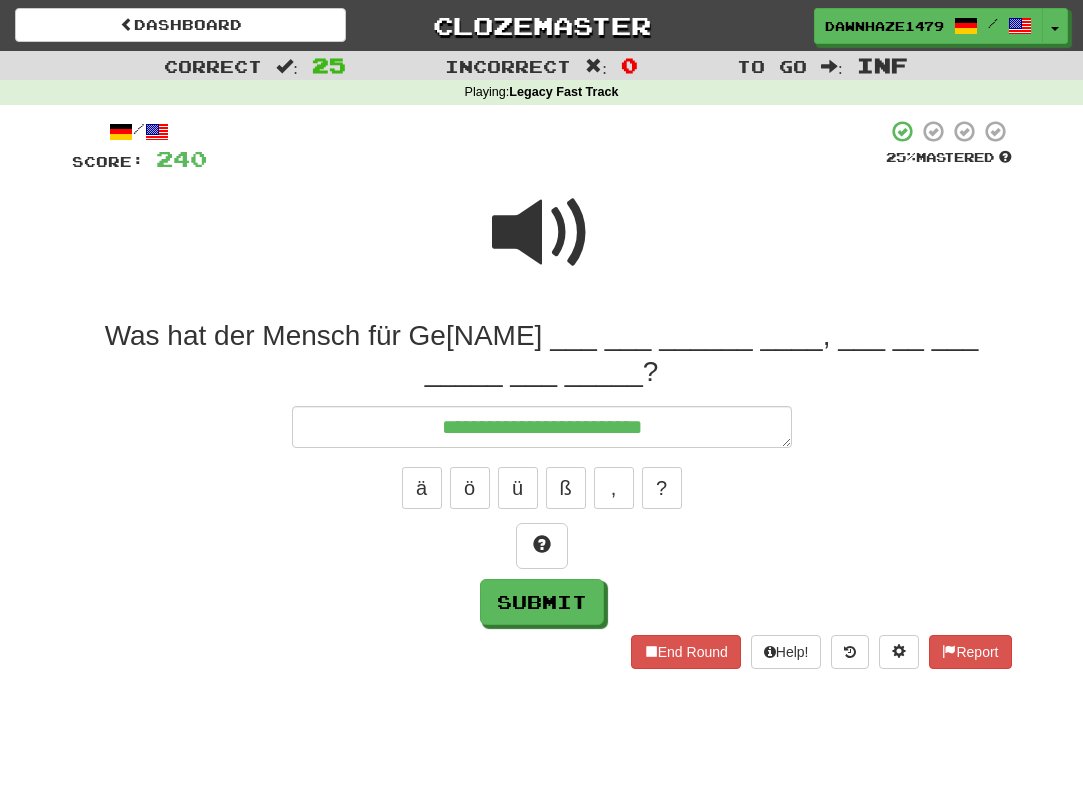 click at bounding box center [542, 246] 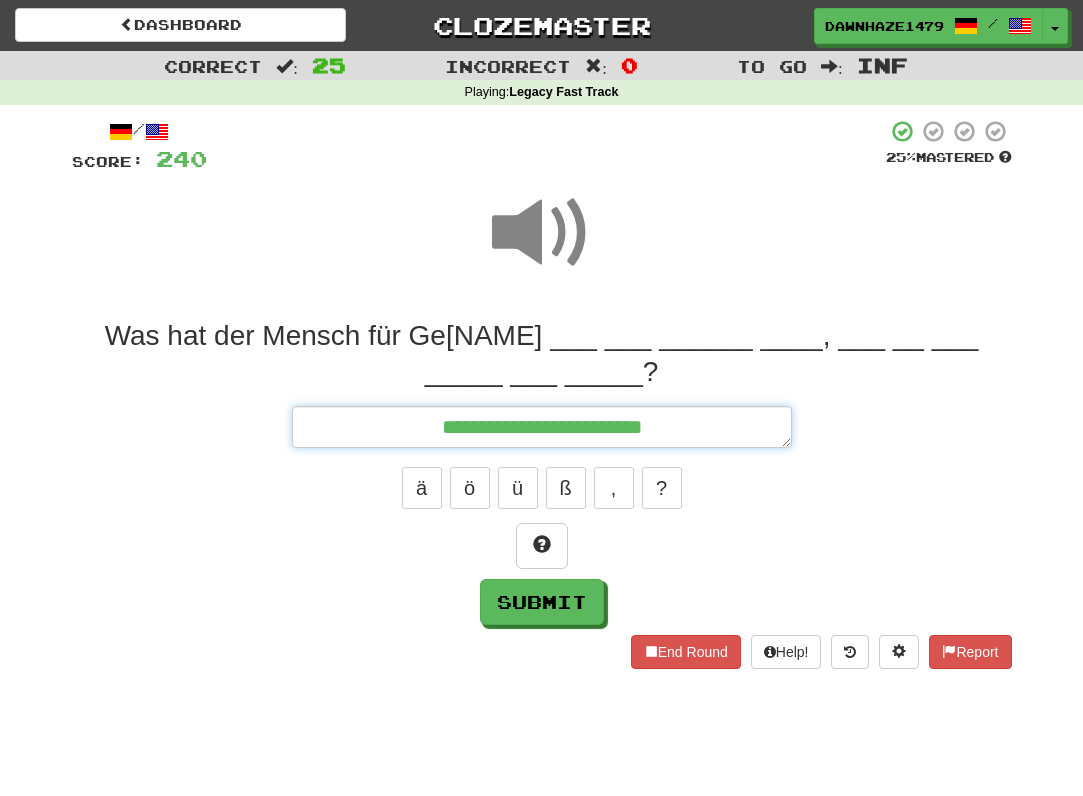 click on "**********" at bounding box center [542, 427] 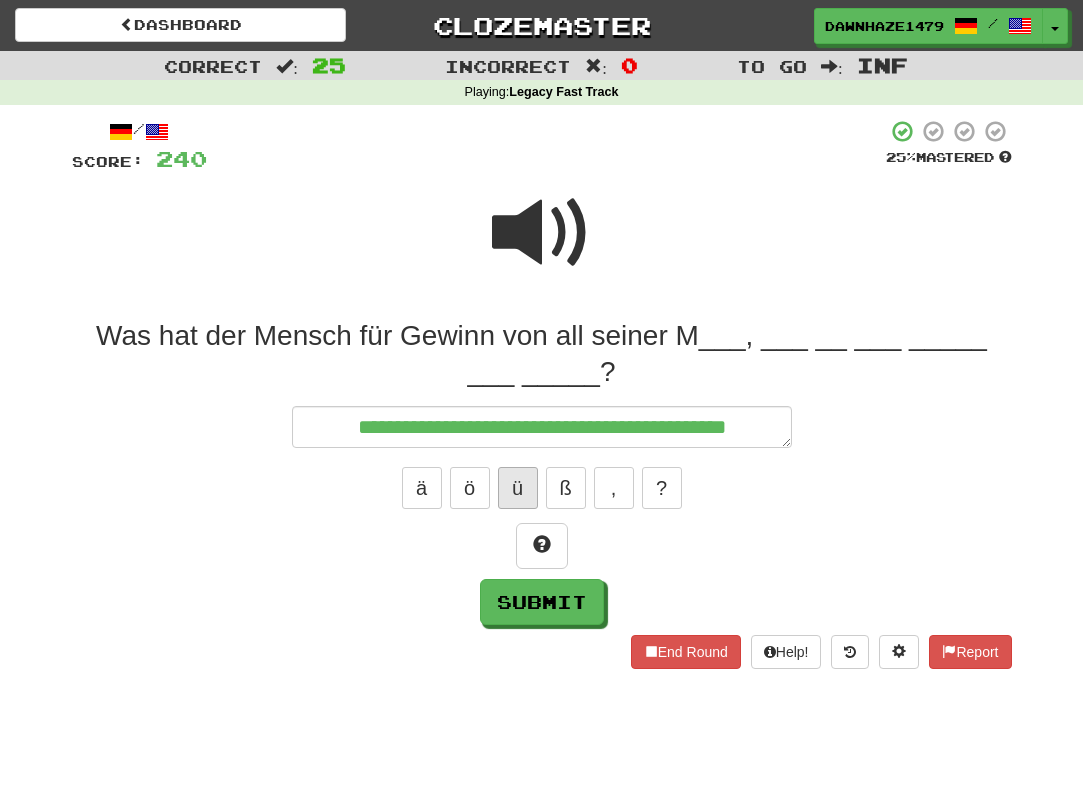 click on "ü" at bounding box center (518, 488) 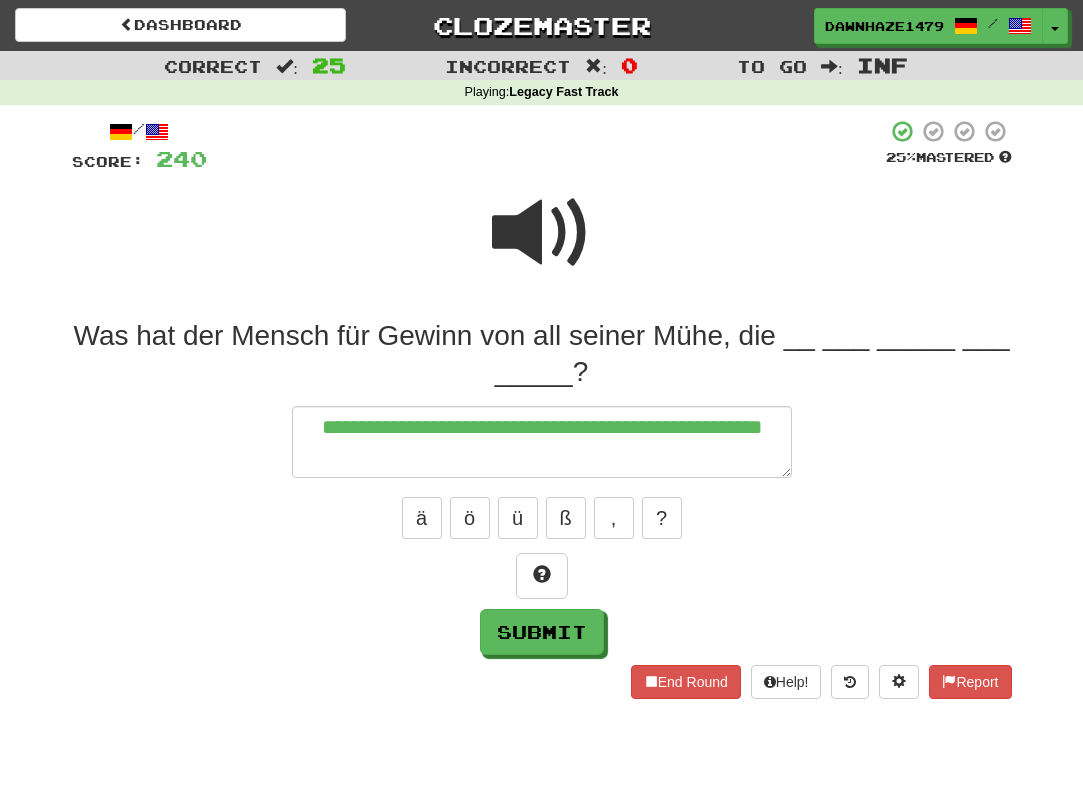 click at bounding box center [542, 233] 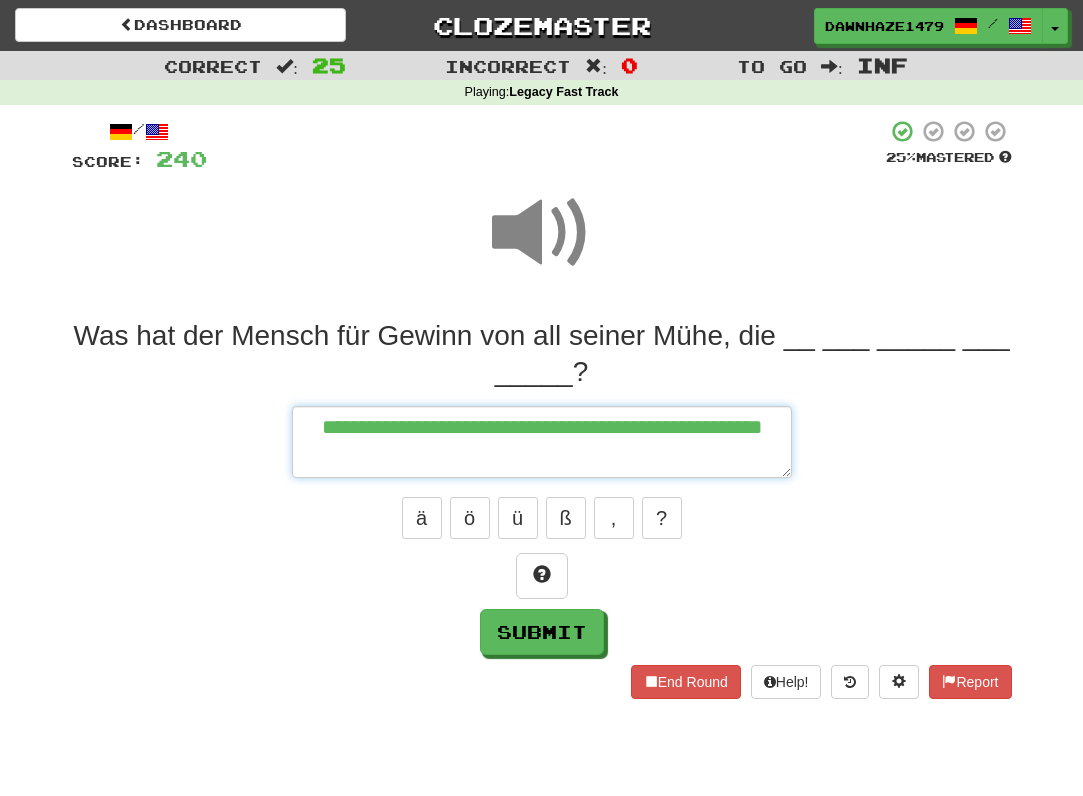 click on "**********" at bounding box center [542, 442] 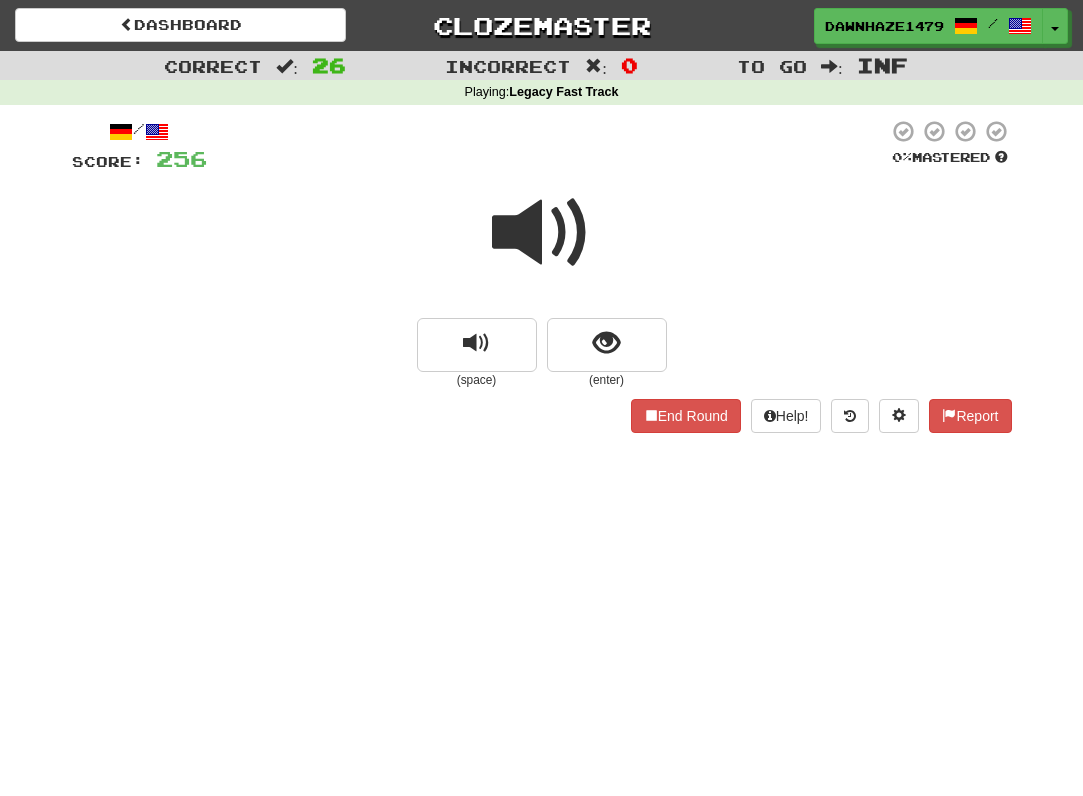 click at bounding box center [542, 233] 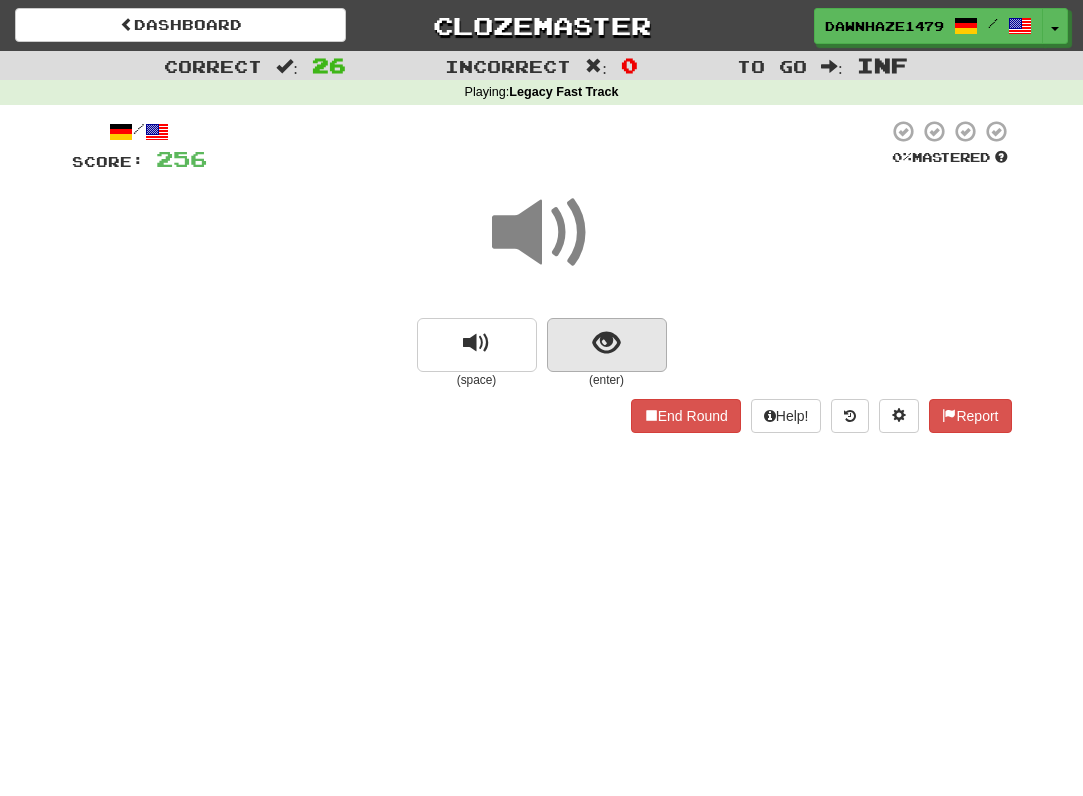 click at bounding box center (606, 343) 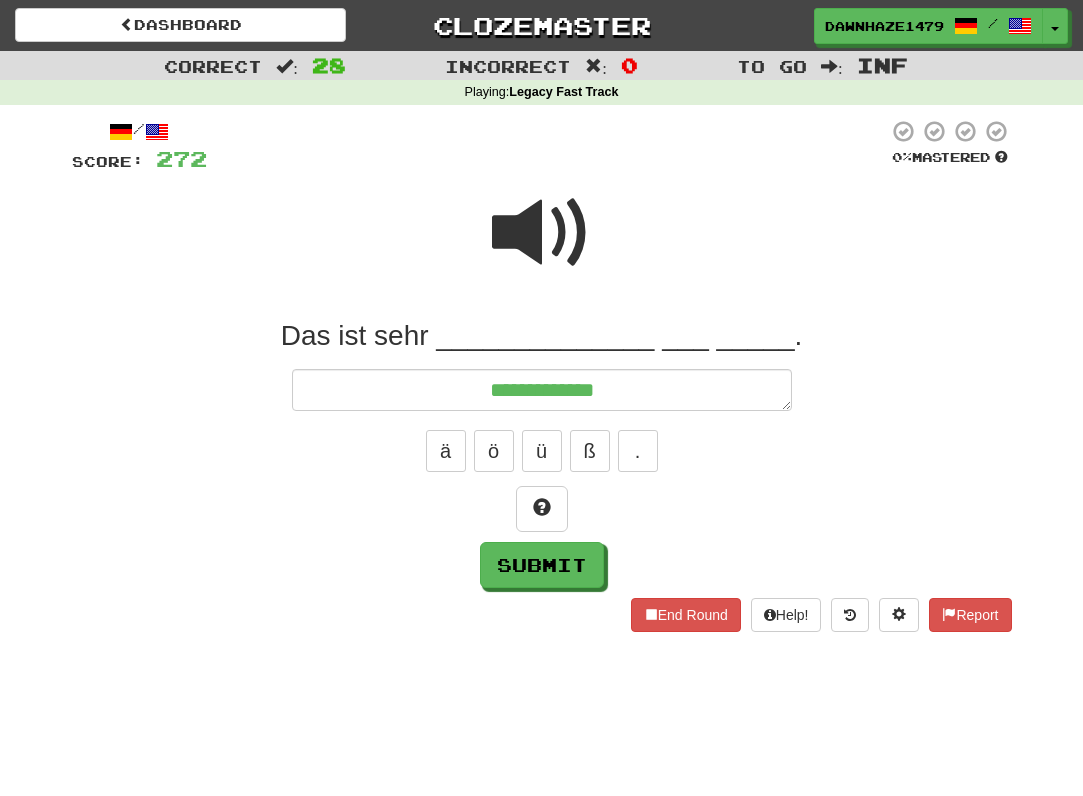 click at bounding box center (542, 233) 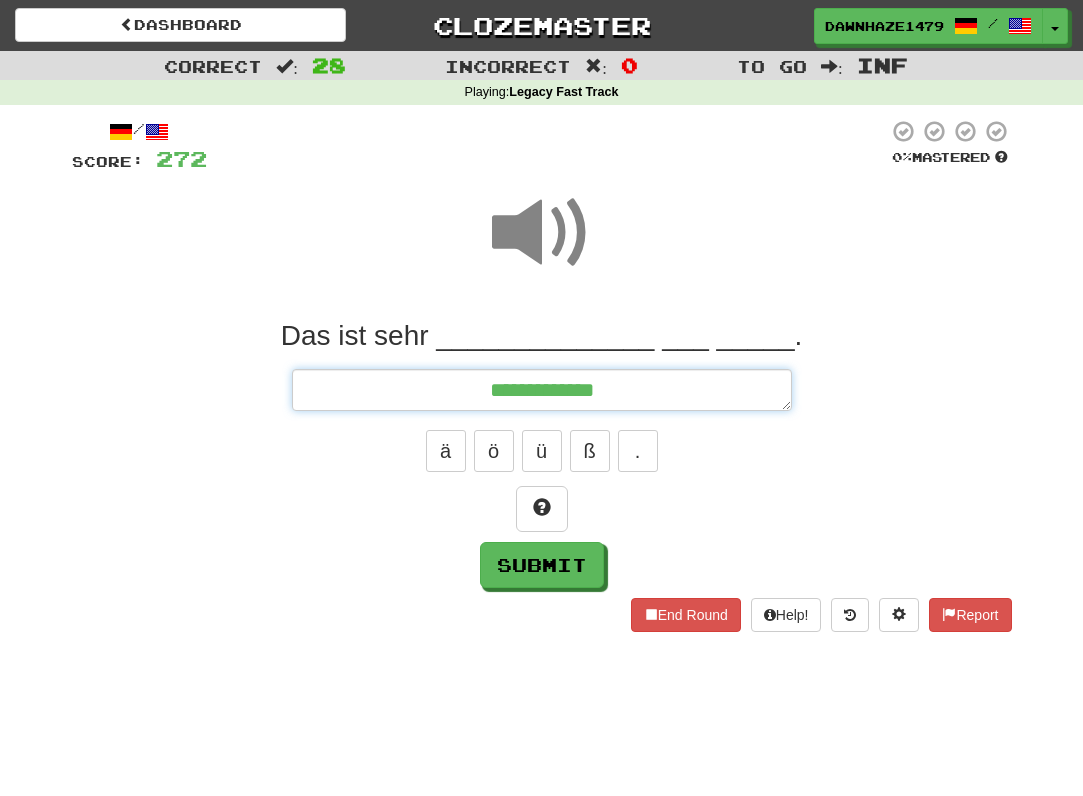 click on "**********" at bounding box center [542, 390] 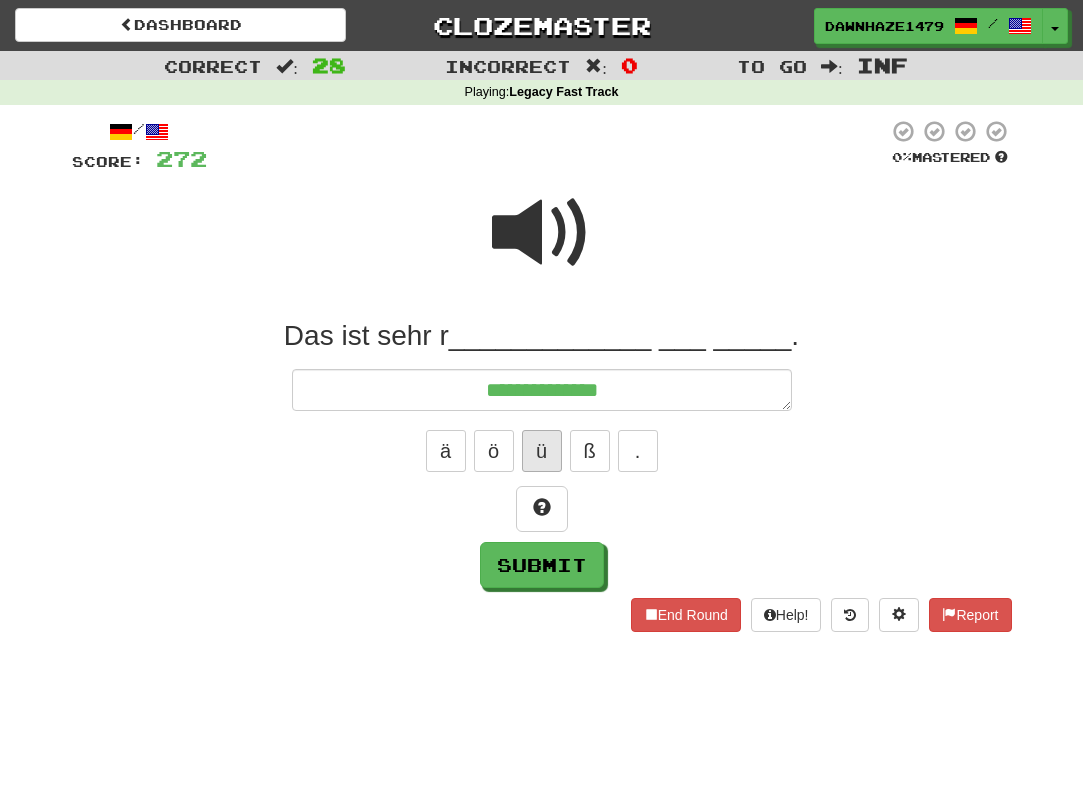 click on "ü" at bounding box center (542, 451) 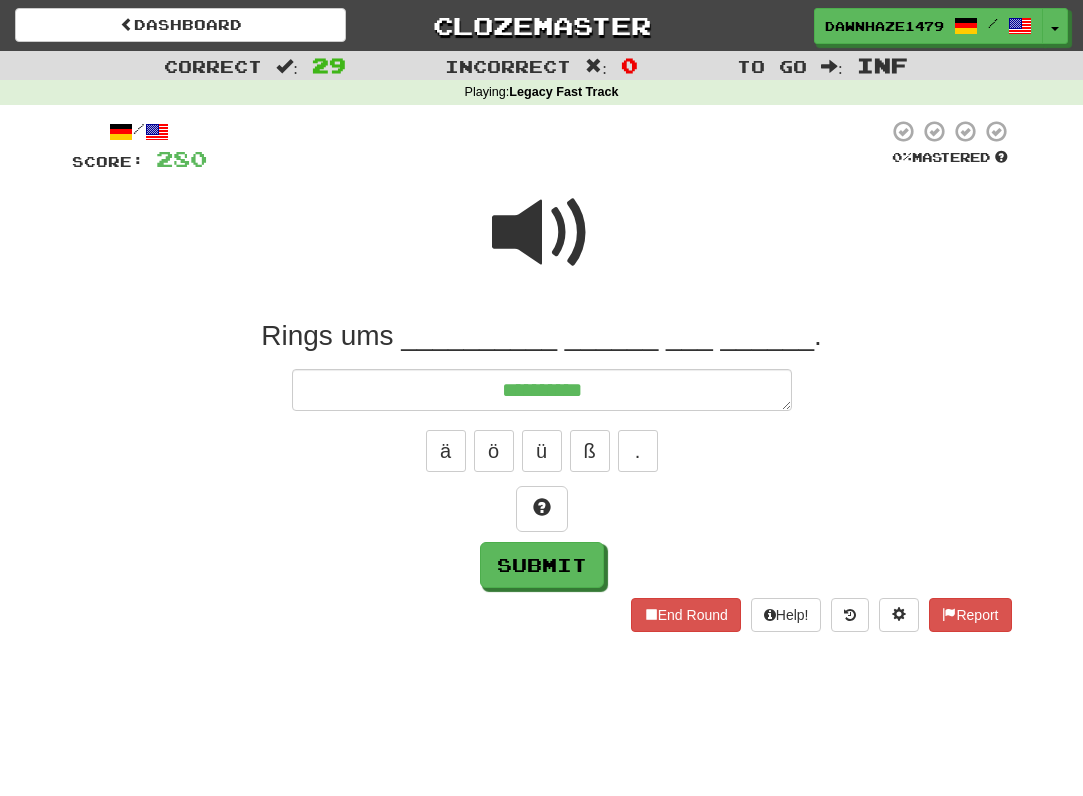 click at bounding box center (542, 233) 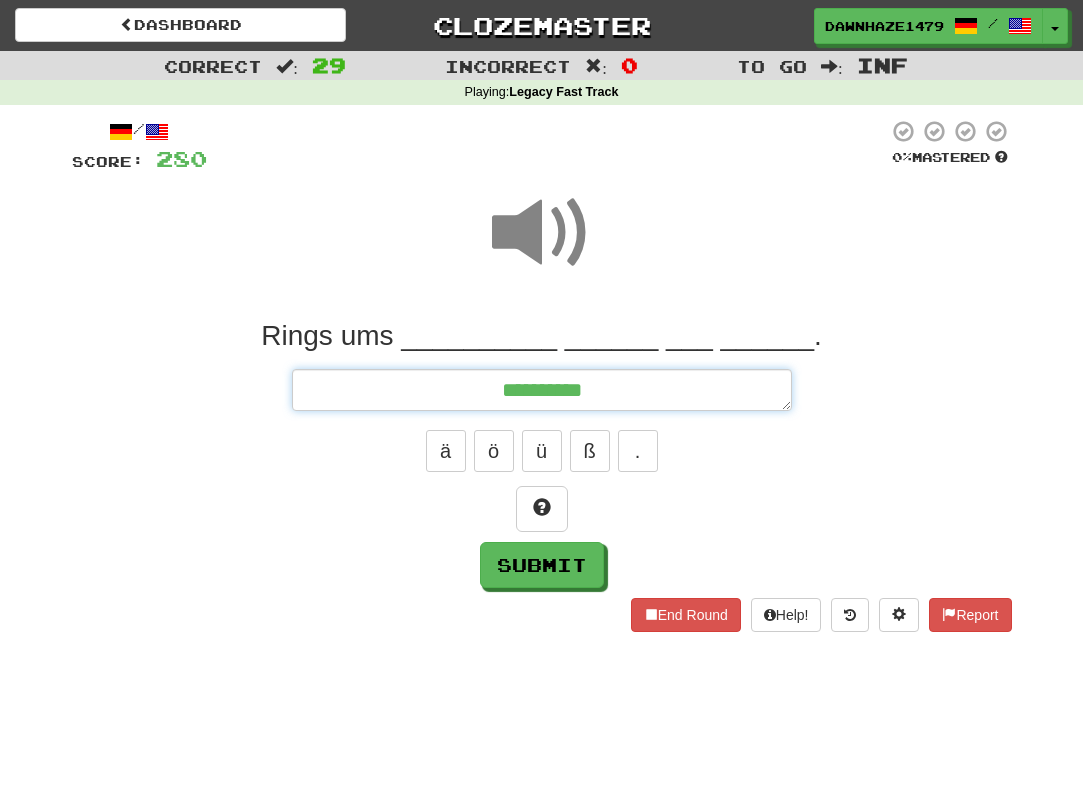 click on "*********" at bounding box center (542, 390) 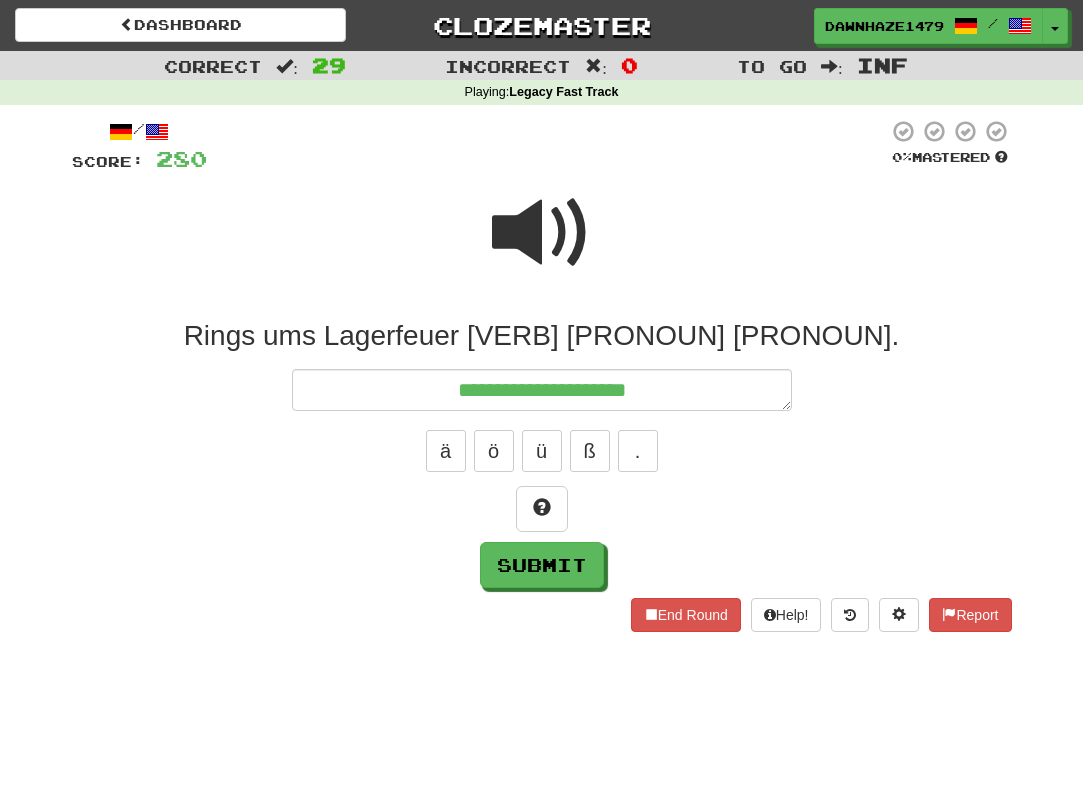 click at bounding box center [542, 233] 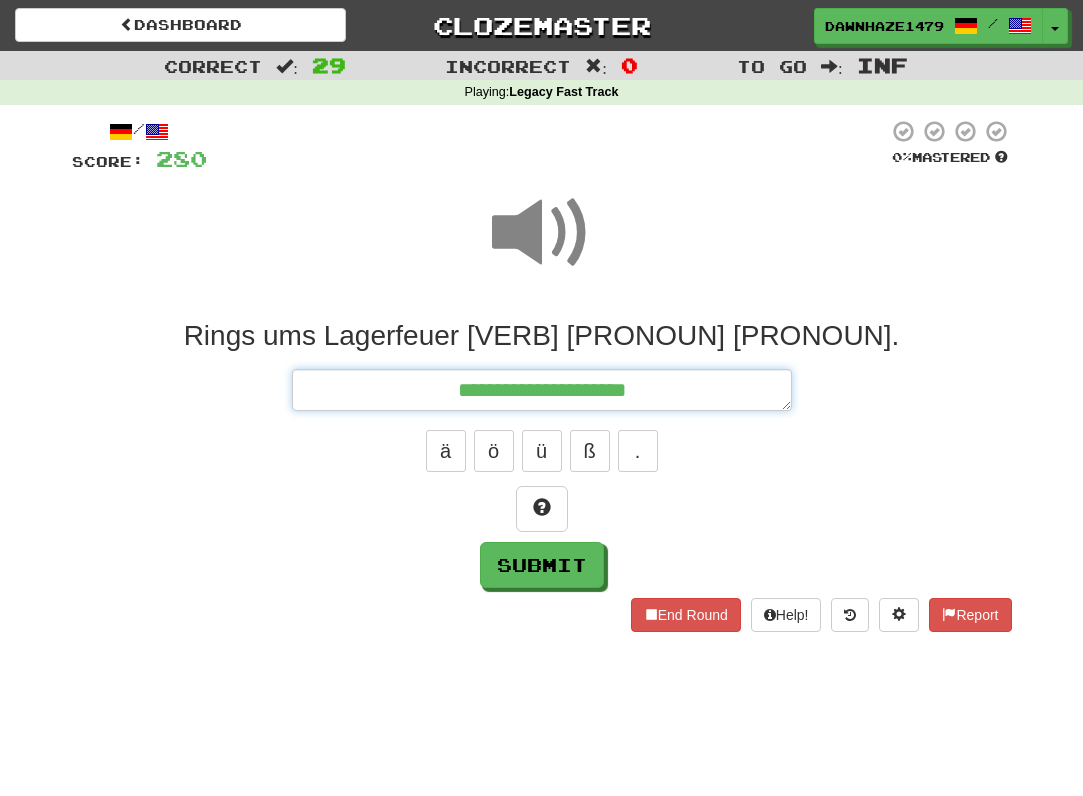 click on "**********" at bounding box center [542, 390] 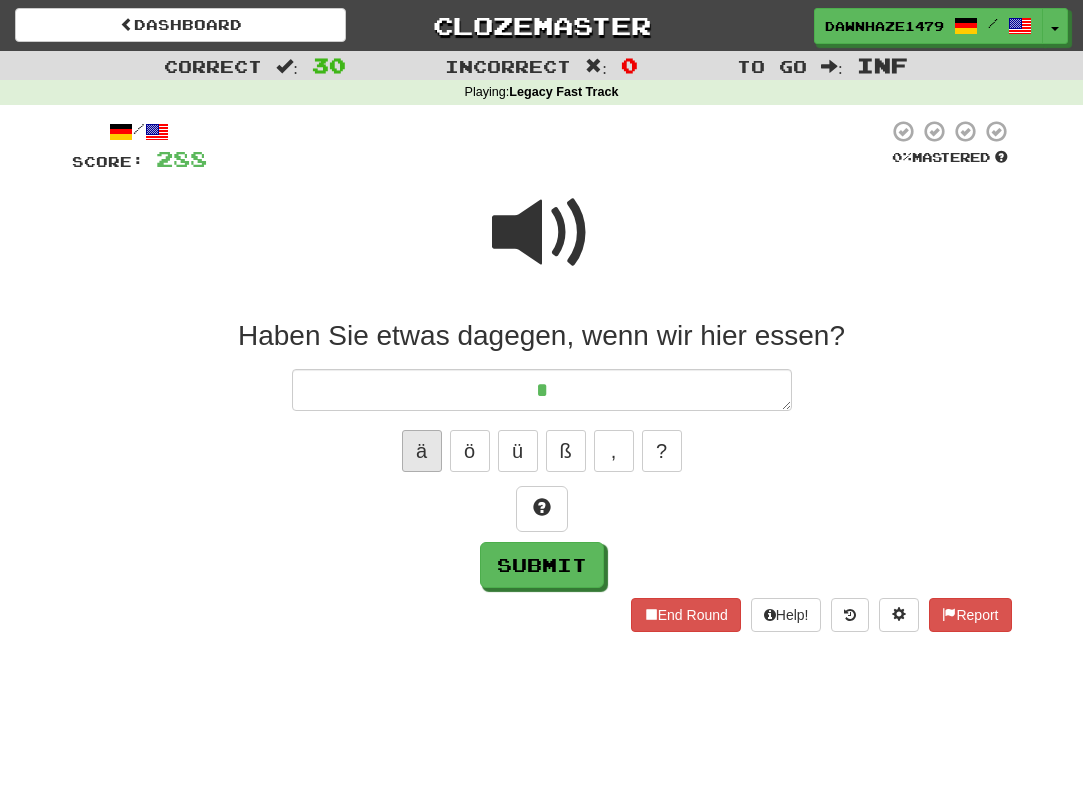 click on "ä" at bounding box center (422, 451) 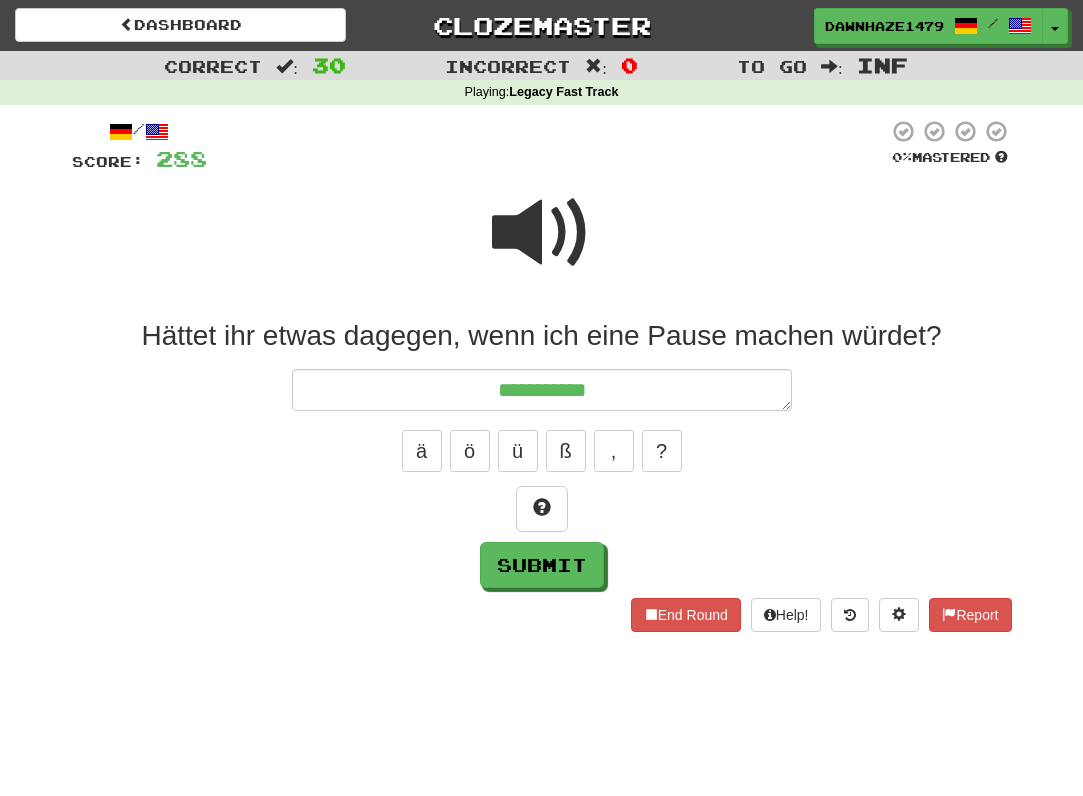 click on "Hättet ihr etwas dagegen, wenn ich eine Pause machen würdet?" at bounding box center (542, 336) 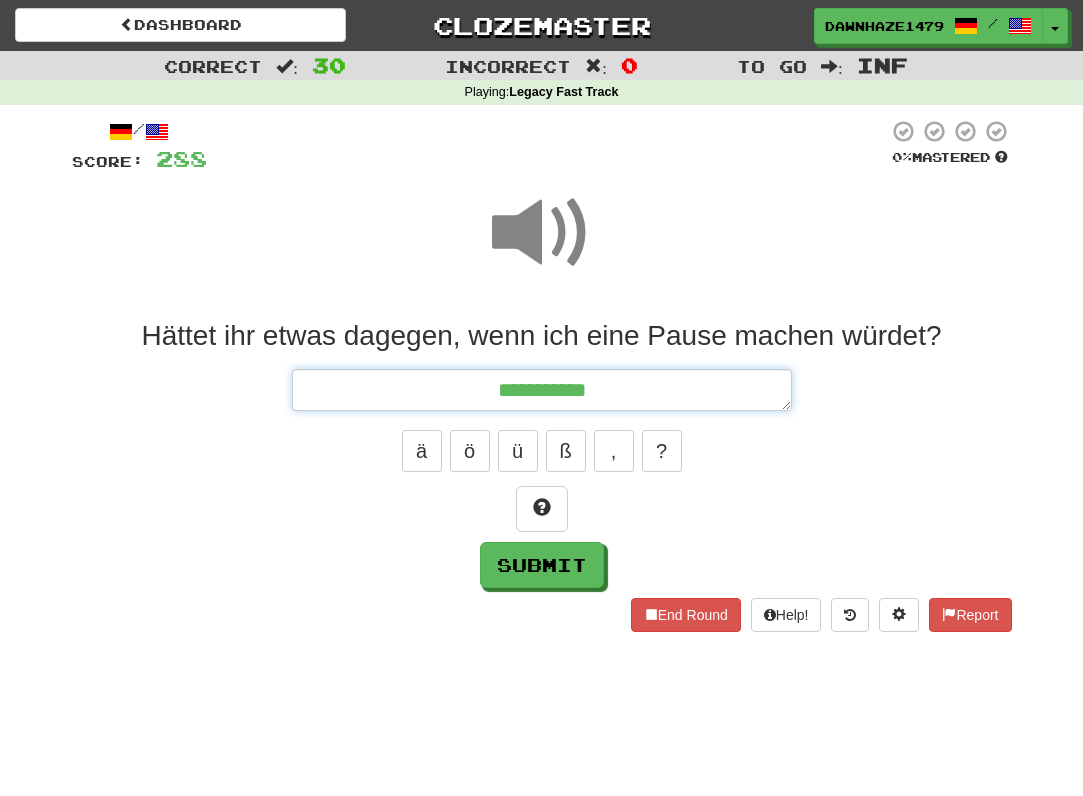 click on "**********" at bounding box center (542, 390) 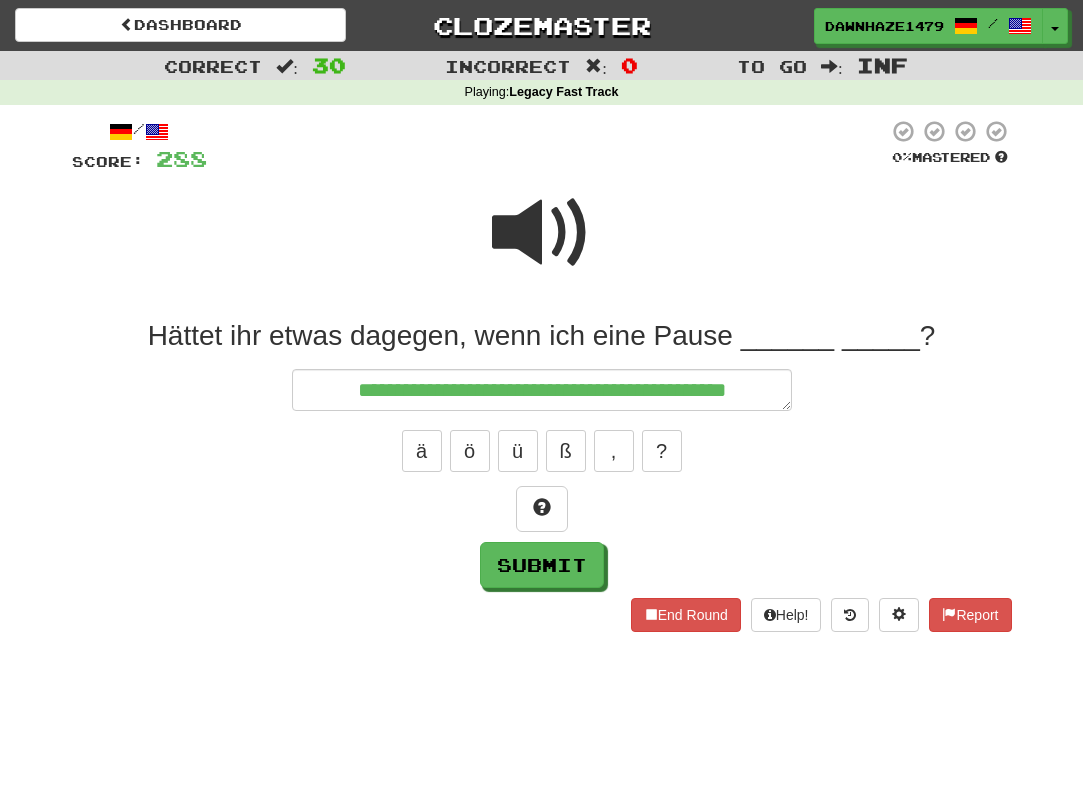 click at bounding box center (542, 246) 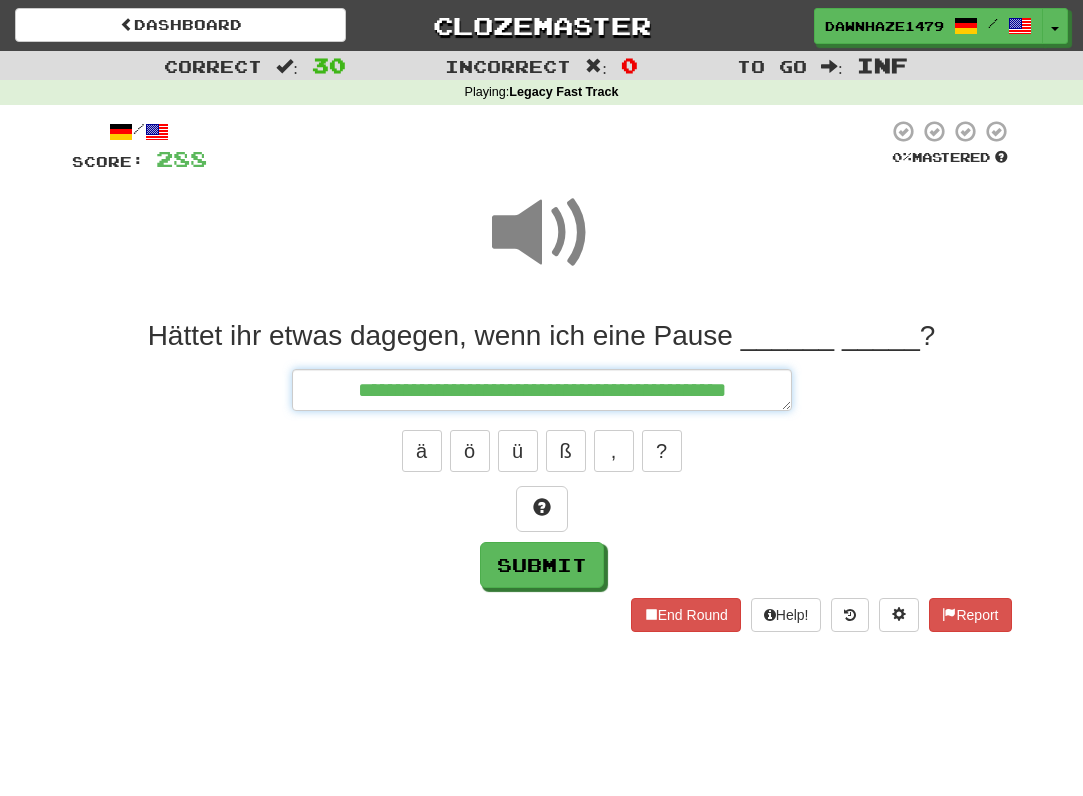 click on "**********" at bounding box center [542, 390] 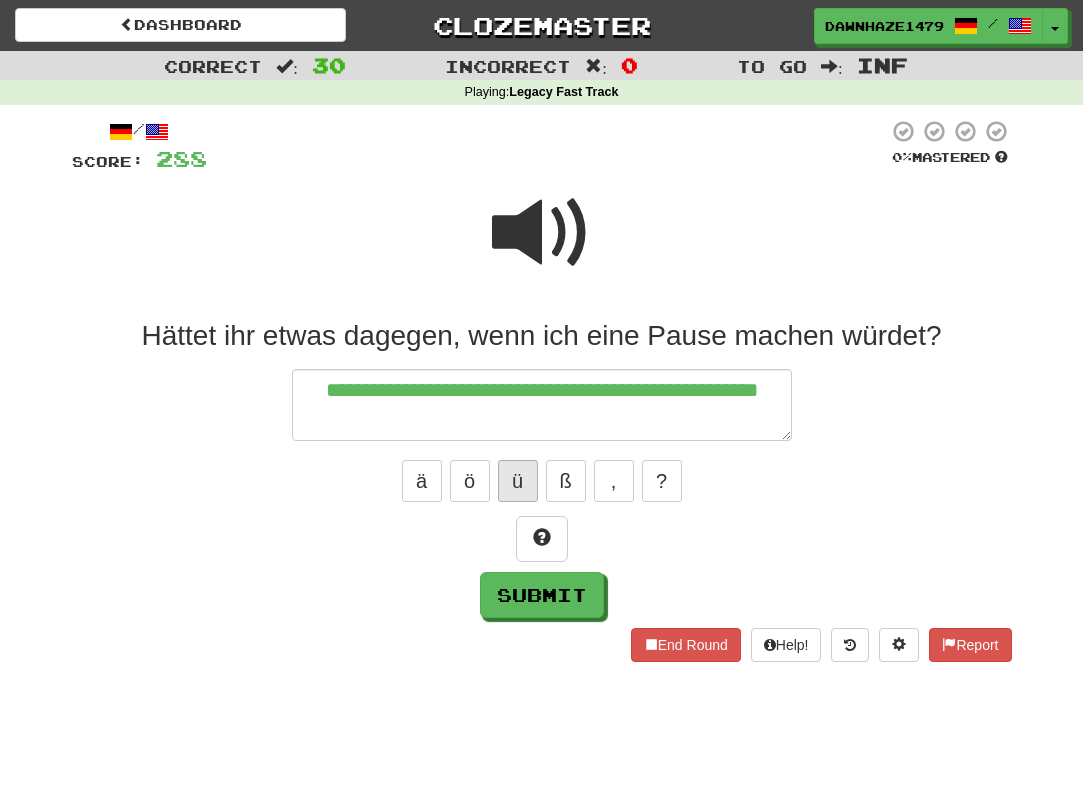click on "ü" at bounding box center [518, 481] 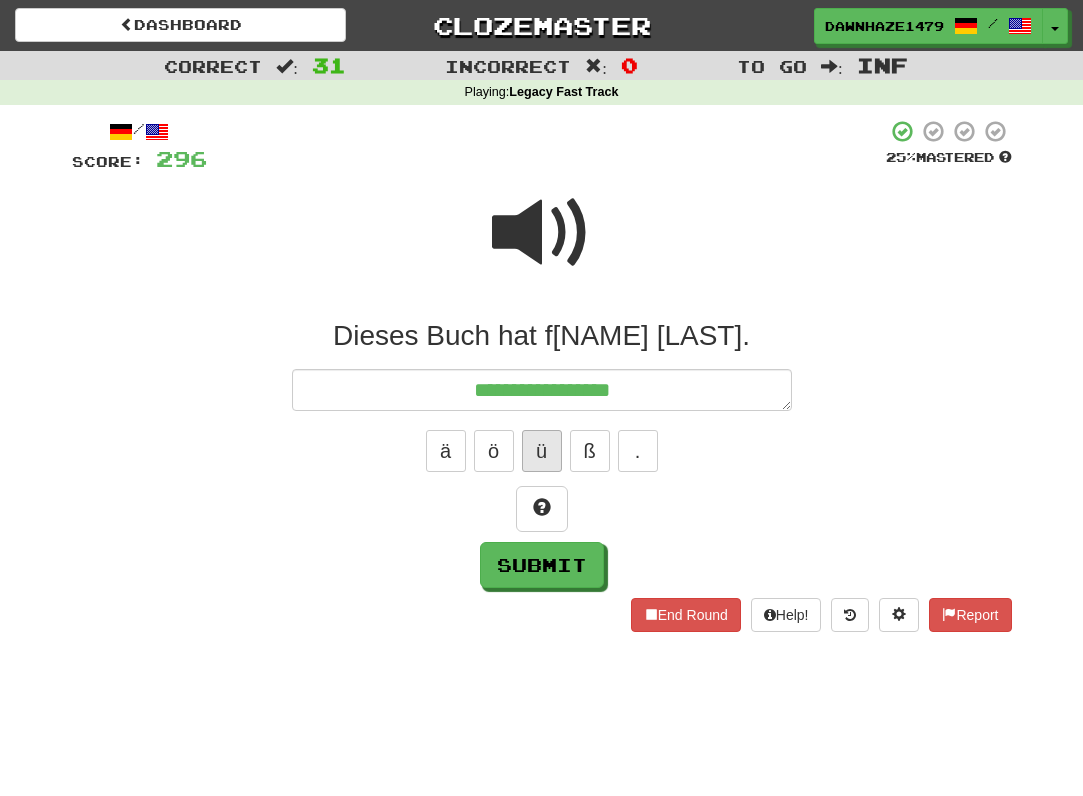click on "ü" at bounding box center (542, 451) 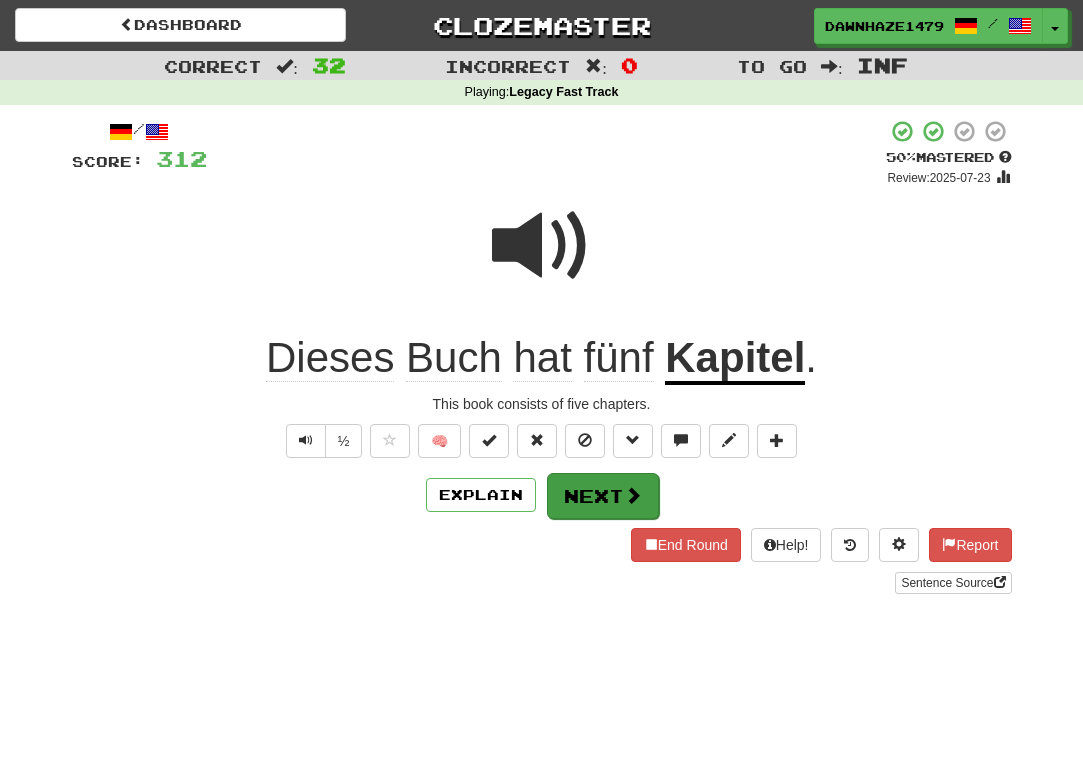 click on "Next" at bounding box center [603, 496] 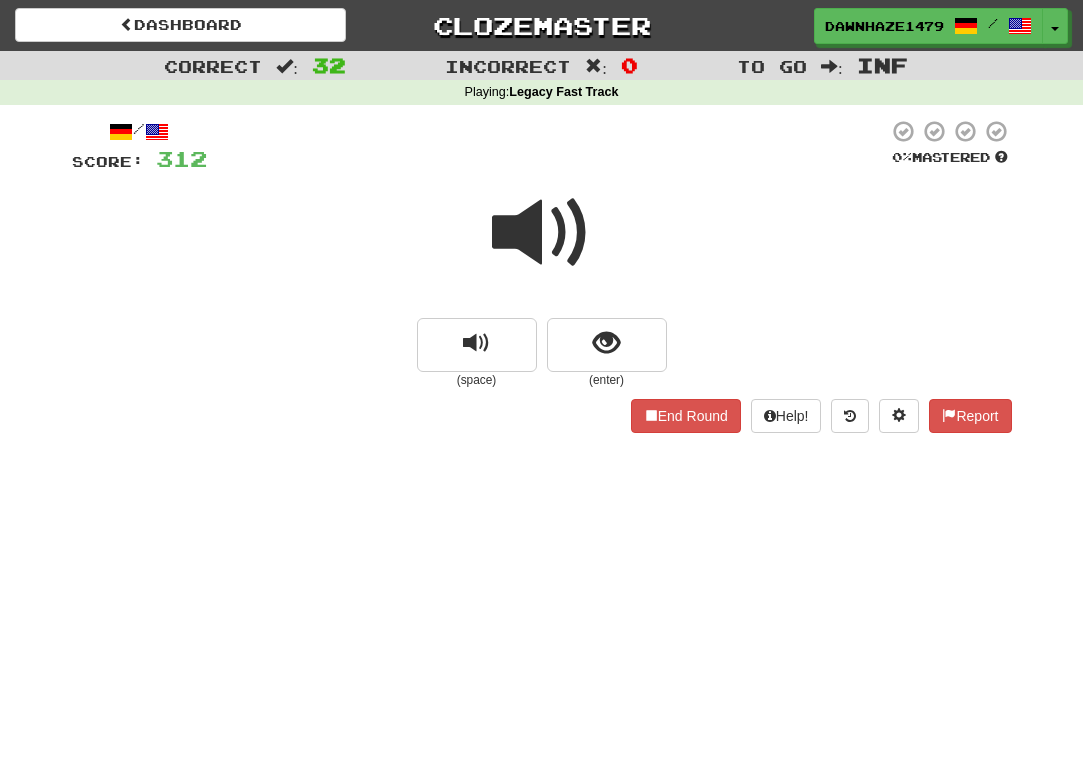 click at bounding box center [542, 233] 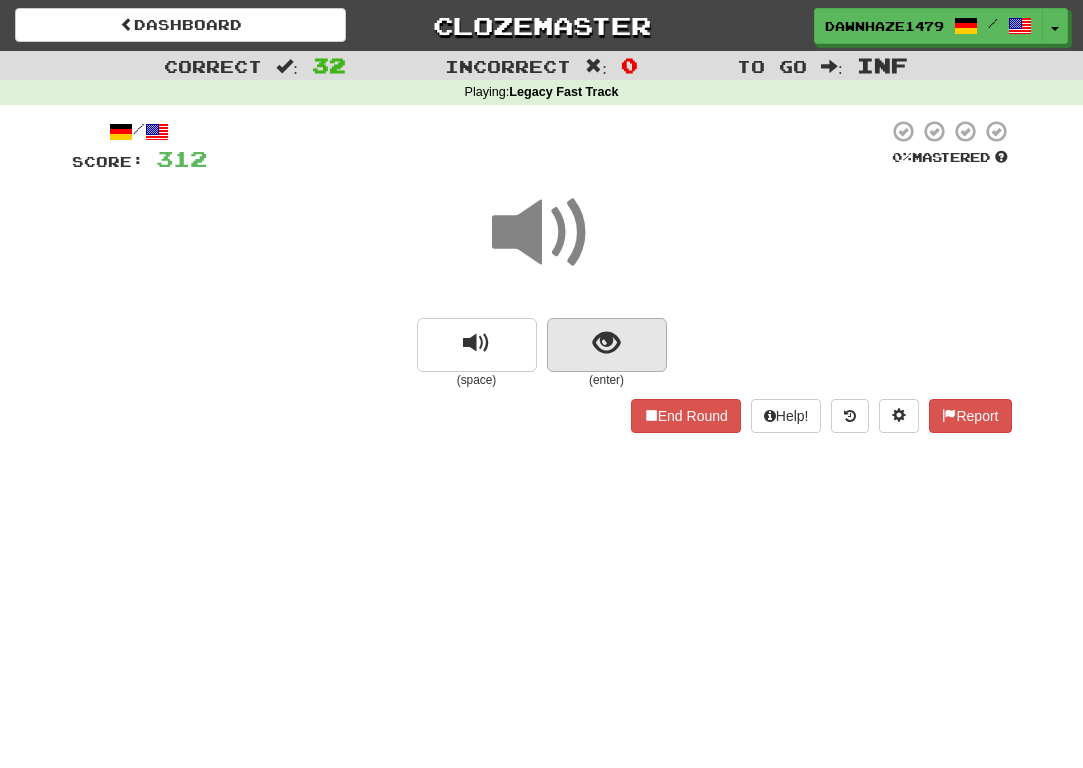 click at bounding box center [607, 345] 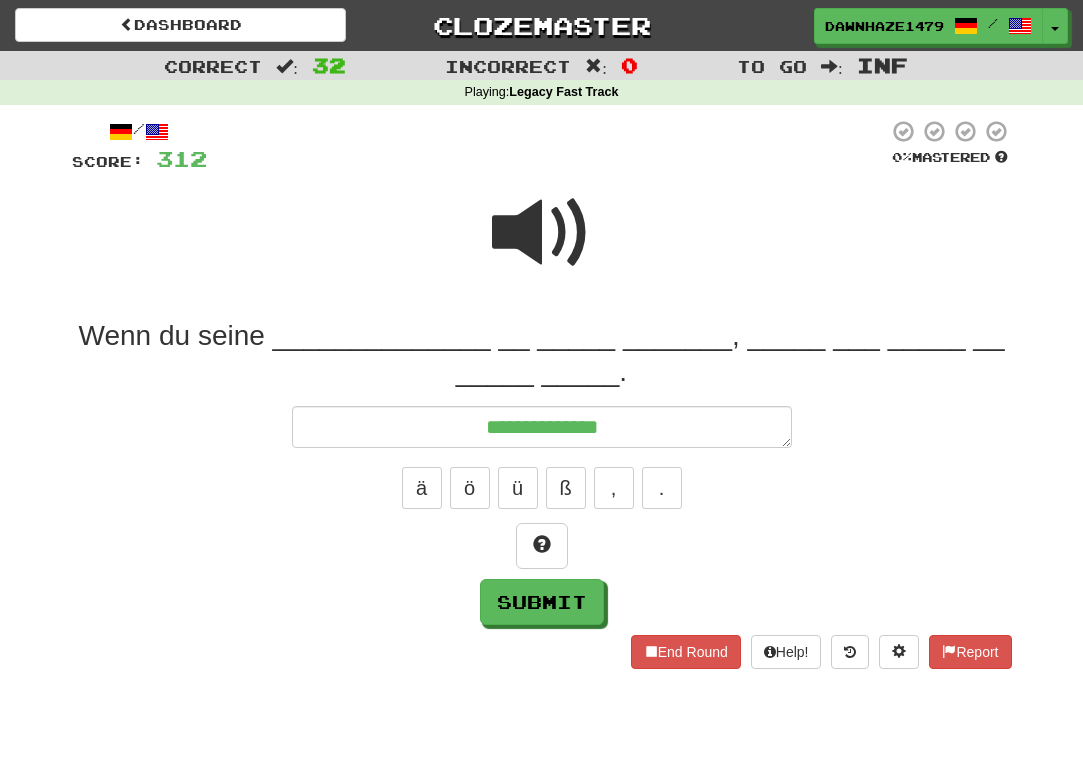 click at bounding box center [542, 233] 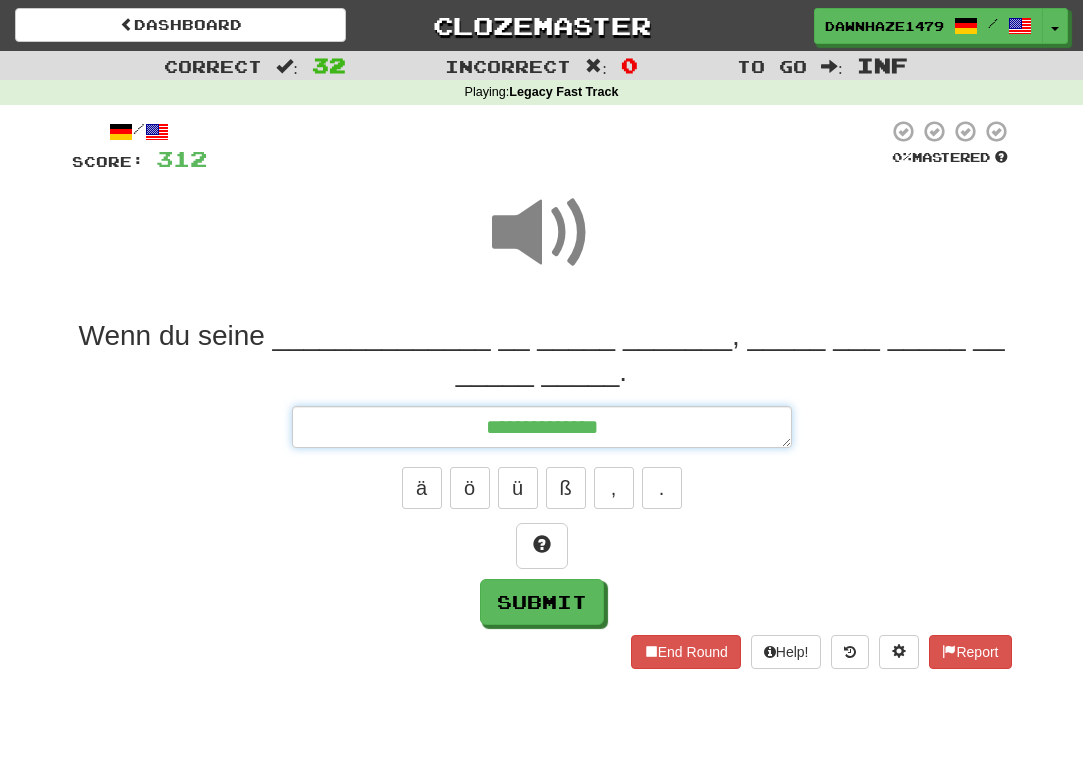click on "**********" at bounding box center [542, 427] 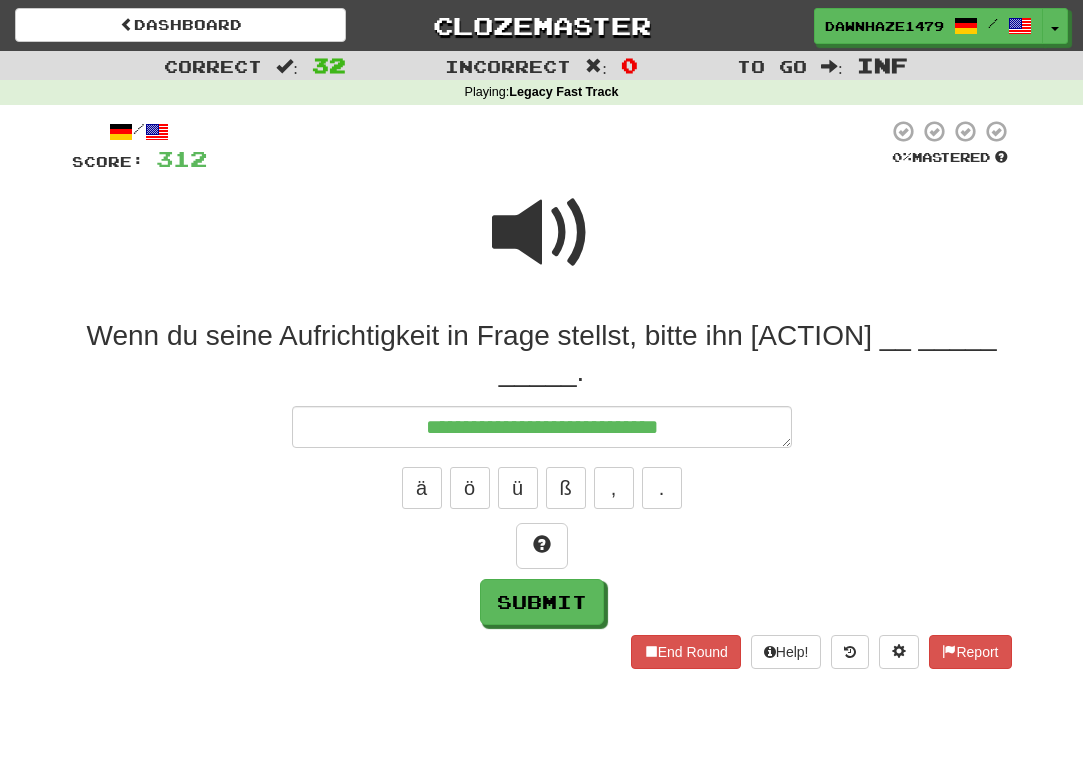 click at bounding box center (542, 233) 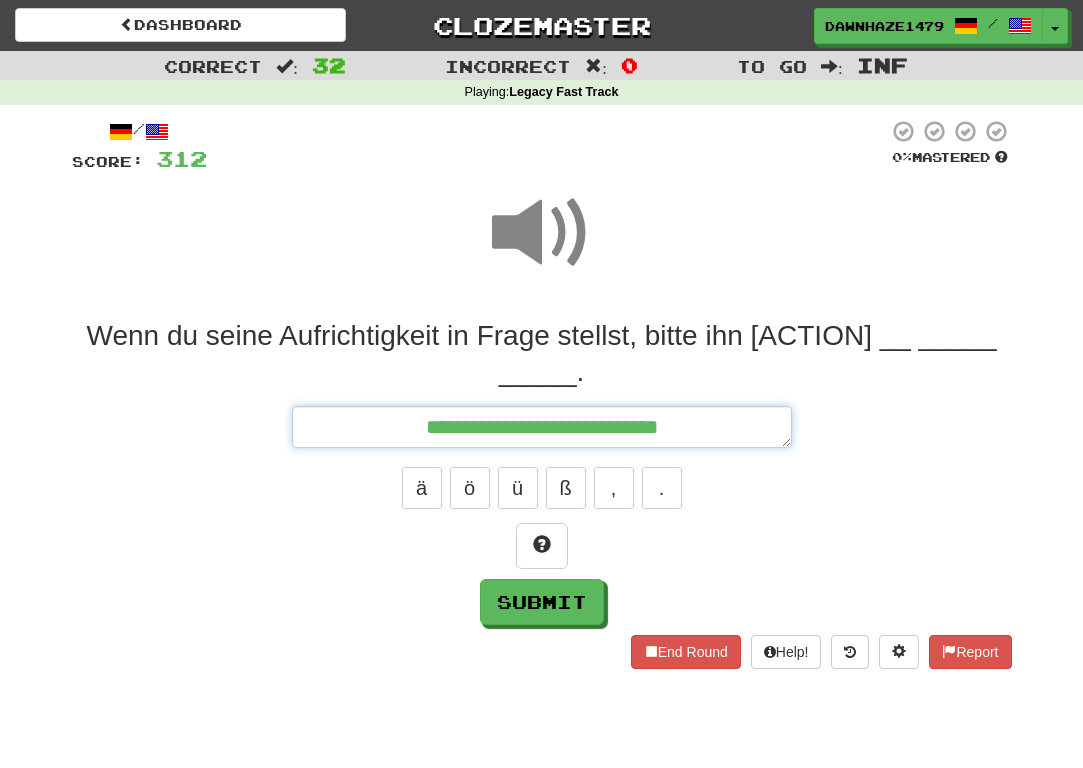 click on "**********" at bounding box center (542, 427) 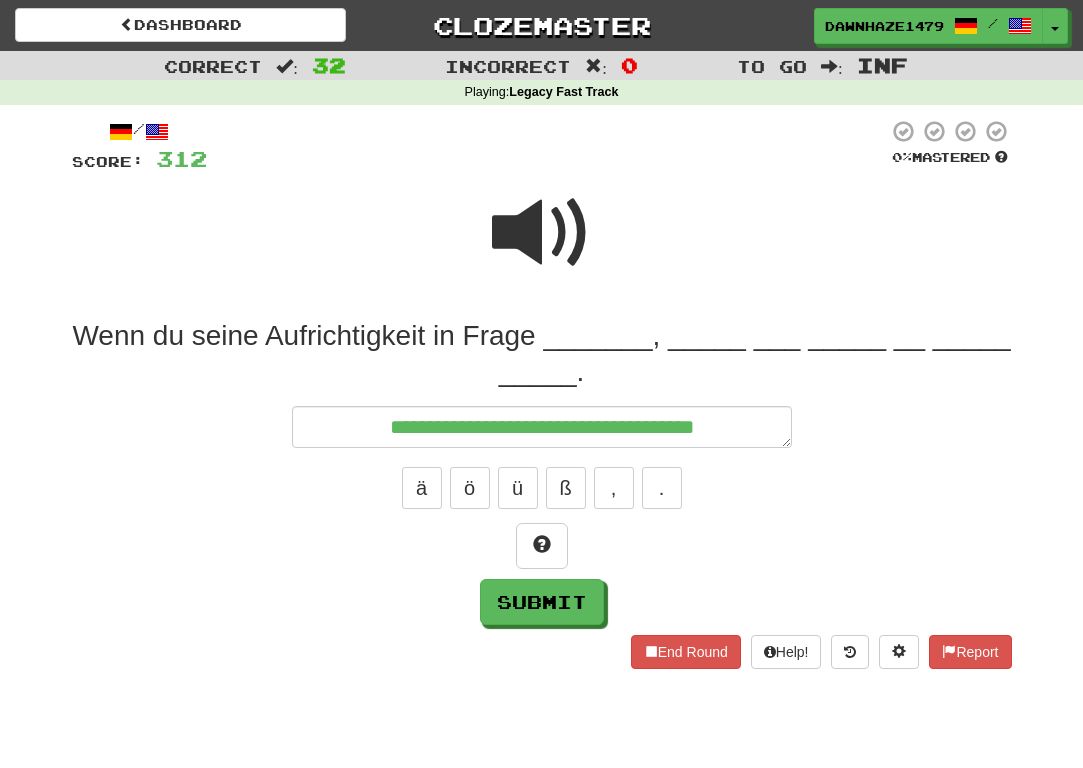 click at bounding box center [542, 246] 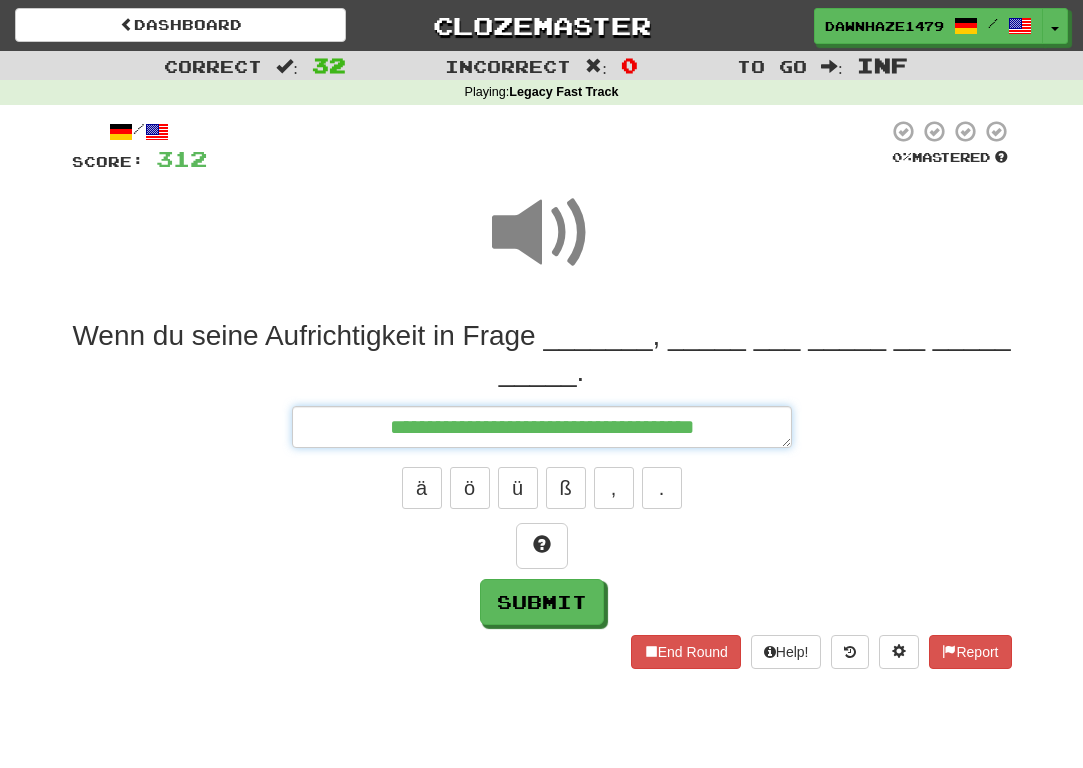 click on "**********" at bounding box center [542, 427] 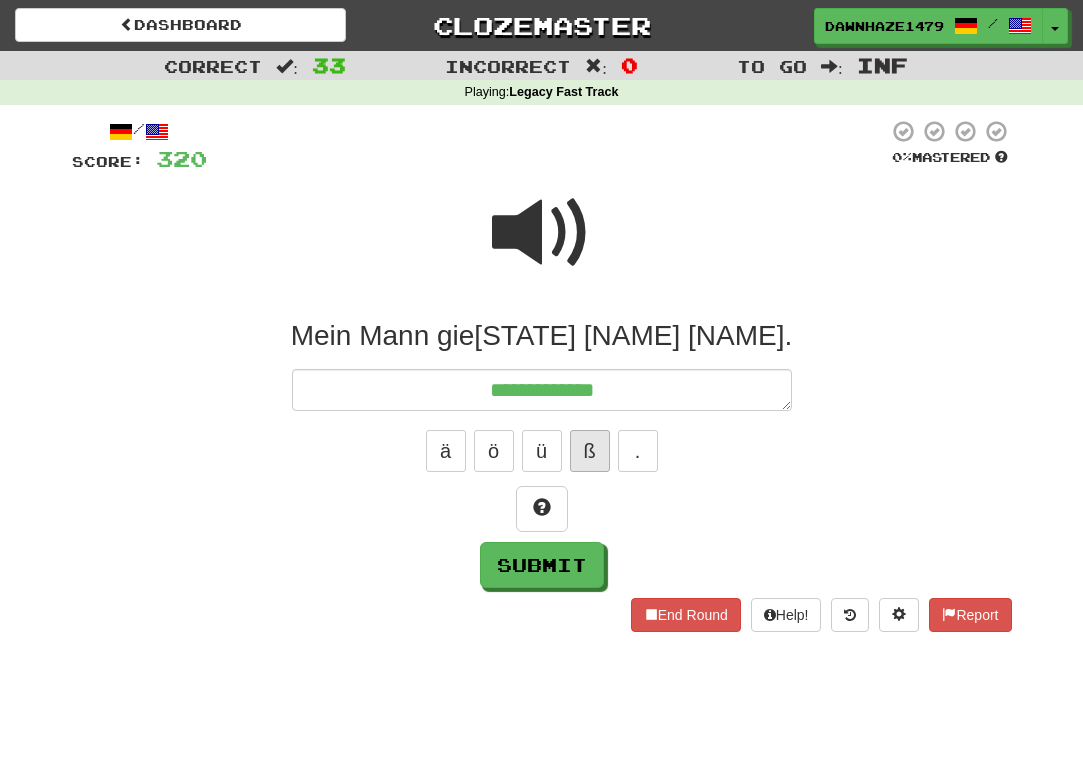 click on "ß" at bounding box center (590, 451) 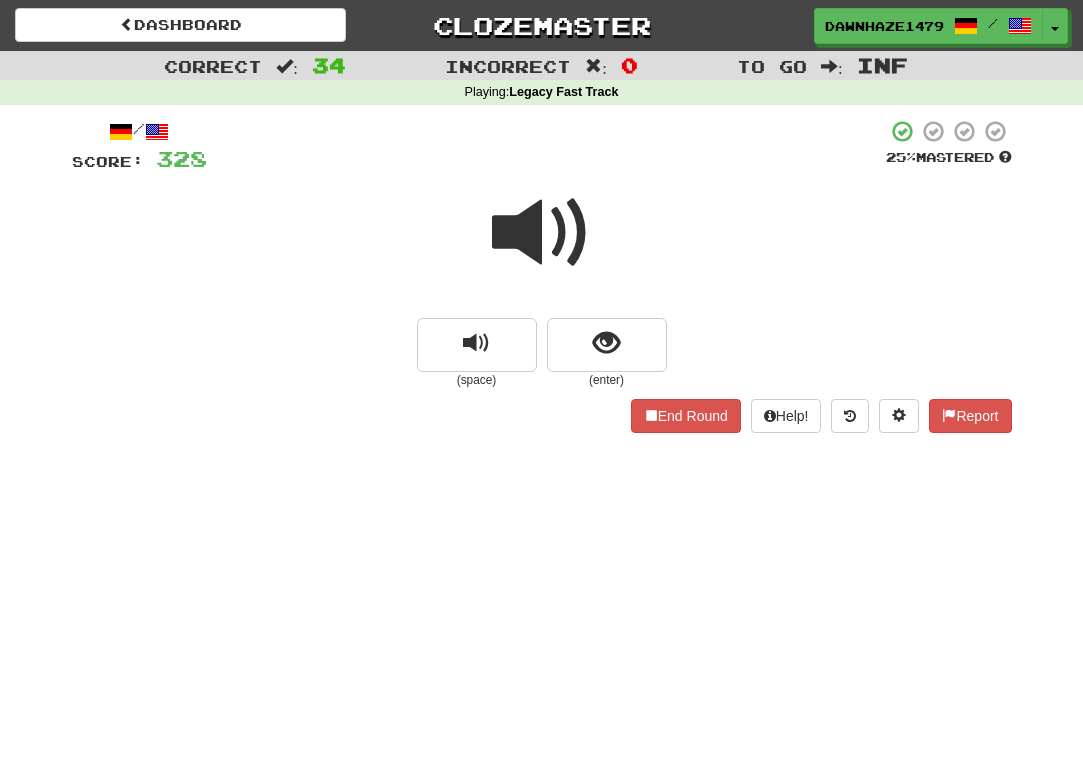 click at bounding box center [542, 233] 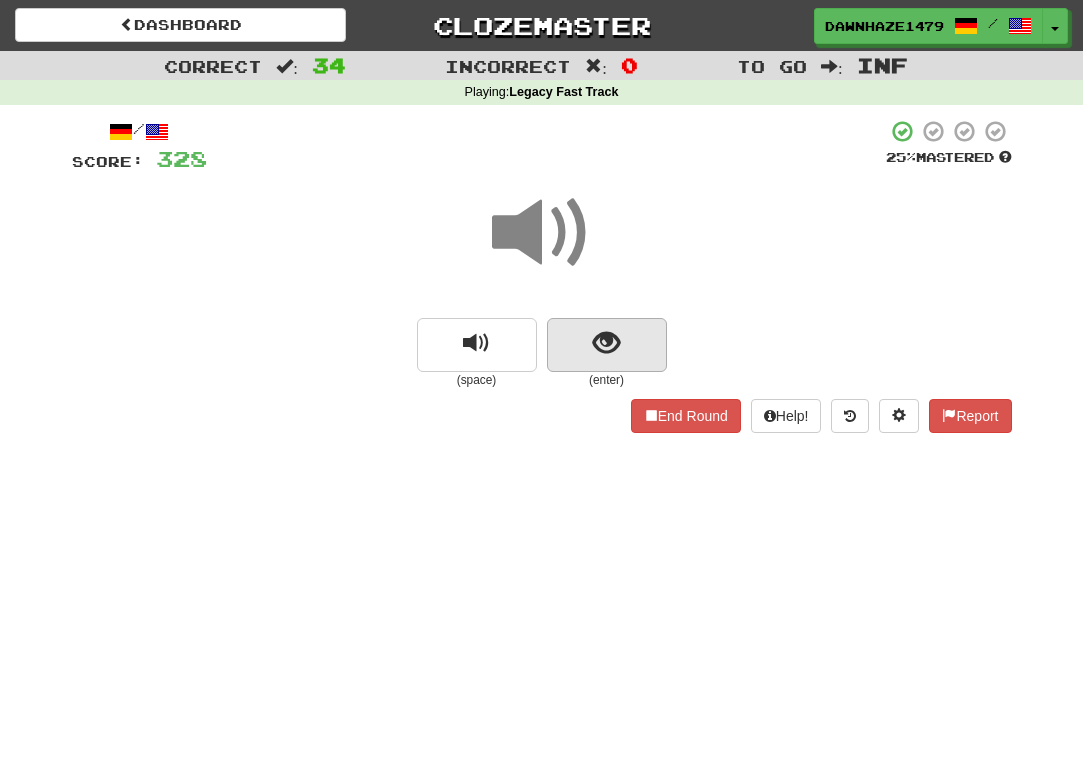 click at bounding box center (607, 345) 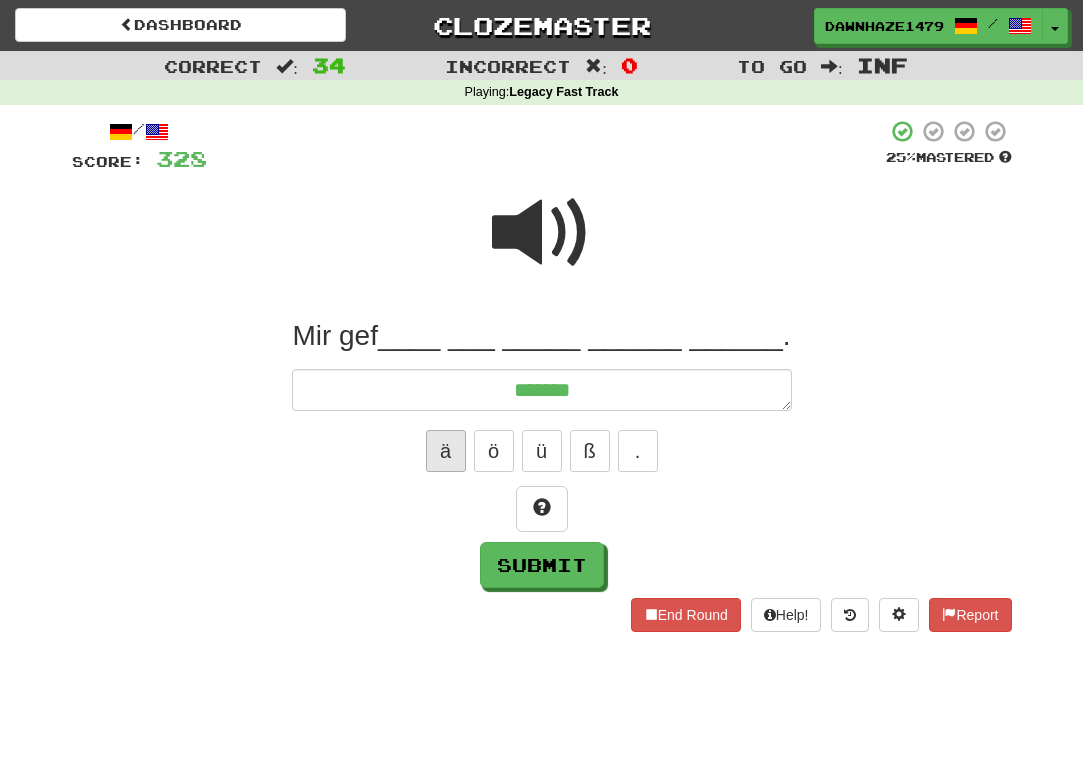 click on "ä" at bounding box center [446, 451] 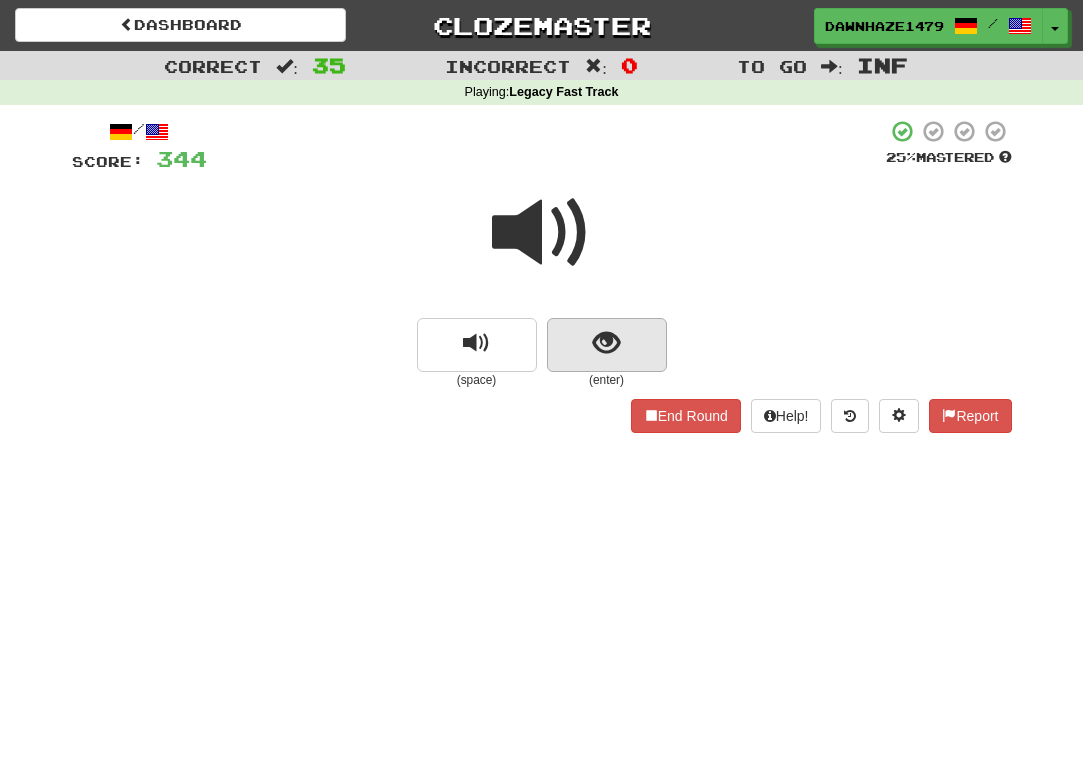 click at bounding box center [607, 345] 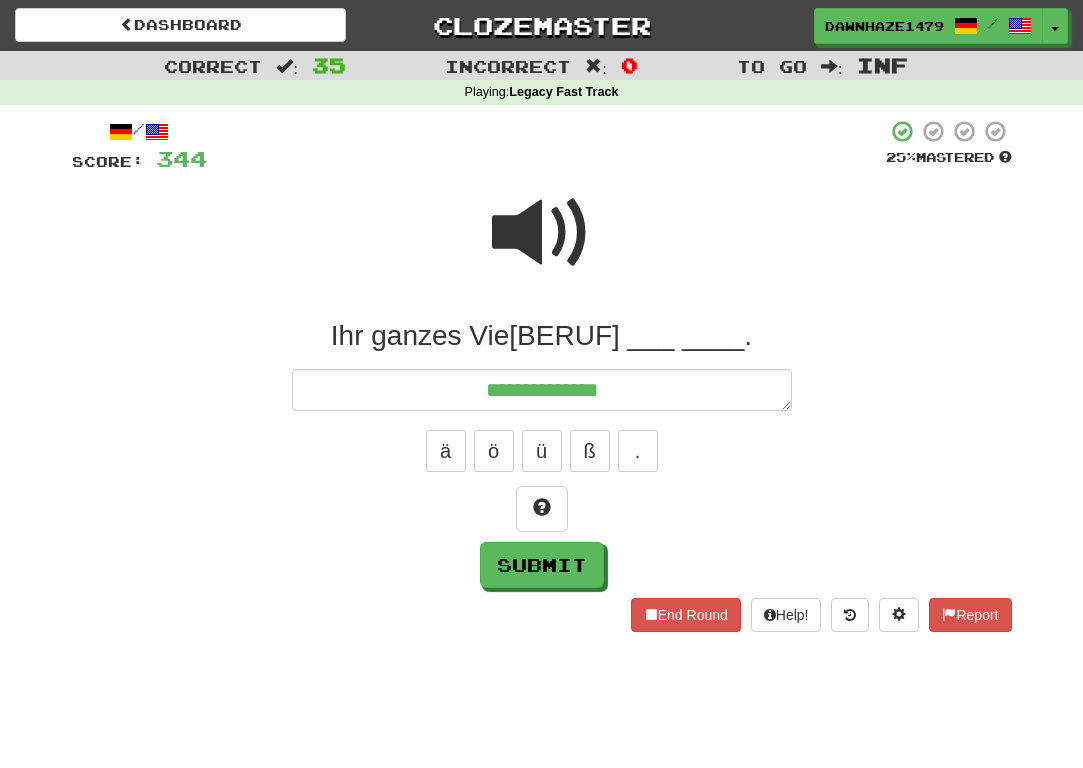 click at bounding box center [546, 146] 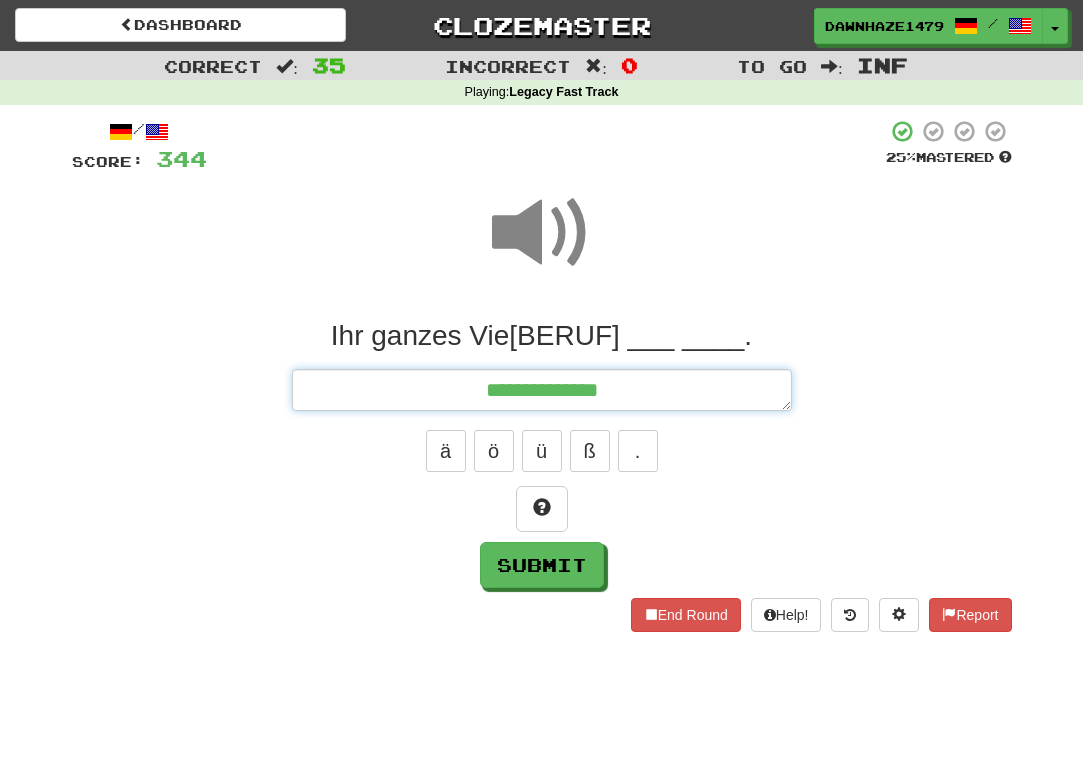 click on "**********" at bounding box center (542, 390) 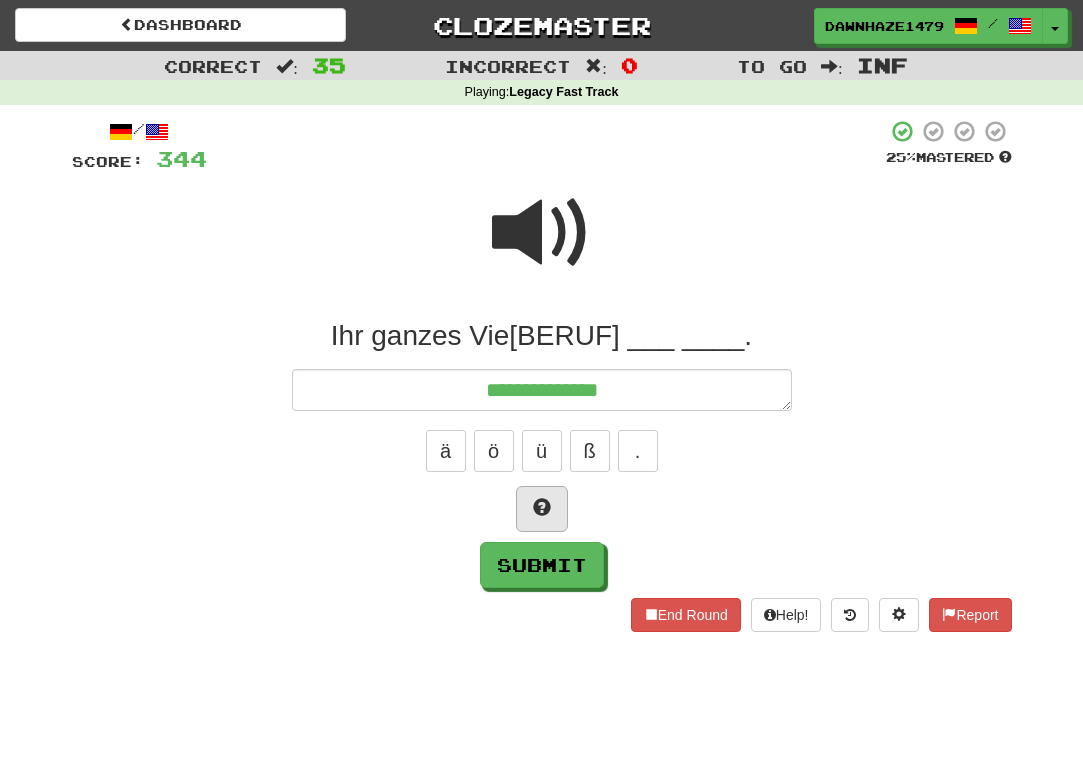 click at bounding box center (542, 509) 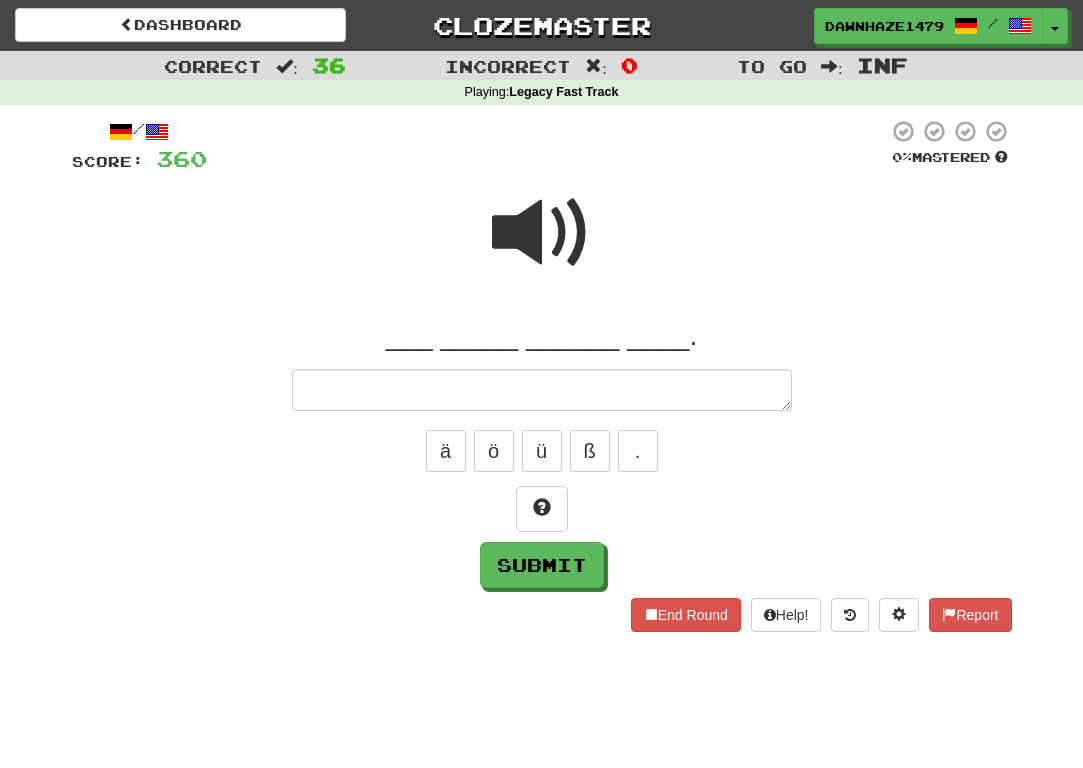click at bounding box center (542, 390) 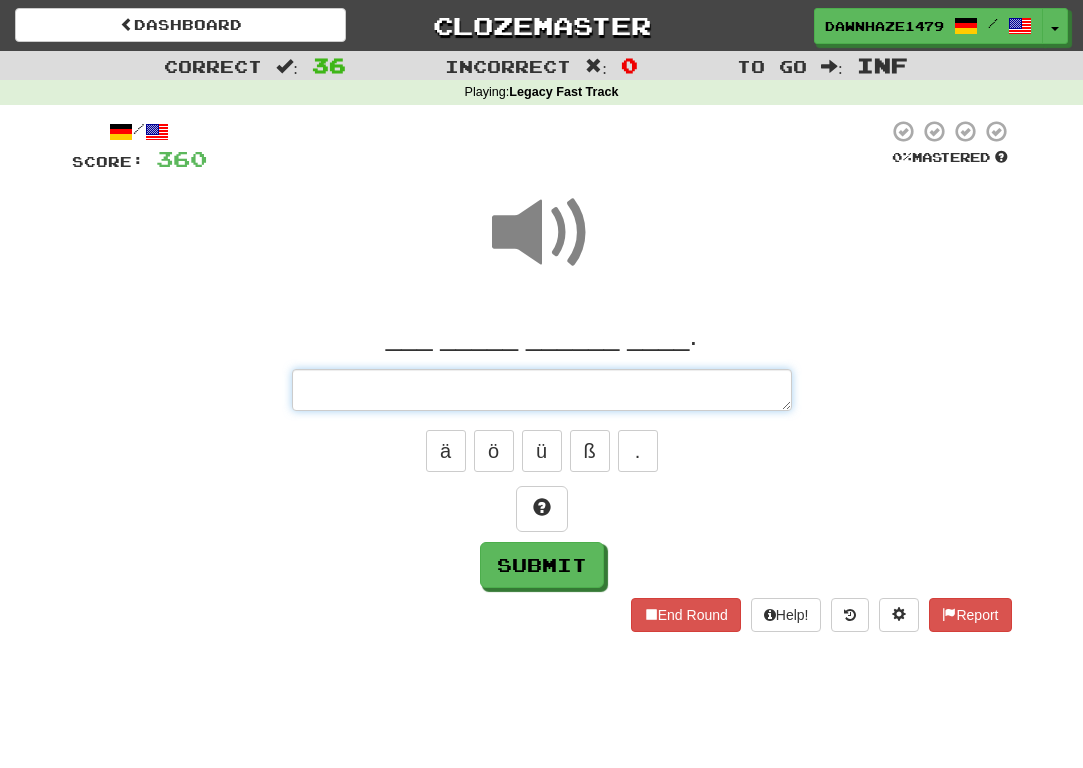 click at bounding box center (542, 390) 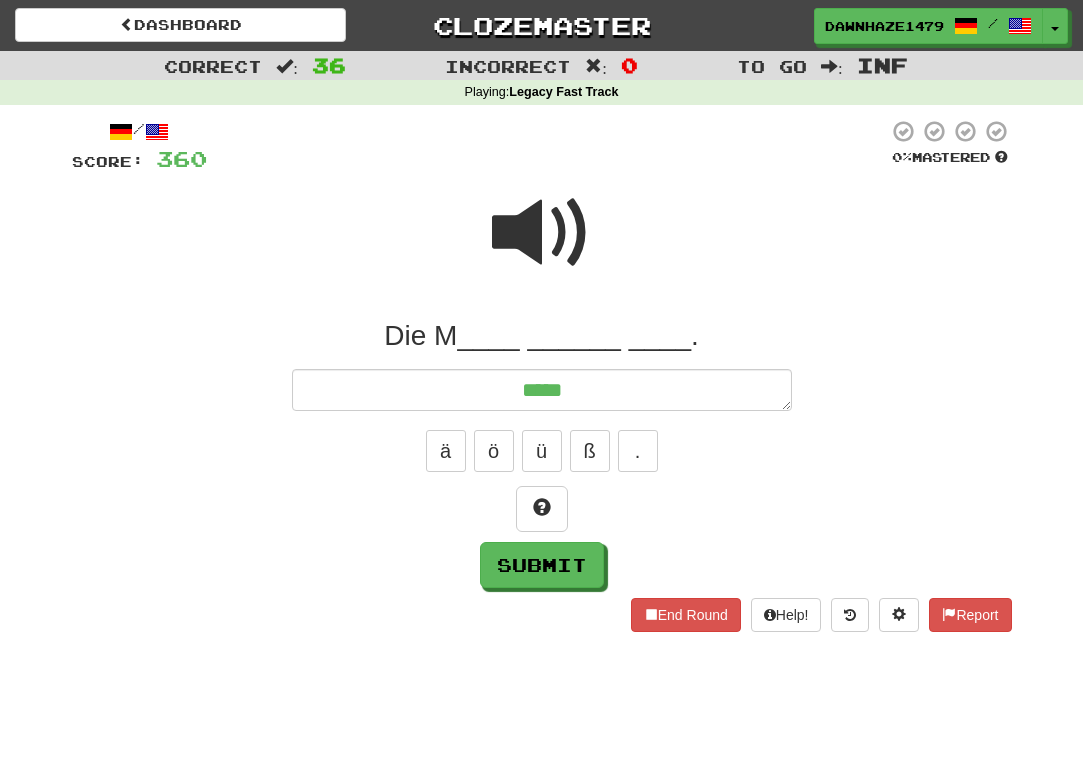 click at bounding box center (542, 246) 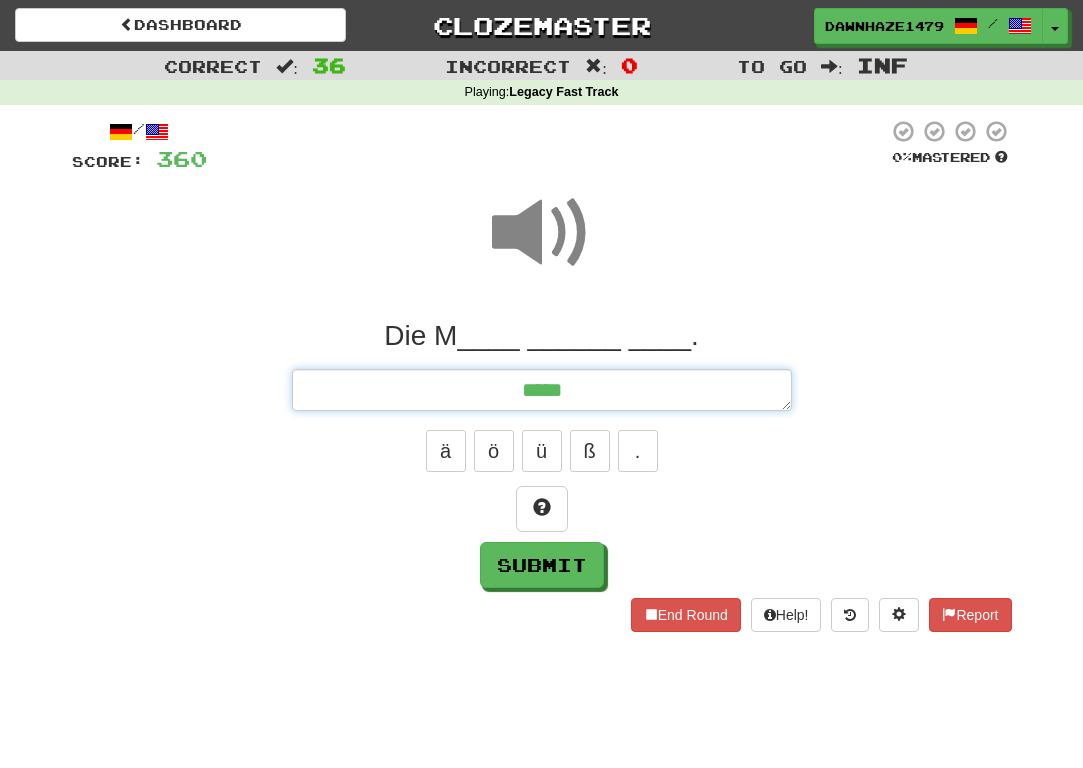 click on "*****" at bounding box center (542, 390) 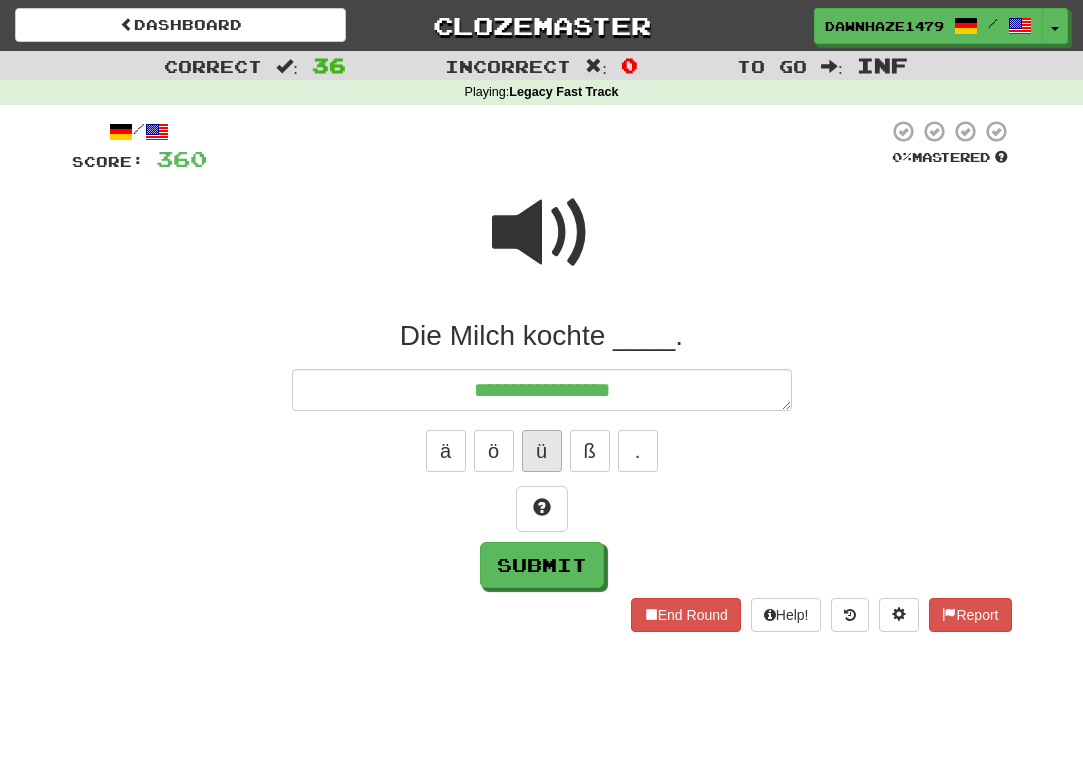 click on "ü" at bounding box center (542, 451) 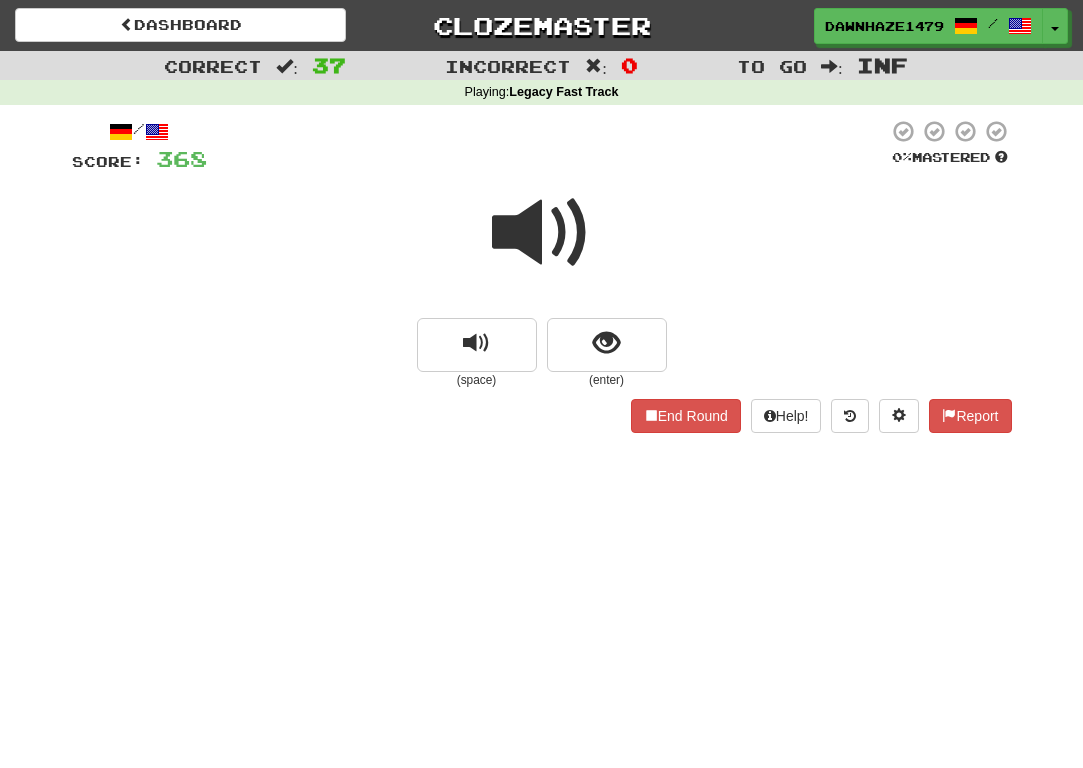 click at bounding box center (542, 233) 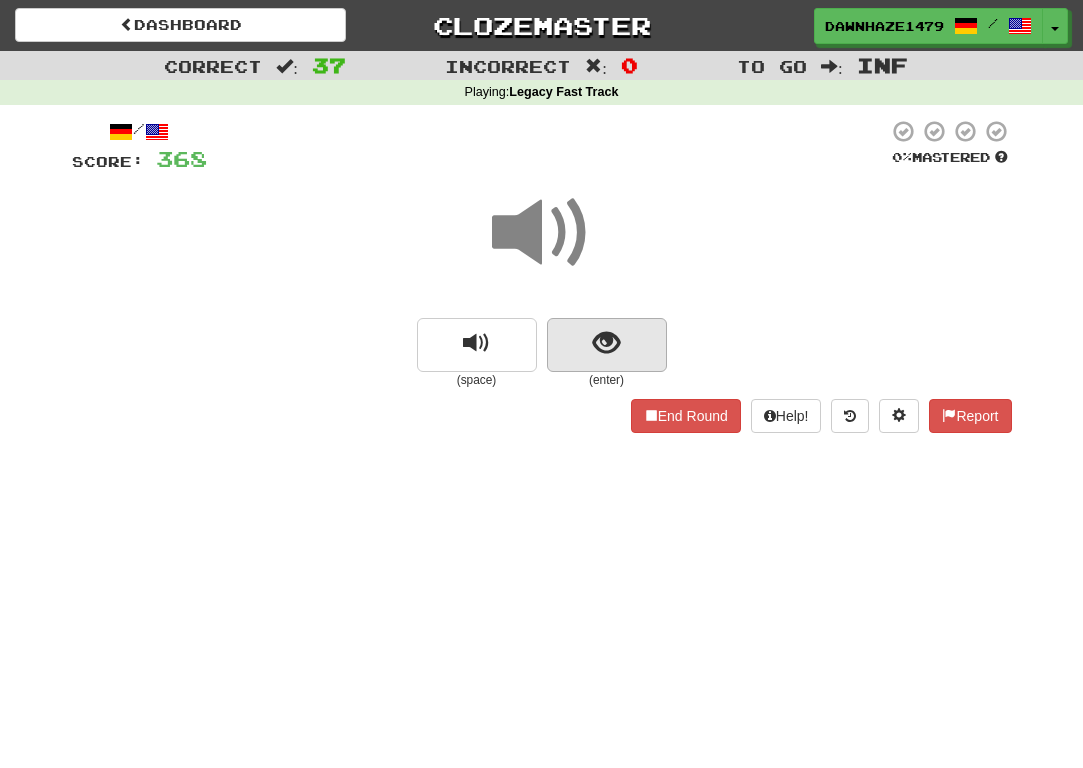 click at bounding box center [607, 345] 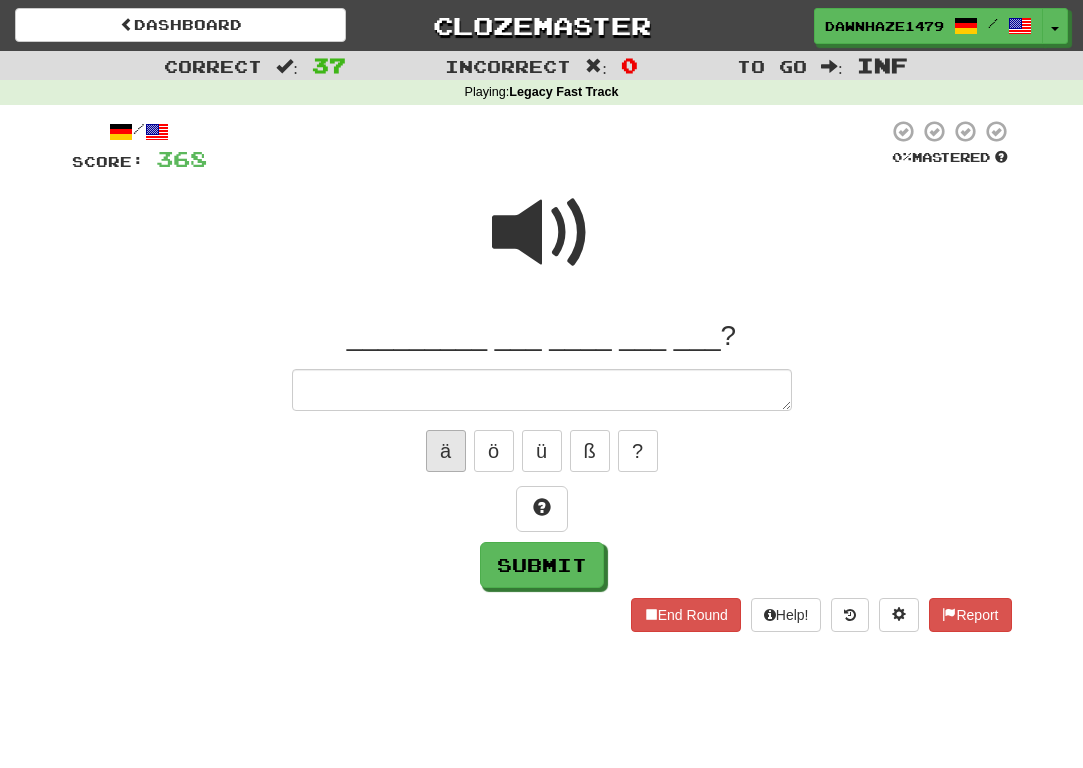 click on "ä" at bounding box center [446, 451] 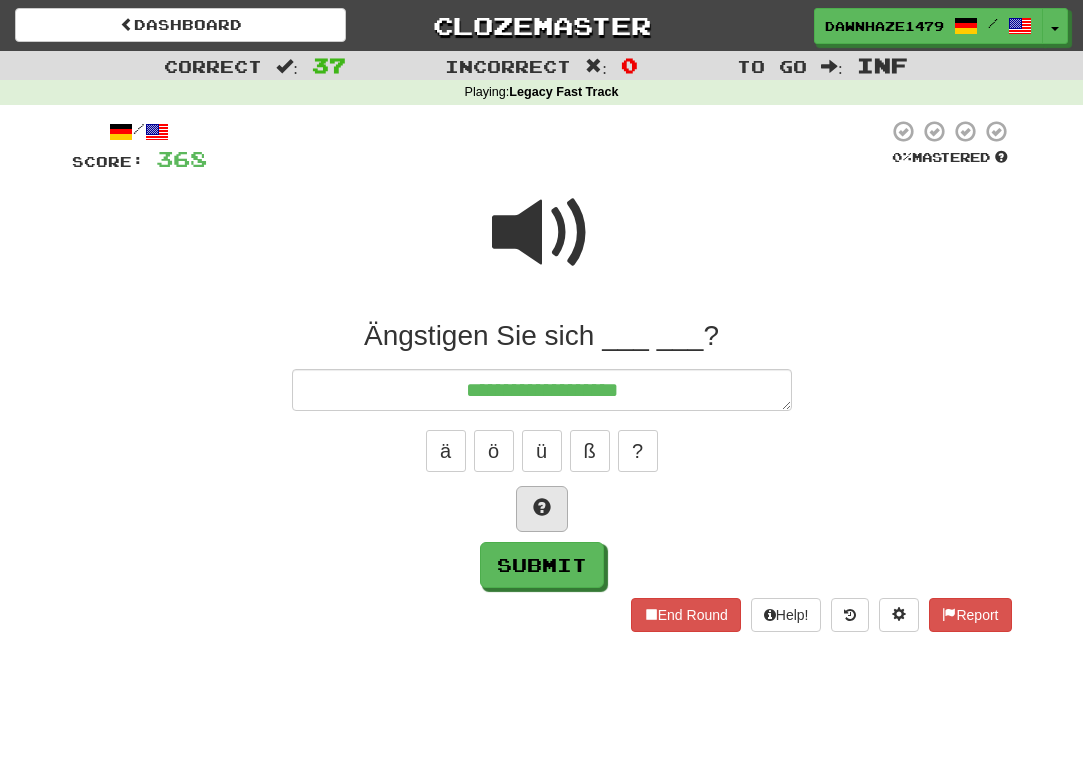 click at bounding box center [542, 509] 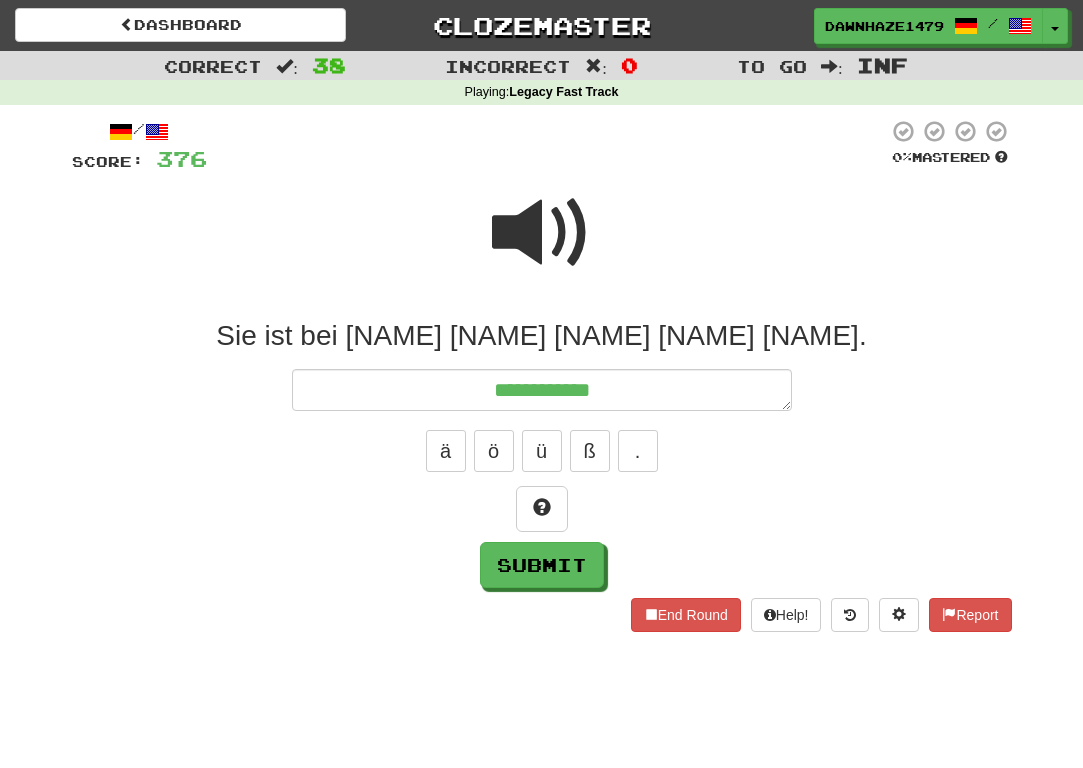 click on "Sie ist bei [NAME] [NAME] [NAME] [NAME] [NAME]." at bounding box center (542, 336) 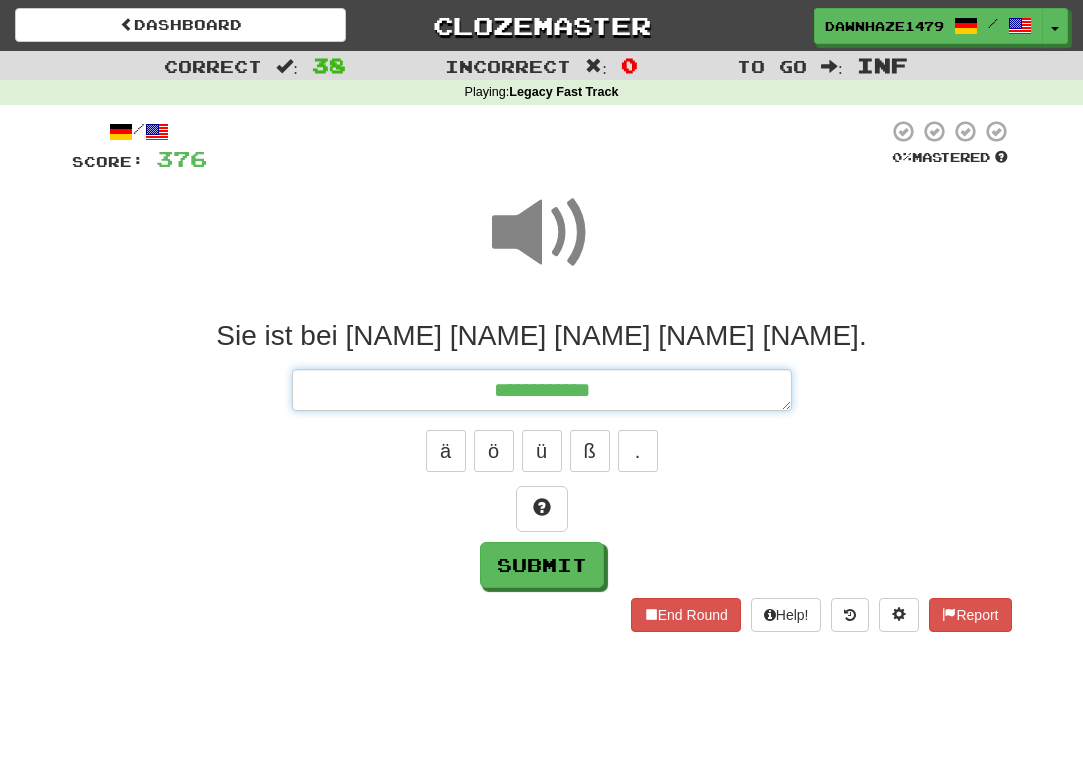 click on "**********" at bounding box center (542, 390) 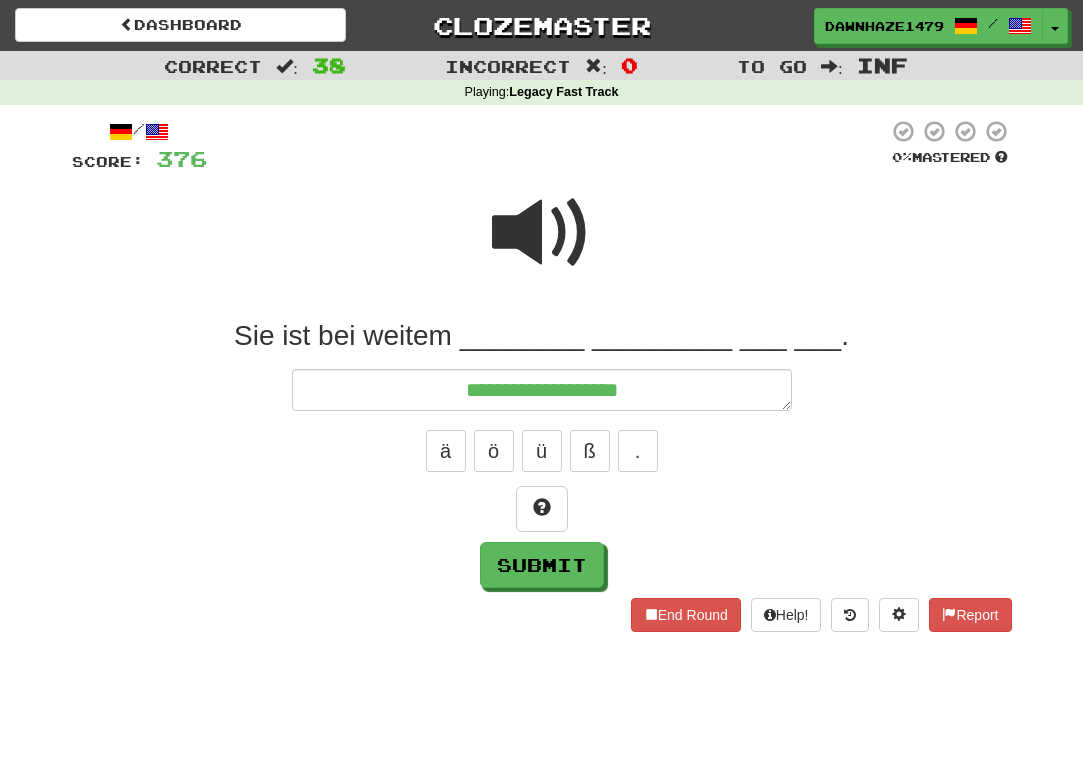 click at bounding box center (542, 233) 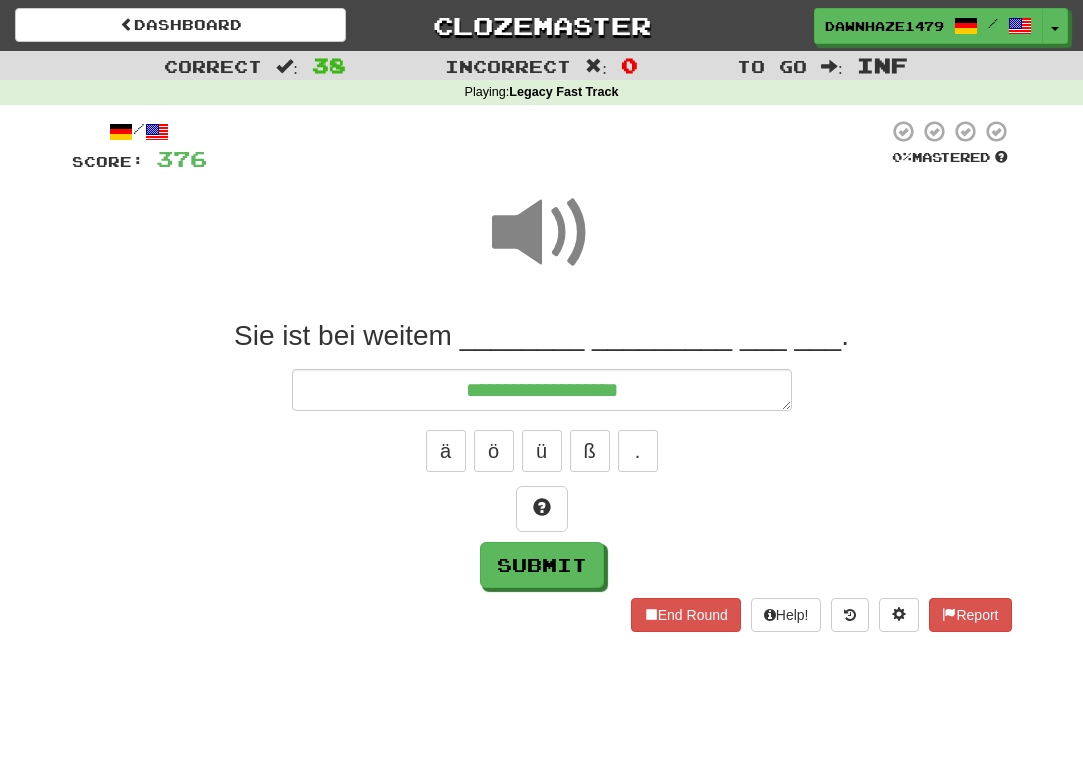 click on "**********" at bounding box center (542, 453) 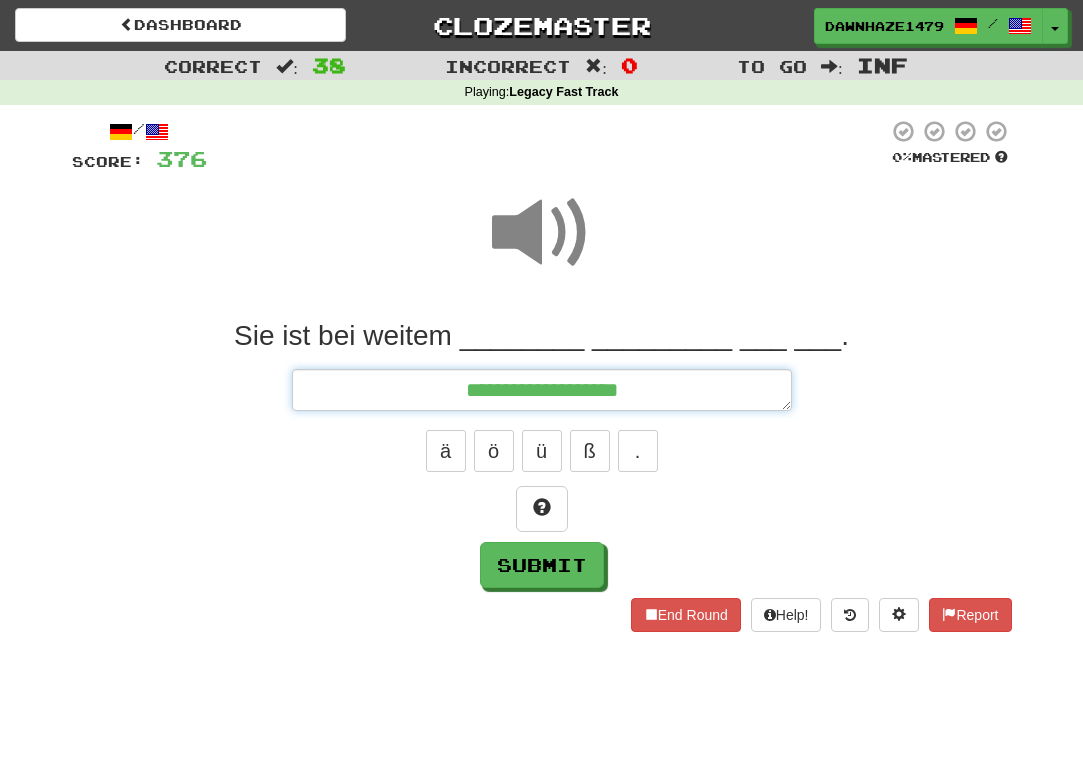 click on "**********" at bounding box center (542, 390) 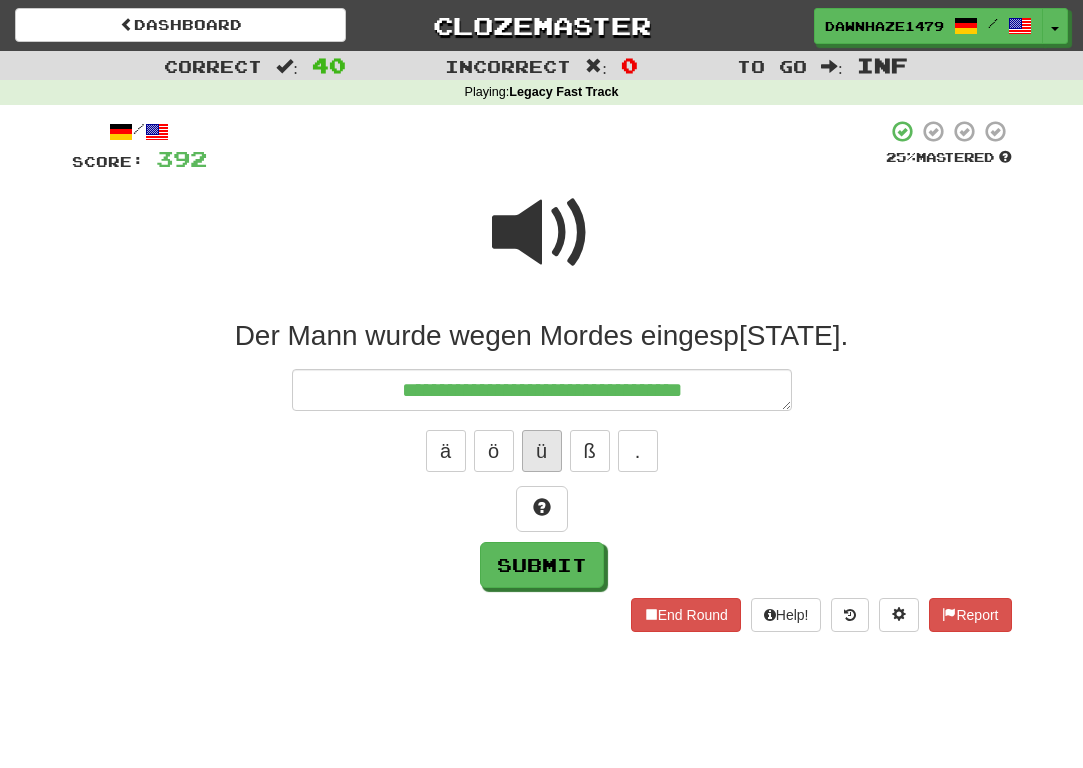 click on "ü" at bounding box center (542, 451) 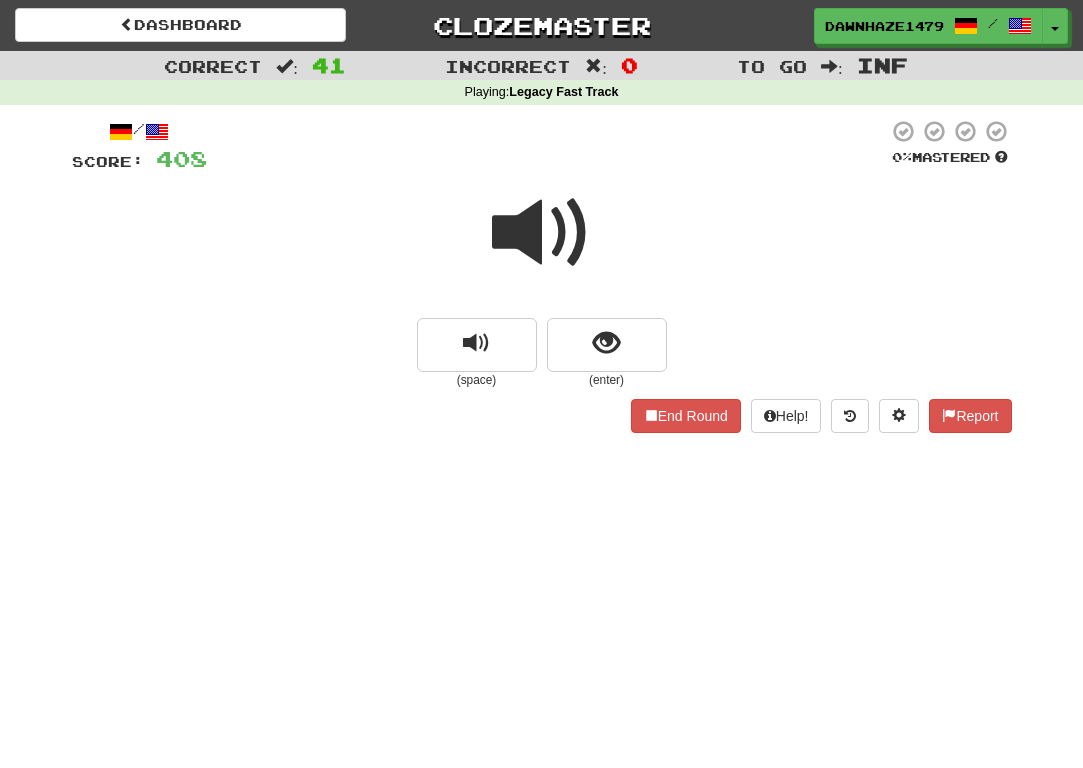 click at bounding box center (542, 233) 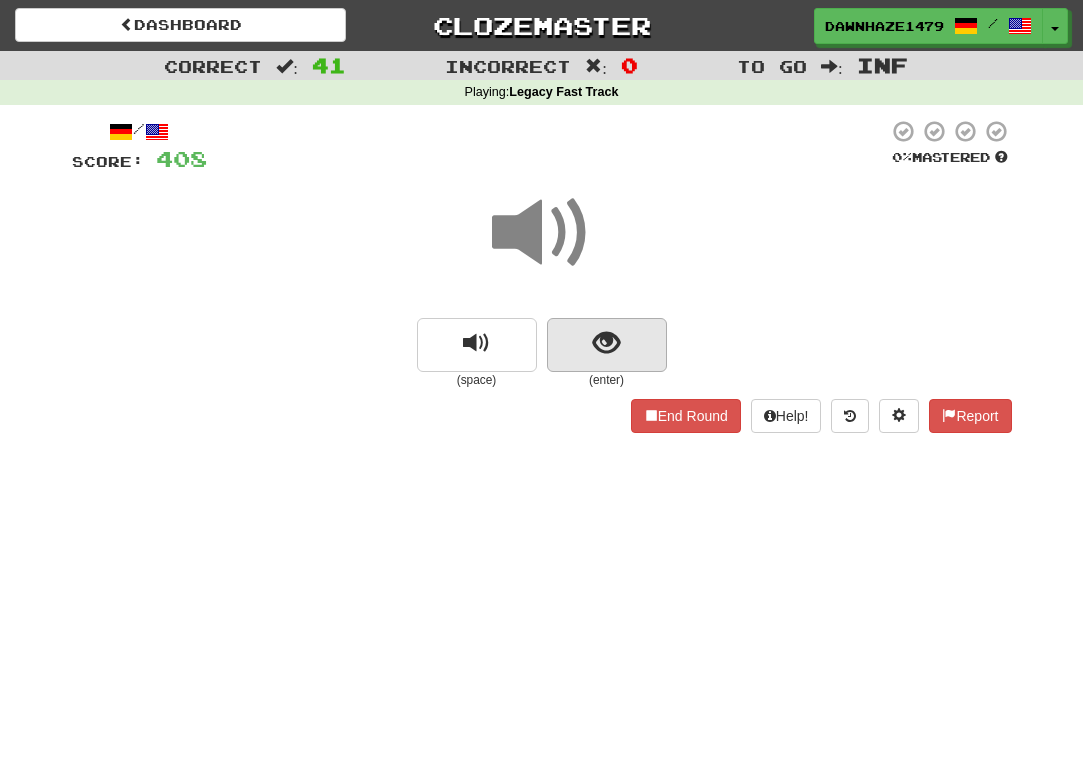 click at bounding box center (607, 345) 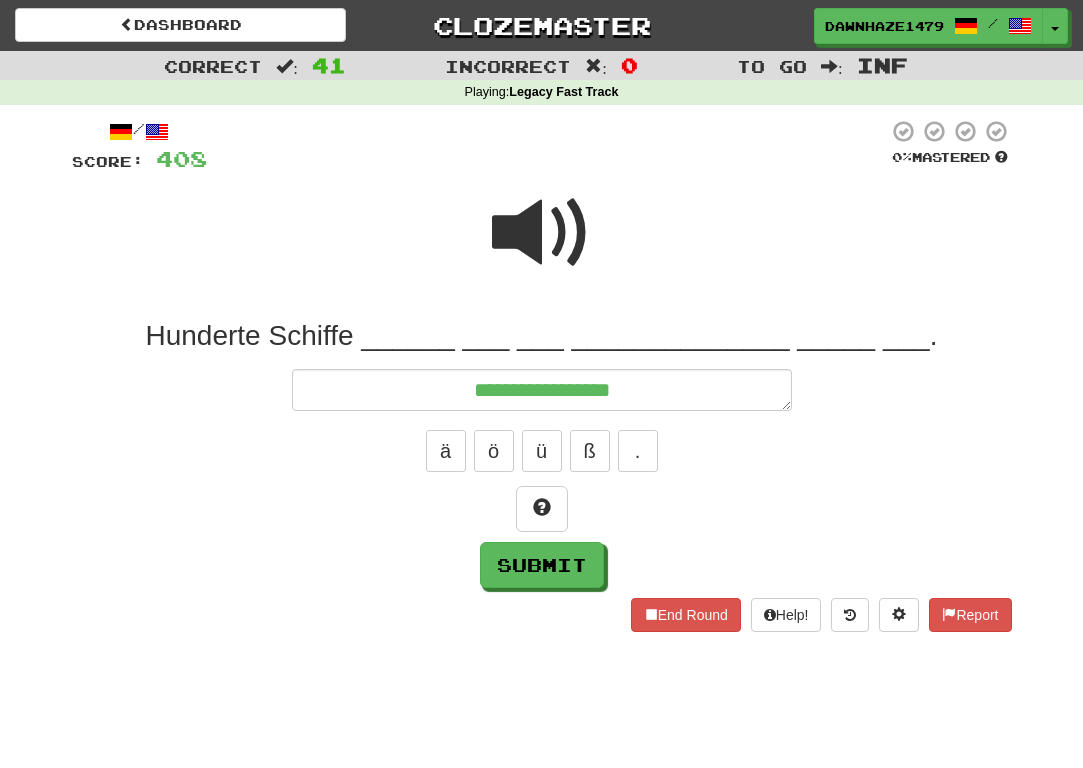 click at bounding box center [547, 146] 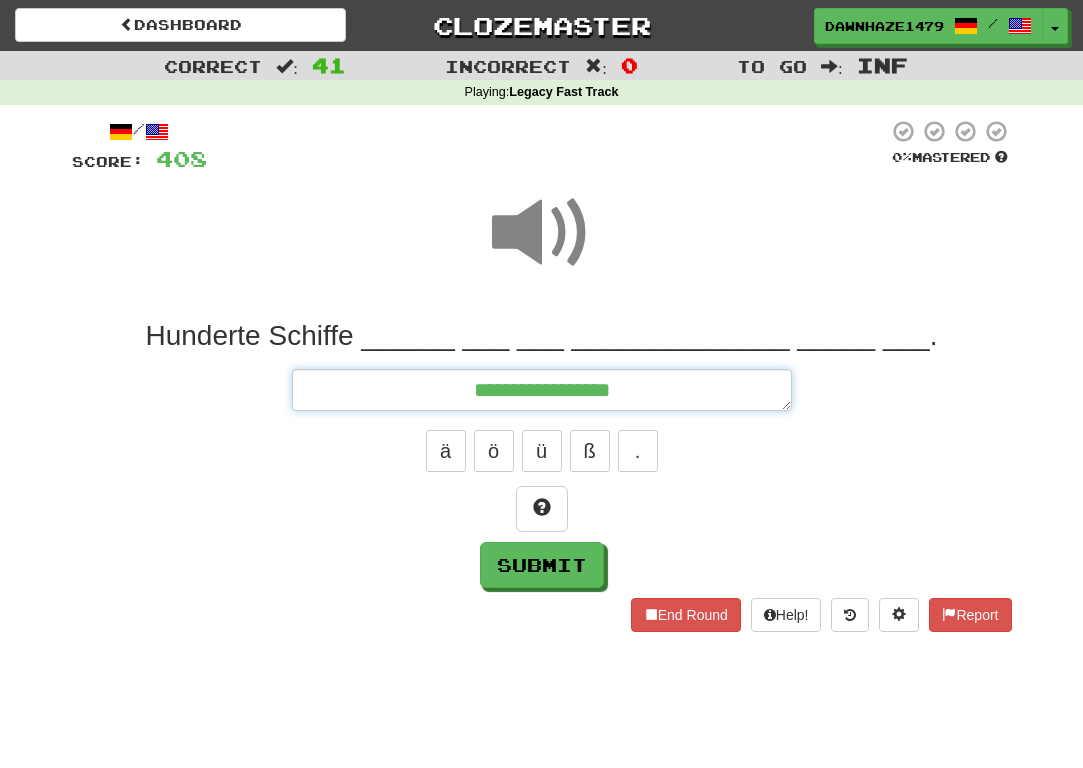 click on "**********" at bounding box center (542, 390) 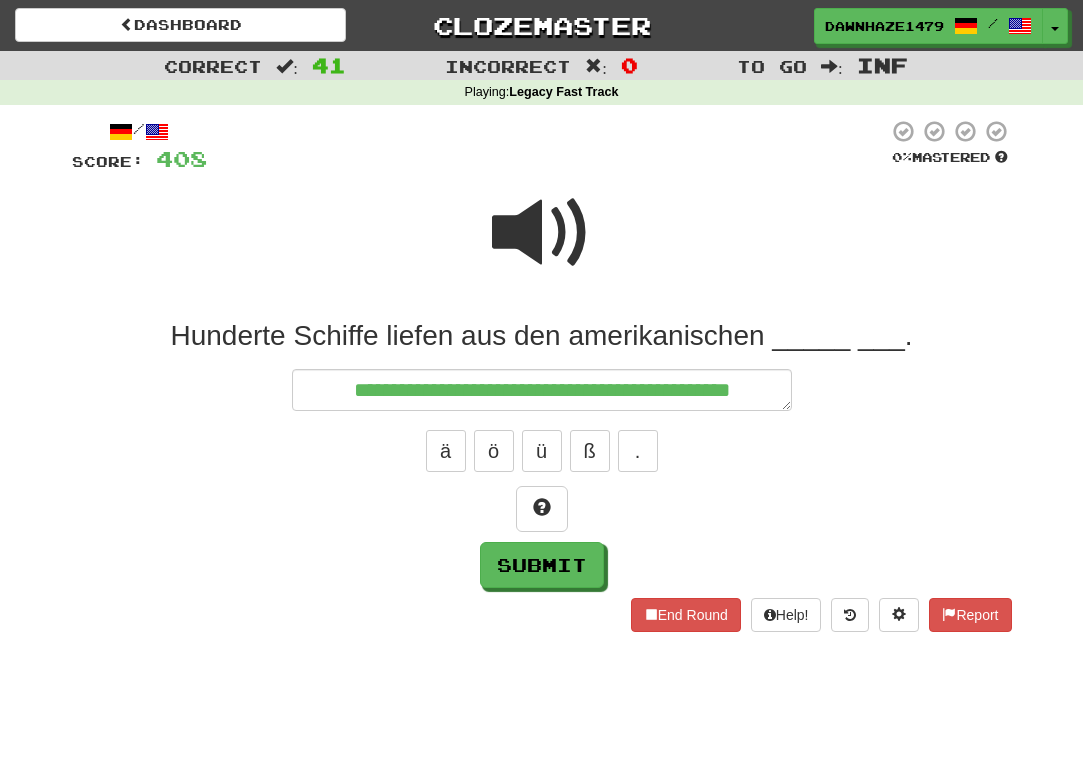 click at bounding box center [542, 246] 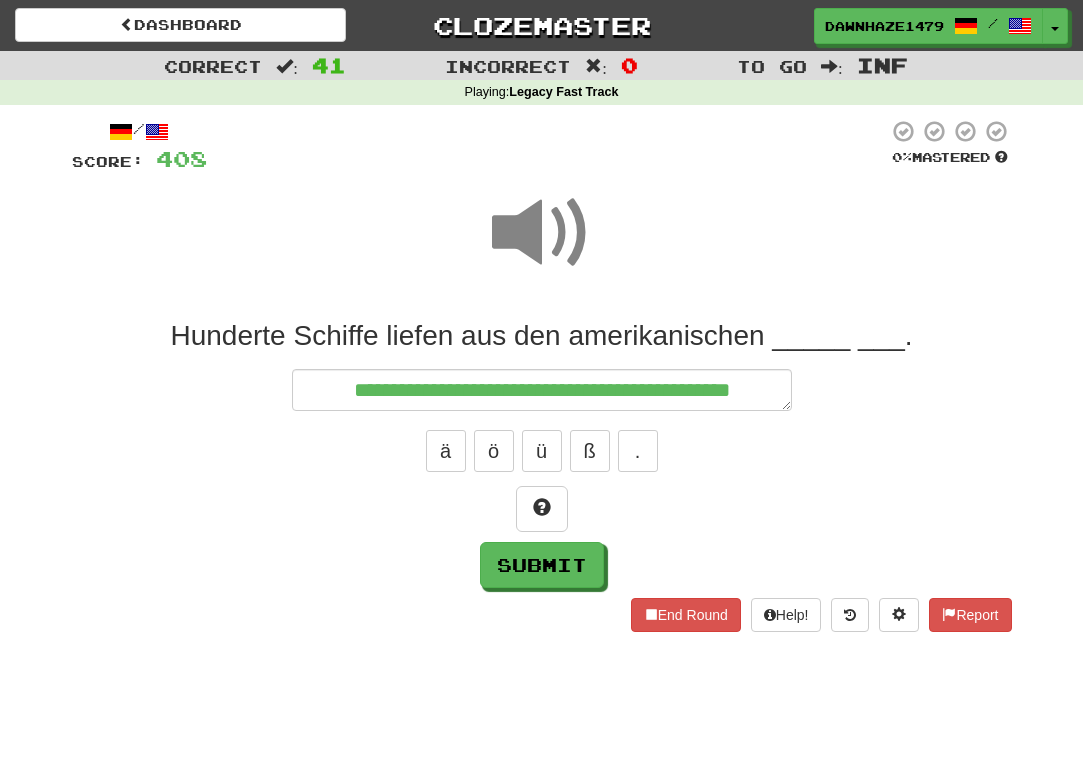 click on "**********" at bounding box center [542, 453] 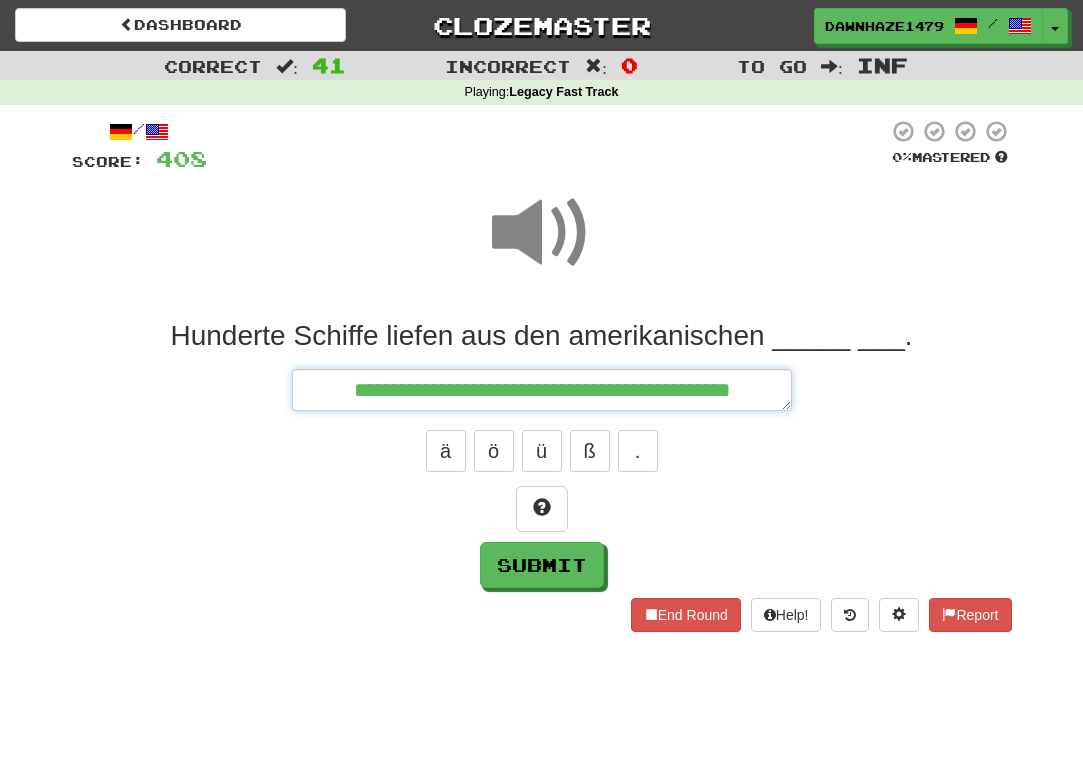 click on "**********" at bounding box center [542, 390] 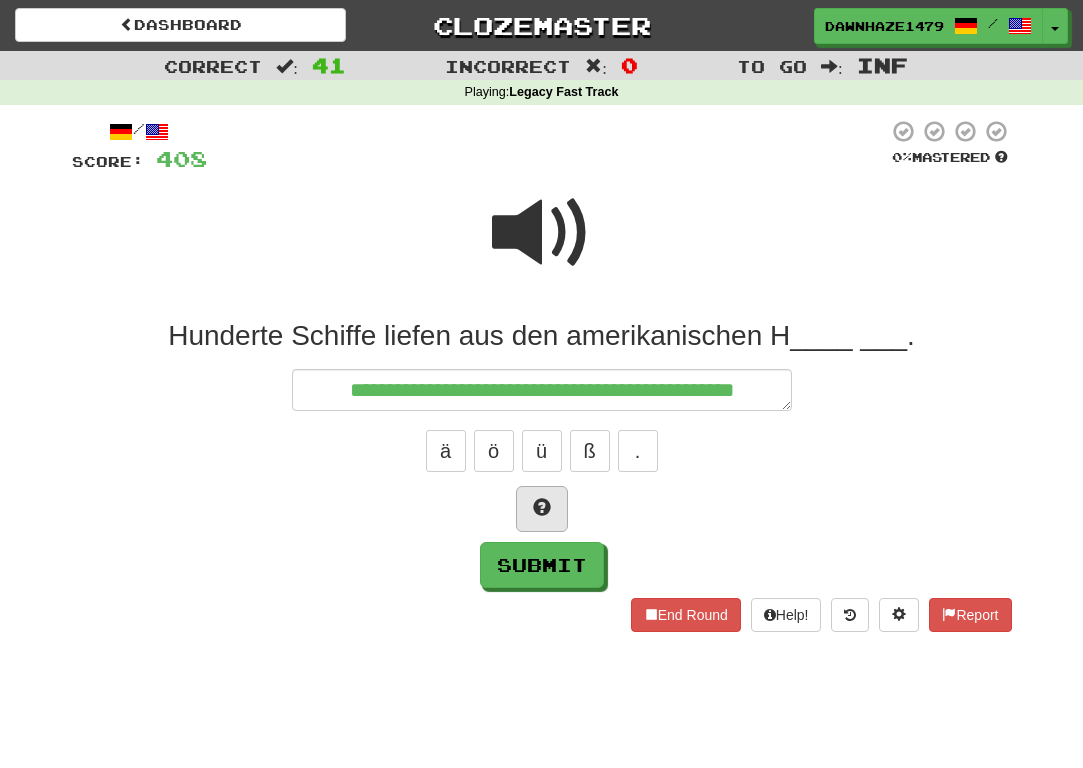 click at bounding box center [542, 509] 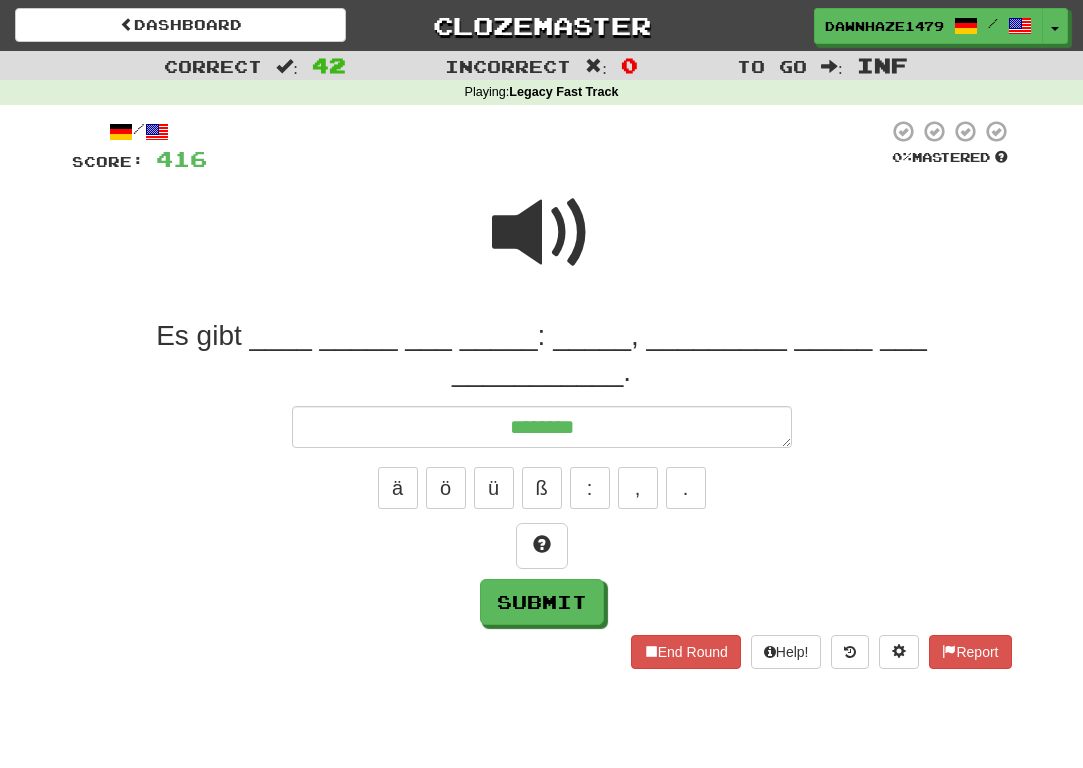 click on "Es gibt ____ _____ ___ _____: _____, _________ _____ ___ ___________." at bounding box center [542, 354] 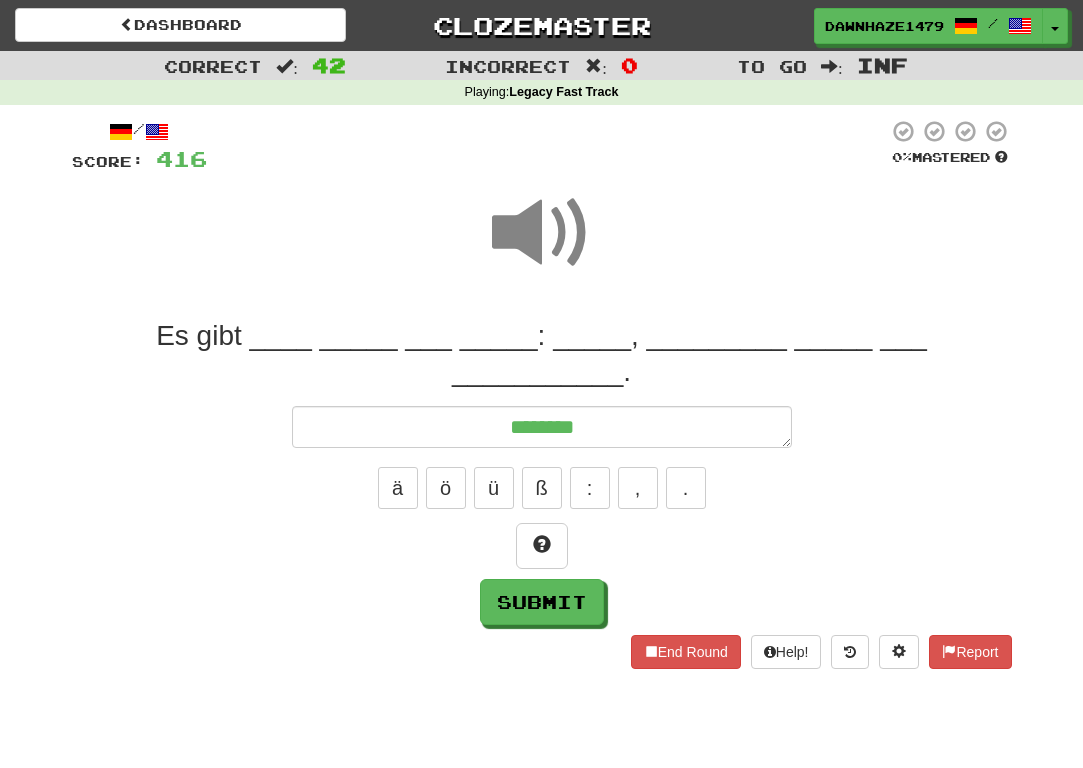click on "ä ö ü ß : , ." at bounding box center [542, 488] 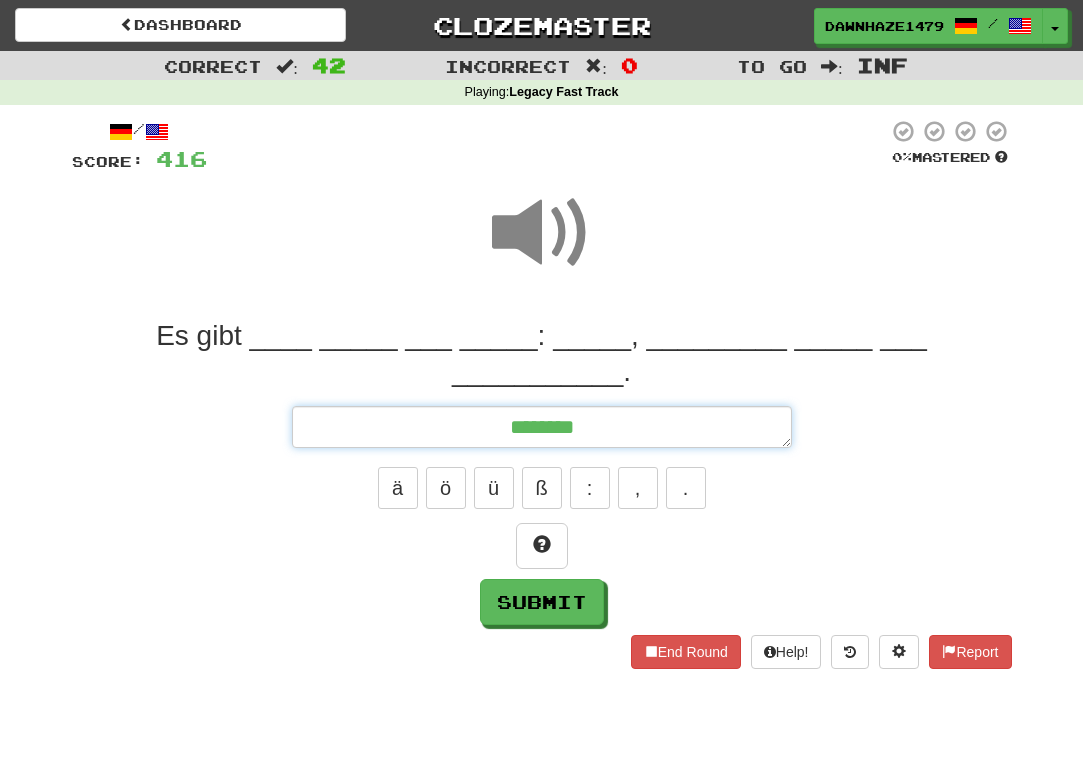 click on "*******" at bounding box center [542, 427] 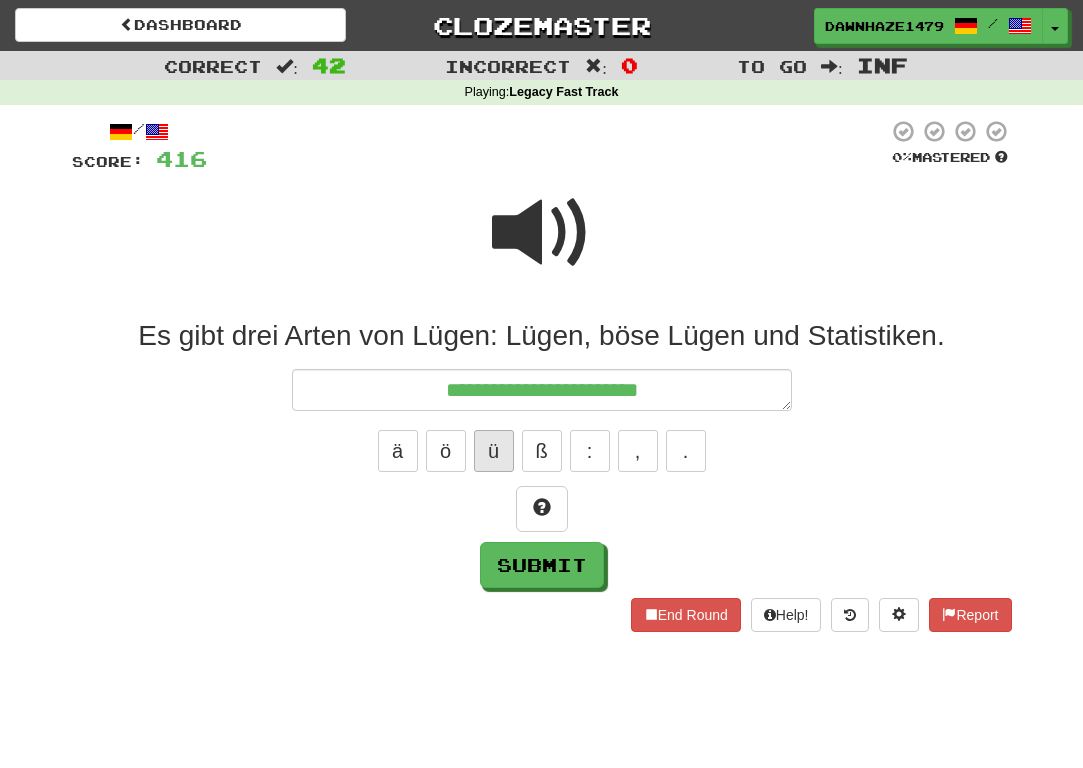 click on "ü" at bounding box center (494, 451) 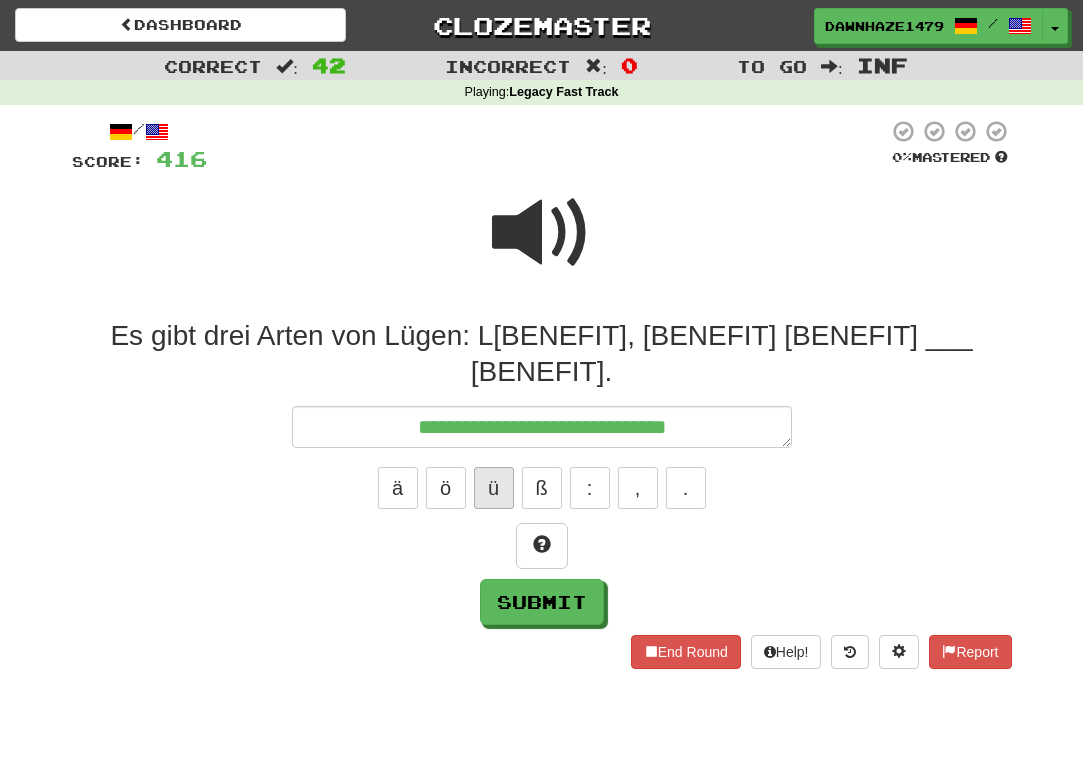 click on "ü" at bounding box center (494, 488) 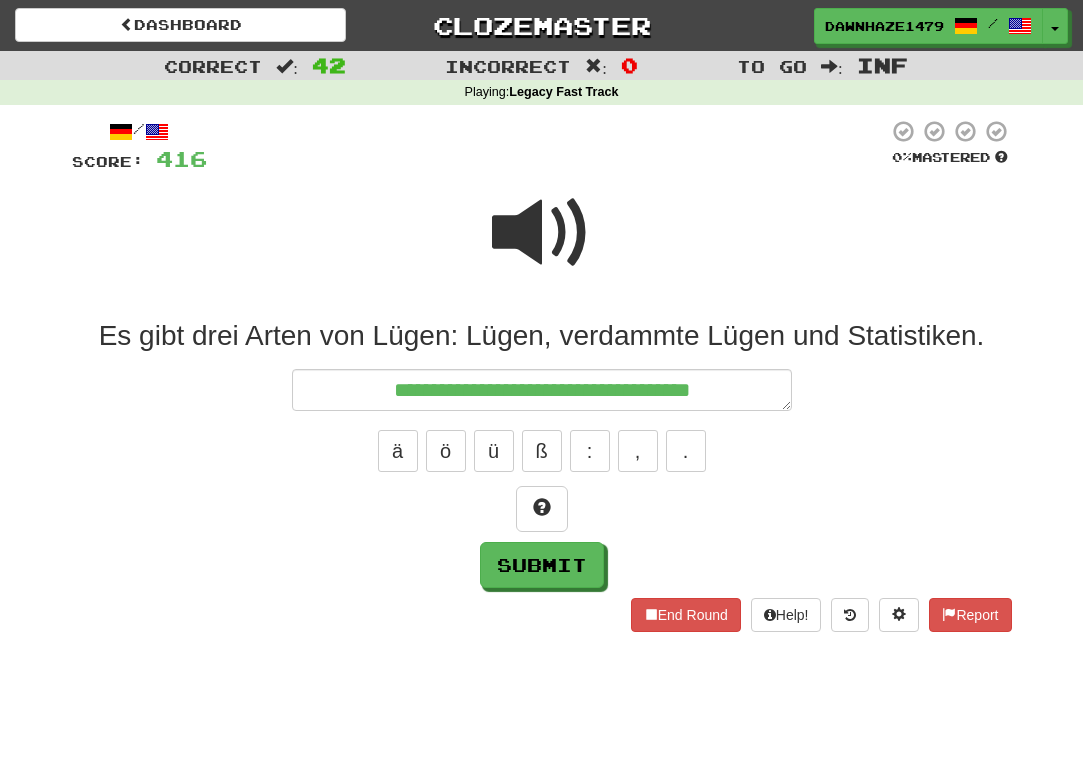 click at bounding box center (542, 233) 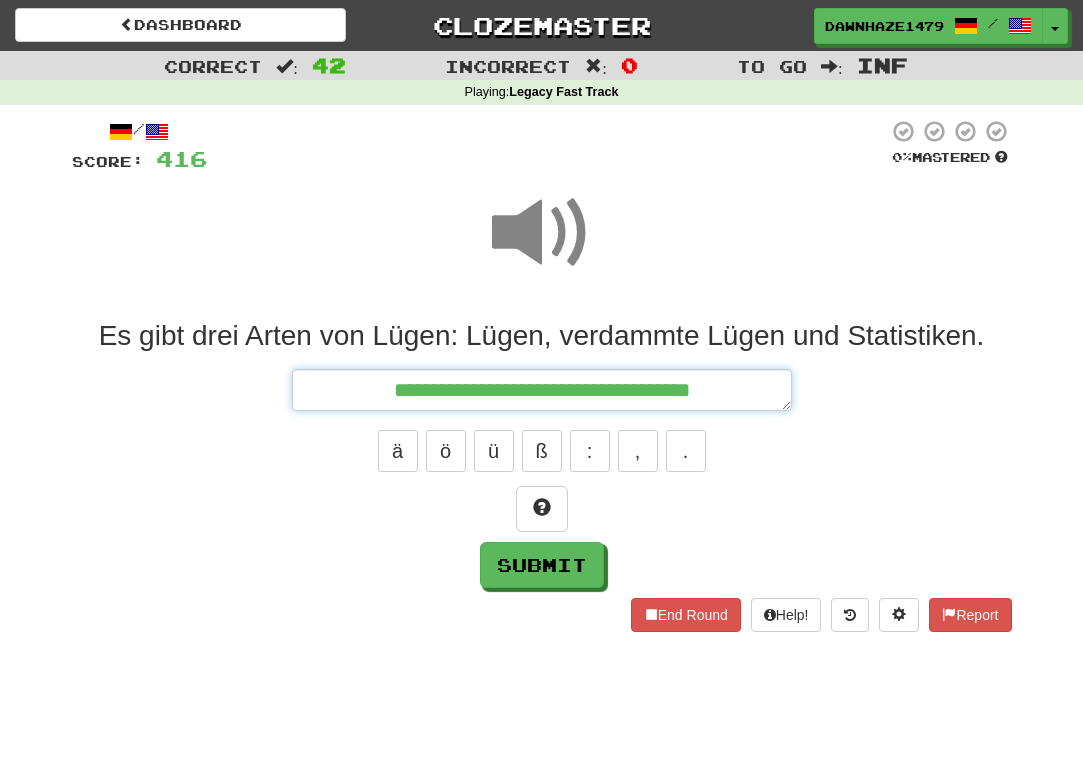 click on "**********" at bounding box center (542, 390) 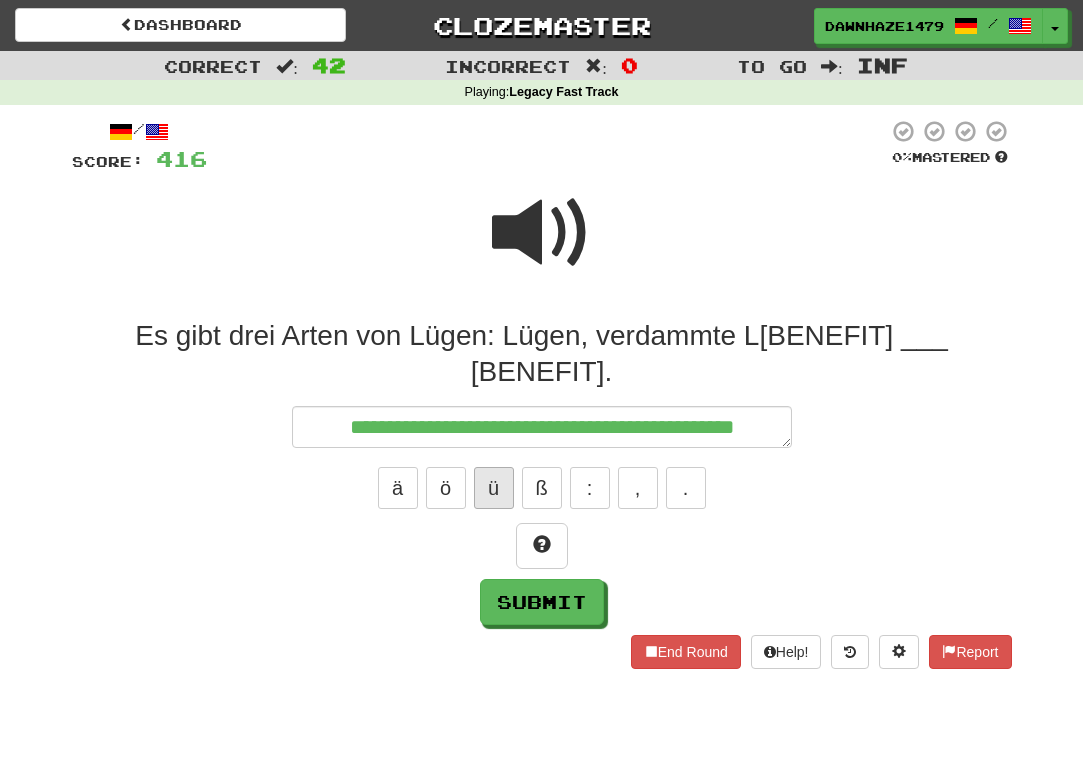 click on "ü" at bounding box center (494, 488) 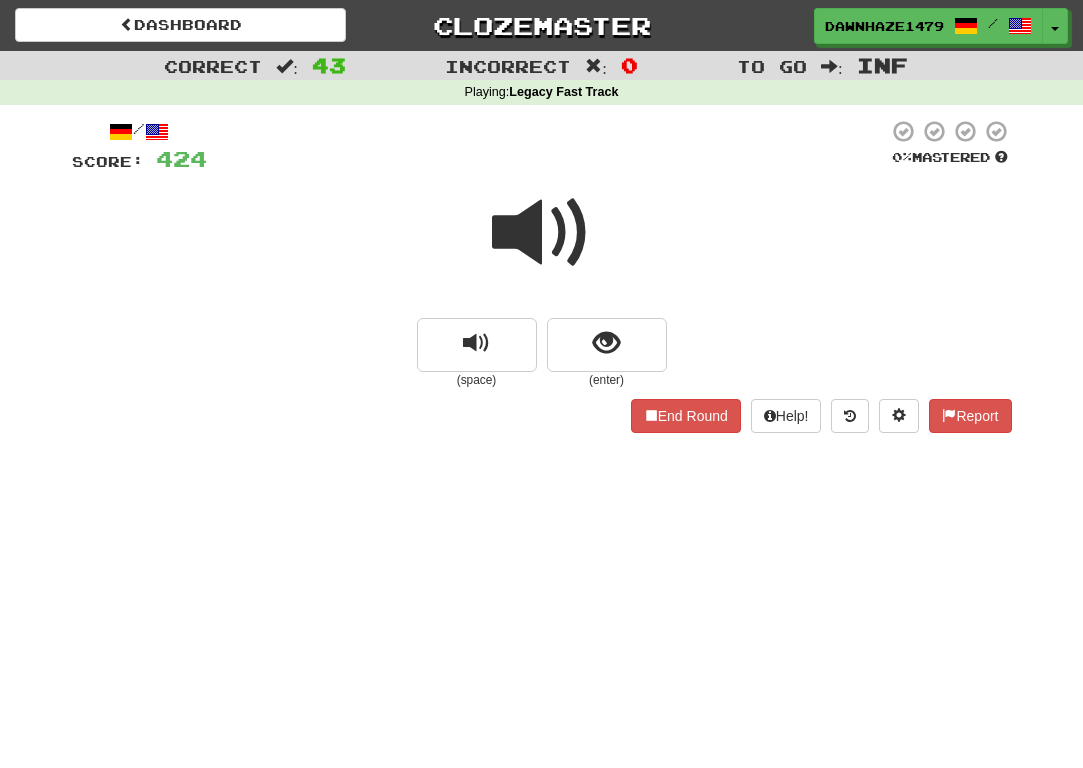 click at bounding box center [542, 233] 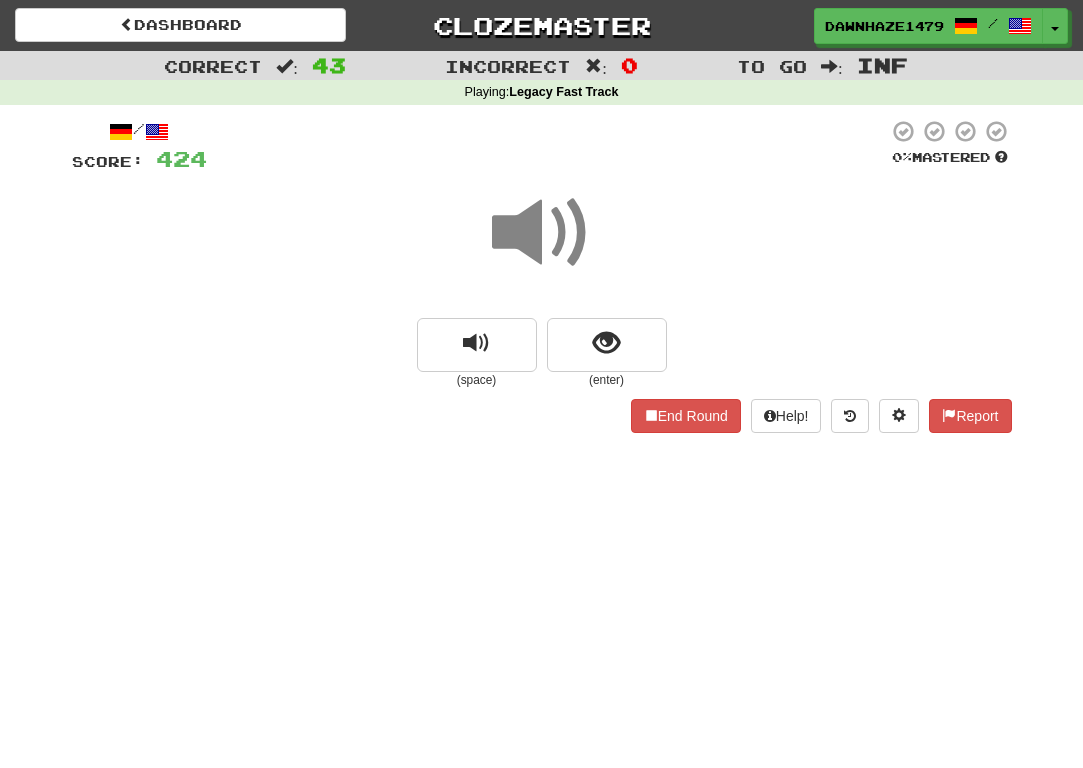 click at bounding box center (542, 246) 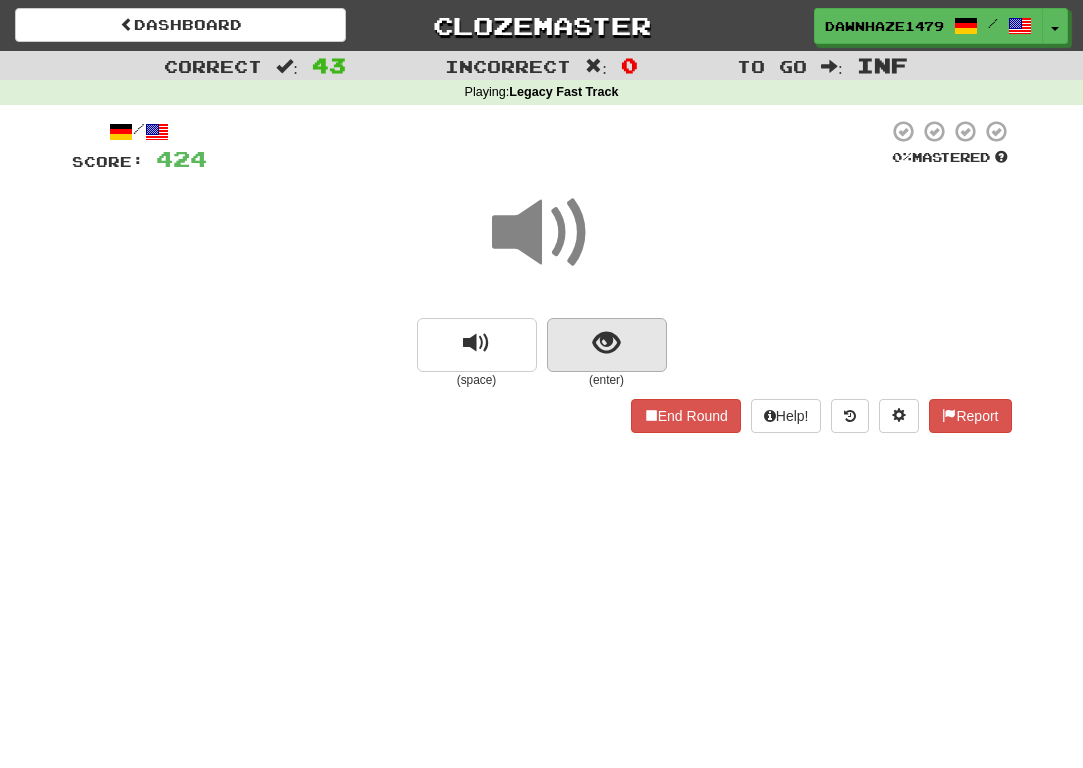 click at bounding box center (607, 345) 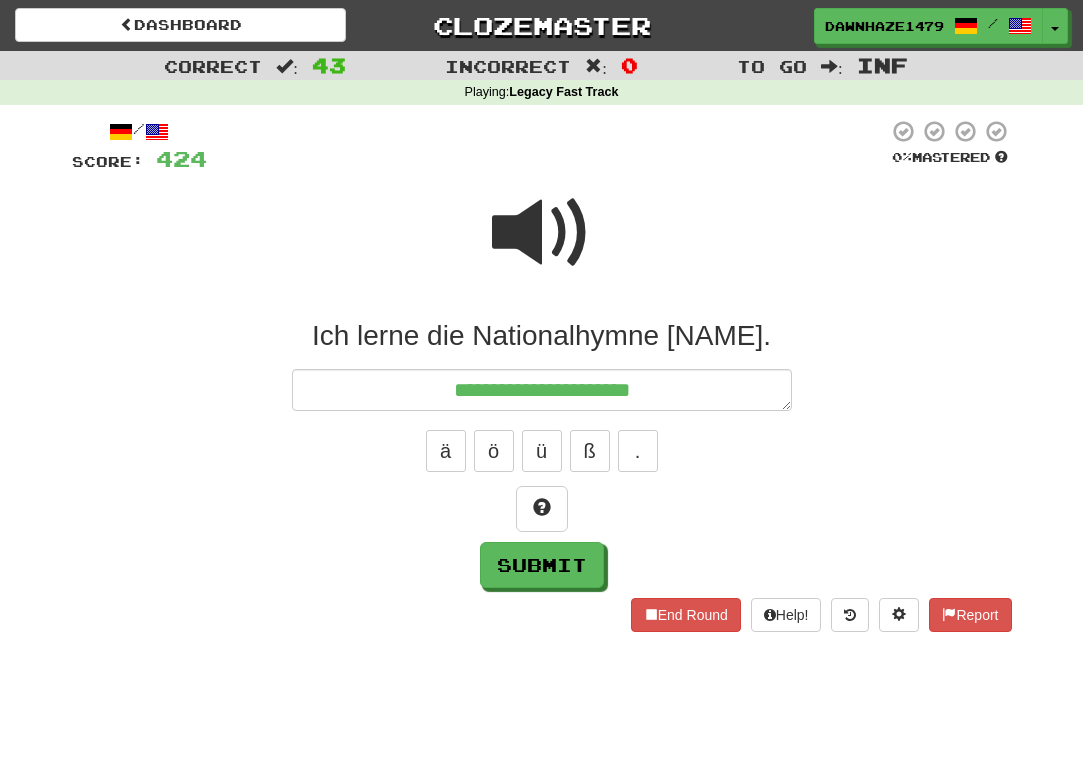 click at bounding box center (542, 246) 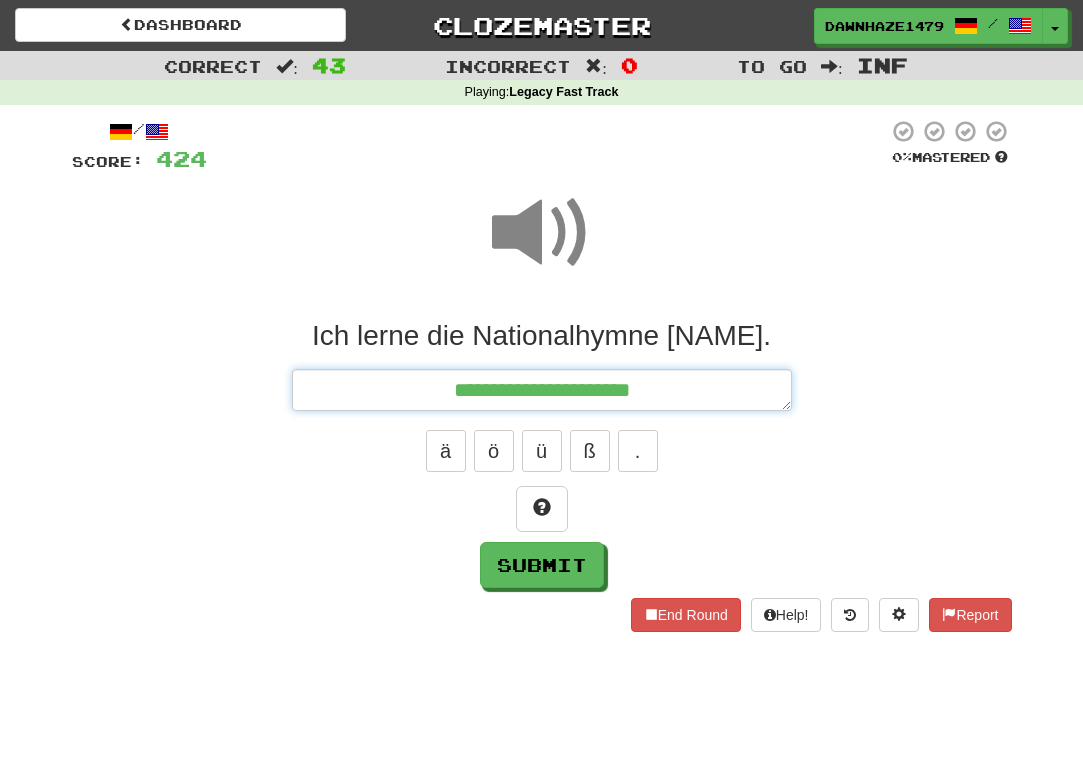 click on "**********" at bounding box center [542, 390] 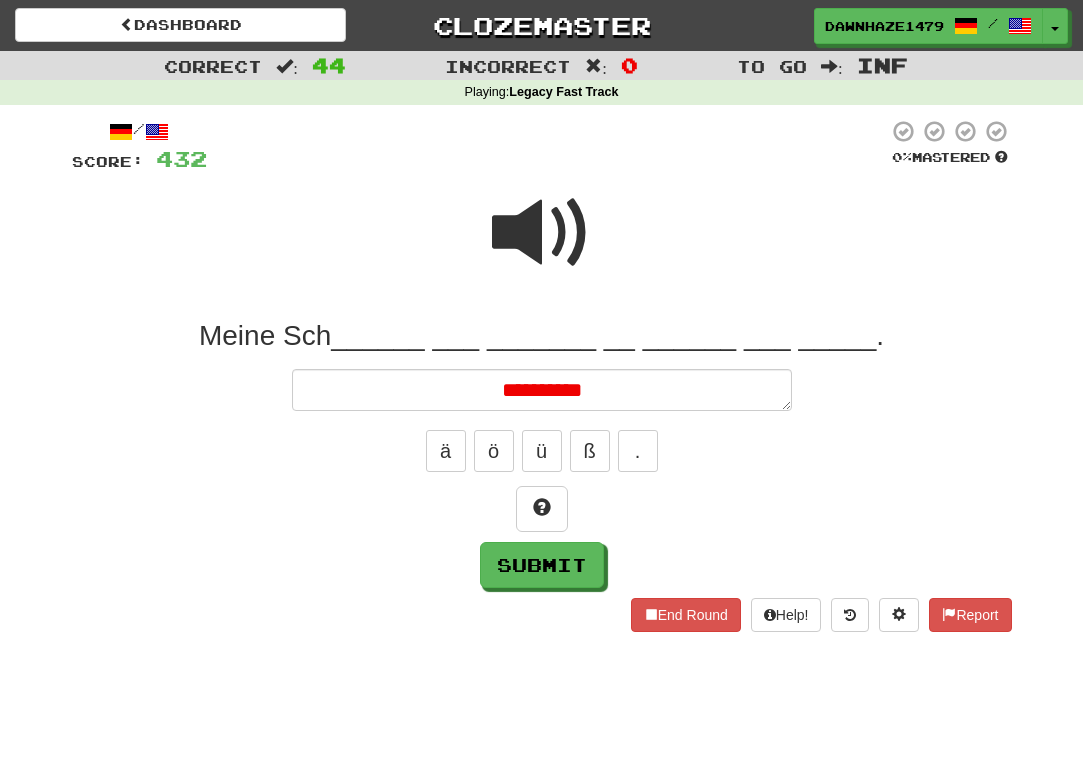 click at bounding box center (542, 233) 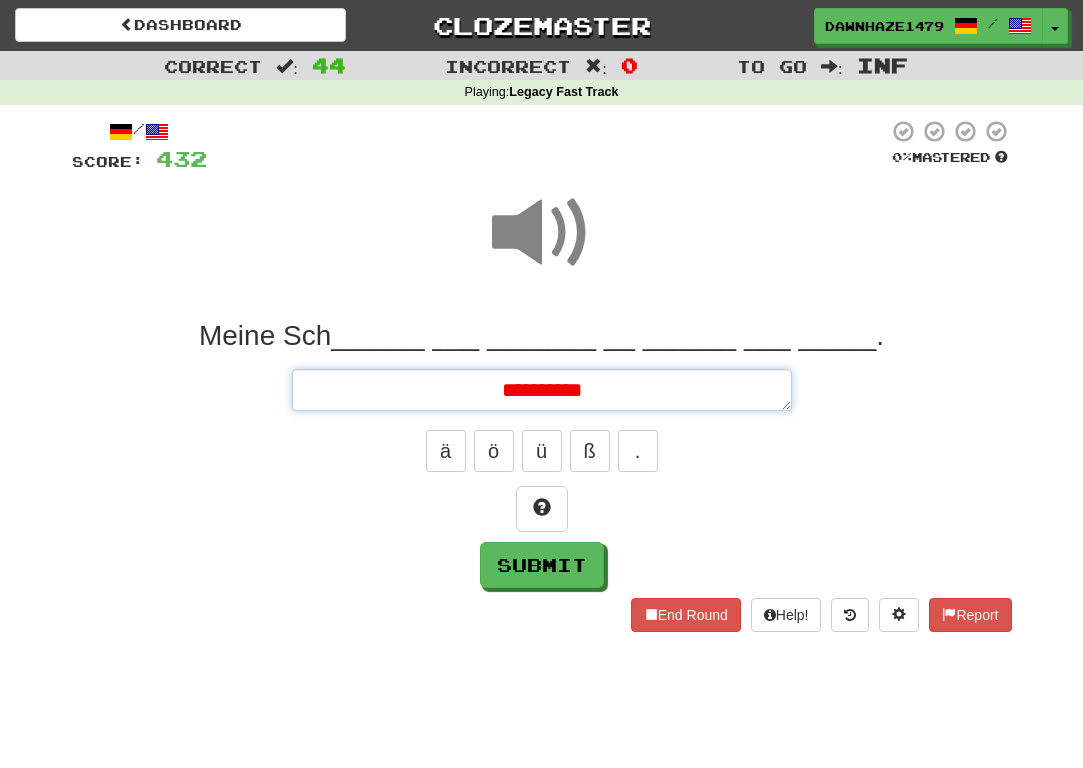 click on "**********" at bounding box center [542, 390] 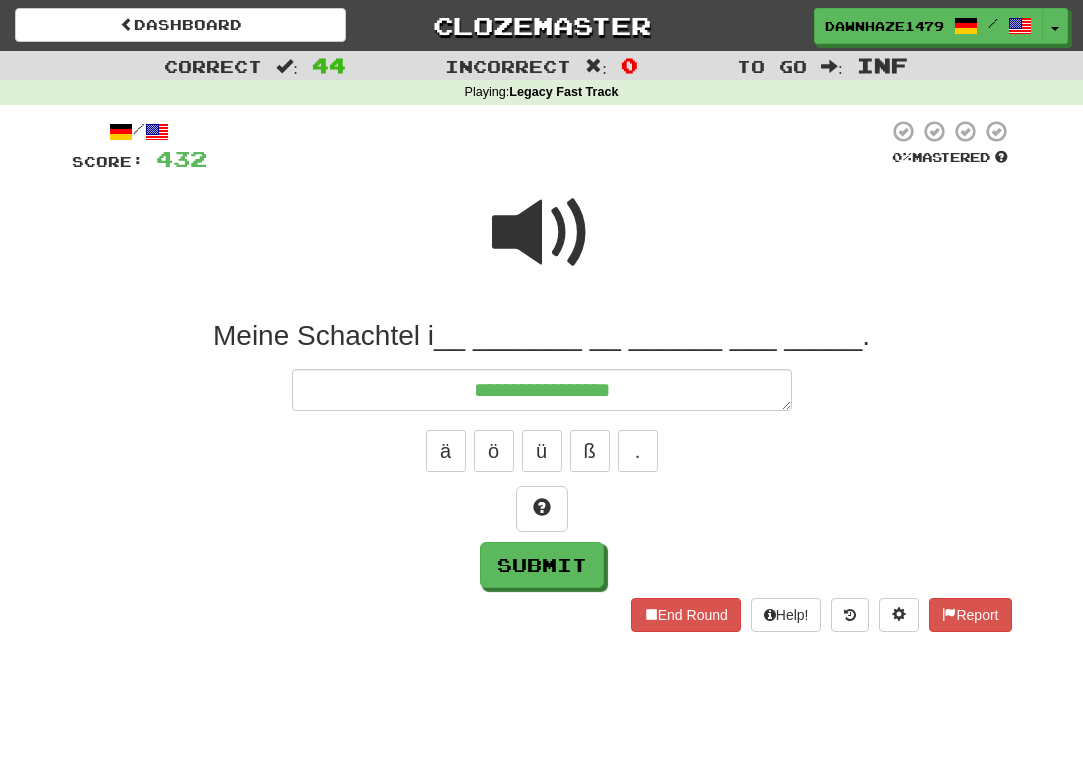 click at bounding box center [542, 233] 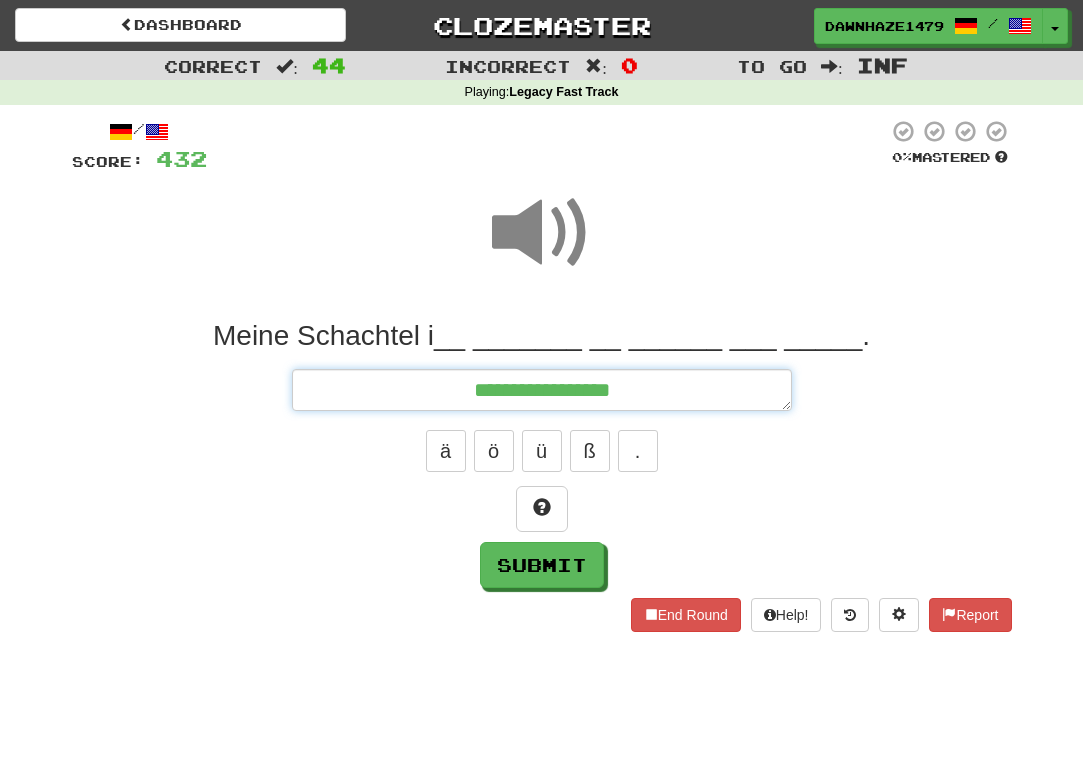 click on "**********" at bounding box center [542, 390] 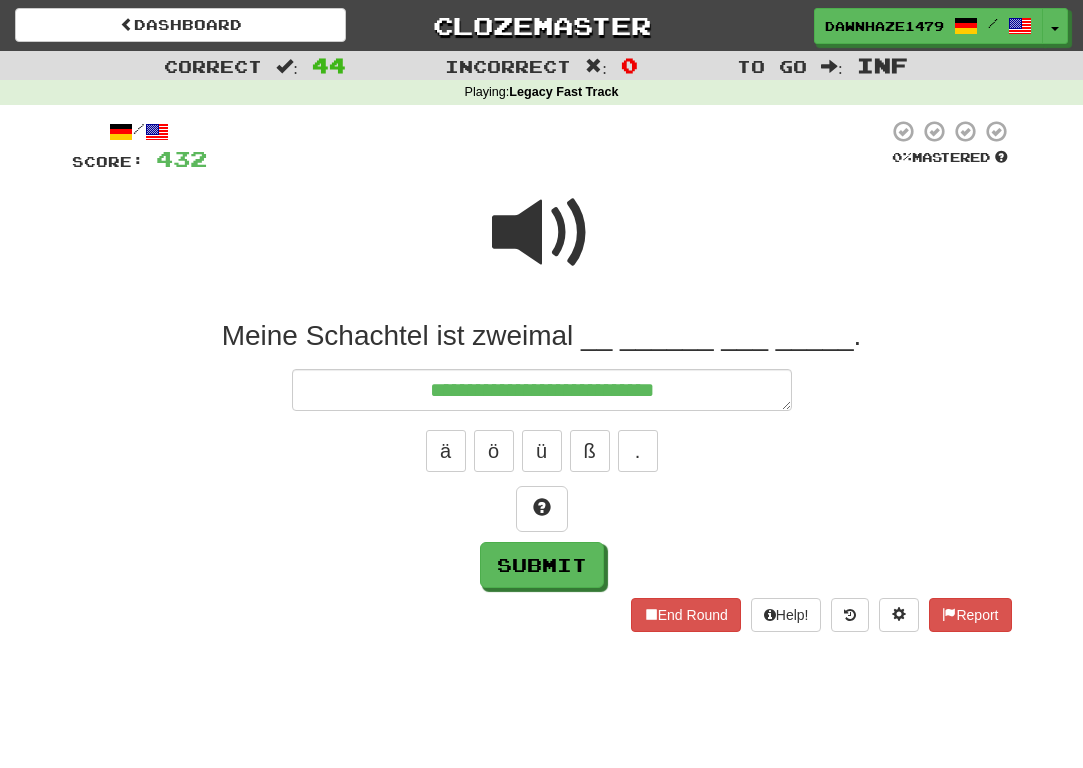 click at bounding box center (542, 233) 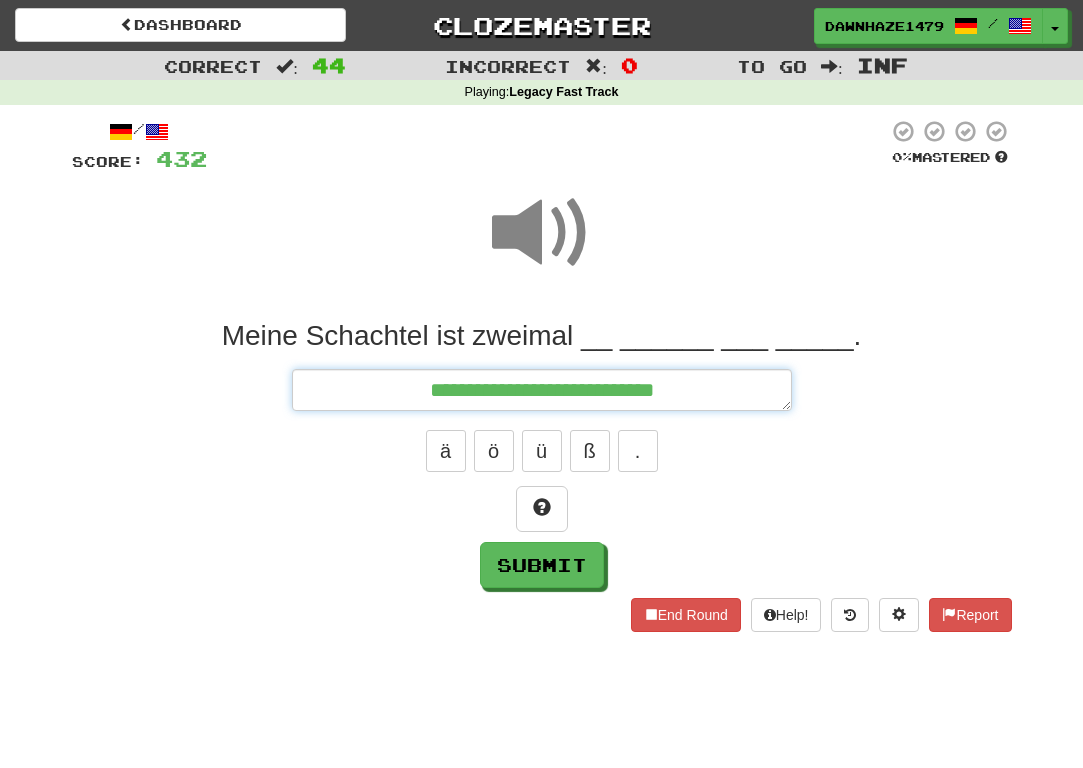 click on "**********" at bounding box center (542, 390) 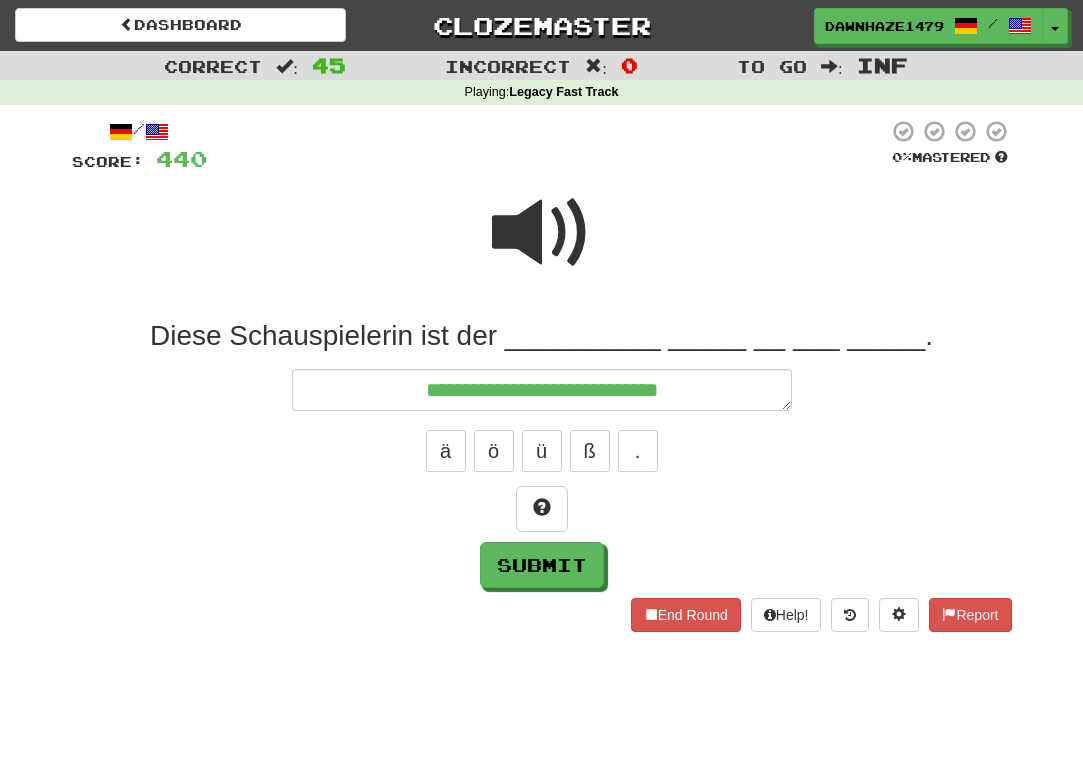 click at bounding box center (542, 233) 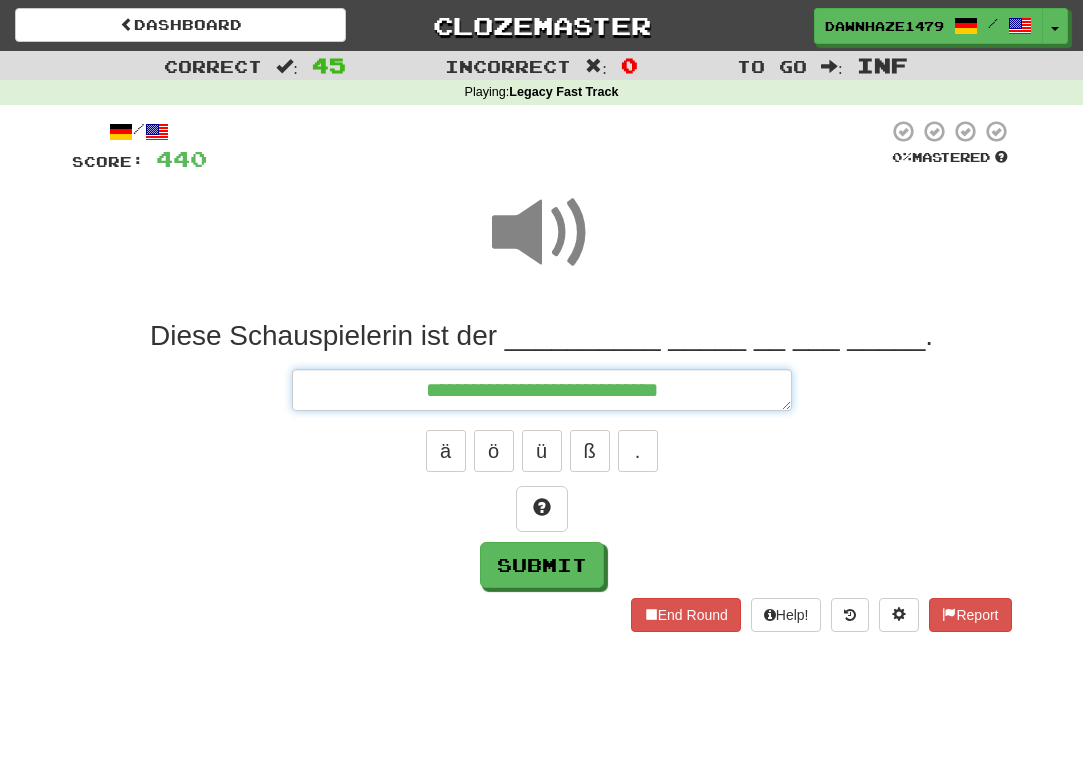 click on "**********" at bounding box center (542, 390) 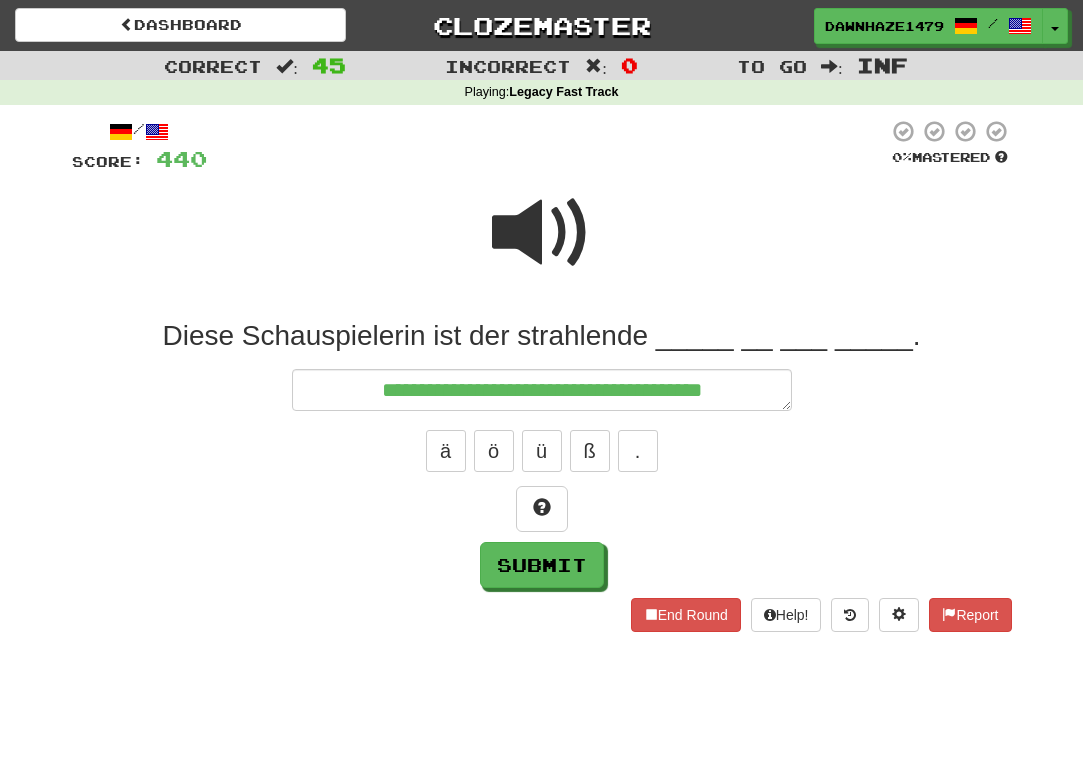 click at bounding box center [542, 246] 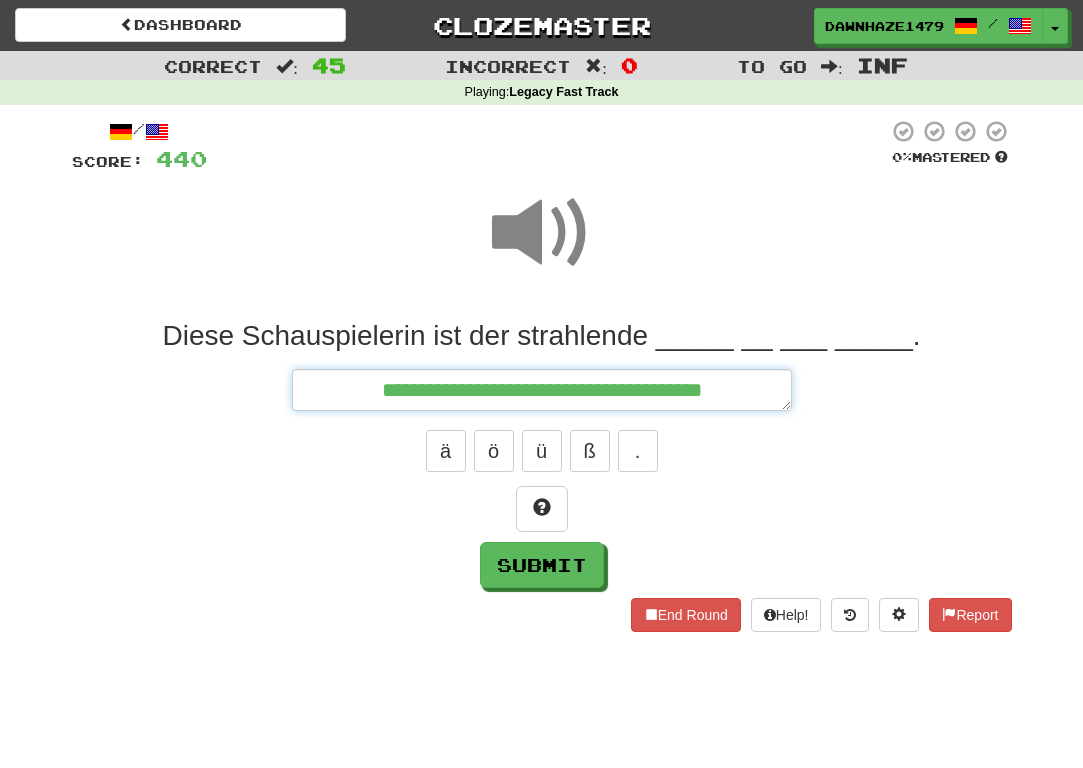 click on "**********" at bounding box center (542, 390) 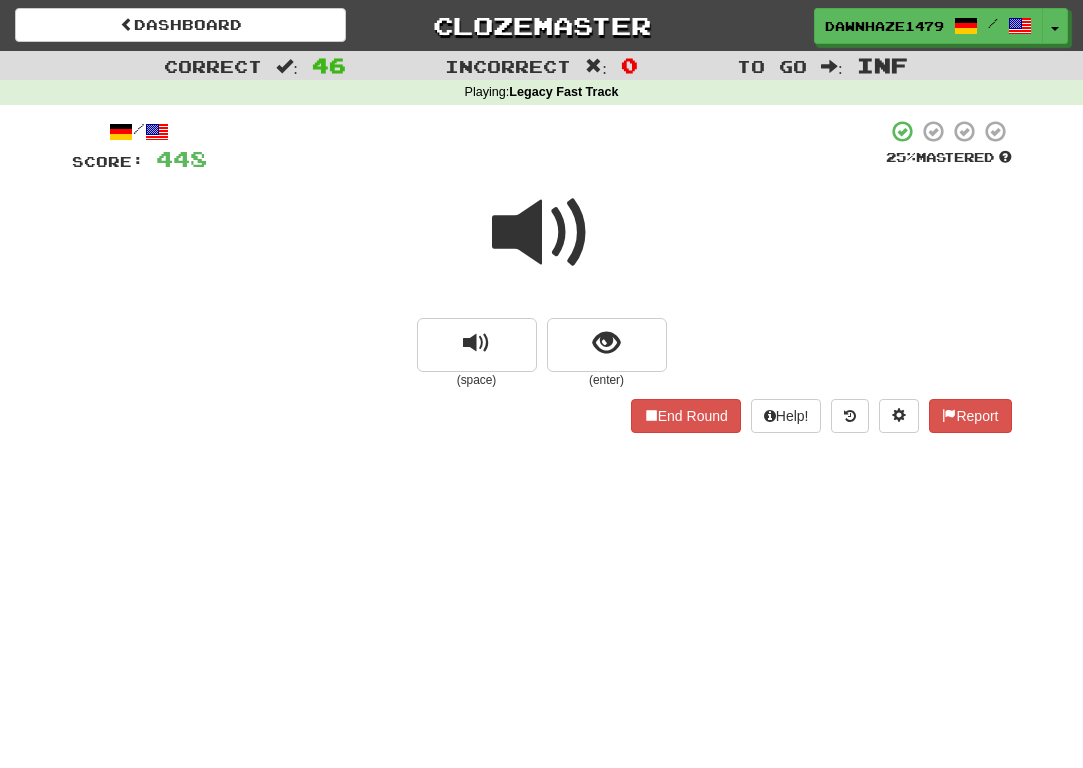 click at bounding box center (542, 233) 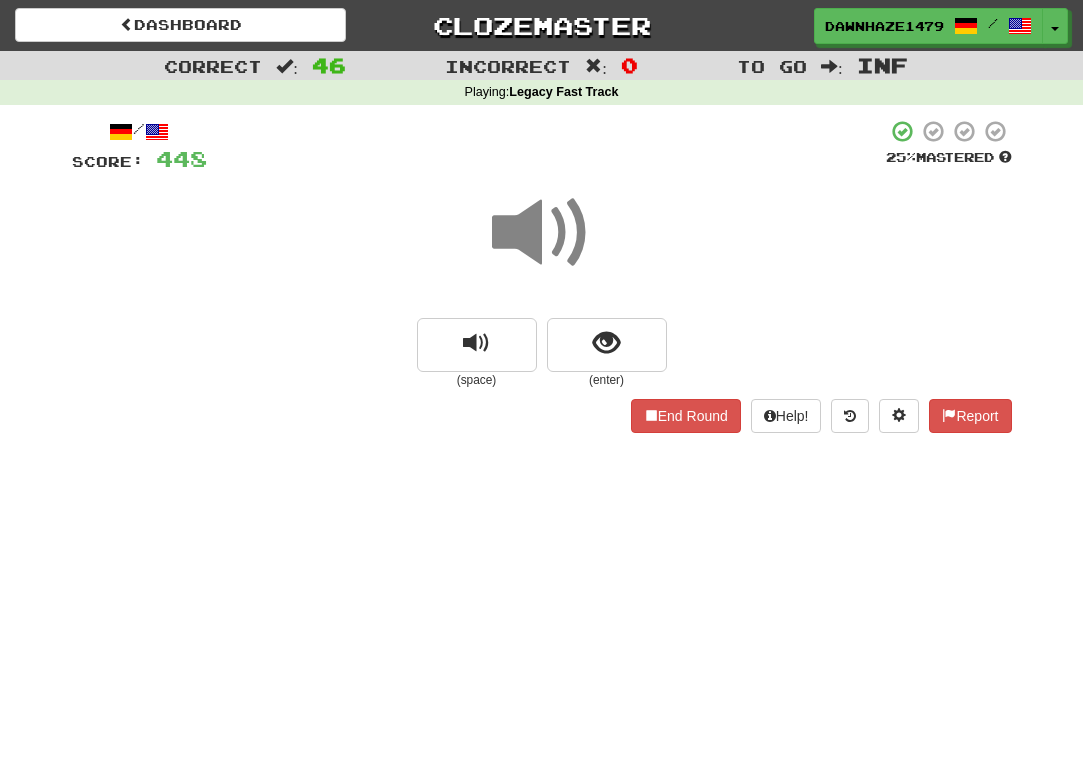 click at bounding box center [542, 246] 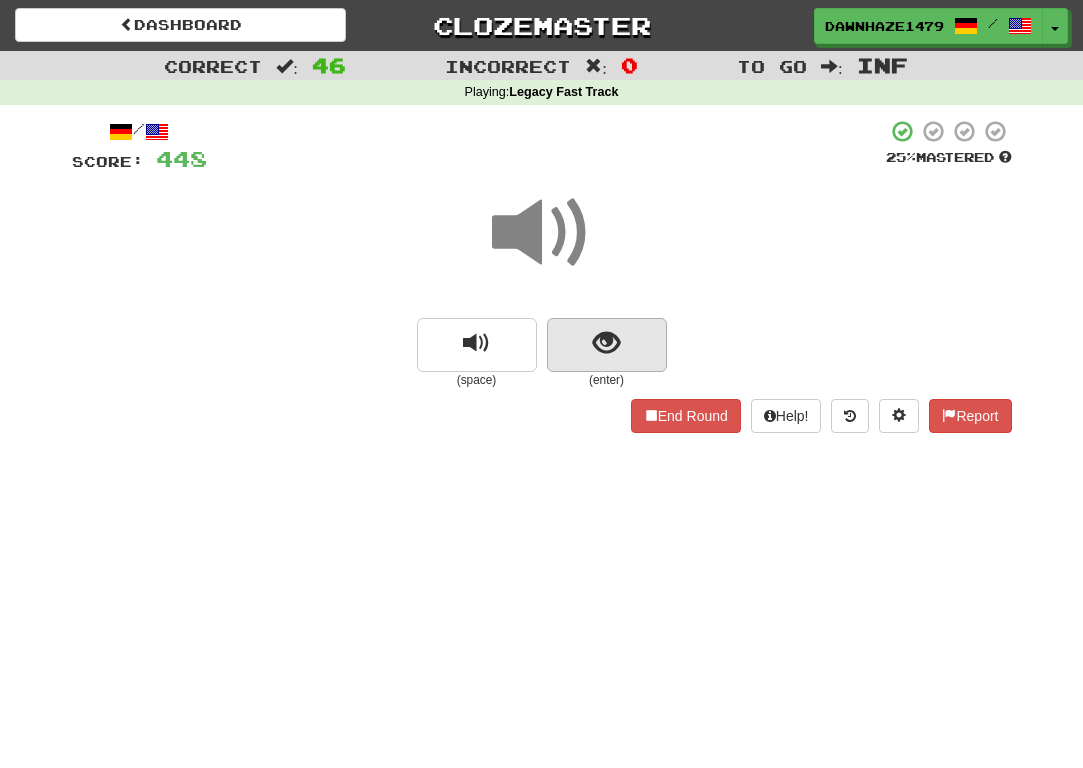 click at bounding box center [607, 345] 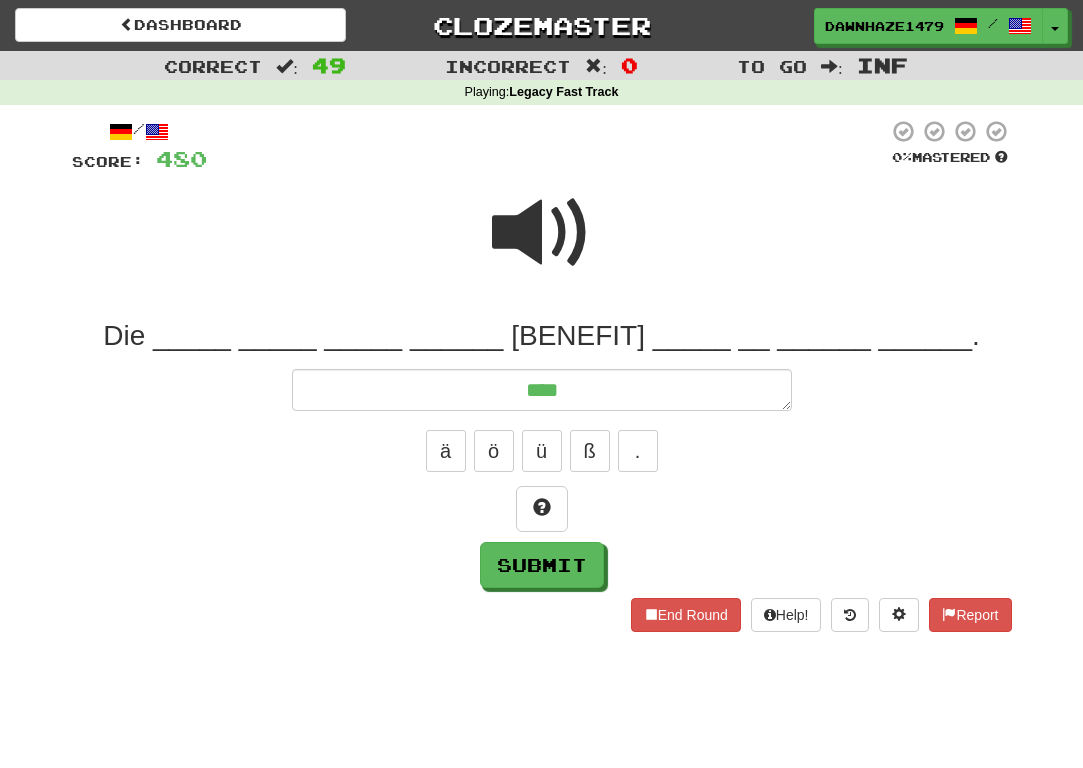 click on "/ Score: 480 0 % Mastered Die _____ _____ _____ ______ ___________ _____ __ ______ ______. *** ä ö ü ß . Submit End Round Help! Report" at bounding box center (542, 382) 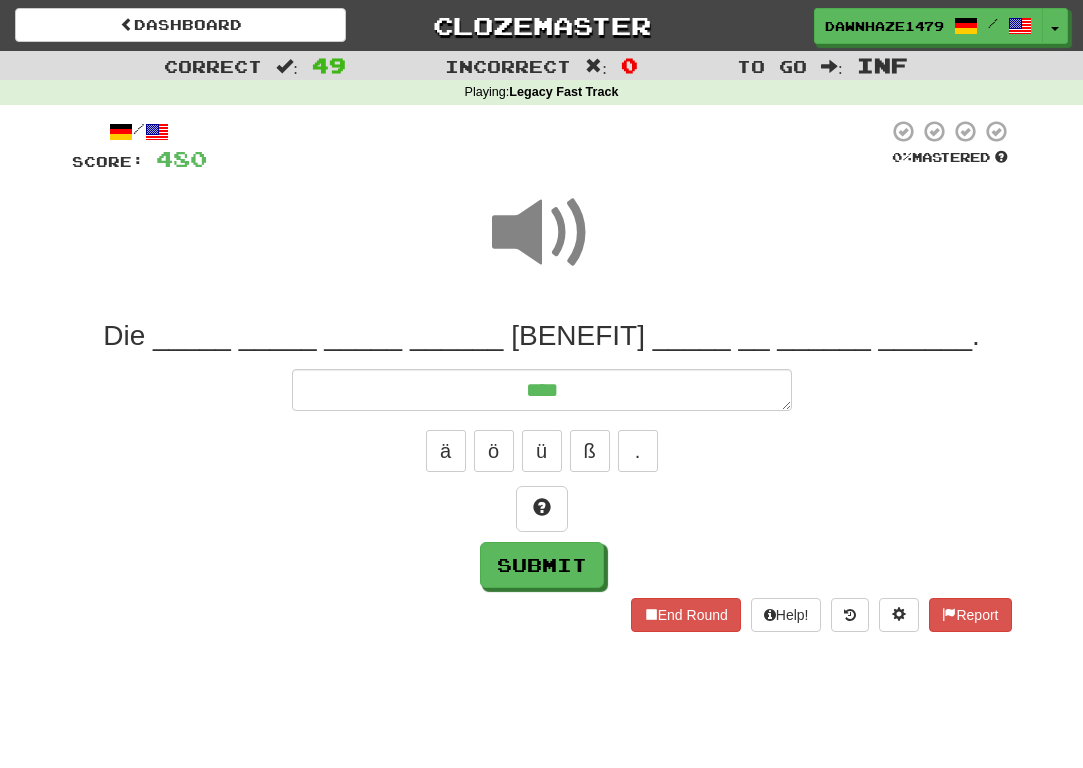 click on "Die [NAME] [NAME] [NAME] [NAME] [NAME] [NAME] [NAME] [NAME]. *** ä ö ü ß . Submit" at bounding box center (542, 453) 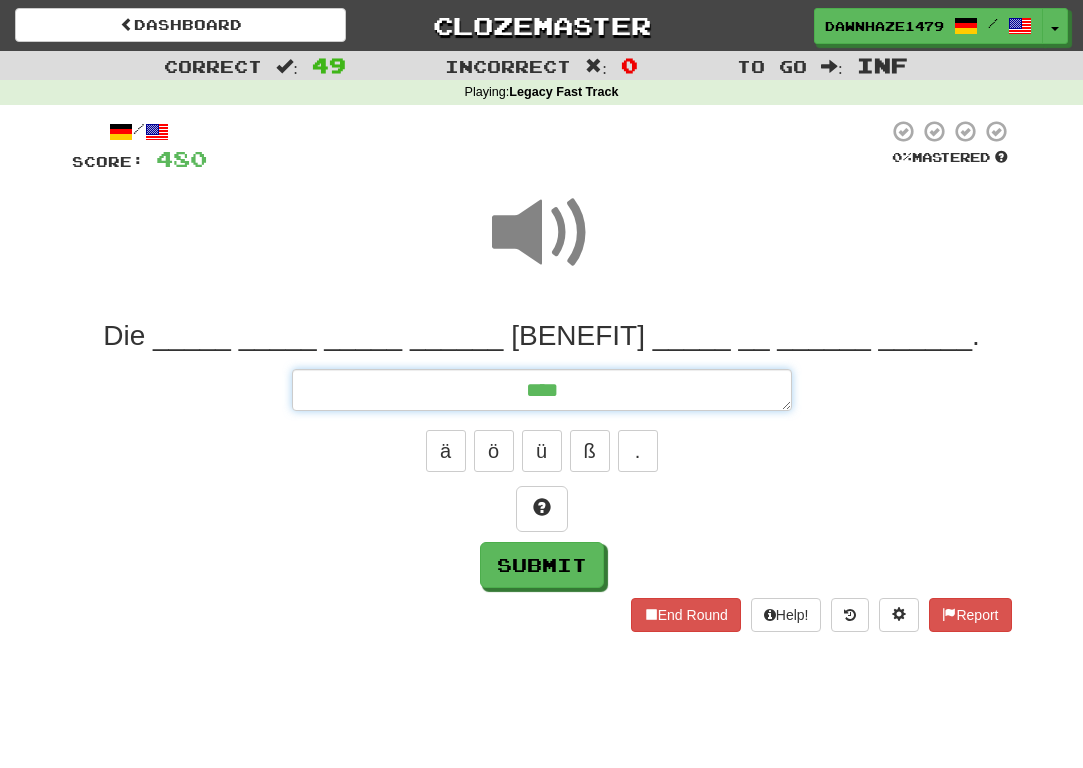 click on "***" at bounding box center [542, 390] 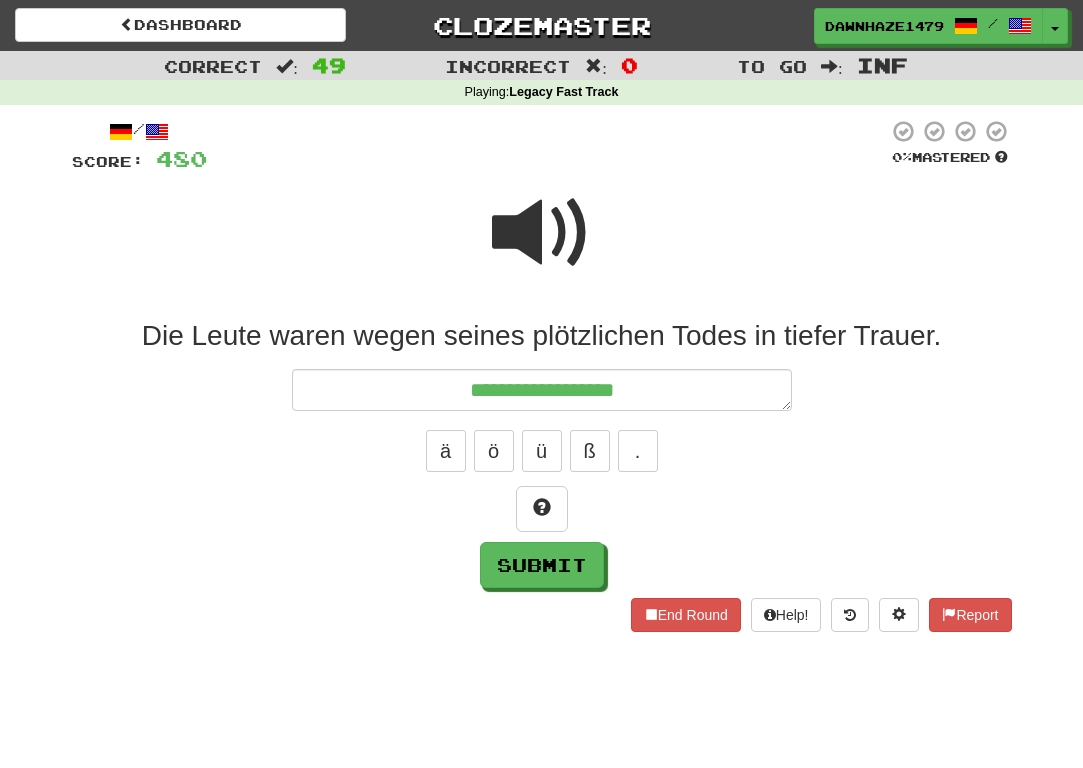 click on "Die Leute waren wegen seines plötzlichen Todes in tiefer Trauer." at bounding box center [542, 336] 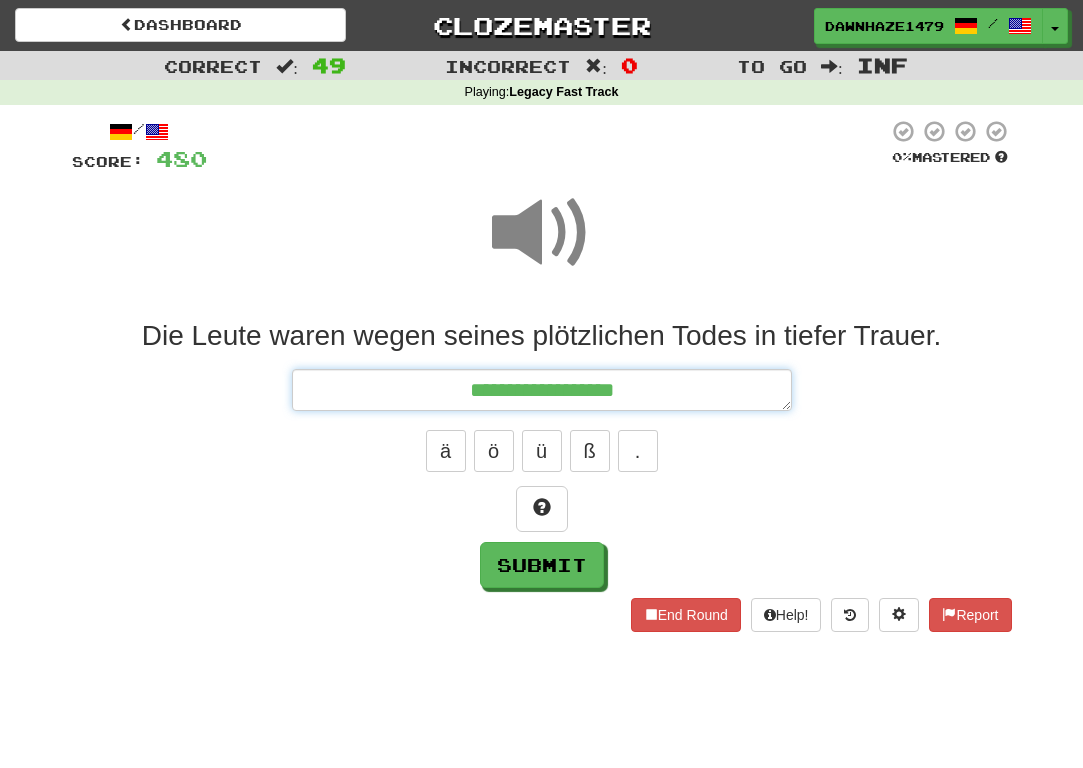 click on "**********" at bounding box center [542, 390] 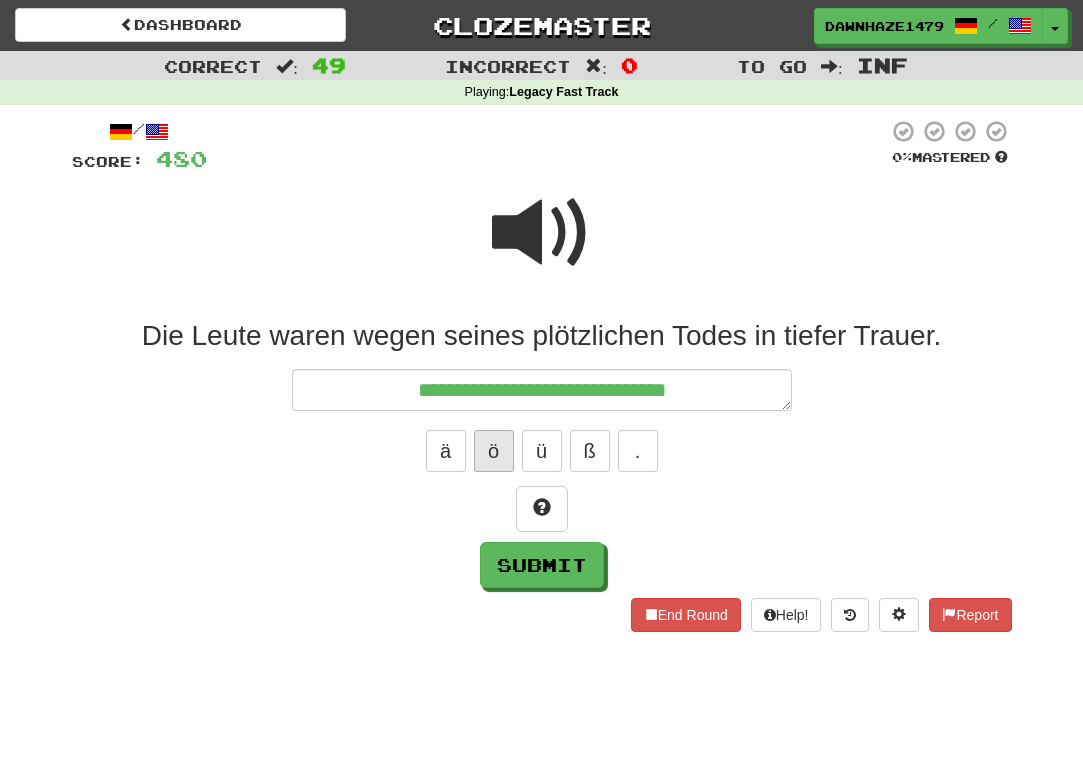 click on "ö" at bounding box center (494, 451) 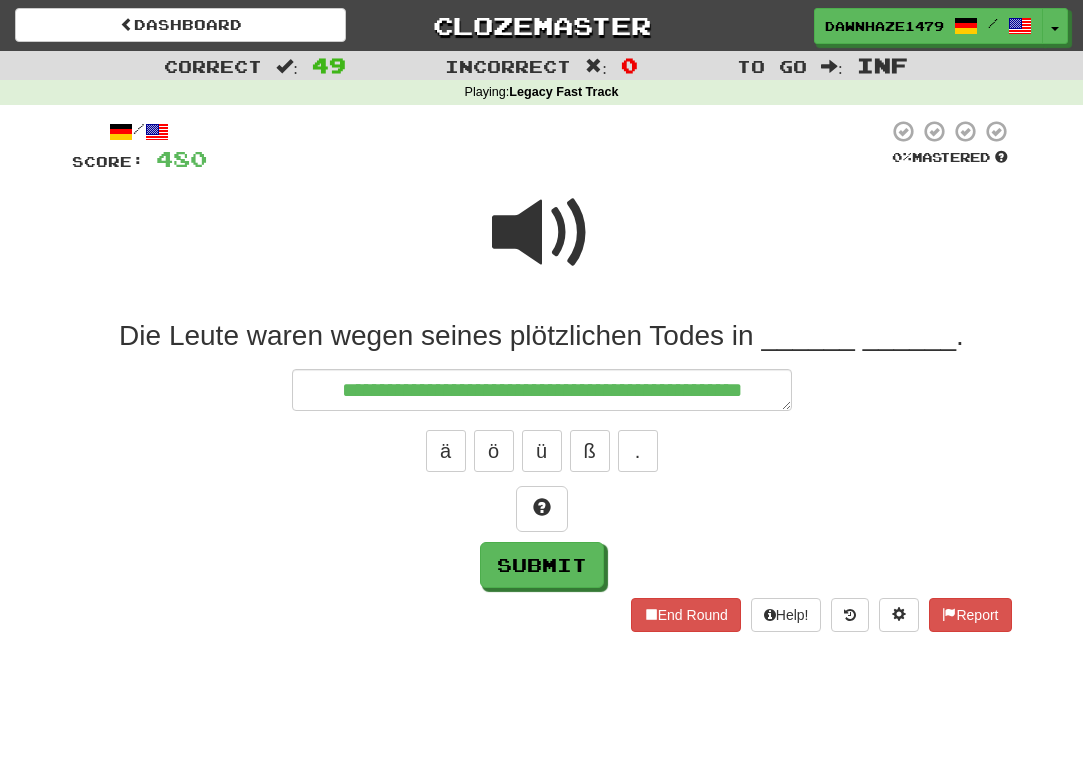 click at bounding box center (542, 233) 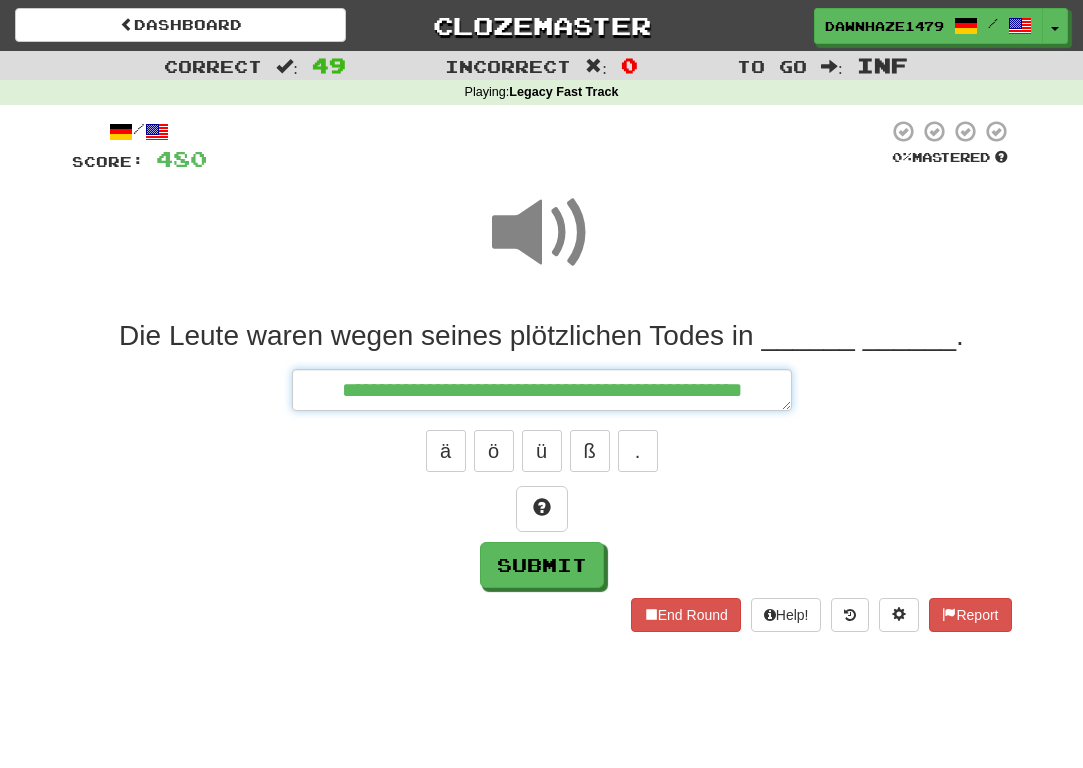 click on "**********" at bounding box center (542, 390) 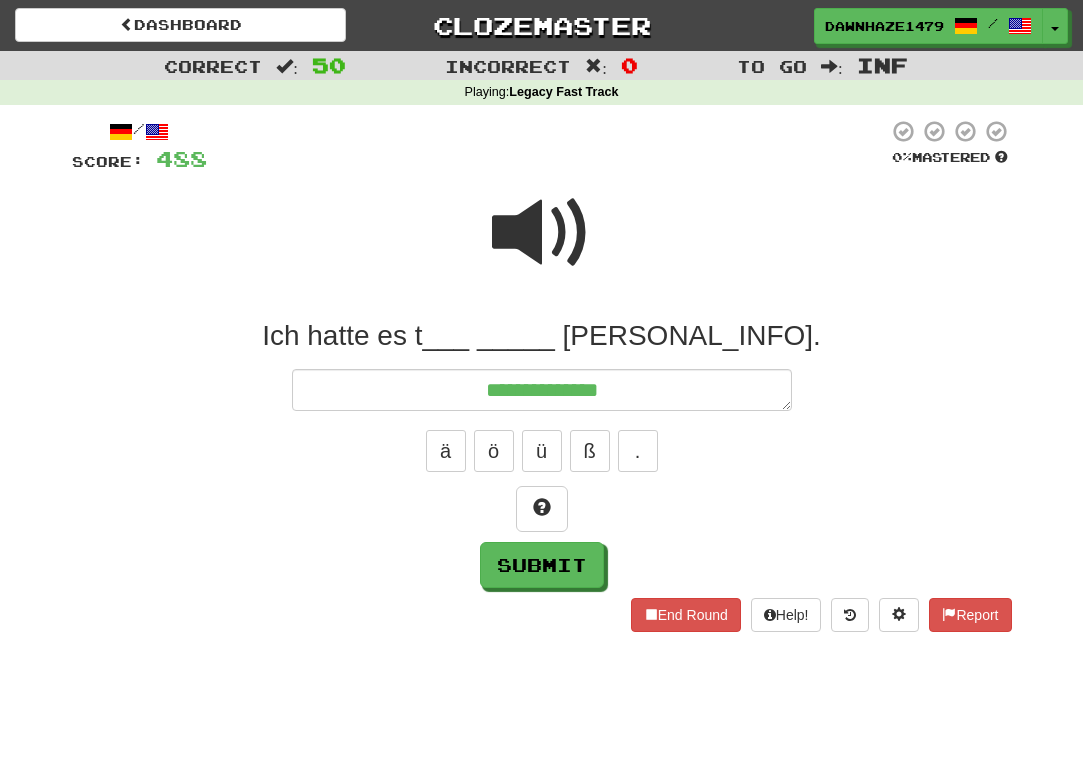 click at bounding box center [542, 233] 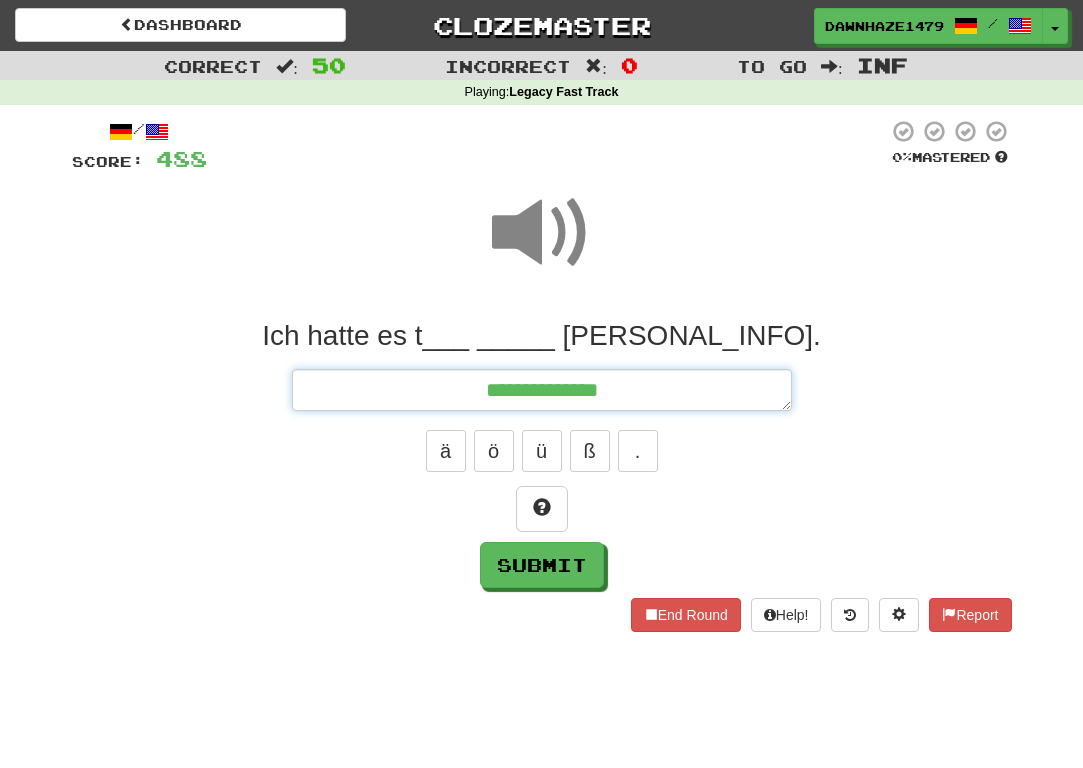 click on "**********" at bounding box center [542, 390] 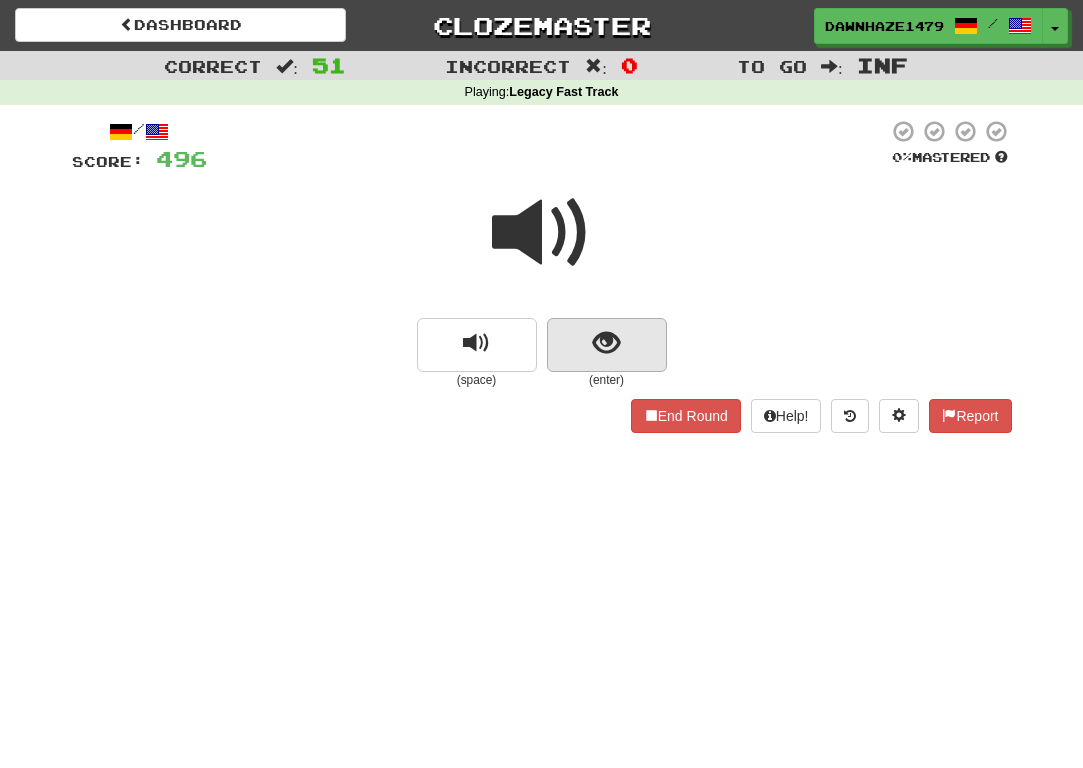 click at bounding box center (606, 343) 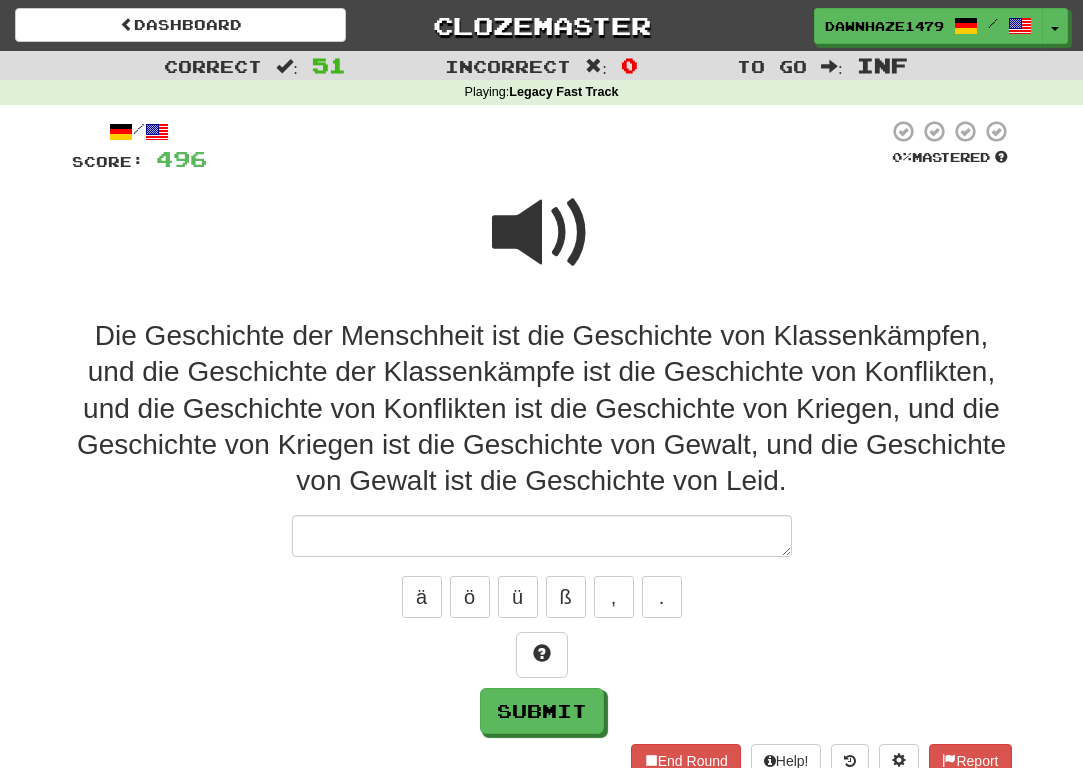 click at bounding box center [542, 233] 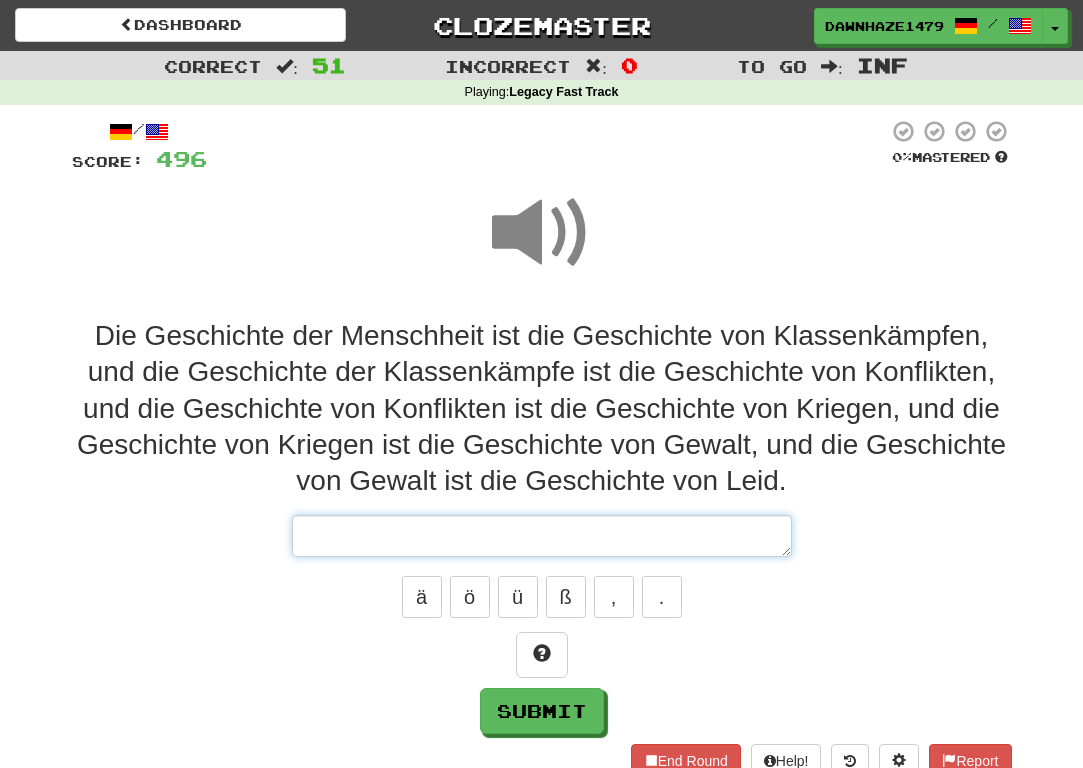 click at bounding box center (542, 536) 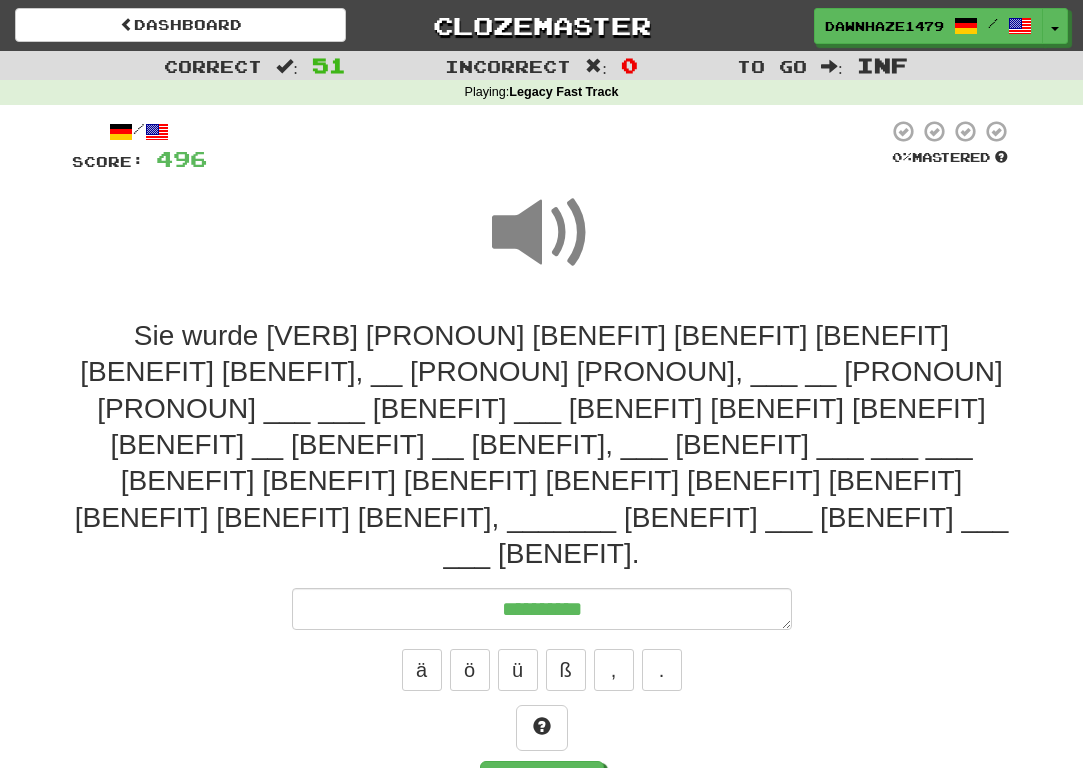 click at bounding box center [542, 233] 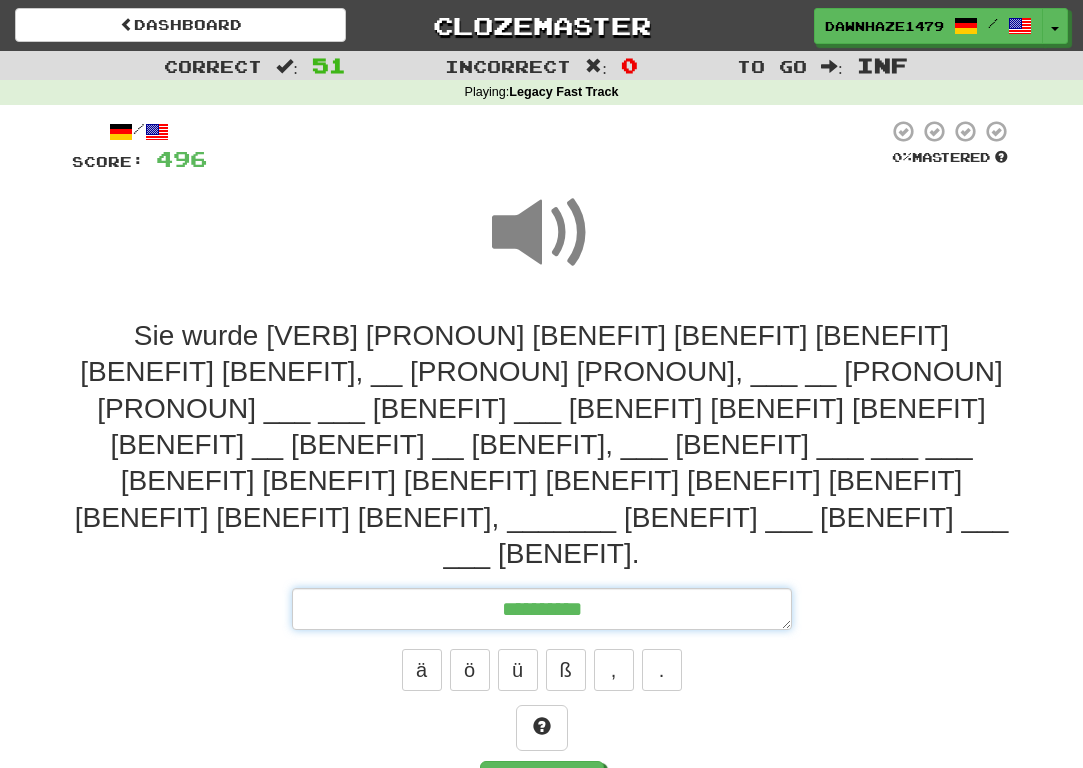 click on "*********" at bounding box center (542, 609) 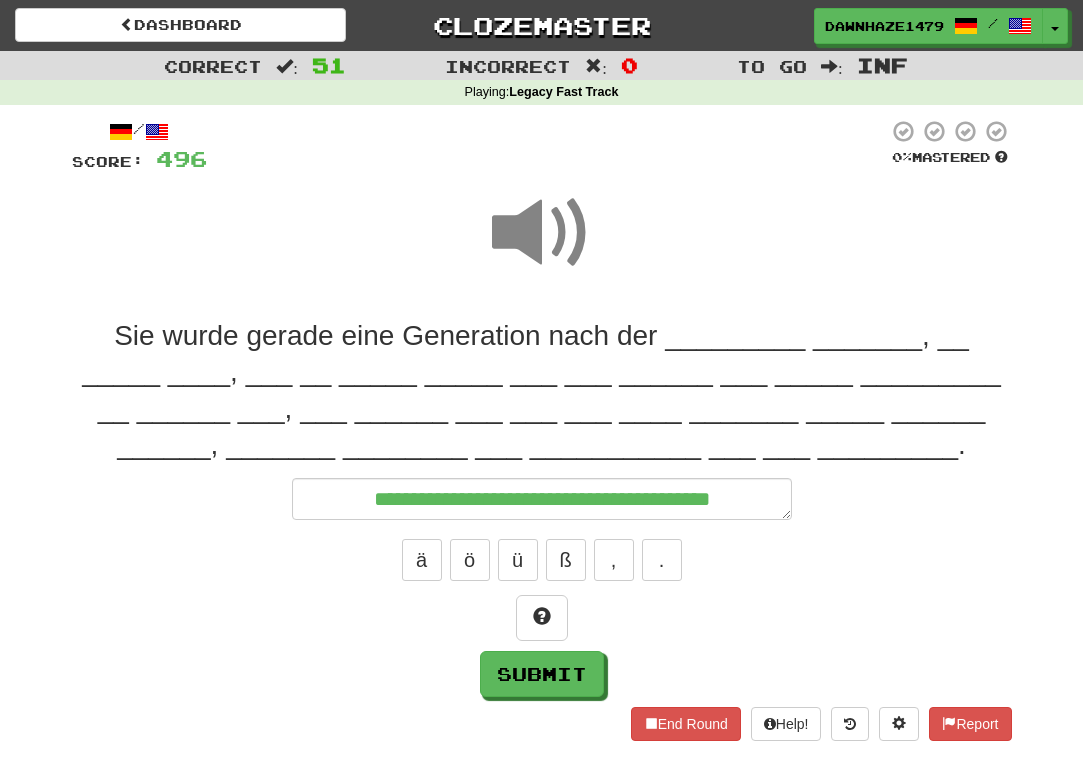 click on "Sie wurde gerade eine Generation nach der _________ _______, __ _____ ____, ___ __ _____ _____ ___ ___ ______ ___ _____ _________ __ ______ ___, ___ ______ ___ ___ ___ ____ _______ _____ ______ ______, _______ ________ ___ ___________ ___ ___ _________." at bounding box center [542, 391] 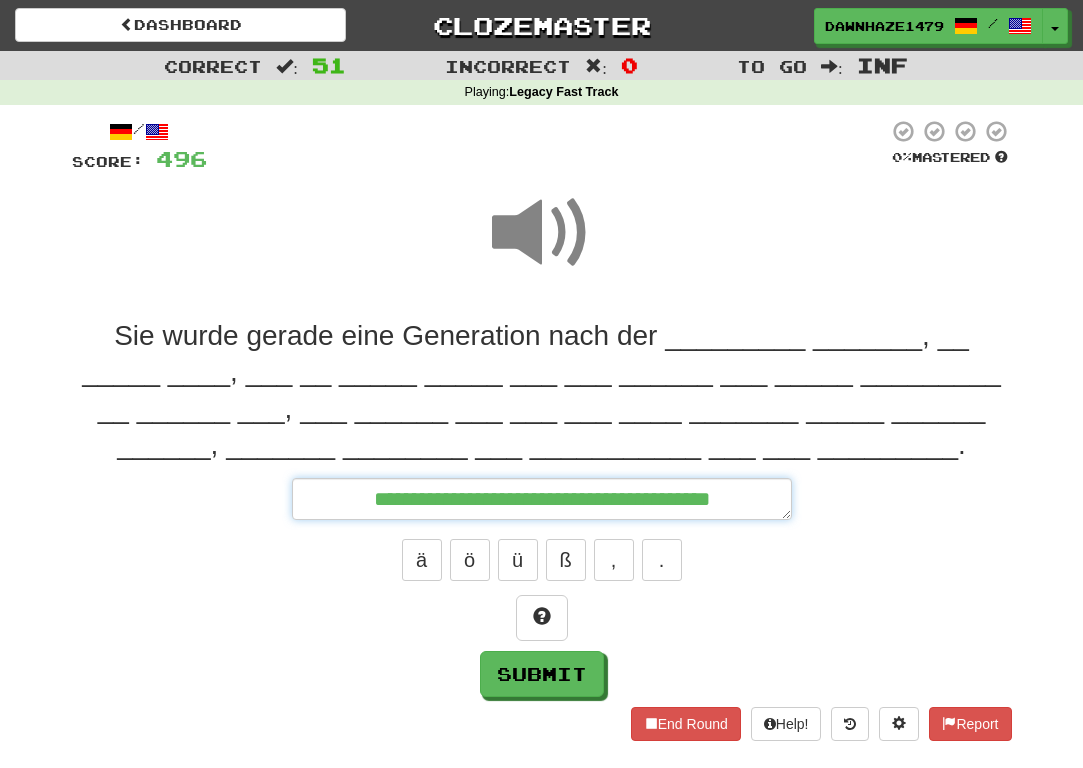 click on "**********" at bounding box center (542, 499) 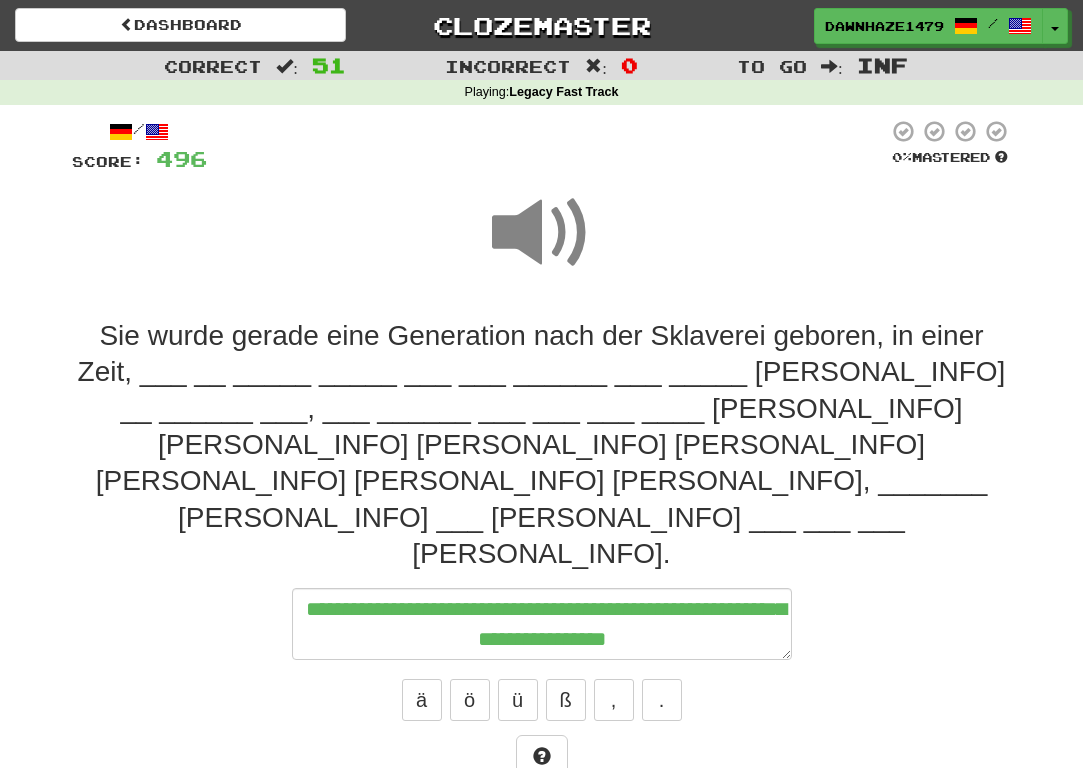 click at bounding box center [542, 233] 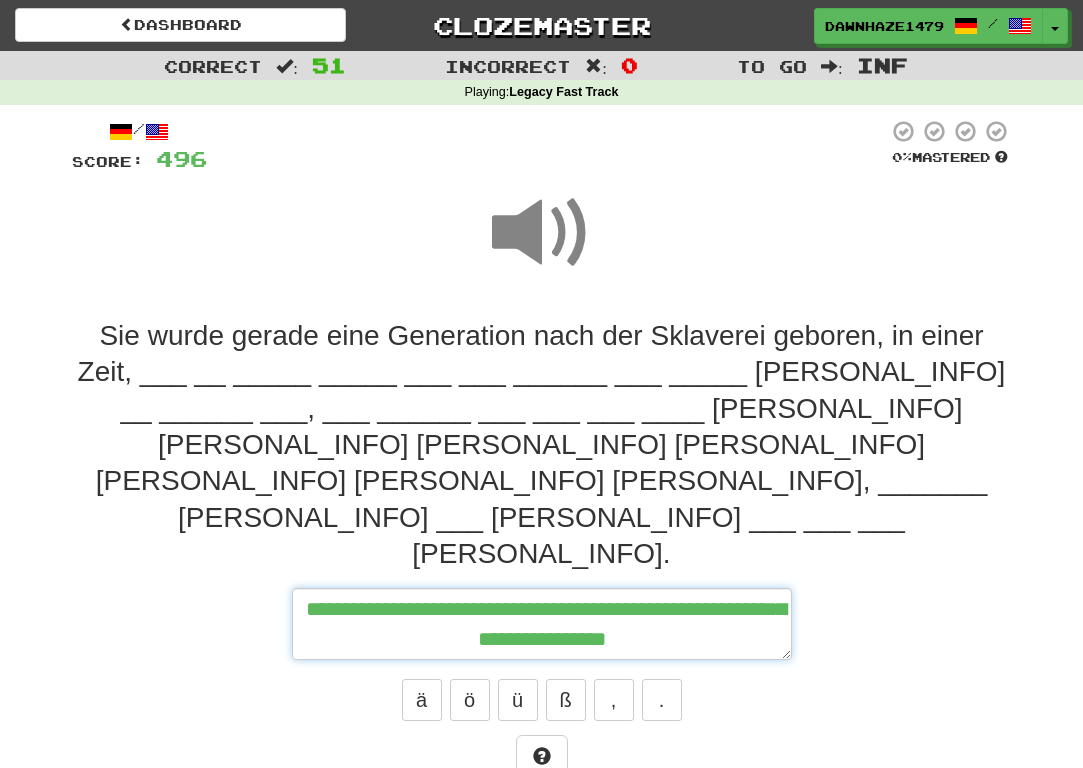 click on "**********" at bounding box center [542, 624] 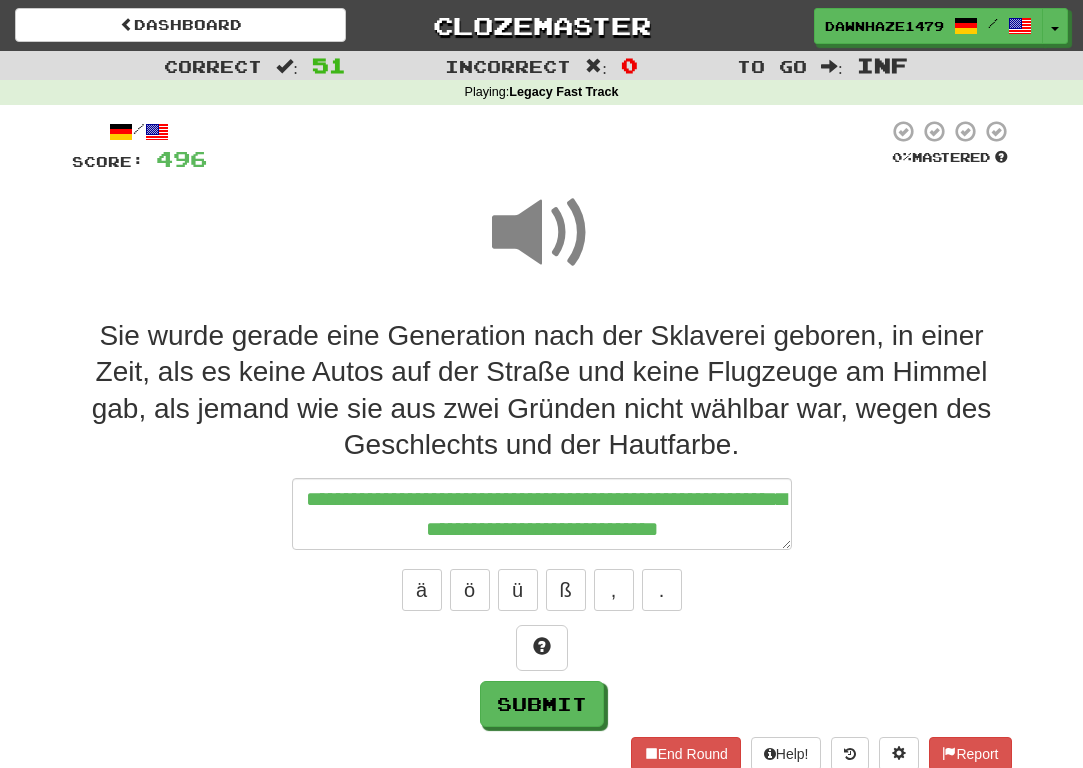 click at bounding box center (542, 233) 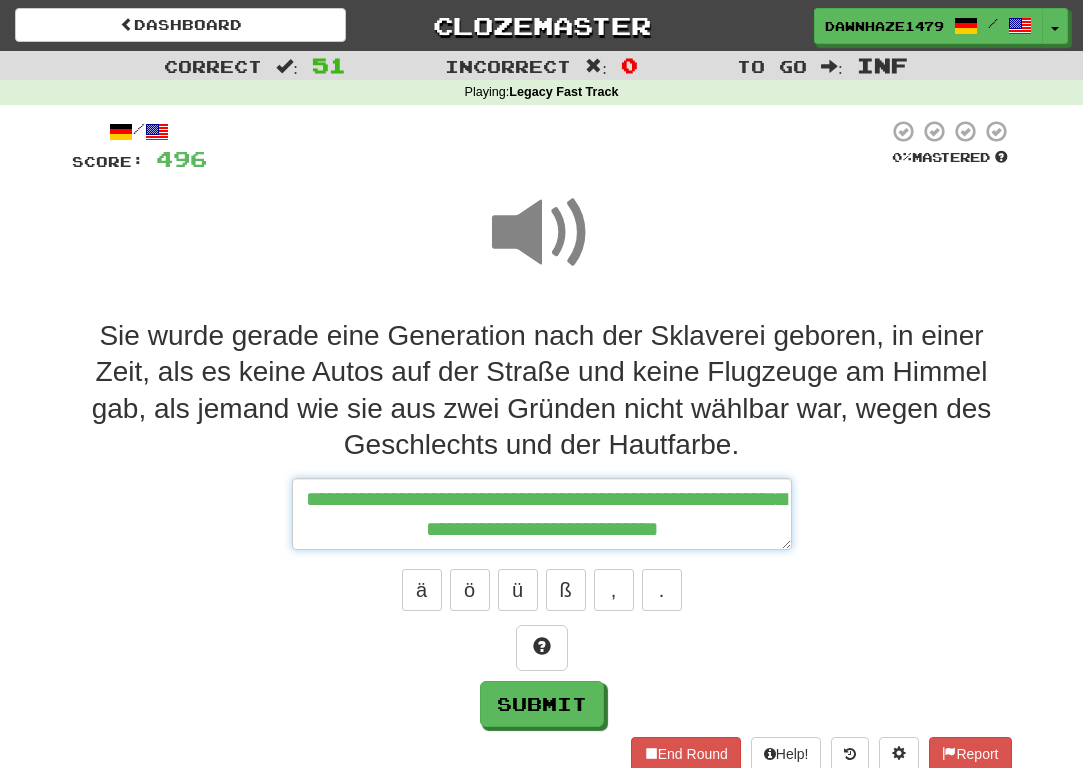 click on "**********" at bounding box center (542, 514) 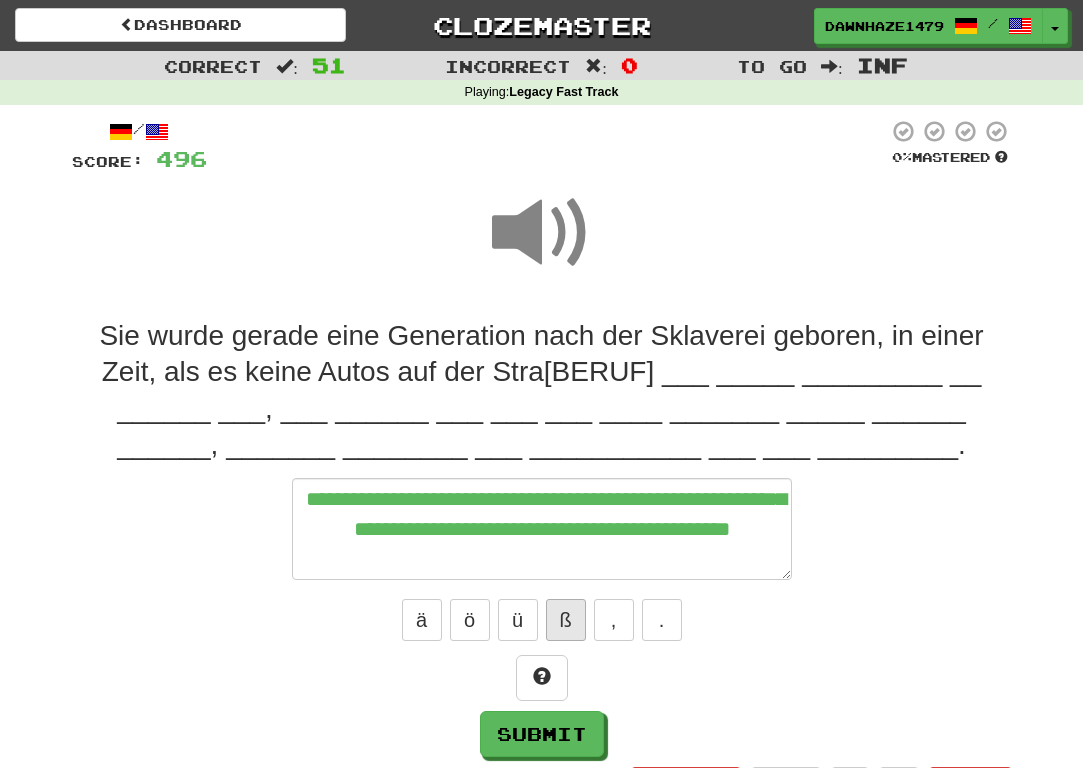 click on "ß" at bounding box center (566, 620) 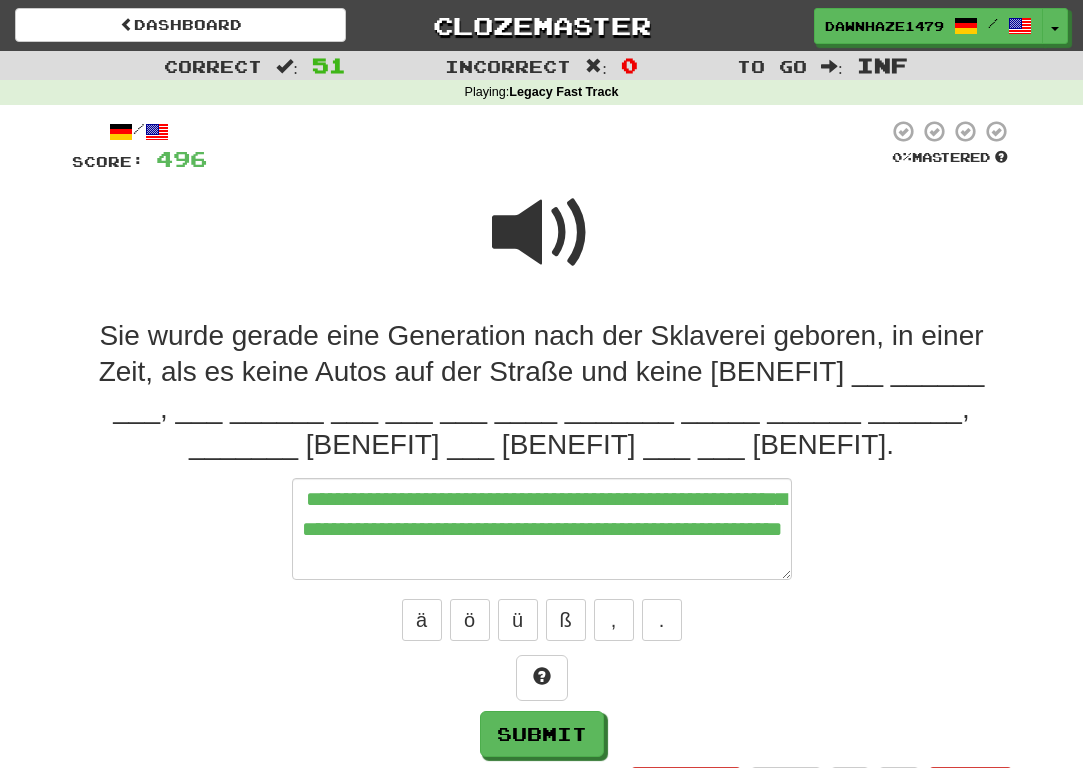 click at bounding box center (542, 233) 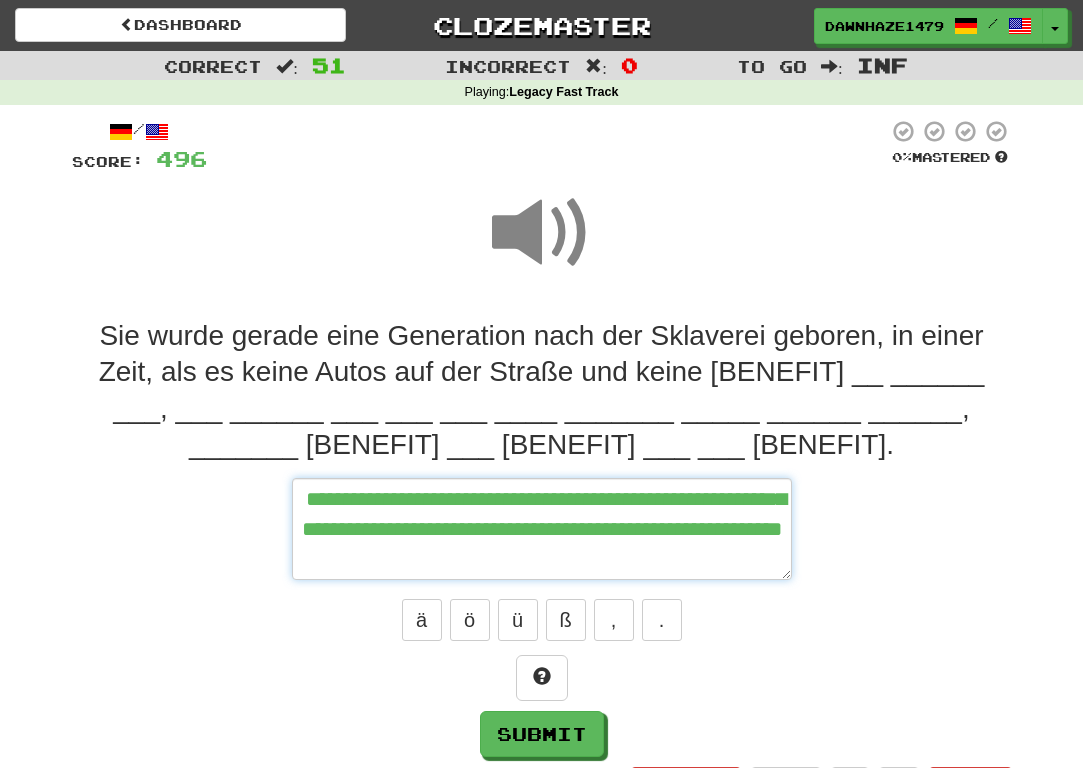 click on "**********" at bounding box center (542, 529) 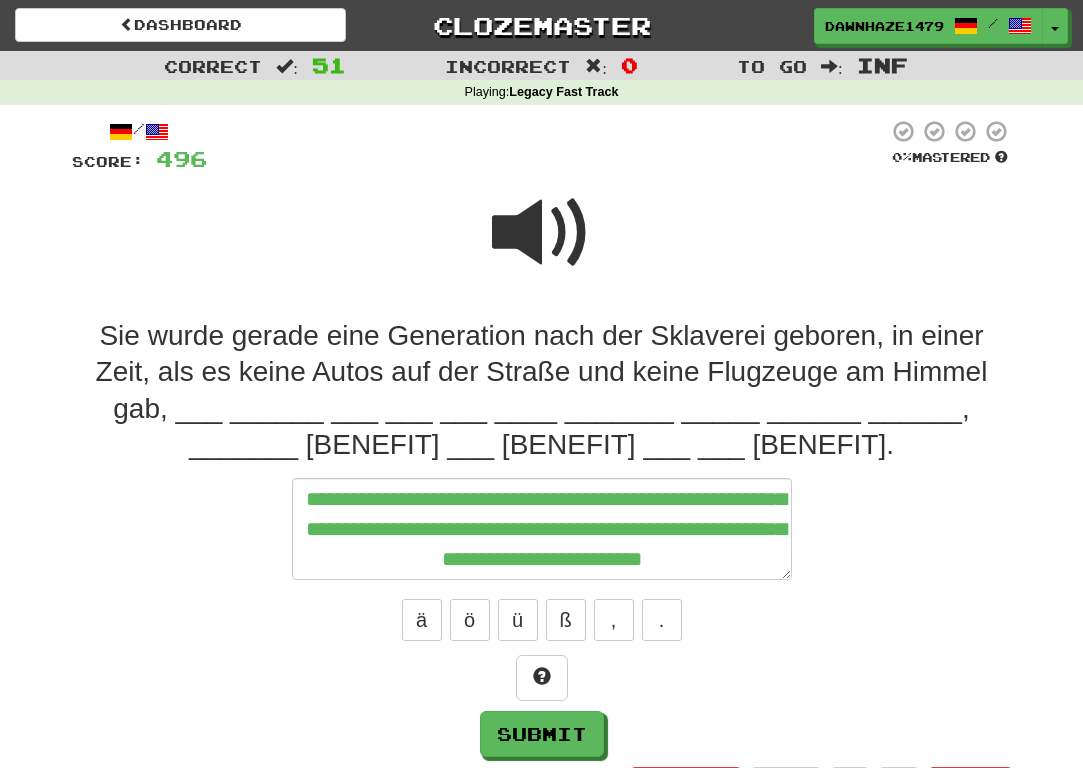 click at bounding box center (542, 233) 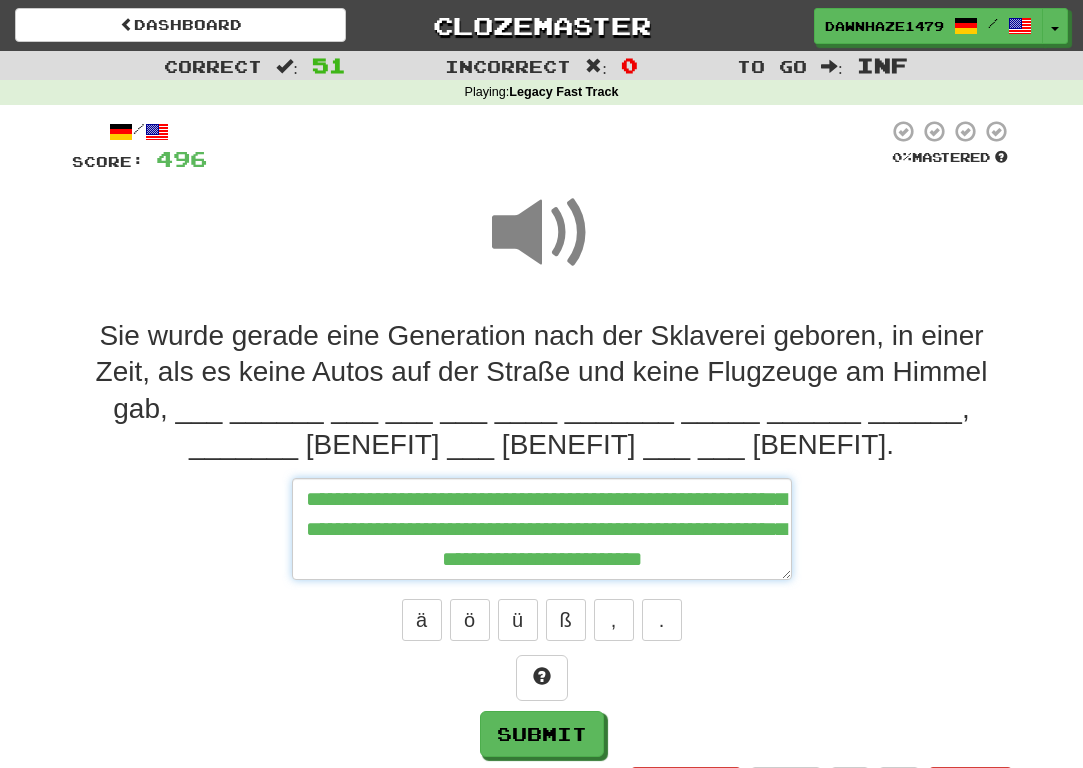 click on "**********" at bounding box center [542, 529] 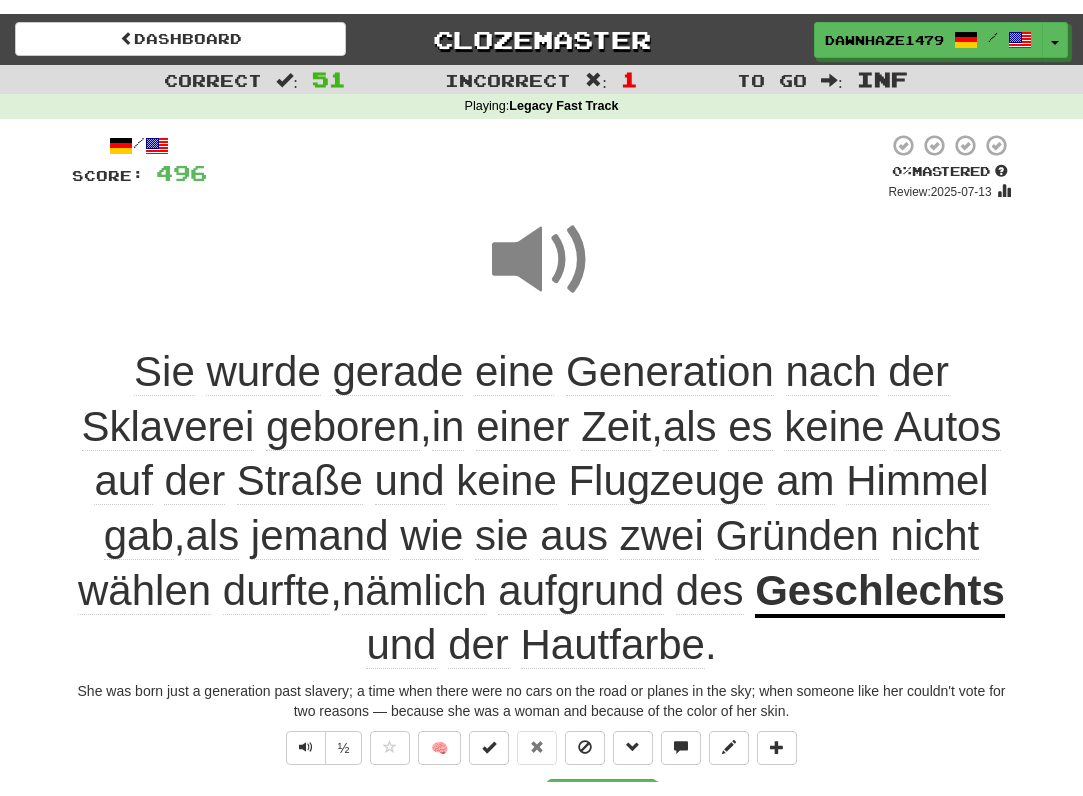 scroll, scrollTop: 98, scrollLeft: 0, axis: vertical 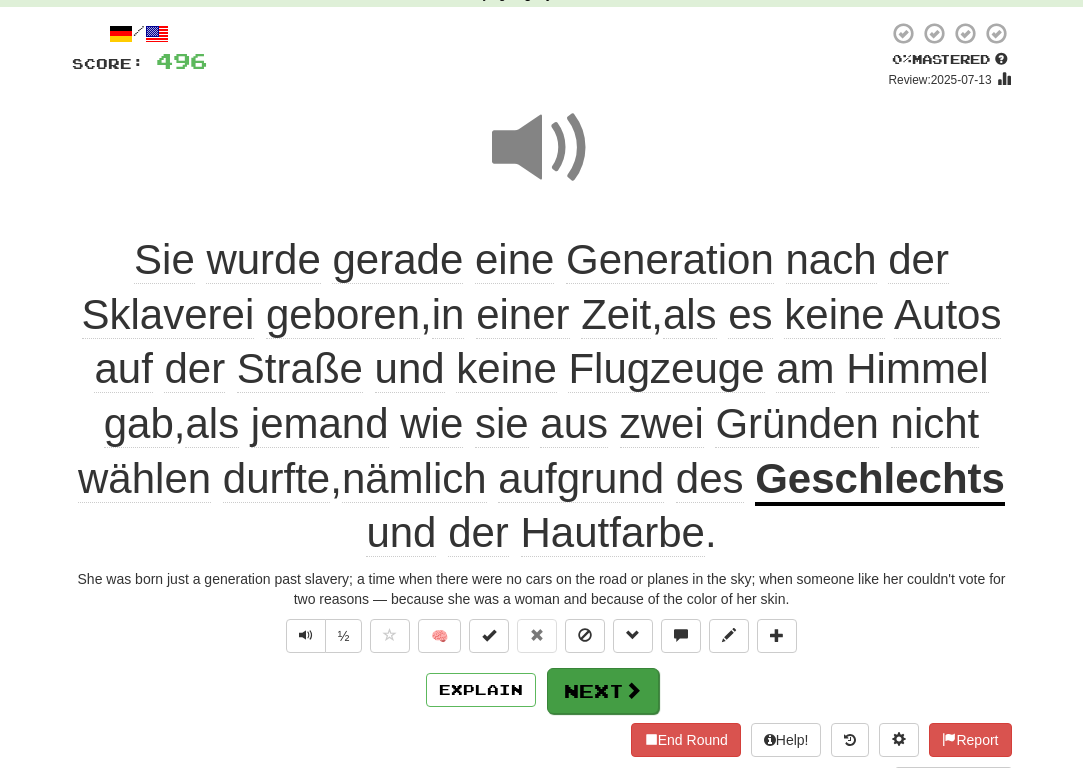 click at bounding box center (633, 690) 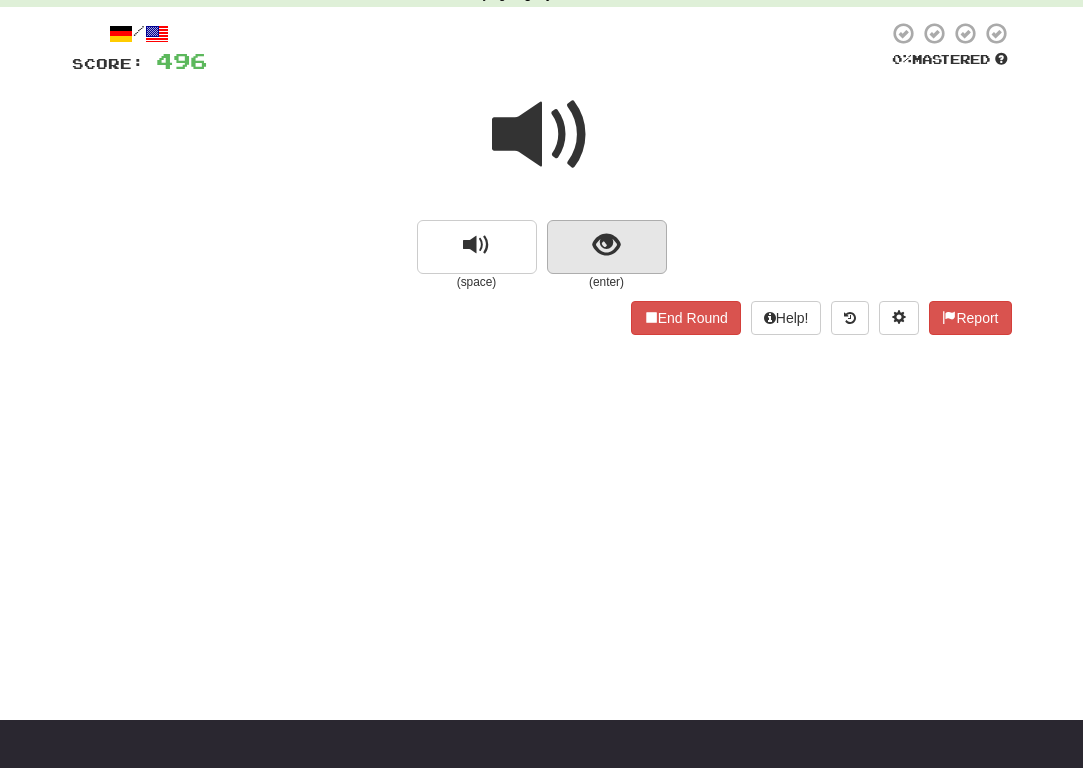 click at bounding box center (607, 247) 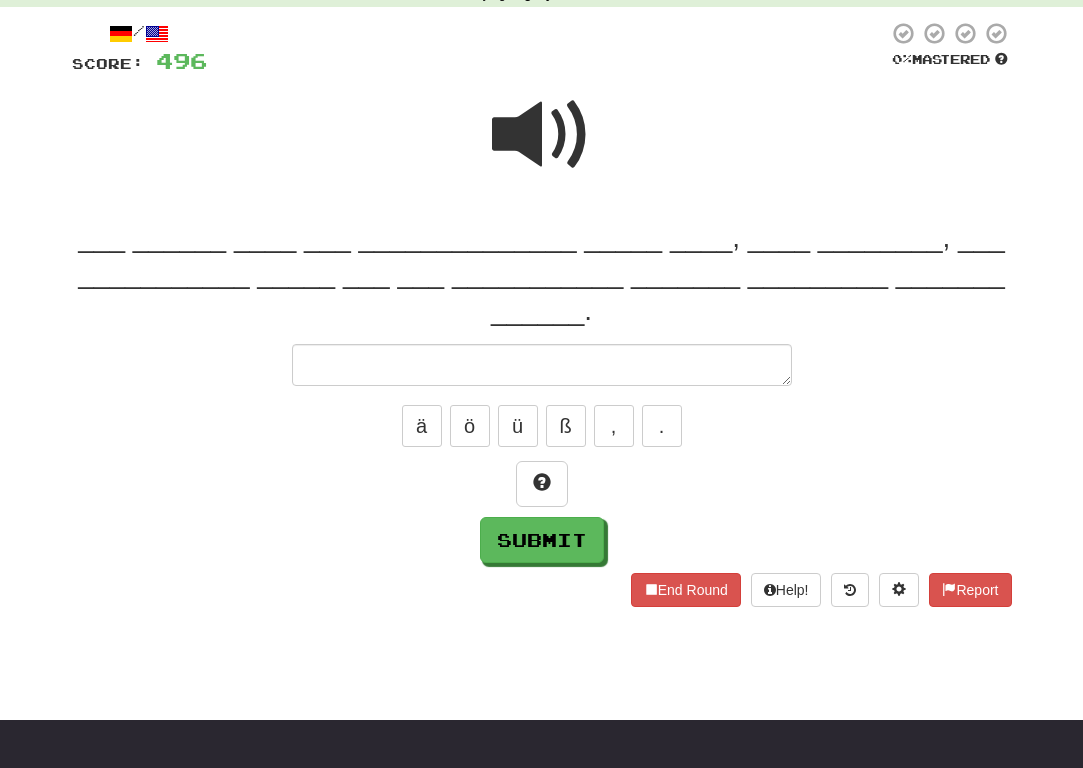 click at bounding box center (542, 135) 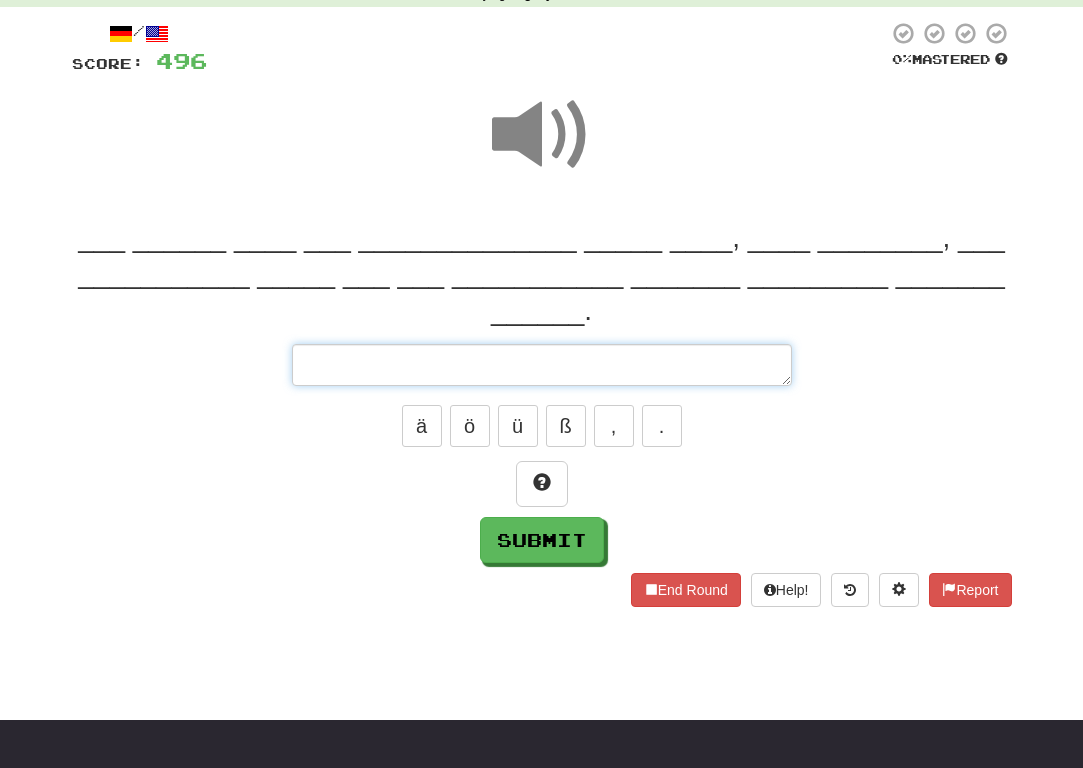 click at bounding box center (542, 365) 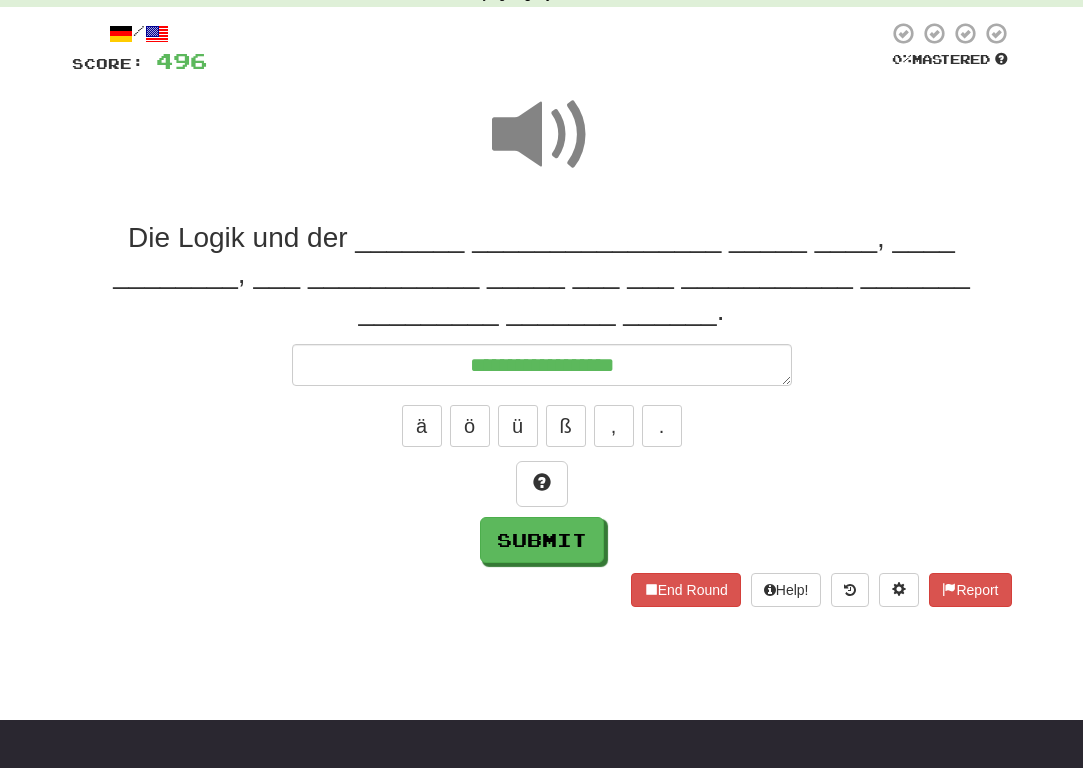 click at bounding box center [542, 148] 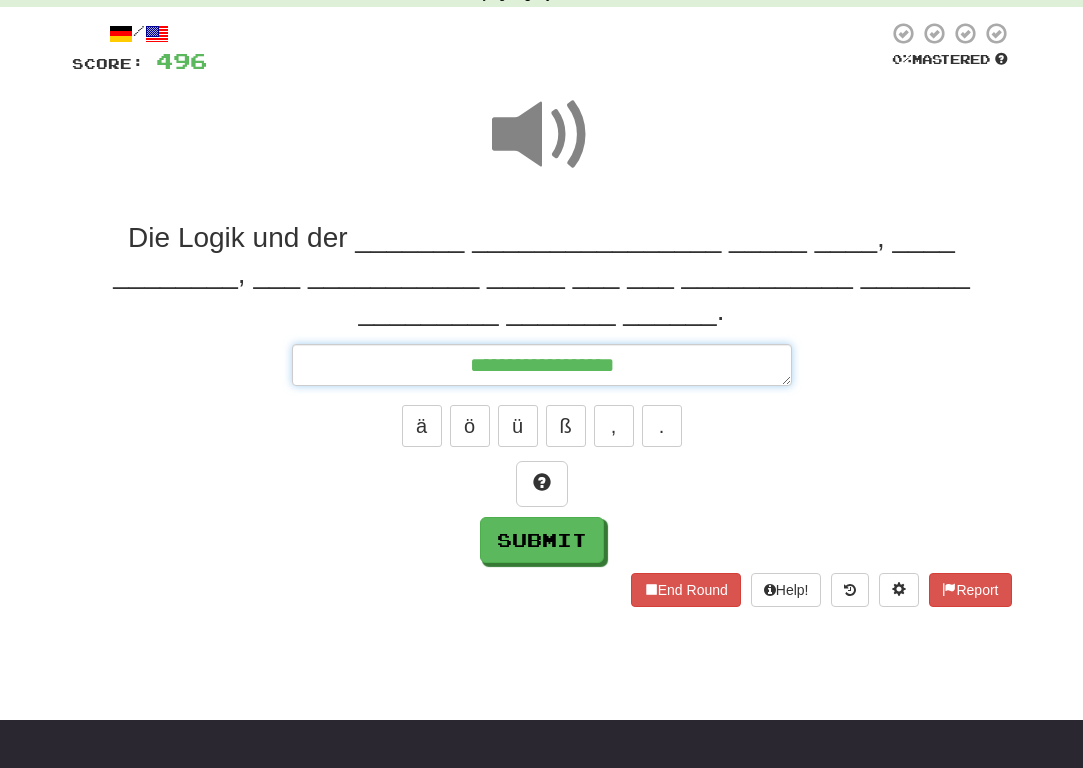 click on "**********" at bounding box center [542, 365] 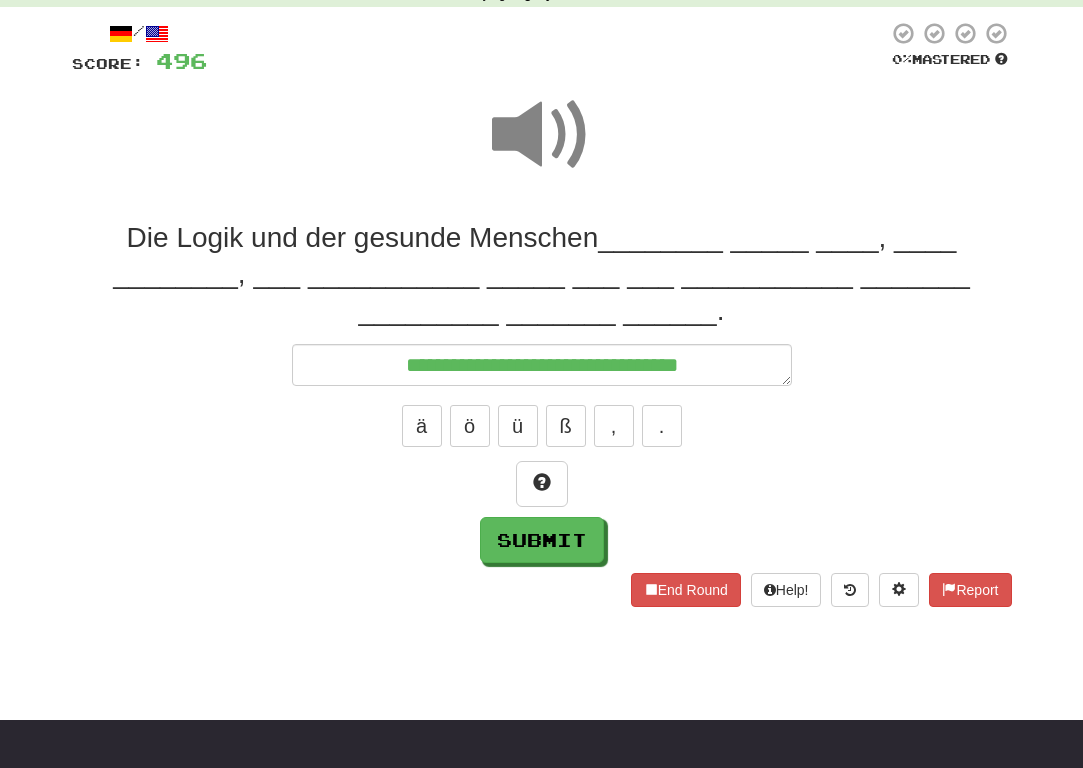 click at bounding box center [542, 135] 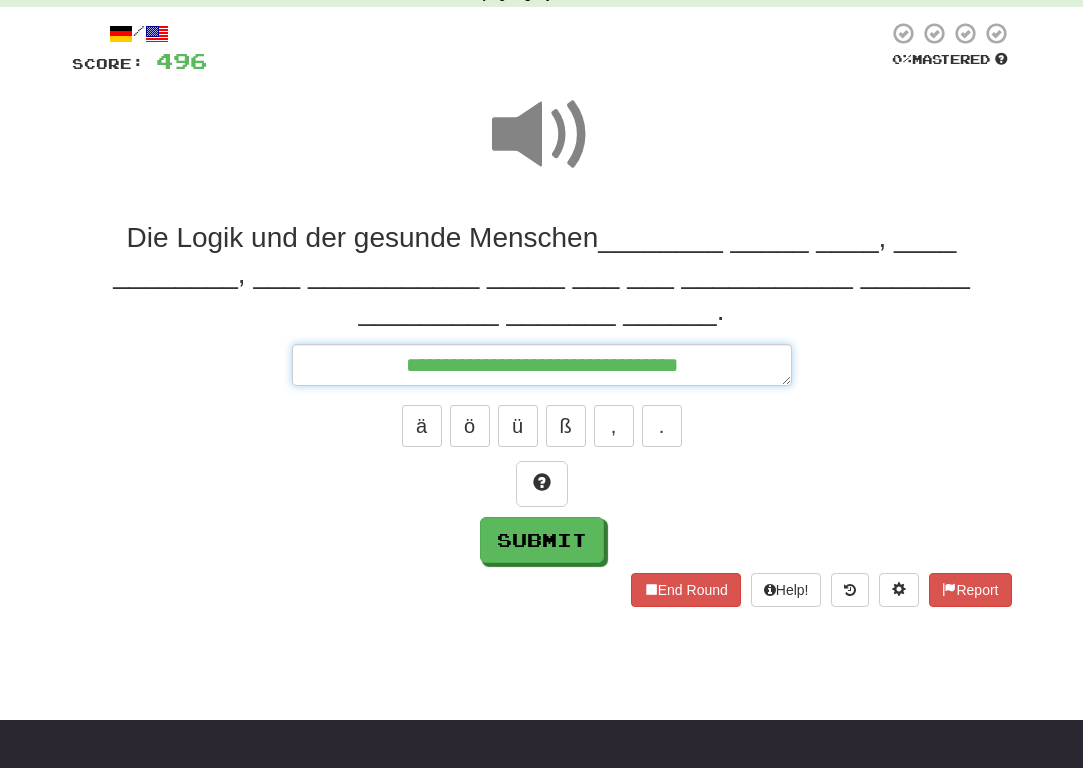 click on "**********" at bounding box center [542, 365] 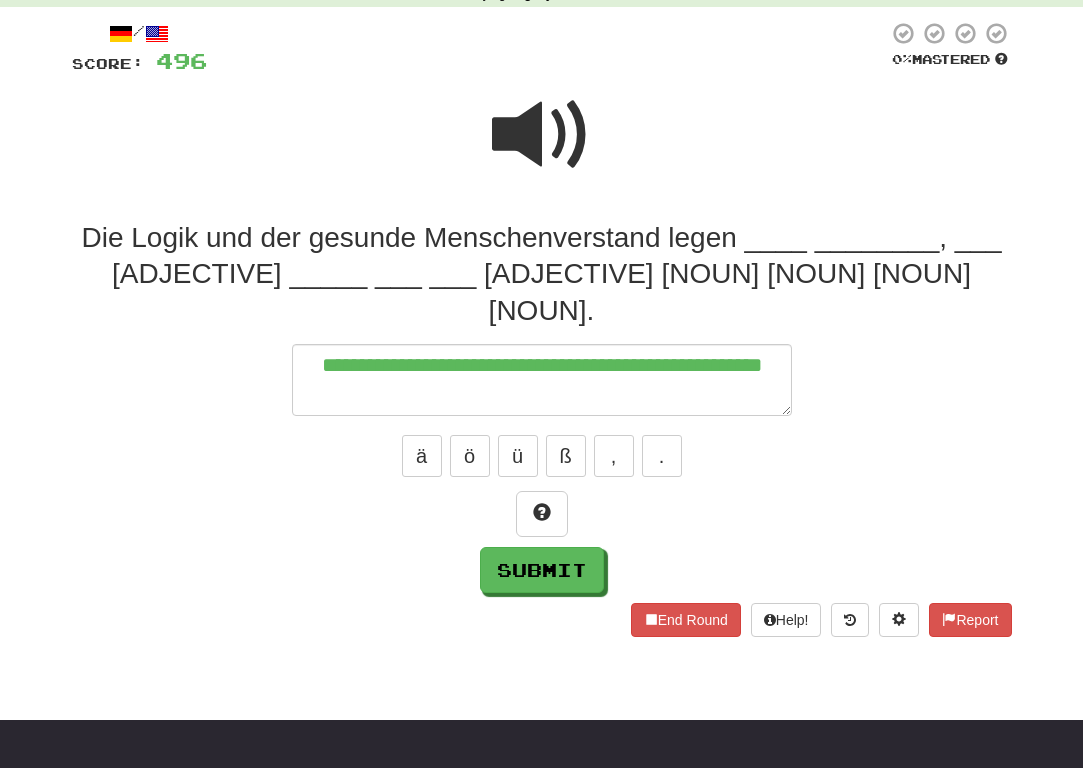 click at bounding box center [542, 135] 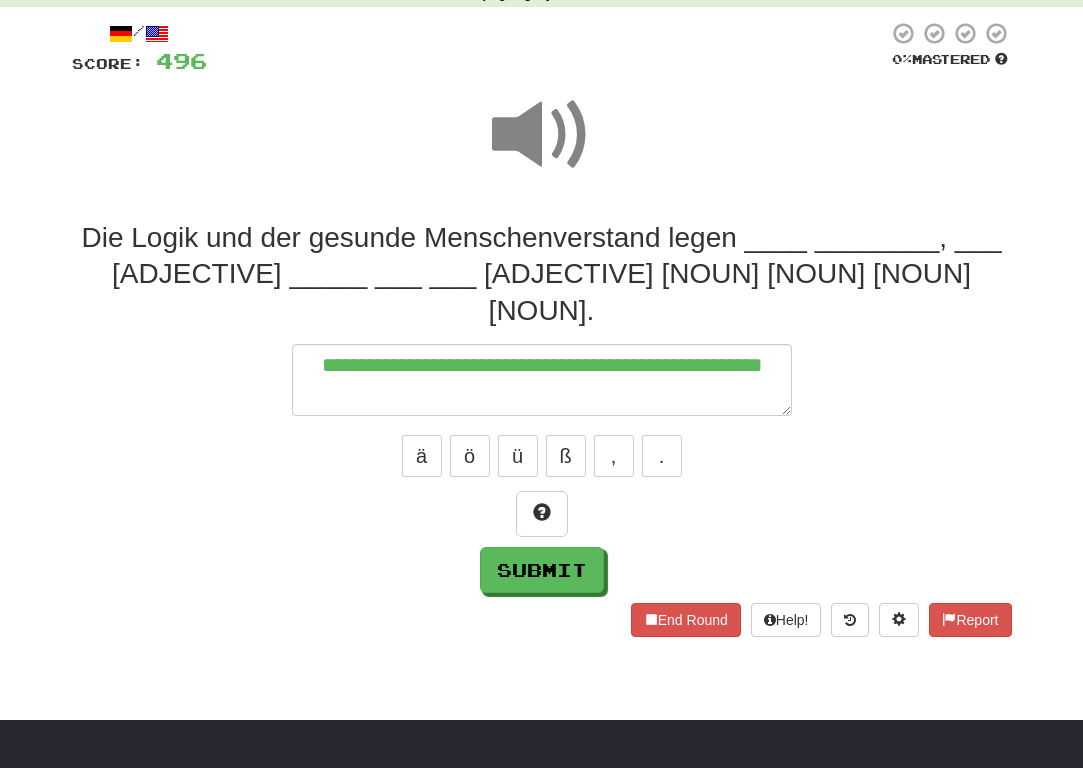 click on "**********" at bounding box center (542, 406) 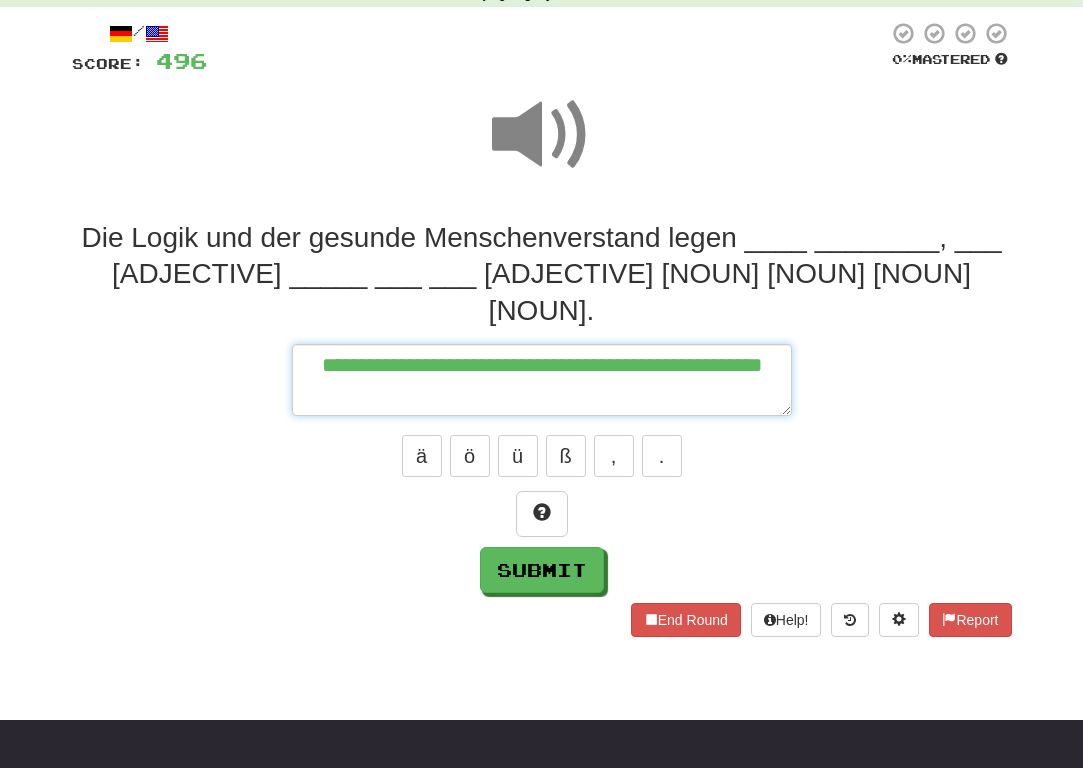 click on "**********" at bounding box center (542, 380) 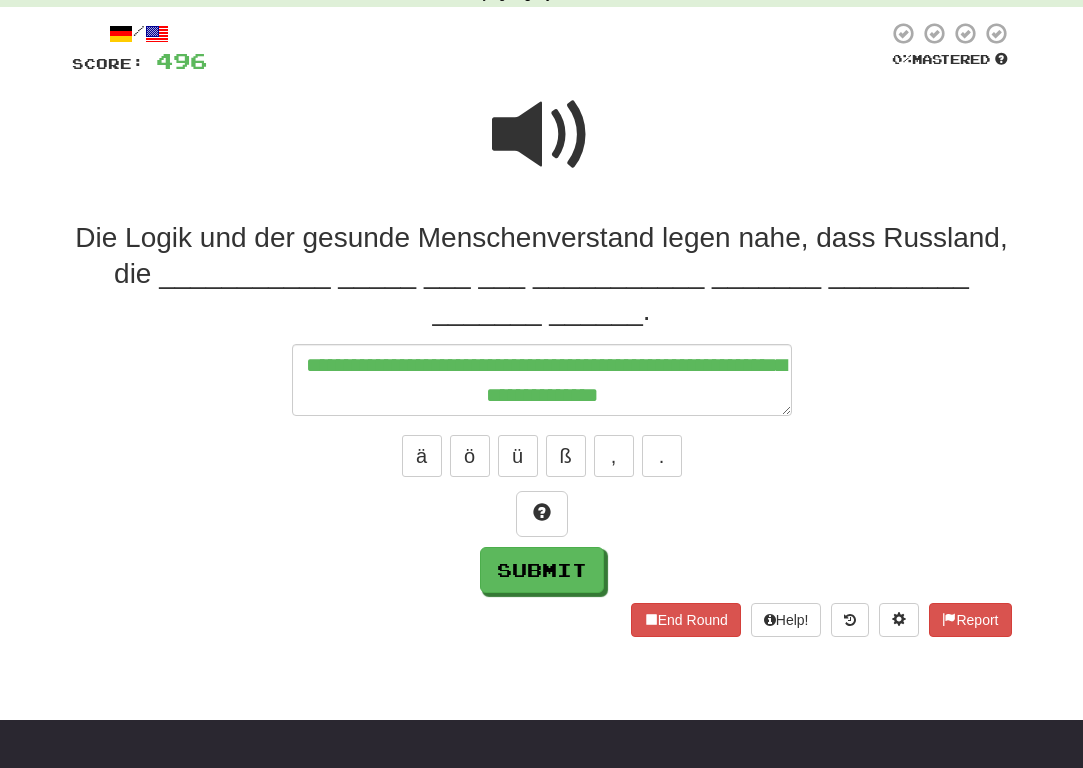click at bounding box center [542, 135] 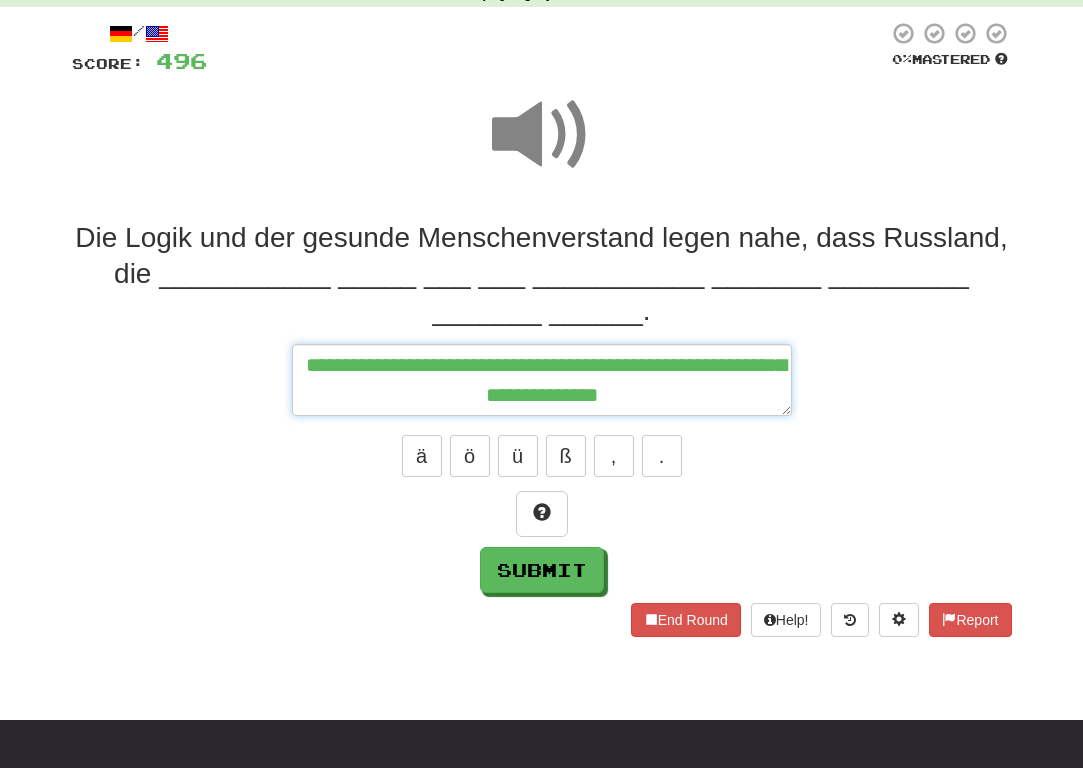 click on "**********" at bounding box center [542, 380] 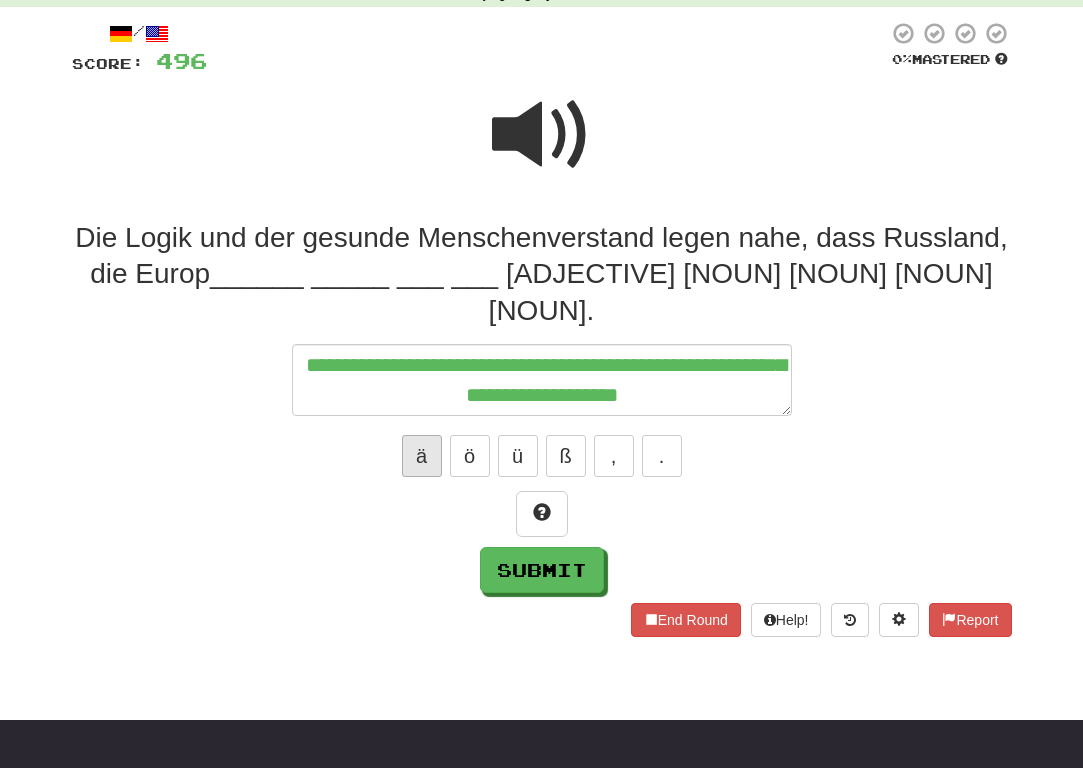 click on "ä" at bounding box center [422, 456] 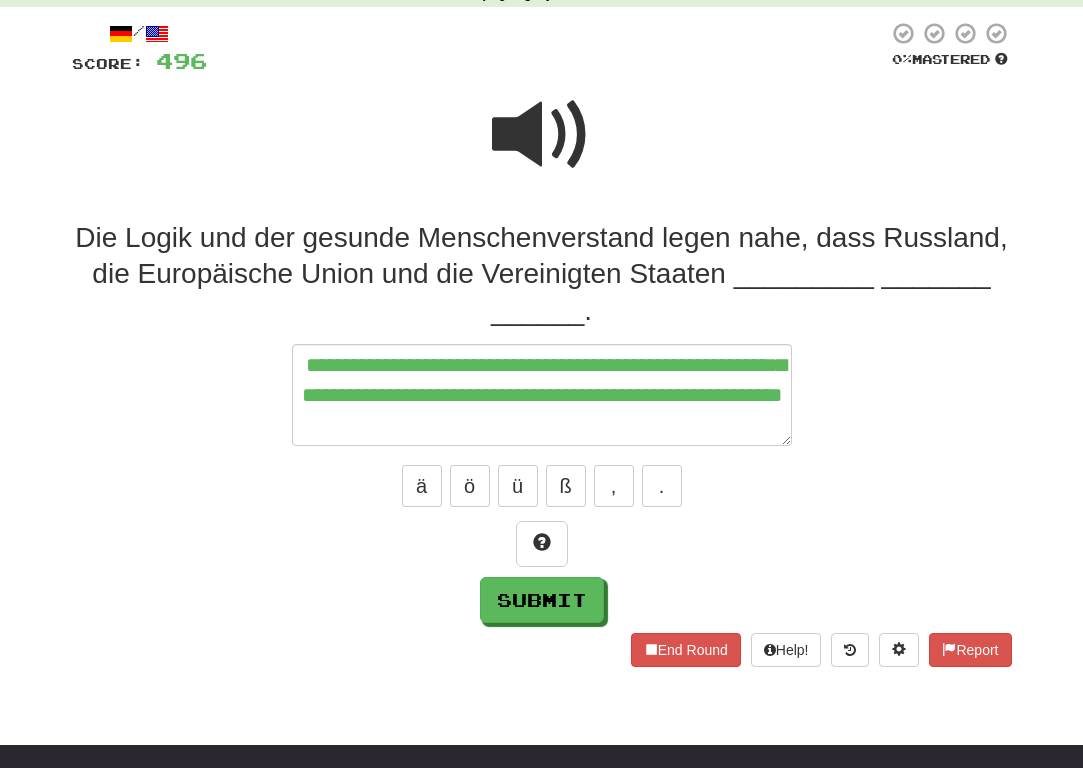 click at bounding box center [542, 135] 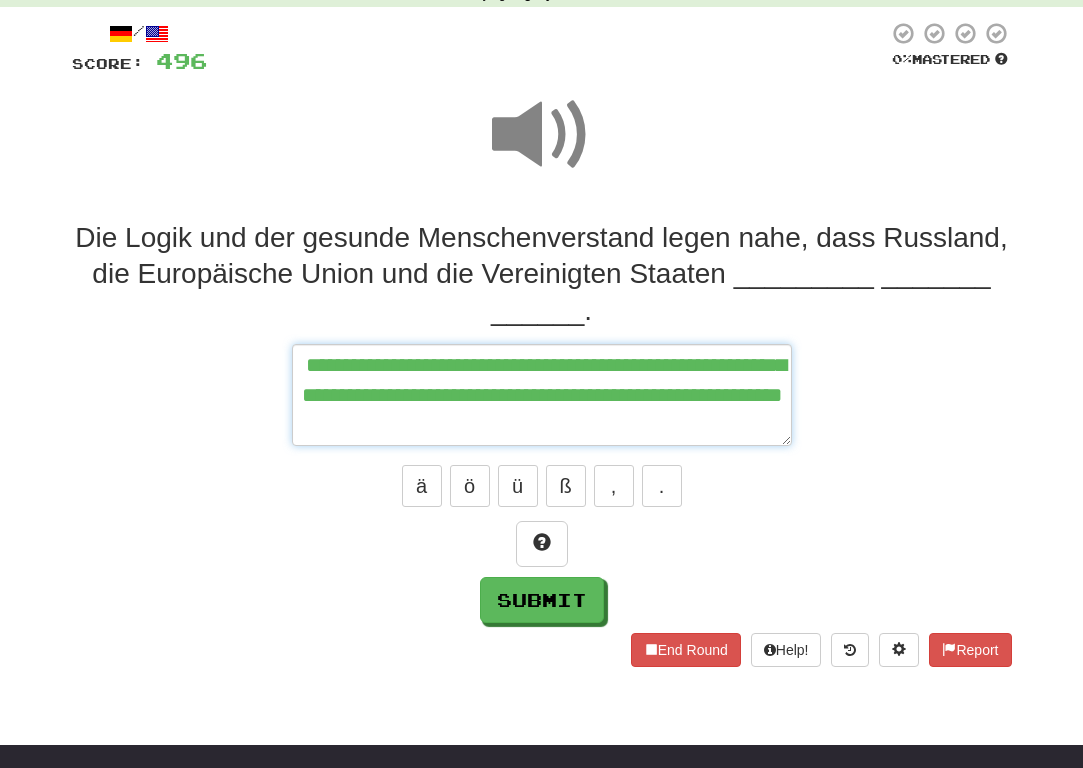 click on "**********" at bounding box center (542, 395) 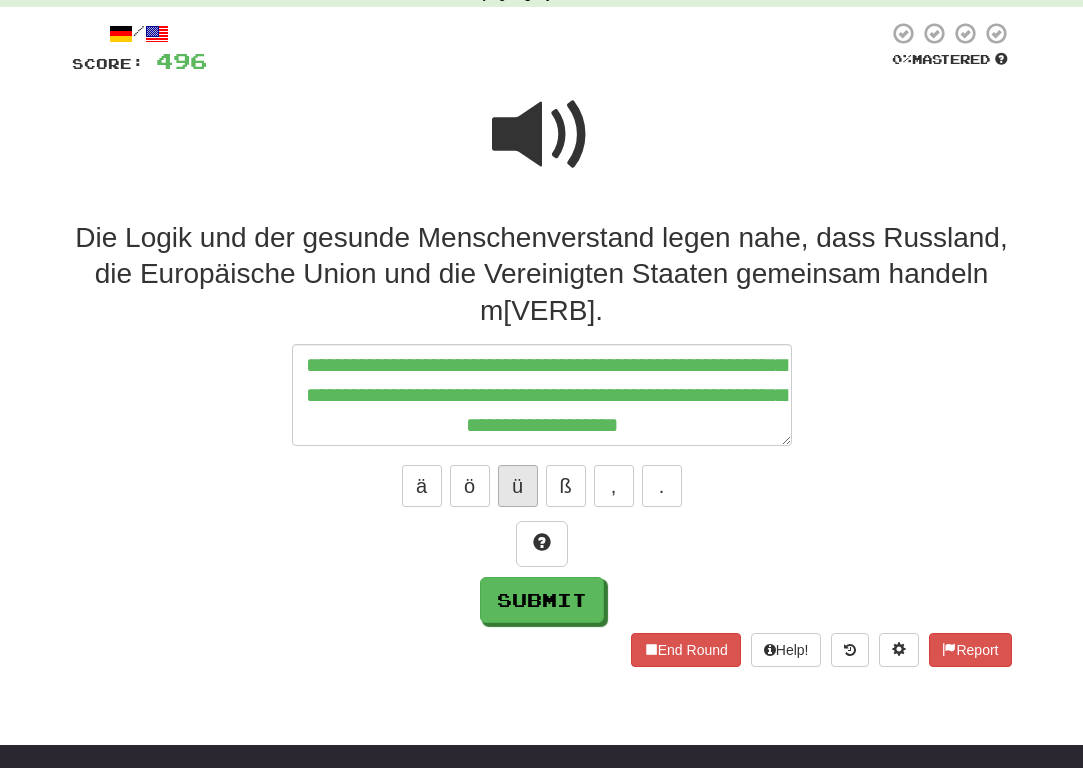 click on "ü" at bounding box center [518, 486] 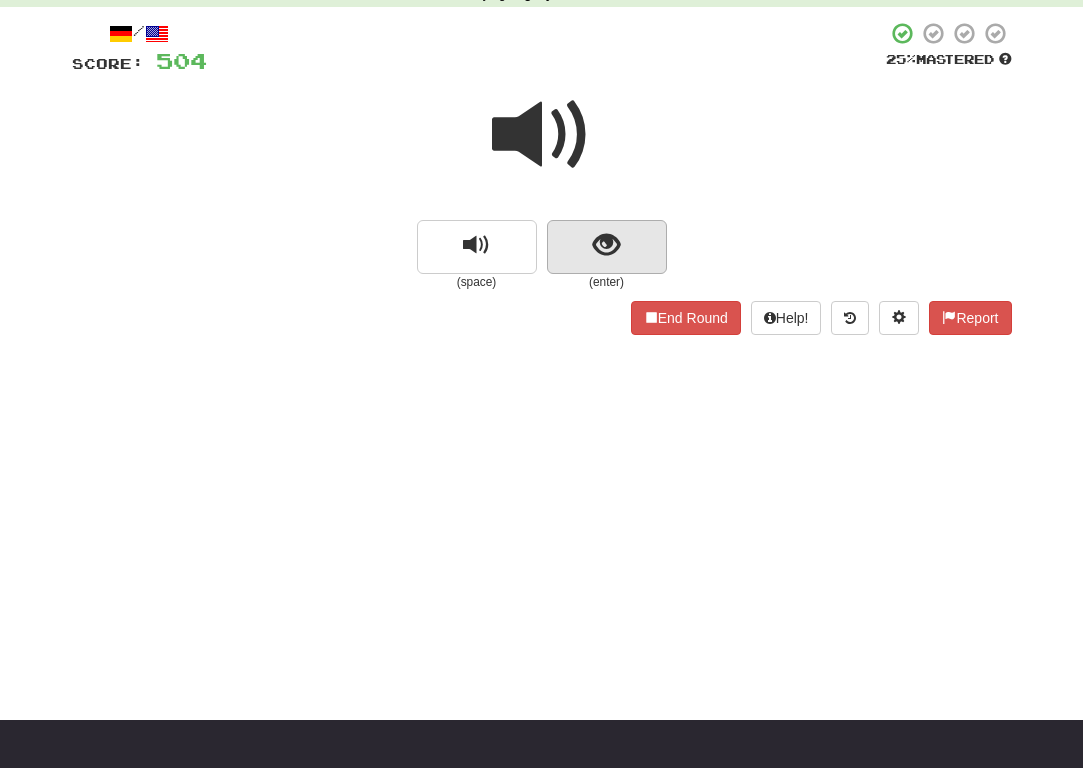 click at bounding box center [607, 247] 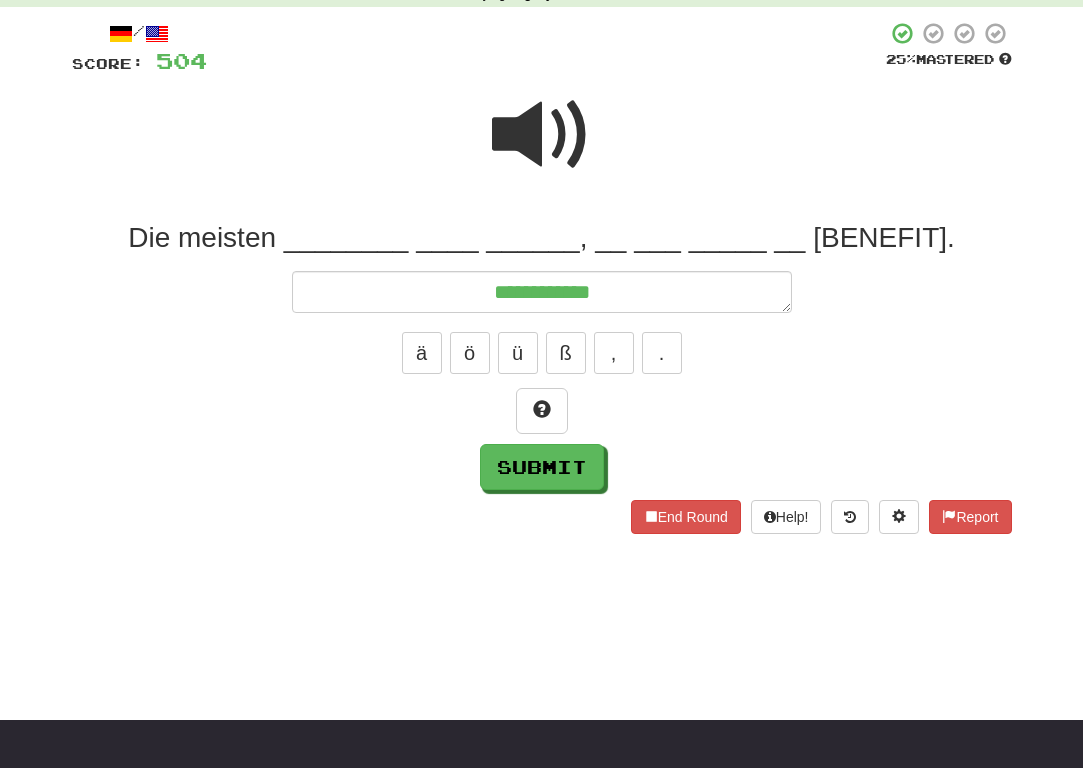 click at bounding box center (542, 135) 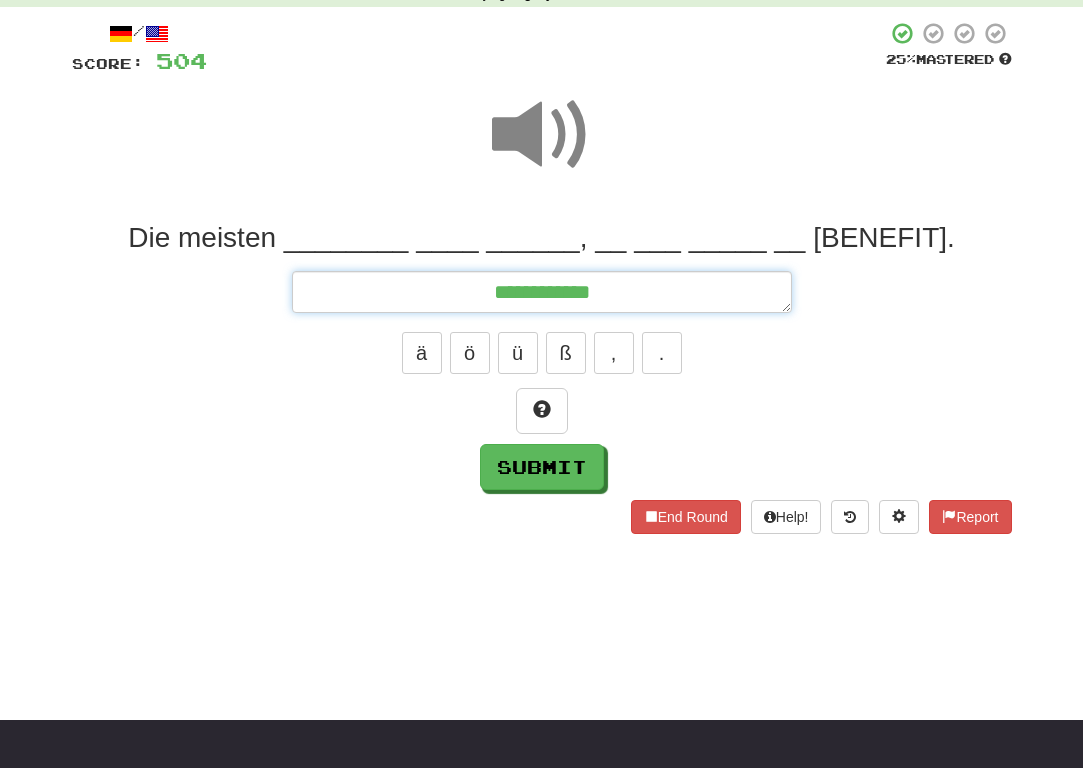 click on "**********" at bounding box center (542, 292) 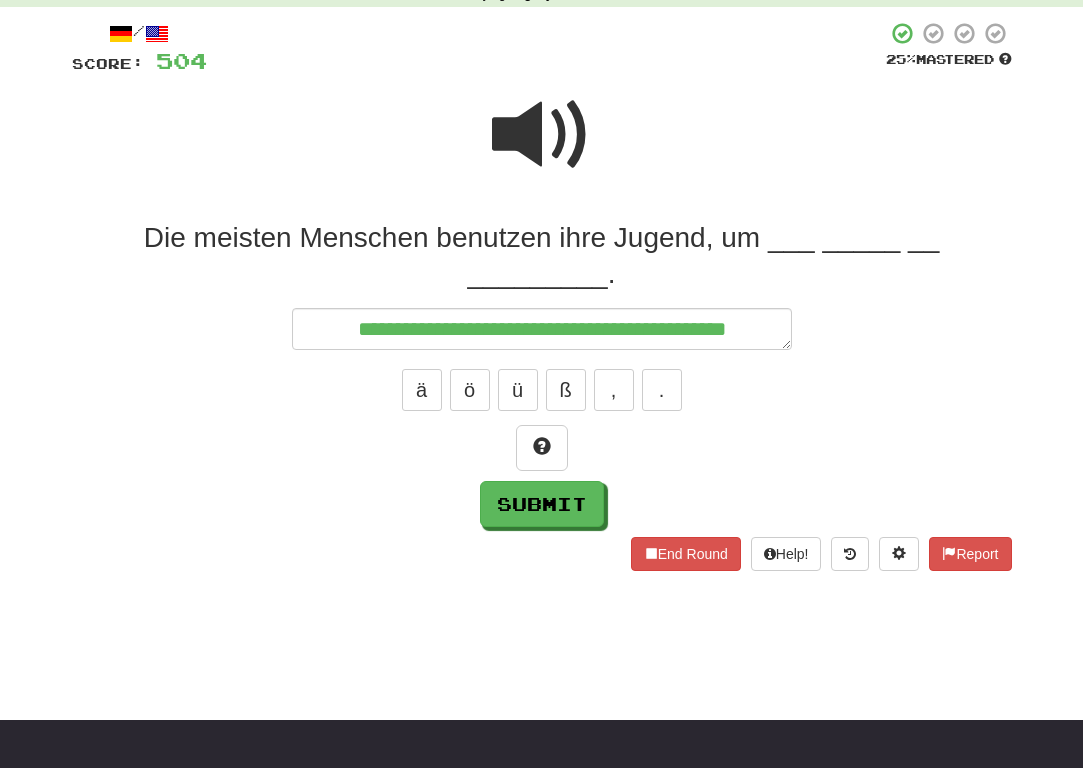 click at bounding box center (542, 135) 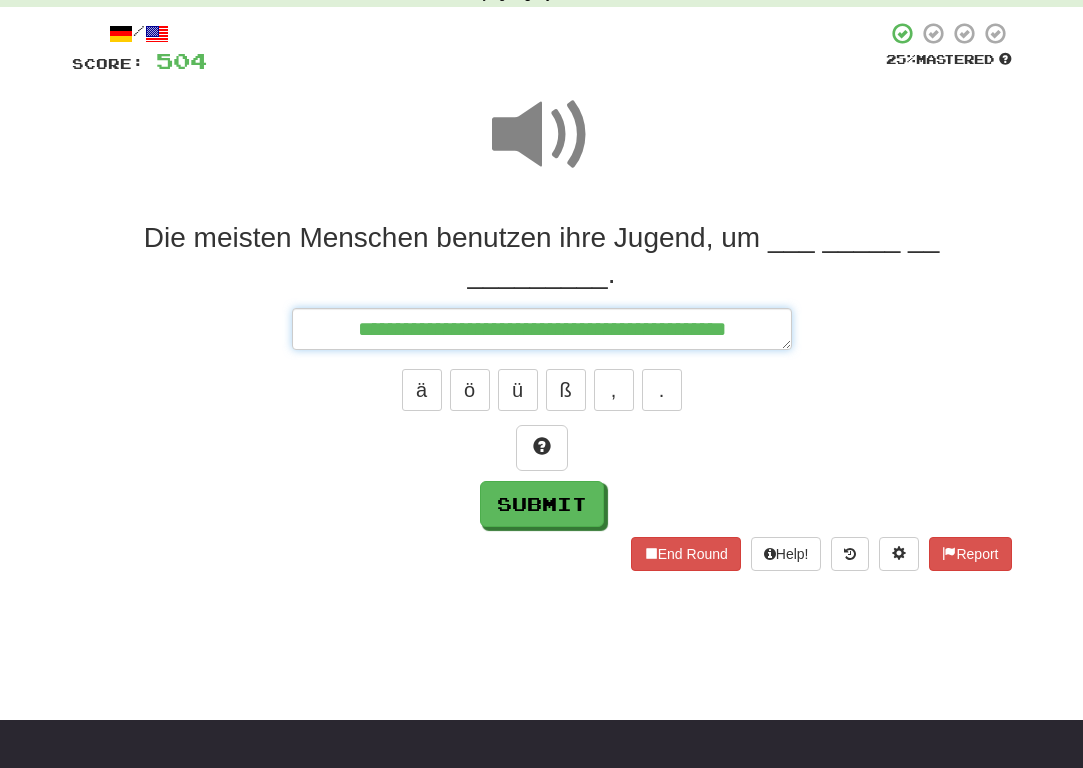 click on "**********" at bounding box center [542, 329] 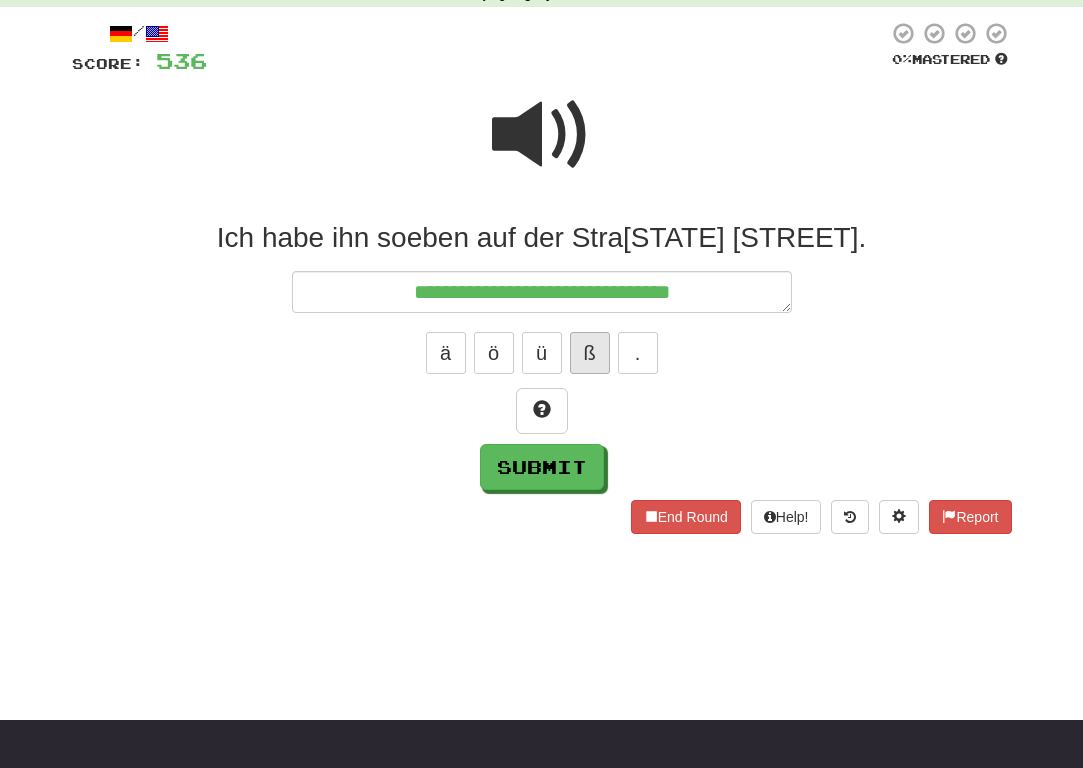 click on "ß" at bounding box center (590, 353) 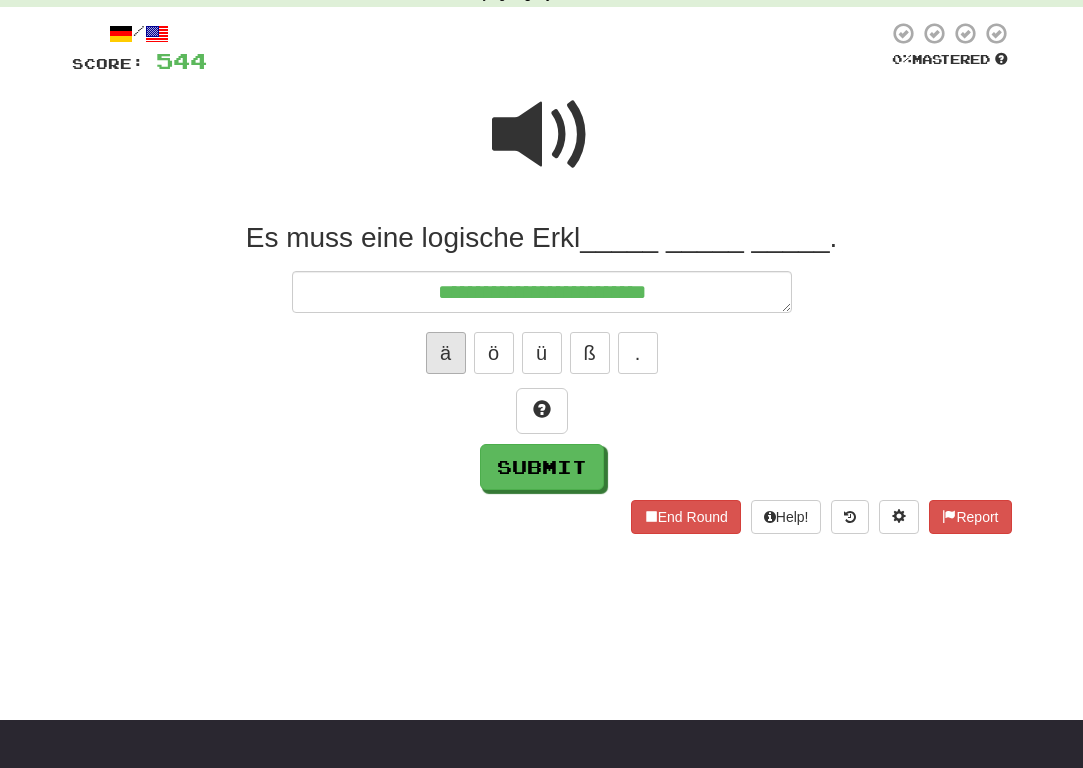 click on "ä" at bounding box center [446, 353] 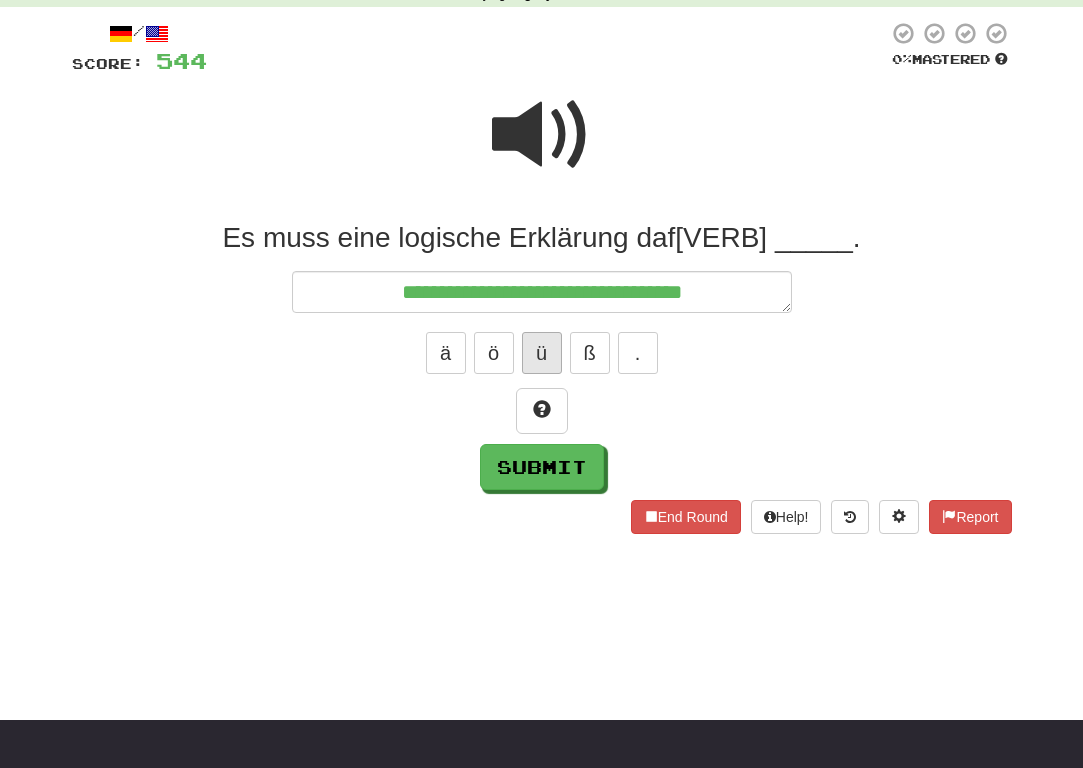 click on "ü" at bounding box center [542, 353] 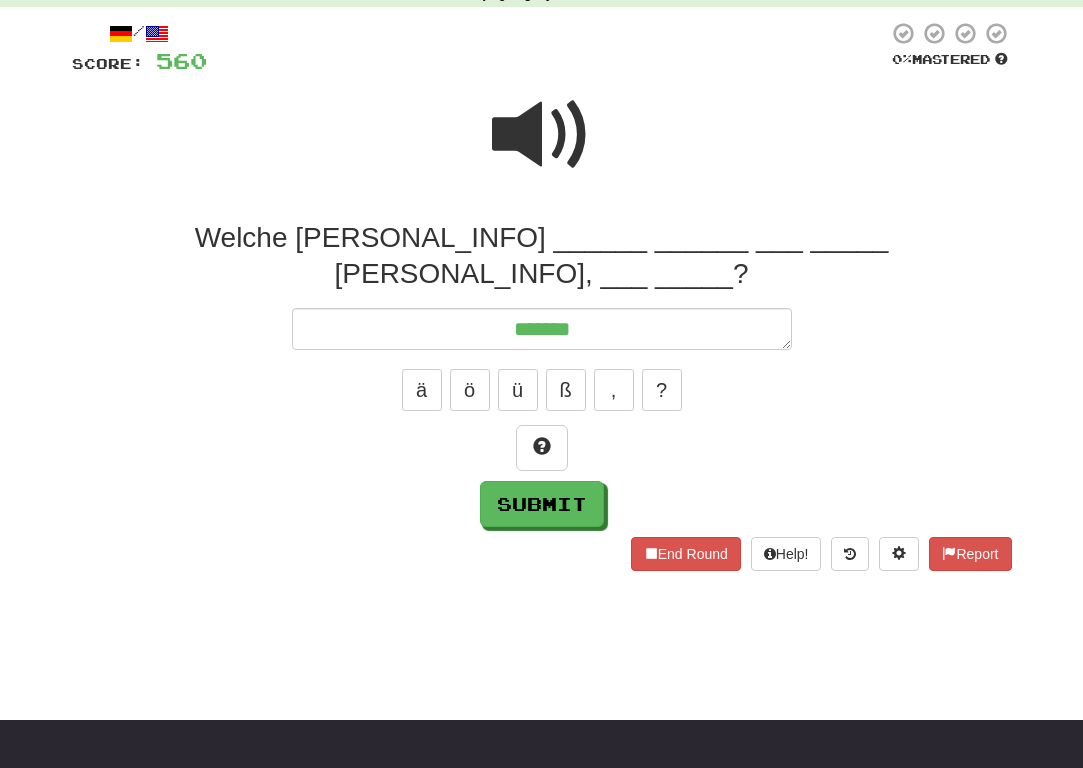 click at bounding box center [542, 148] 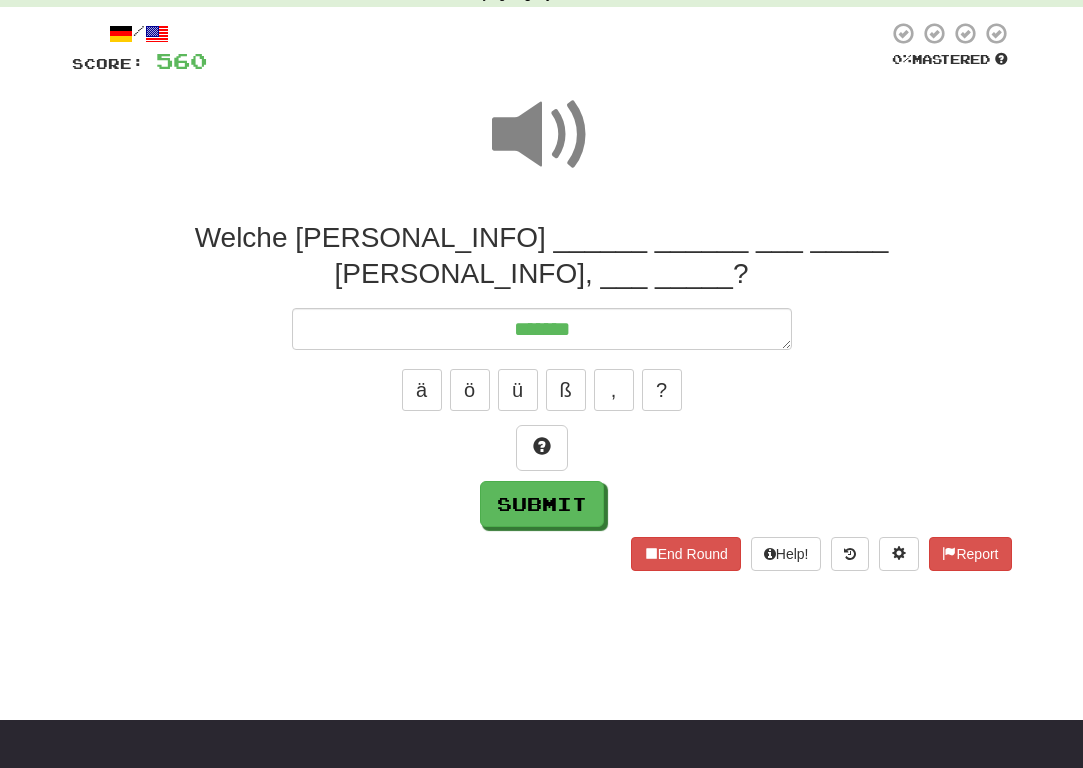 click on "ä ö ü ß , ?" at bounding box center (542, 390) 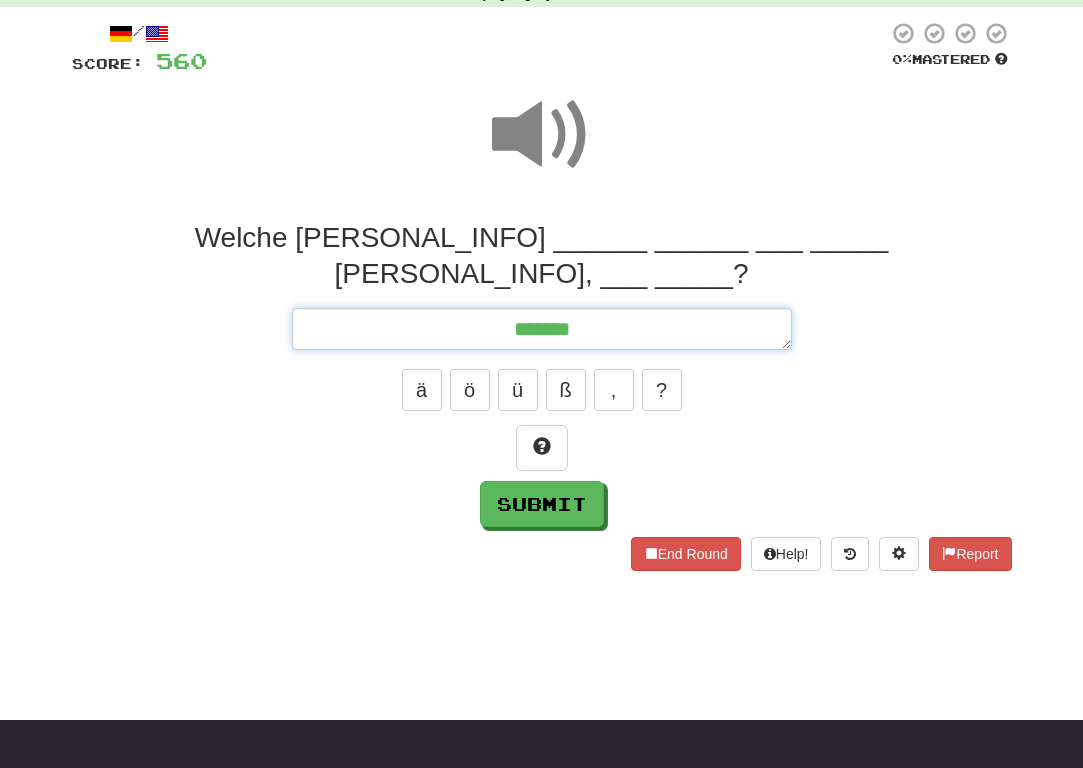 click on "******" at bounding box center [542, 329] 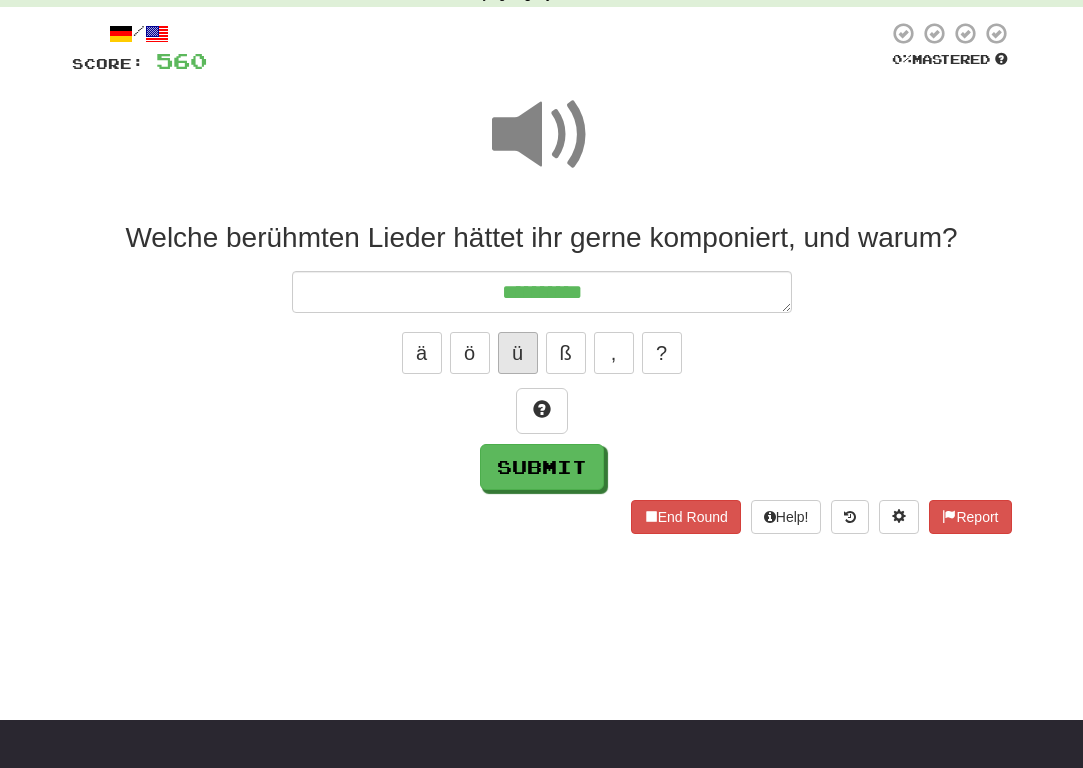 click on "ü" at bounding box center [518, 353] 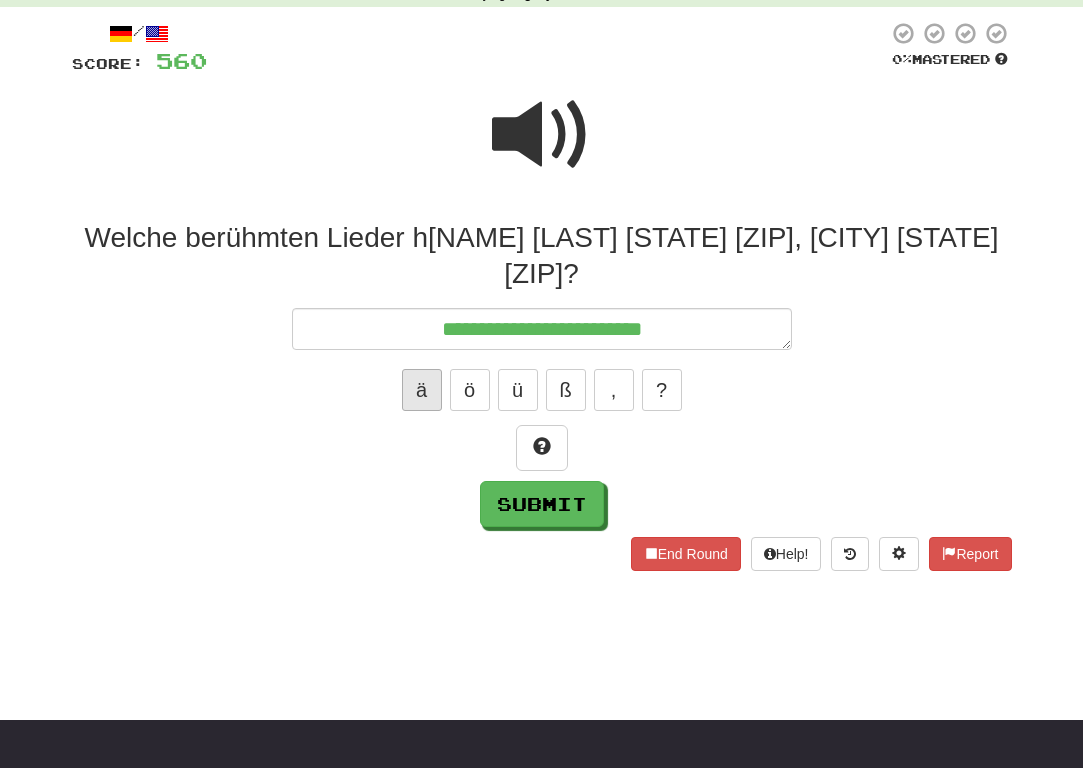 click on "ä" at bounding box center (422, 390) 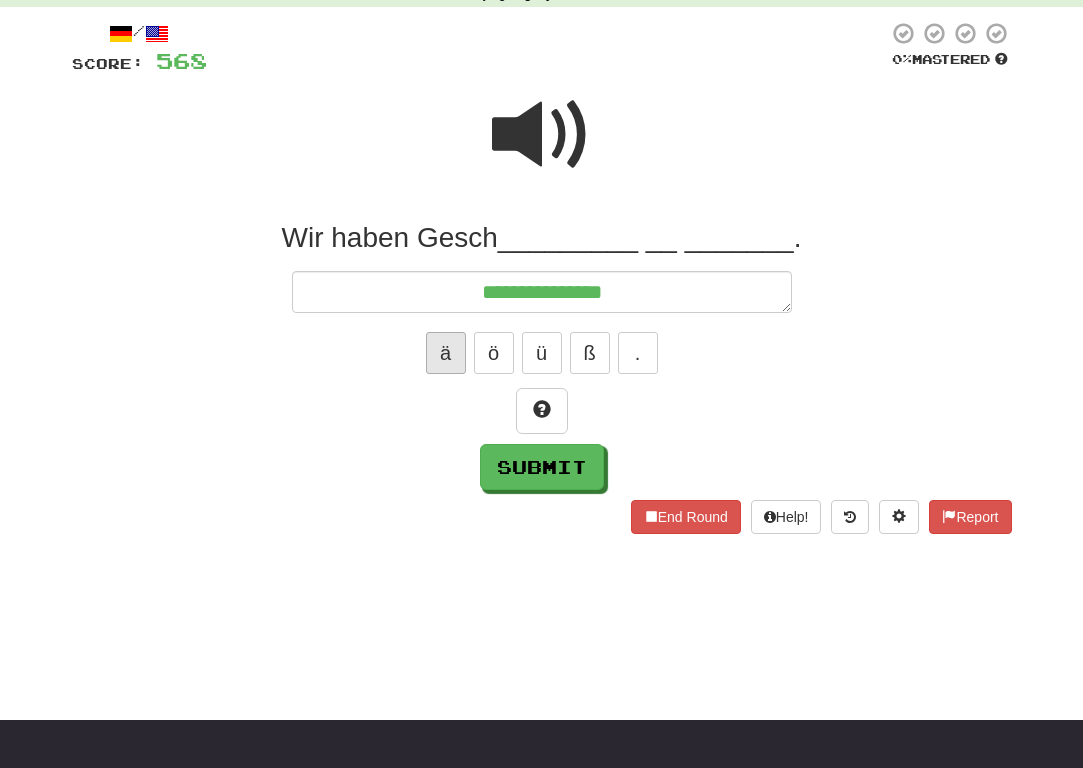 click on "ä" at bounding box center (446, 353) 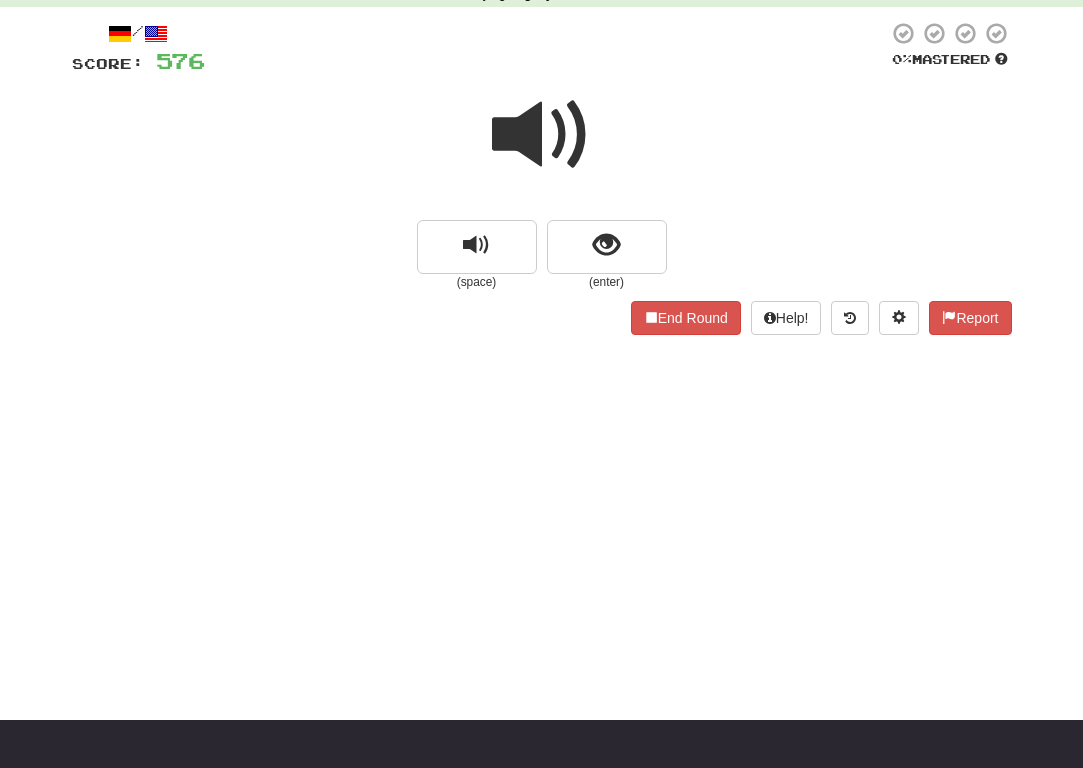 click at bounding box center (542, 148) 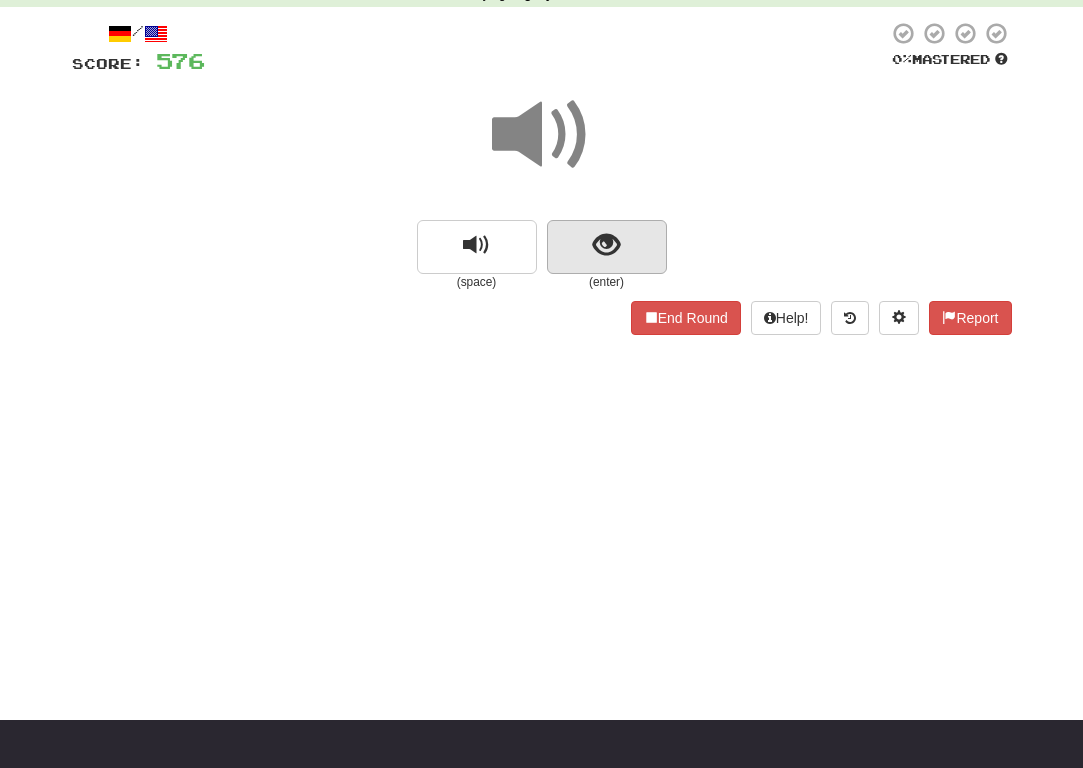 click at bounding box center [607, 247] 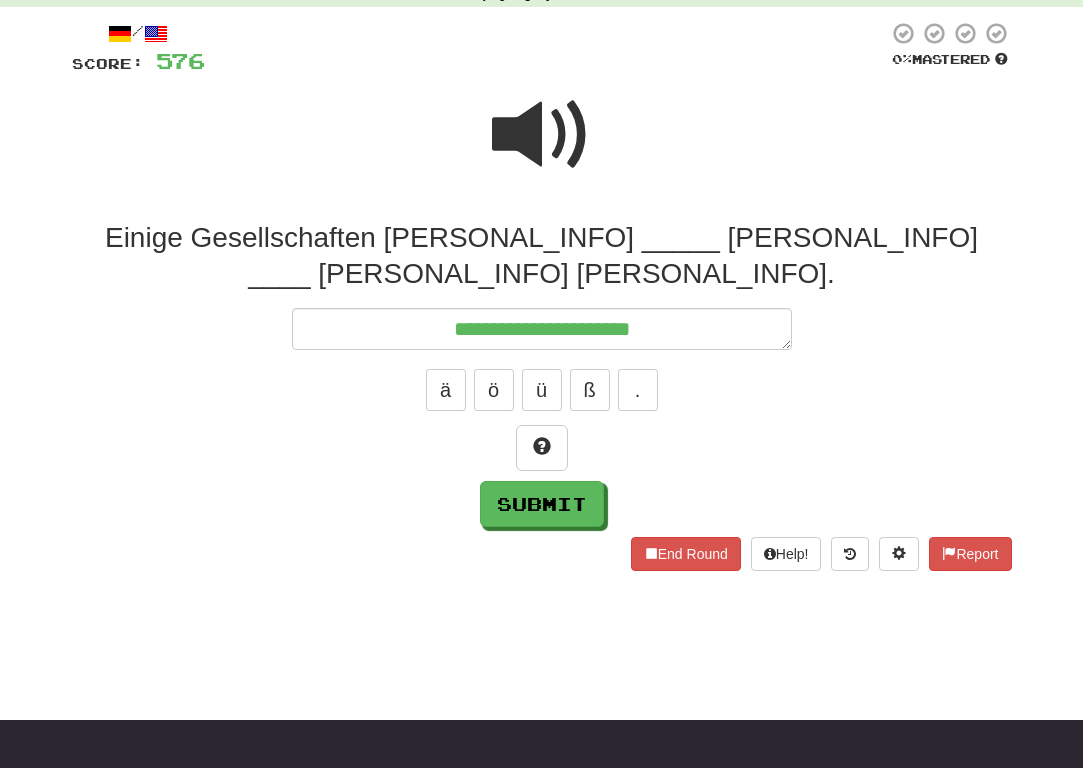 click at bounding box center [546, 48] 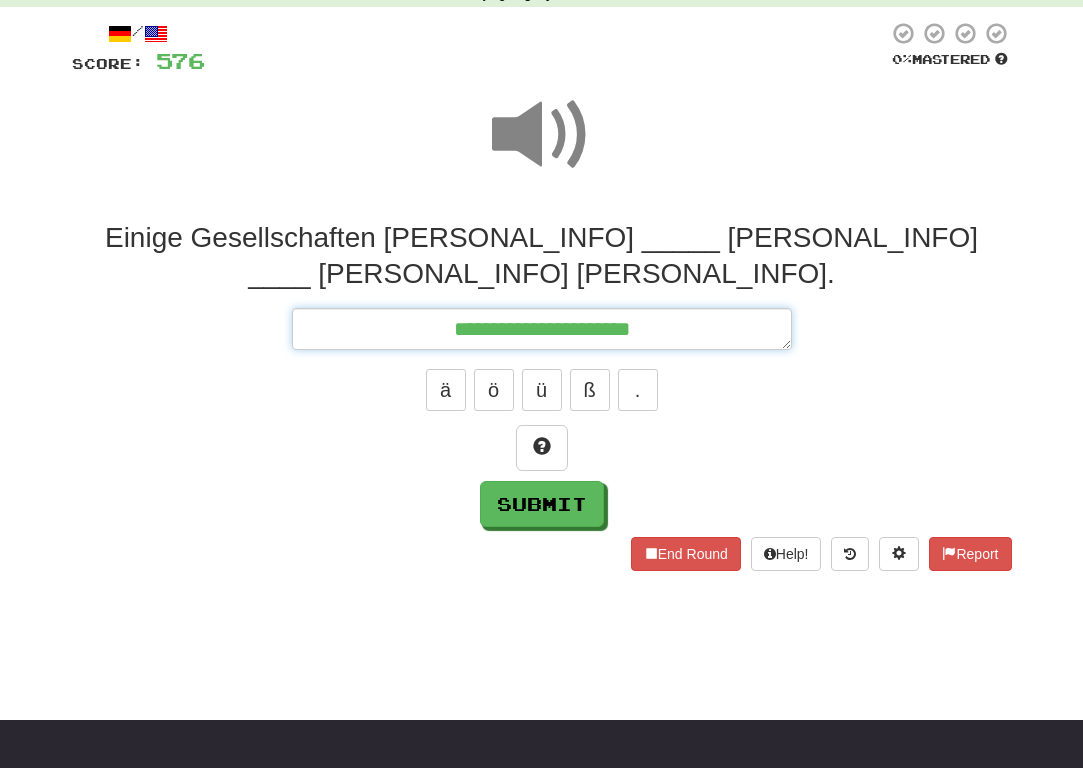 click on "**********" at bounding box center [542, 329] 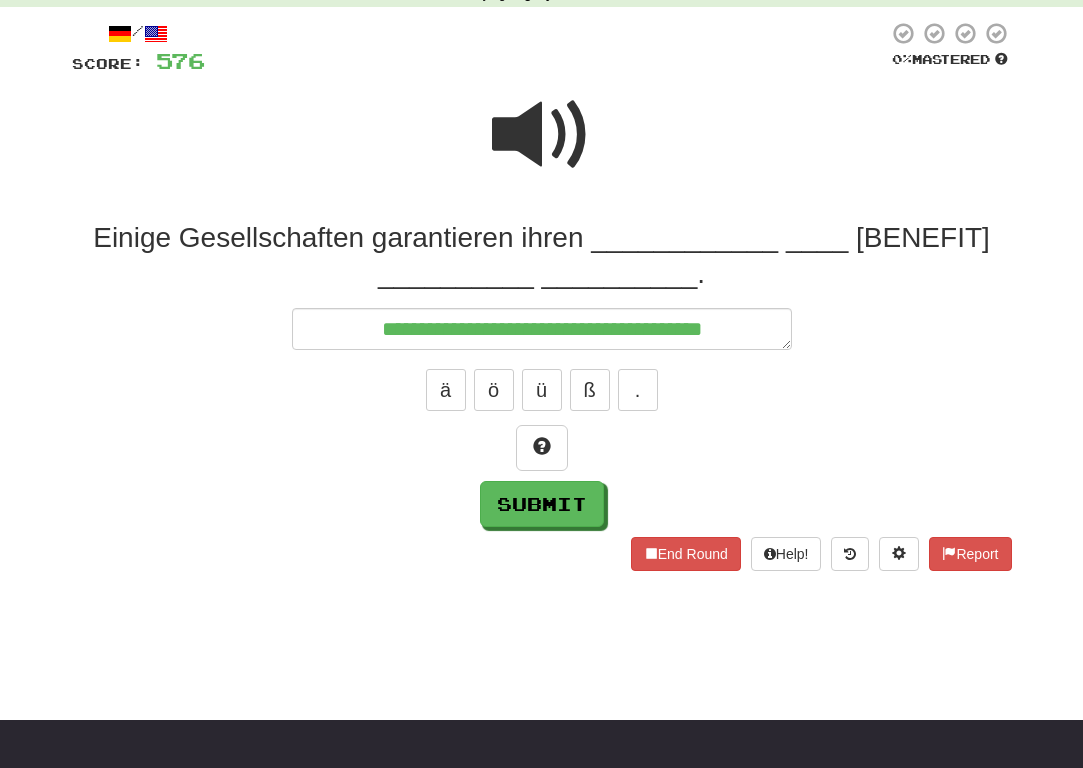 click at bounding box center (542, 148) 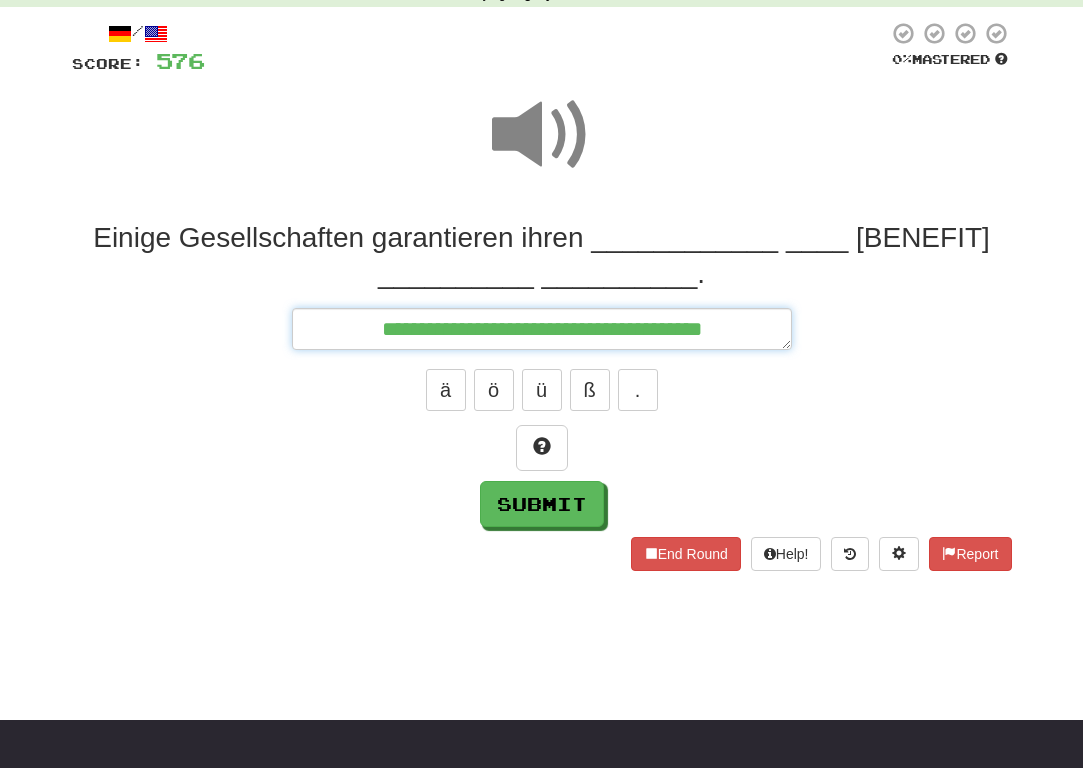 click on "**********" at bounding box center [542, 329] 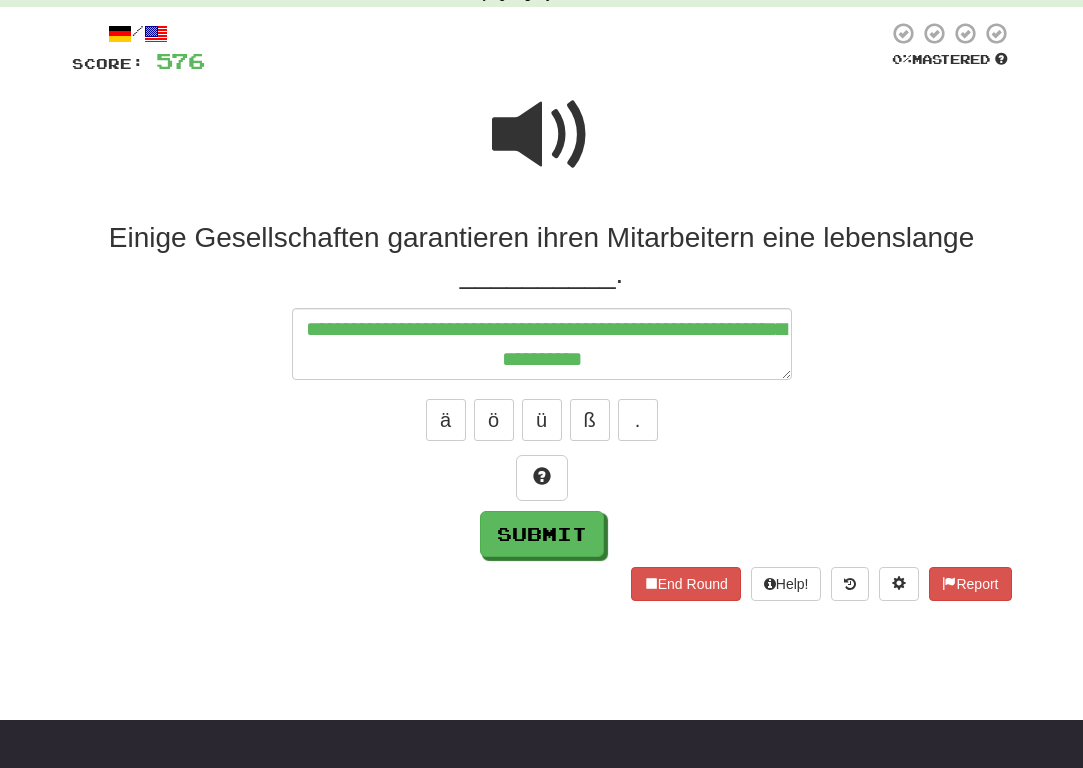 click at bounding box center [542, 148] 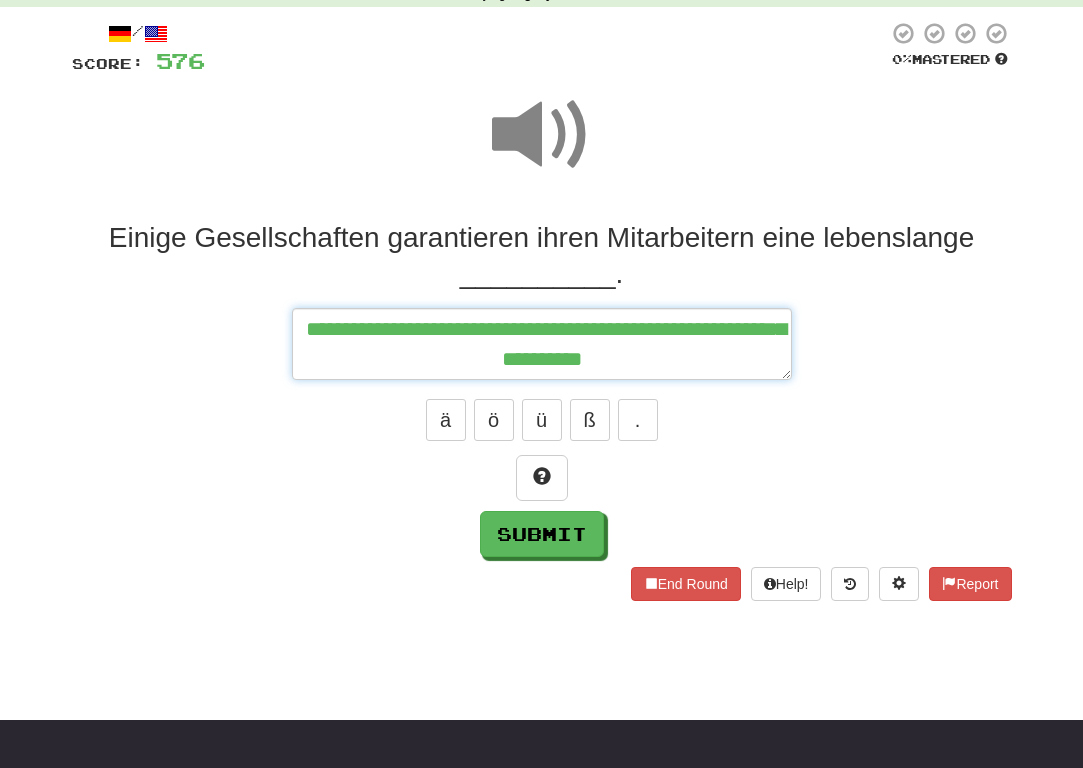 click on "**********" at bounding box center [542, 344] 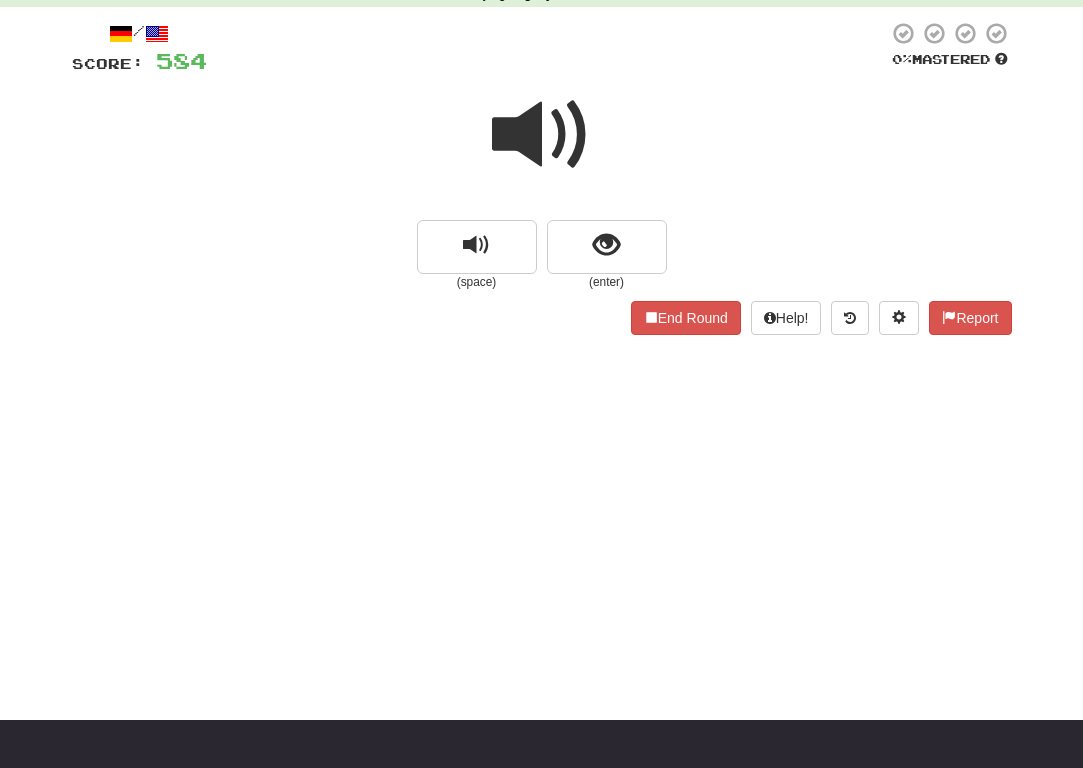click at bounding box center [542, 135] 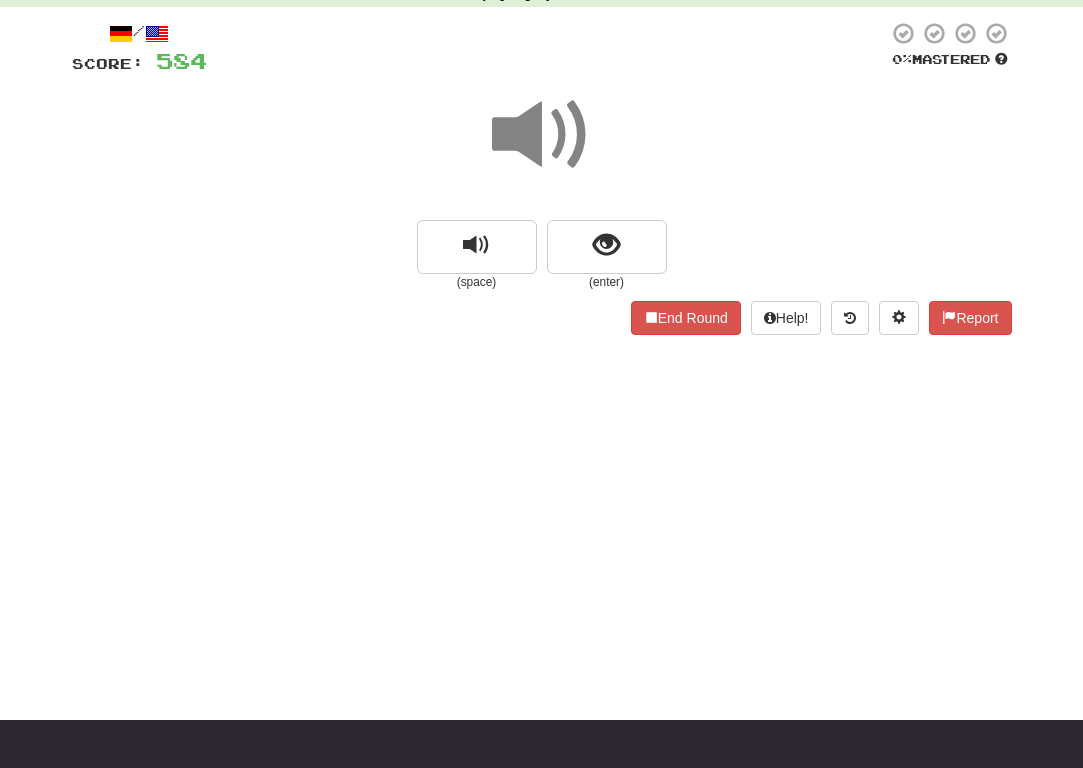 click on "(enter)" at bounding box center (607, 282) 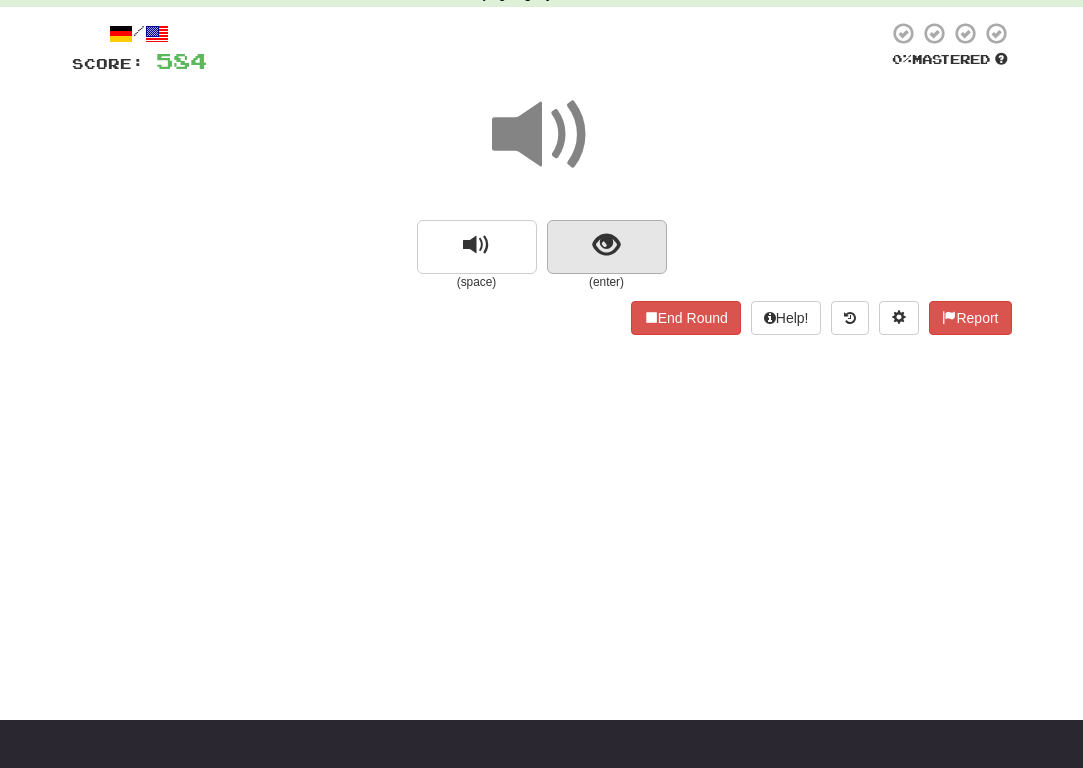 click at bounding box center (606, 245) 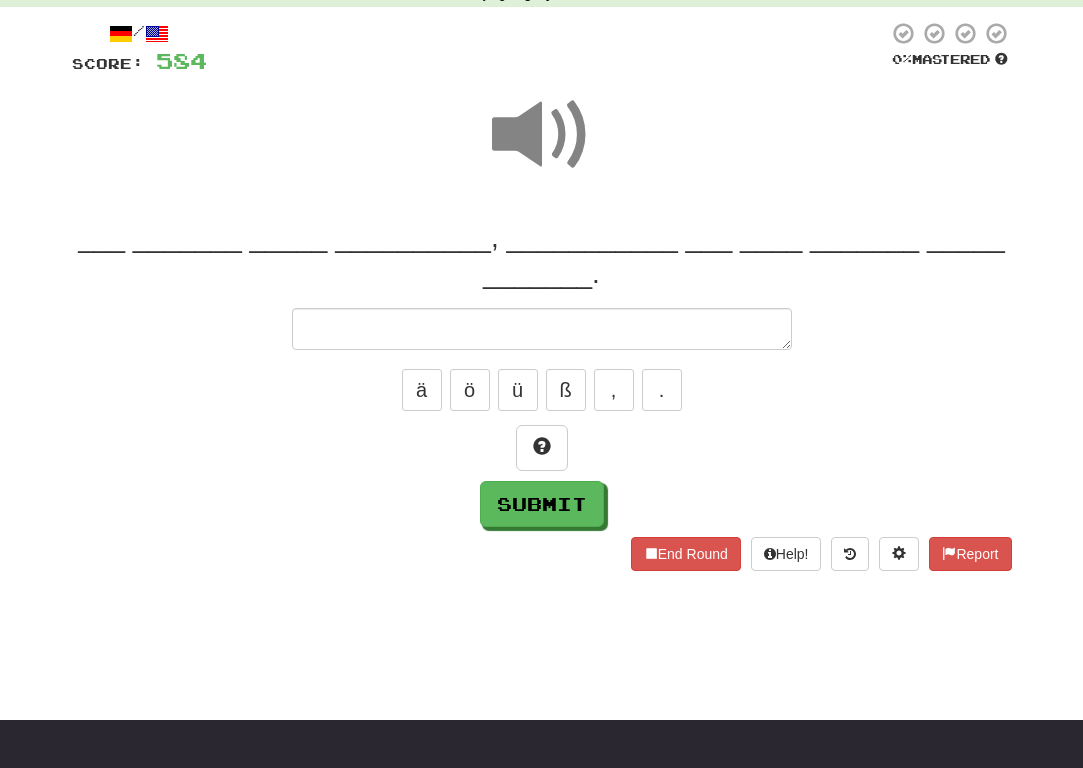 click at bounding box center [542, 135] 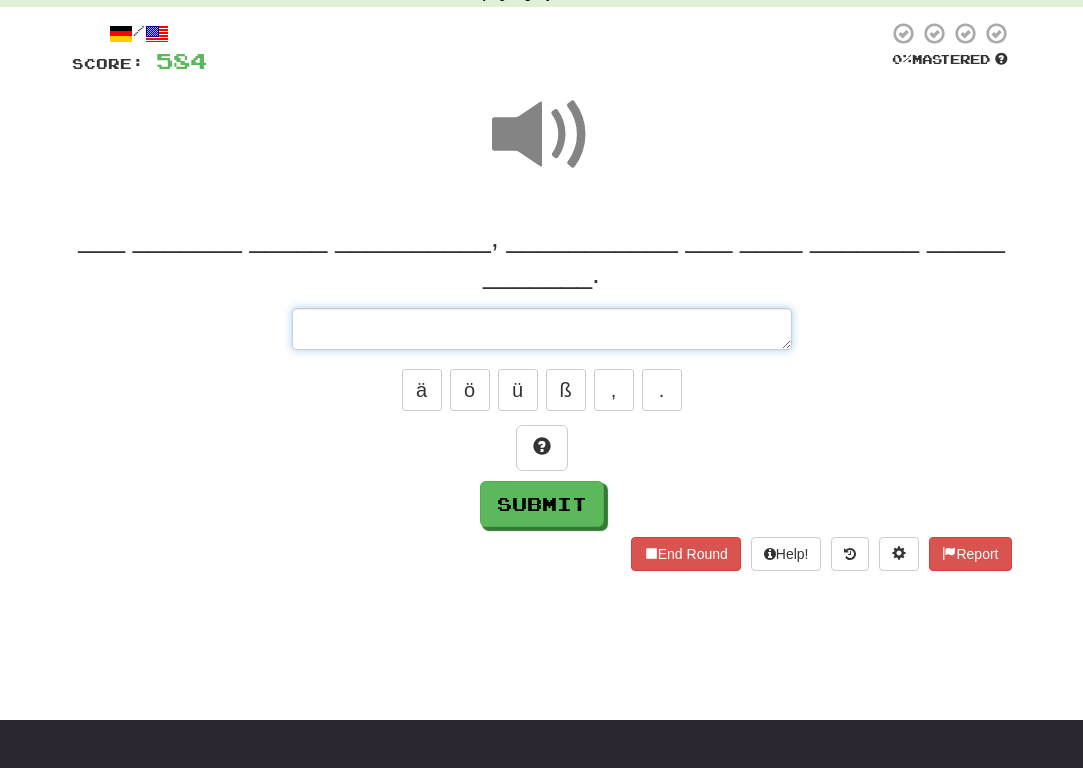 click at bounding box center (542, 329) 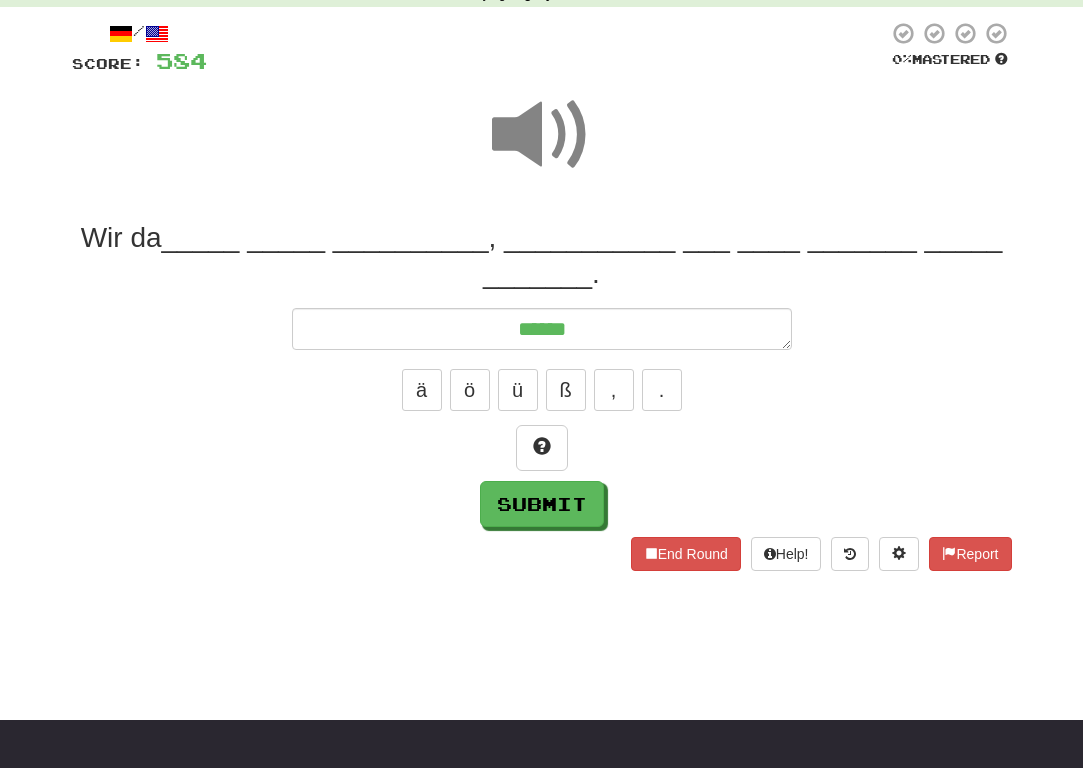 click at bounding box center [542, 135] 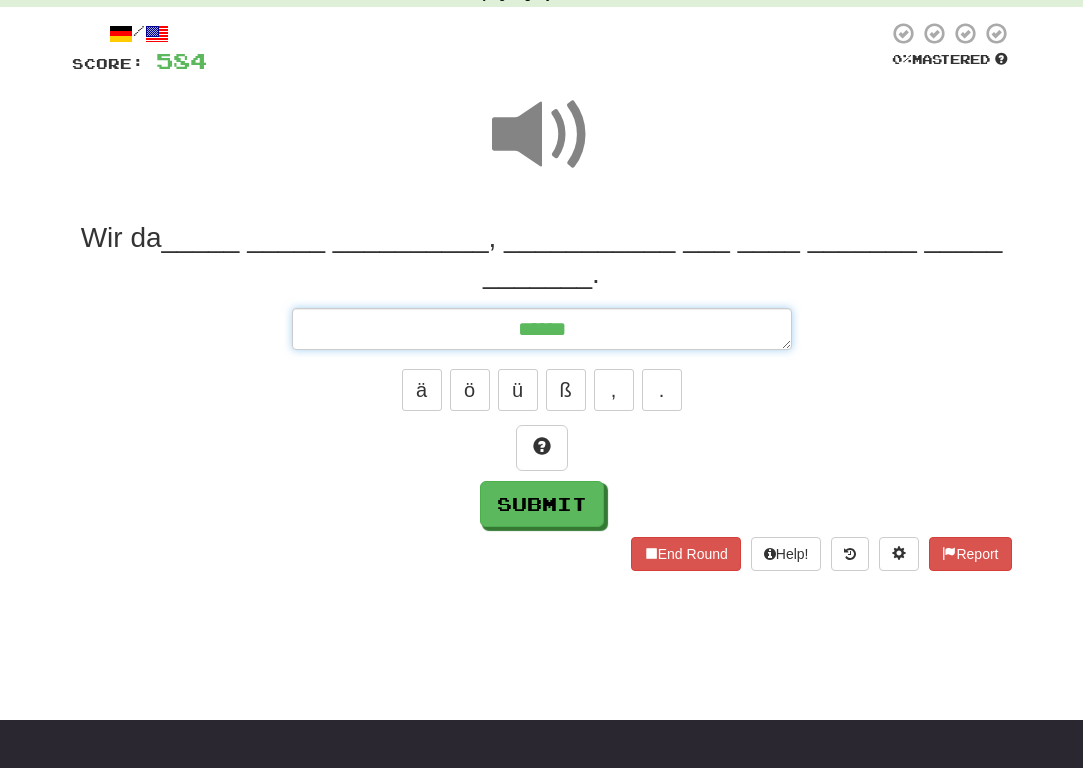 click on "******" at bounding box center [542, 329] 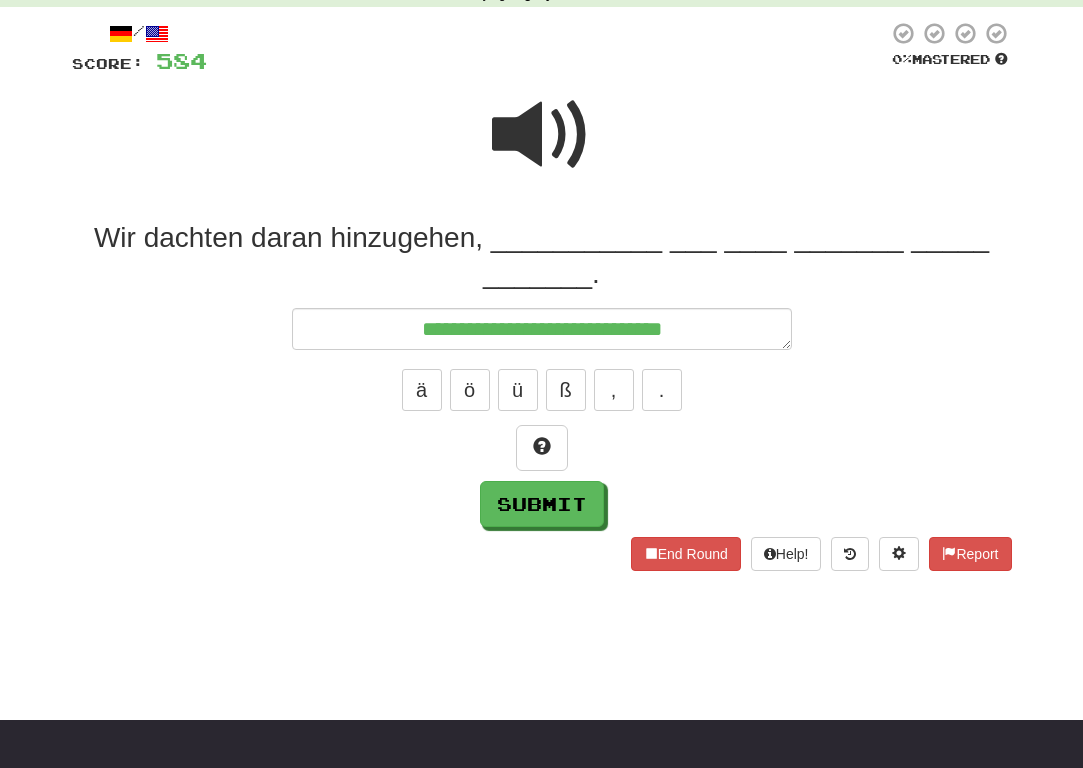 click at bounding box center [542, 135] 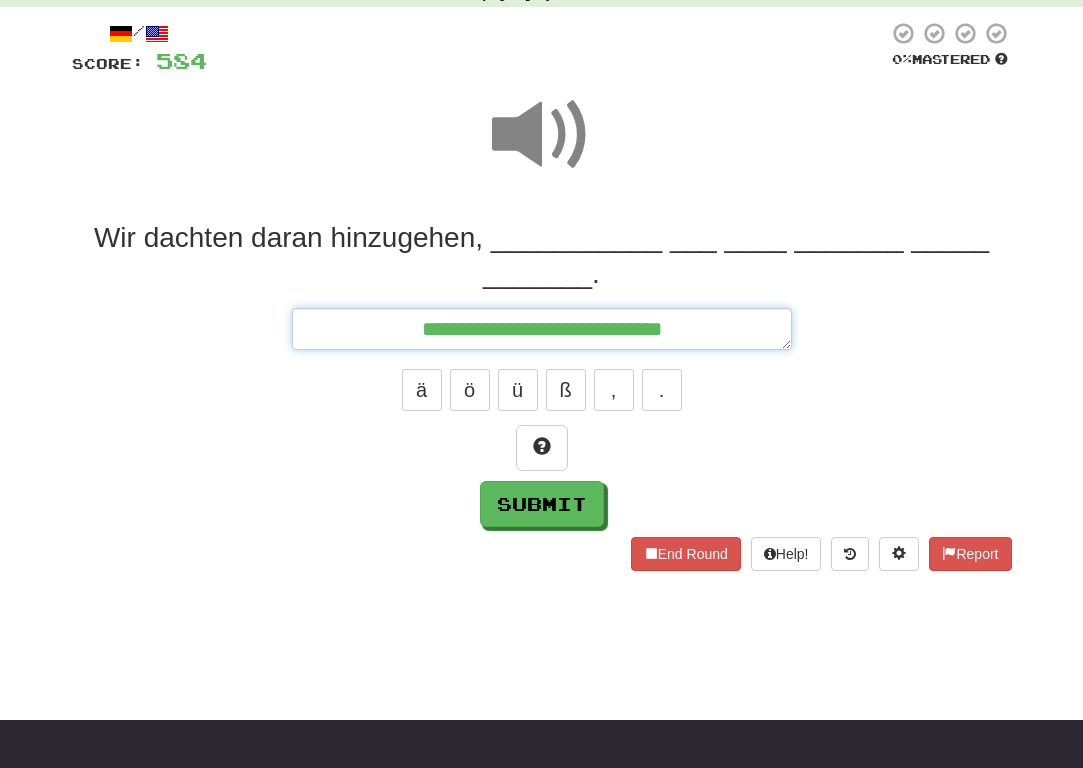click on "**********" at bounding box center [542, 329] 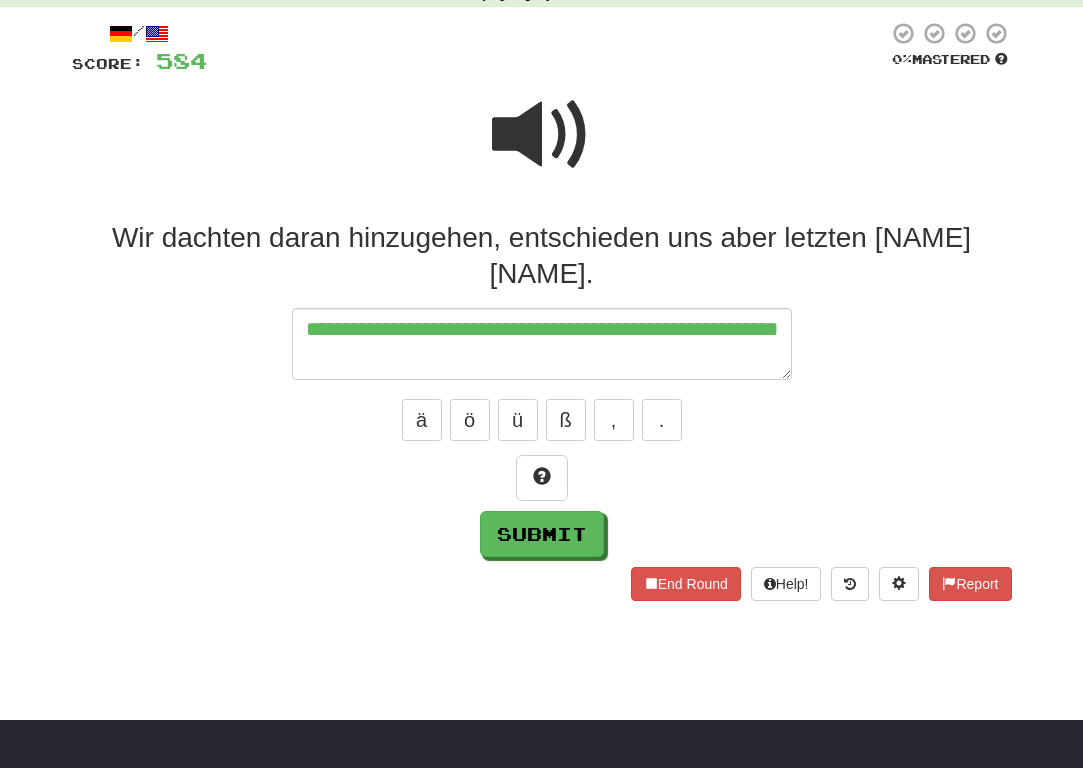 click at bounding box center (542, 135) 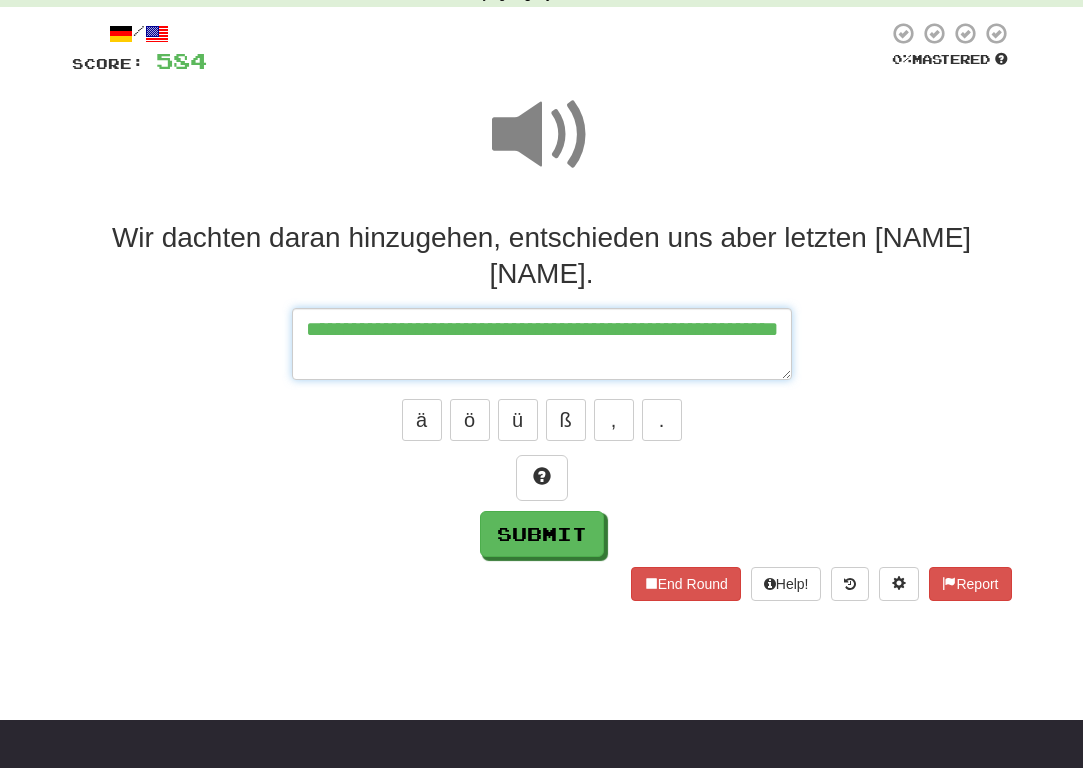 click on "**********" at bounding box center [542, 344] 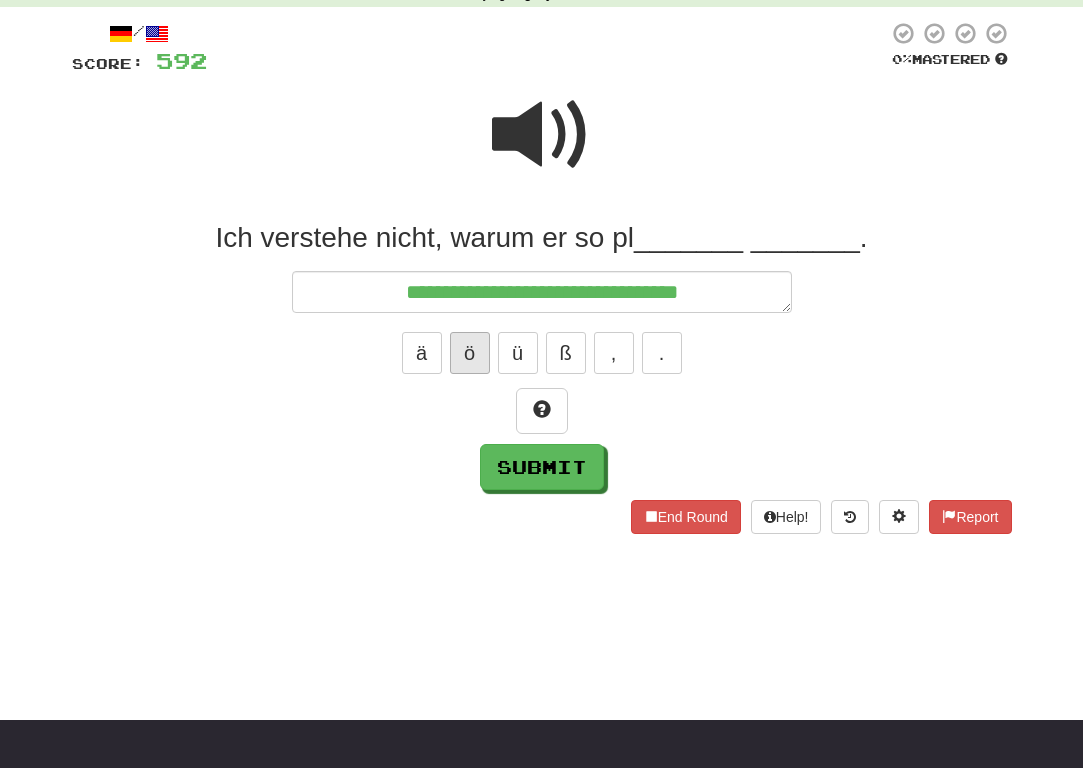 click on "ö" at bounding box center (470, 353) 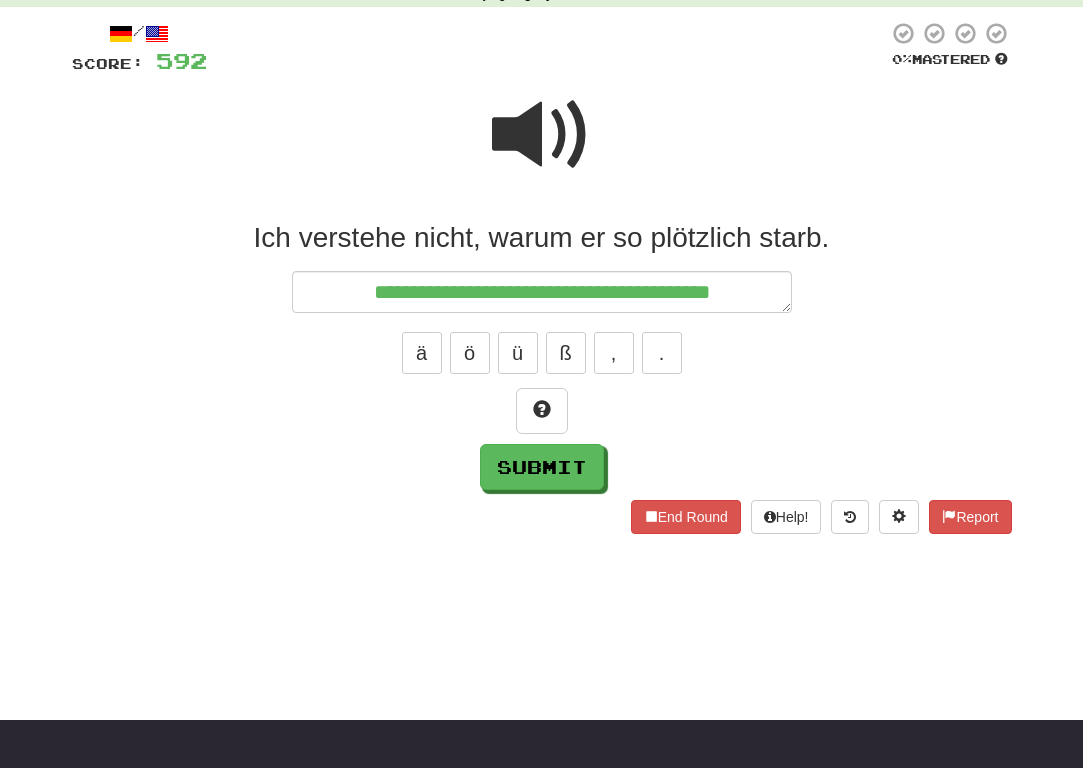 click at bounding box center [542, 148] 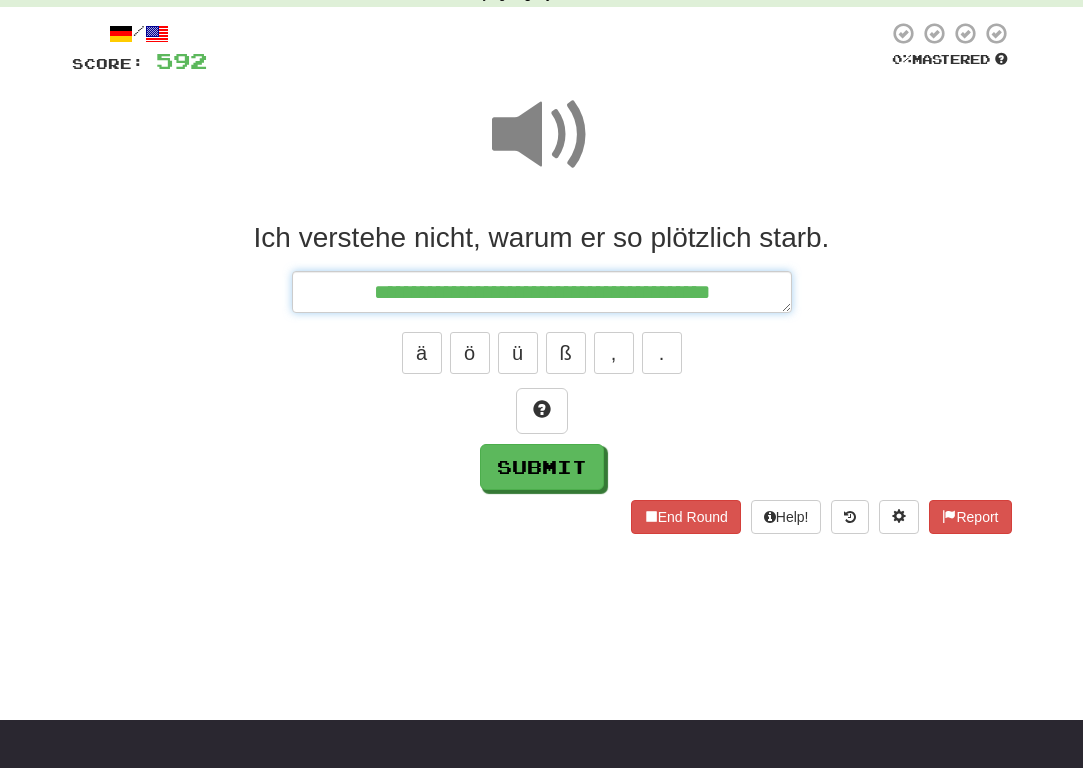 click on "**********" at bounding box center [542, 292] 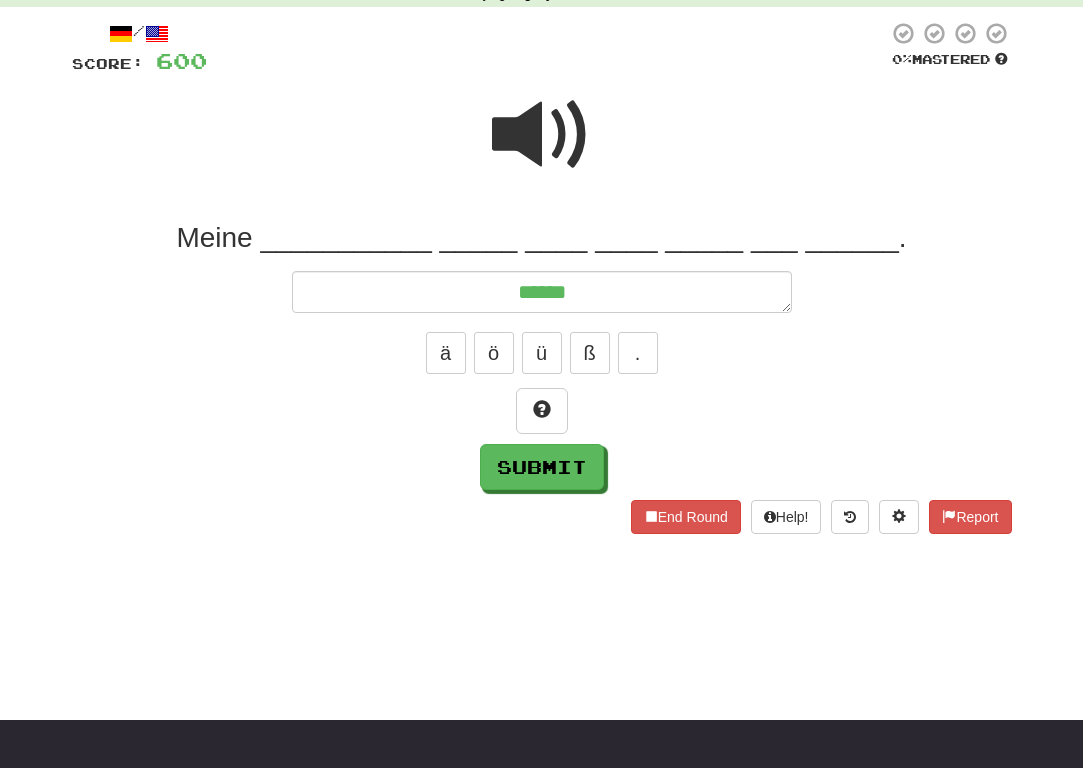 click at bounding box center [542, 135] 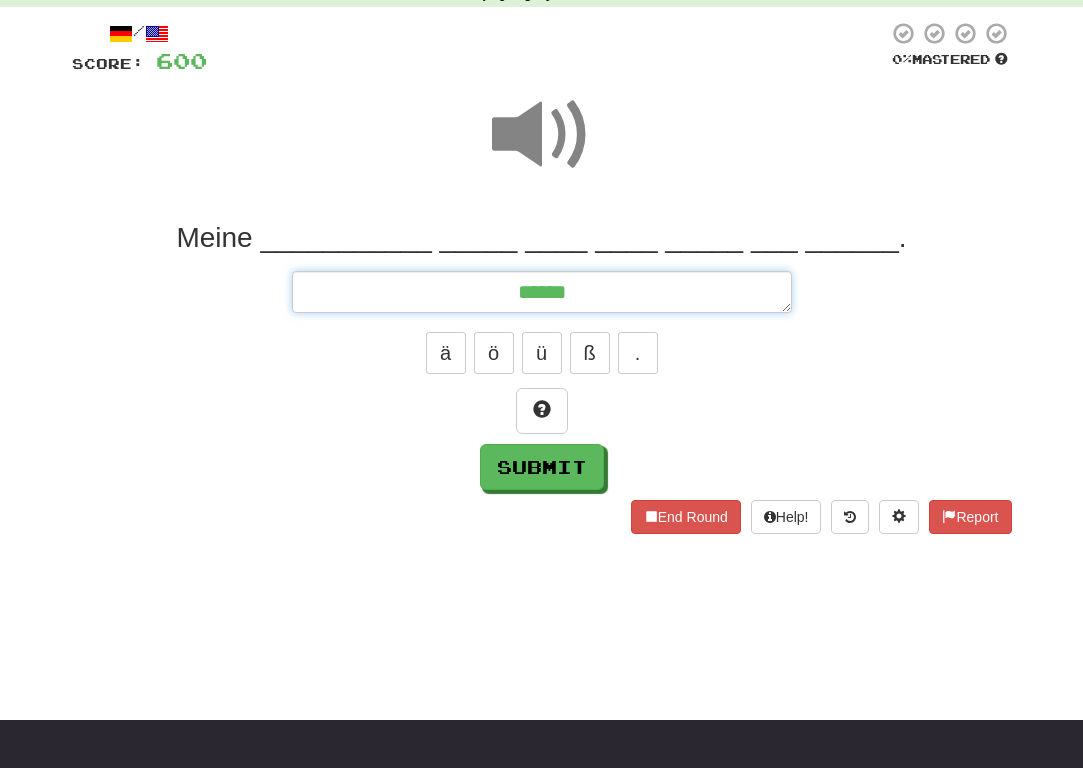 click on "*****" at bounding box center [542, 292] 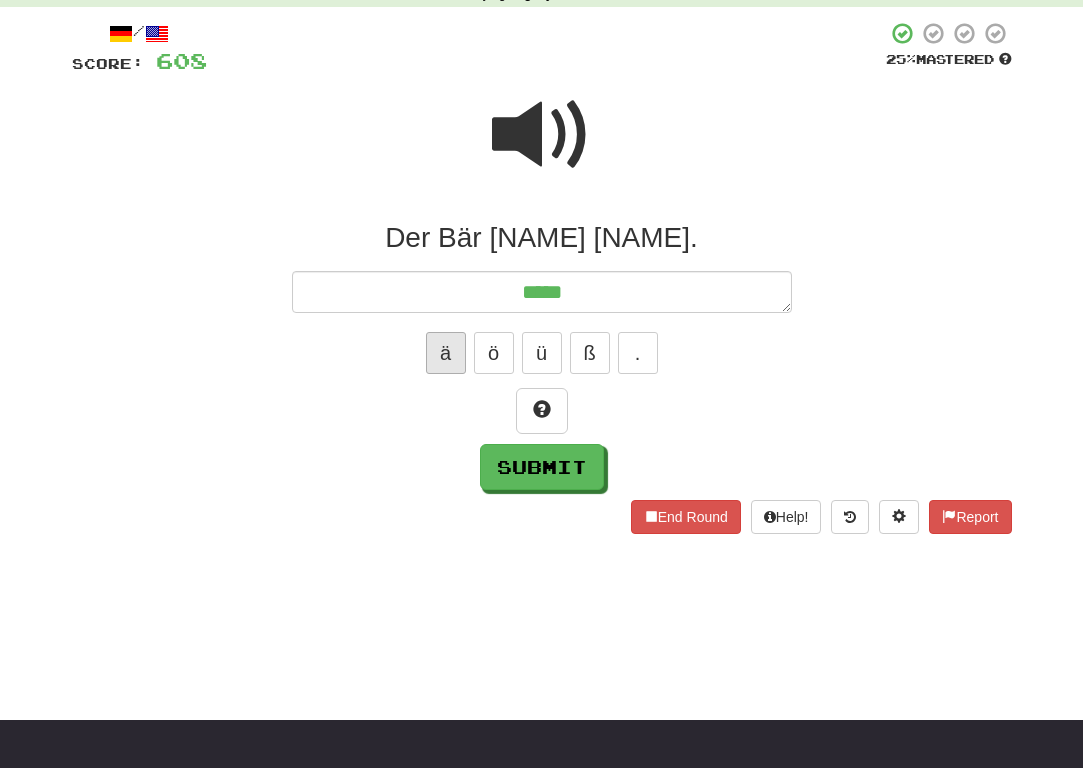 click on "ä" at bounding box center [446, 353] 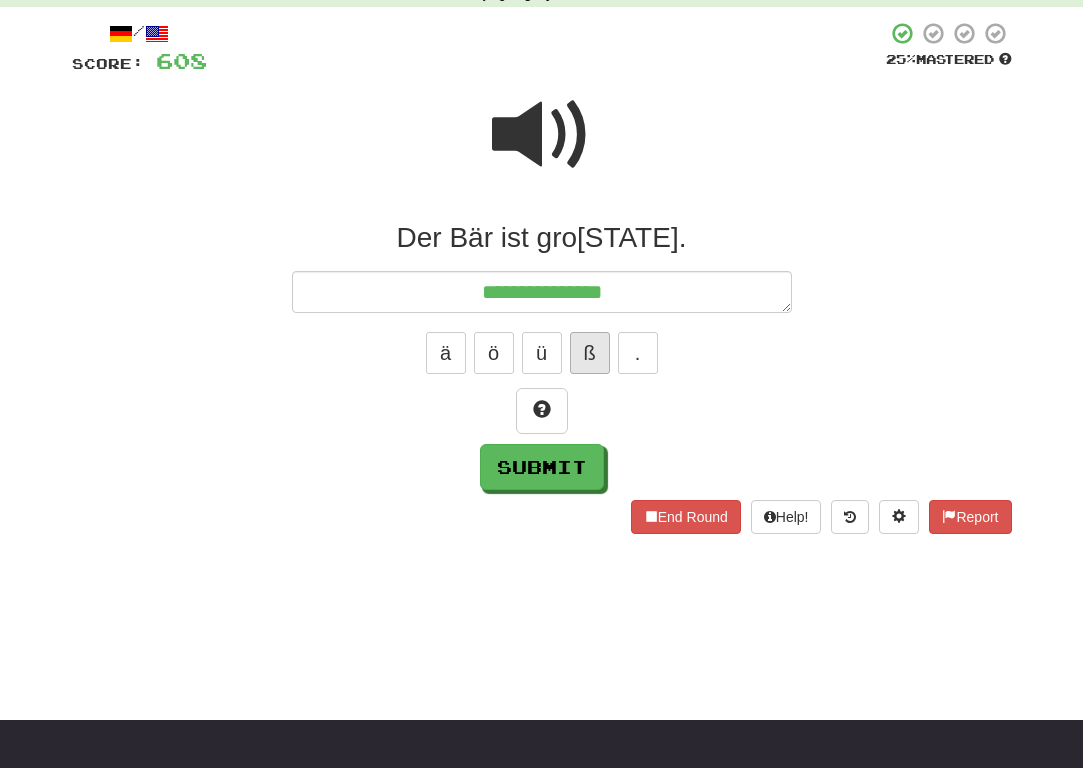 click on "ß" at bounding box center (590, 353) 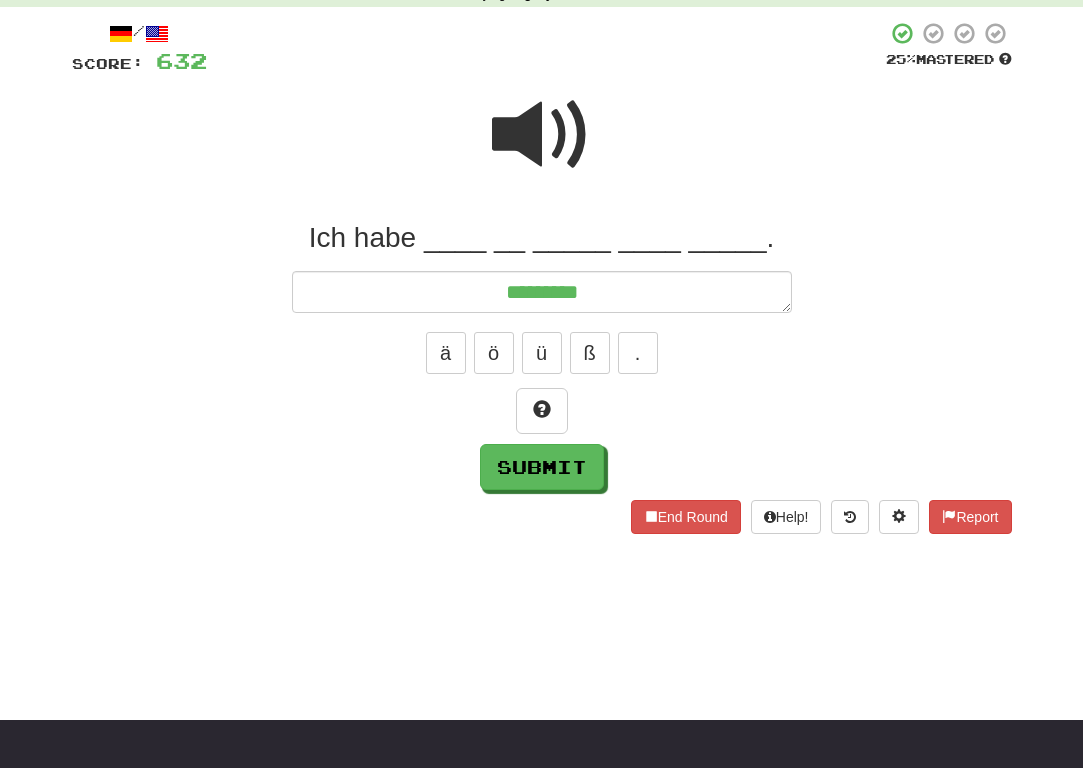 click at bounding box center (542, 135) 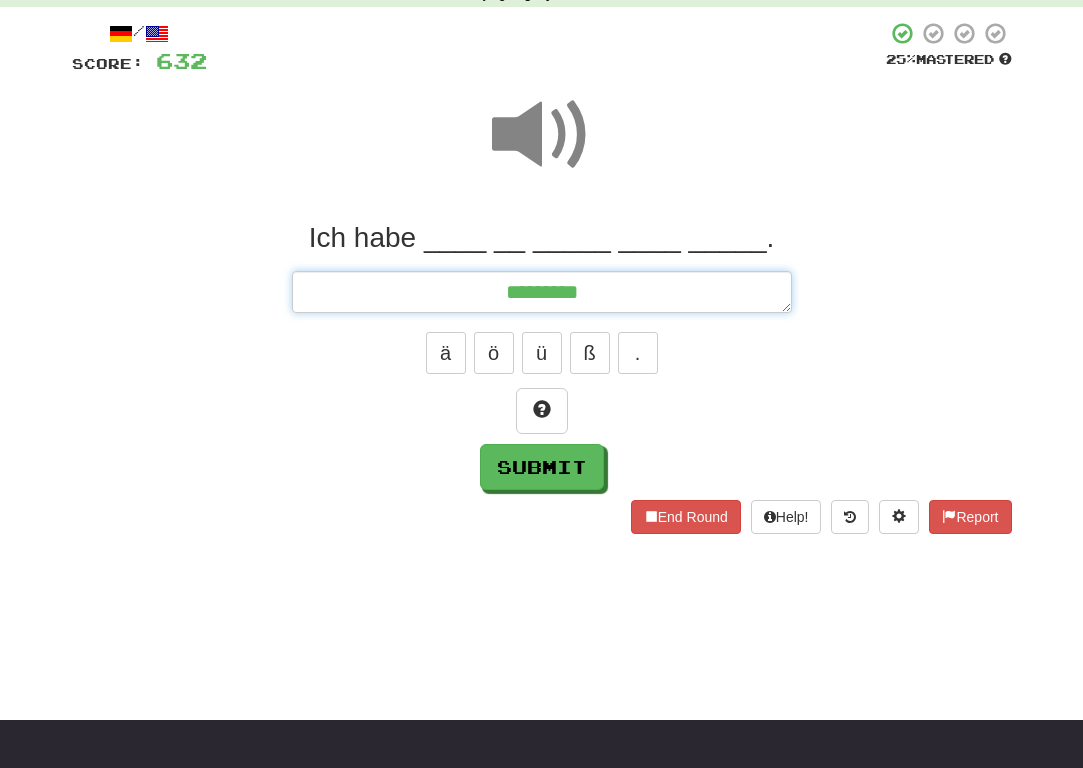 click on "********" at bounding box center (542, 292) 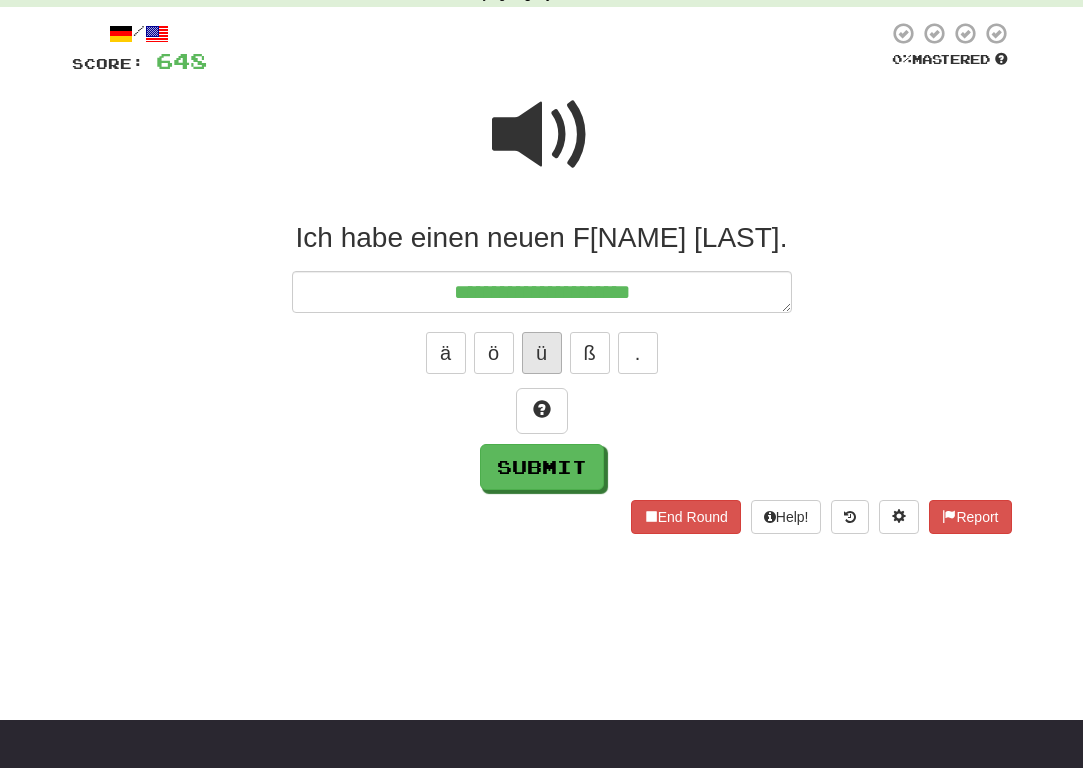 click on "ü" at bounding box center (542, 353) 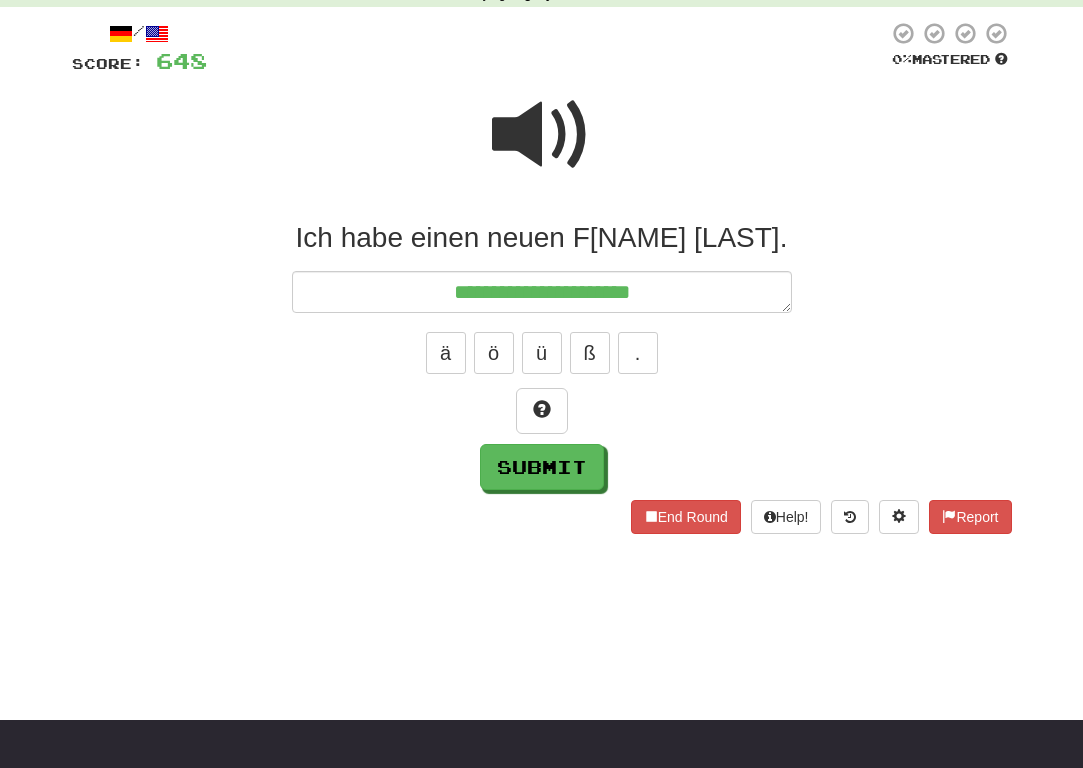 click at bounding box center [542, 135] 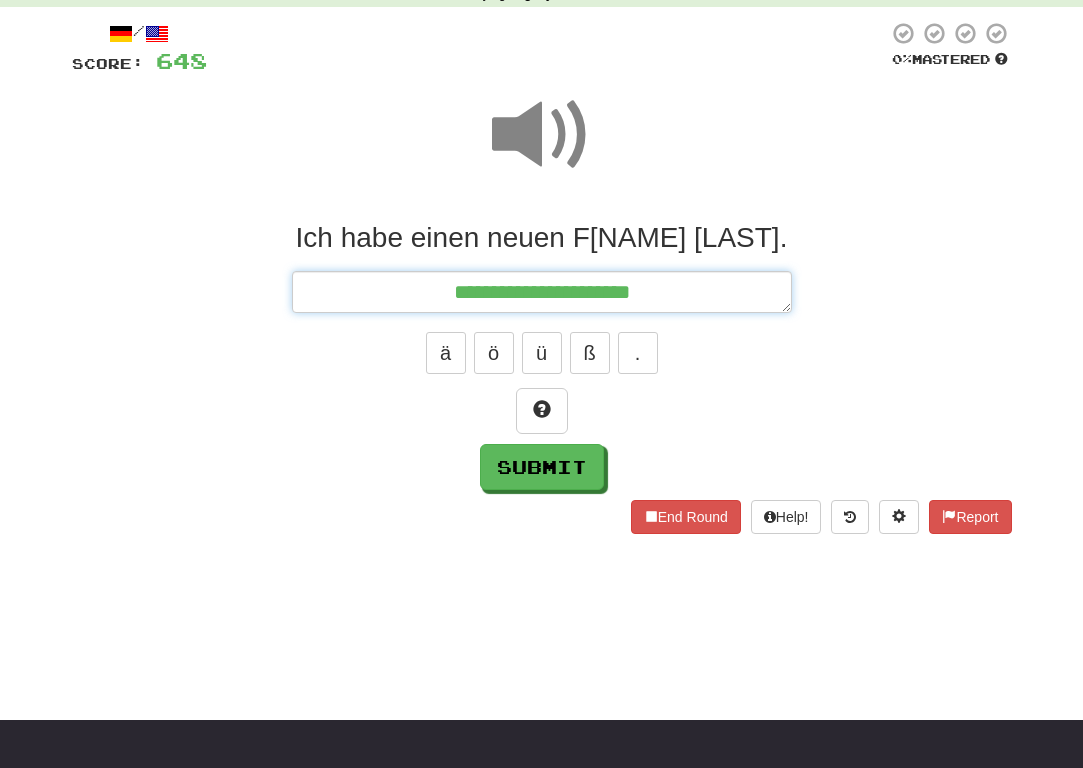 click on "**********" at bounding box center (542, 292) 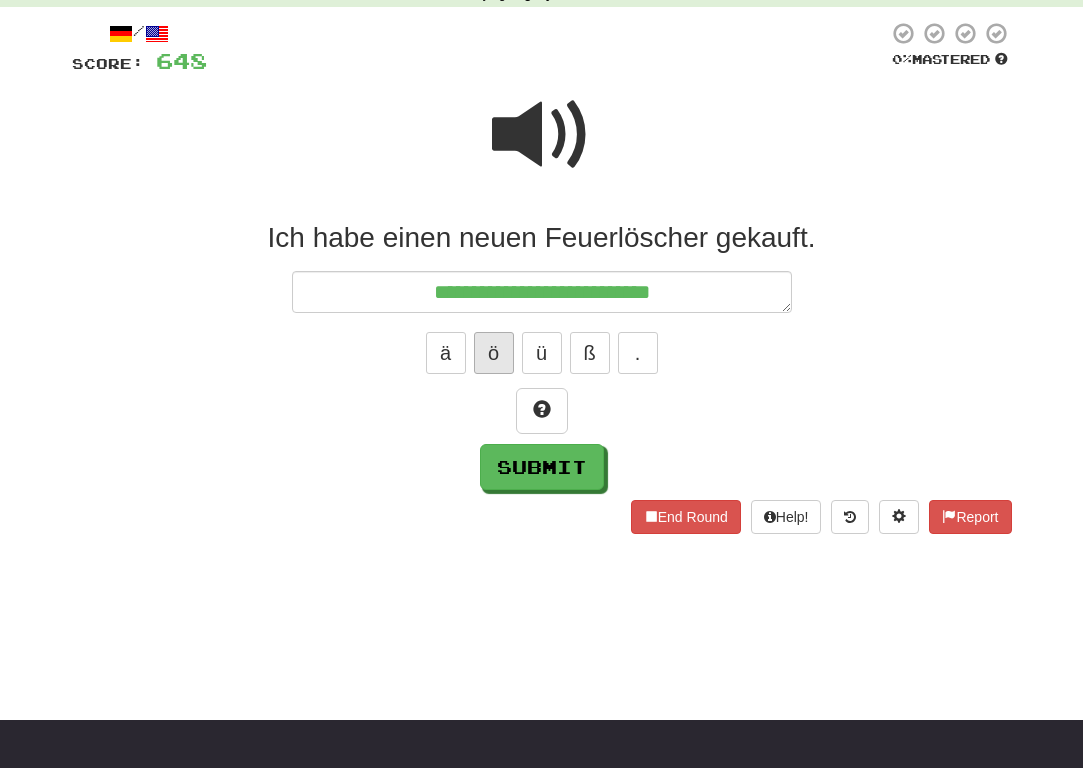 click on "ö" at bounding box center (494, 353) 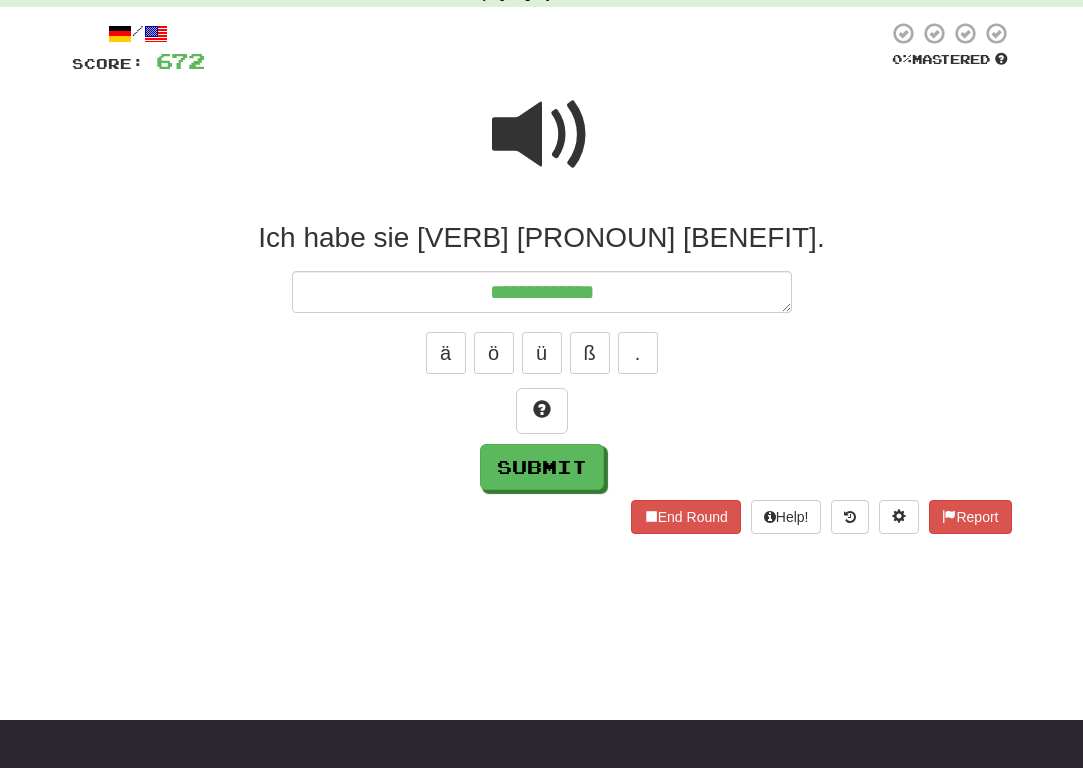 click at bounding box center [542, 135] 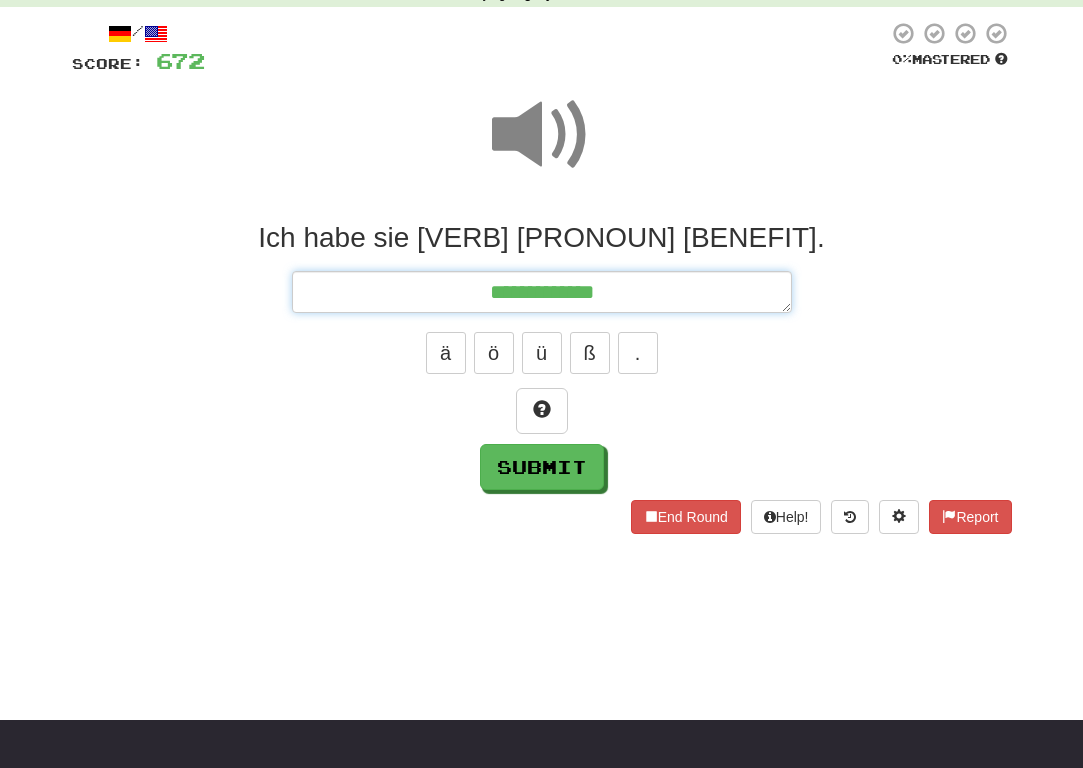 click on "**********" at bounding box center (542, 292) 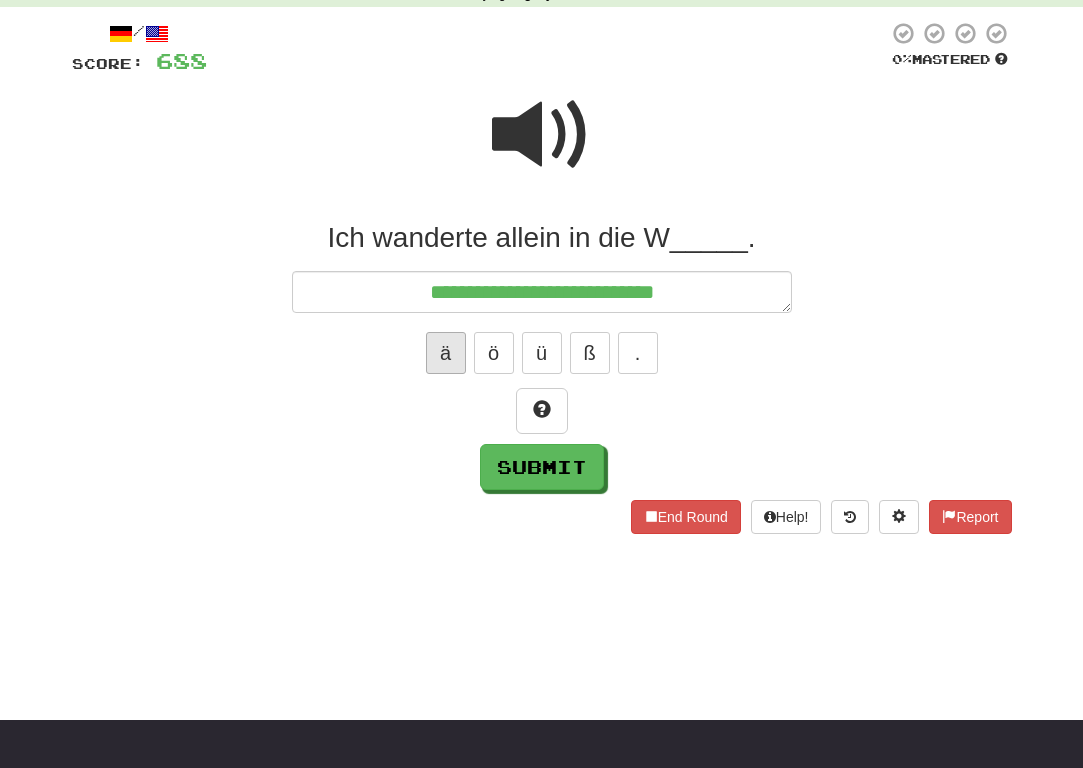click on "ä" at bounding box center [446, 353] 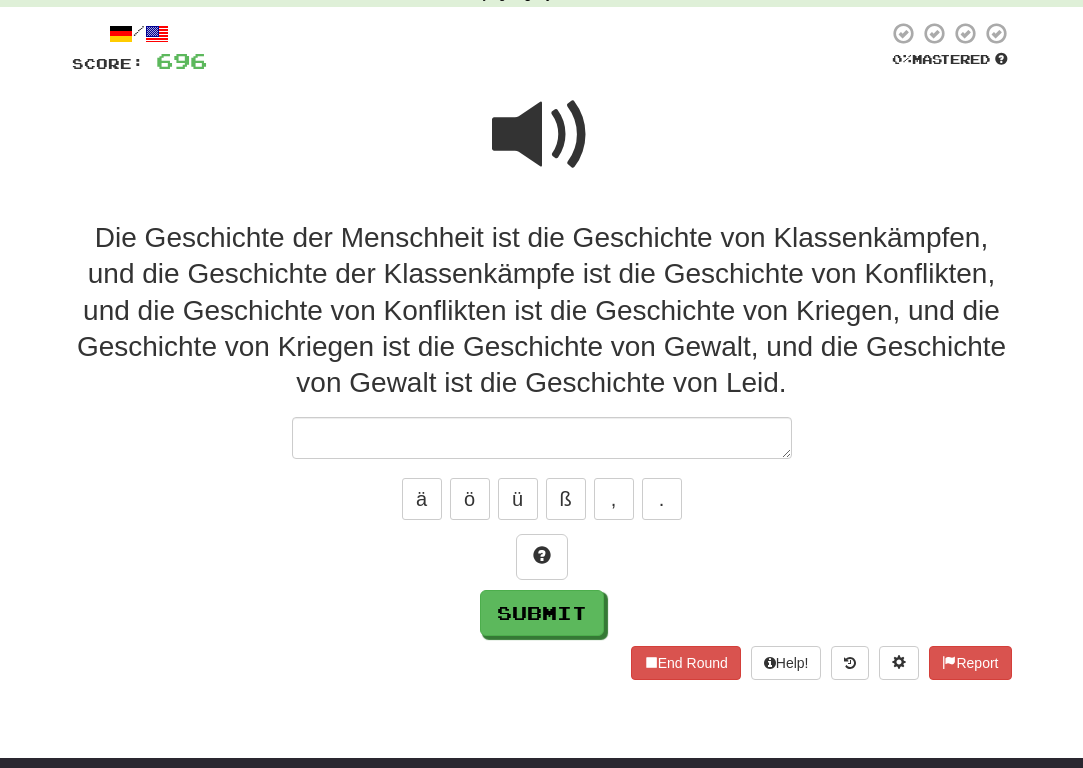 click at bounding box center (542, 135) 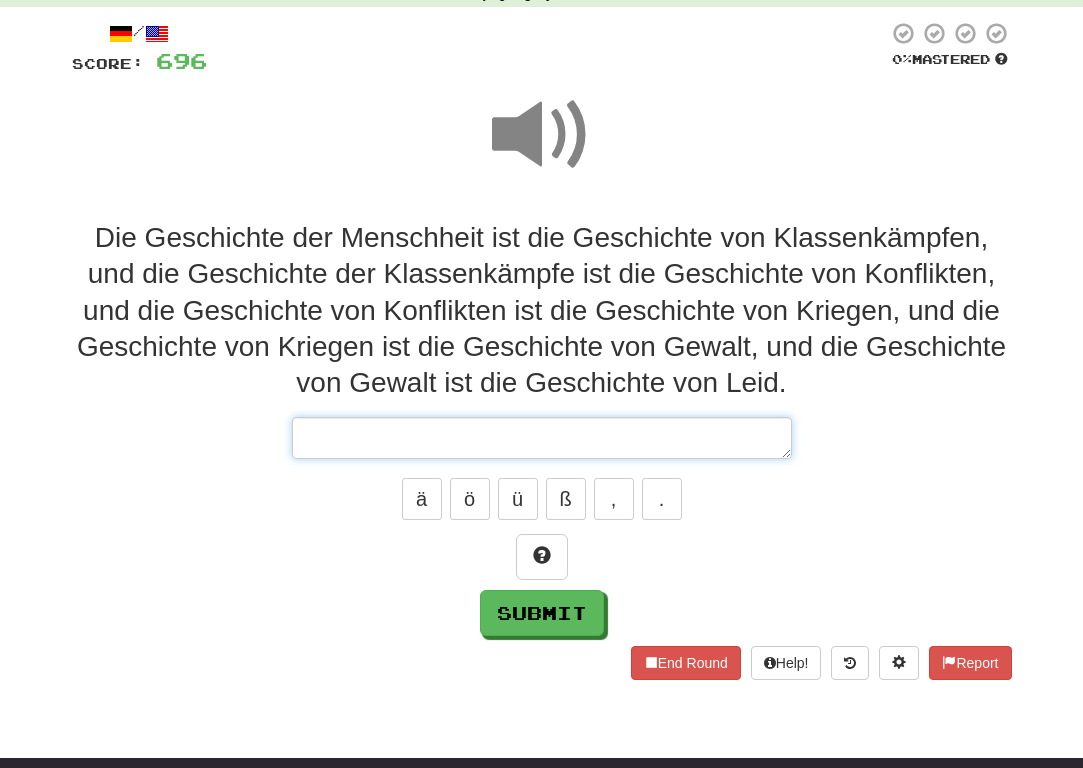 click at bounding box center (542, 438) 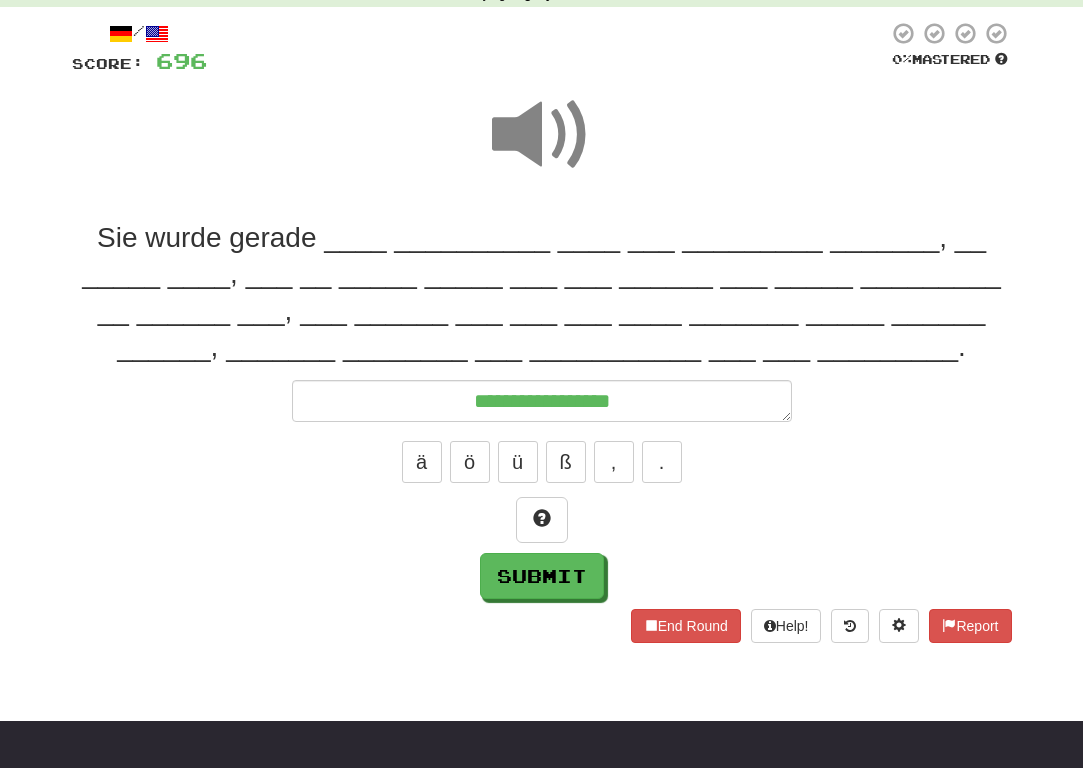 click at bounding box center (542, 135) 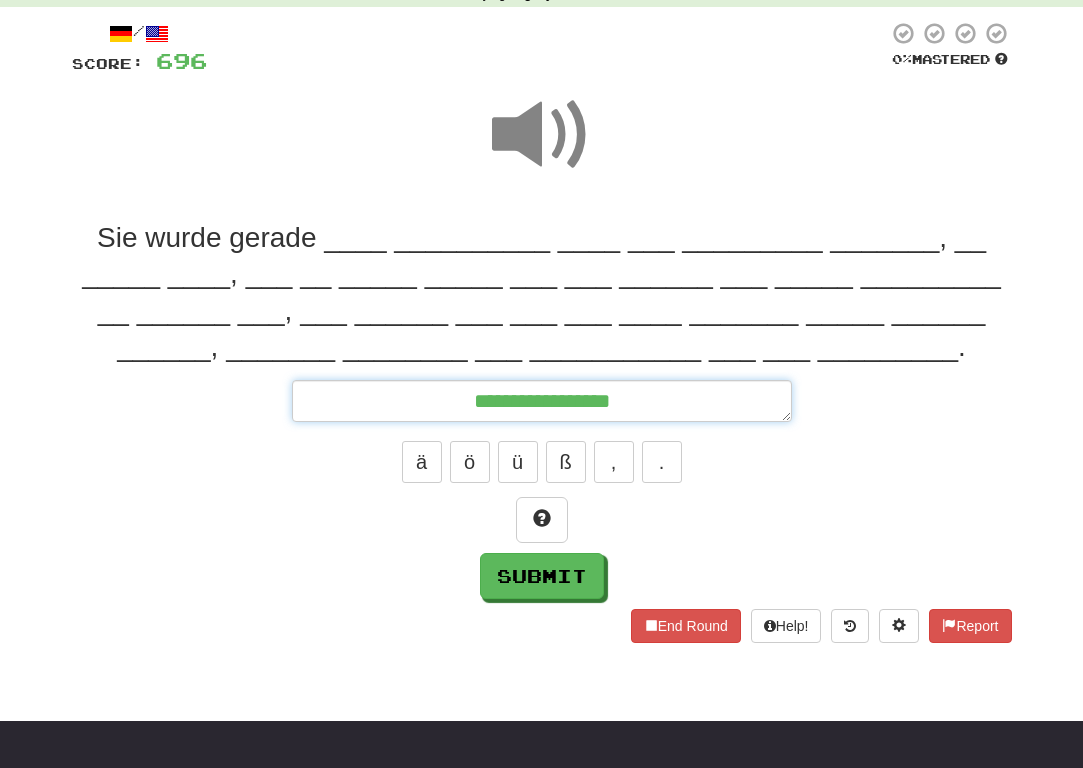click on "**********" at bounding box center [542, 401] 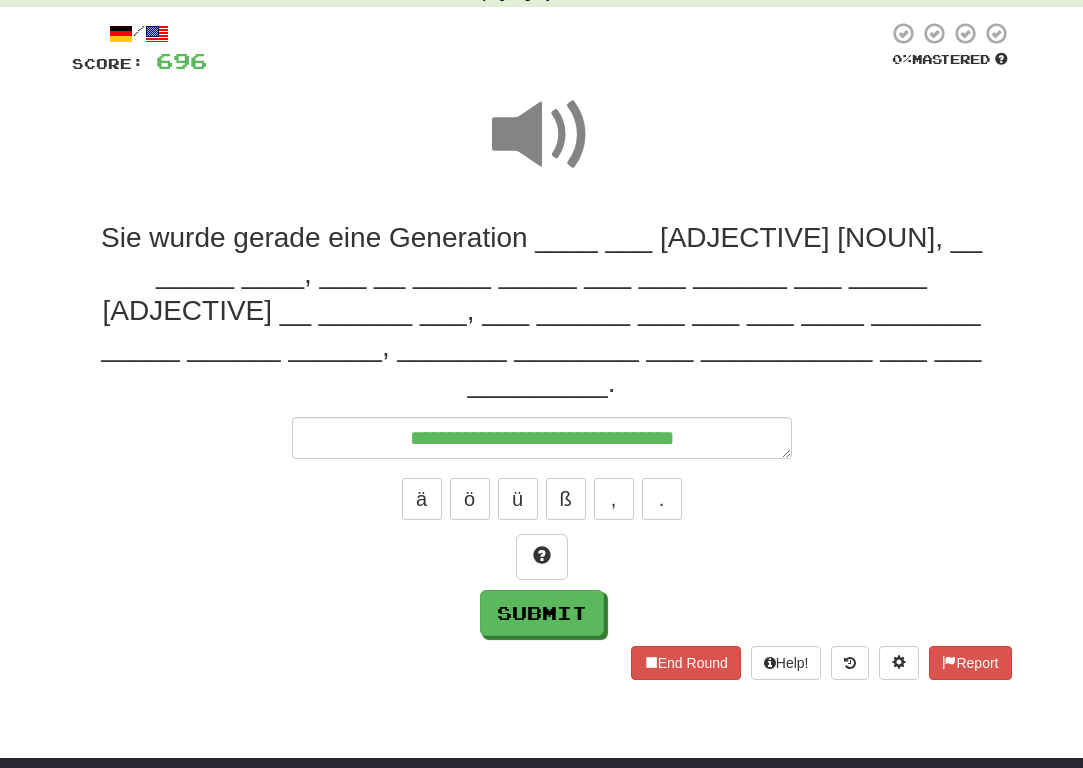 click at bounding box center (542, 135) 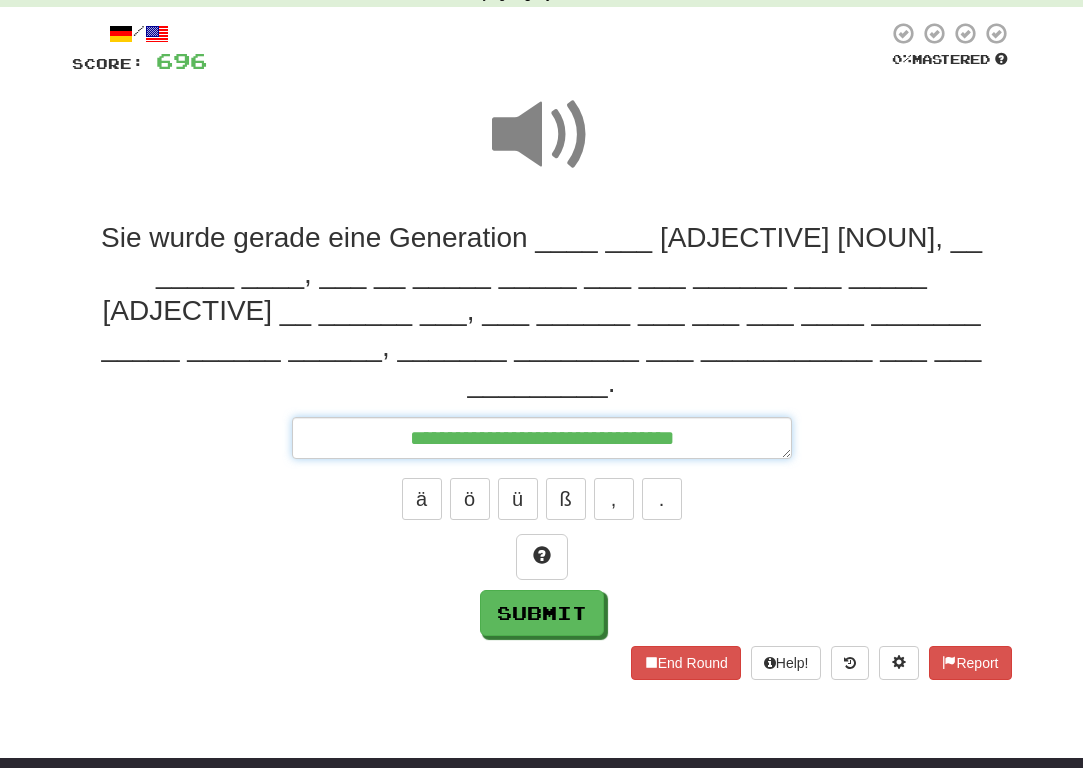 click on "**********" at bounding box center (542, 438) 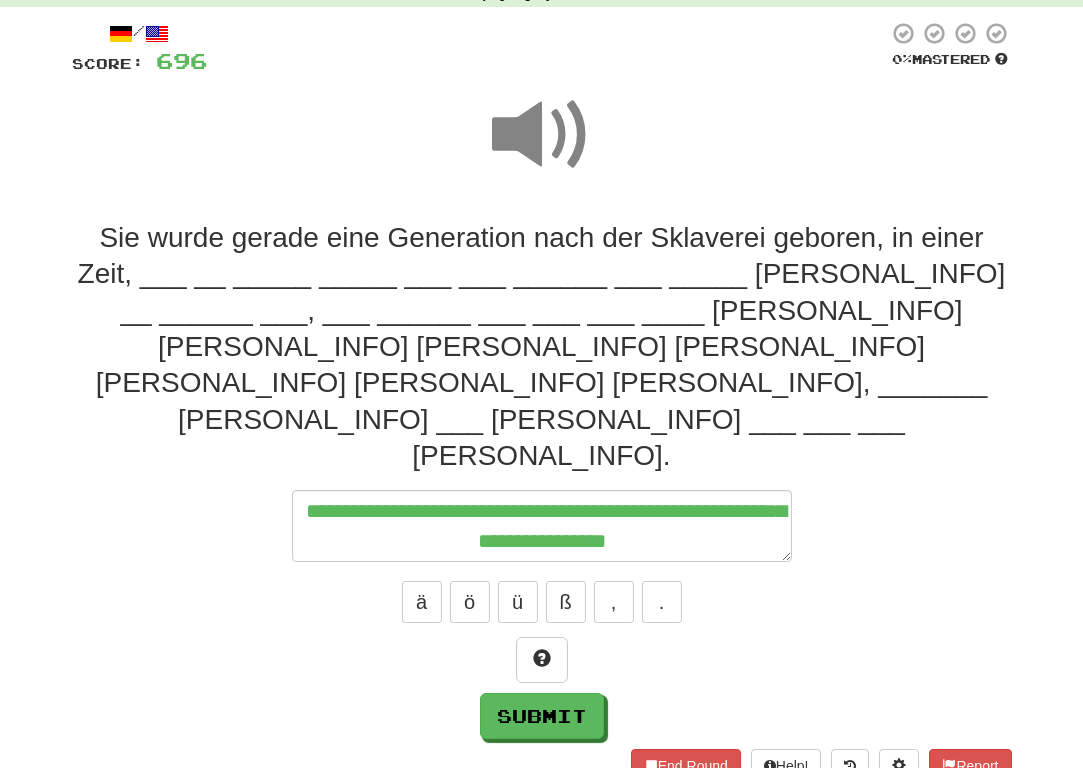 click at bounding box center (542, 135) 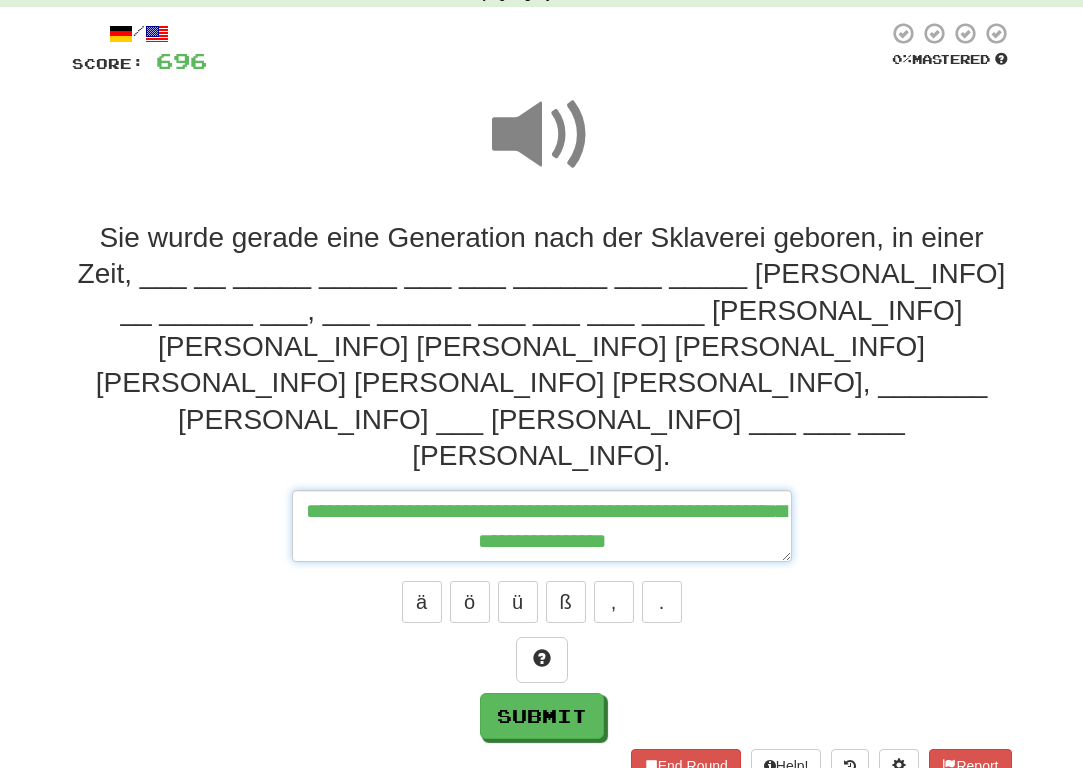 click on "**********" at bounding box center [542, 526] 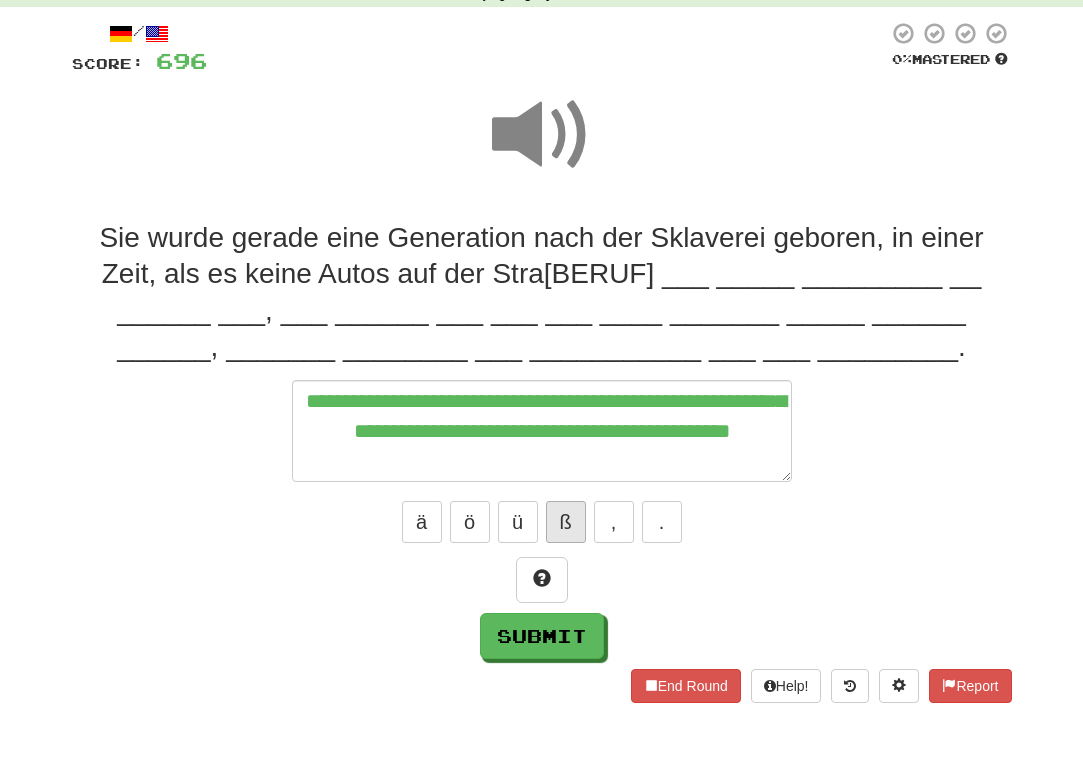 click on "ß" at bounding box center (566, 522) 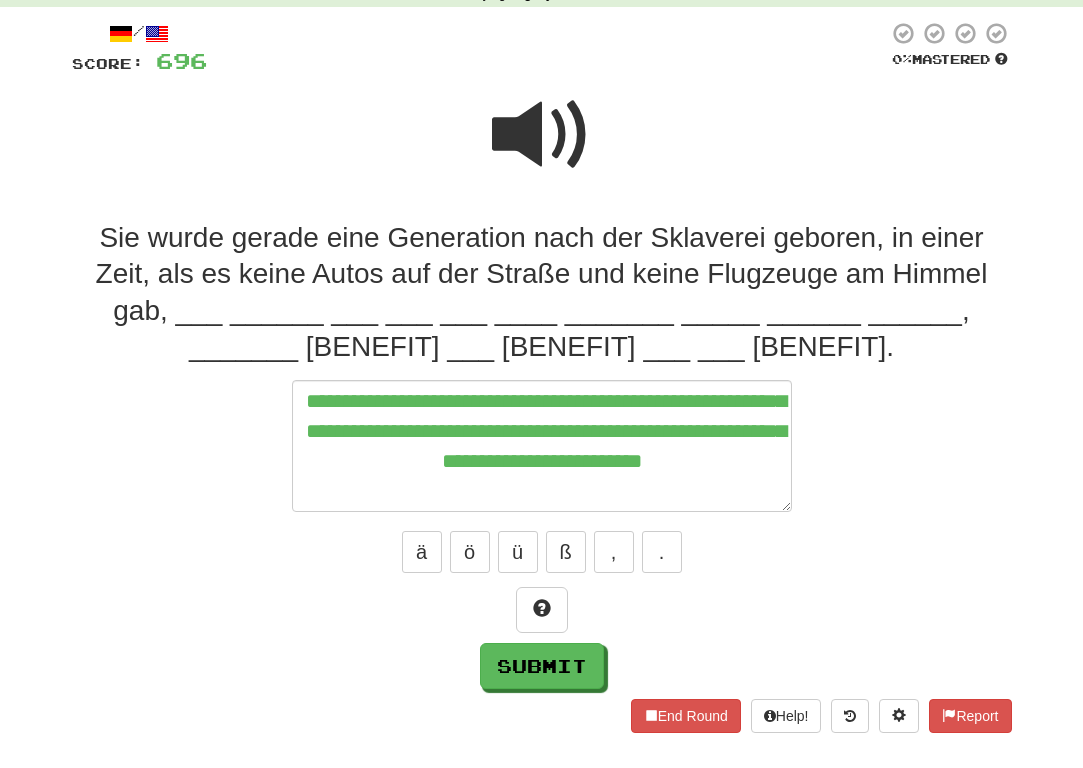click at bounding box center (542, 135) 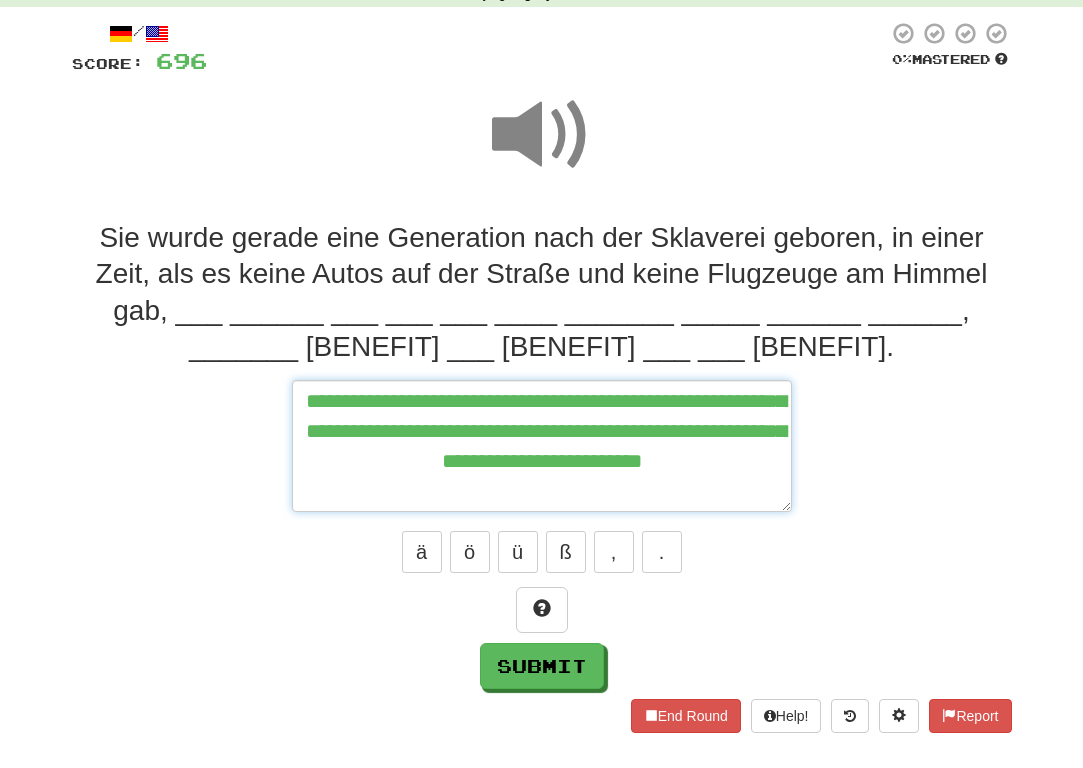 click on "**********" at bounding box center [542, 446] 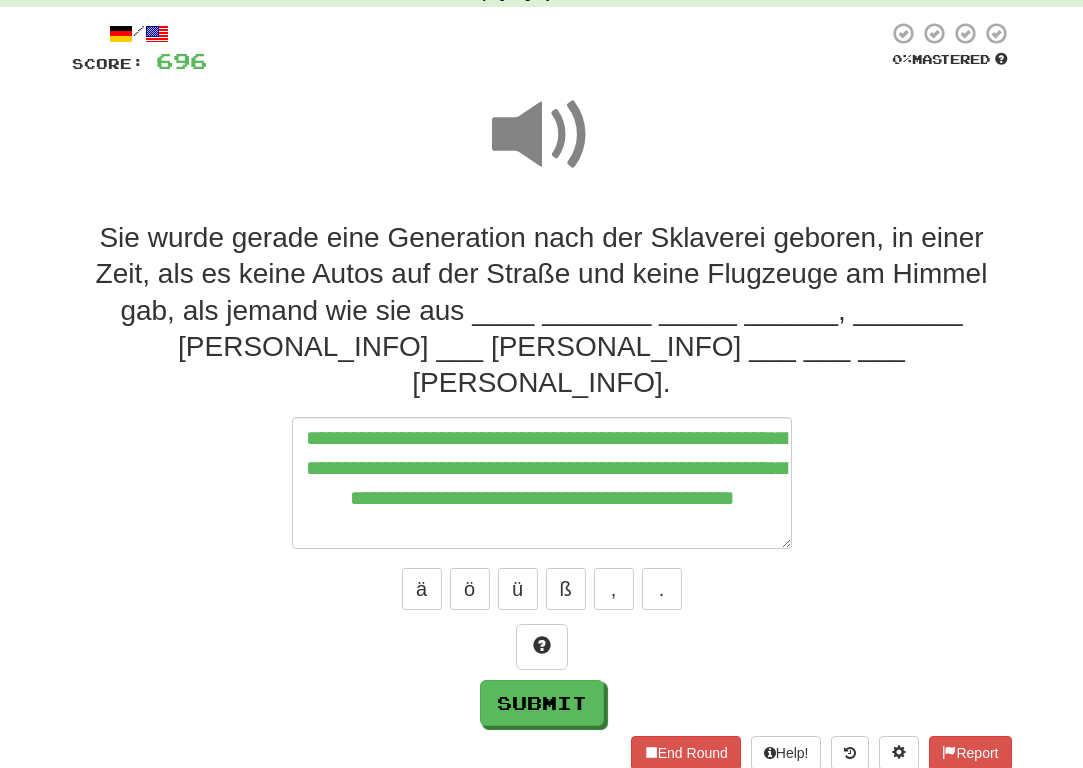 click at bounding box center (542, 135) 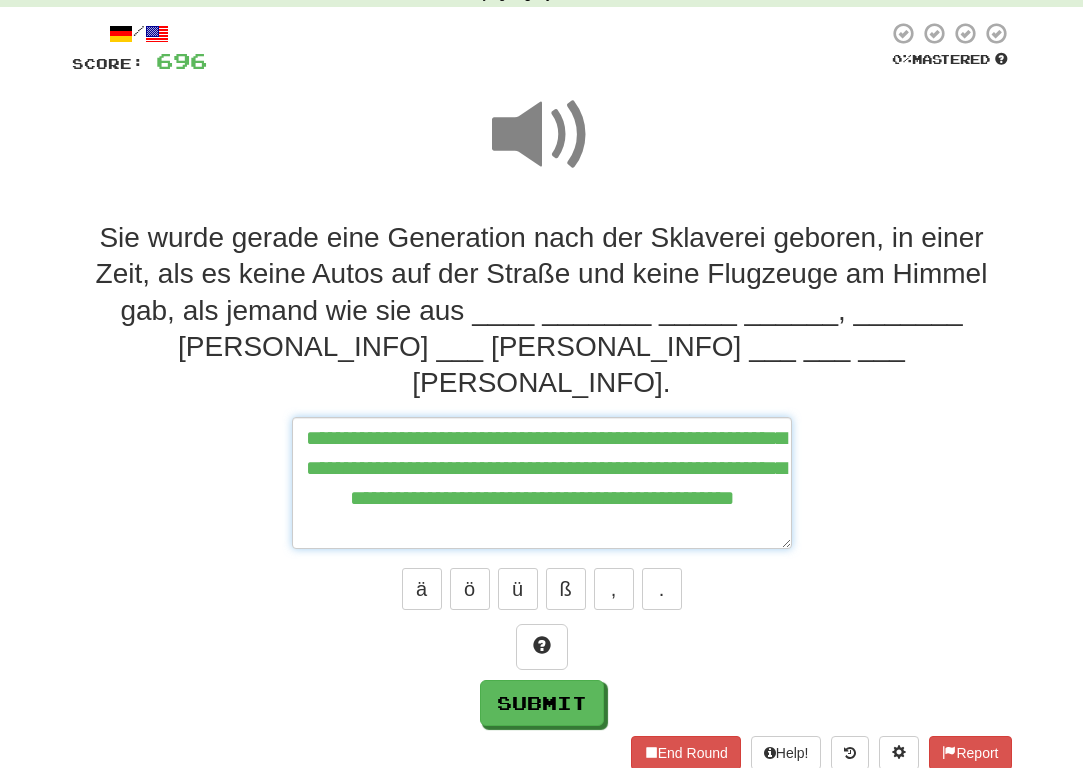 click on "**********" at bounding box center [542, 483] 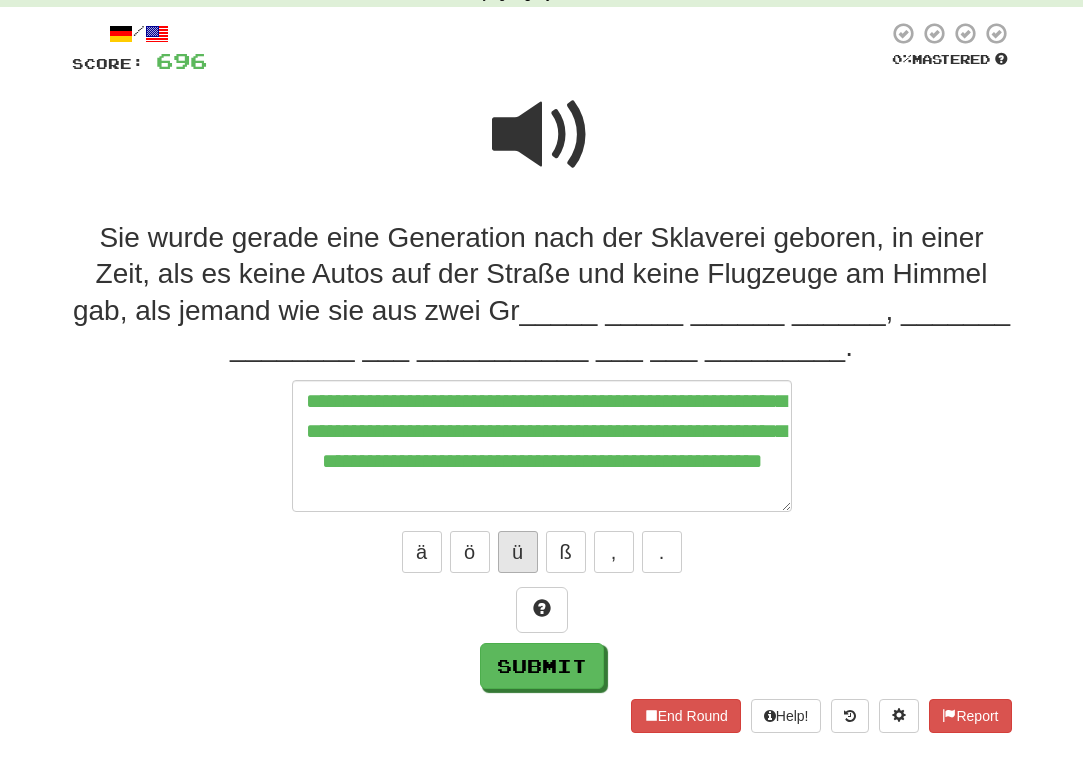 click on "ü" at bounding box center (518, 552) 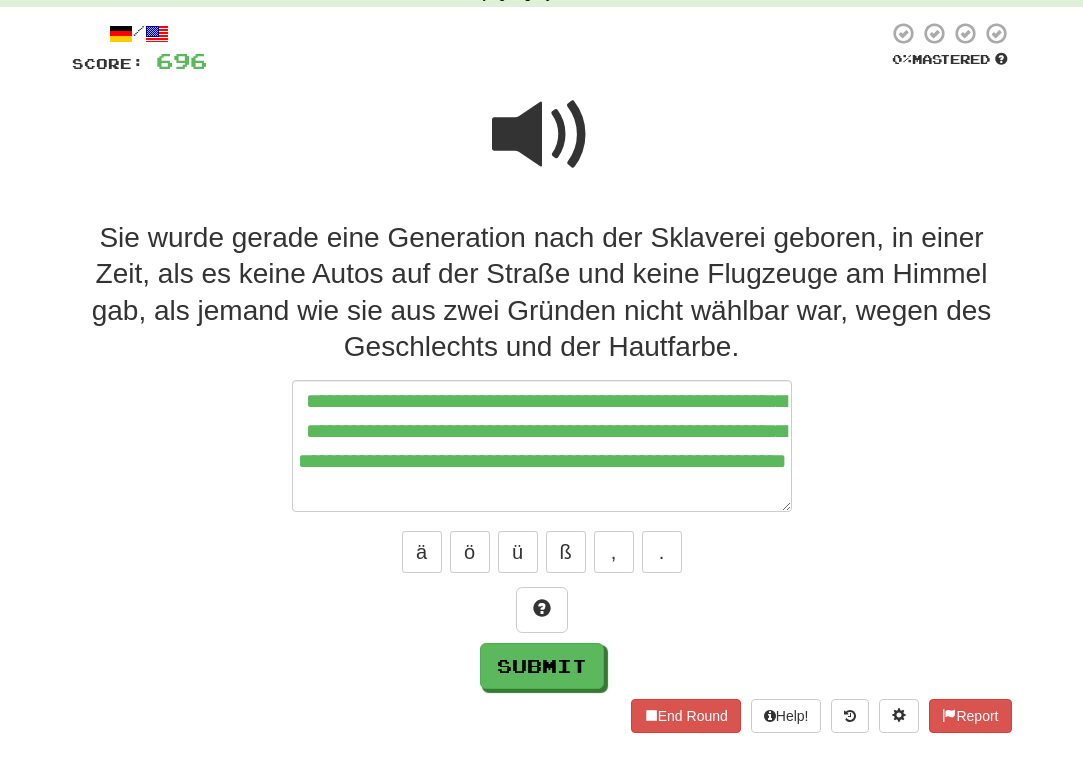 click at bounding box center [542, 148] 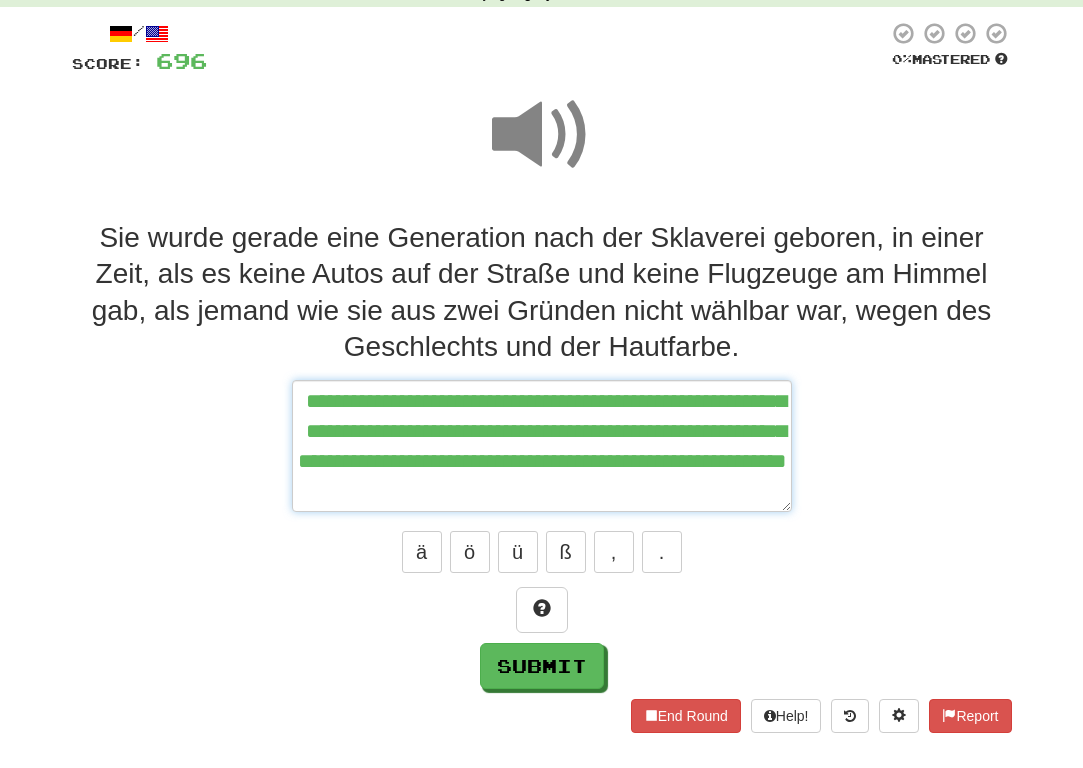 click on "**********" at bounding box center [542, 446] 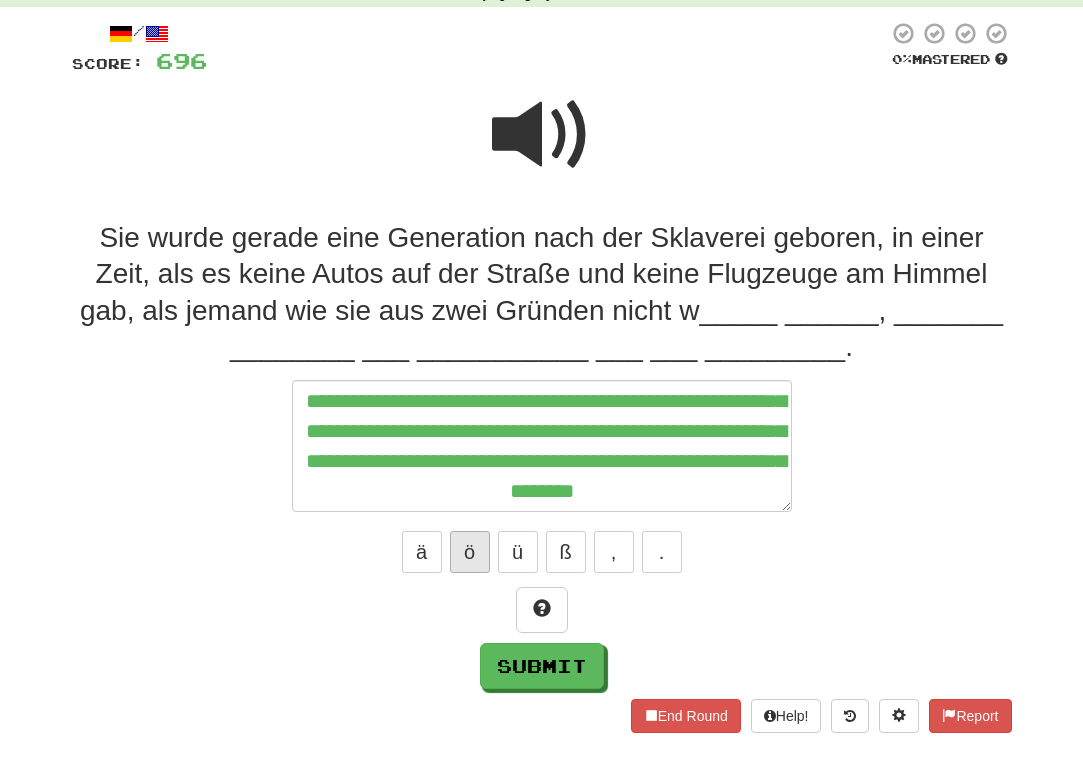 click on "ö" at bounding box center [470, 552] 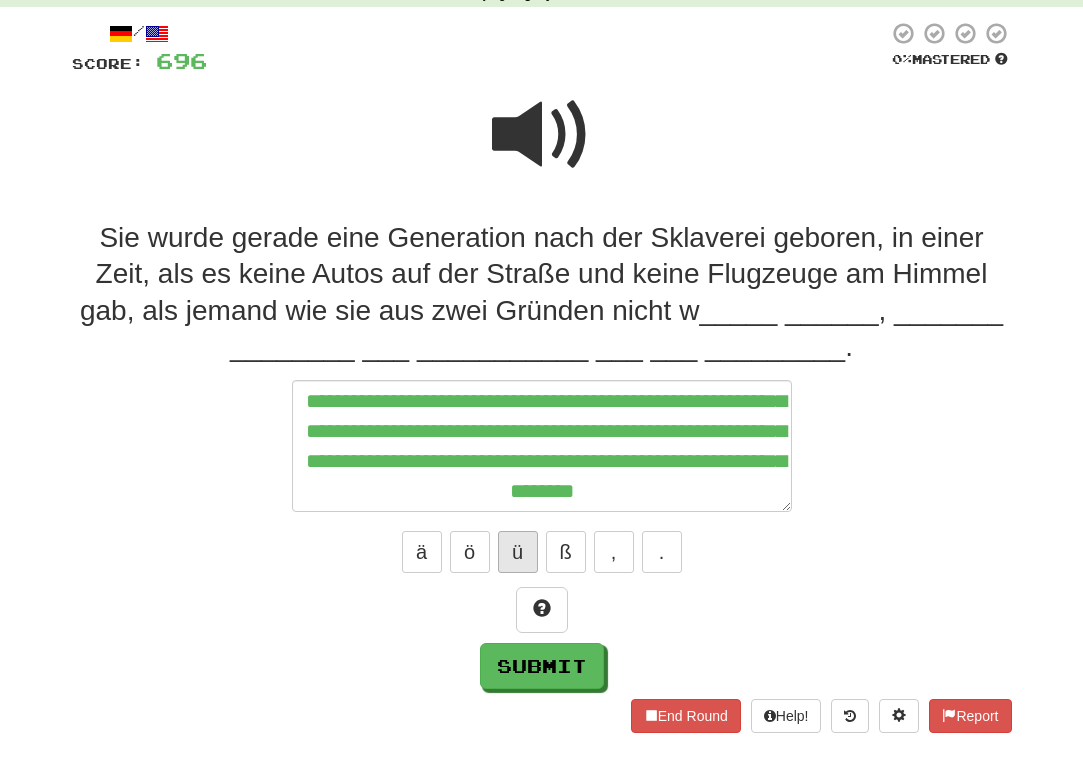 click on "ü" at bounding box center (518, 552) 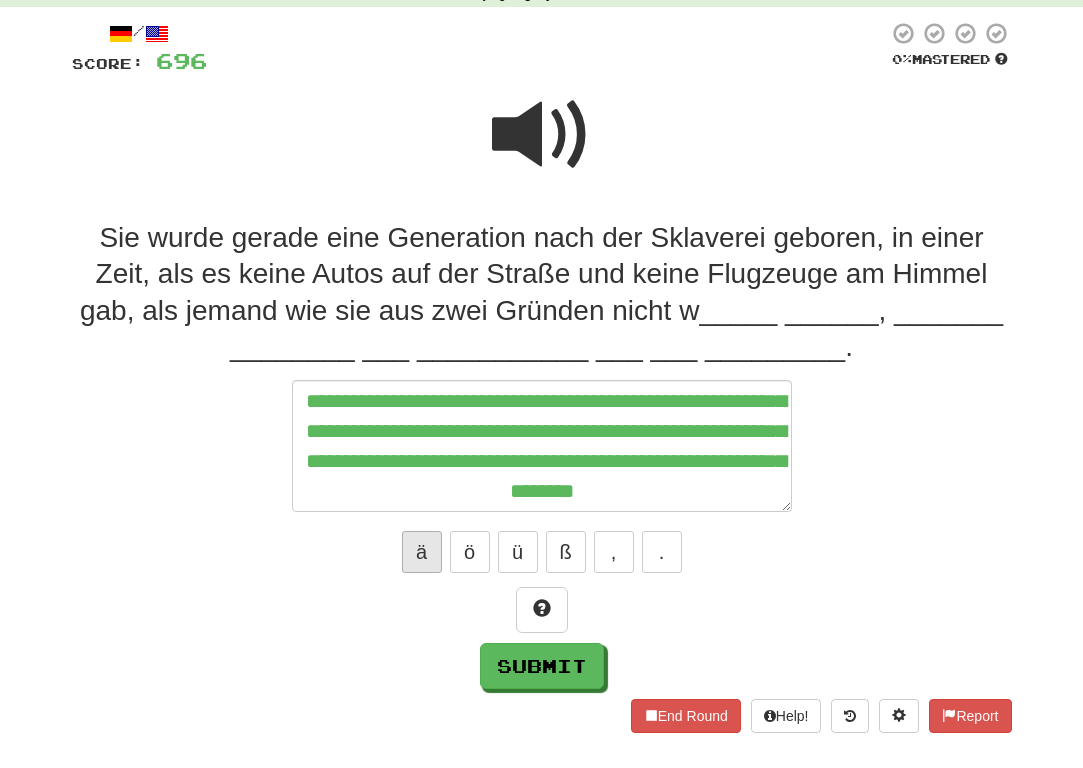 click on "ä" at bounding box center [422, 552] 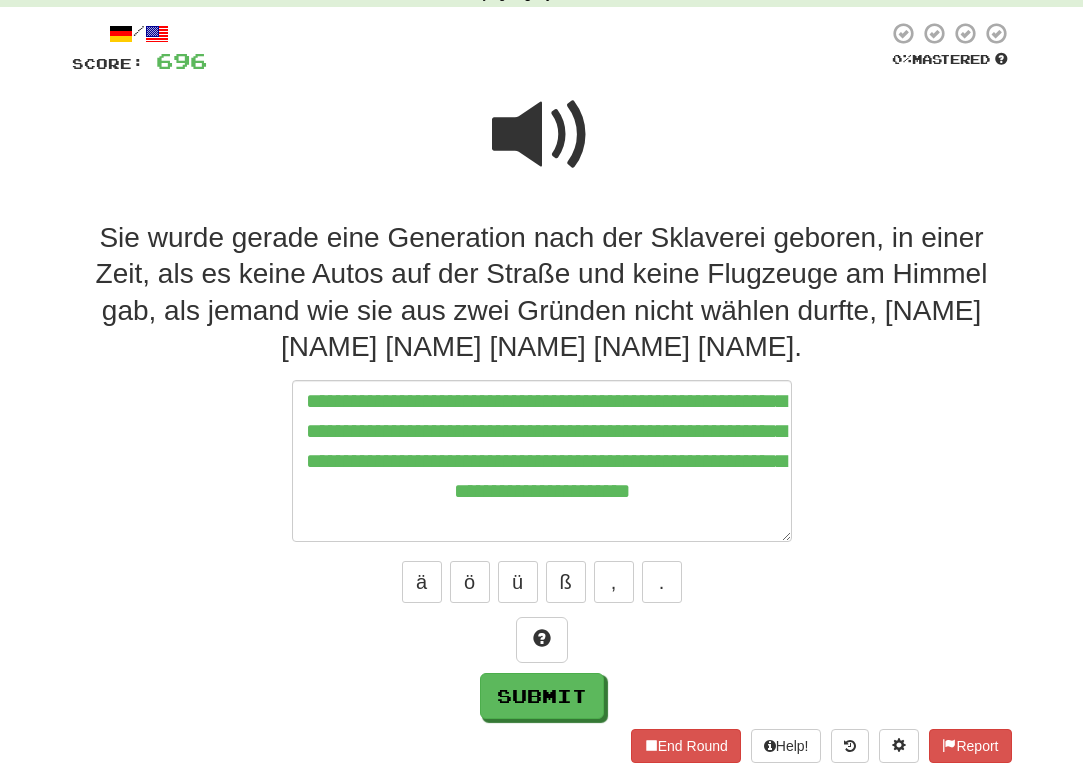 click at bounding box center [542, 148] 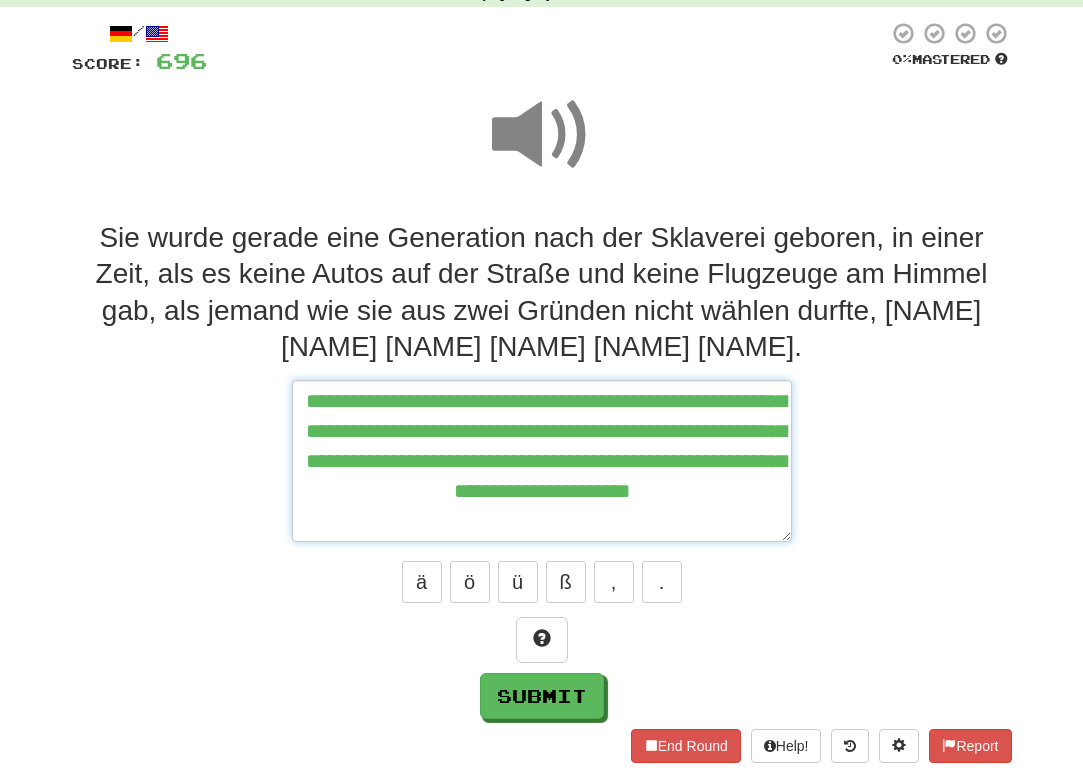 click on "**********" at bounding box center (542, 461) 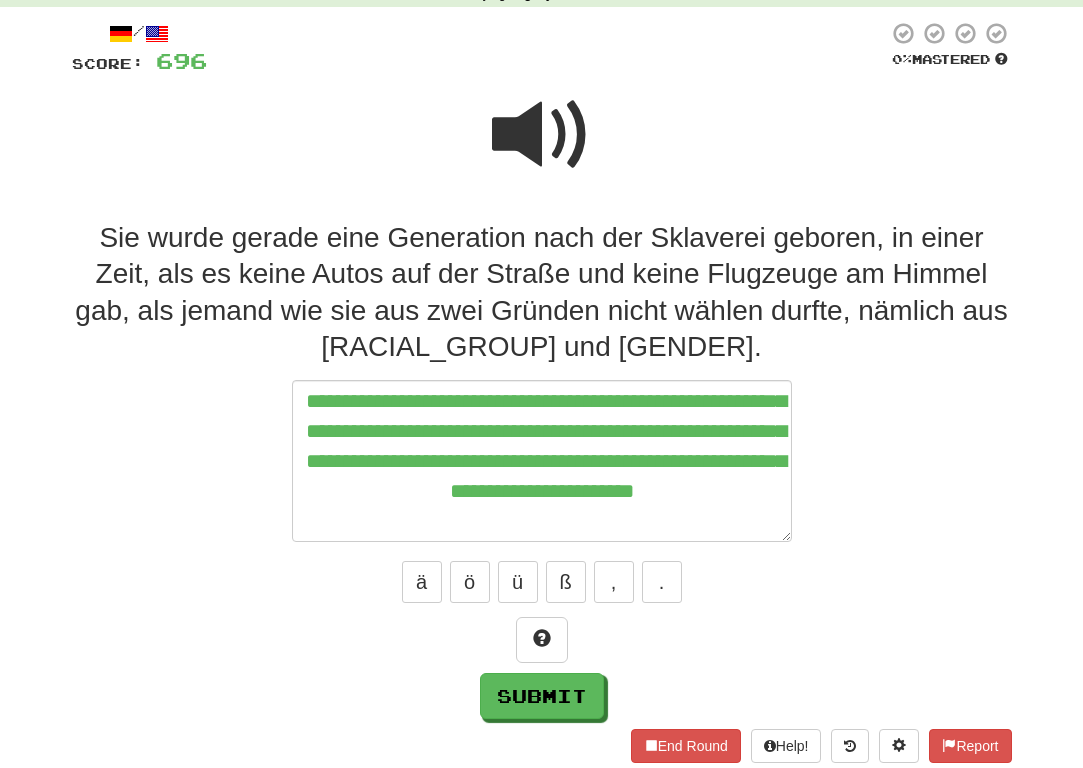 click on "ä ö ü ß , ." at bounding box center [542, 582] 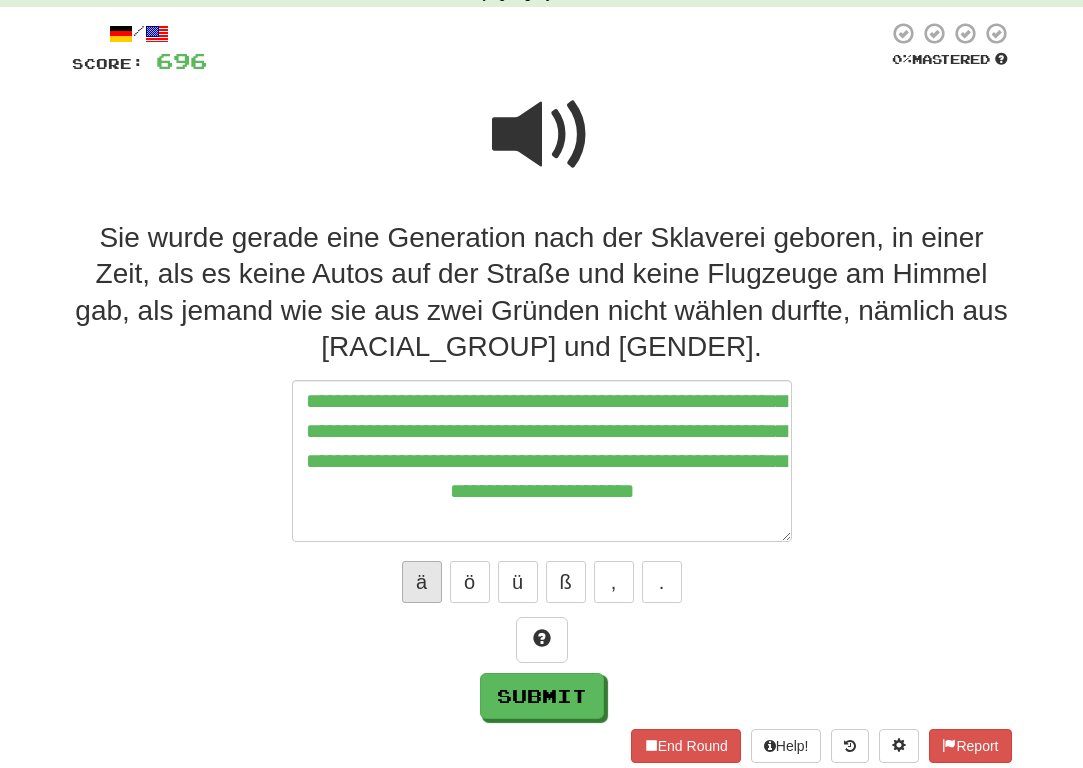 click on "ä" at bounding box center [422, 582] 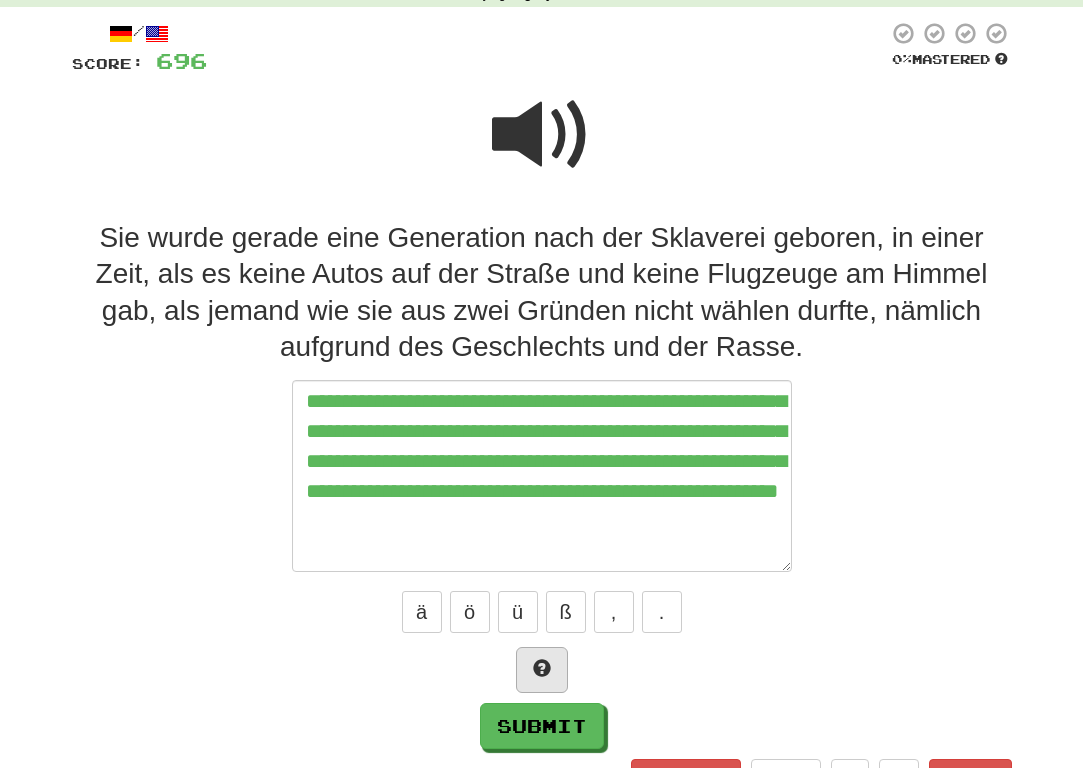 click at bounding box center [542, 668] 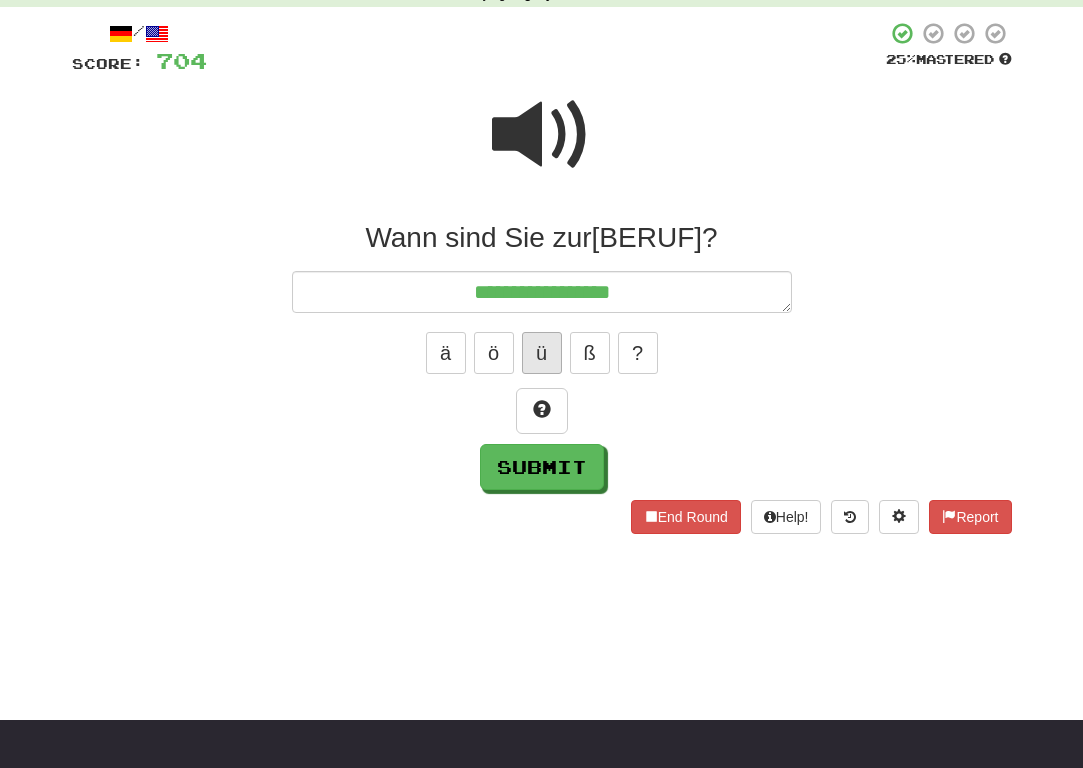 click on "ü" at bounding box center [542, 353] 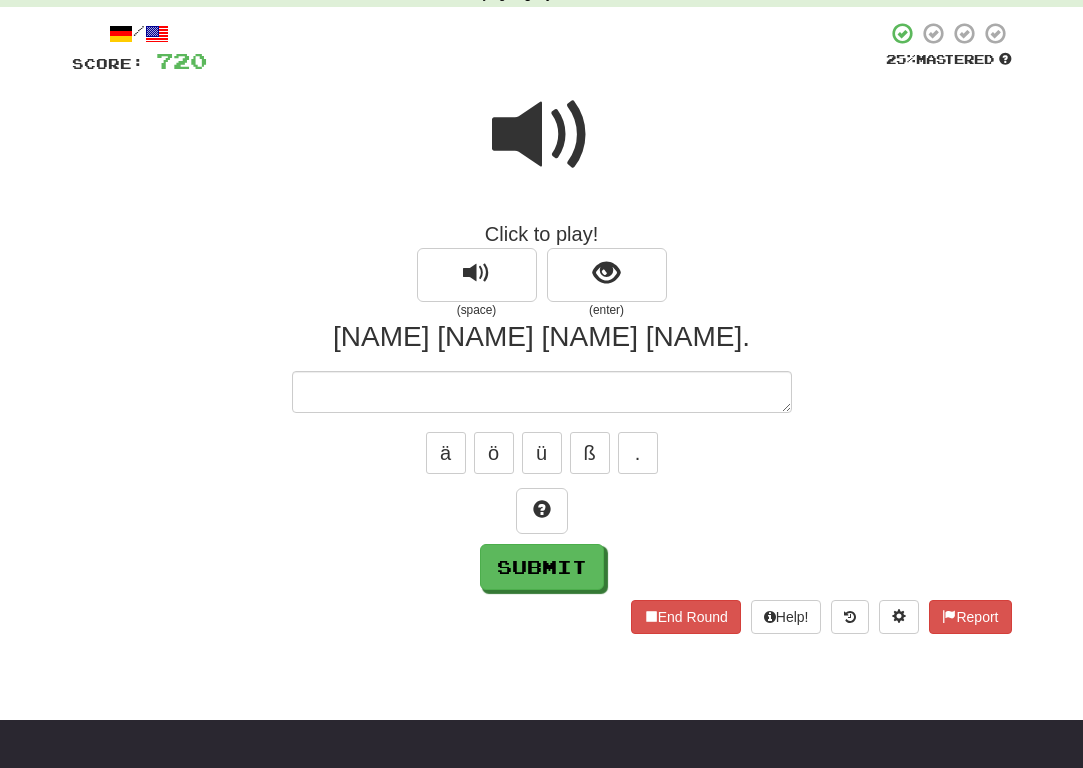 click at bounding box center (542, 135) 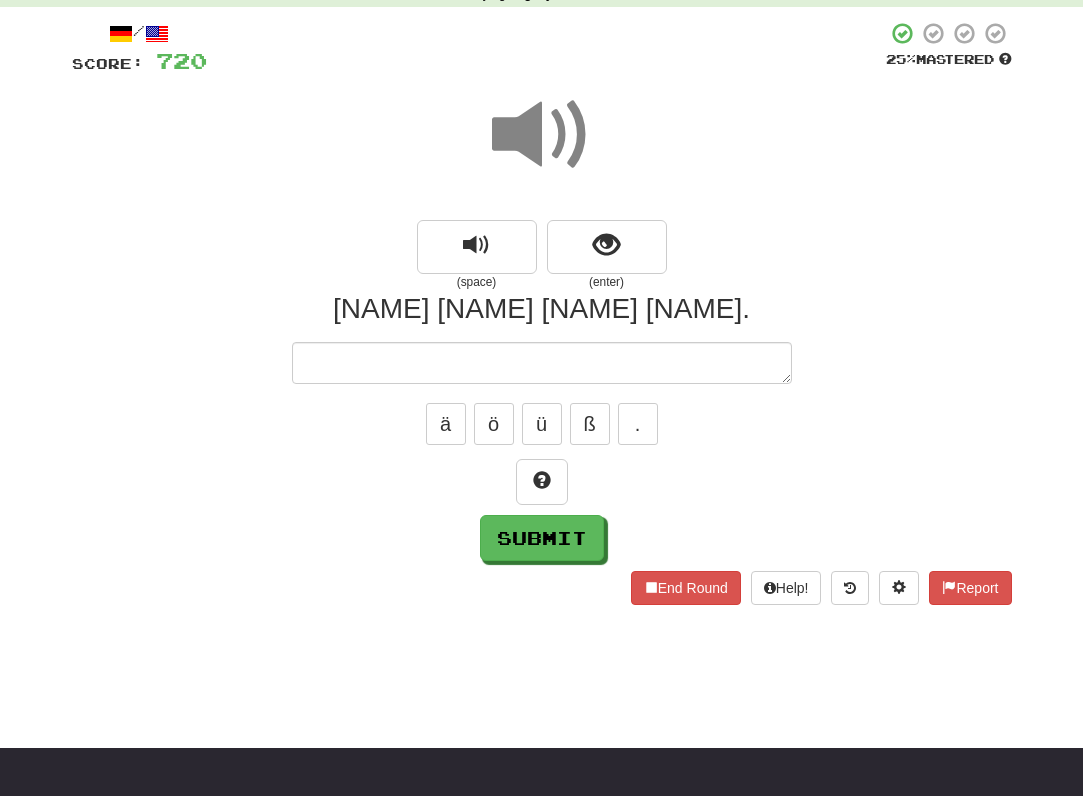 click at bounding box center [542, 135] 